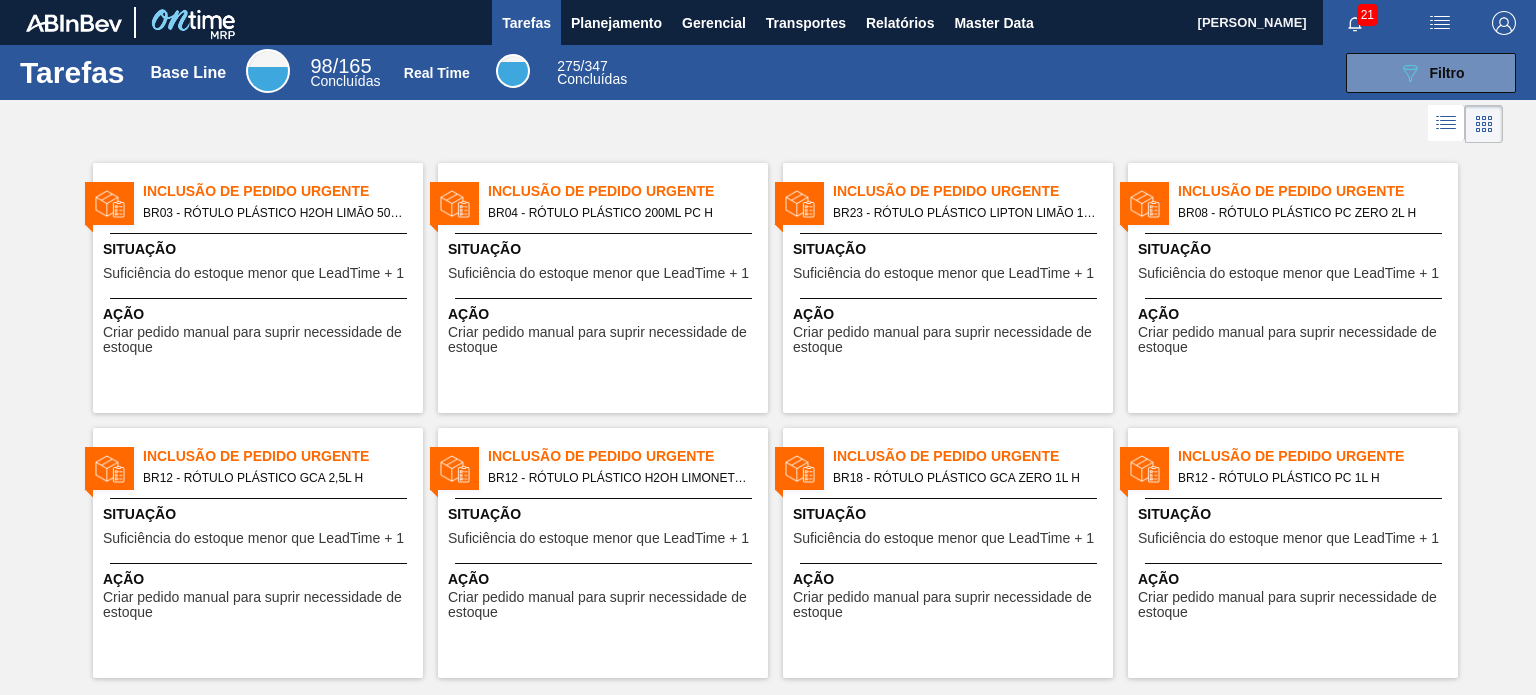 scroll, scrollTop: 0, scrollLeft: 0, axis: both 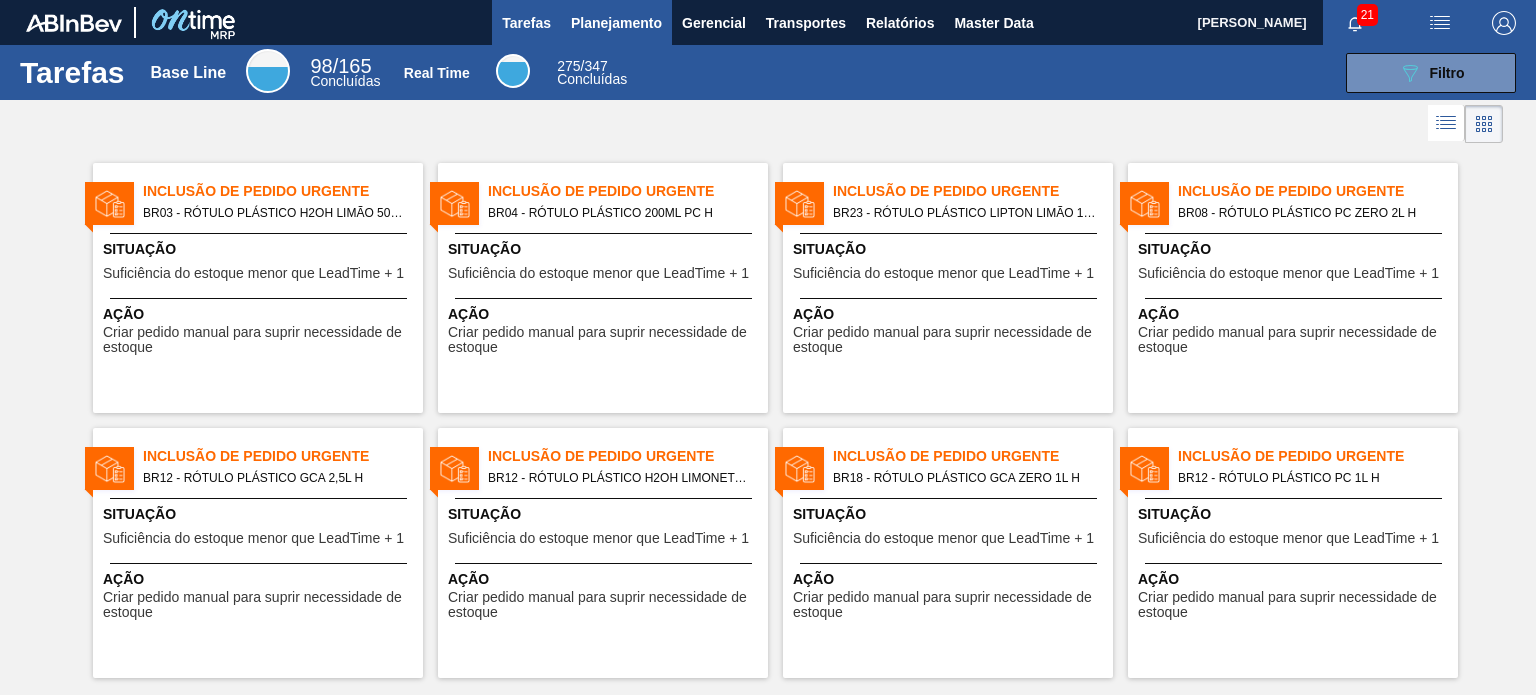 click on "Planejamento" at bounding box center (616, 22) 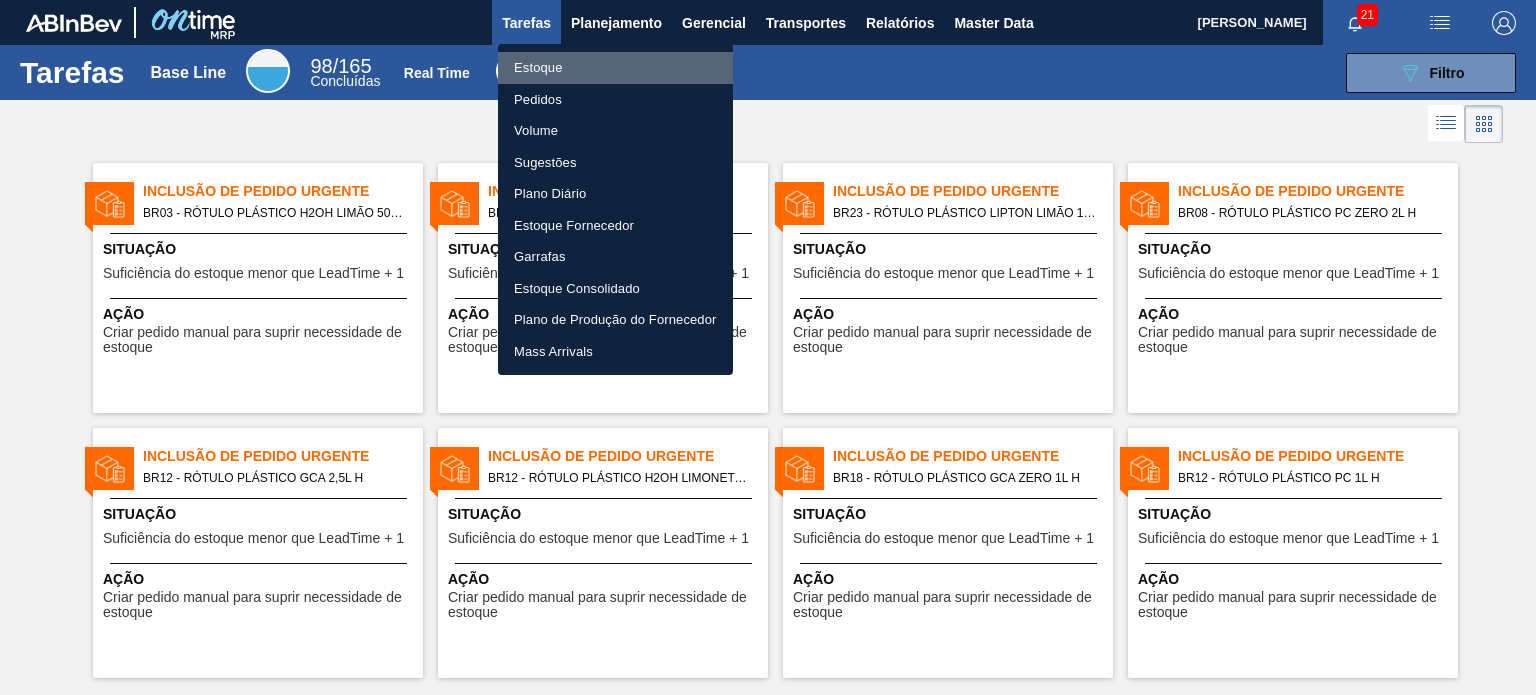 click on "Estoque" at bounding box center (615, 68) 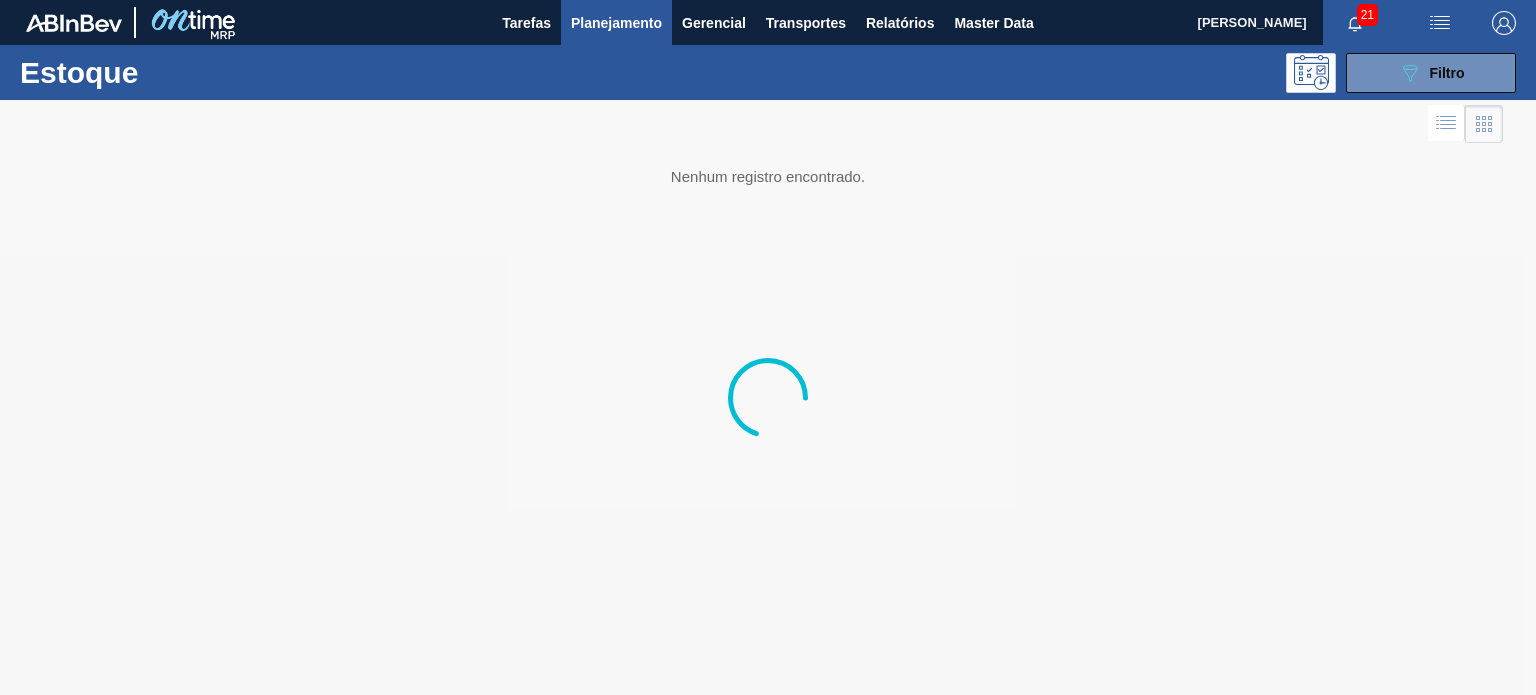 type 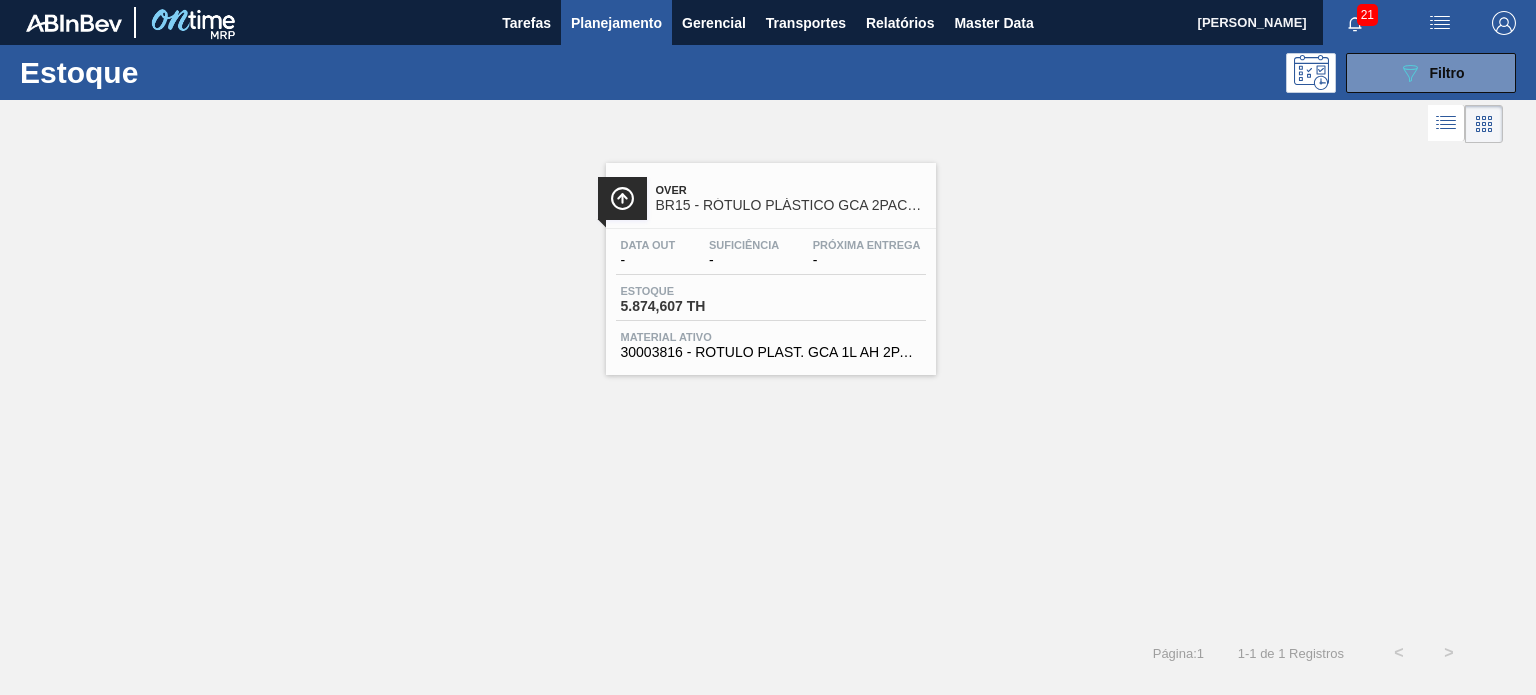 click on "Planejamento" at bounding box center [616, 23] 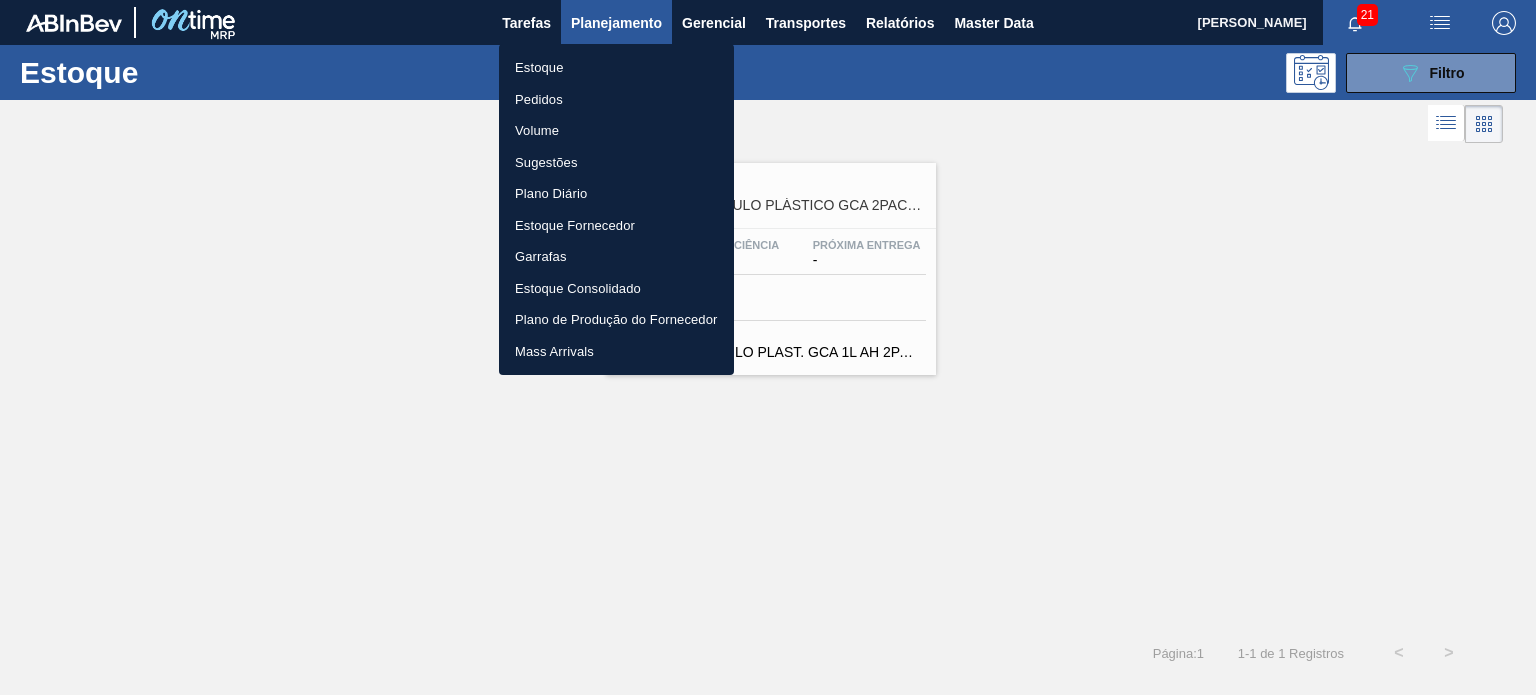 click on "Pedidos" at bounding box center [616, 100] 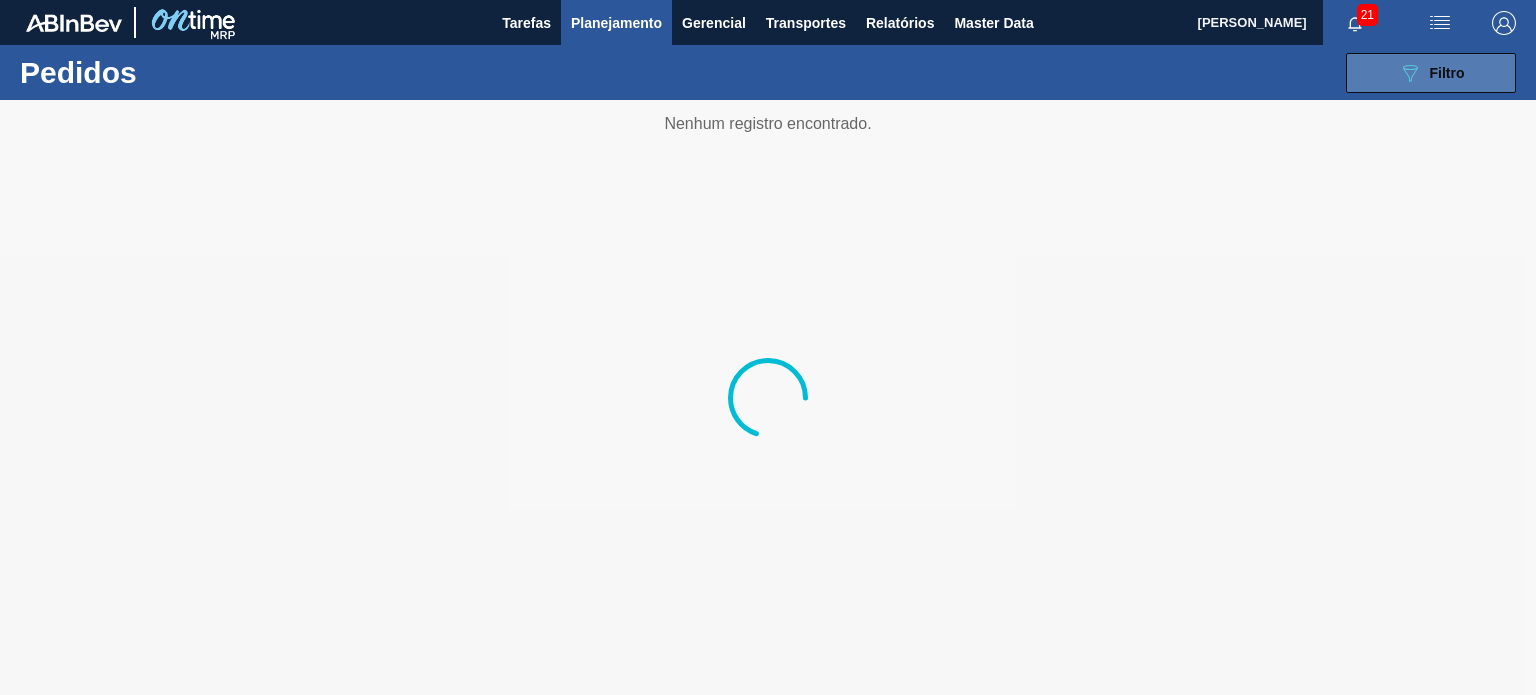 click on "089F7B8B-B2A5-4AFE-B5C0-19BA573D28AC Filtro" at bounding box center [1431, 73] 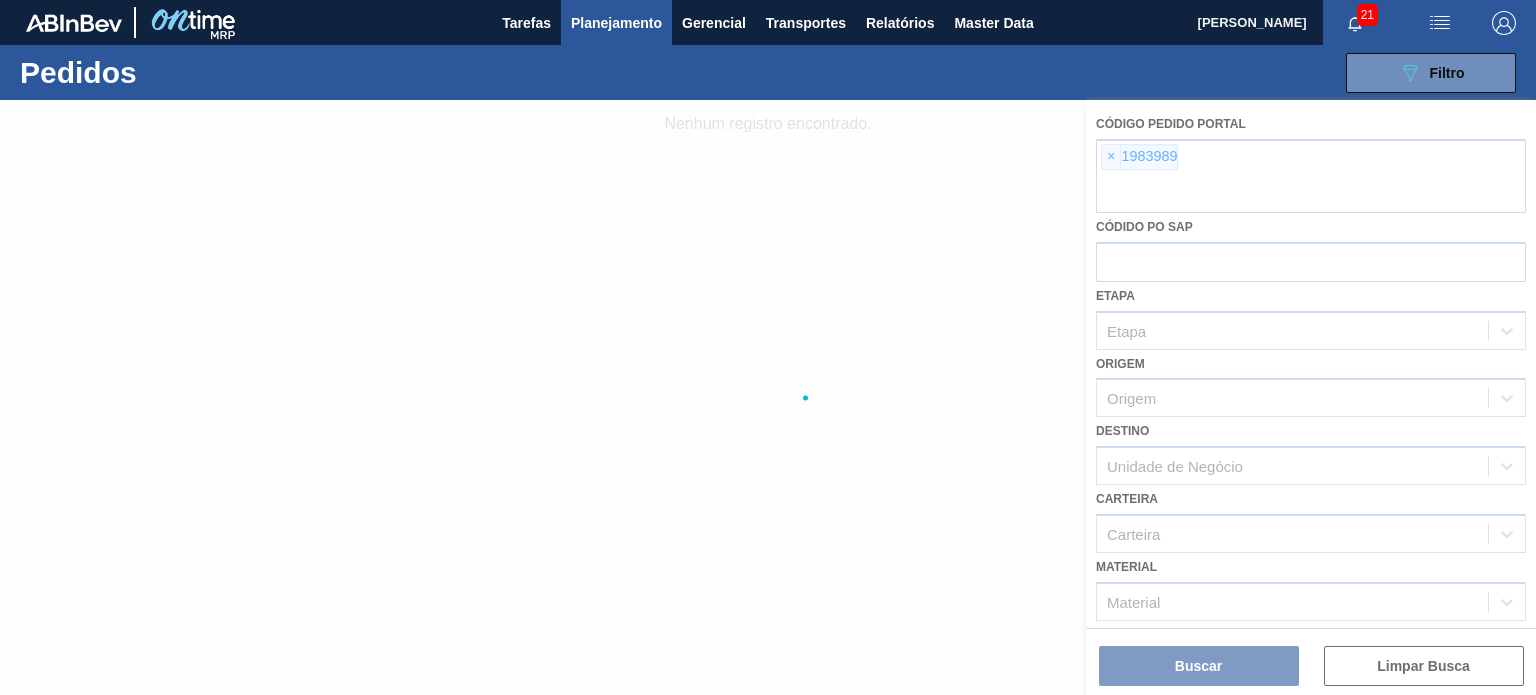 click at bounding box center [768, 397] 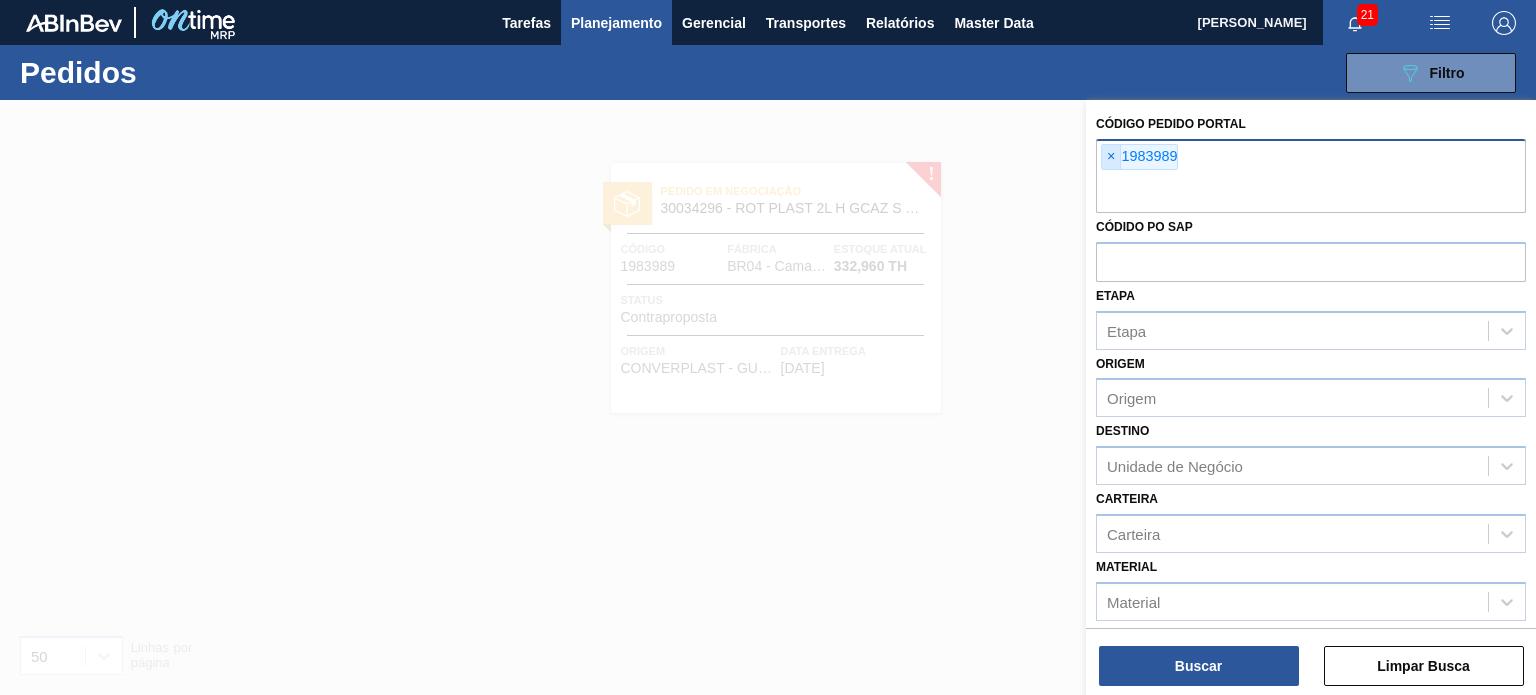 click on "×" at bounding box center [1111, 157] 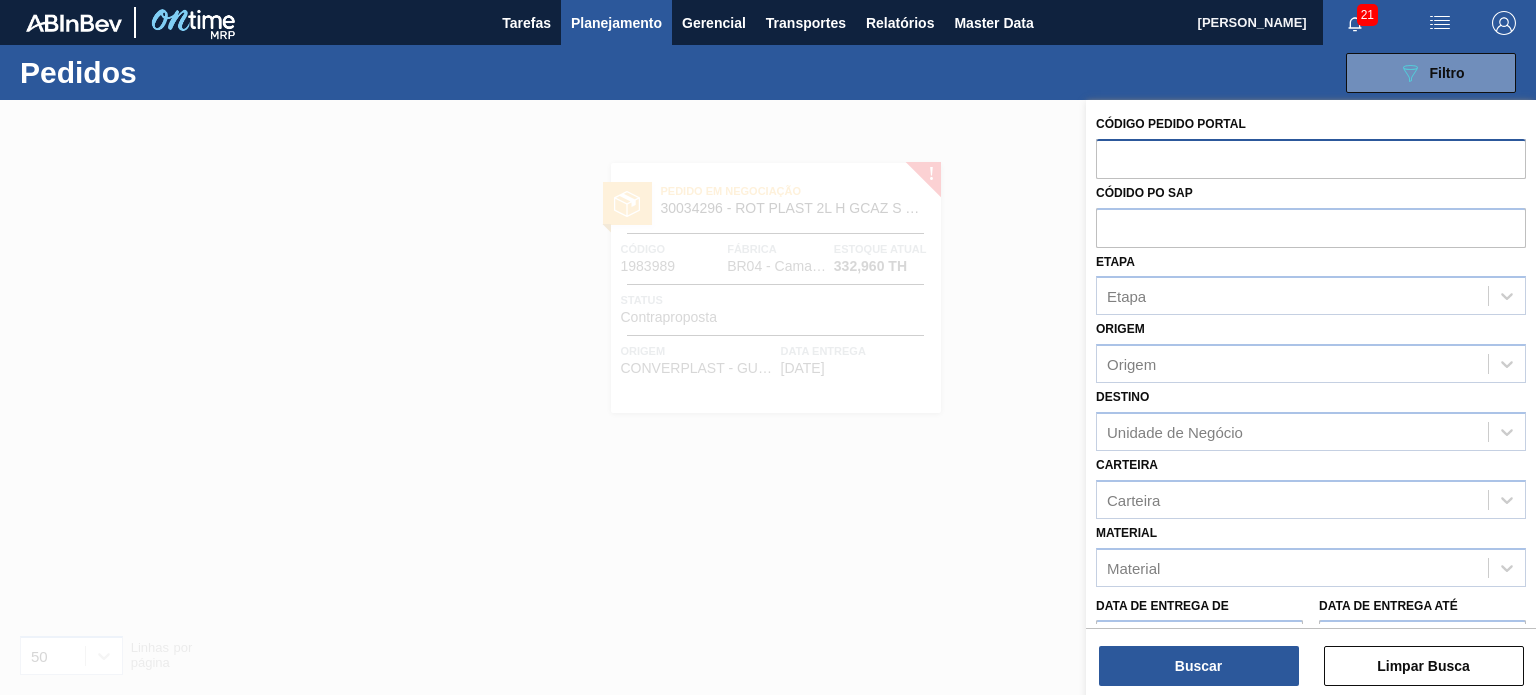 paste on "1984277" 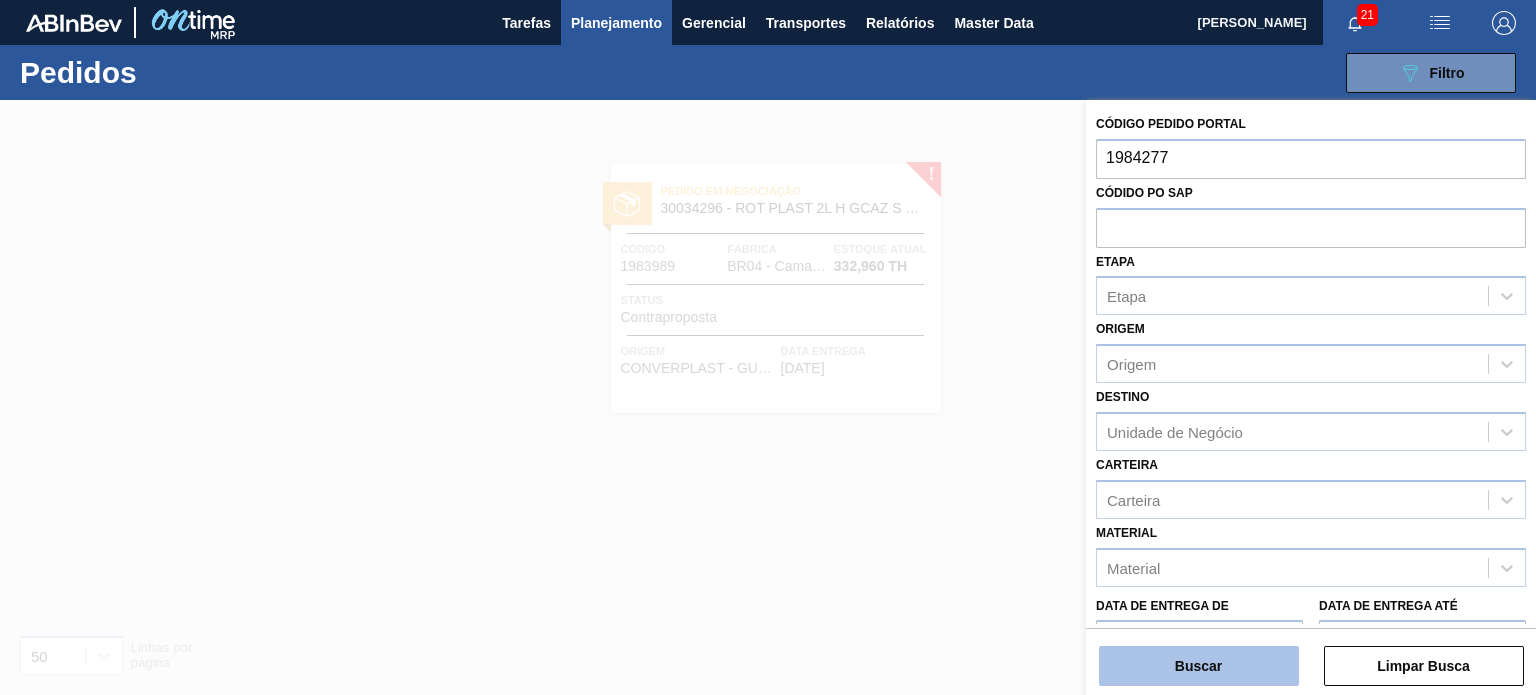 type on "1984277" 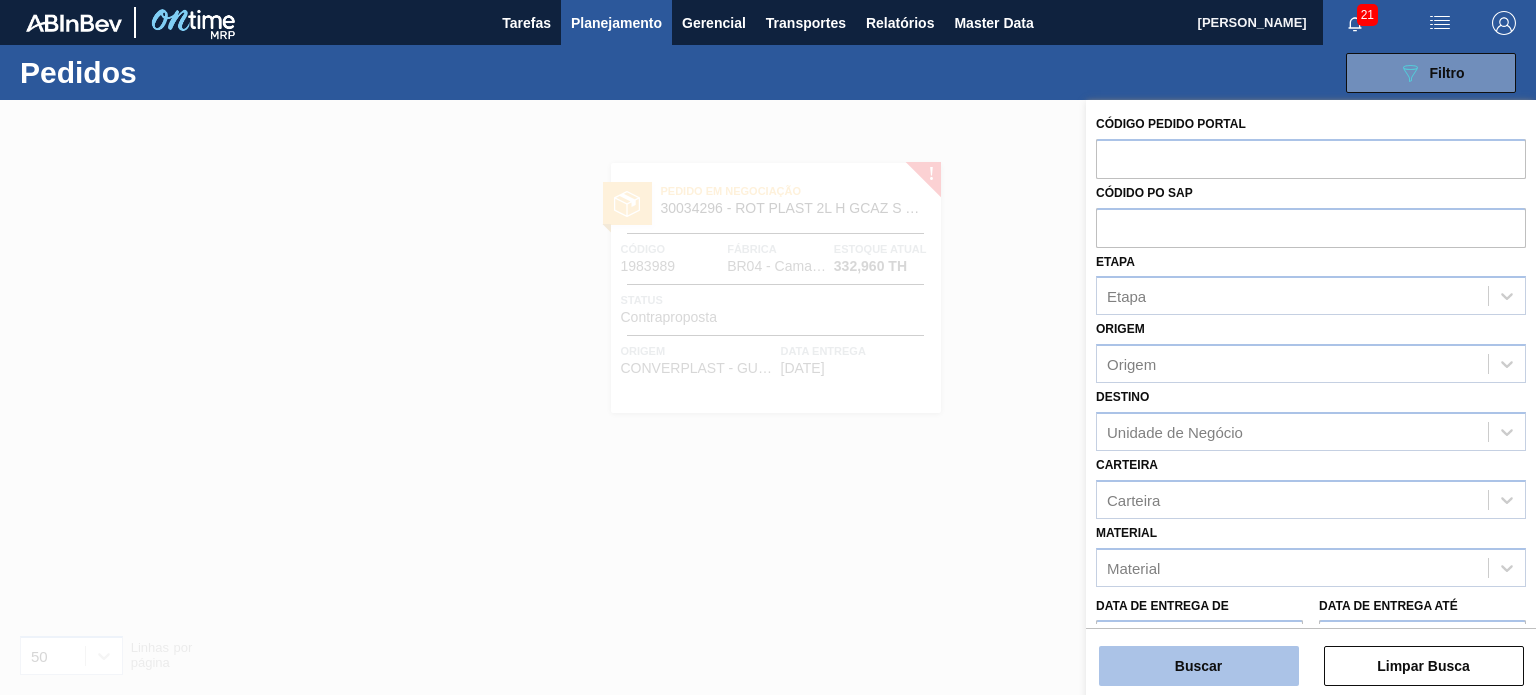 click on "Buscar" at bounding box center (1199, 666) 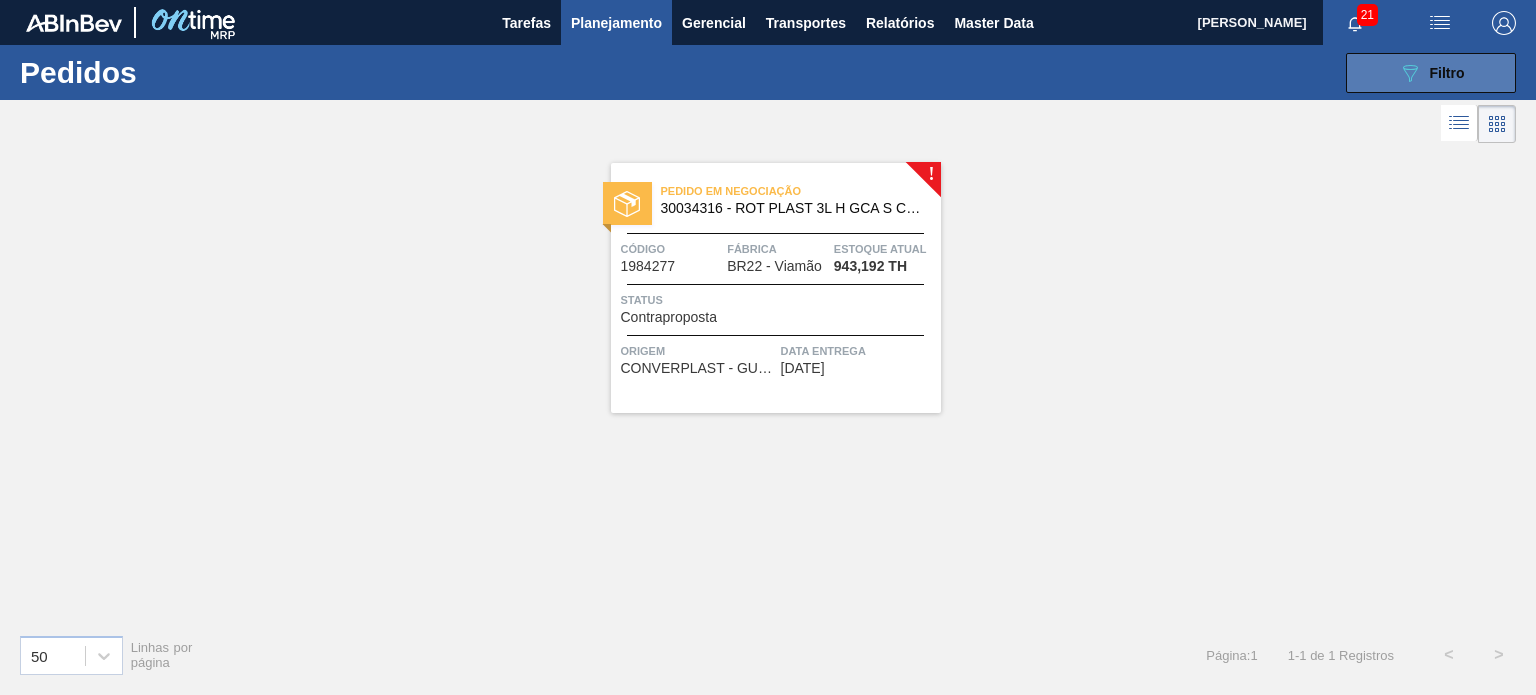 click on "089F7B8B-B2A5-4AFE-B5C0-19BA573D28AC Filtro" at bounding box center [1431, 73] 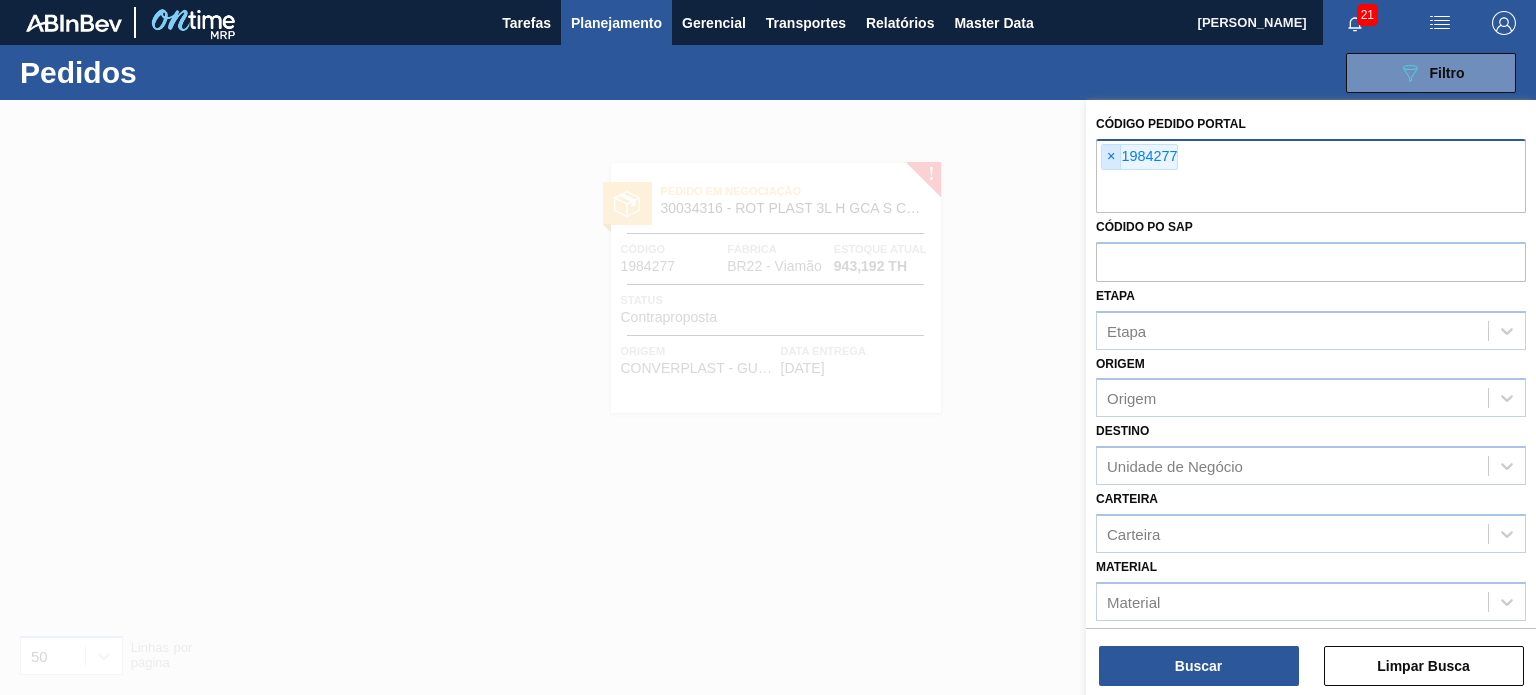 click on "×" at bounding box center [1111, 157] 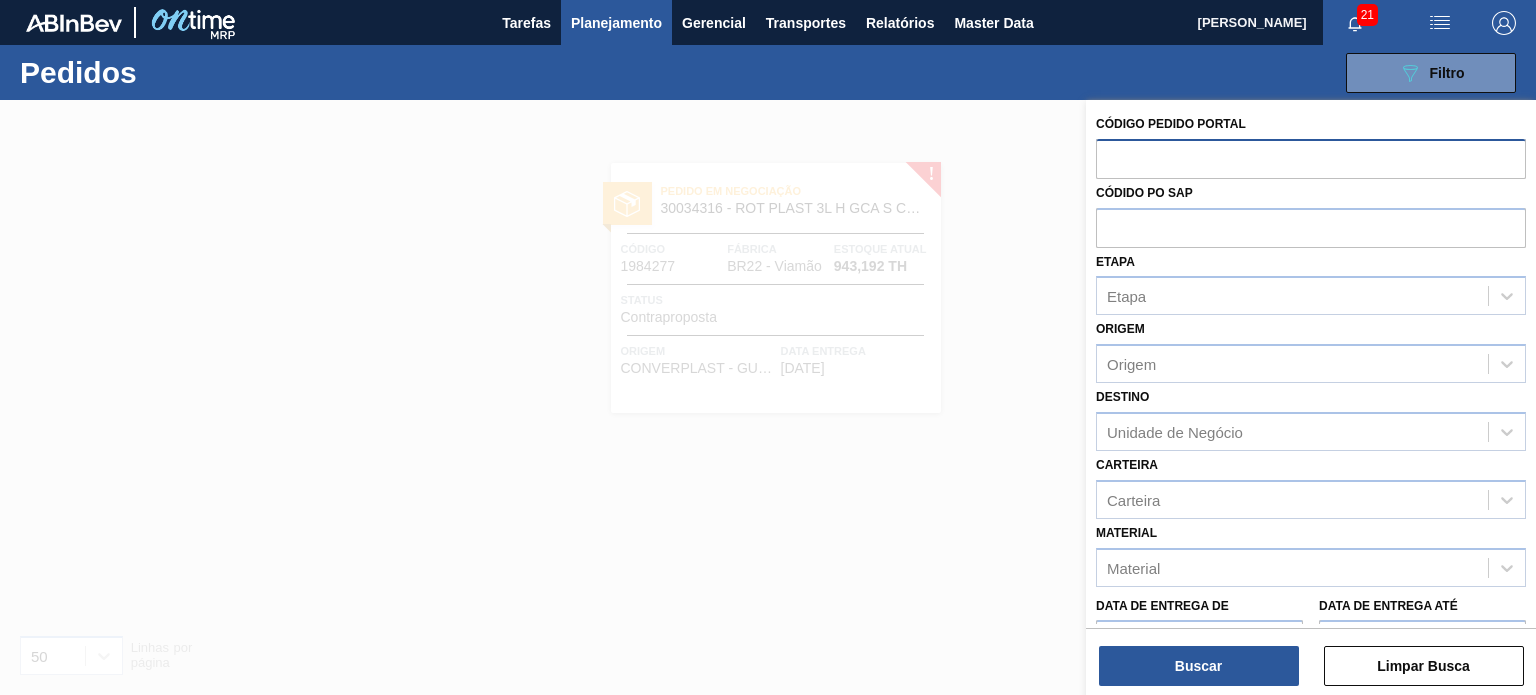 paste on "1983989" 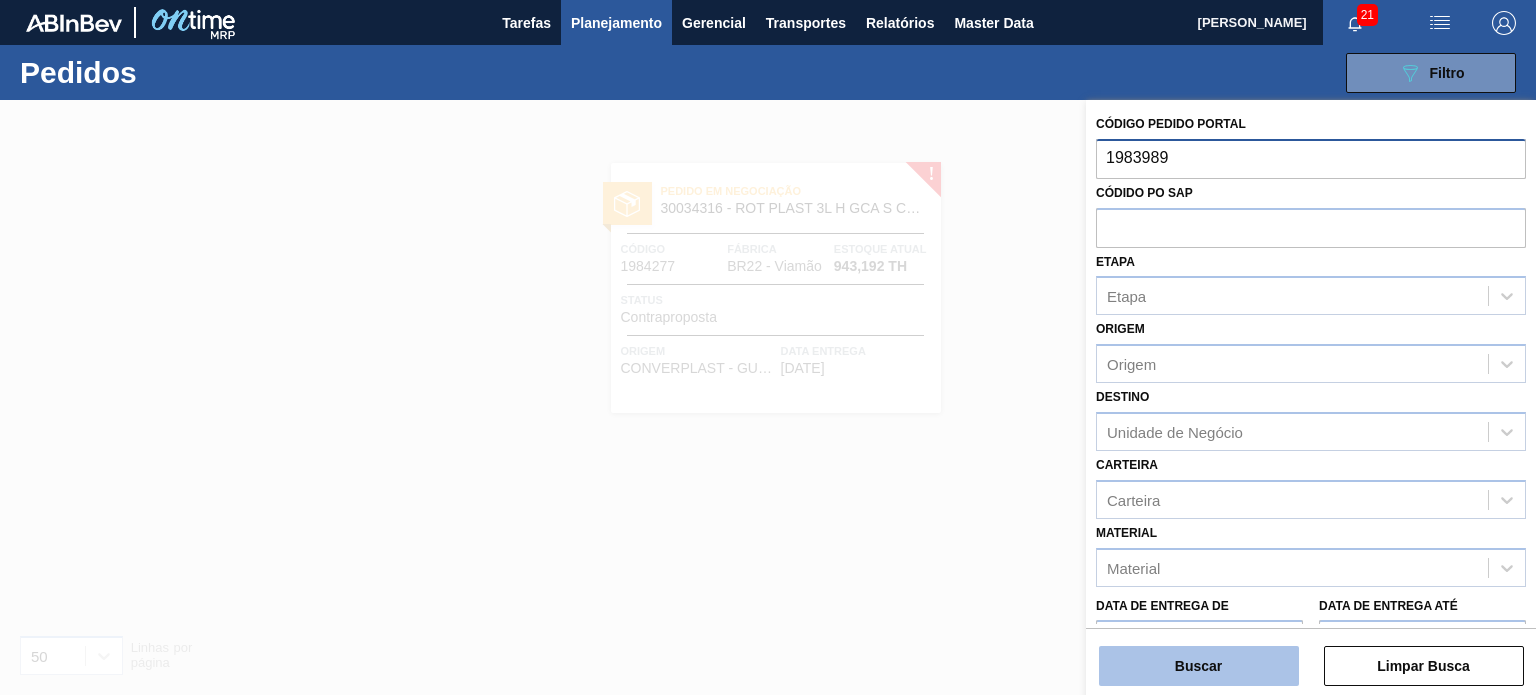 type on "1983989" 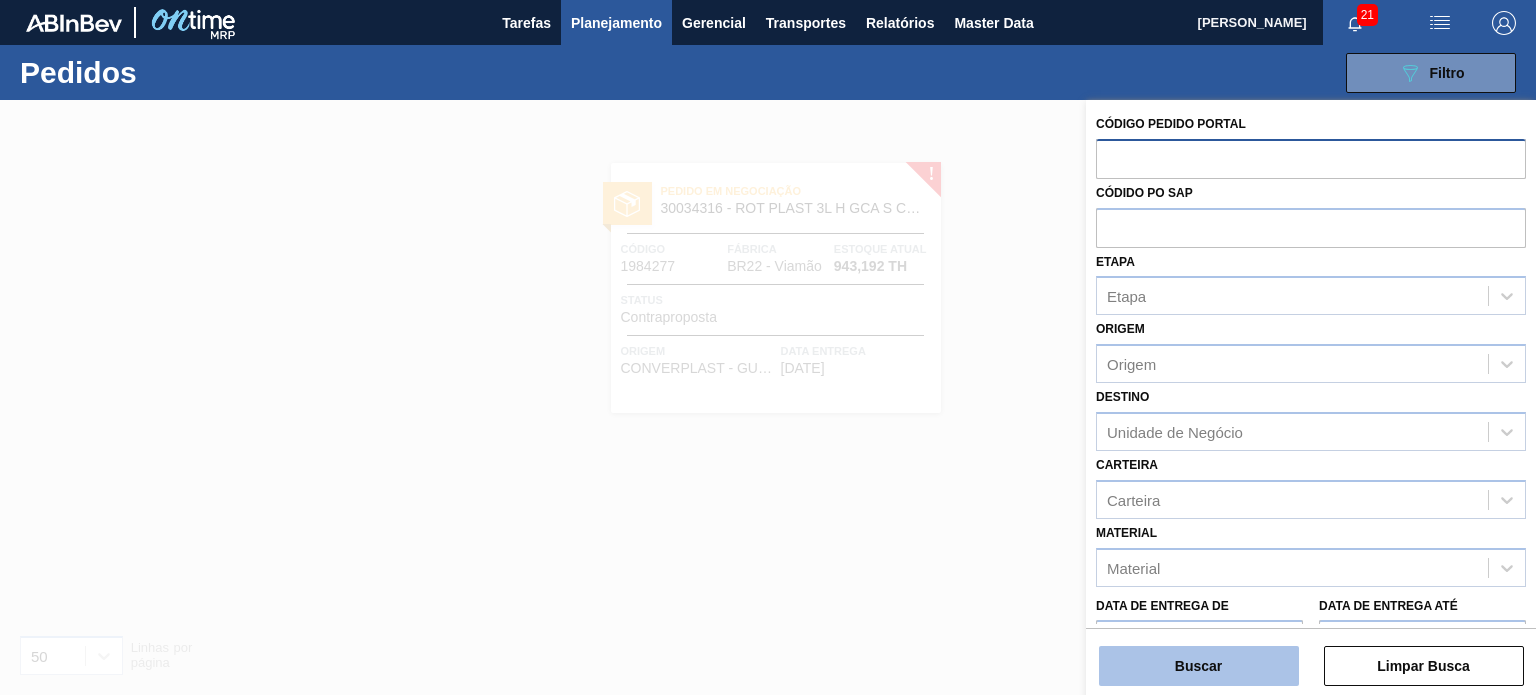 click on "Buscar" at bounding box center [1199, 666] 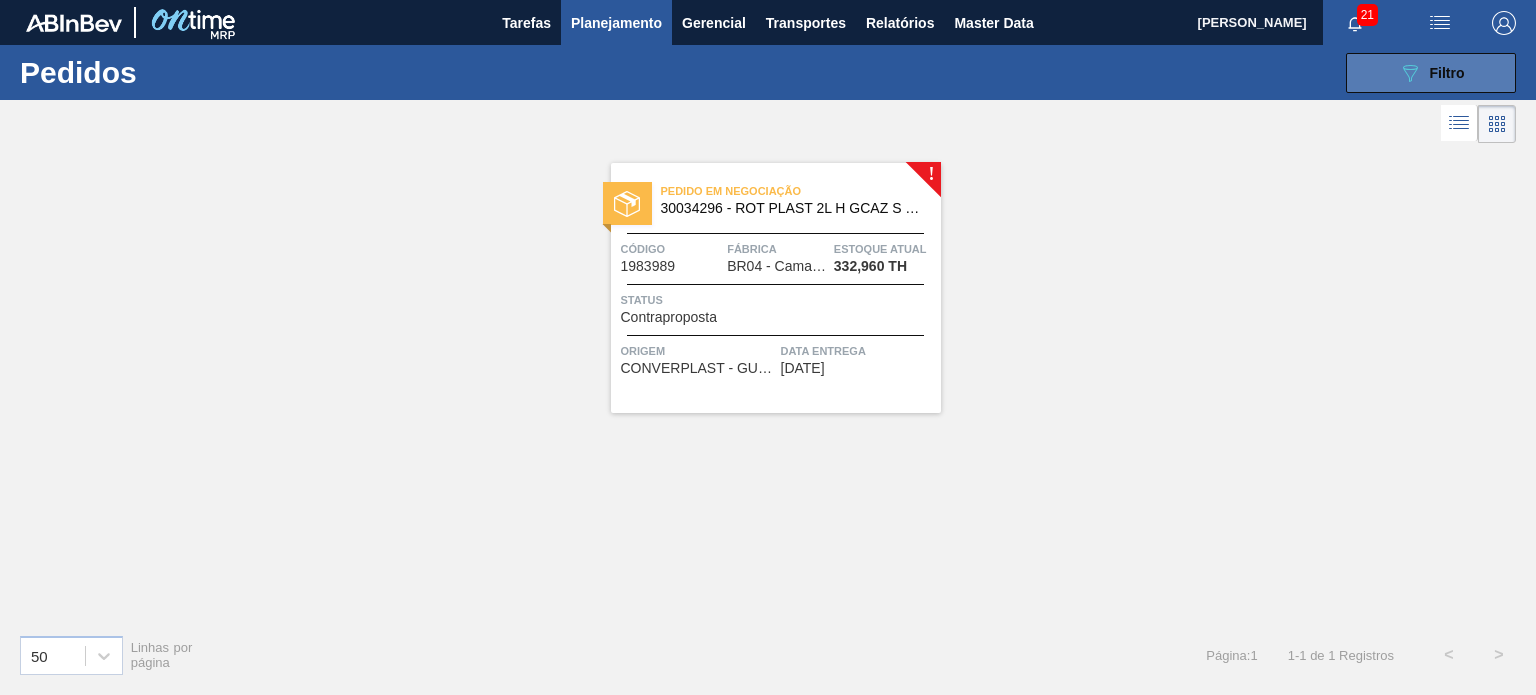 click on "089F7B8B-B2A5-4AFE-B5C0-19BA573D28AC Filtro" at bounding box center (1431, 73) 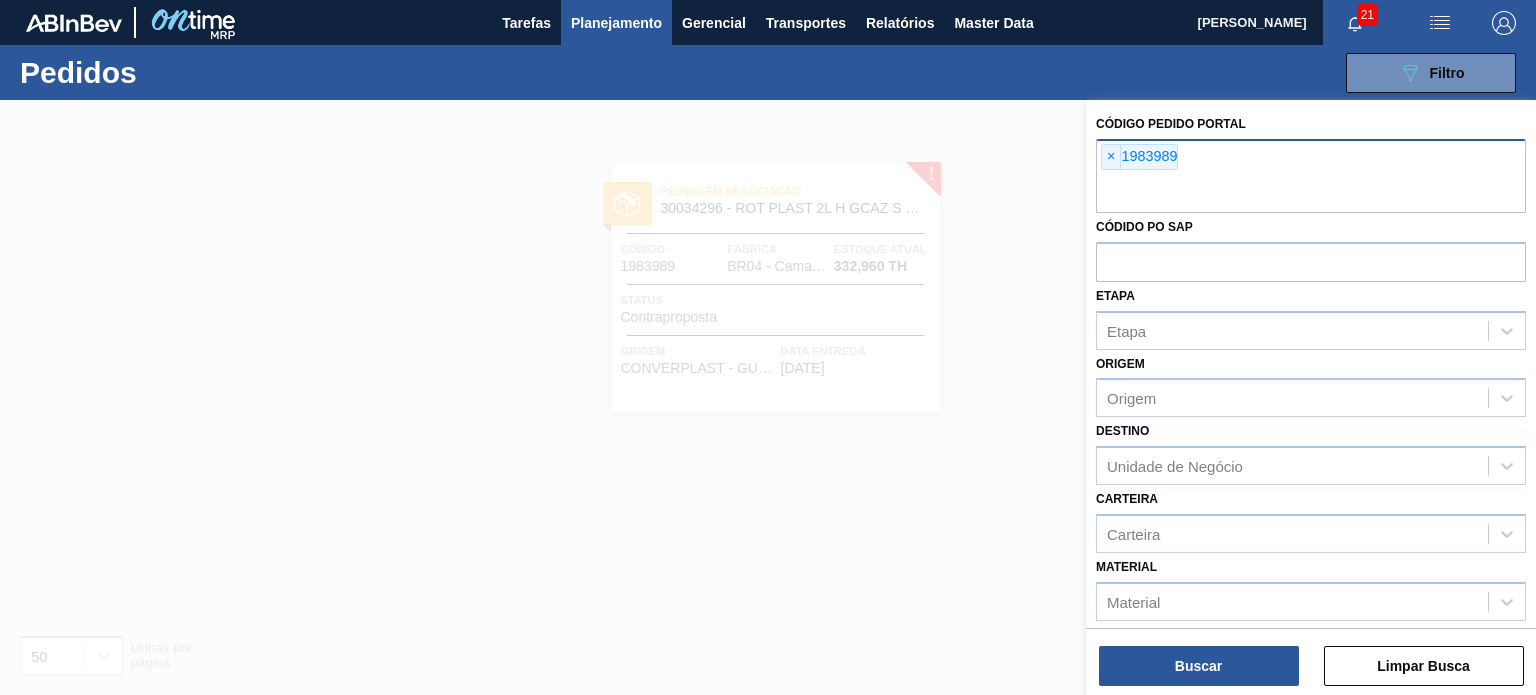 click on "×" at bounding box center [1111, 157] 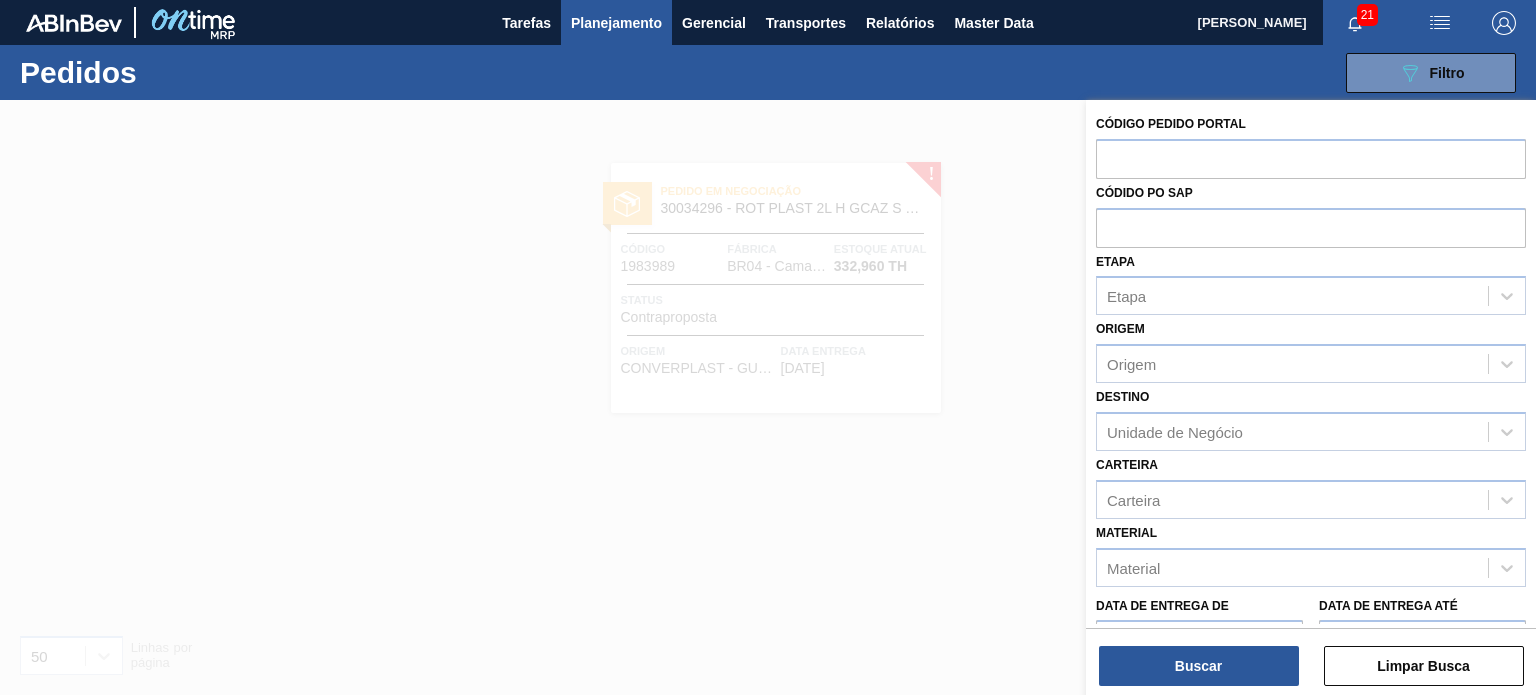 paste on "1984038" 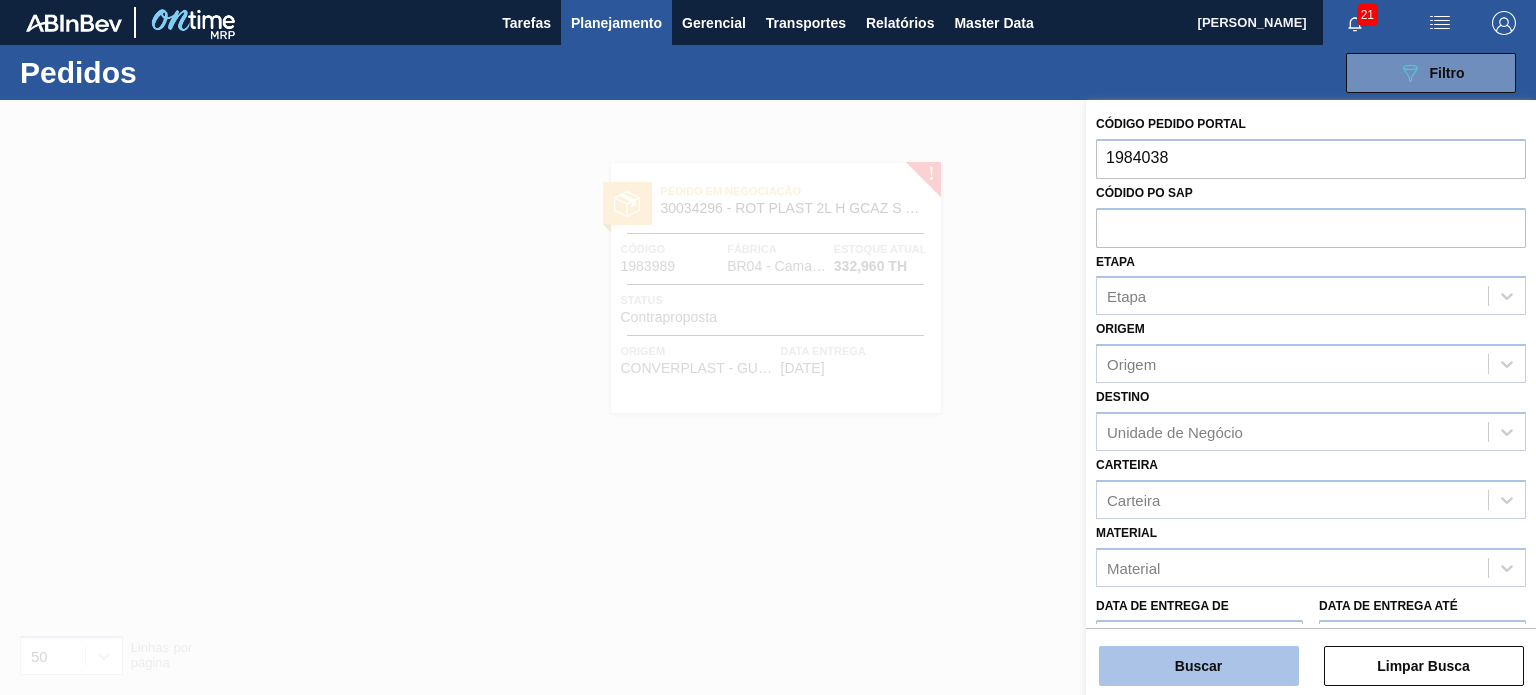 type on "1984038" 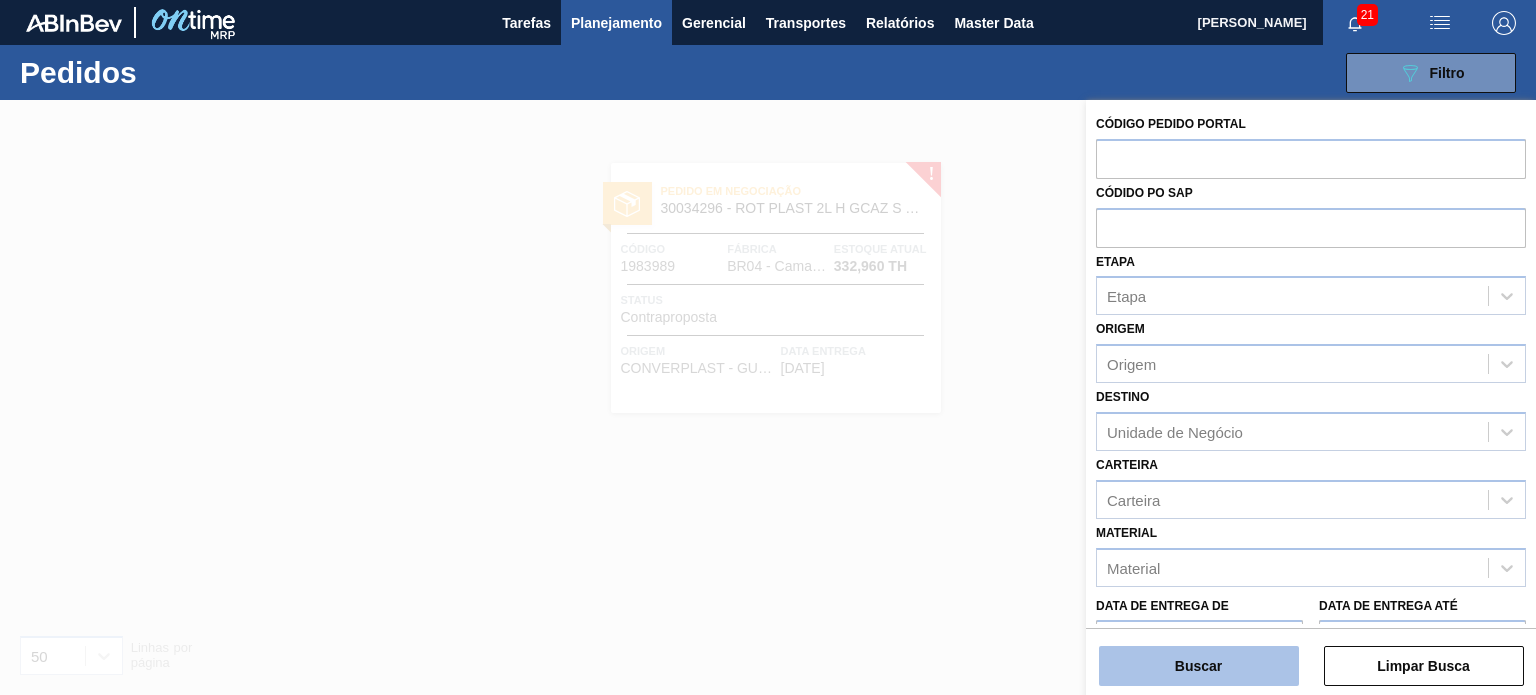 click on "Buscar" at bounding box center (1199, 666) 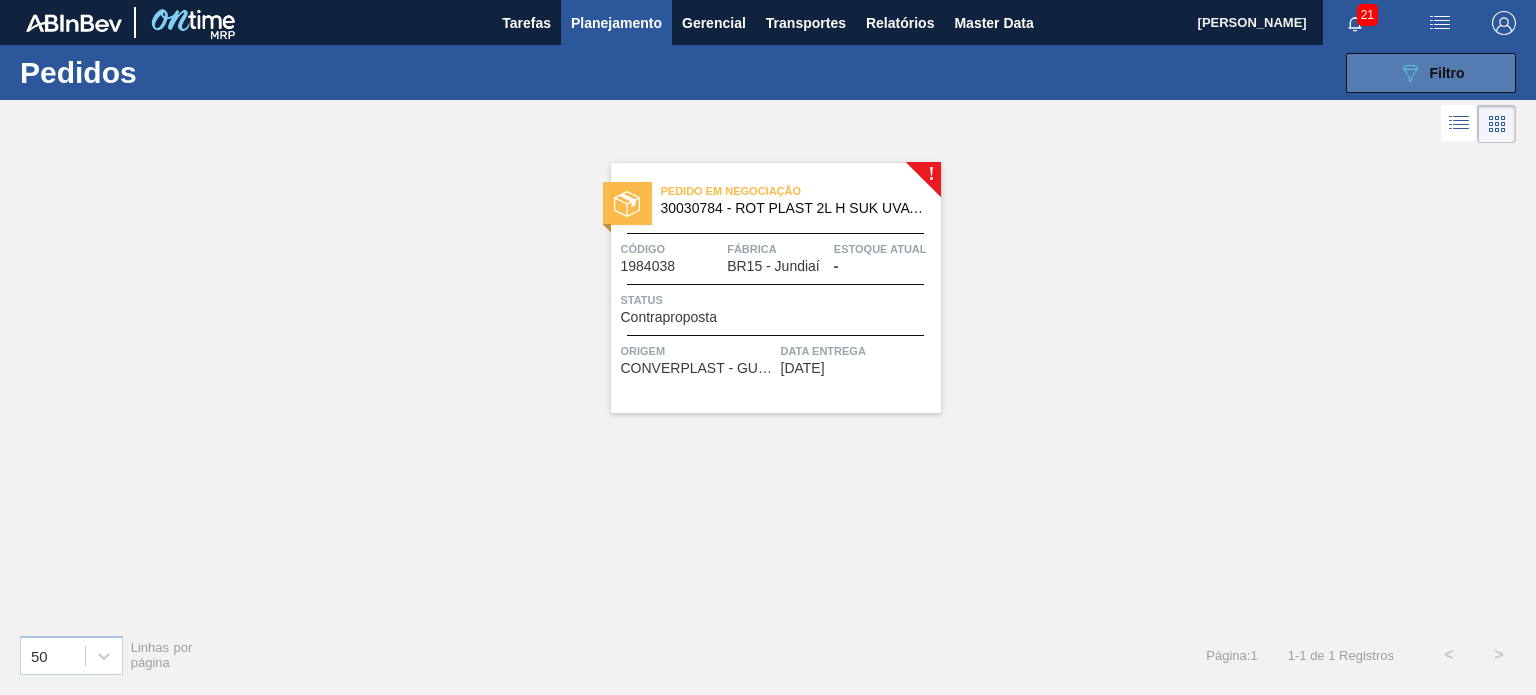 click on "089F7B8B-B2A5-4AFE-B5C0-19BA573D28AC Filtro" at bounding box center [1431, 73] 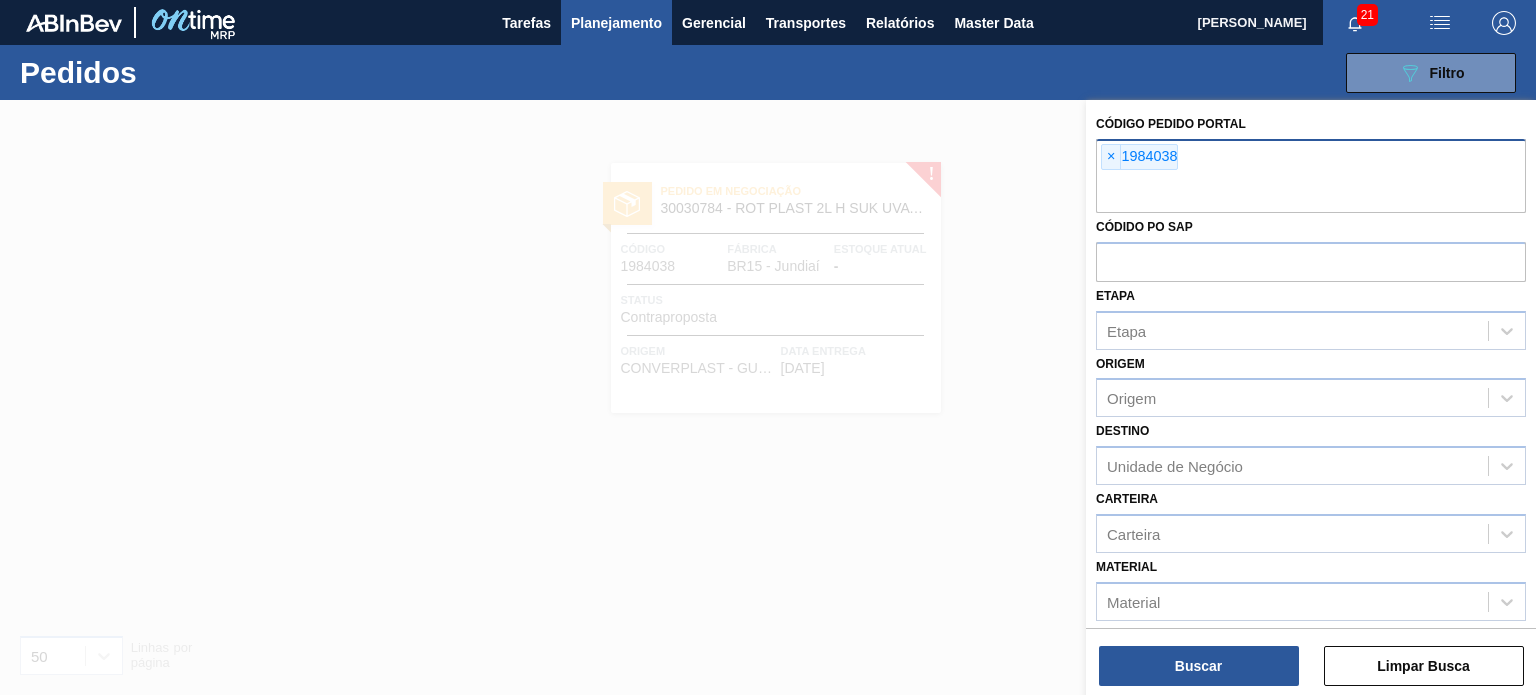 click on "×" at bounding box center (1111, 157) 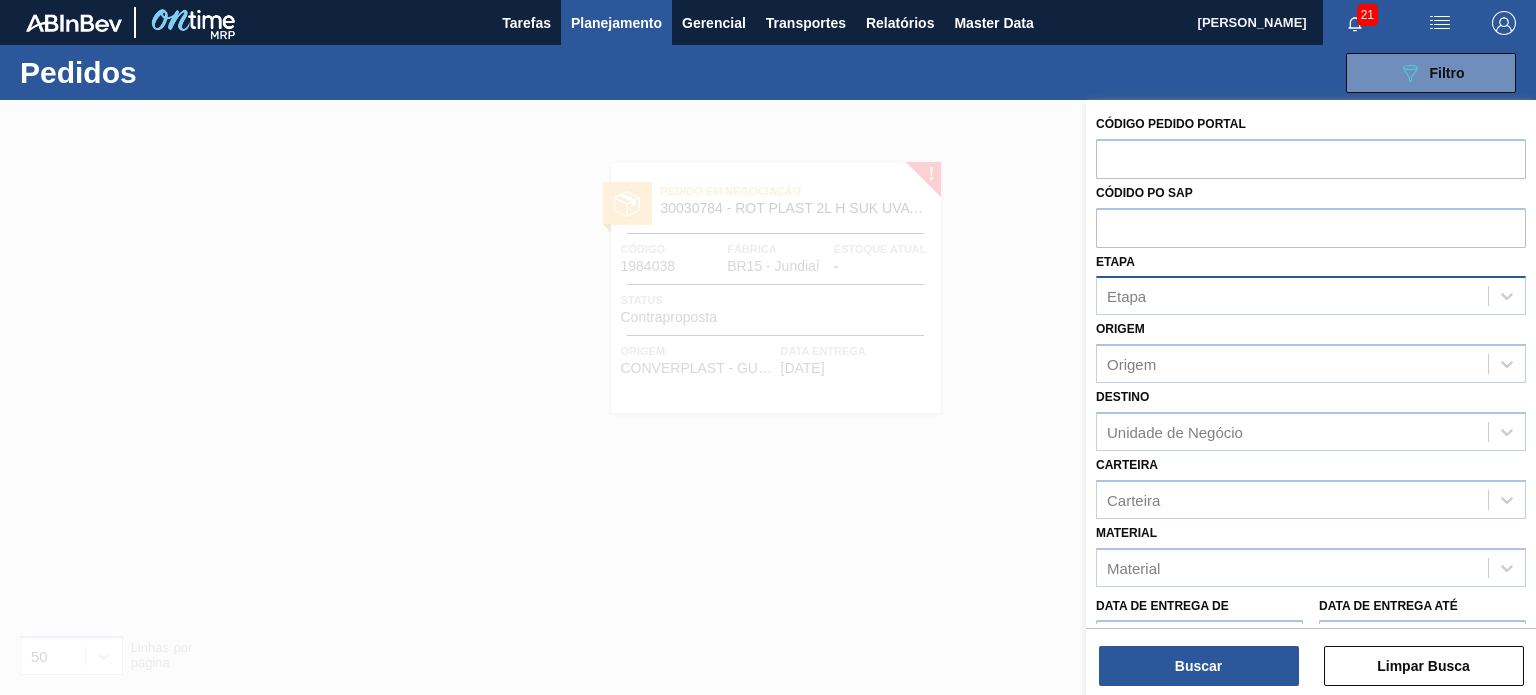 paste on "1984077" 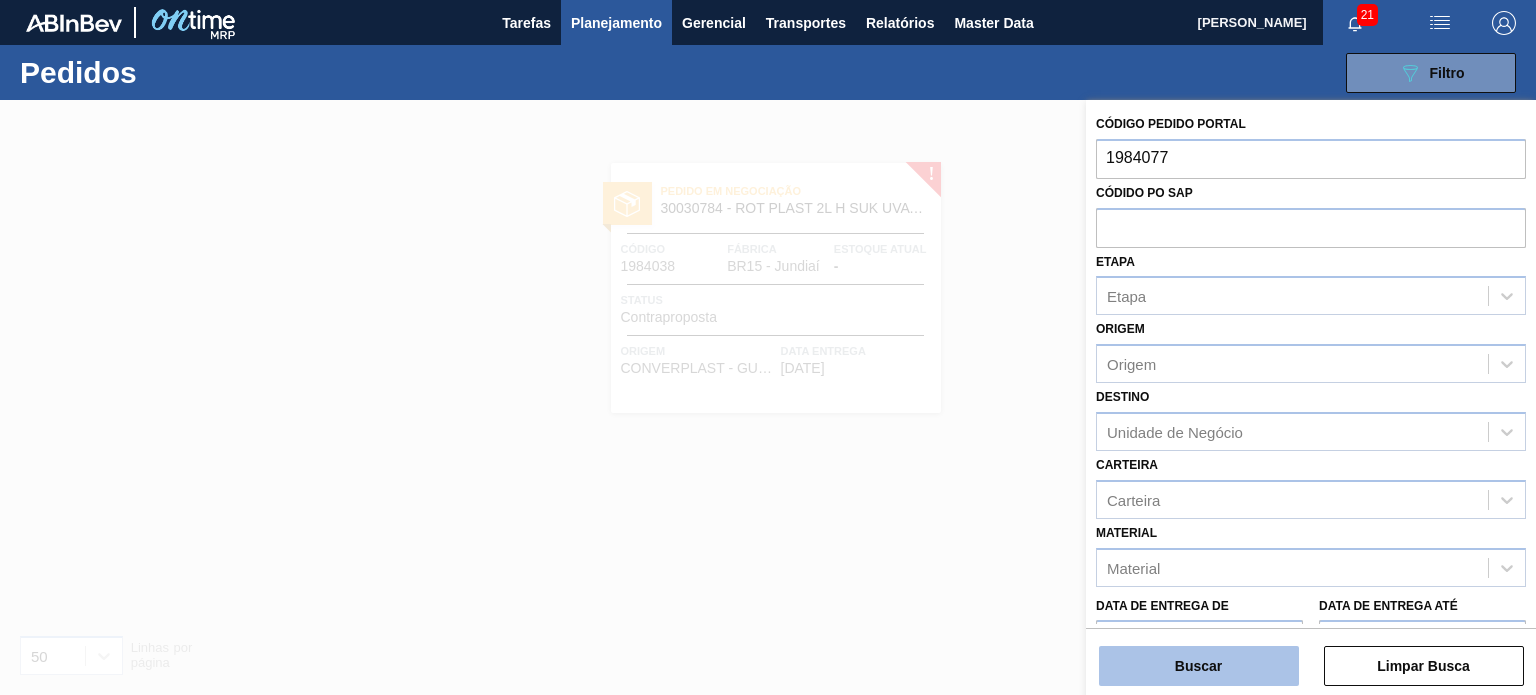 type on "1984077" 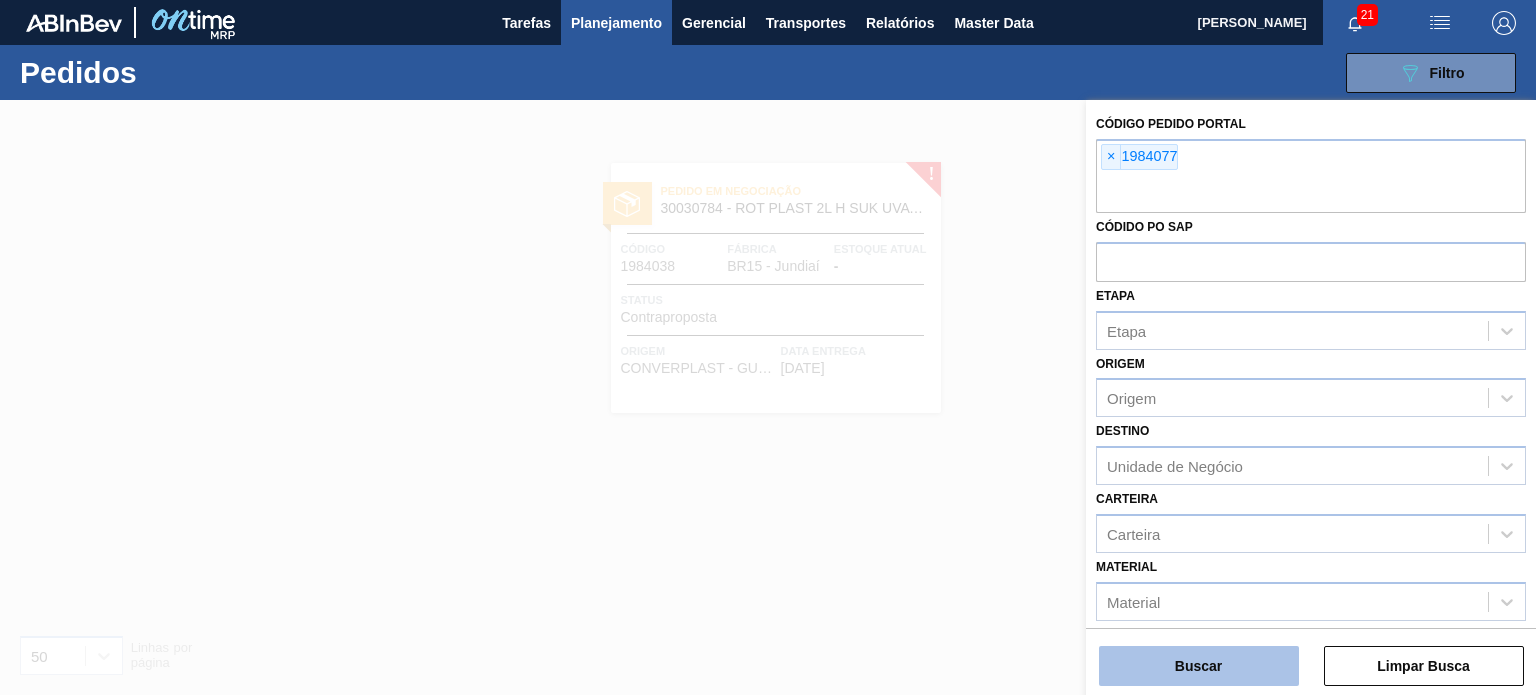 click on "Buscar" at bounding box center [1199, 666] 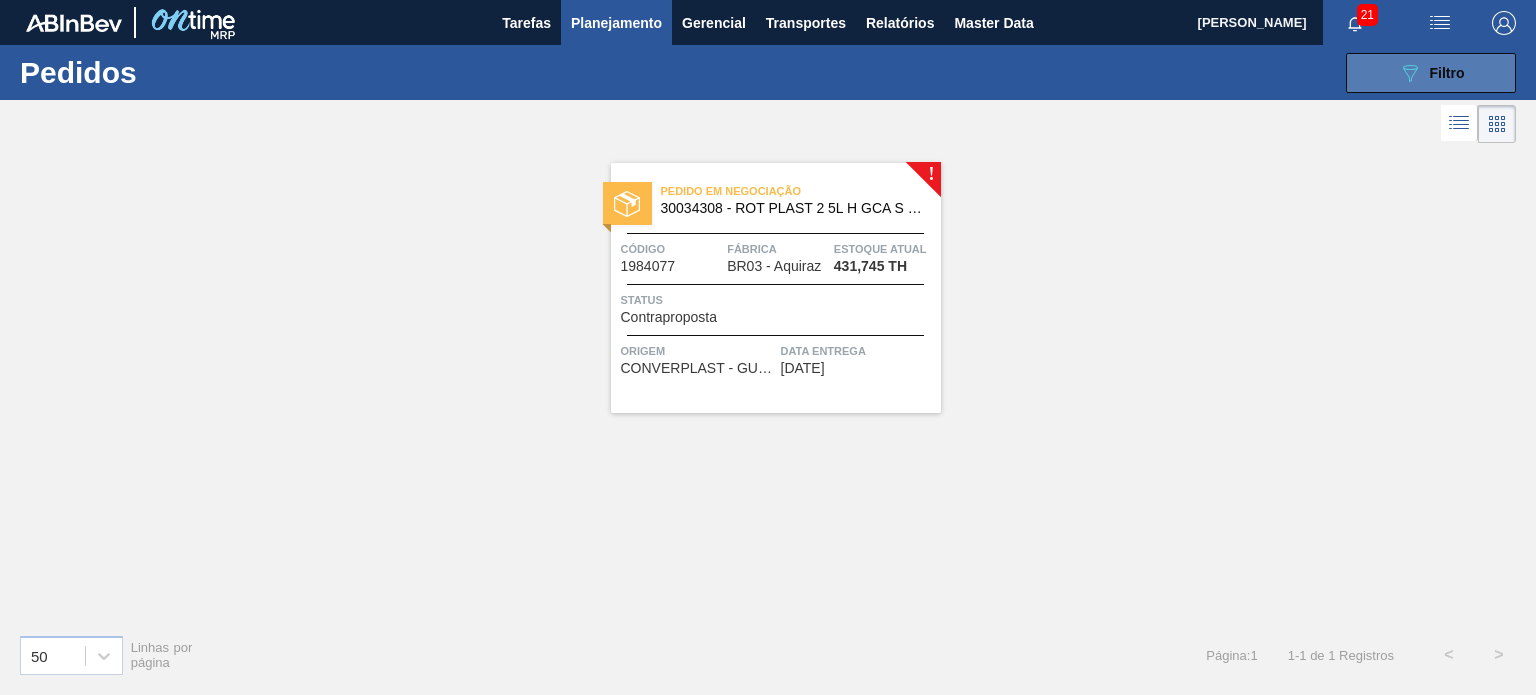click on "089F7B8B-B2A5-4AFE-B5C0-19BA573D28AC Filtro" at bounding box center [1431, 73] 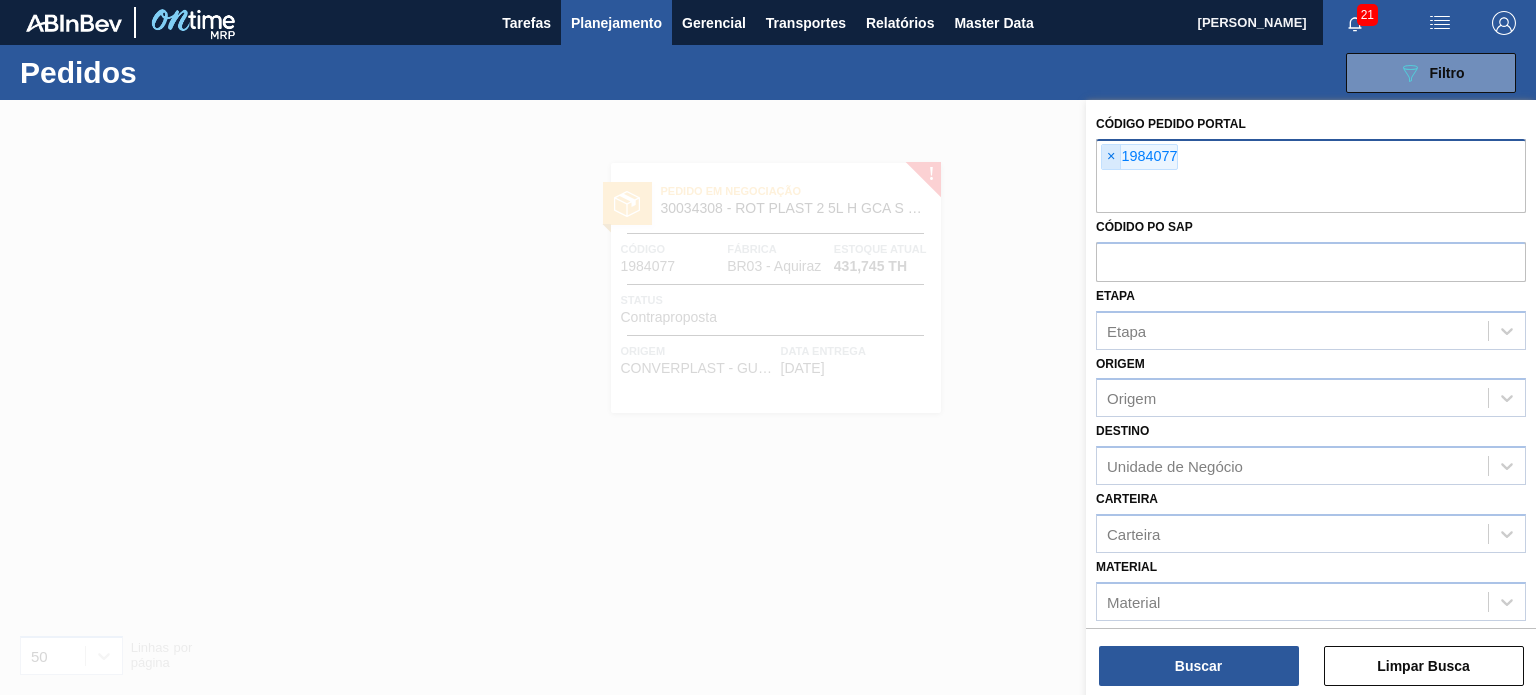 click on "×" at bounding box center (1111, 157) 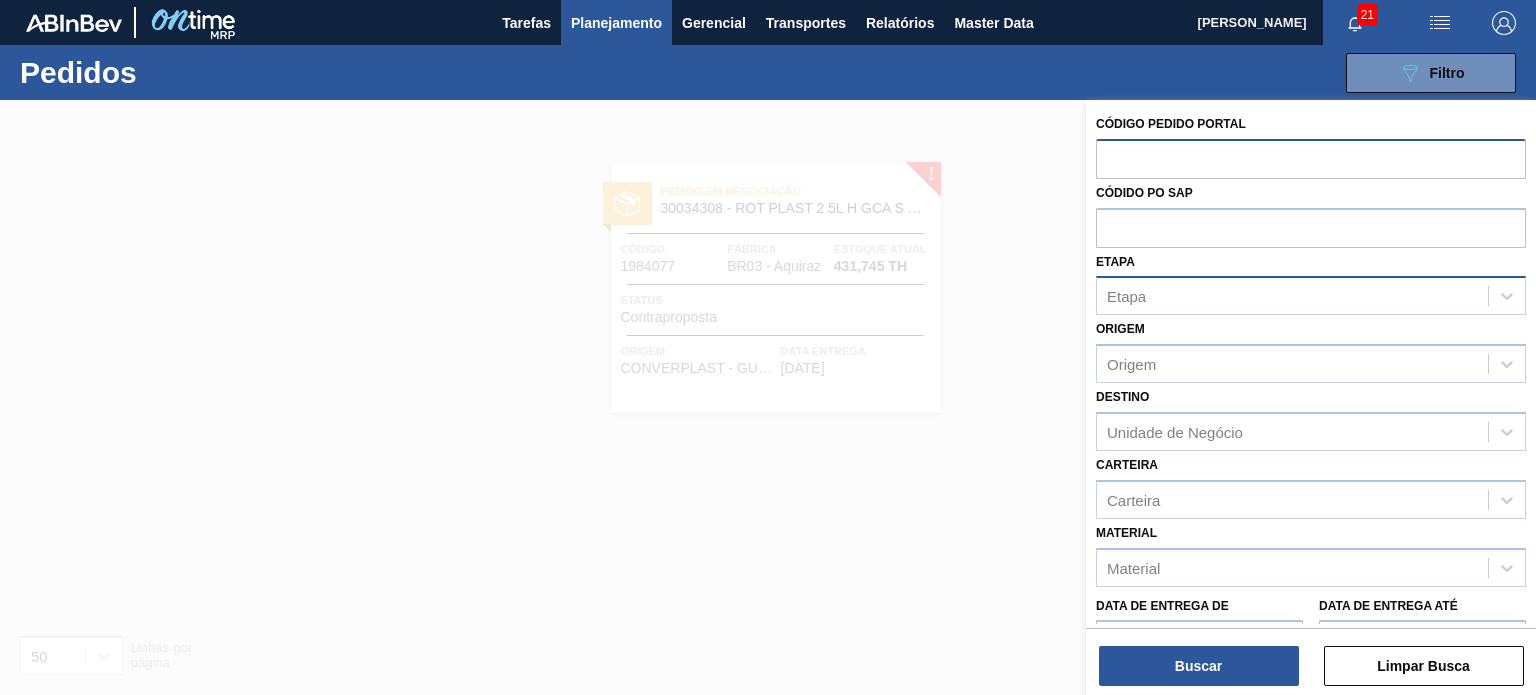 paste on "1984098" 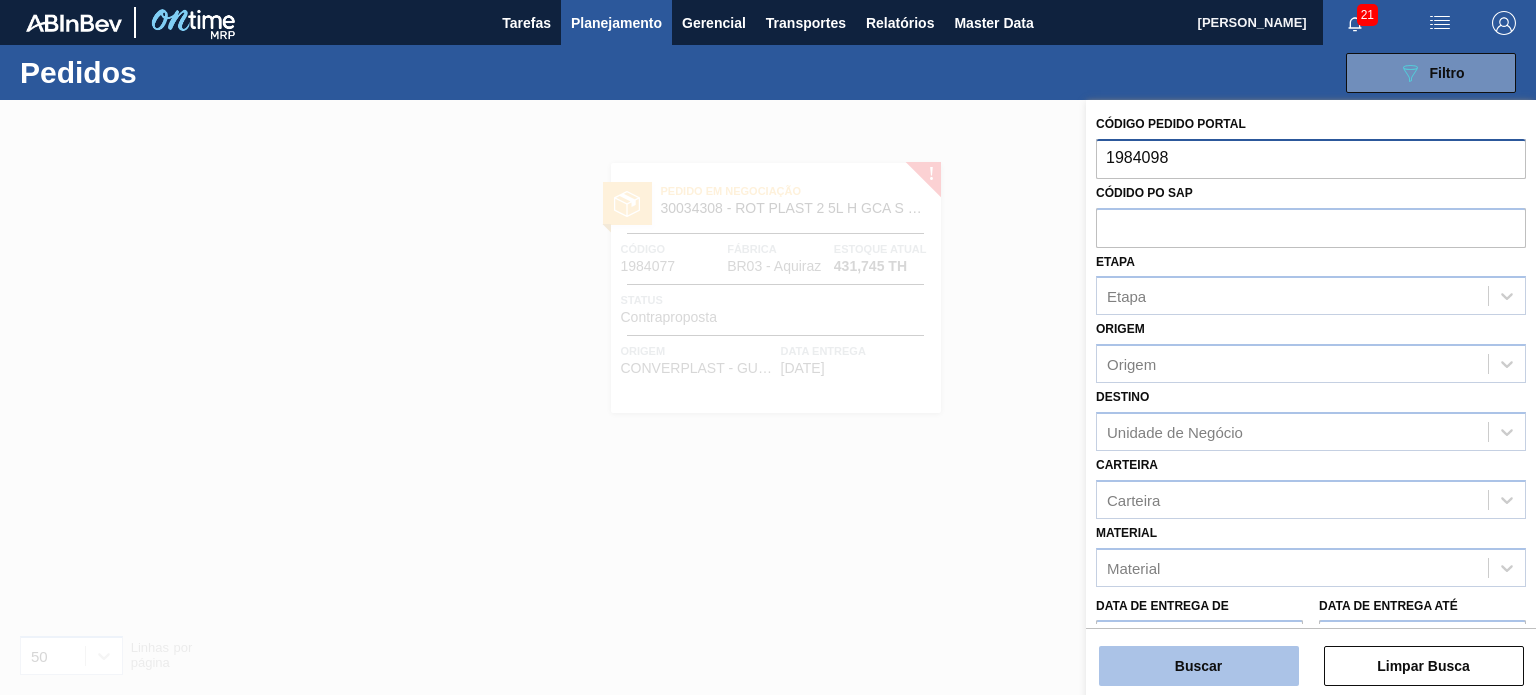 type on "1984098" 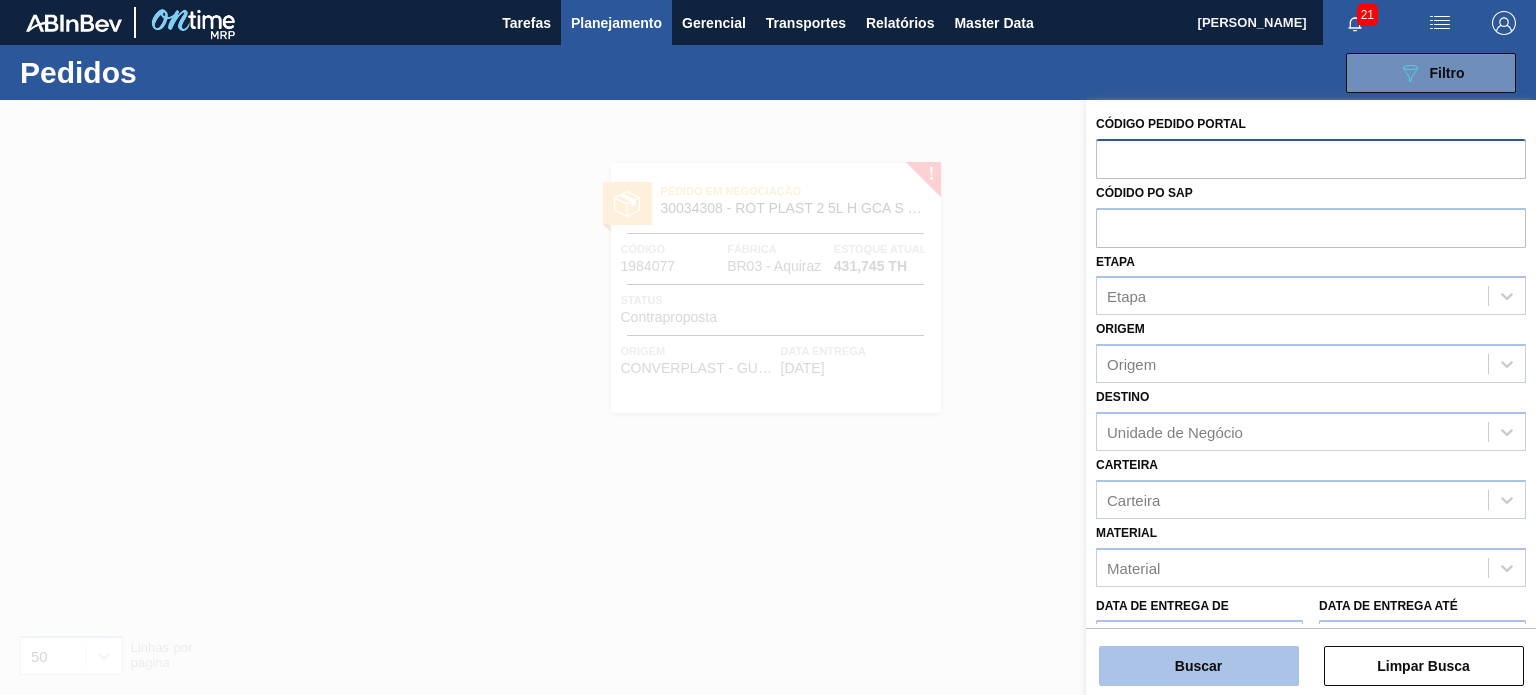 click on "Buscar" at bounding box center (1199, 666) 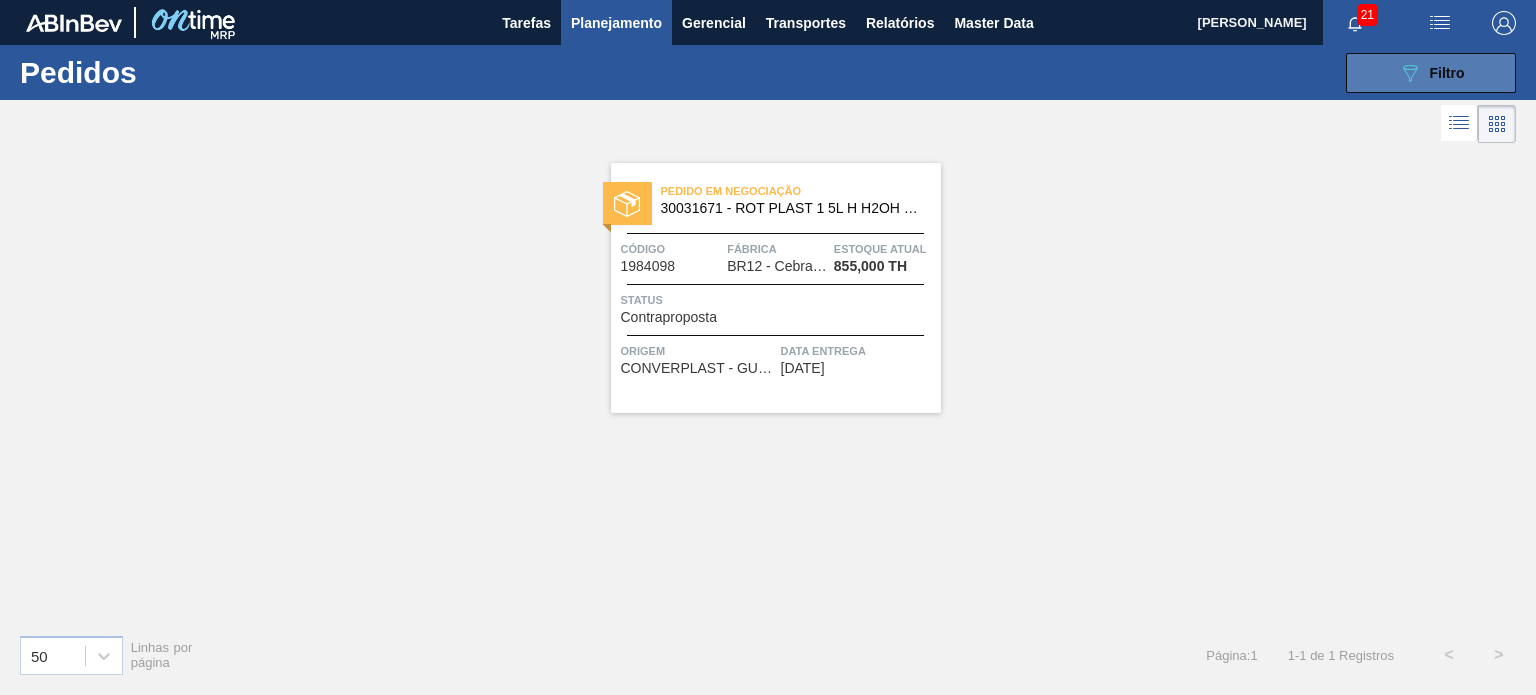 click on "Filtro" at bounding box center (1447, 73) 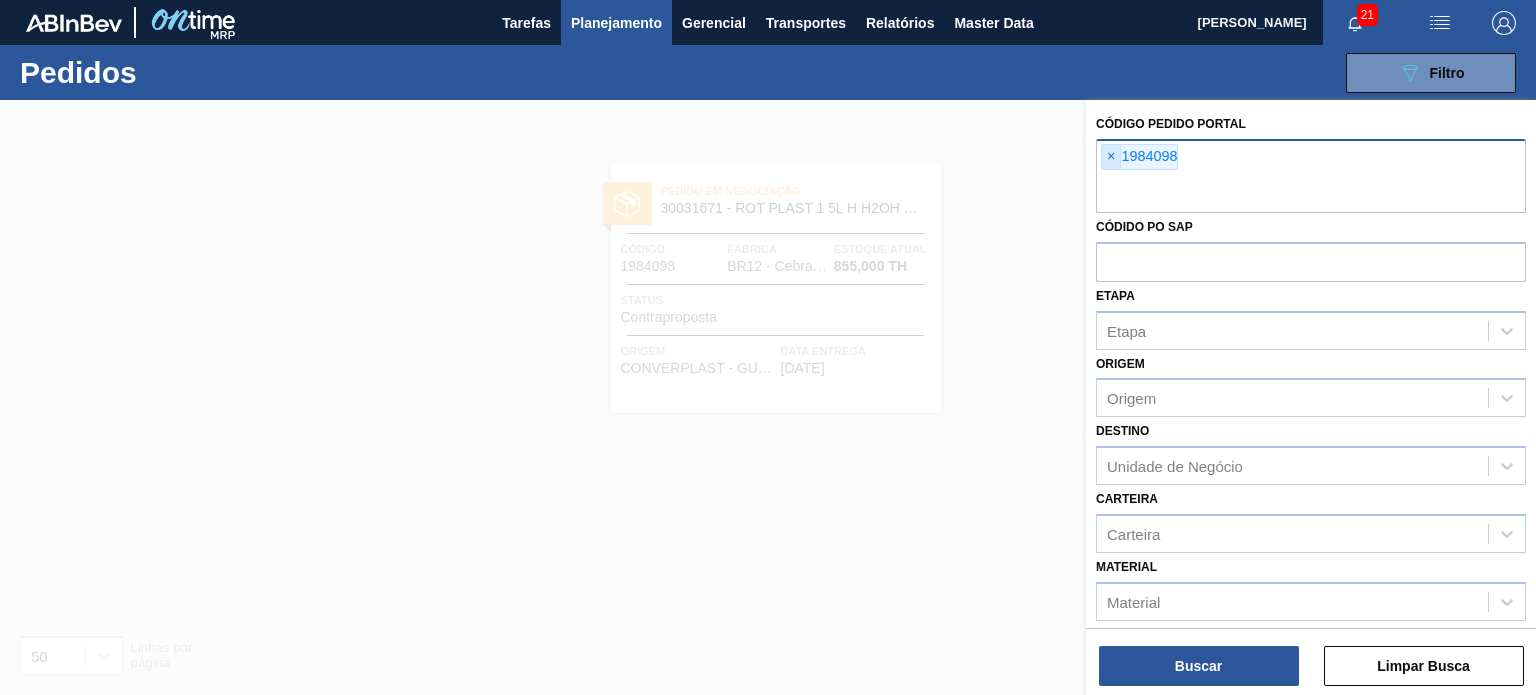 click on "×" at bounding box center (1111, 157) 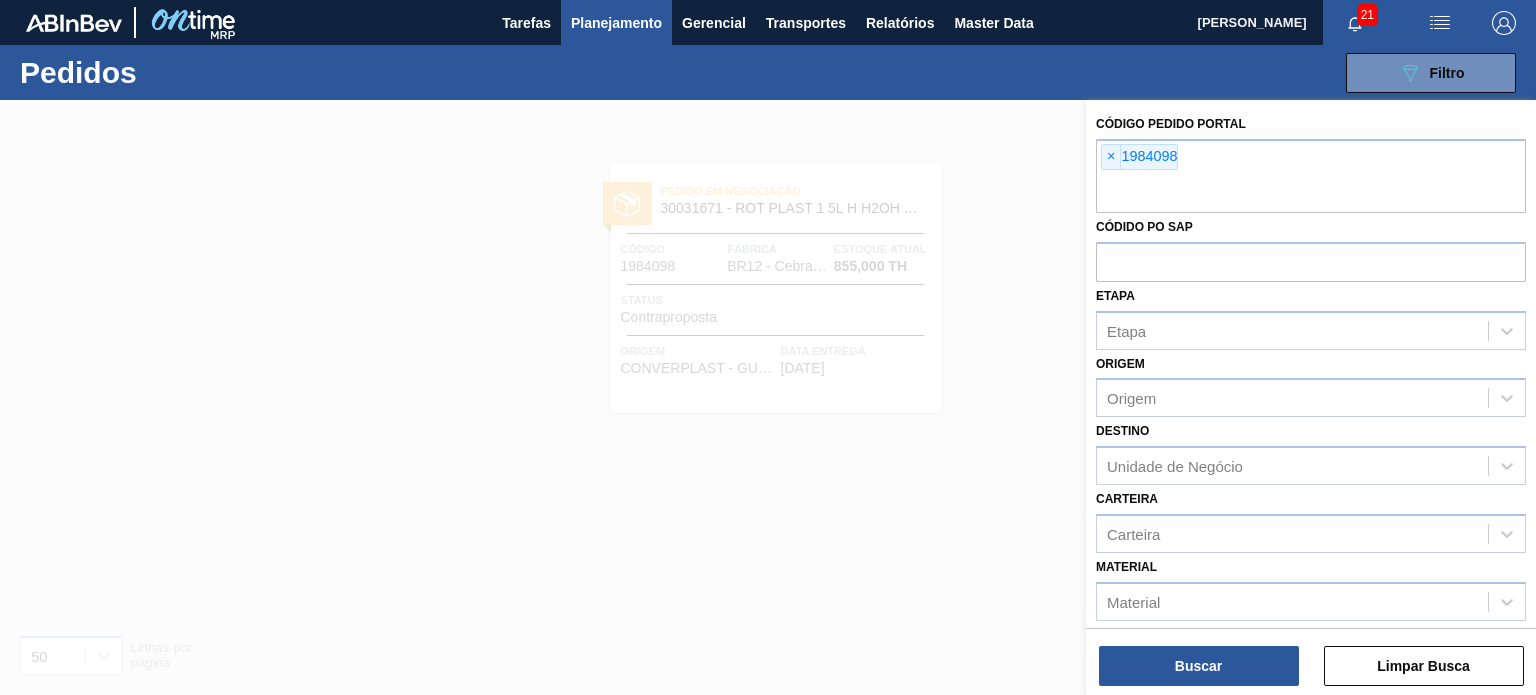 paste on "1980608" 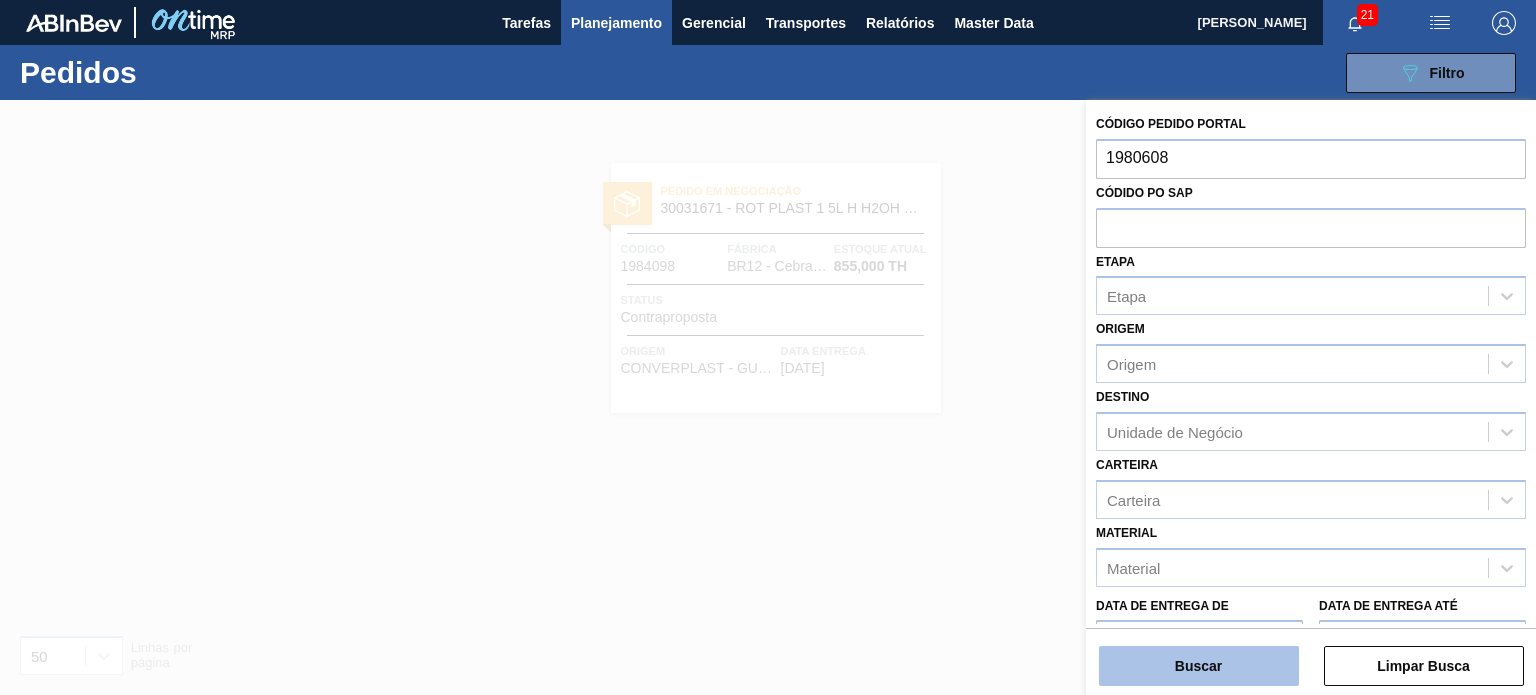type on "1980608" 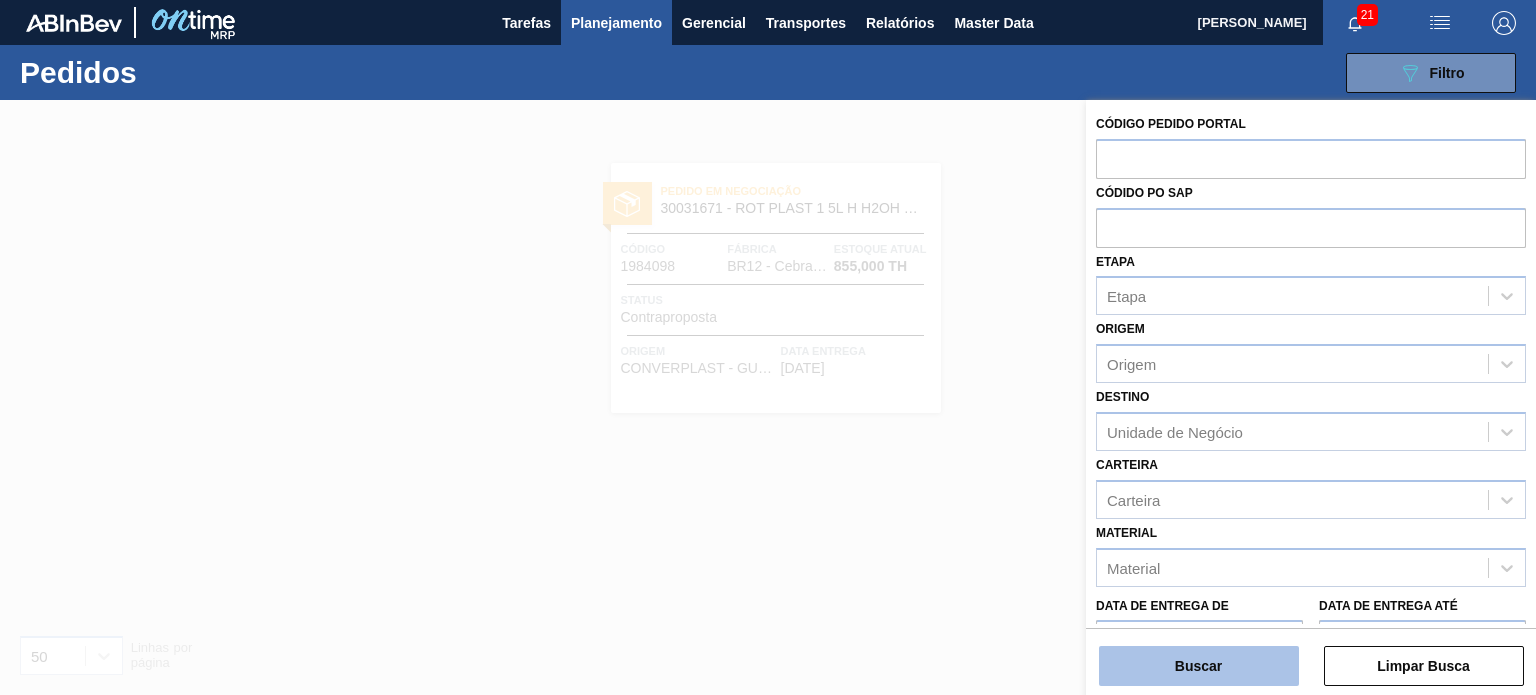 click on "Buscar" at bounding box center [1199, 666] 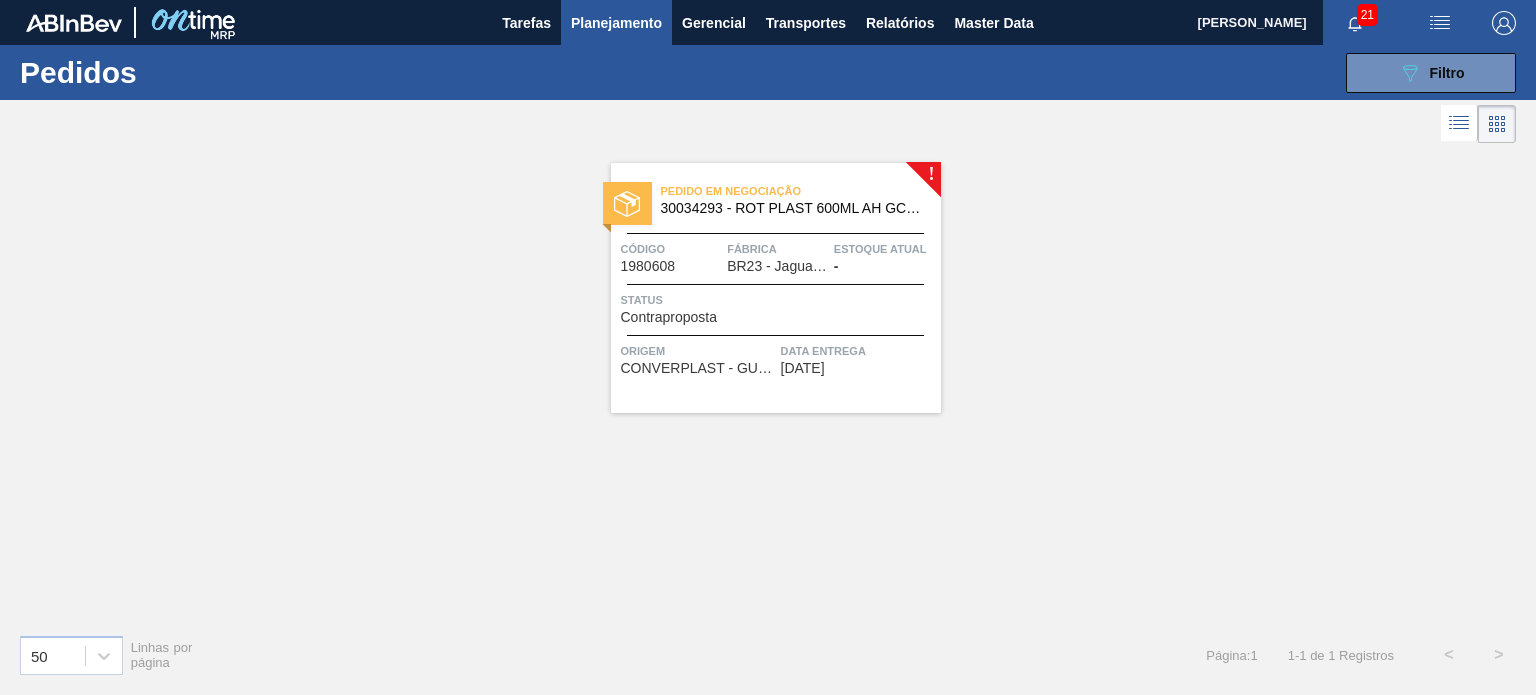 click on "Planejamento" at bounding box center (616, 23) 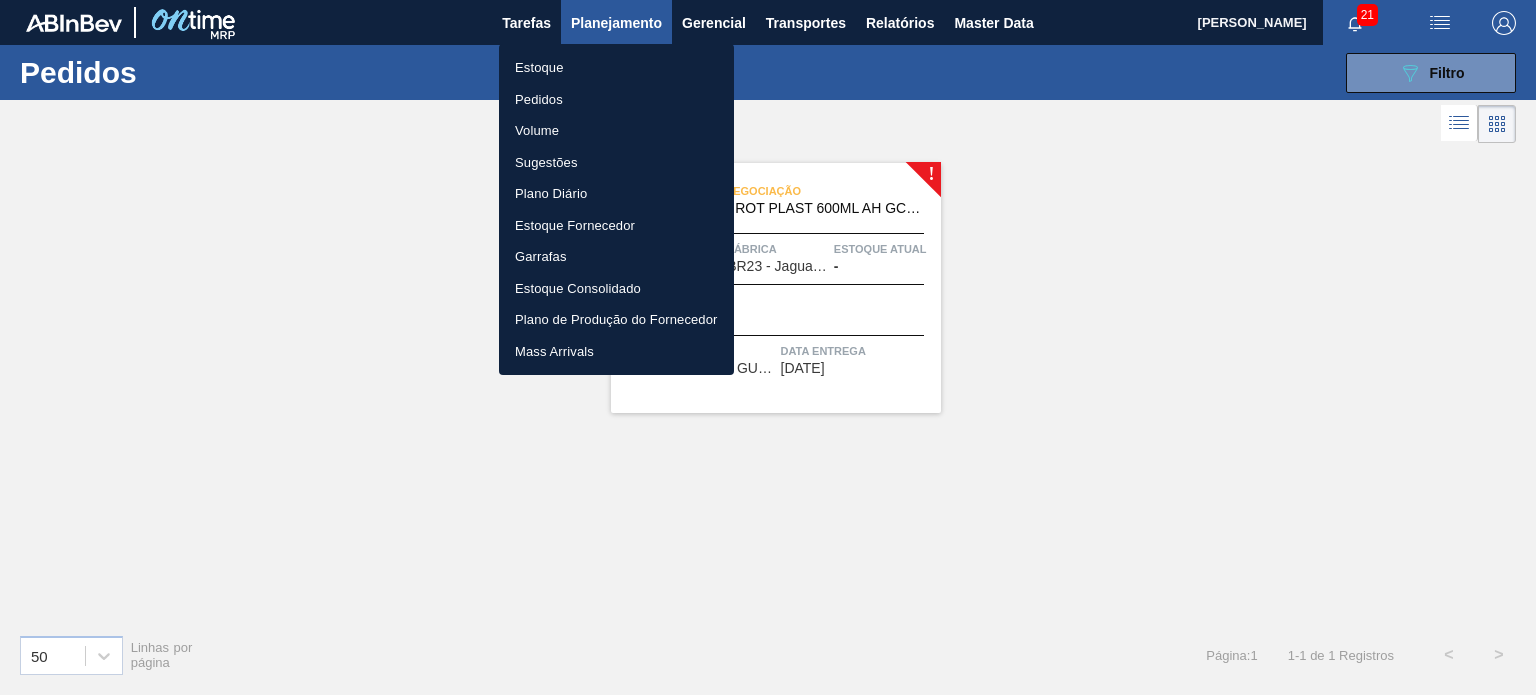 click on "Estoque" at bounding box center [616, 68] 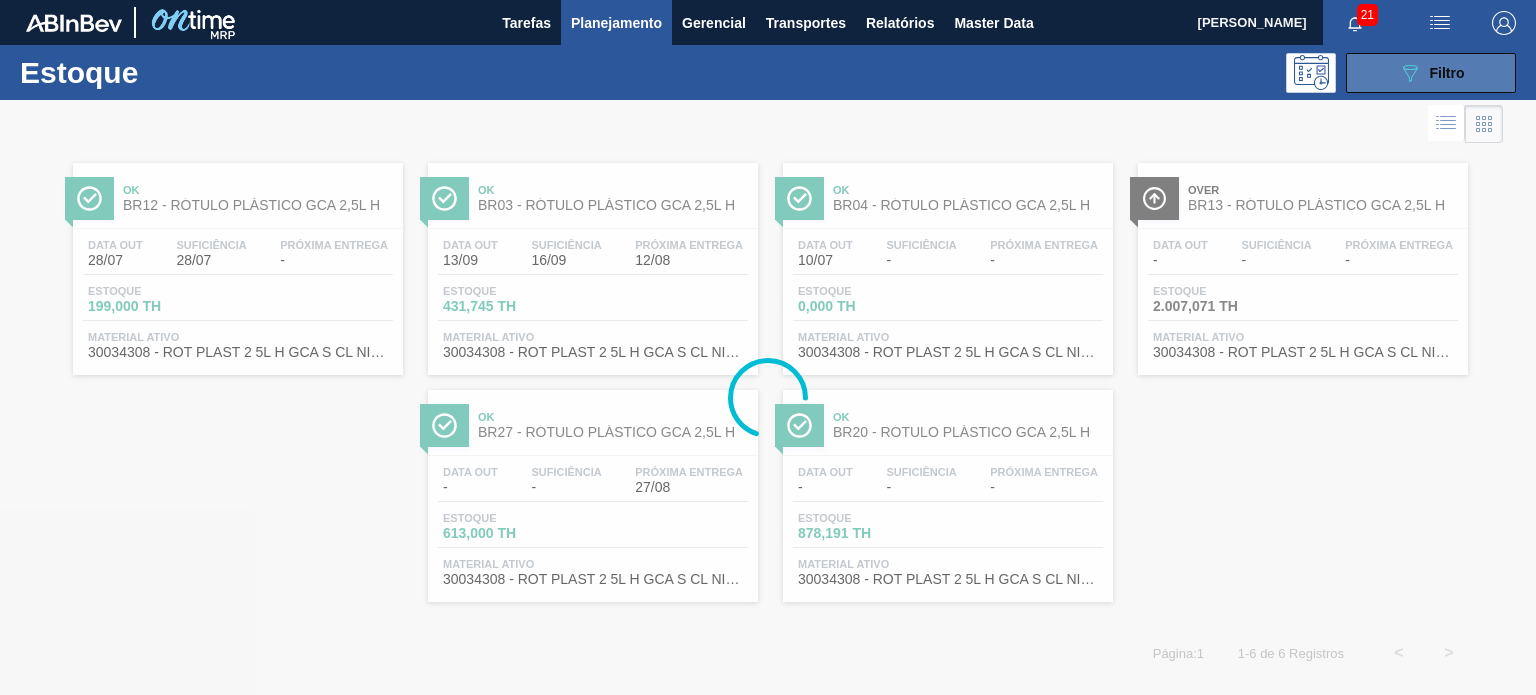click on "089F7B8B-B2A5-4AFE-B5C0-19BA573D28AC Filtro" at bounding box center [1431, 73] 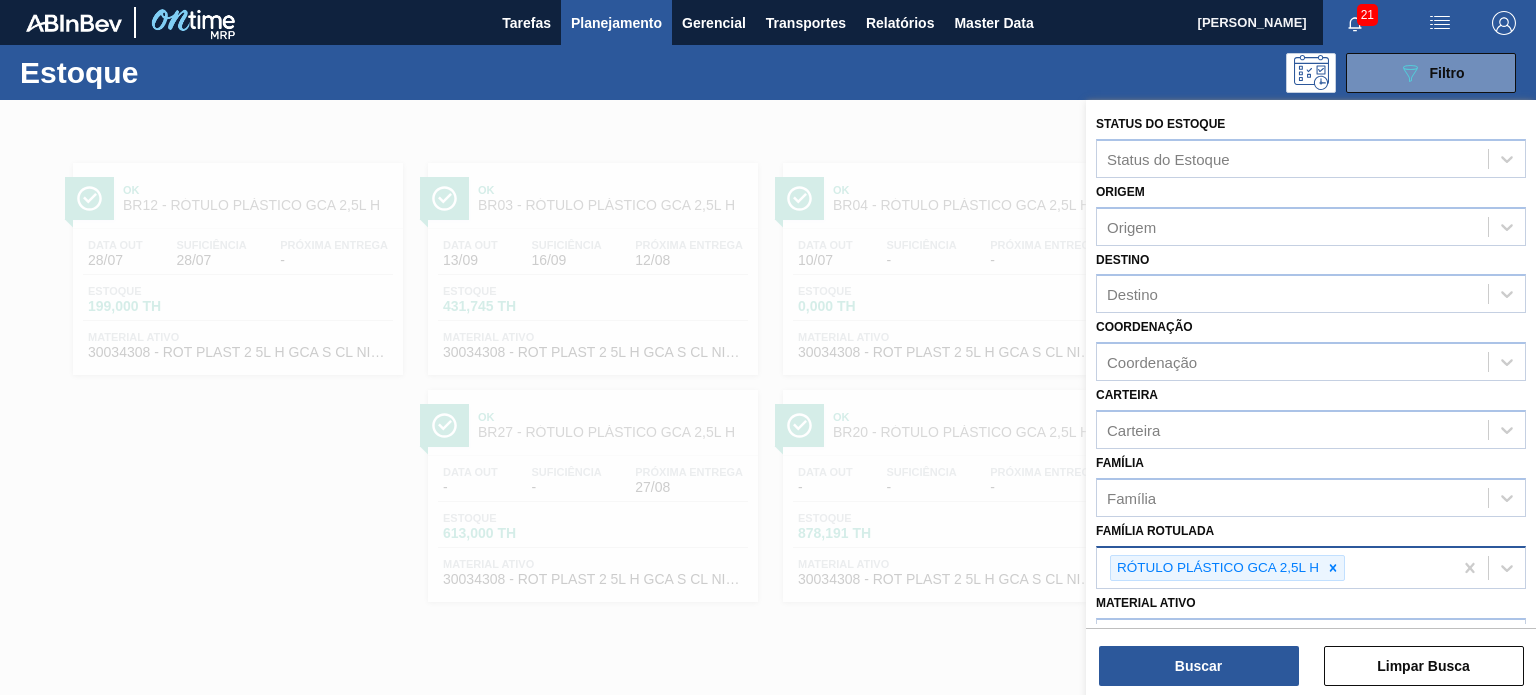 click at bounding box center [1333, 568] 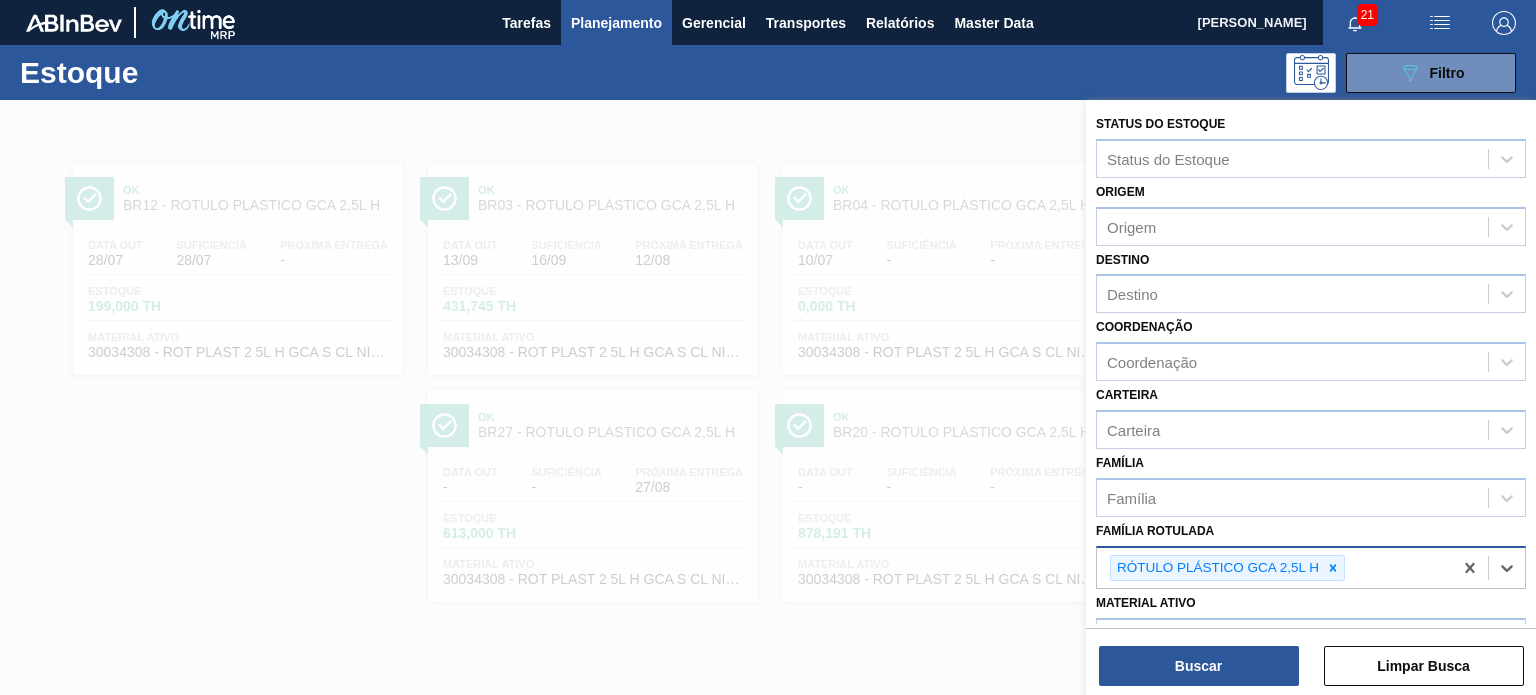 paste on "RÓTULO PLÁSTICO GCA ZERO 600ML AH" 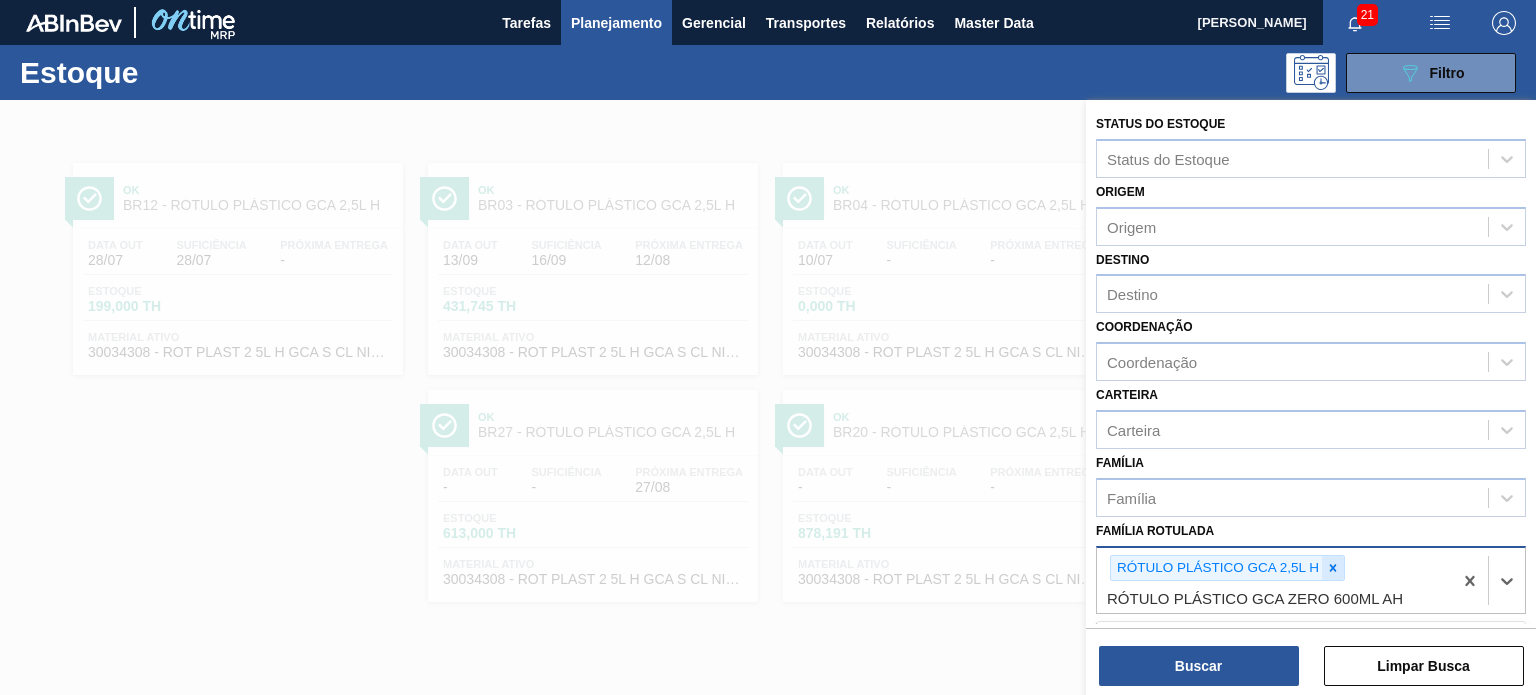 click 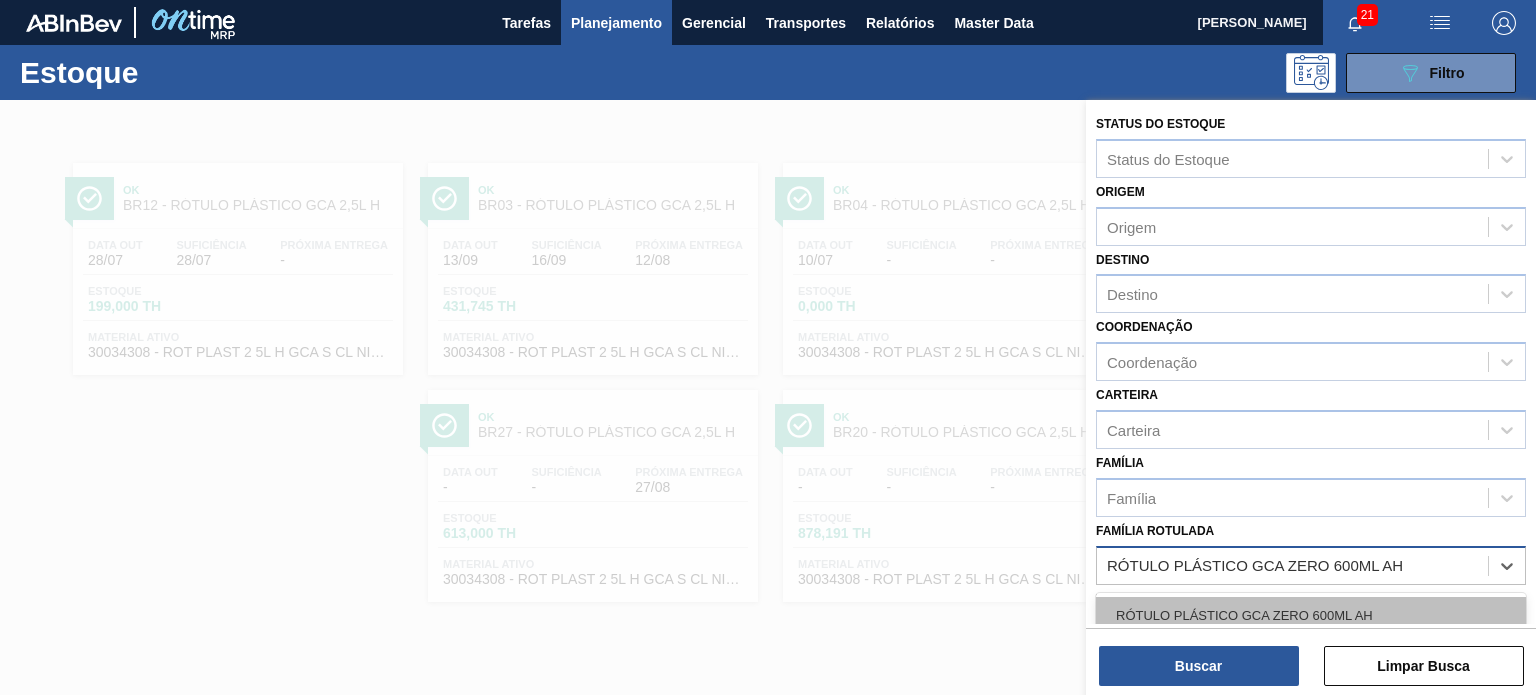 click on "RÓTULO PLÁSTICO GCA ZERO 600ML AH" at bounding box center (1311, 615) 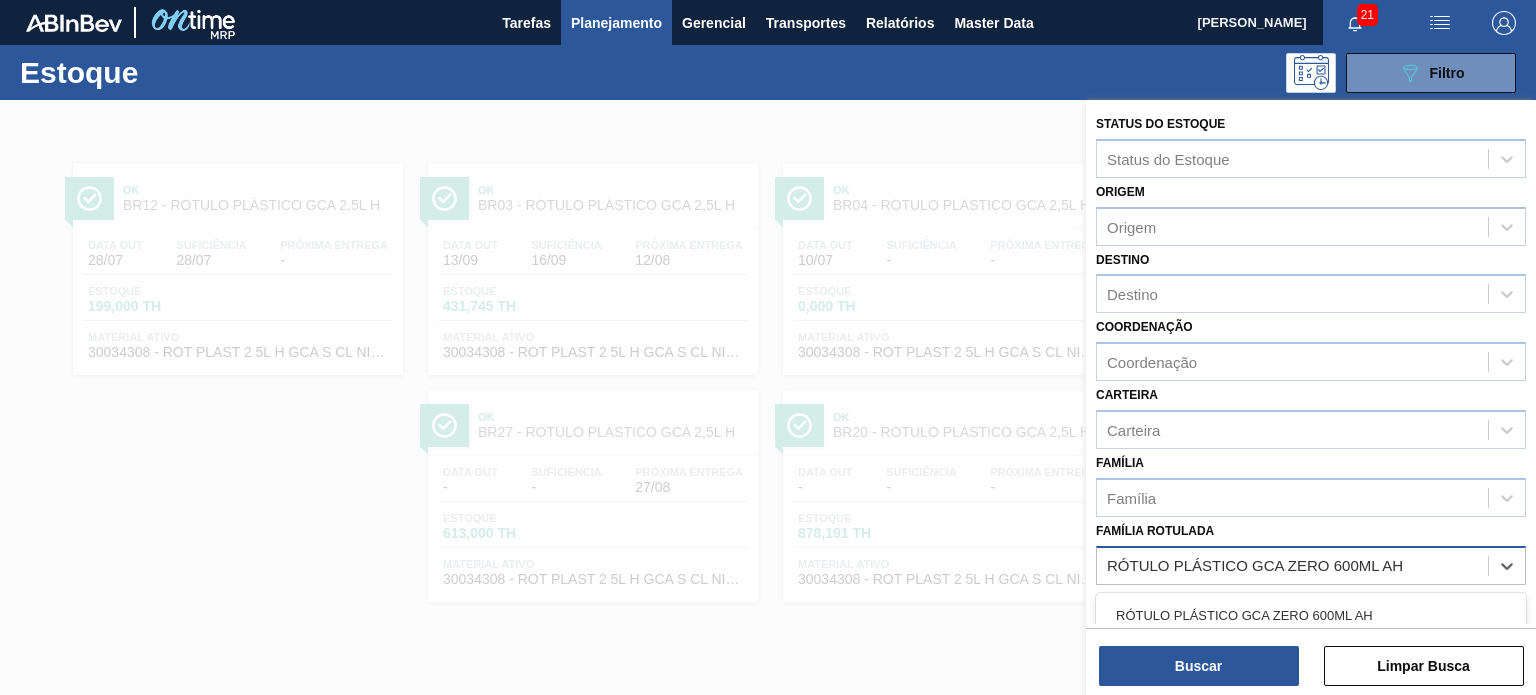 type 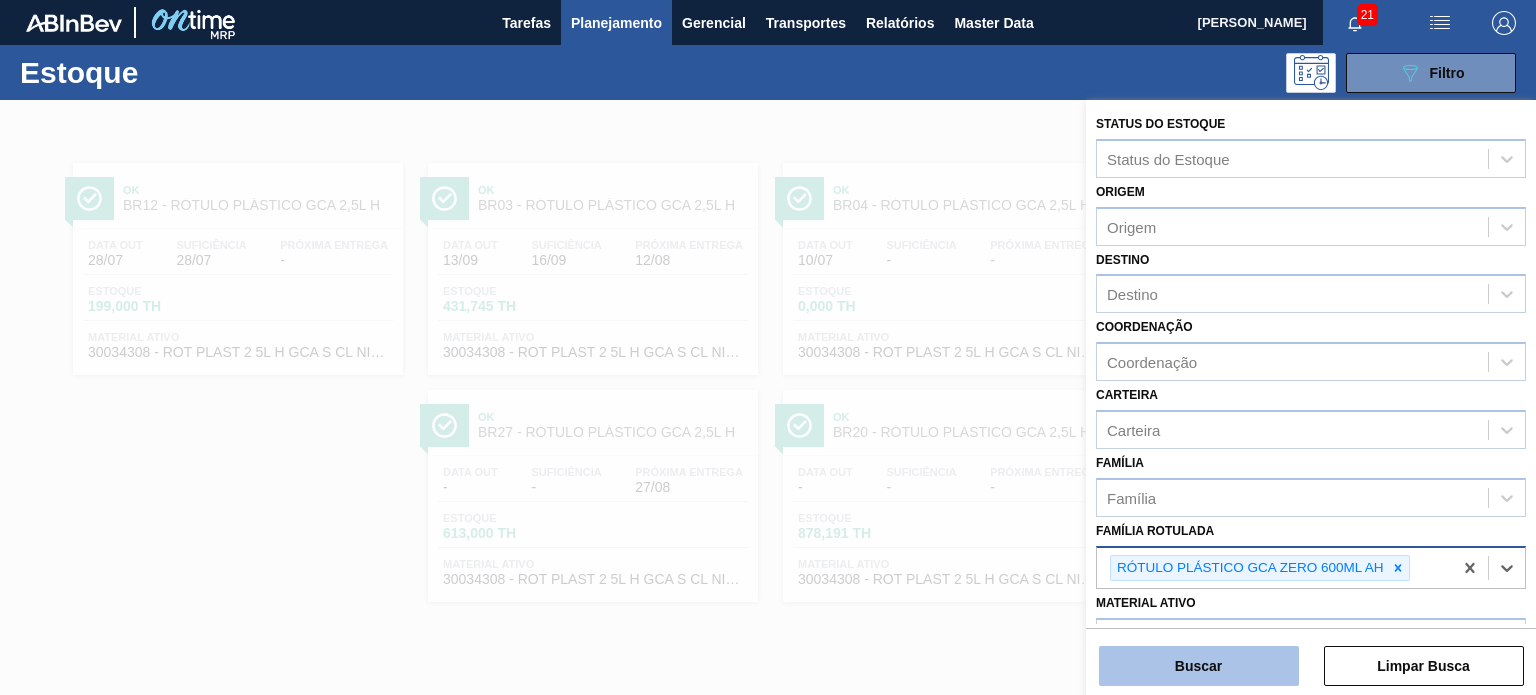 click on "Buscar" at bounding box center [1199, 666] 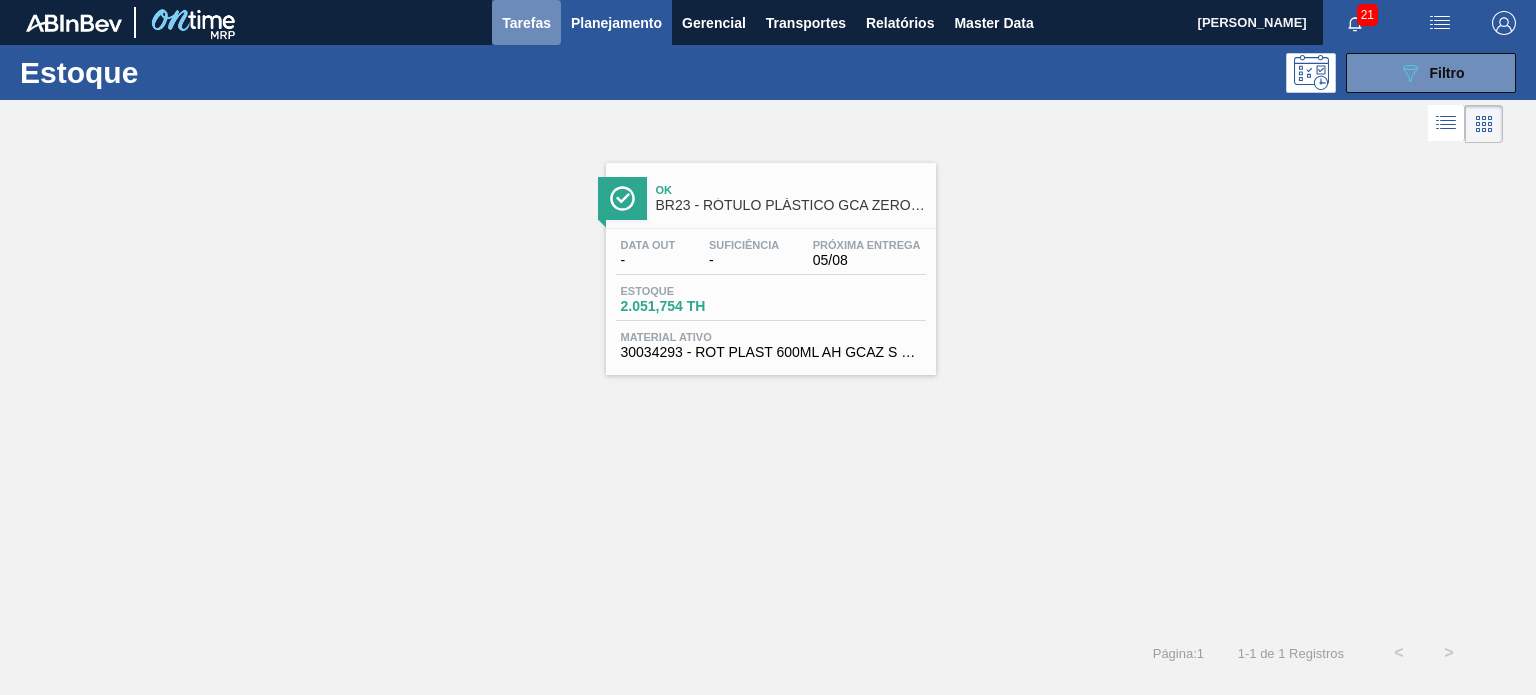 click on "Tarefas" at bounding box center (526, 23) 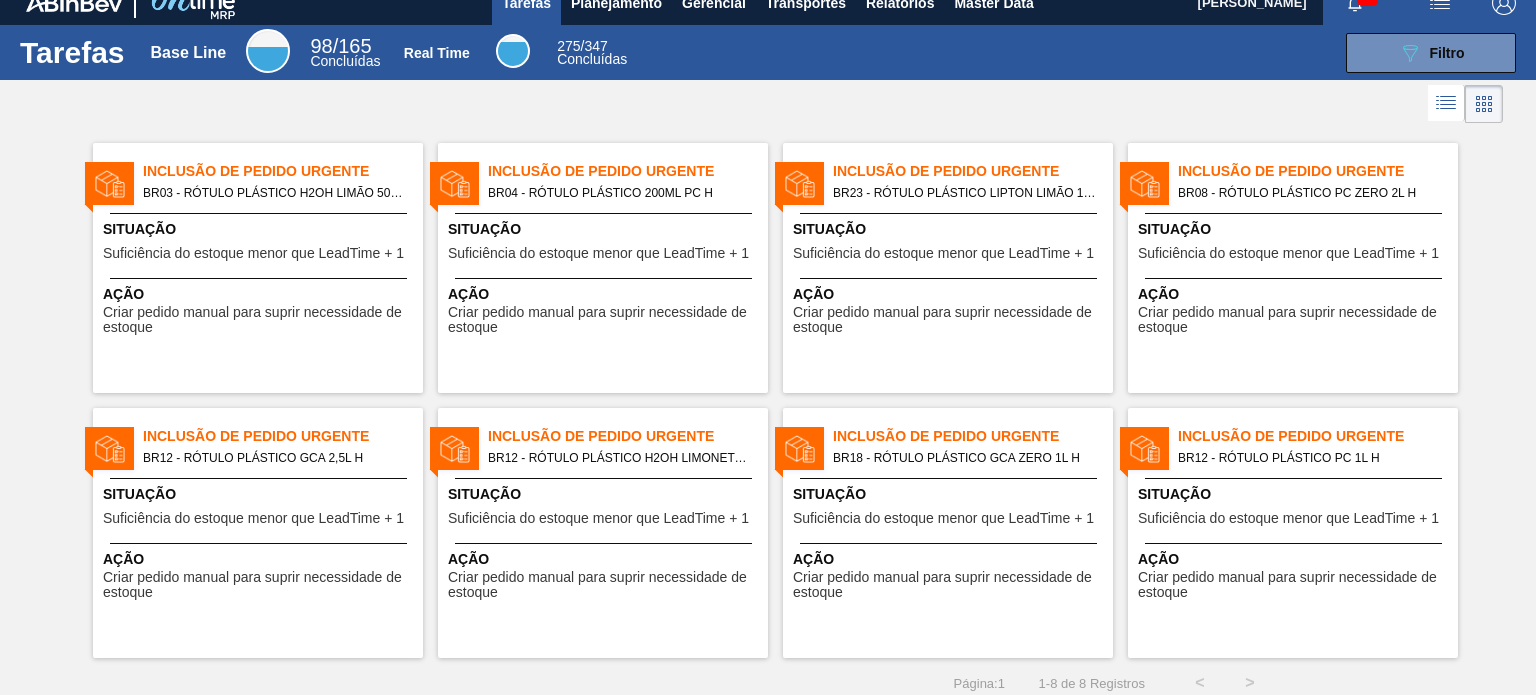 scroll, scrollTop: 32, scrollLeft: 0, axis: vertical 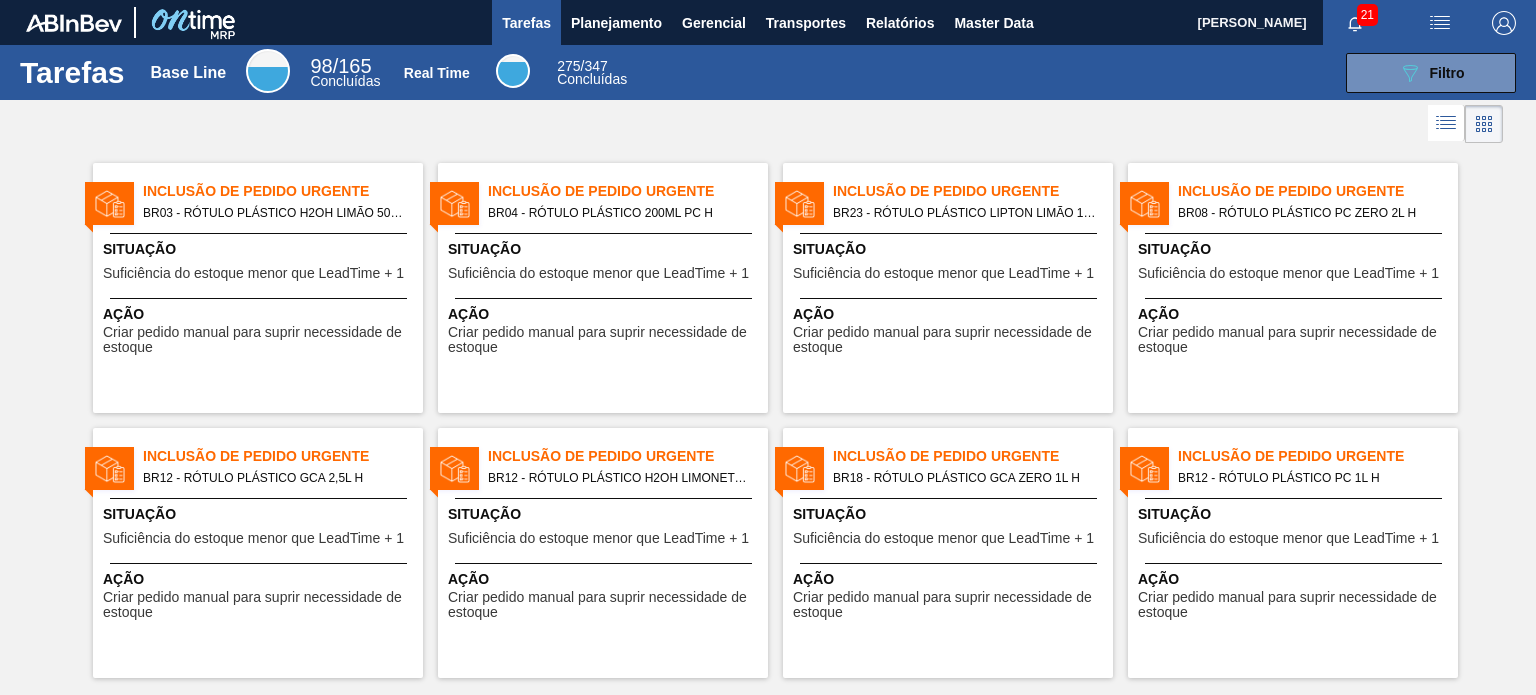 drag, startPoint x: 1040, startPoint y: 481, endPoint x: 1451, endPoint y: 311, distance: 444.77072 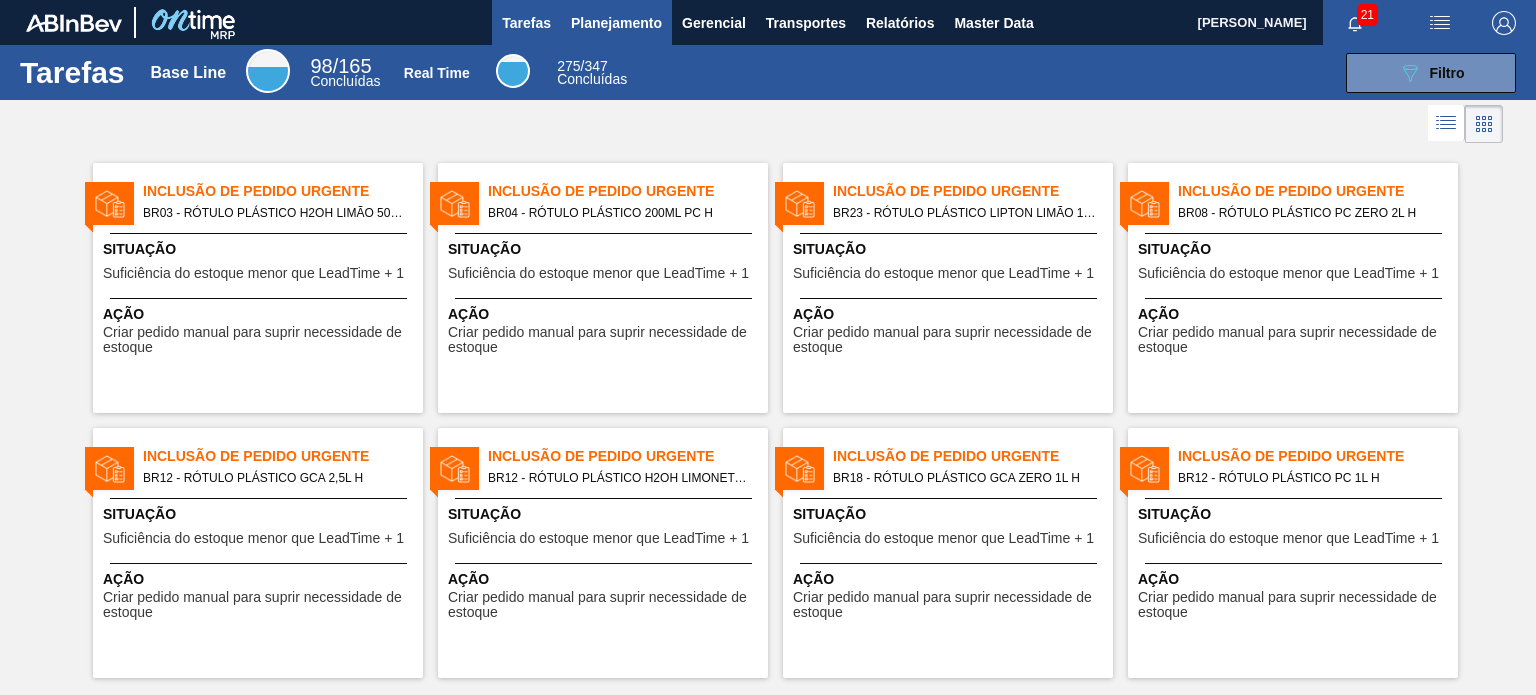 click on "Planejamento" at bounding box center (616, 23) 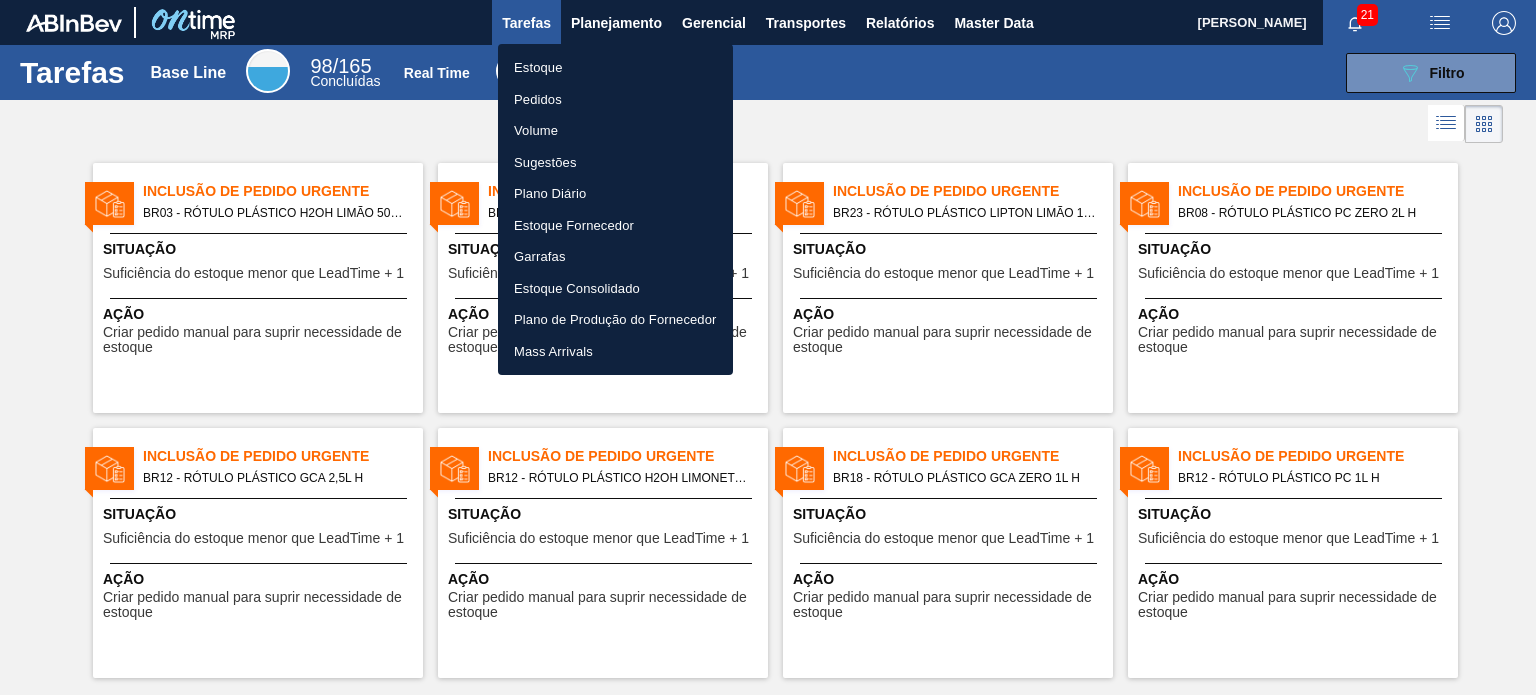 drag, startPoint x: 616, startPoint y: 59, endPoint x: 569, endPoint y: 3, distance: 73.109505 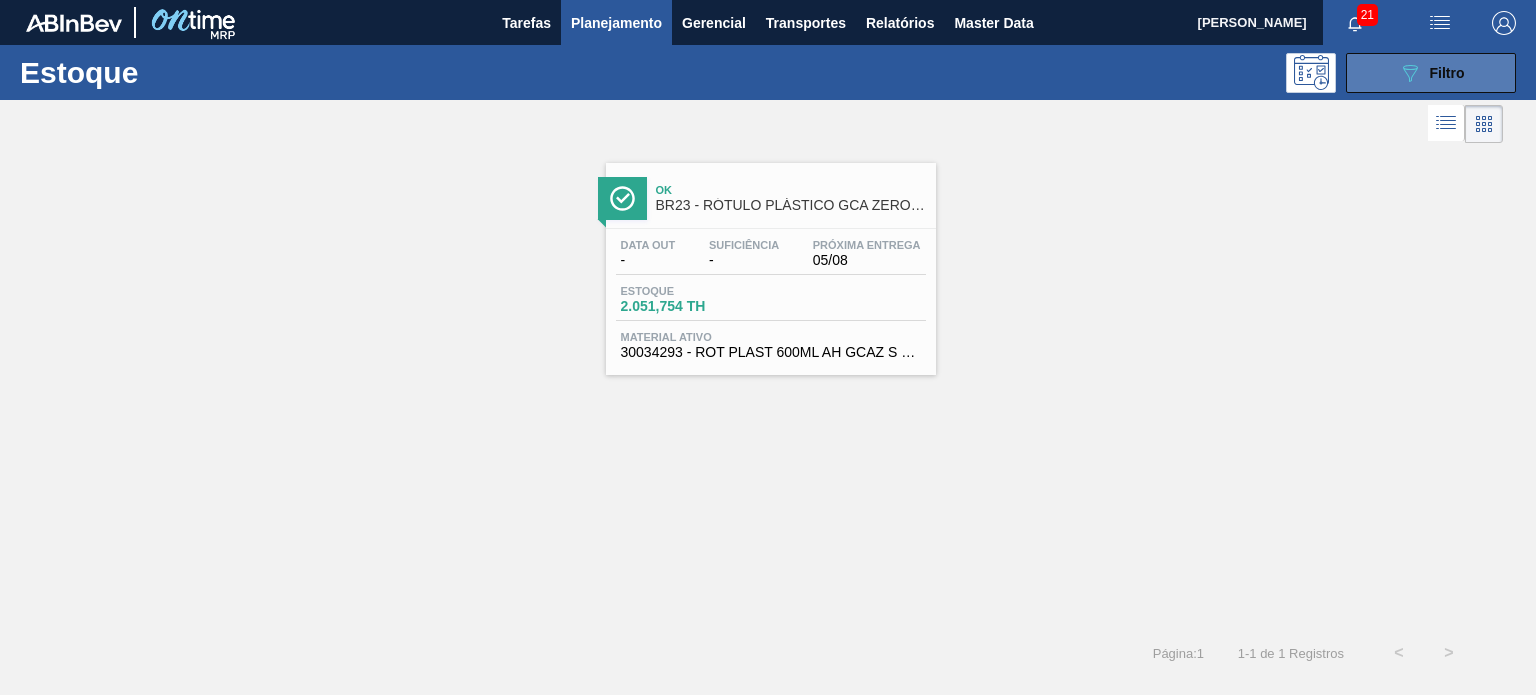 click on "089F7B8B-B2A5-4AFE-B5C0-19BA573D28AC" 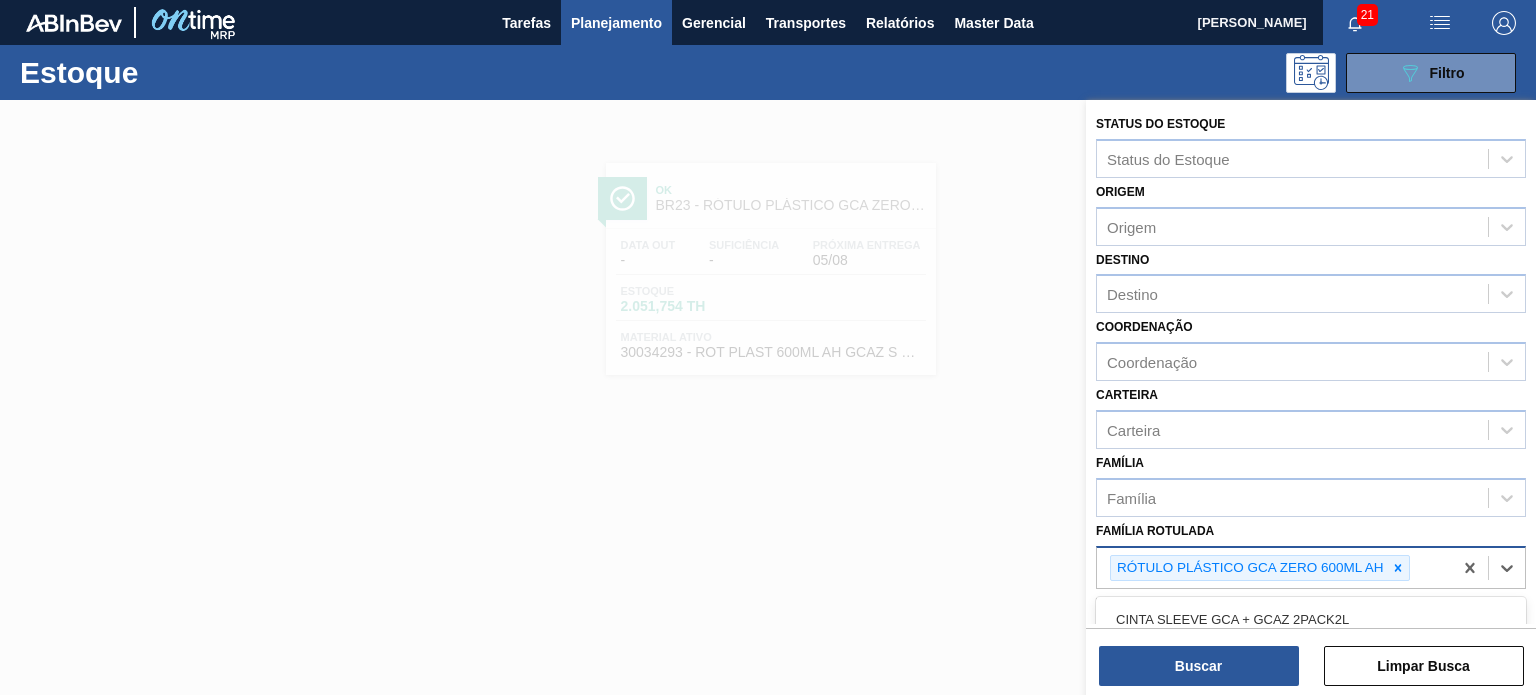 click on "RÓTULO PLÁSTICO GCA ZERO 600ML AH" at bounding box center (1274, 568) 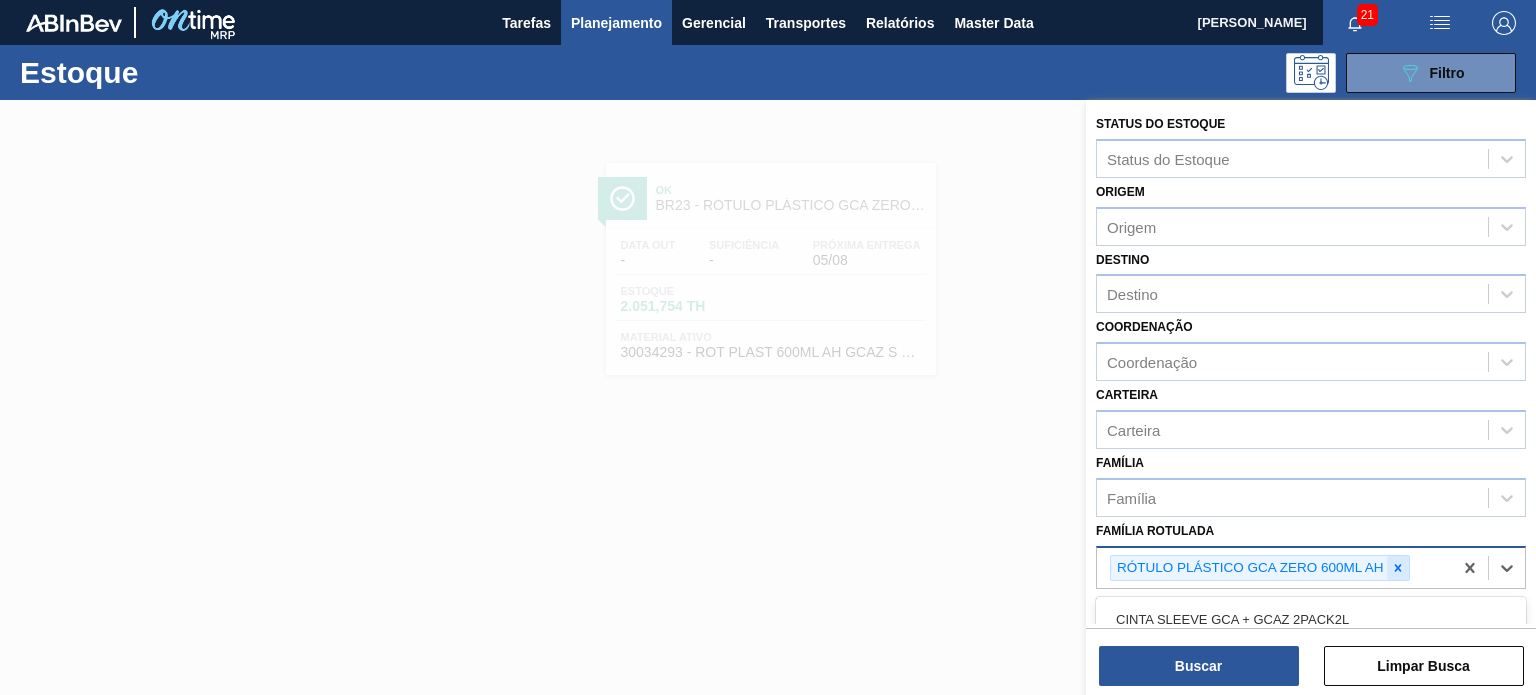 click 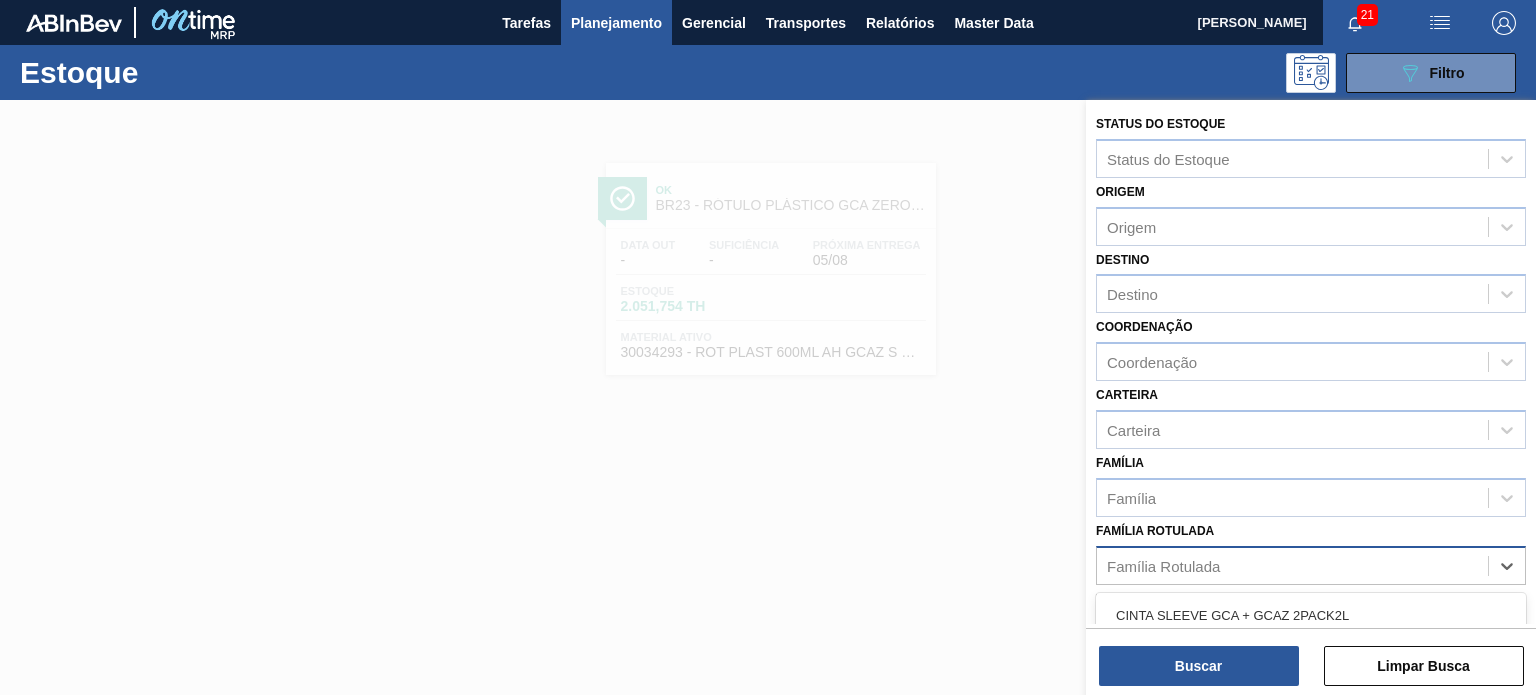 paste on "RÓTULO PLÁSTICO 200ML PC H" 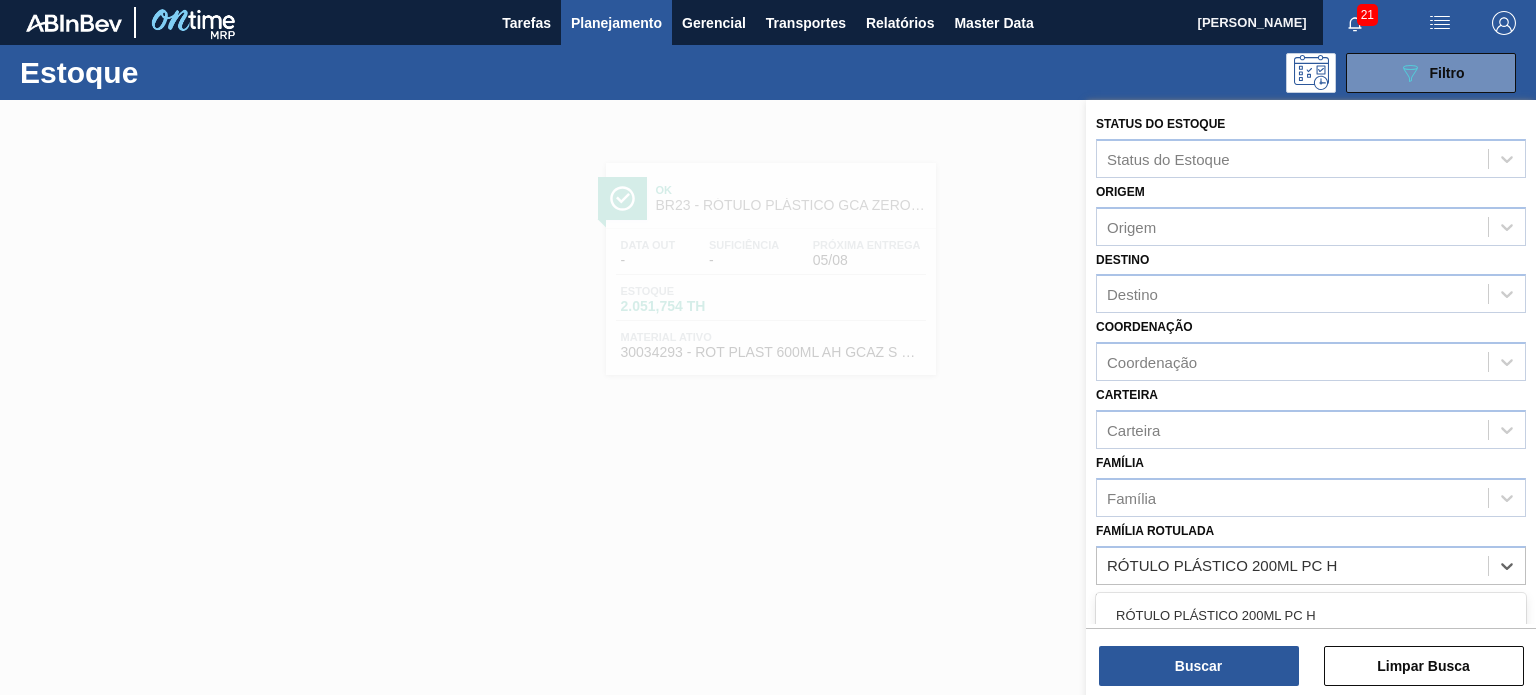 type on "RÓTULO PLÁSTICO 200ML PC H" 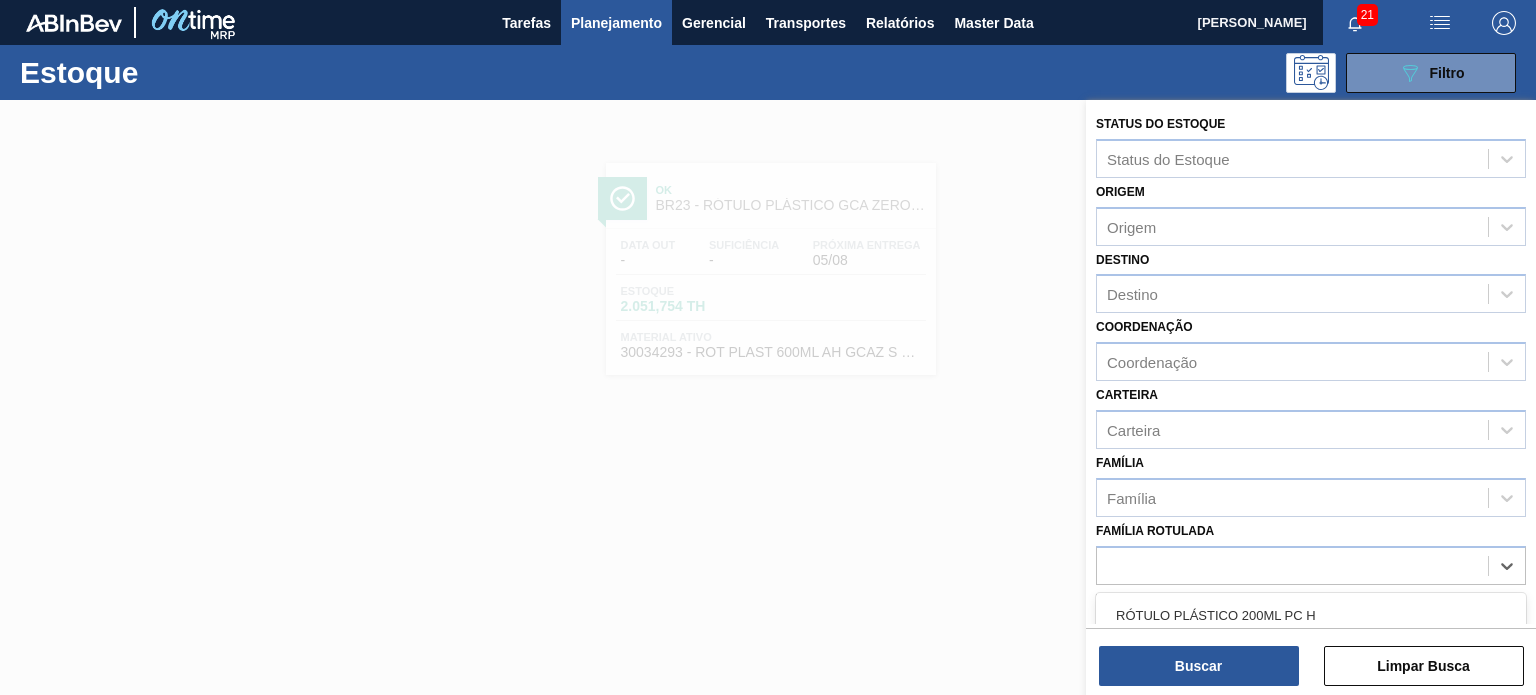 click on "Material ativo Material ativo" at bounding box center (1311, 619) 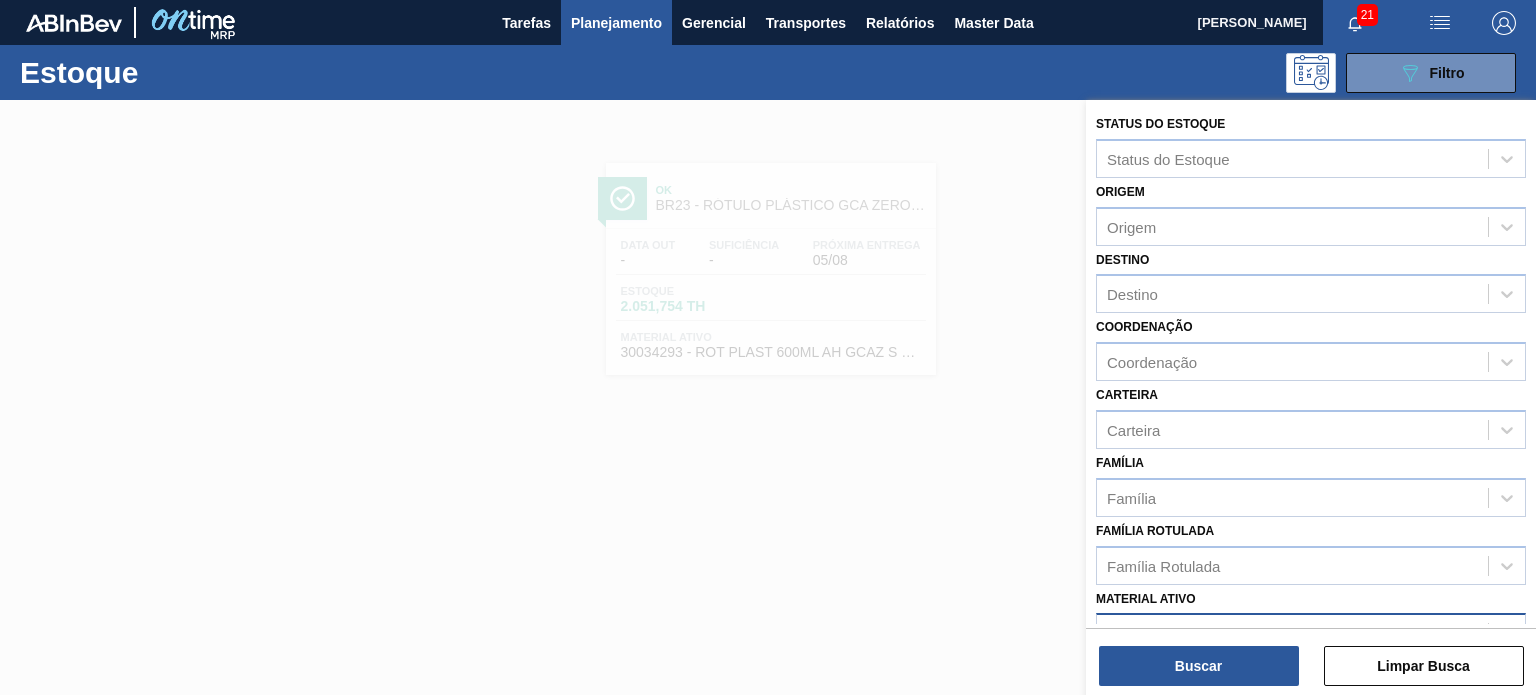 click on "Material ativo" at bounding box center (1311, 632) 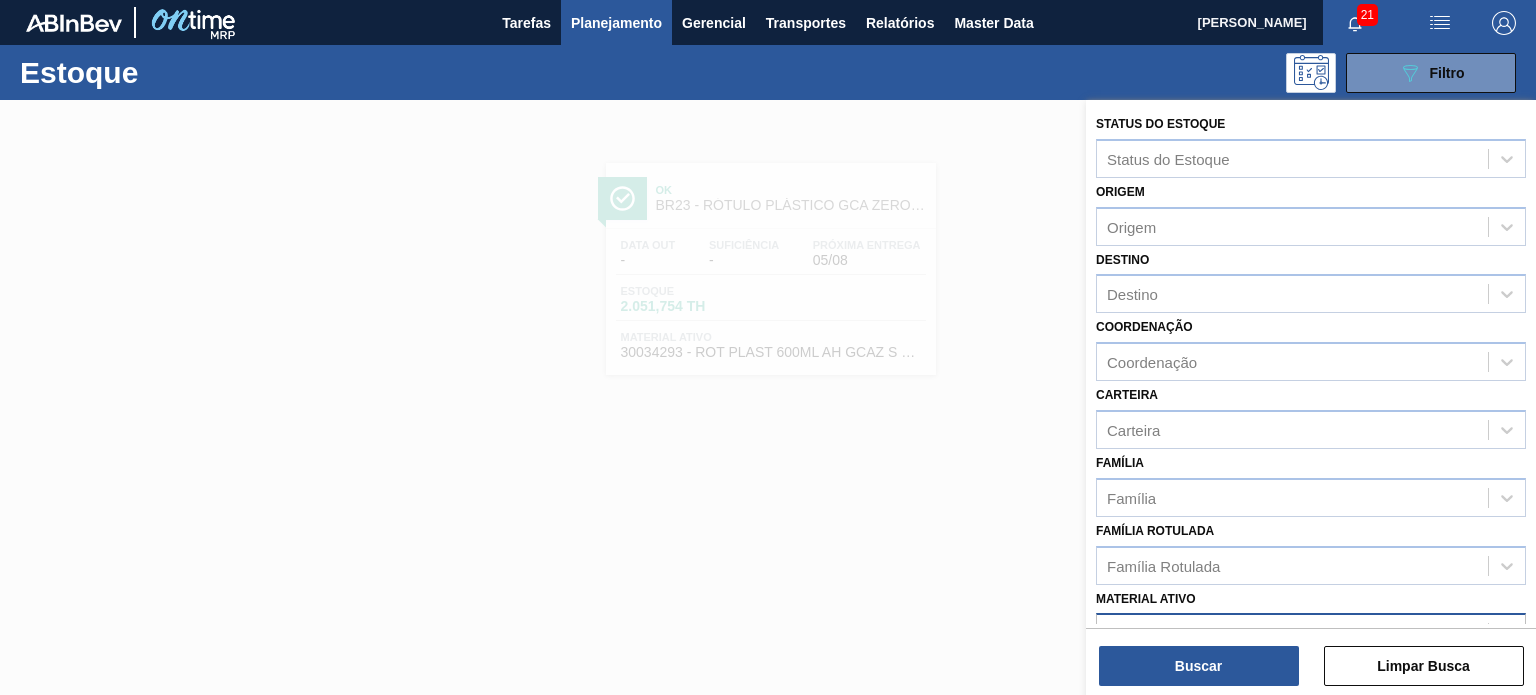 scroll, scrollTop: 13, scrollLeft: 0, axis: vertical 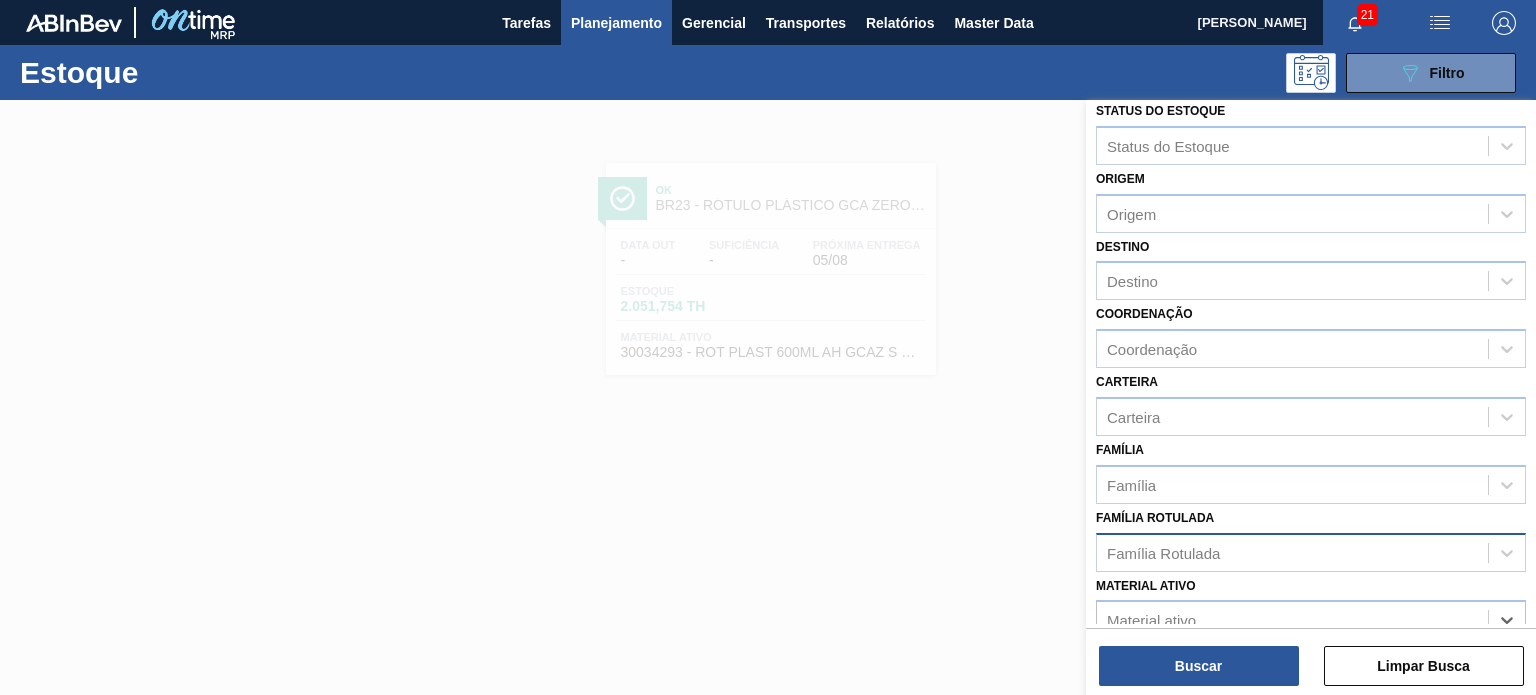 click on "Família Rotulada" at bounding box center (1292, 552) 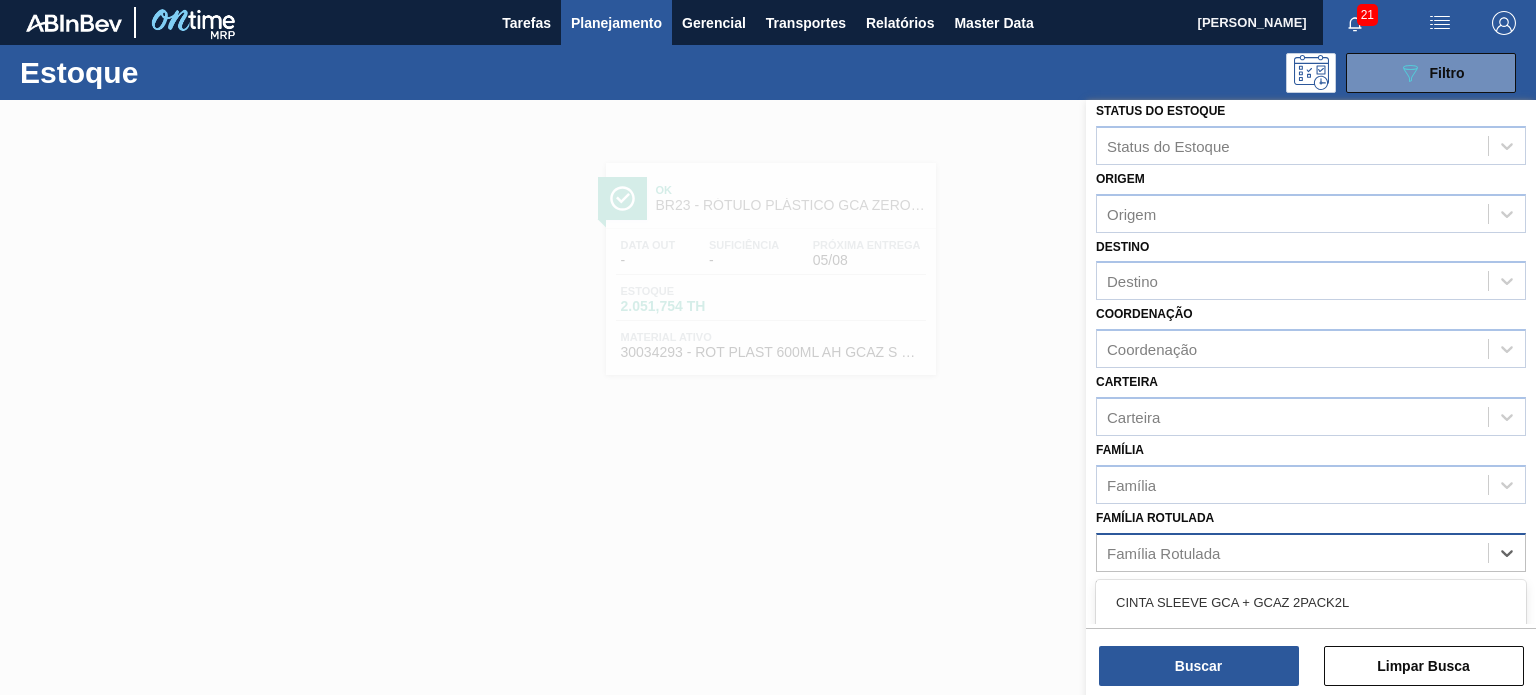 paste on "RÓTULO PLÁSTICO 200ML PC H" 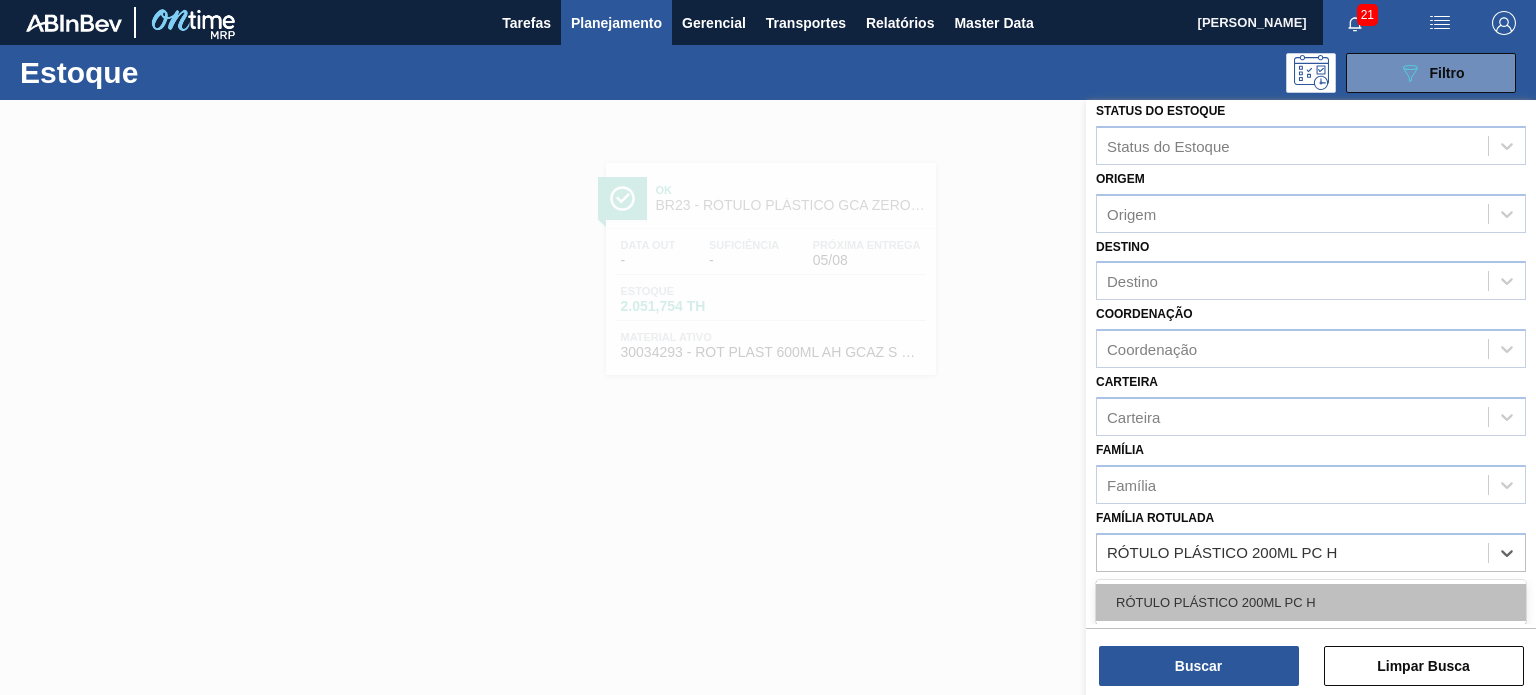 click on "RÓTULO PLÁSTICO 200ML PC H" at bounding box center (1311, 602) 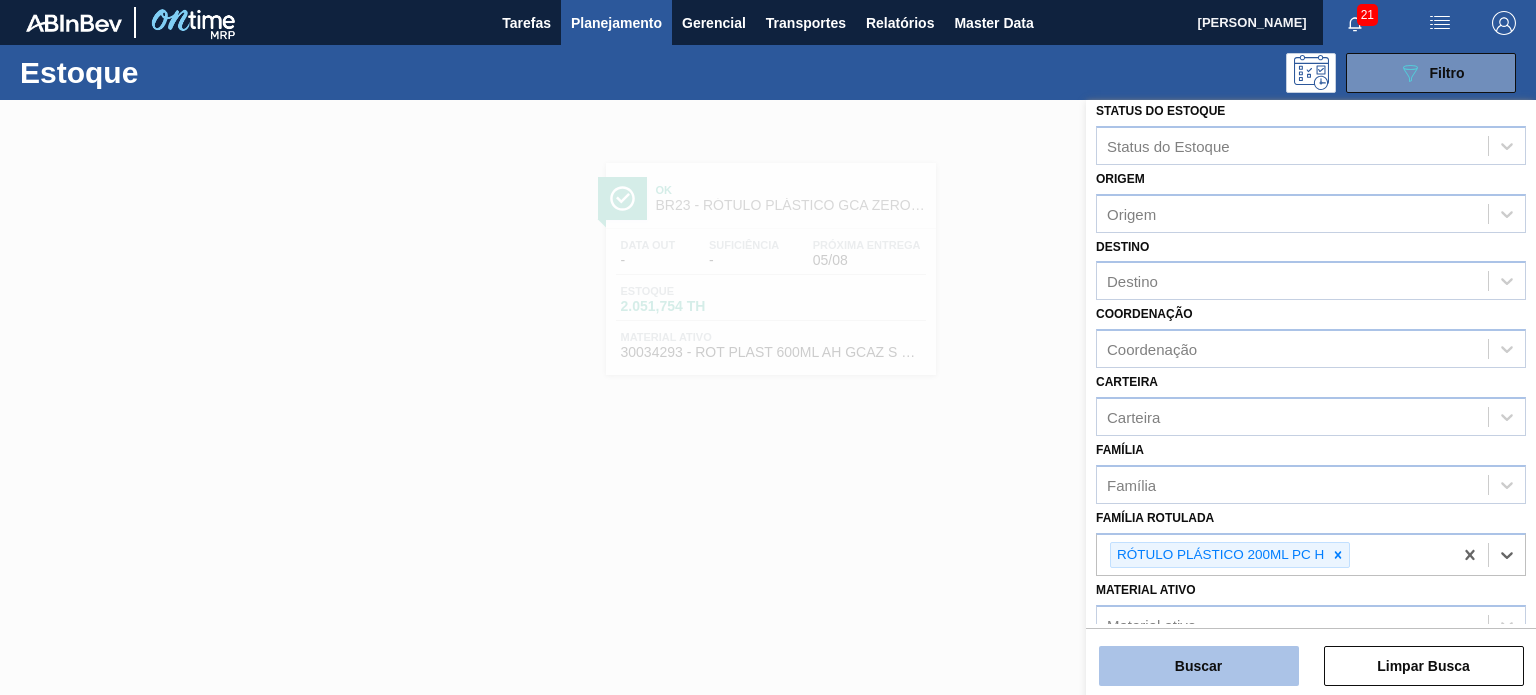 click on "Buscar" at bounding box center [1199, 666] 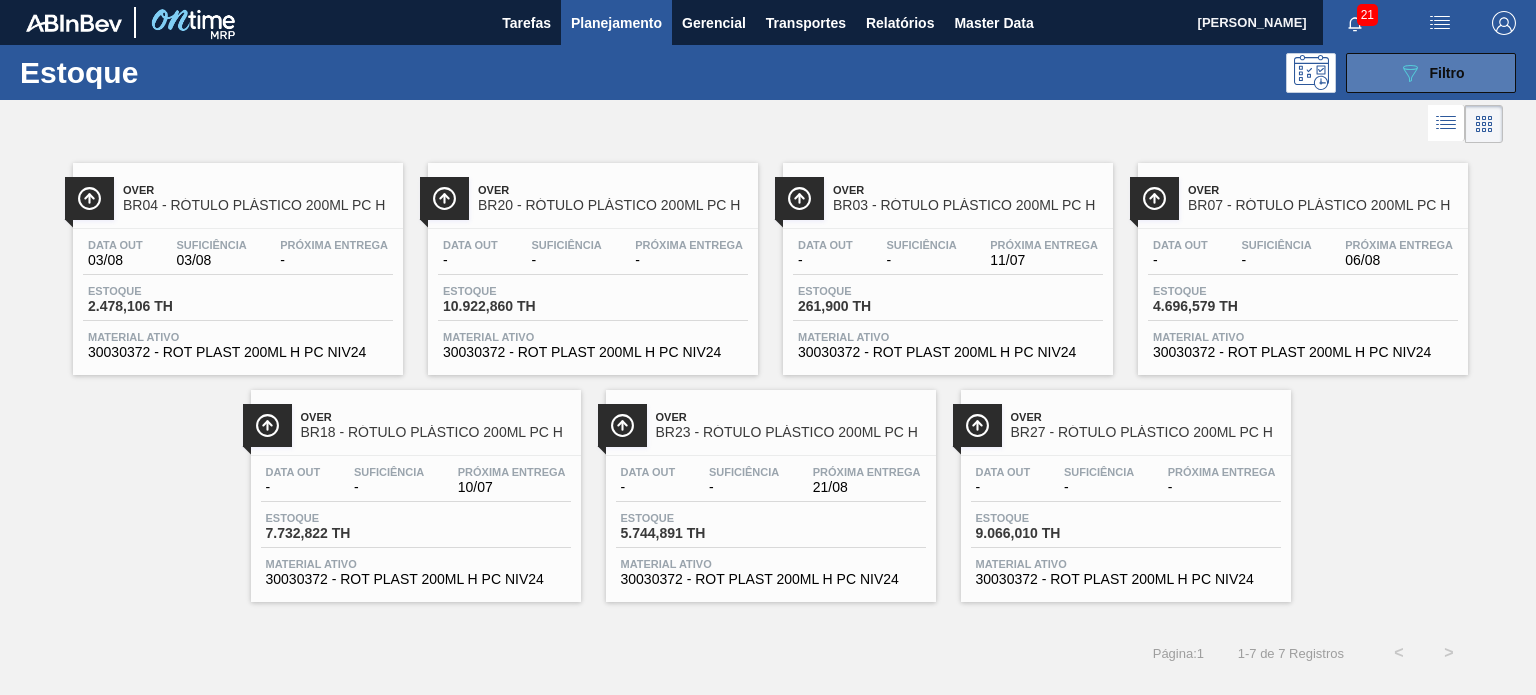click on "089F7B8B-B2A5-4AFE-B5C0-19BA573D28AC Filtro" at bounding box center (1431, 73) 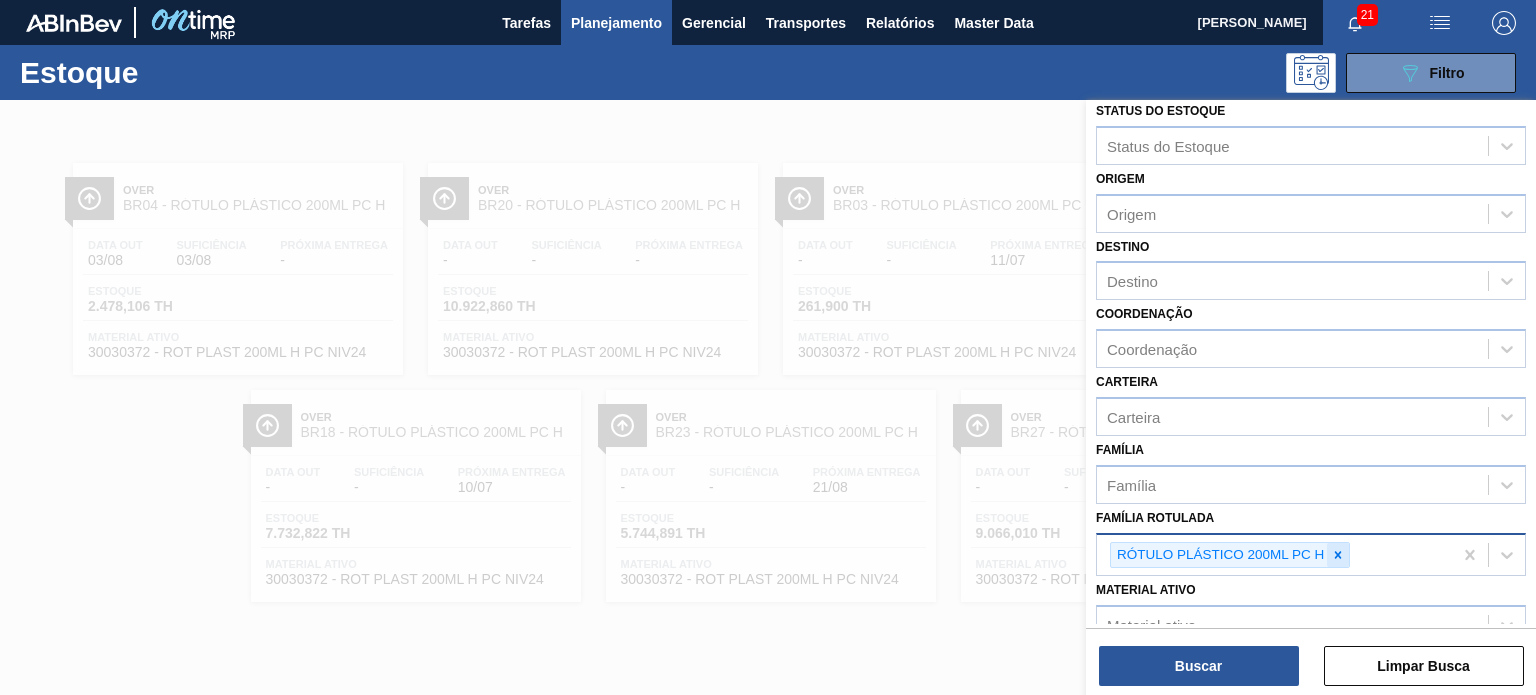 click 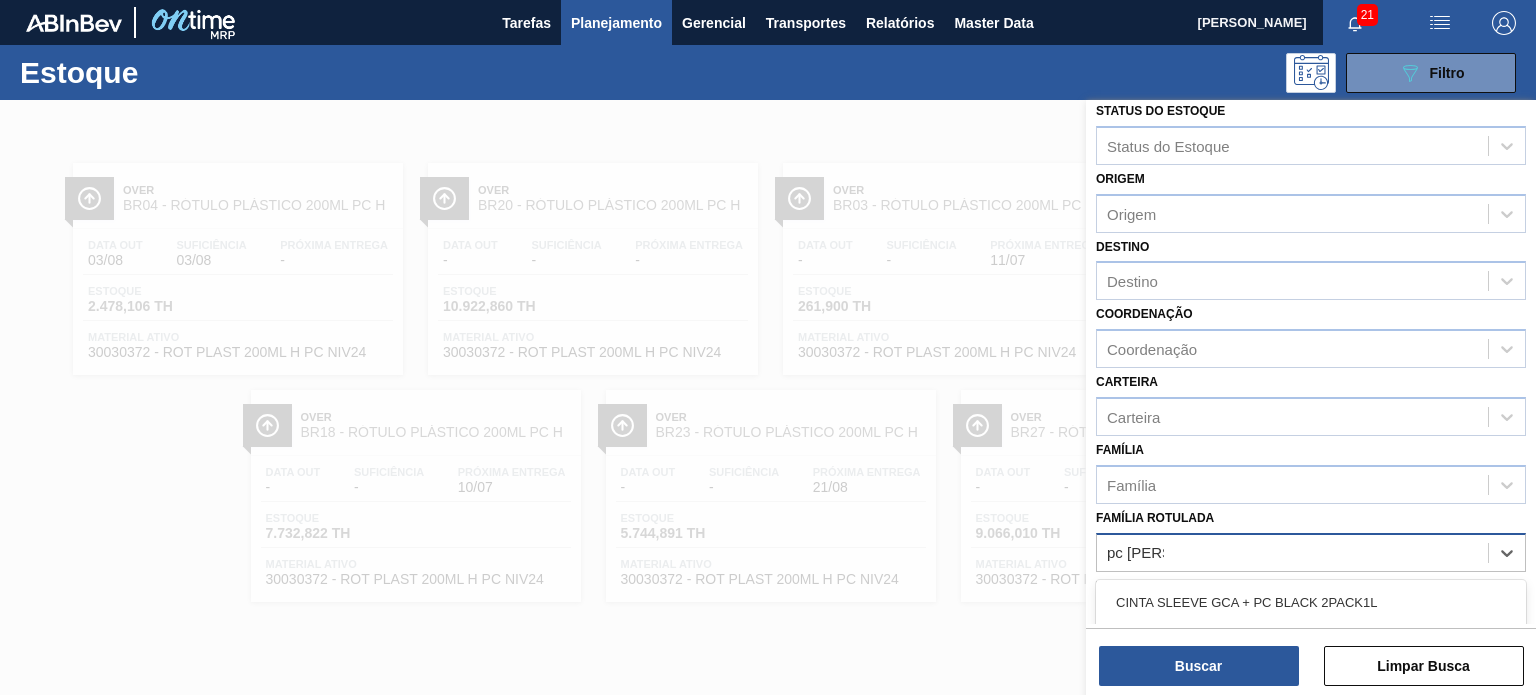 scroll, scrollTop: 113, scrollLeft: 0, axis: vertical 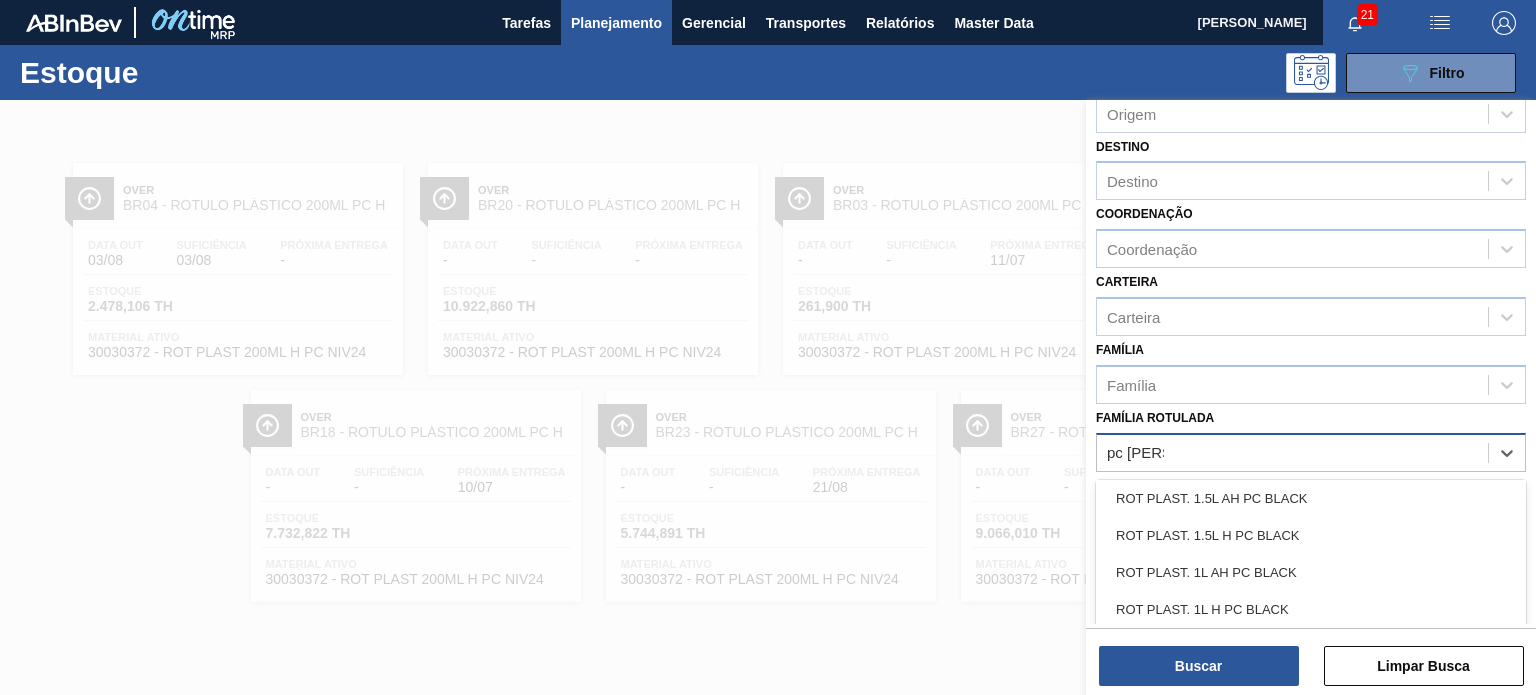 type on "pc black" 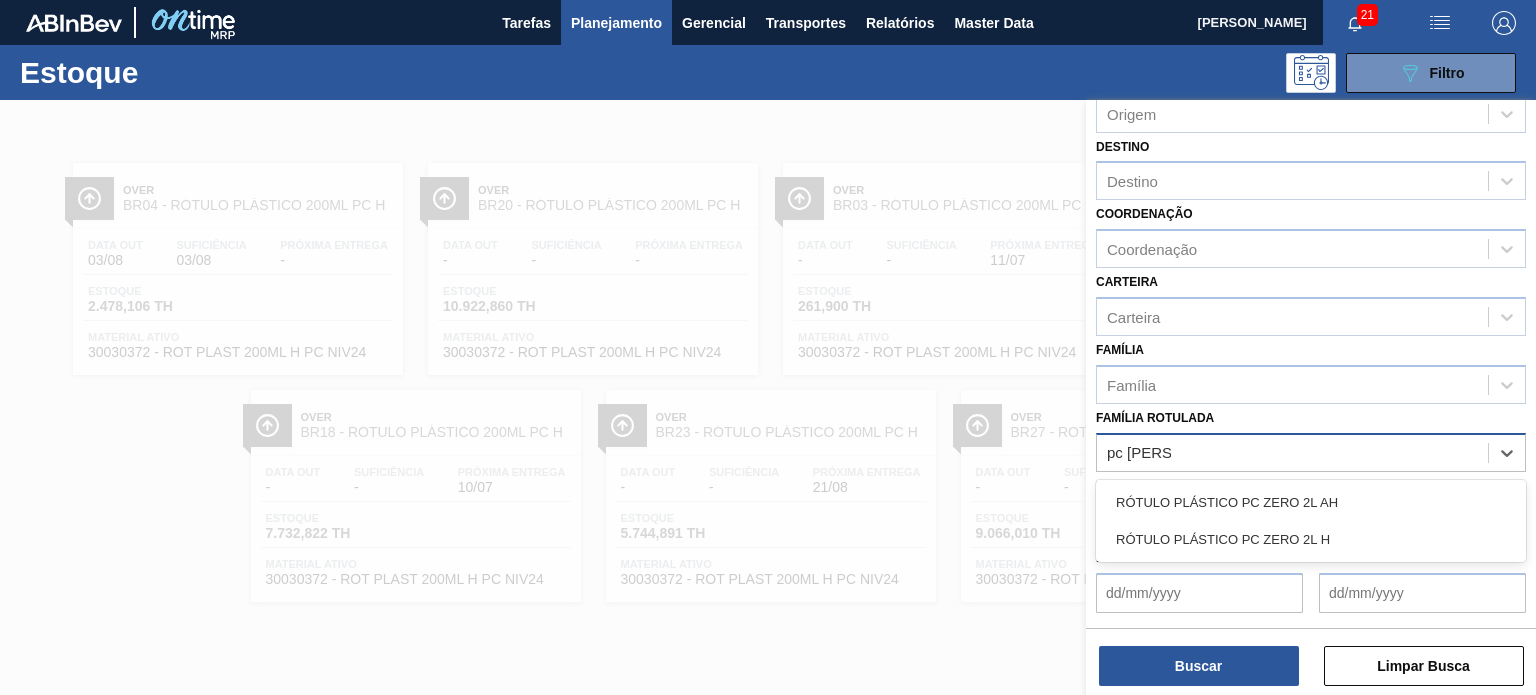 type on "pc zero 2" 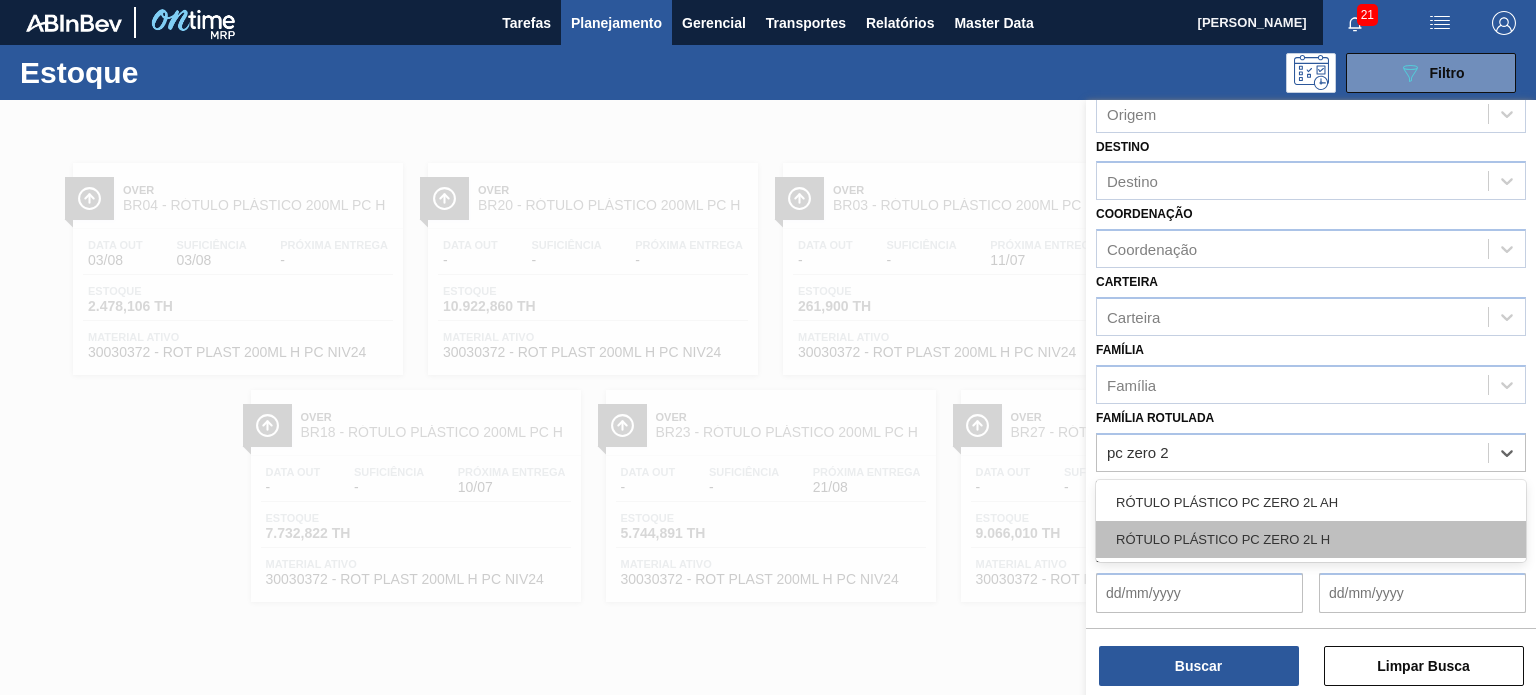 click on "RÓTULO PLÁSTICO PC ZERO 2L H" at bounding box center (1311, 539) 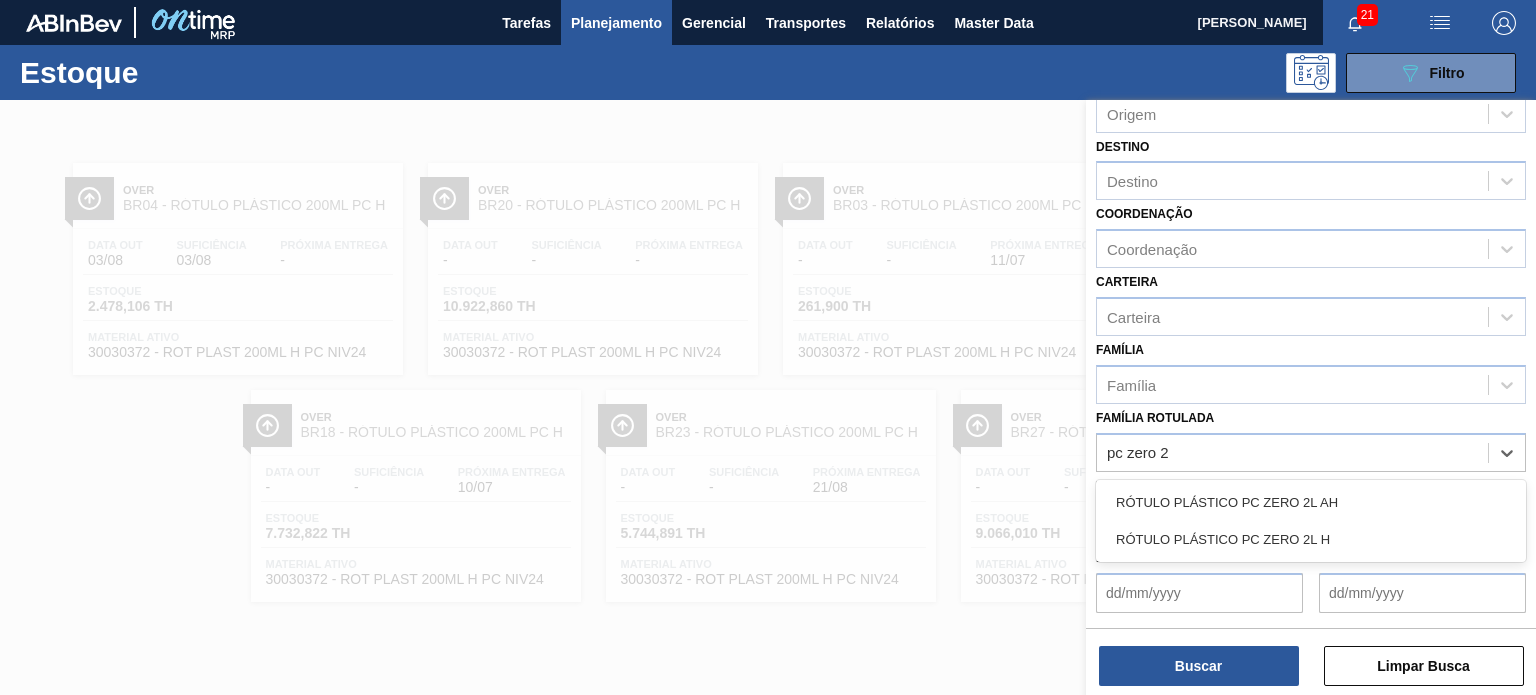 type 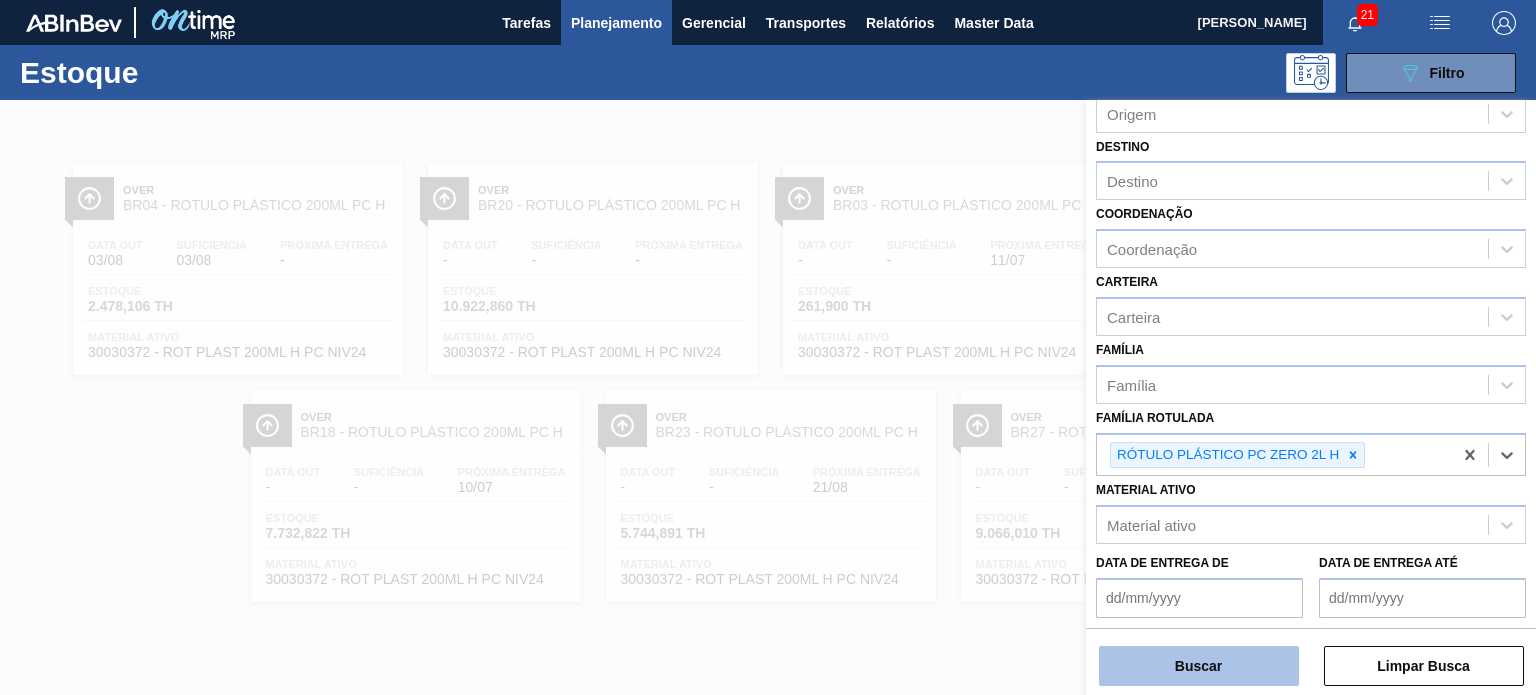 click on "Buscar" at bounding box center [1199, 666] 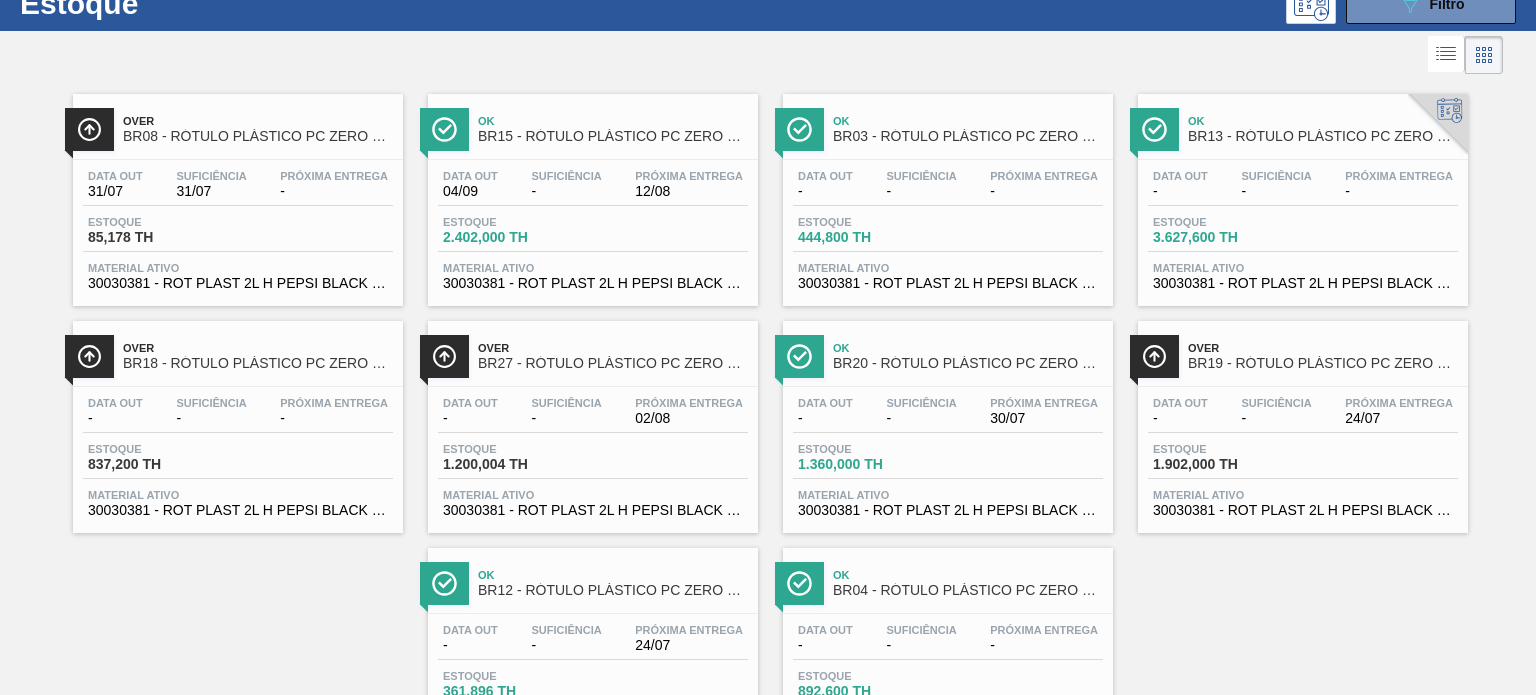 scroll, scrollTop: 100, scrollLeft: 0, axis: vertical 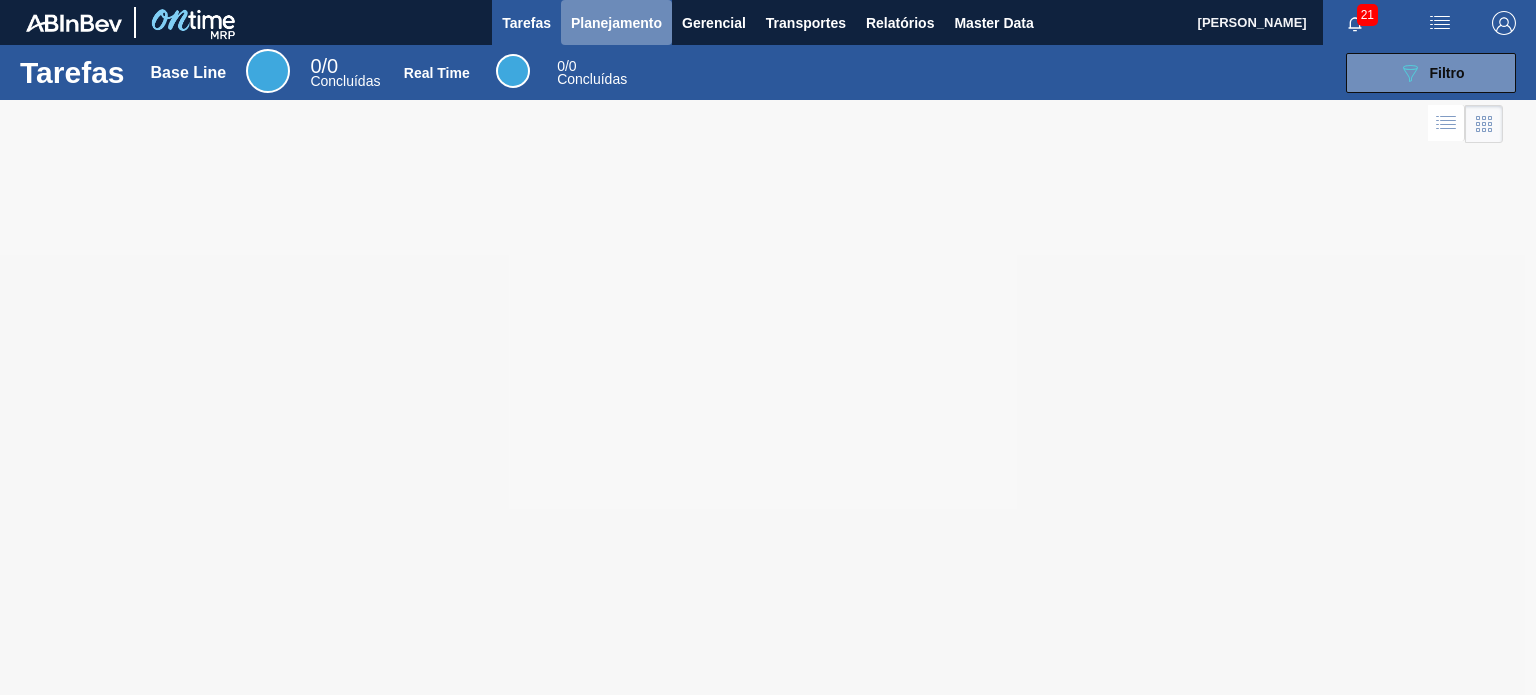 click on "Planejamento" at bounding box center (616, 22) 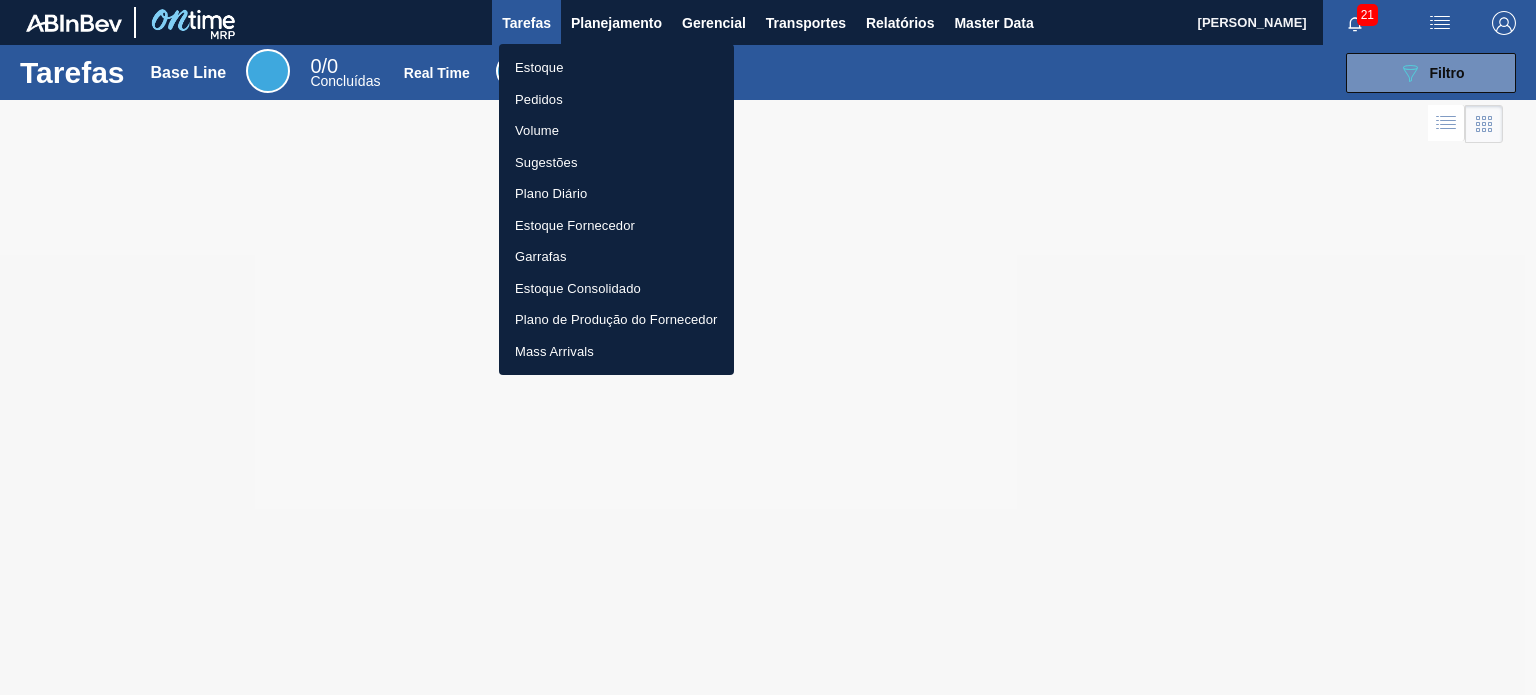 click on "Estoque" at bounding box center (616, 68) 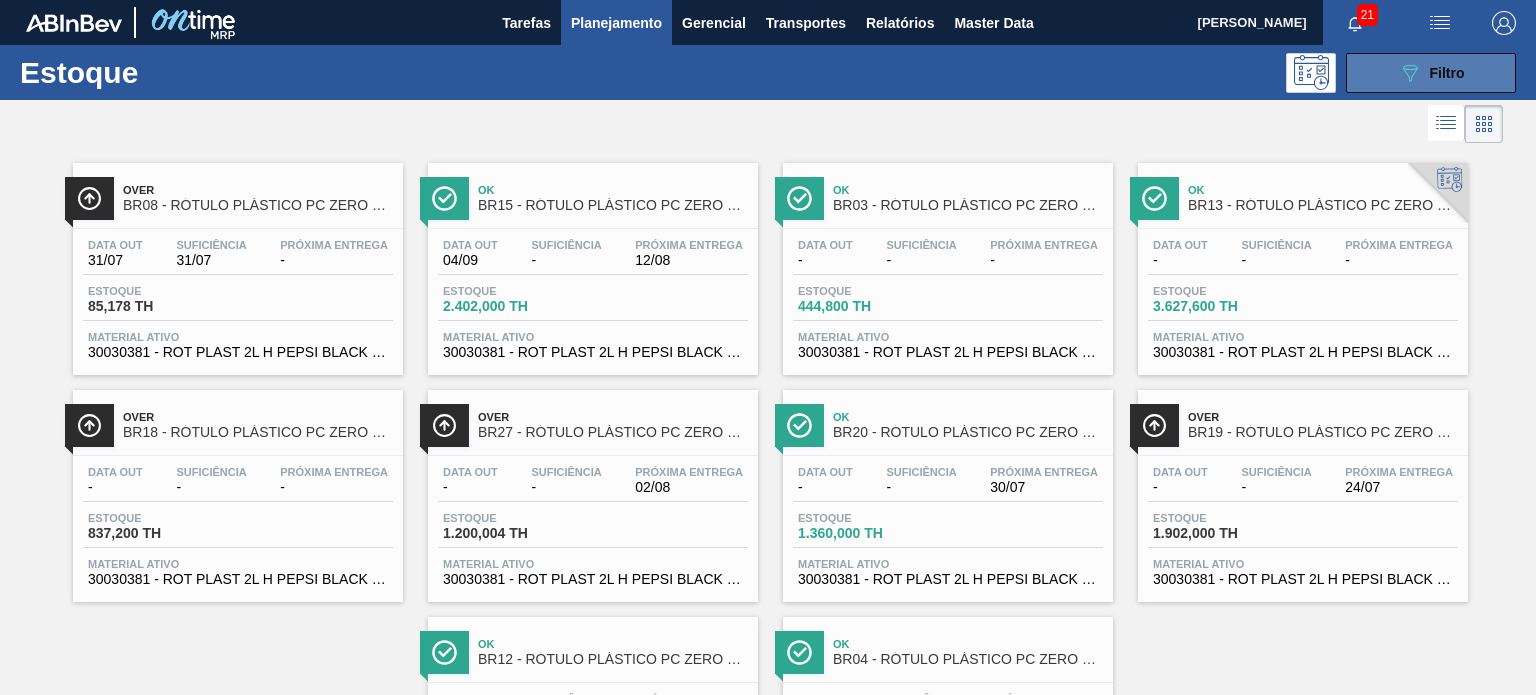 click on "089F7B8B-B2A5-4AFE-B5C0-19BA573D28AC Filtro" at bounding box center (1431, 73) 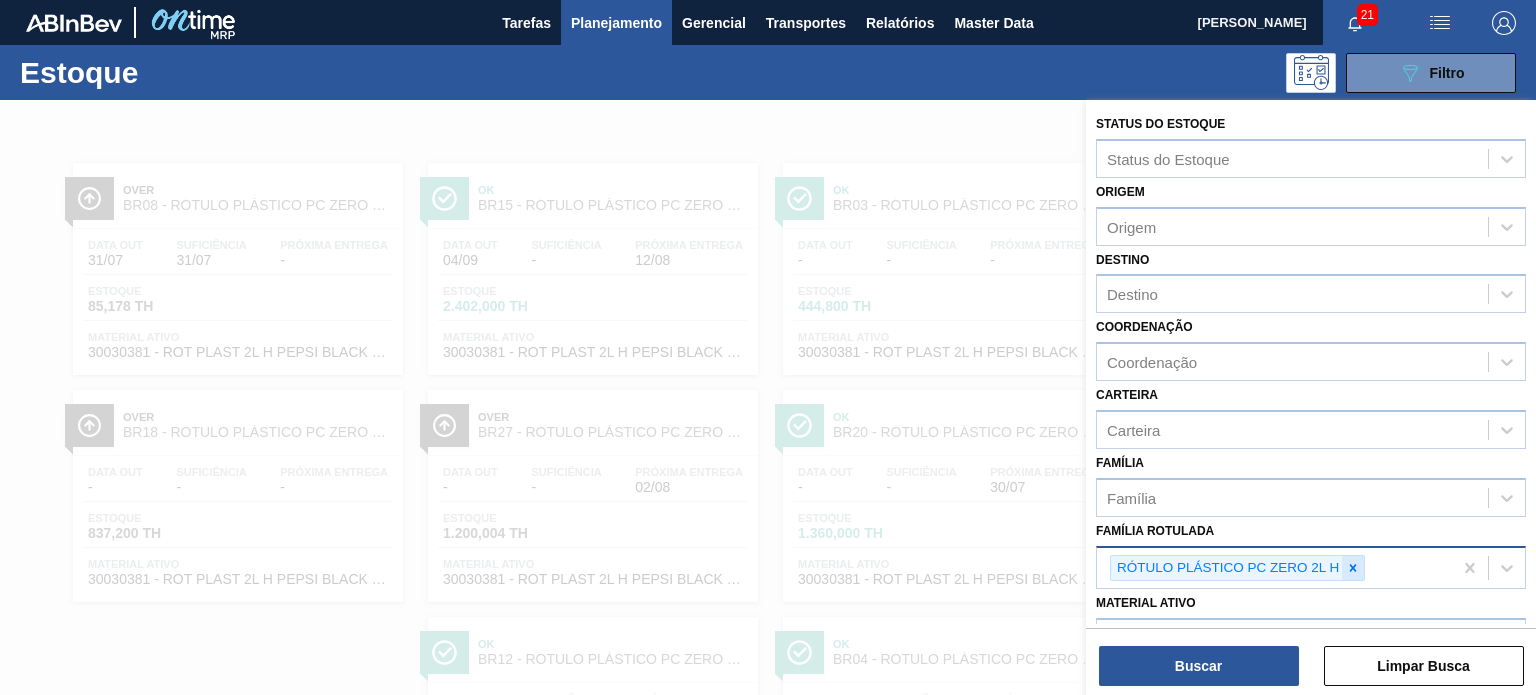 click at bounding box center [1353, 568] 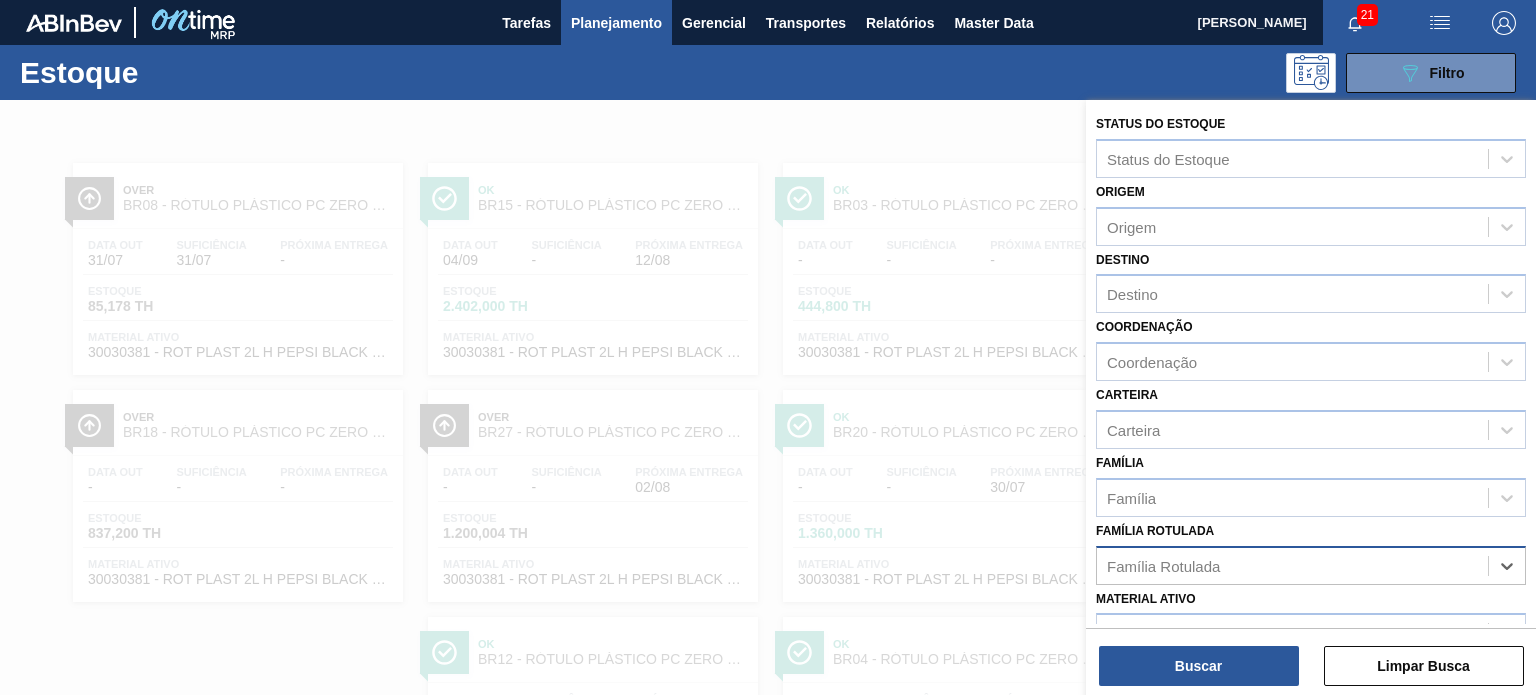 paste on "RÓTULO PLÁSTICO 200ML PC H" 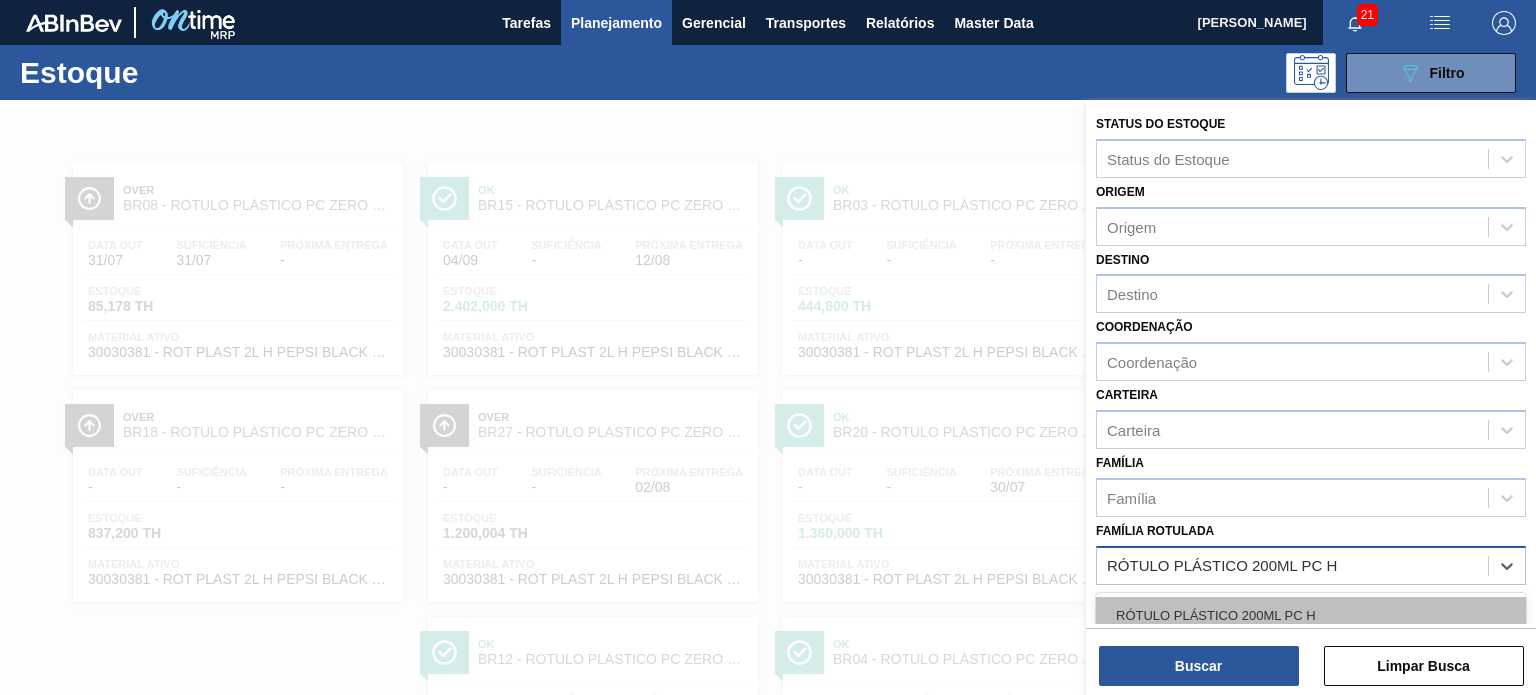 click on "RÓTULO PLÁSTICO 200ML PC H" at bounding box center [1311, 615] 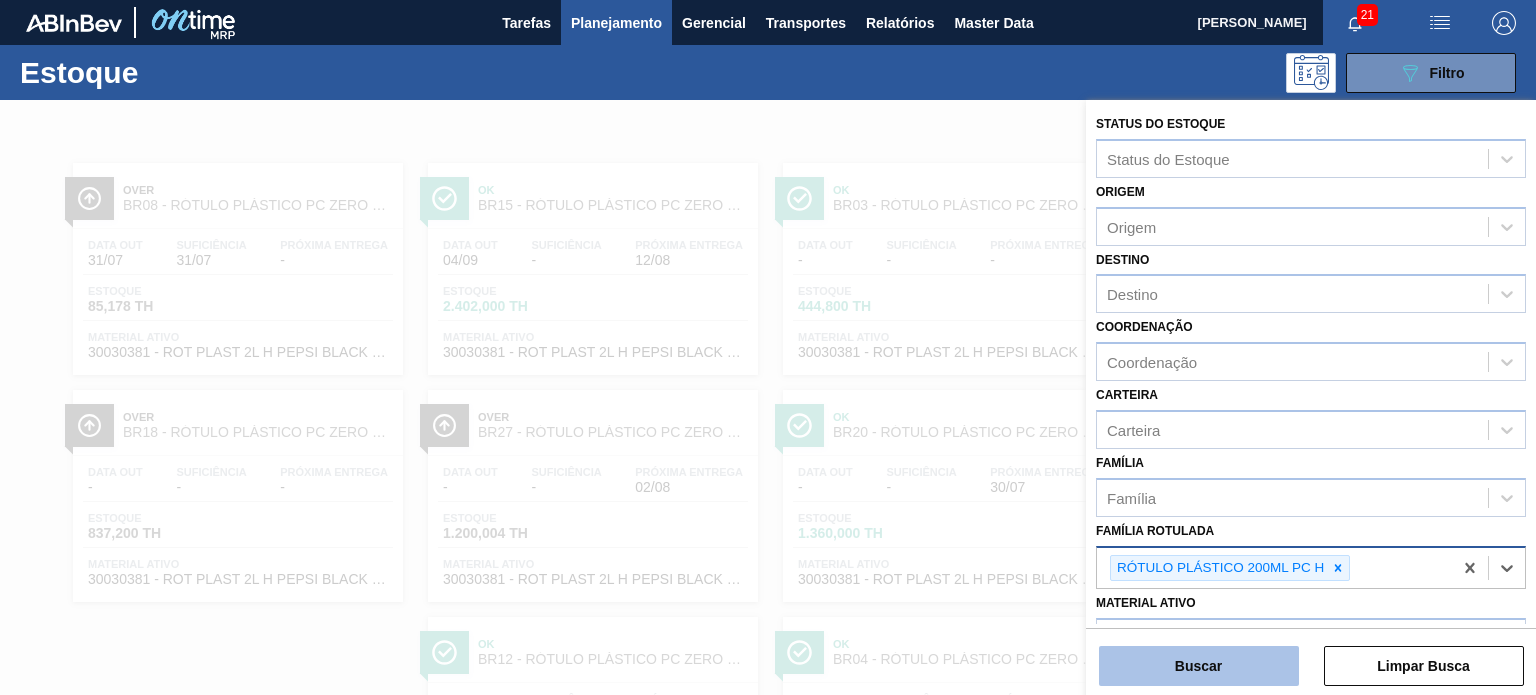 click on "Buscar" at bounding box center (1199, 666) 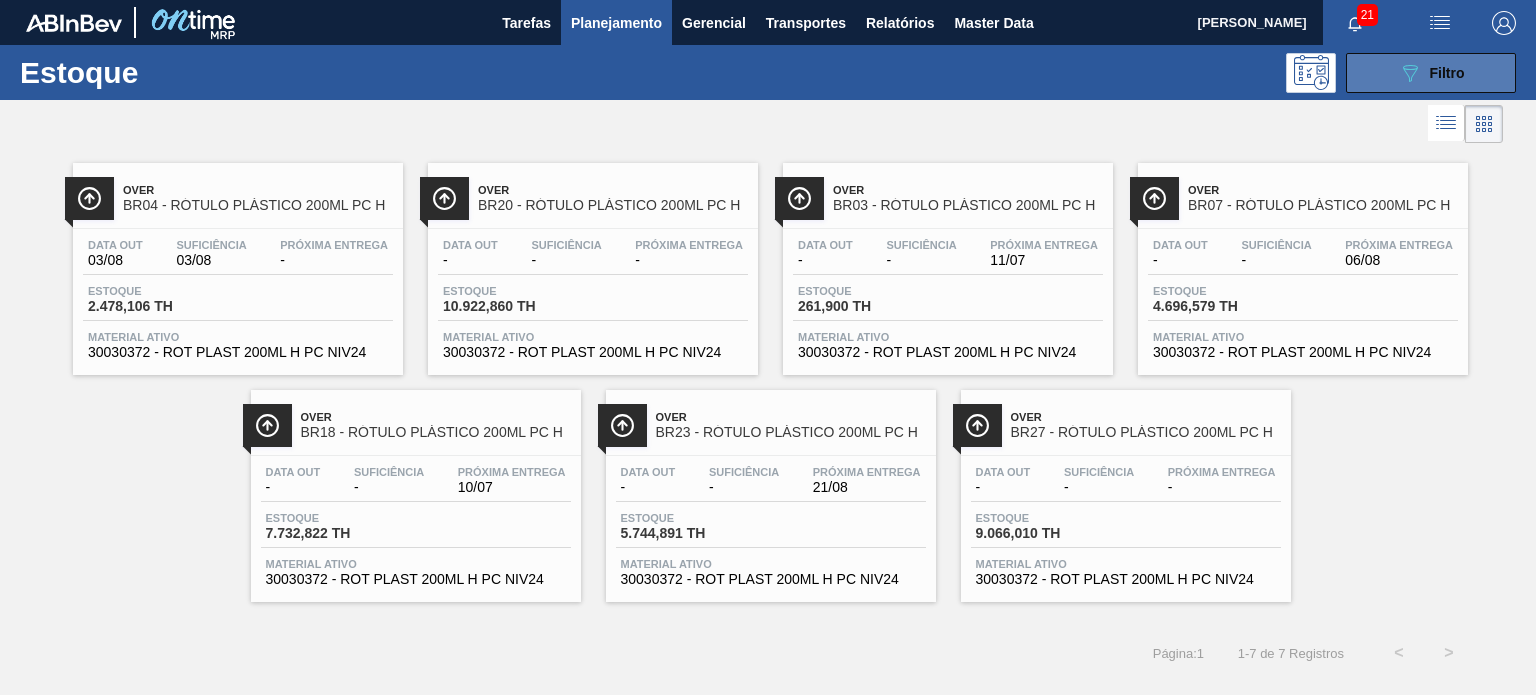 click on "089F7B8B-B2A5-4AFE-B5C0-19BA573D28AC" 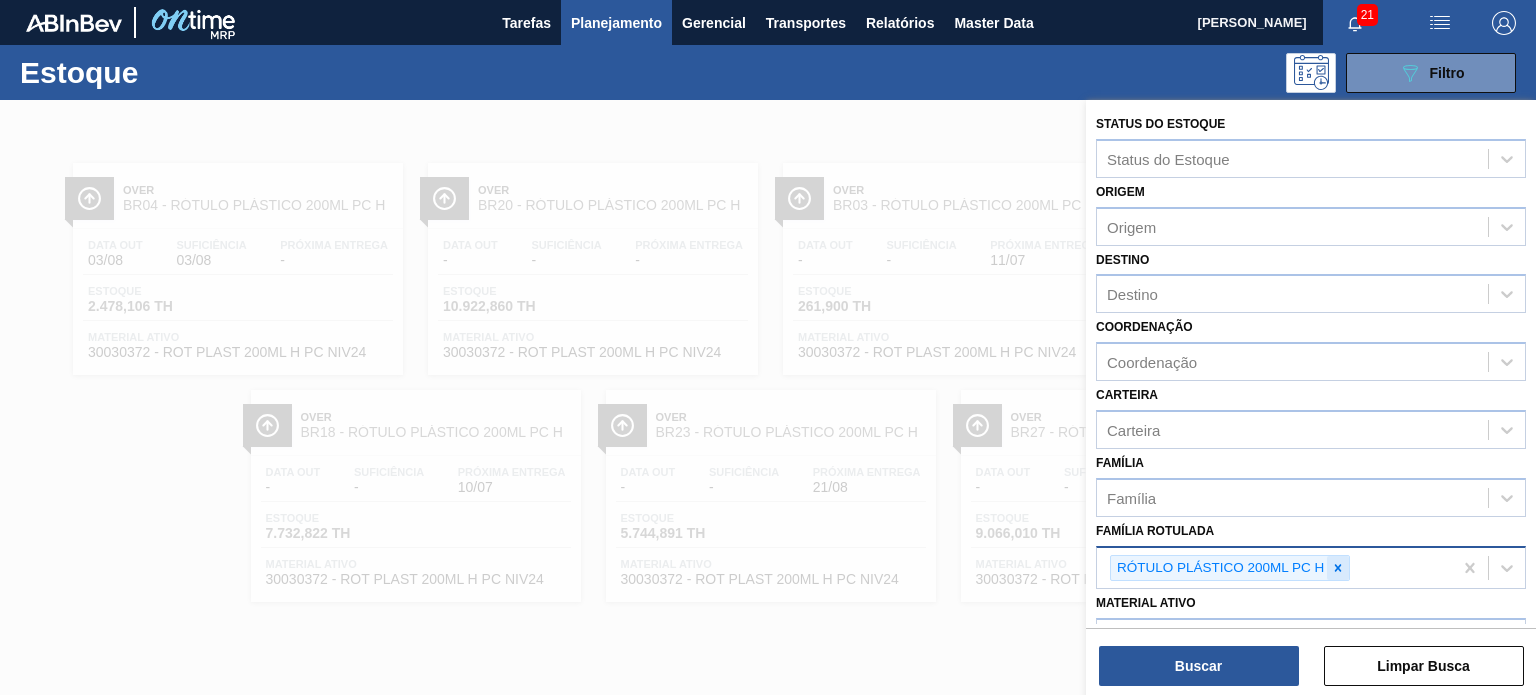 click 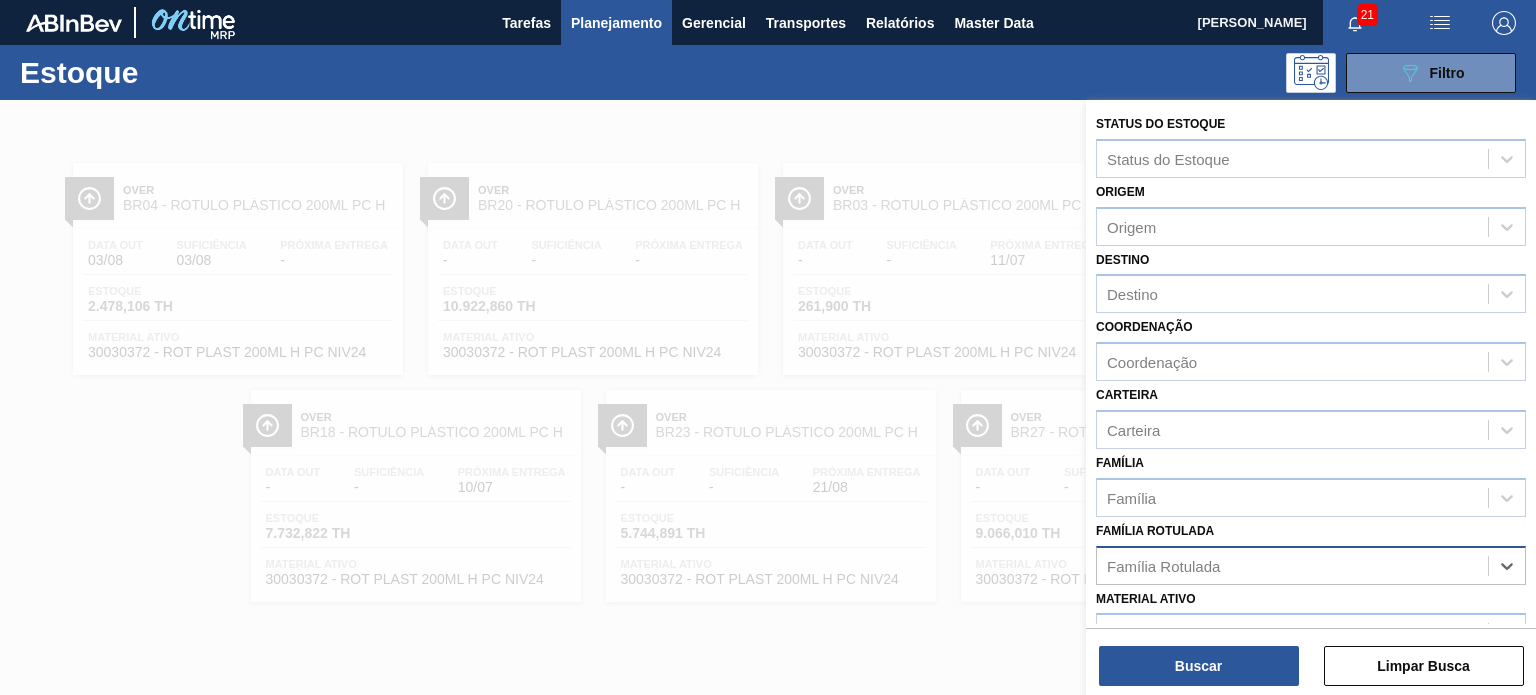 paste on "RÓTULO PLÁSTICO PC ZERO 2L H" 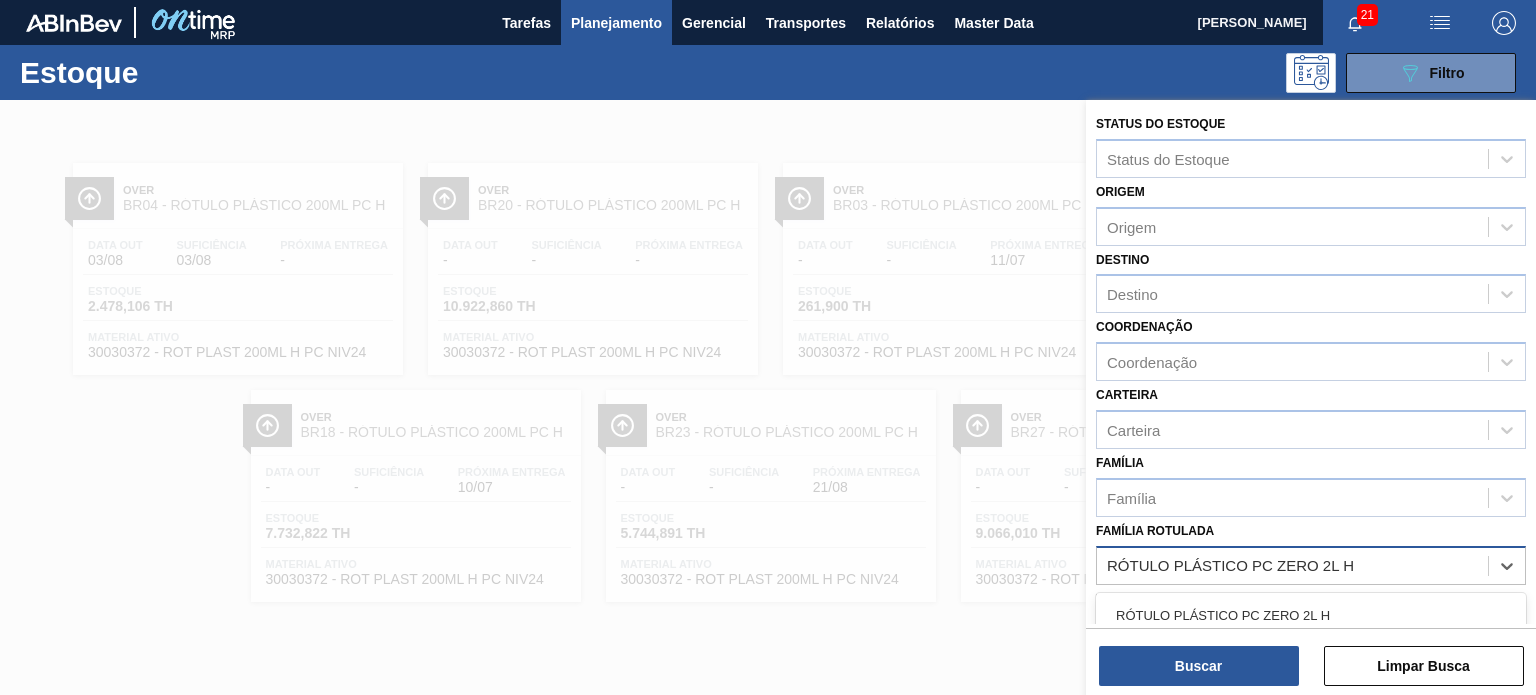 drag, startPoint x: 1229, startPoint y: 595, endPoint x: 1210, endPoint y: 602, distance: 20.248457 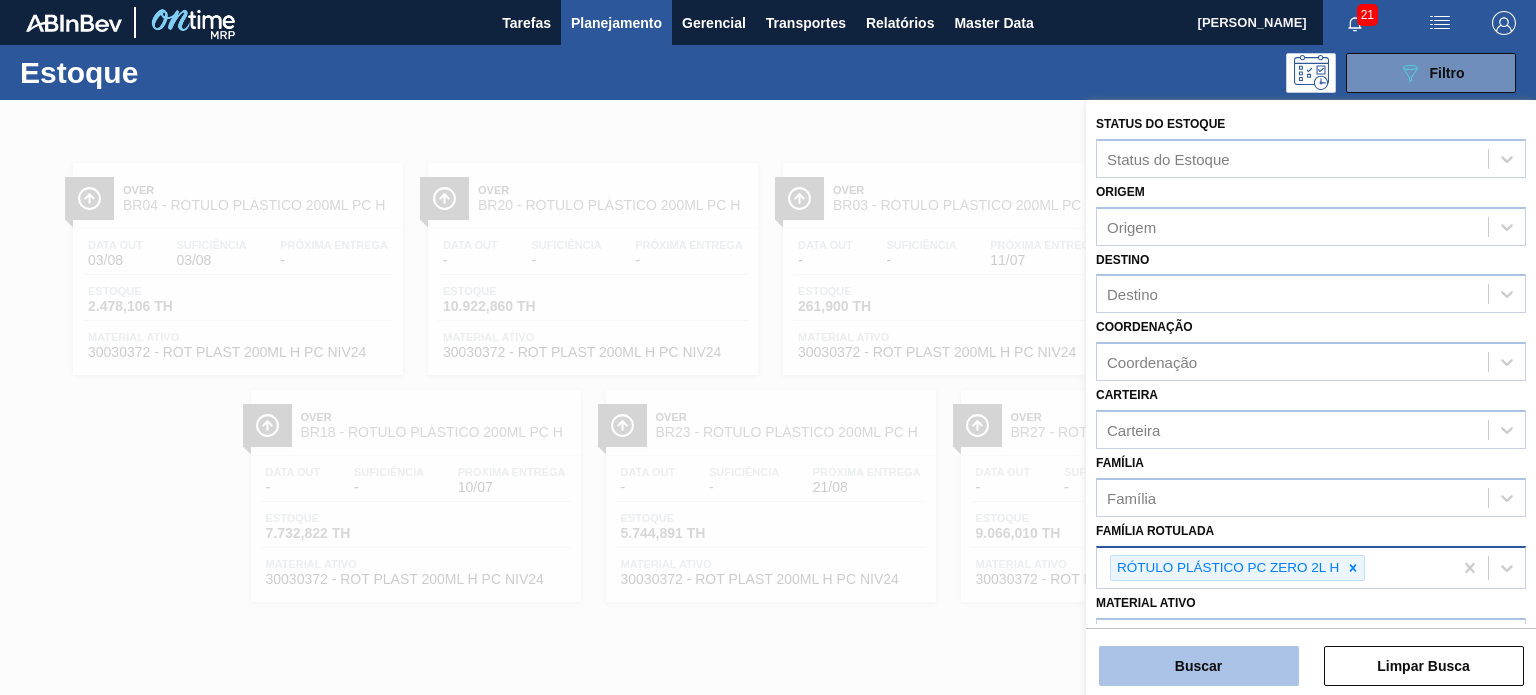click on "Buscar" at bounding box center [1199, 666] 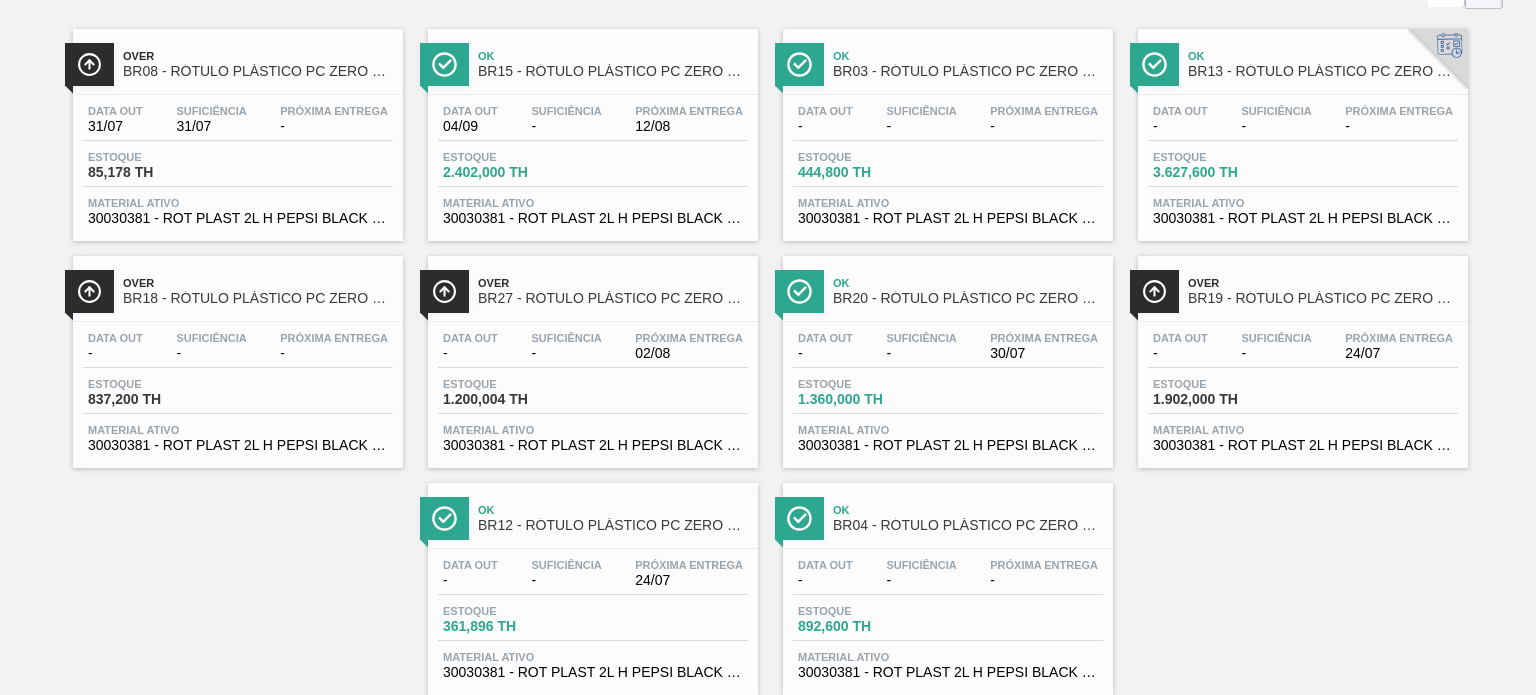 scroll, scrollTop: 181, scrollLeft: 0, axis: vertical 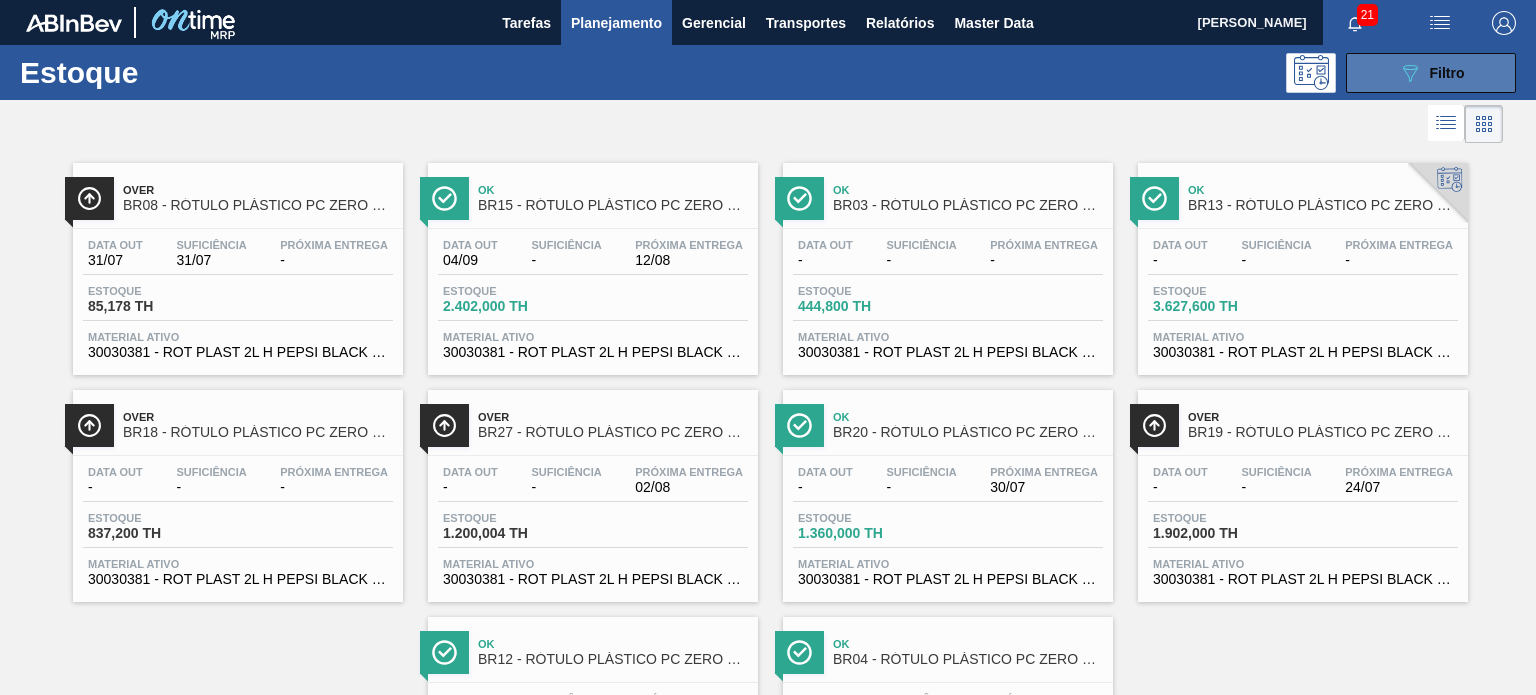click on "089F7B8B-B2A5-4AFE-B5C0-19BA573D28AC" 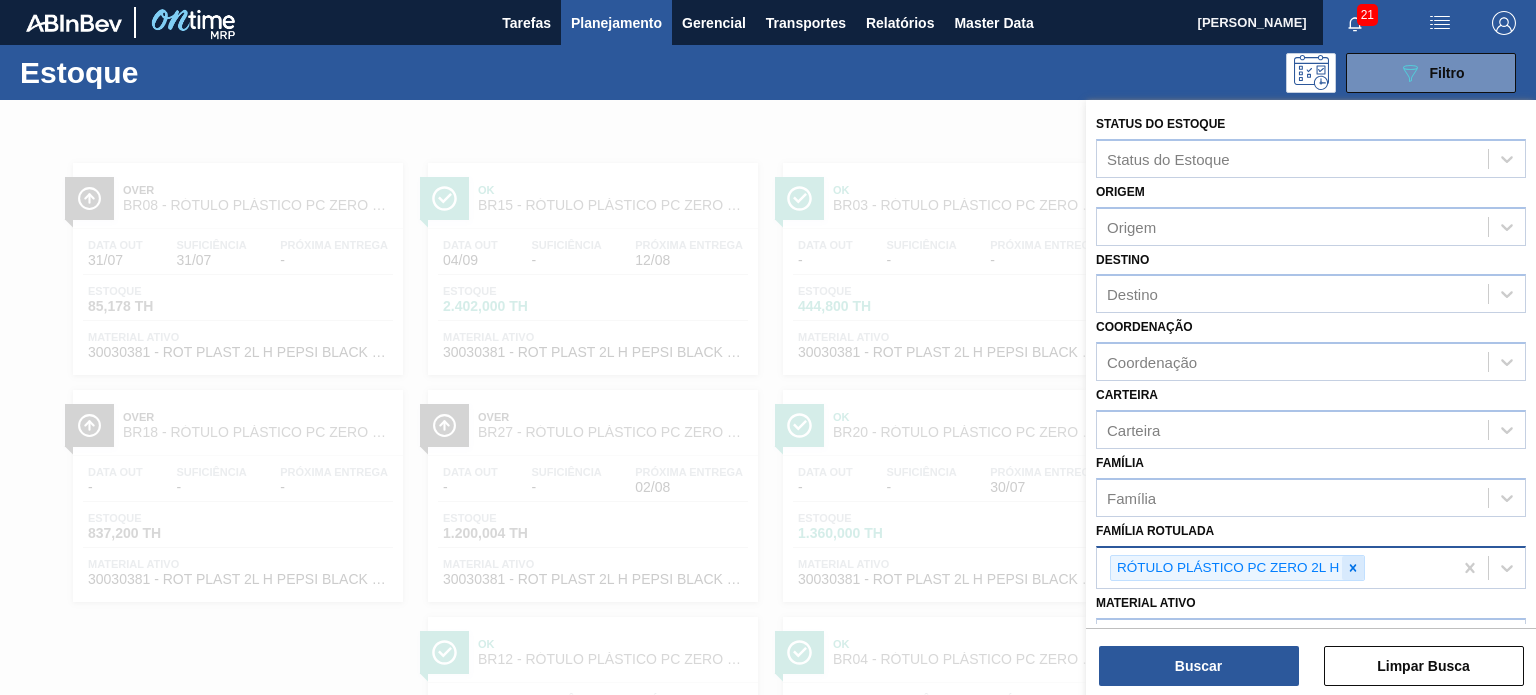 type 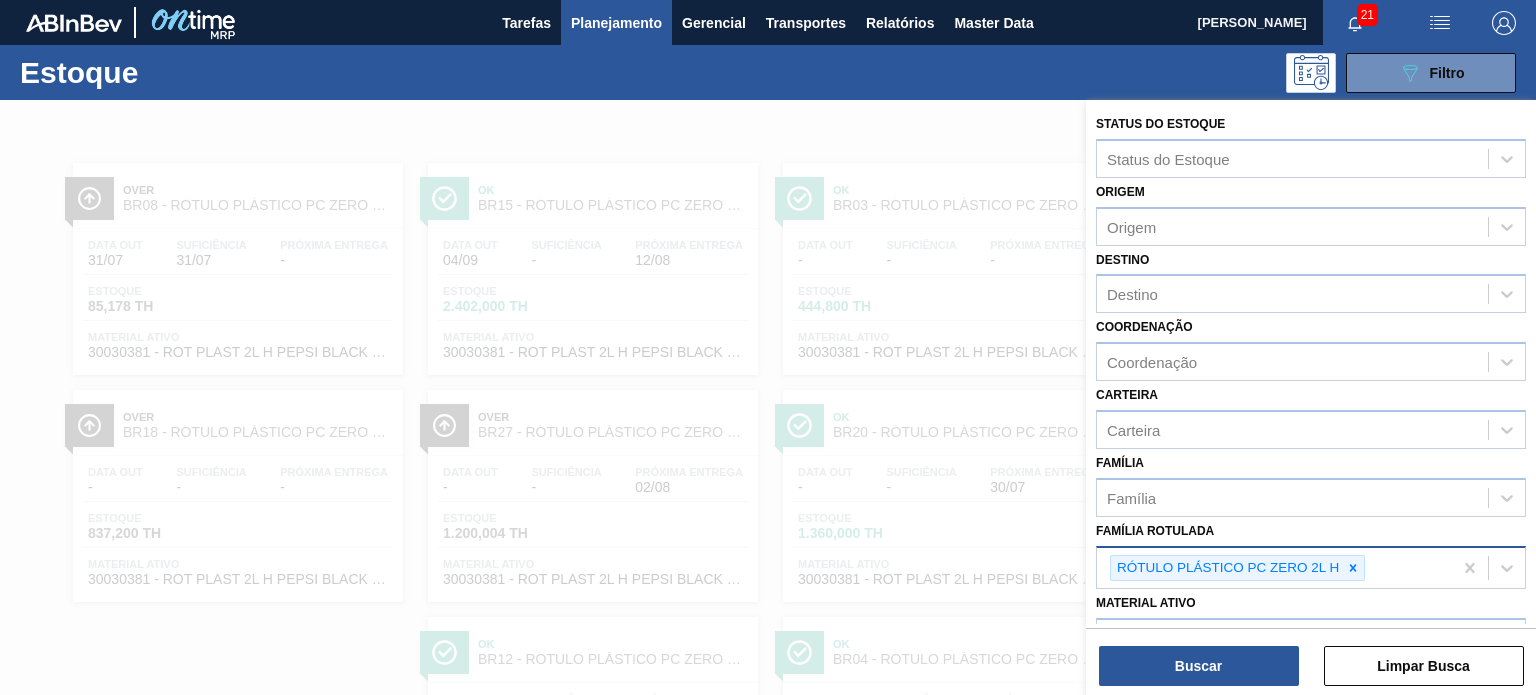 click 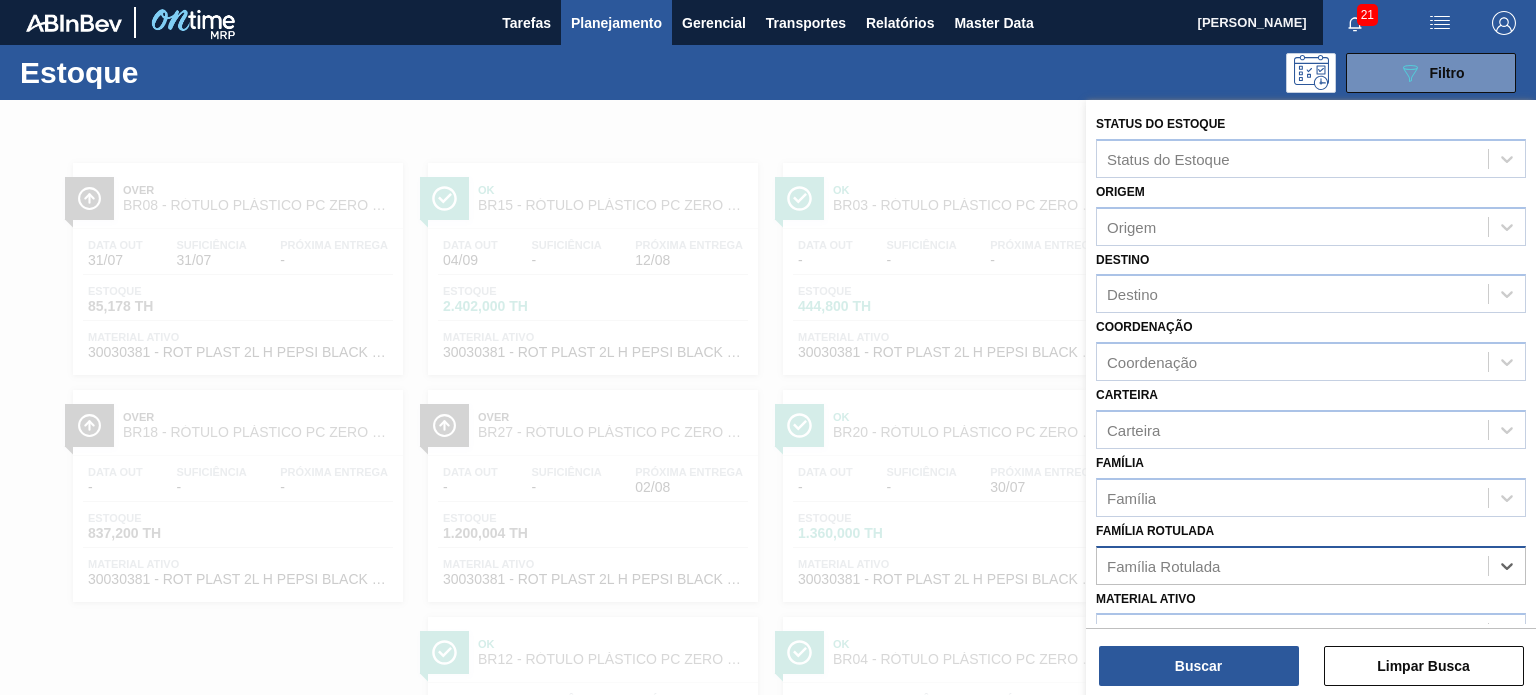 paste on "RÓTULO PLÁSTICO PC 1L H" 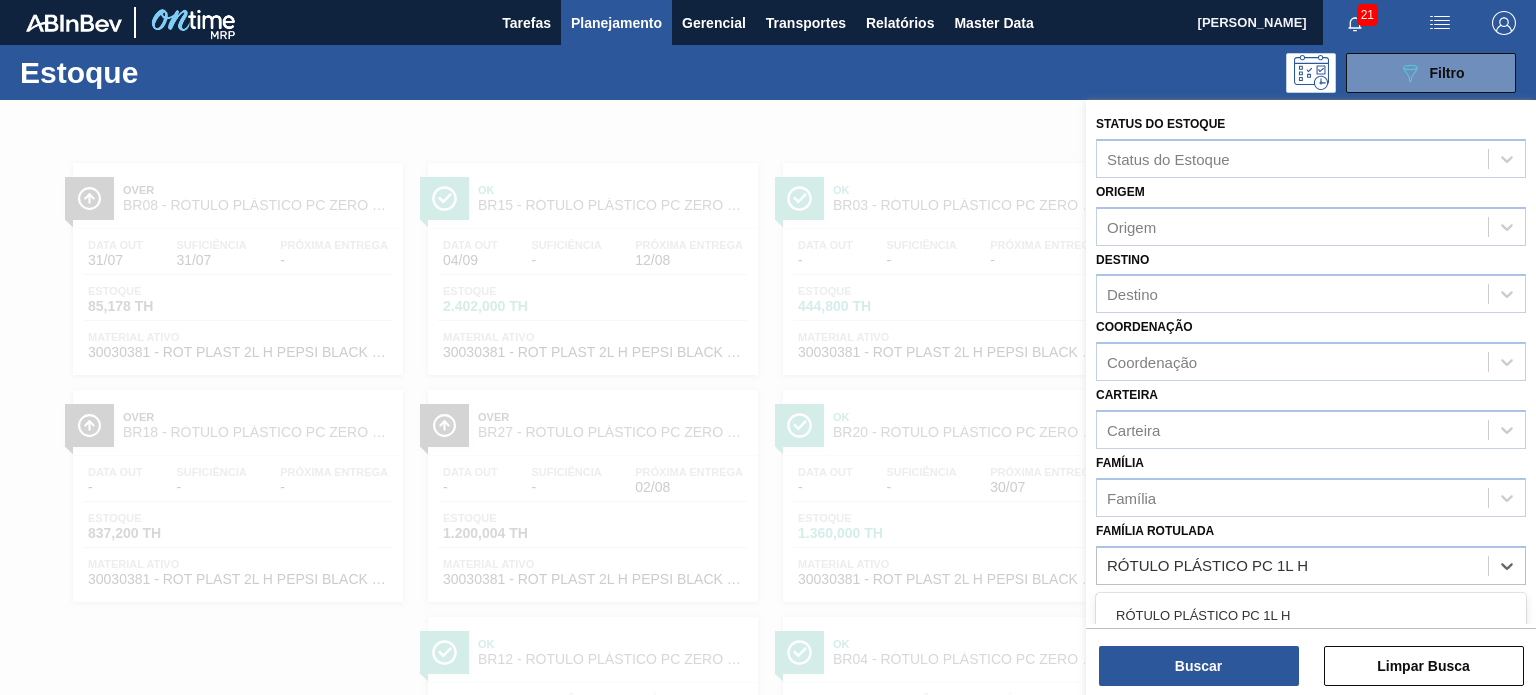 click on "RÓTULO PLÁSTICO PC 1L H" at bounding box center [1311, 615] 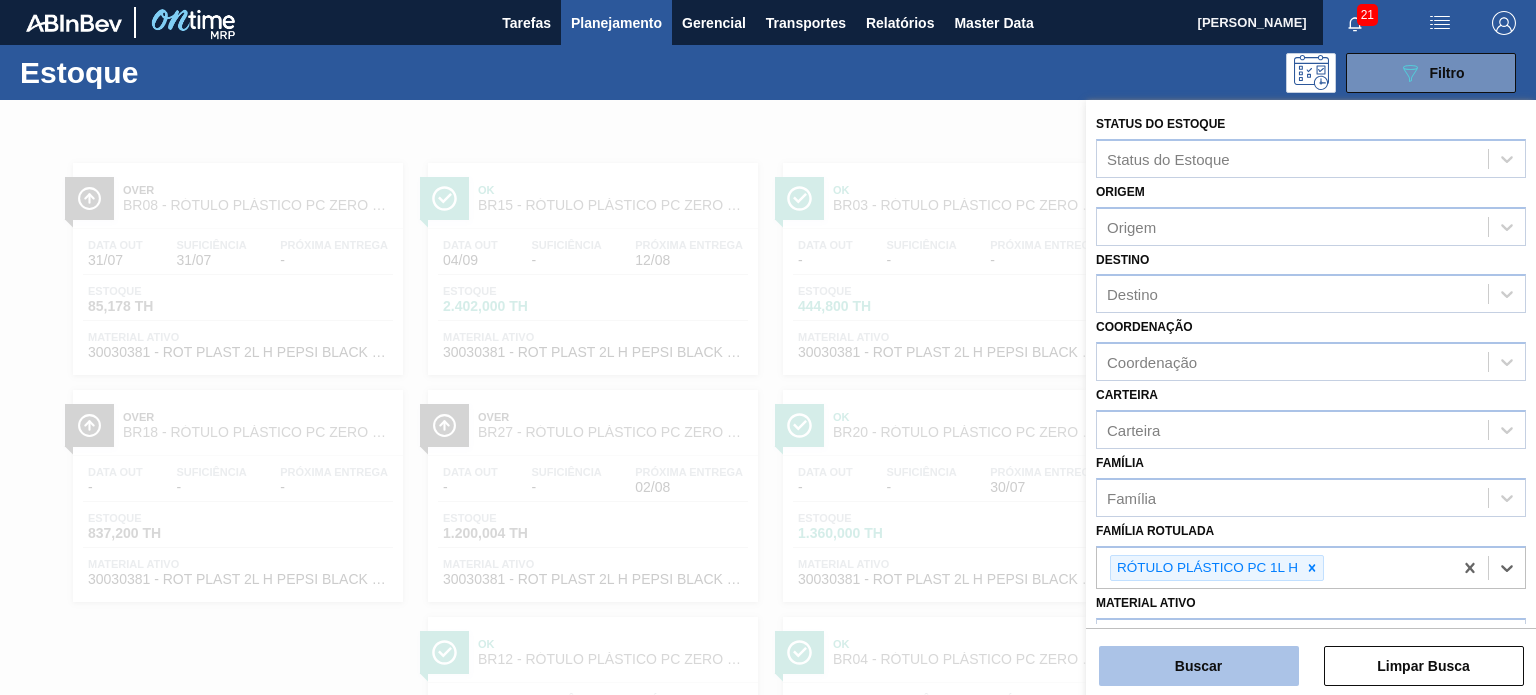 click on "Buscar" at bounding box center [1199, 666] 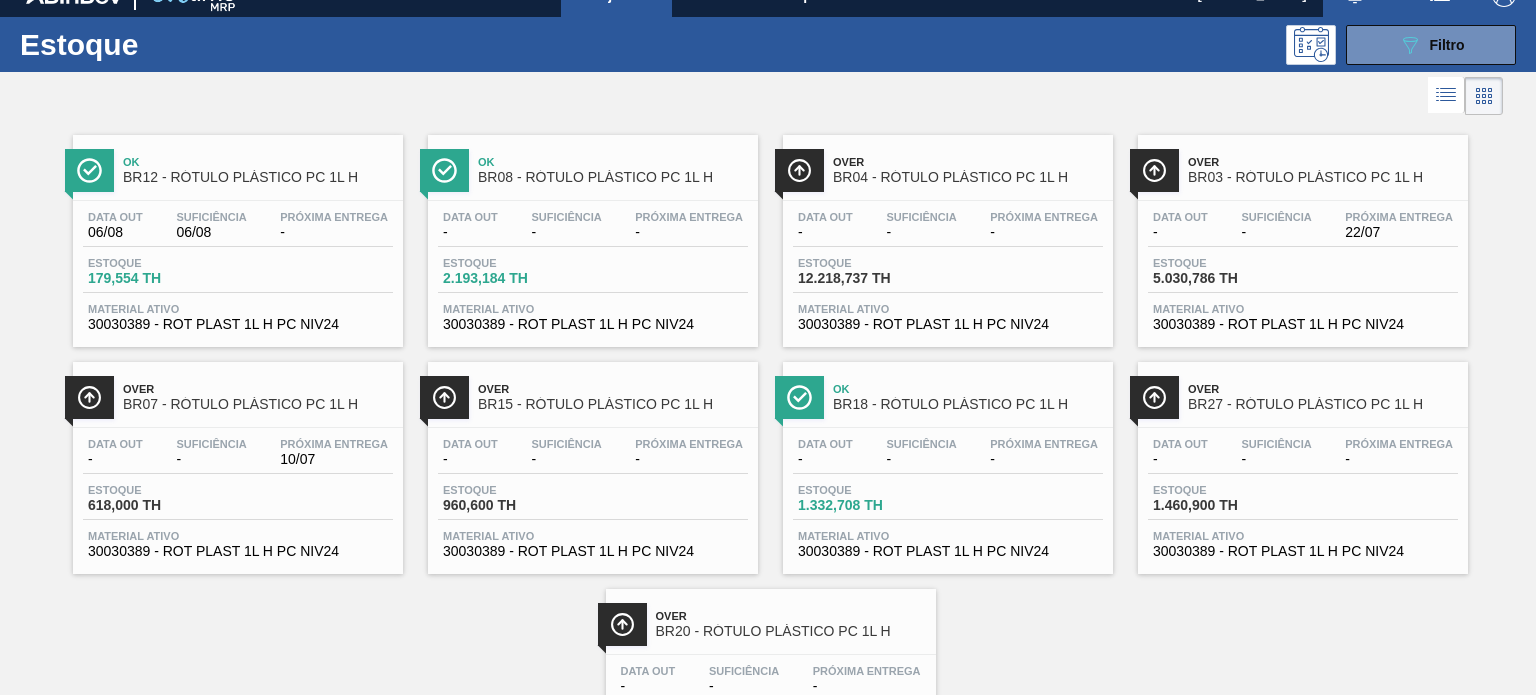 scroll, scrollTop: 0, scrollLeft: 0, axis: both 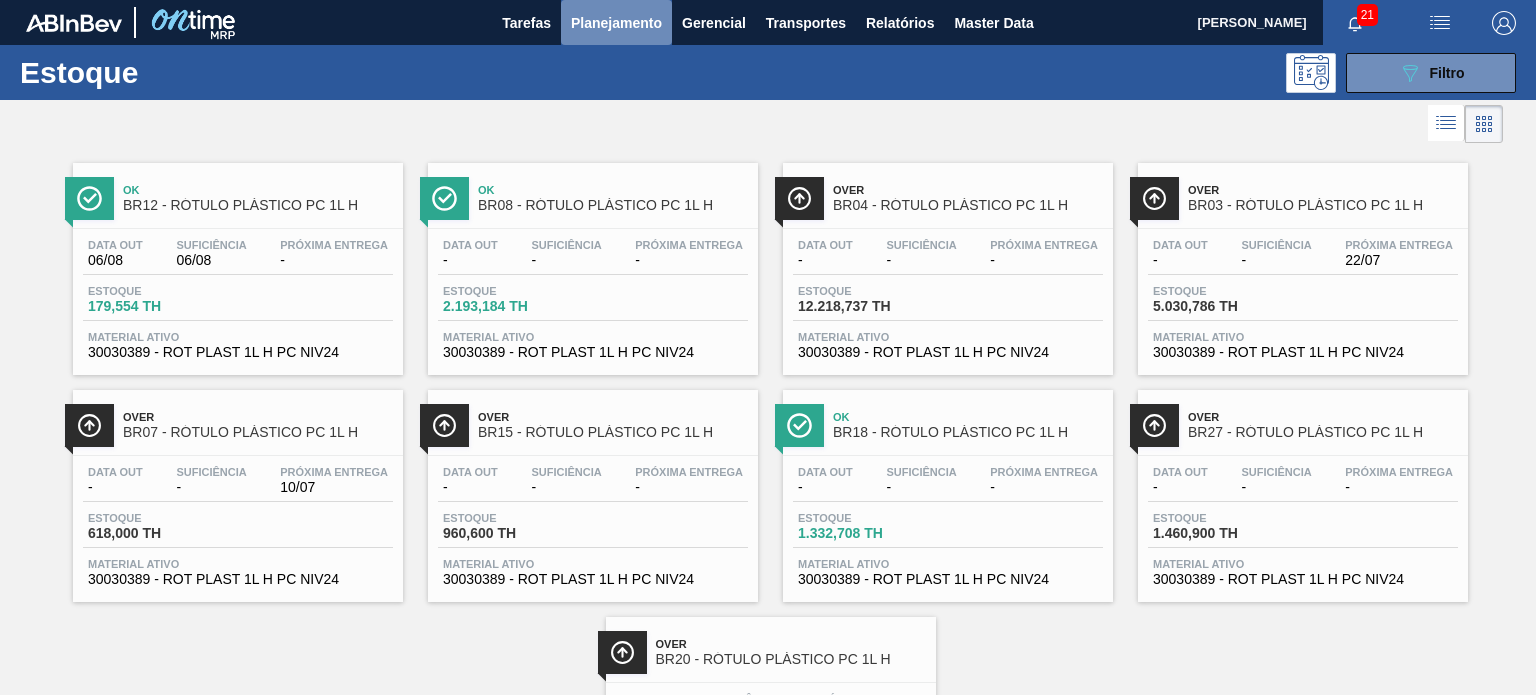 click on "Planejamento" at bounding box center (616, 22) 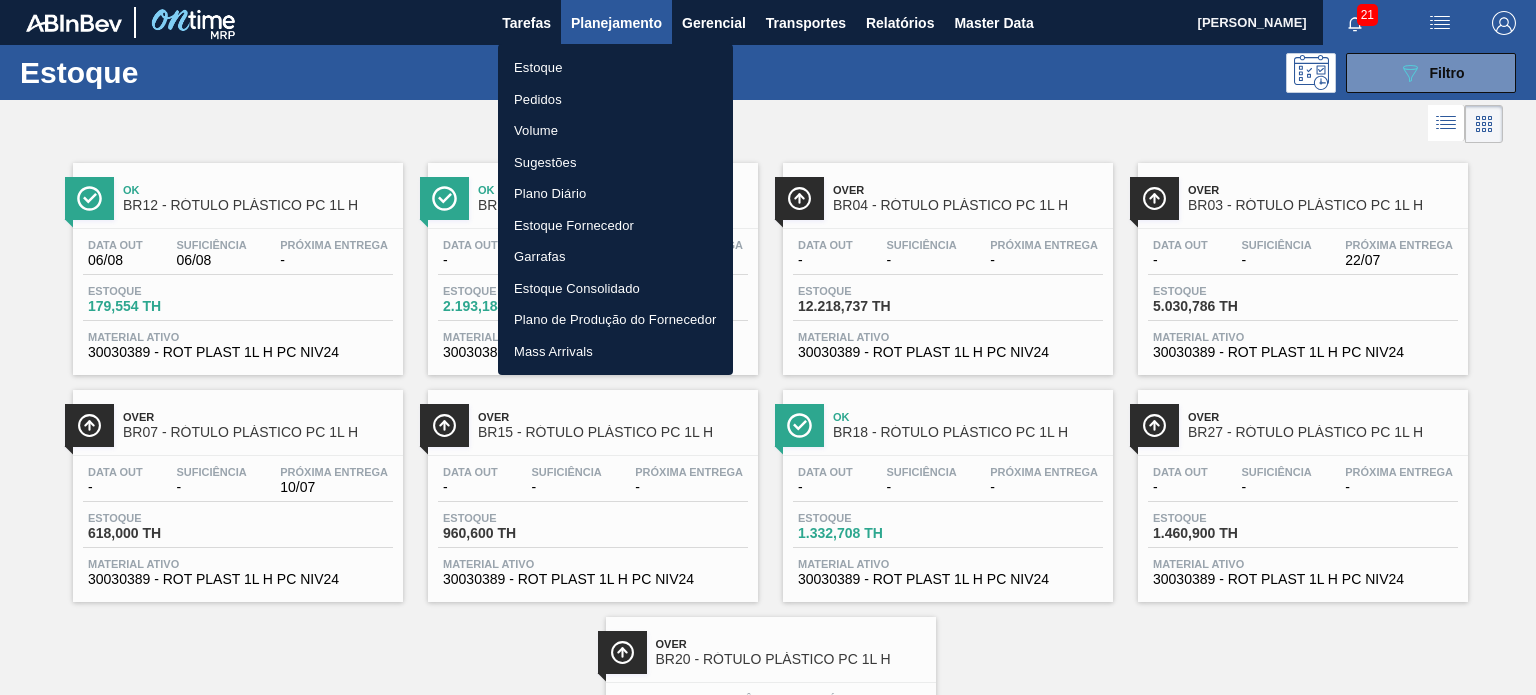 click on "Pedidos" at bounding box center [615, 100] 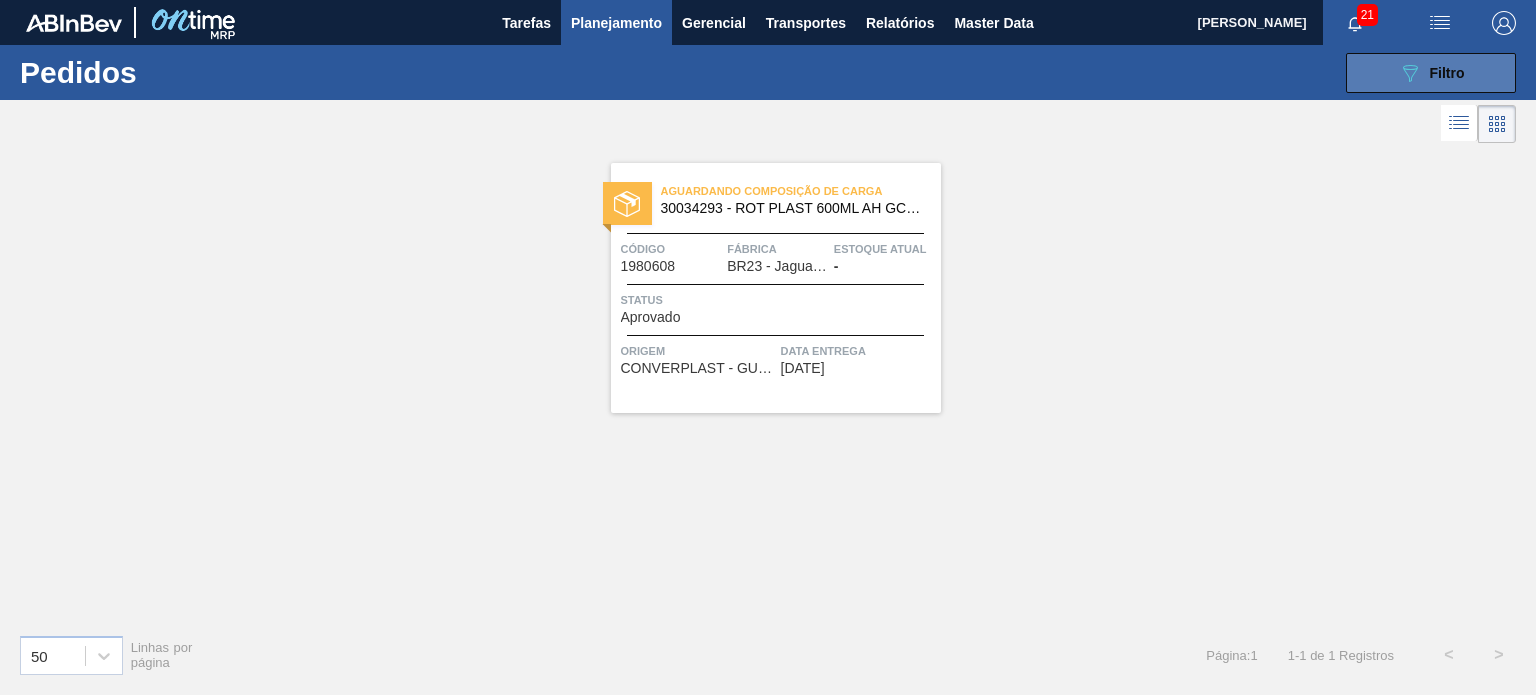 click on "089F7B8B-B2A5-4AFE-B5C0-19BA573D28AC" 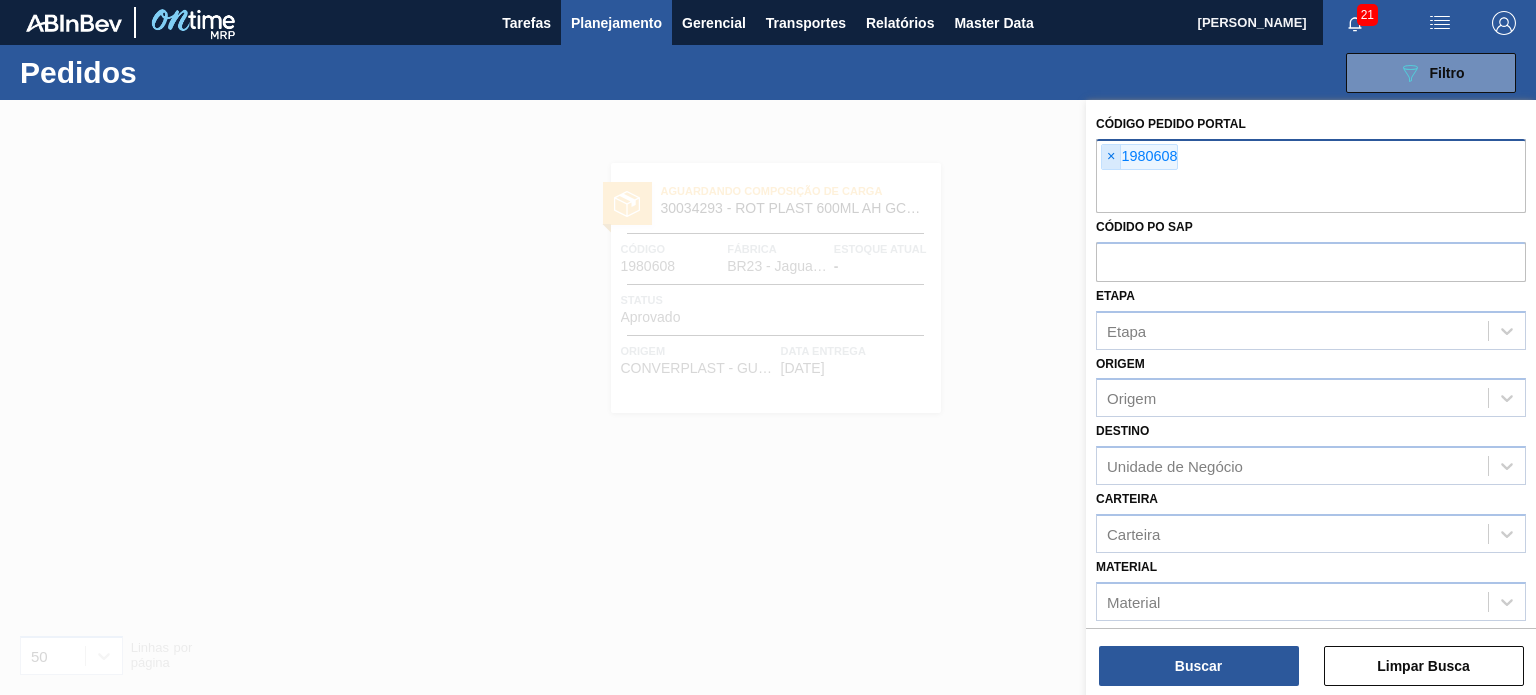 click on "×" at bounding box center (1111, 157) 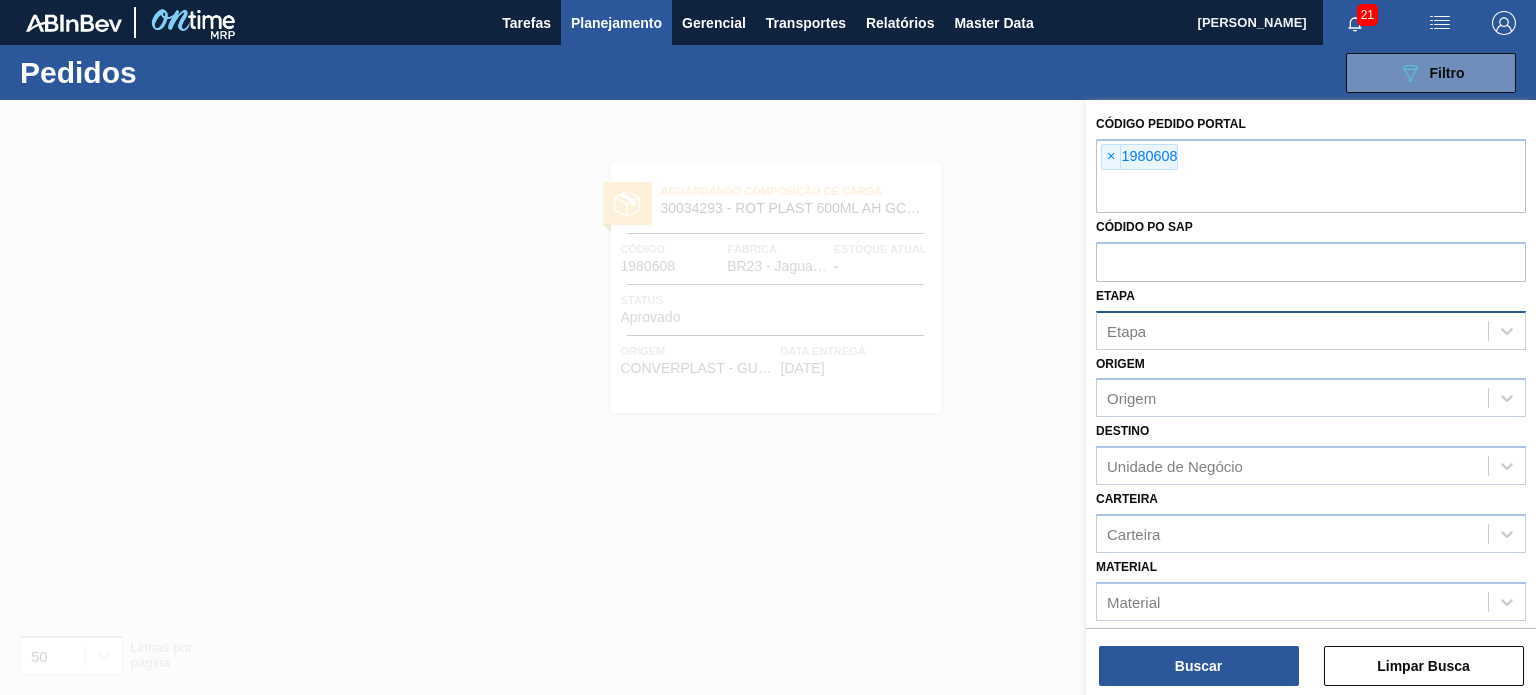 paste on "1950687" 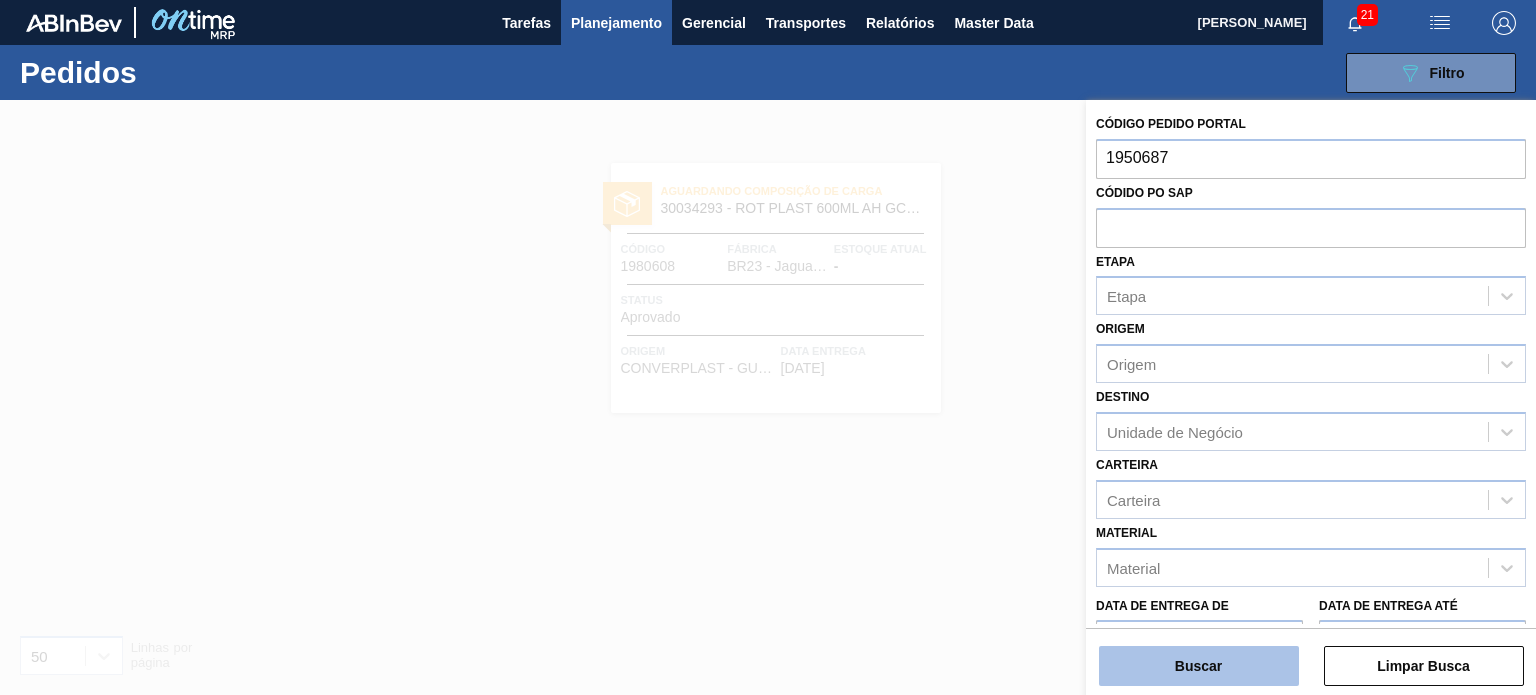 type on "1950687" 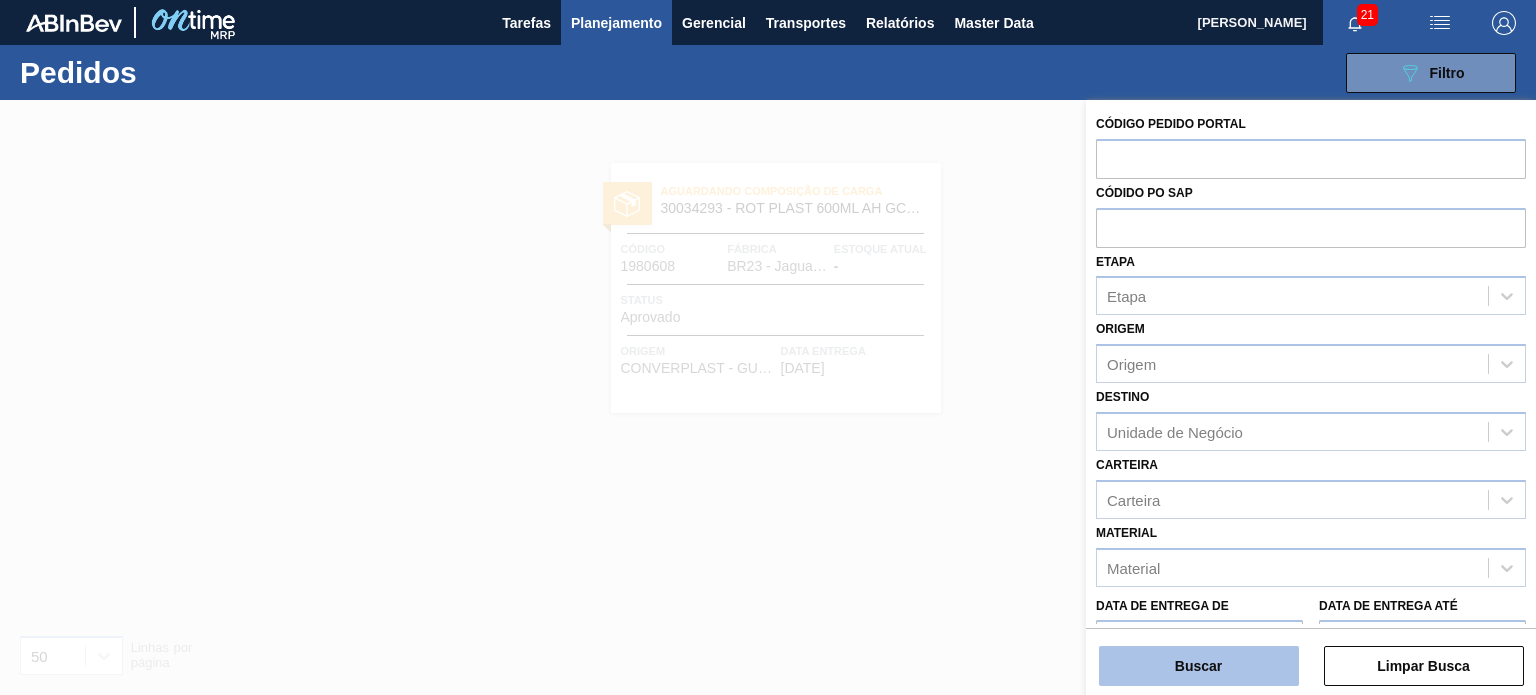 click on "Buscar" at bounding box center [1199, 666] 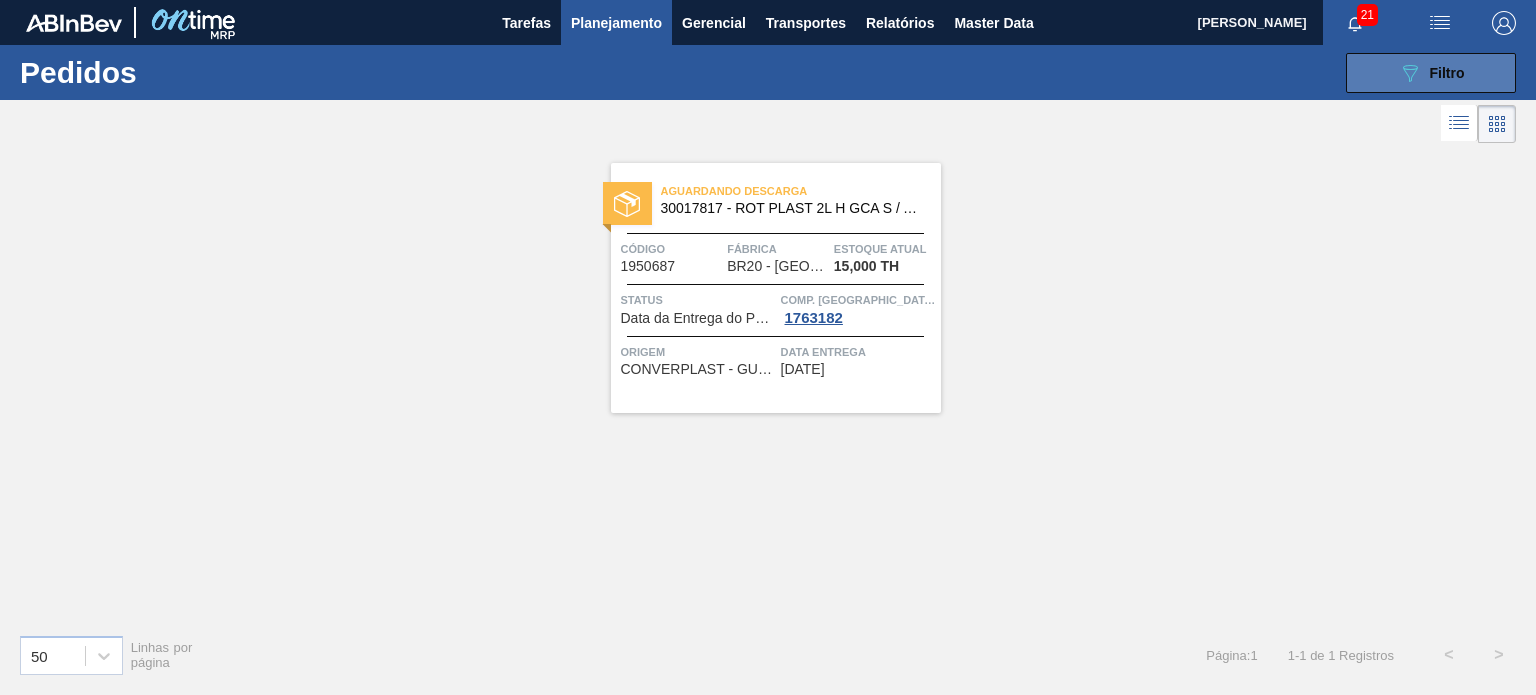 click on "089F7B8B-B2A5-4AFE-B5C0-19BA573D28AC Filtro" at bounding box center (1431, 73) 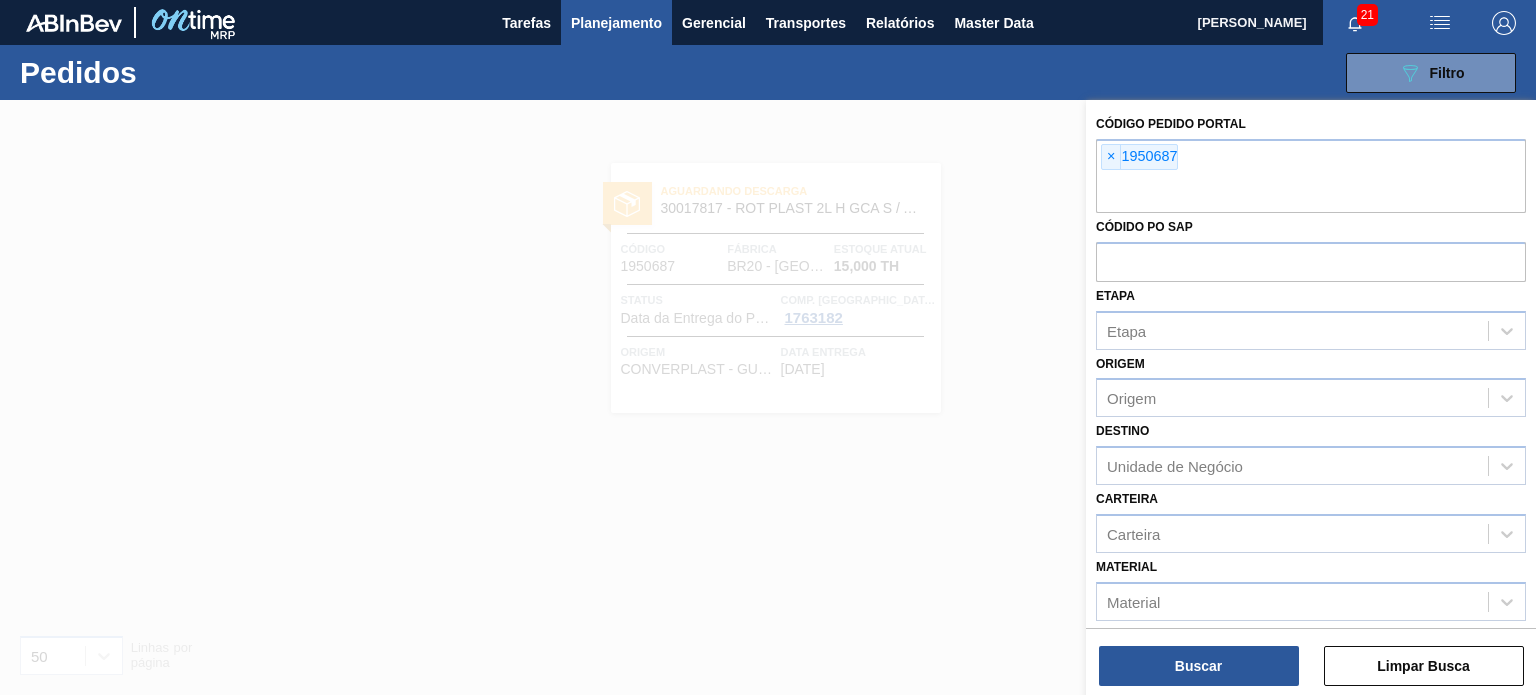 click on "Código Pedido Portal  ×  1950687 Códido PO SAP Etapa Etapa Origem Origem Destino Unidade de Negócio Carteira Carteira Material Material Data de Entrega de Data de Entrega até Hora entrega de Hora entrega até Mostrar itens pendentes" at bounding box center (1311, 451) 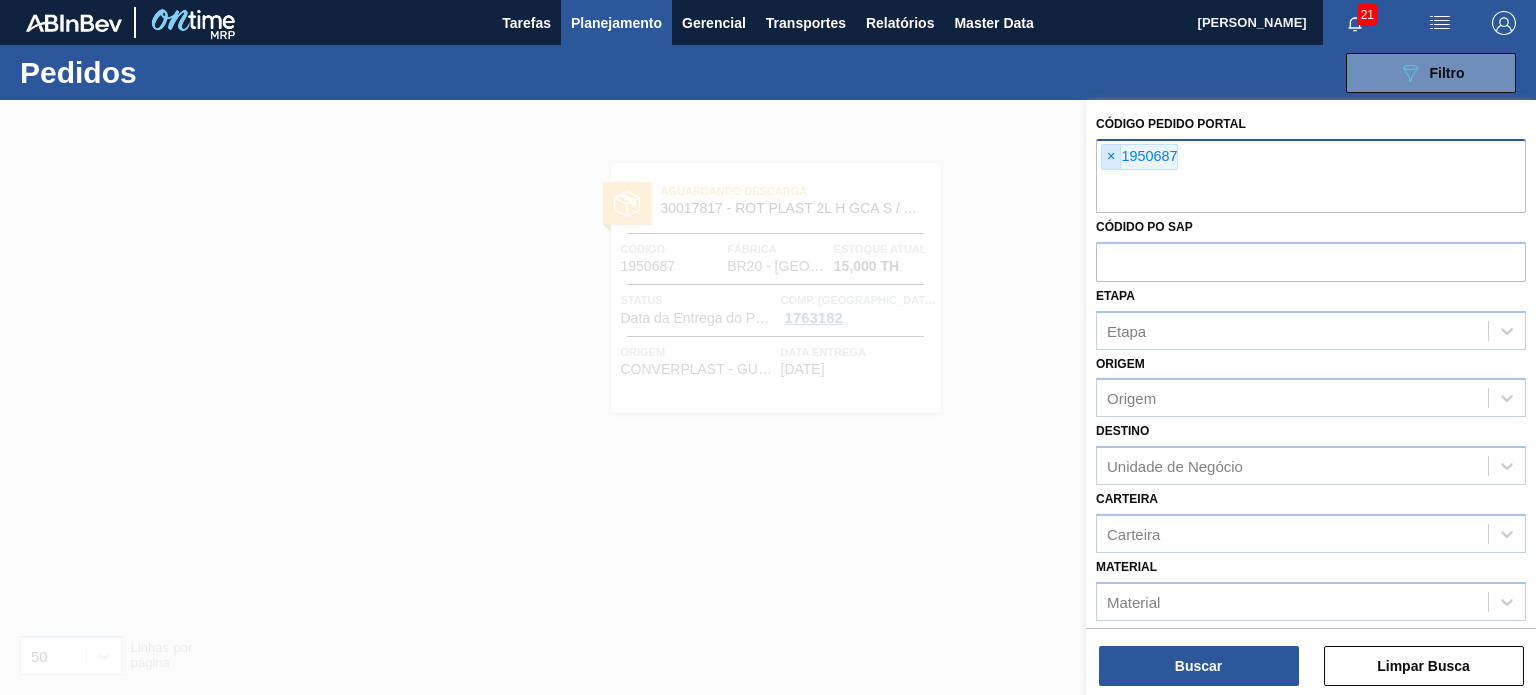 click on "×" at bounding box center [1111, 157] 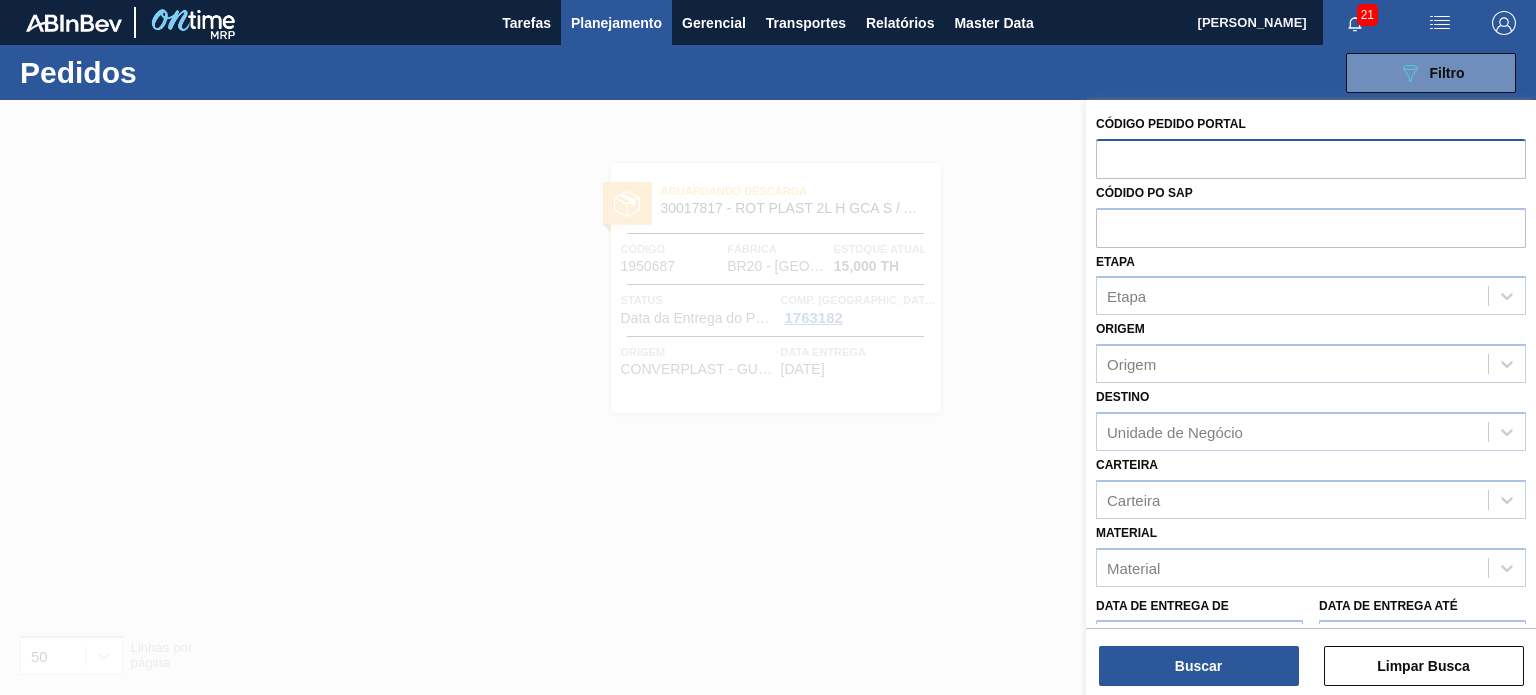 paste on "1951119" 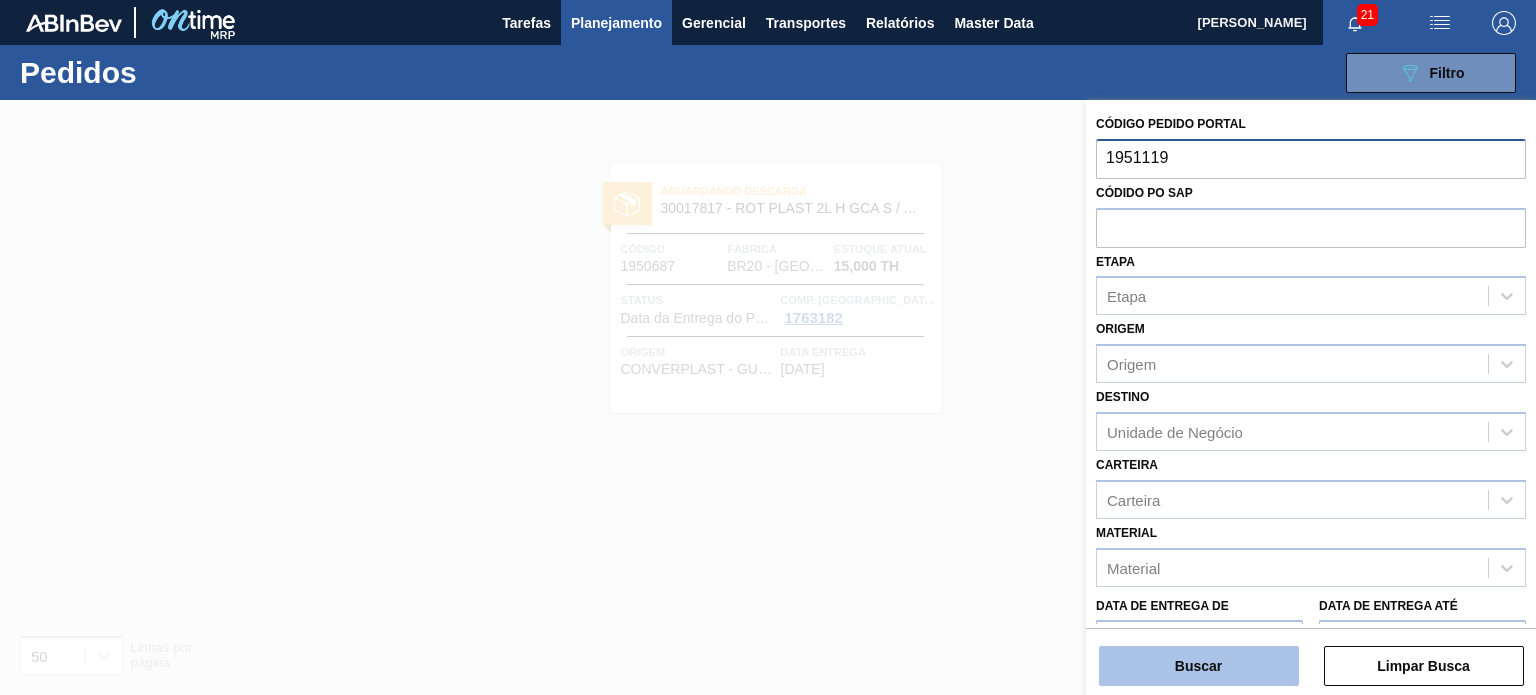 type on "1951119" 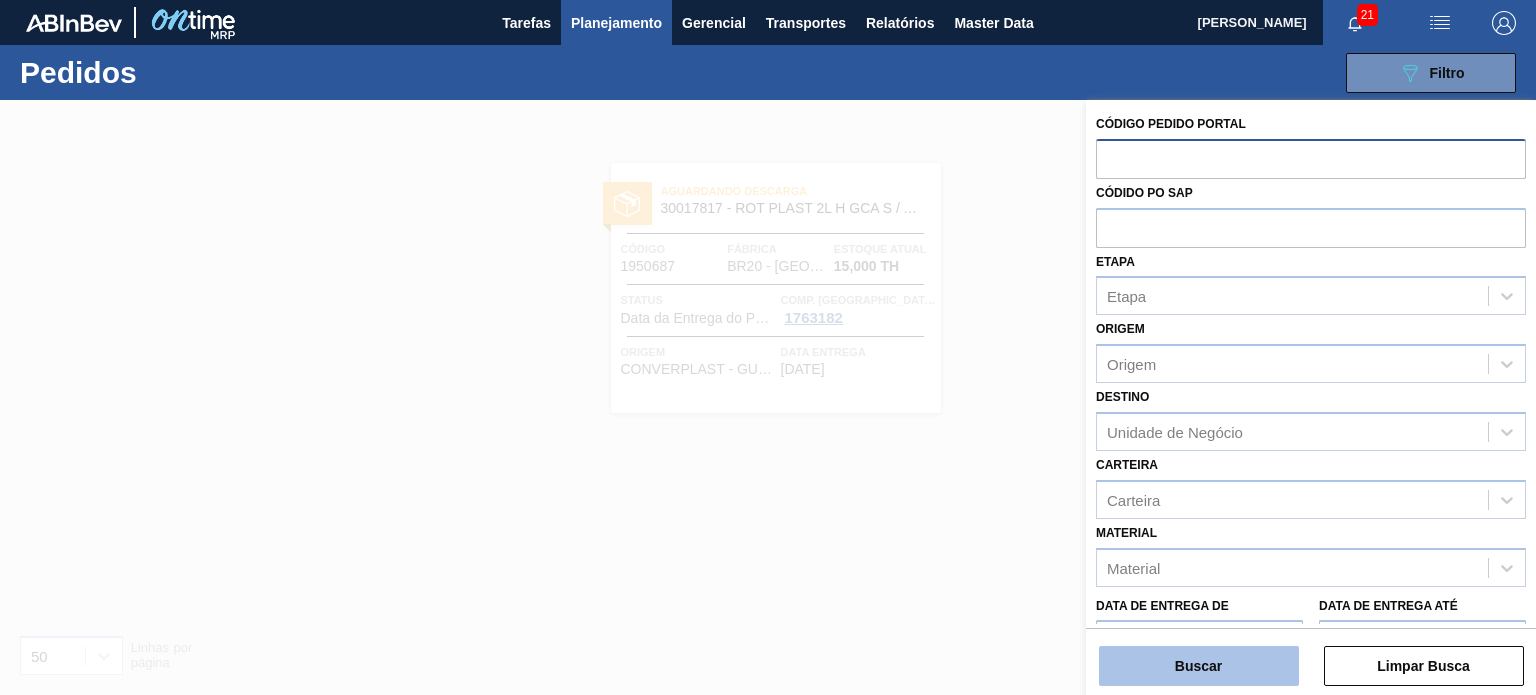 click on "Buscar" at bounding box center [1199, 666] 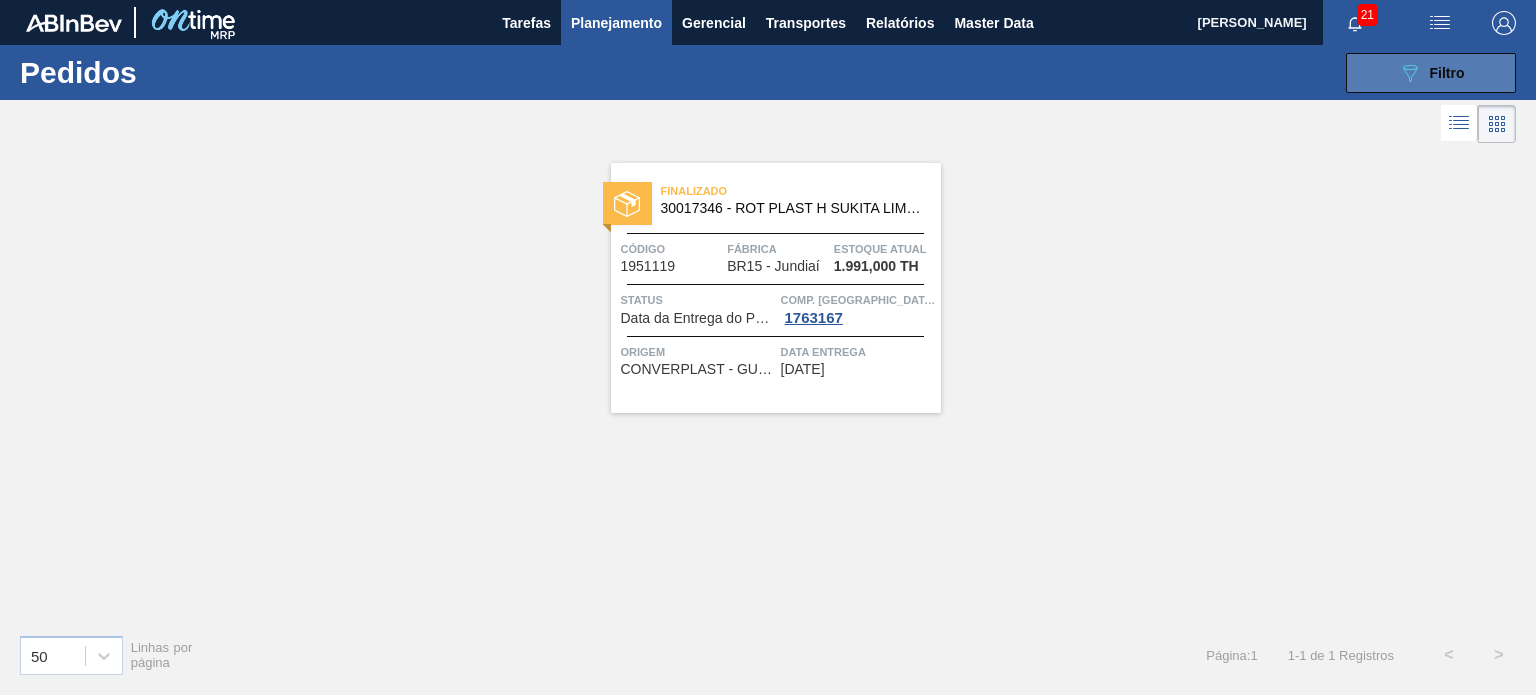 click on "089F7B8B-B2A5-4AFE-B5C0-19BA573D28AC" 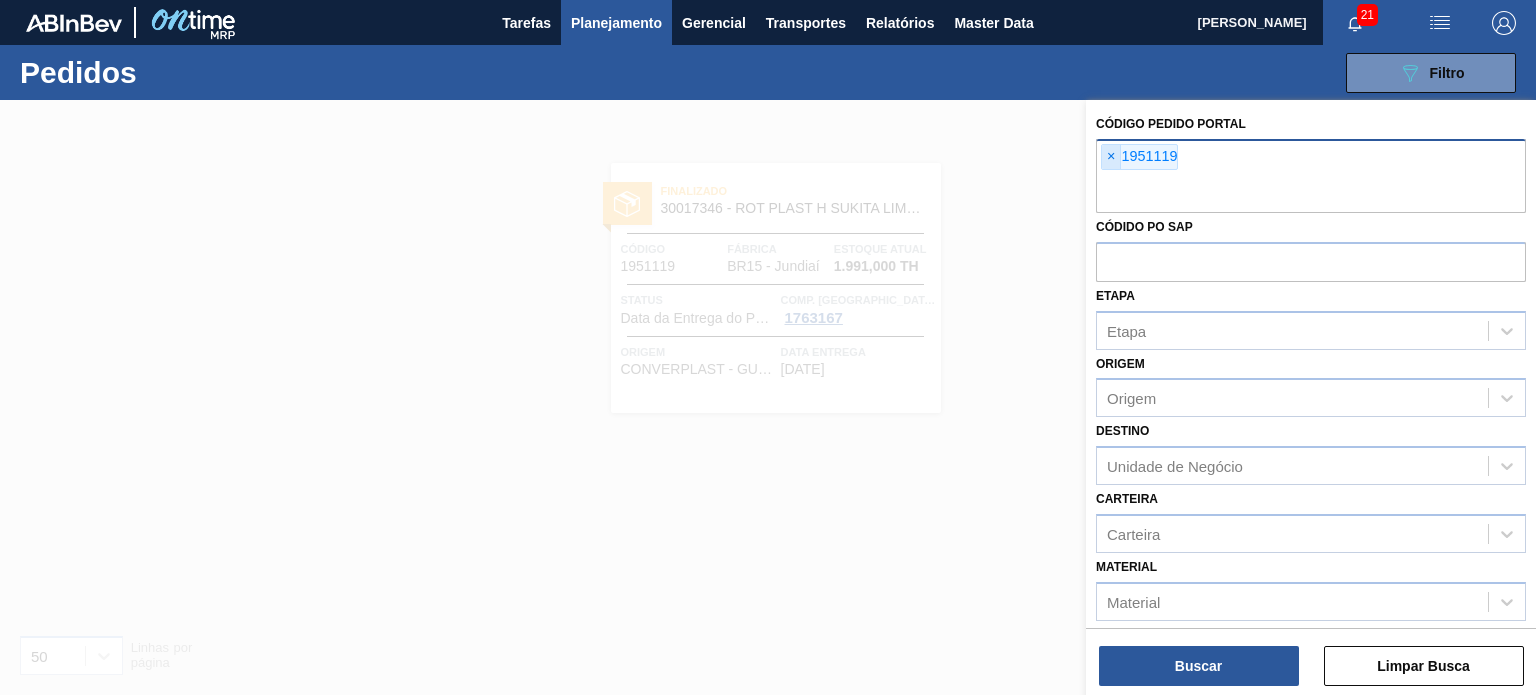 click on "×" at bounding box center (1111, 157) 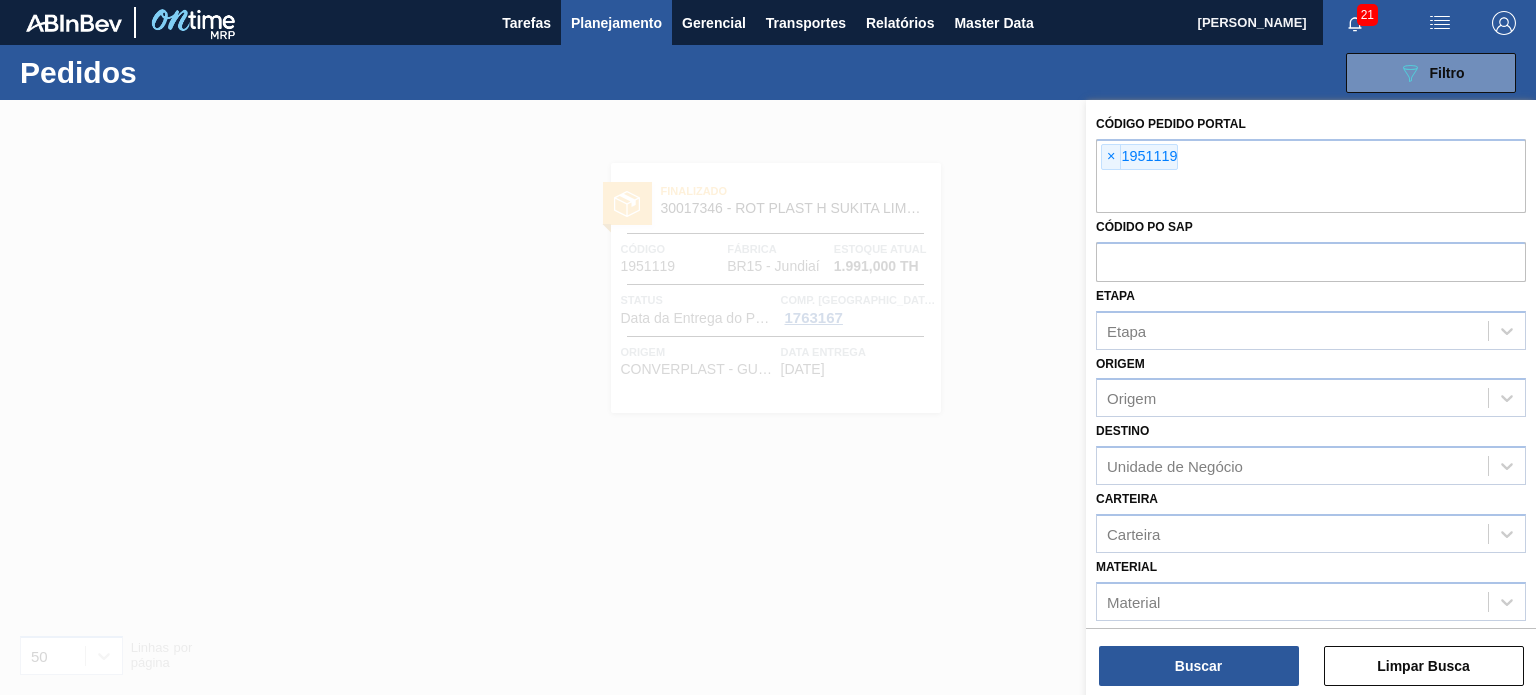 paste on "1953674" 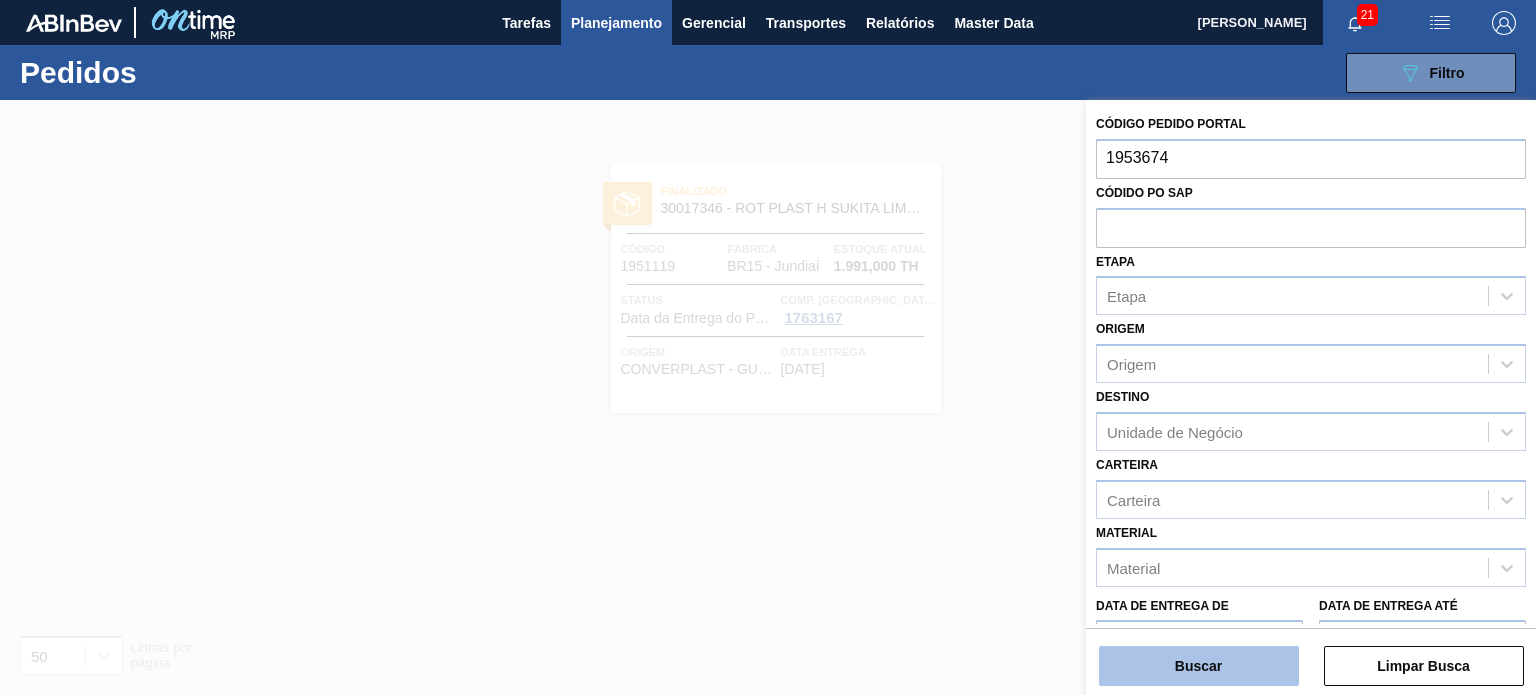 type on "1953674" 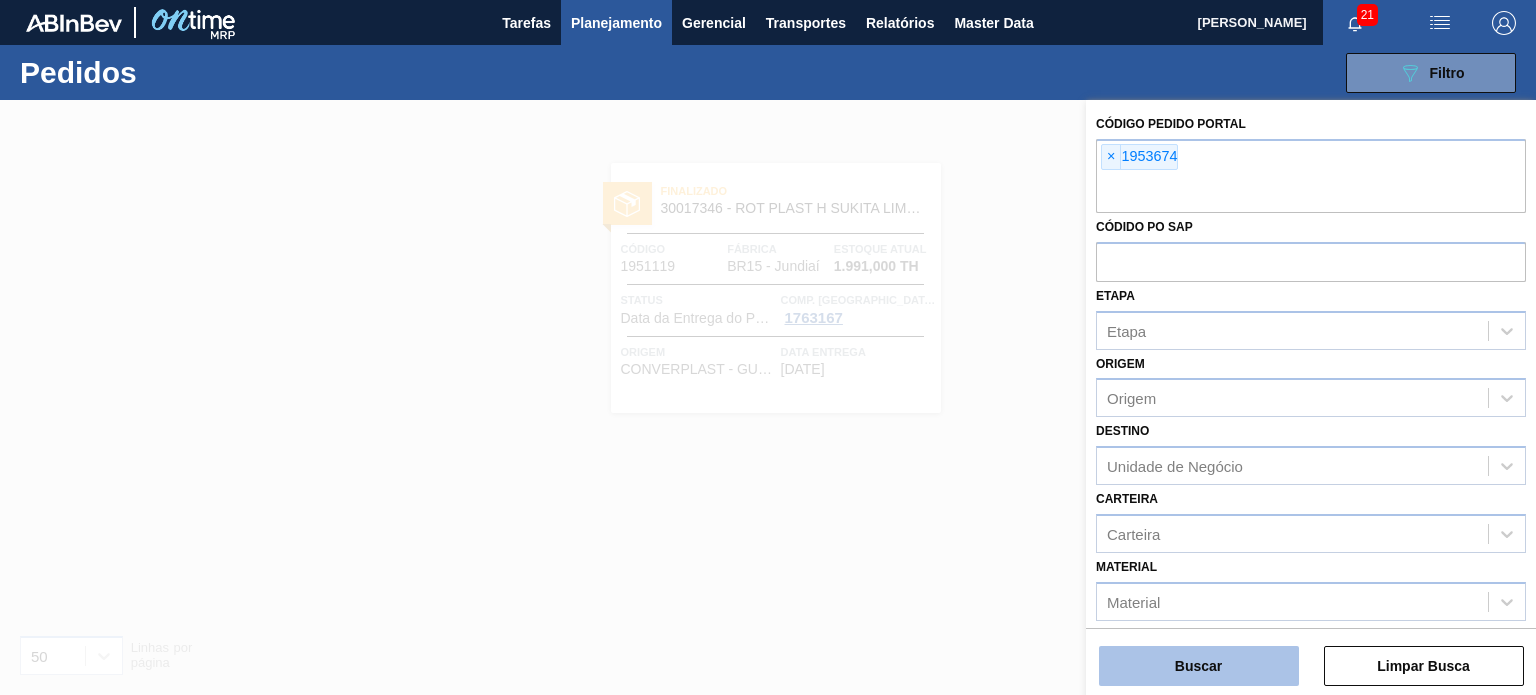 click on "Buscar" at bounding box center (1199, 666) 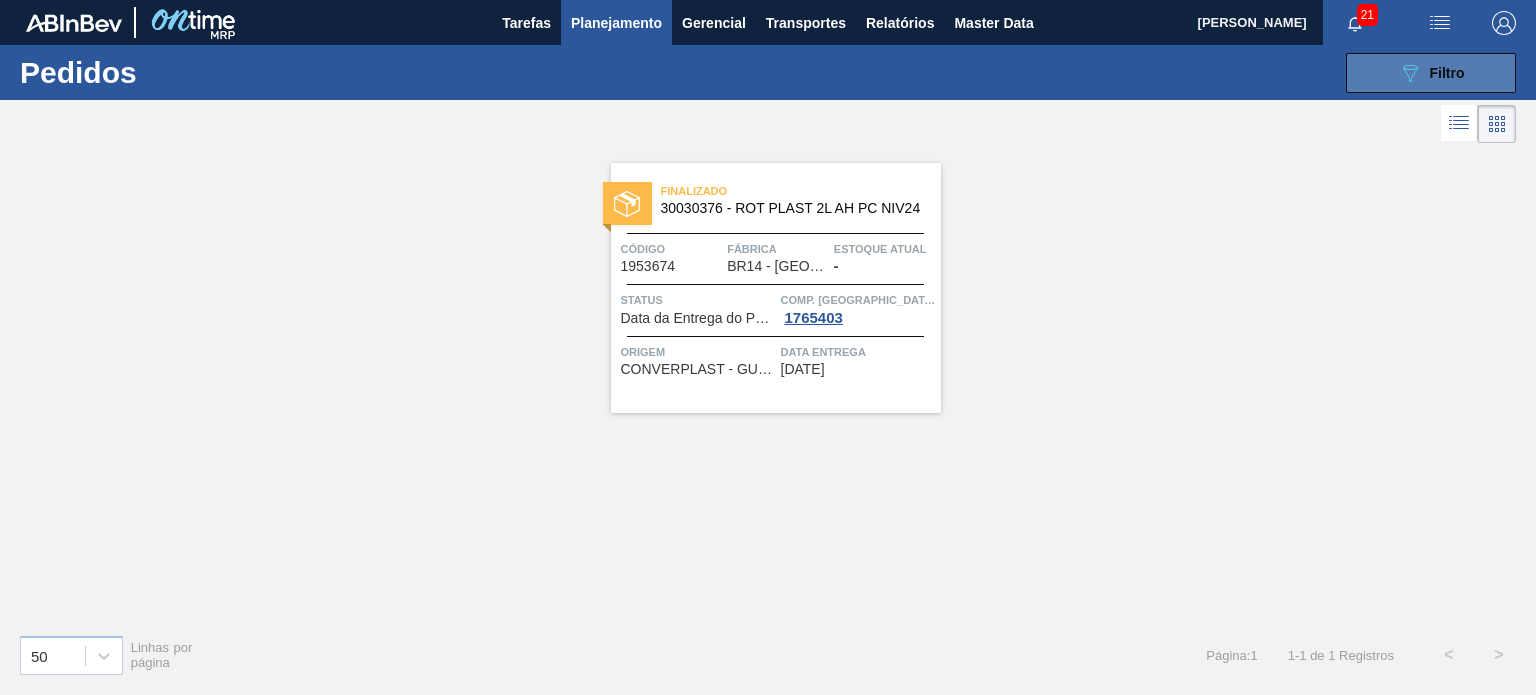 click on "089F7B8B-B2A5-4AFE-B5C0-19BA573D28AC Filtro" at bounding box center [1431, 73] 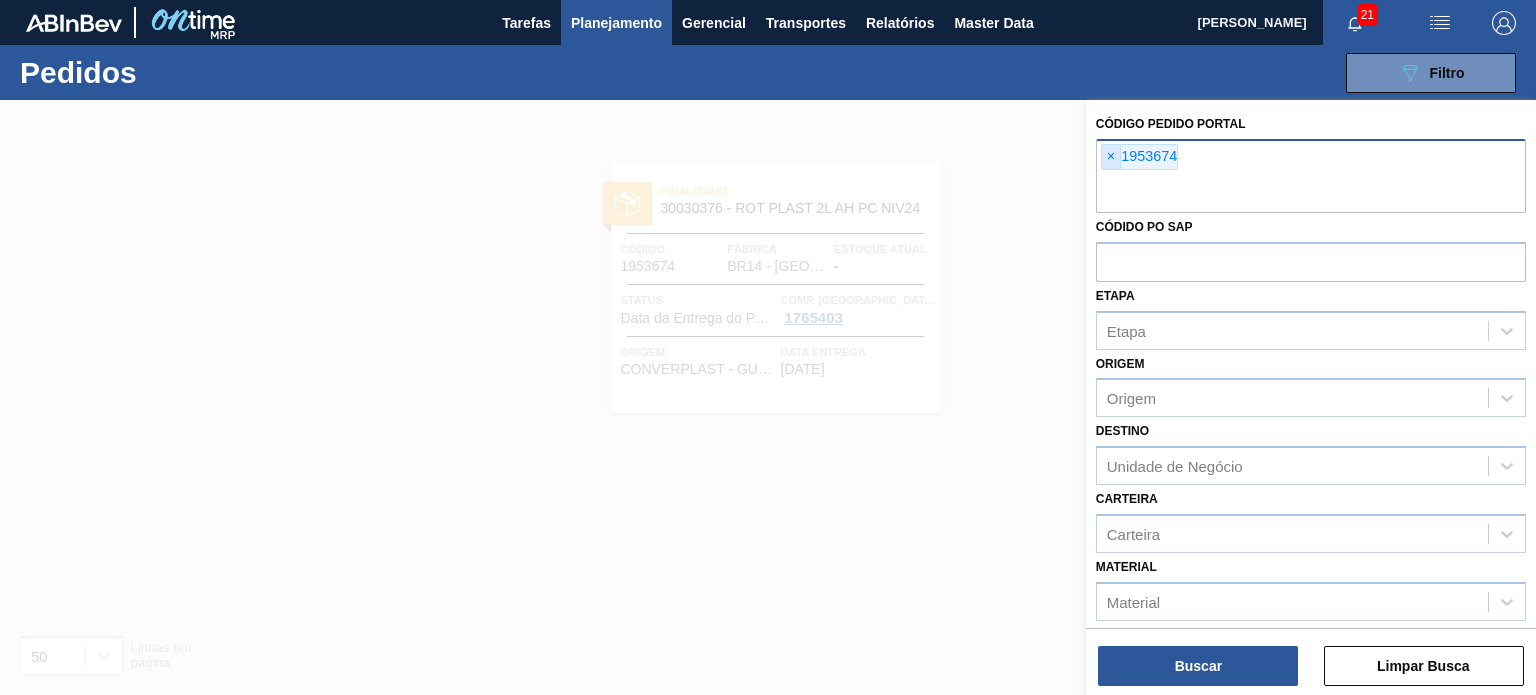 click on "×" at bounding box center [1111, 157] 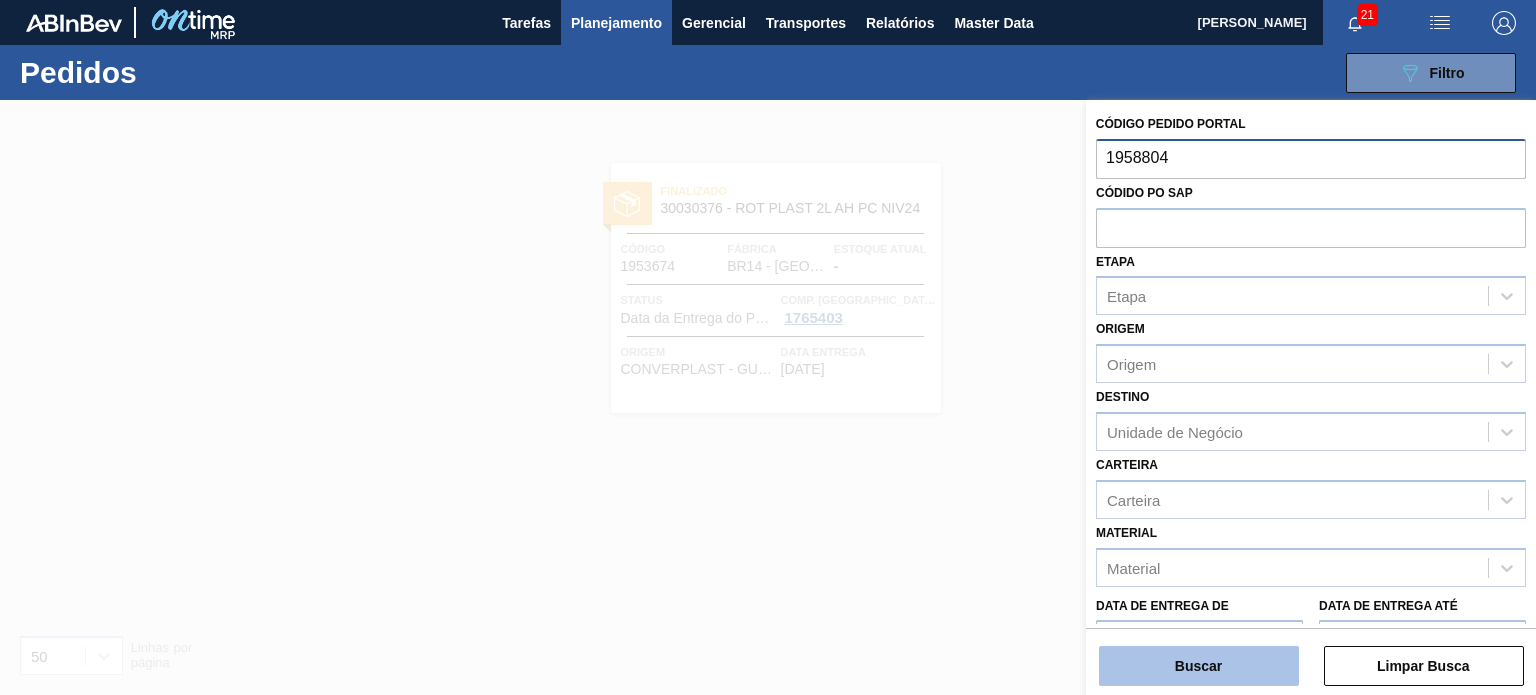 type on "1958804" 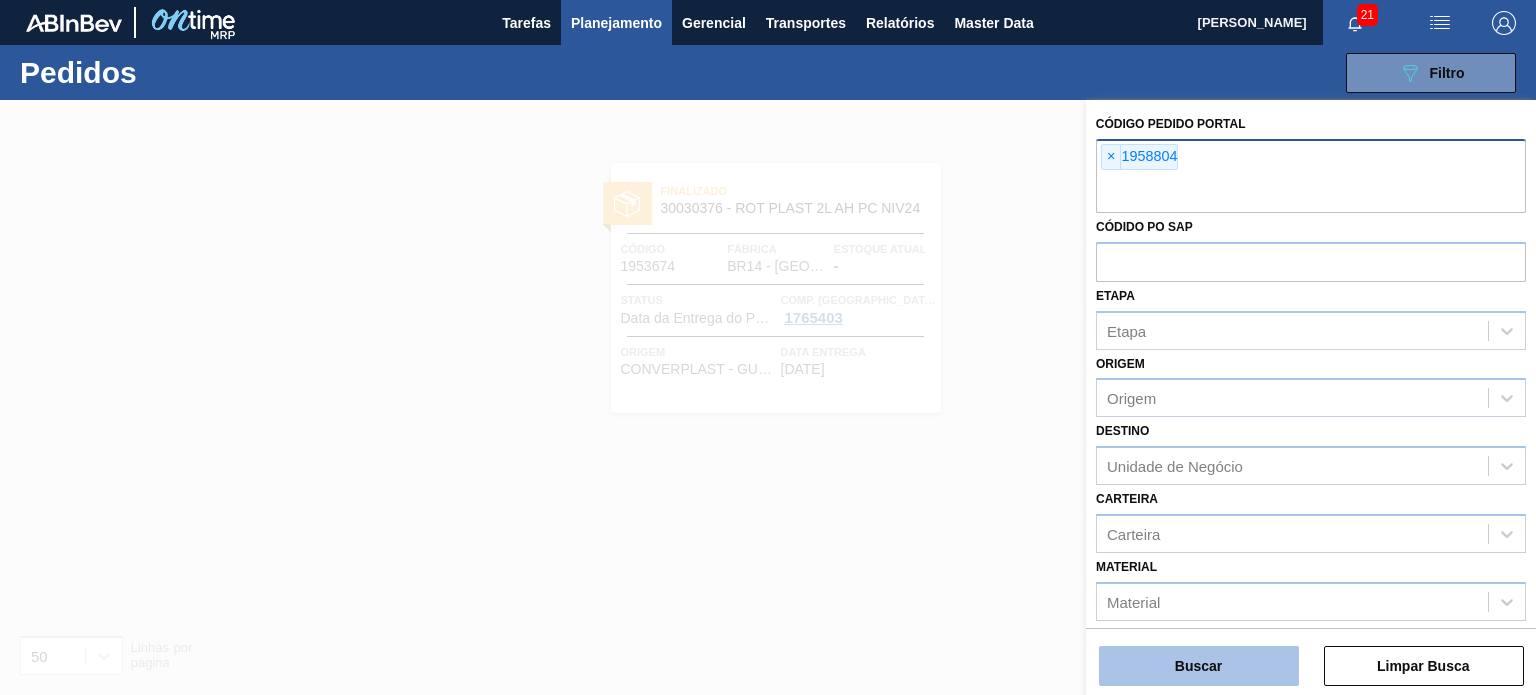 click on "Buscar" at bounding box center [1199, 666] 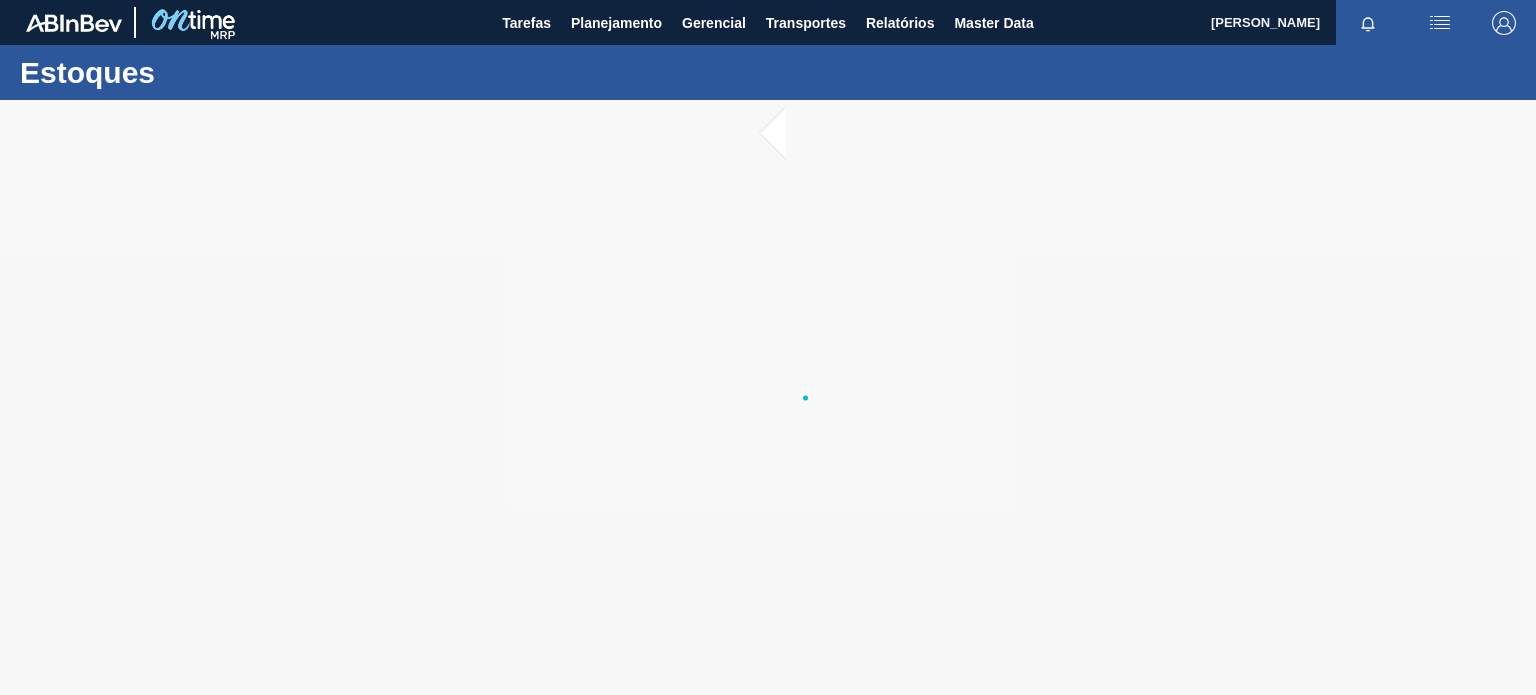 scroll, scrollTop: 0, scrollLeft: 0, axis: both 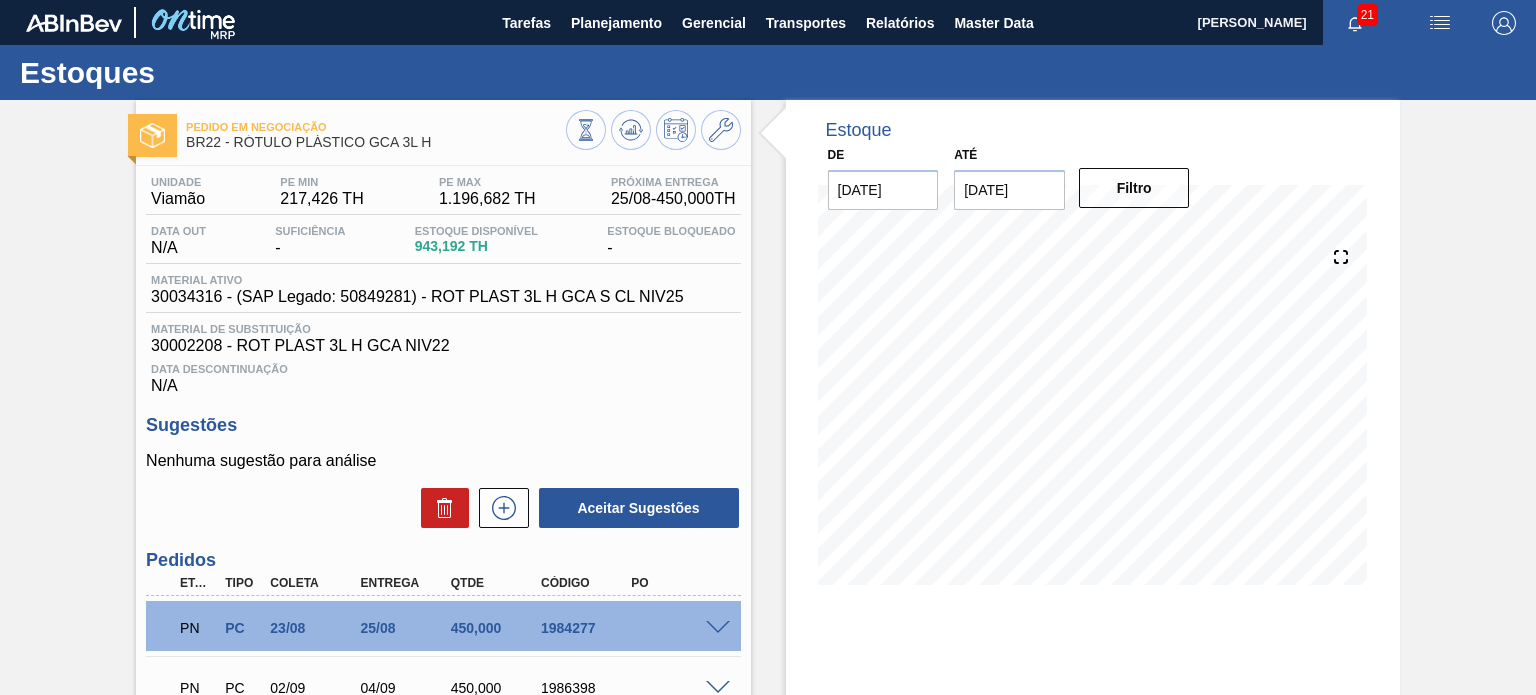click on "24/07/2025" at bounding box center [1009, 190] 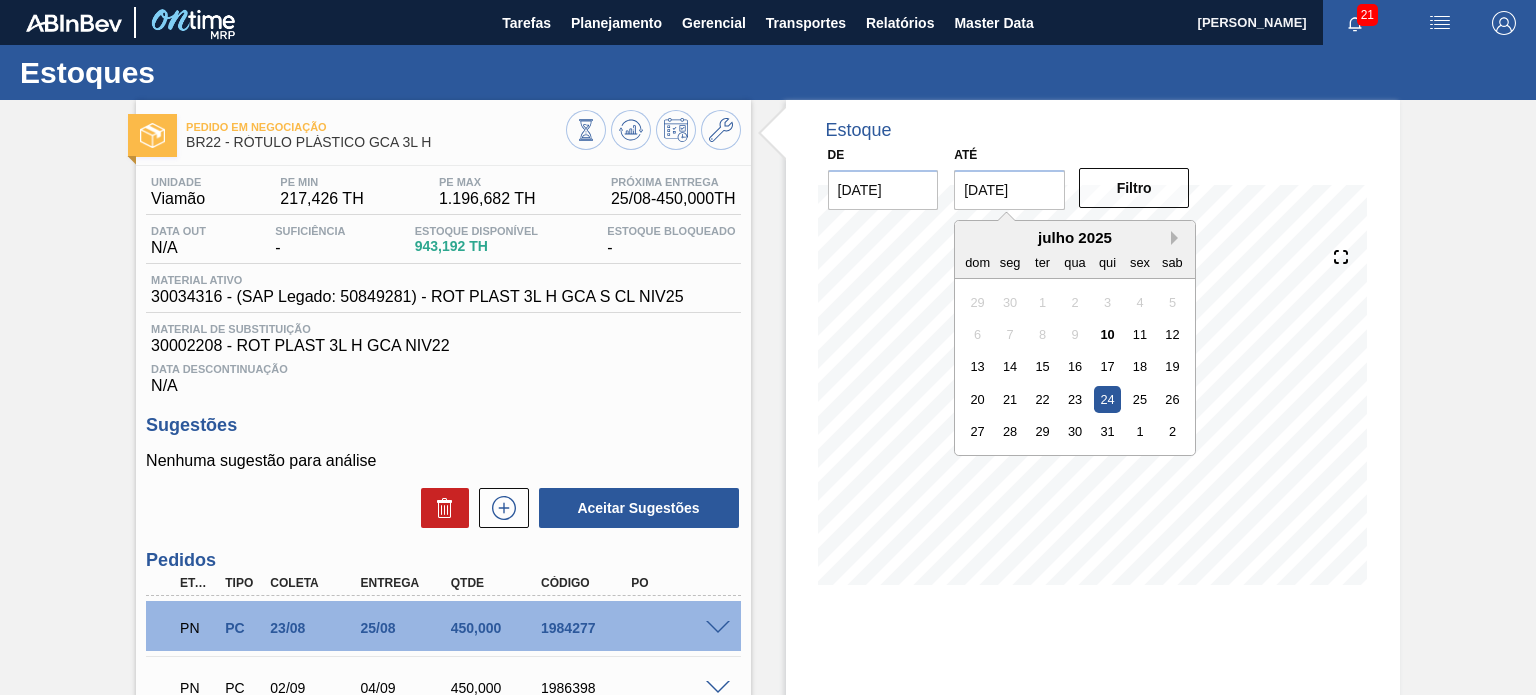 click on "Next Month" at bounding box center (1178, 238) 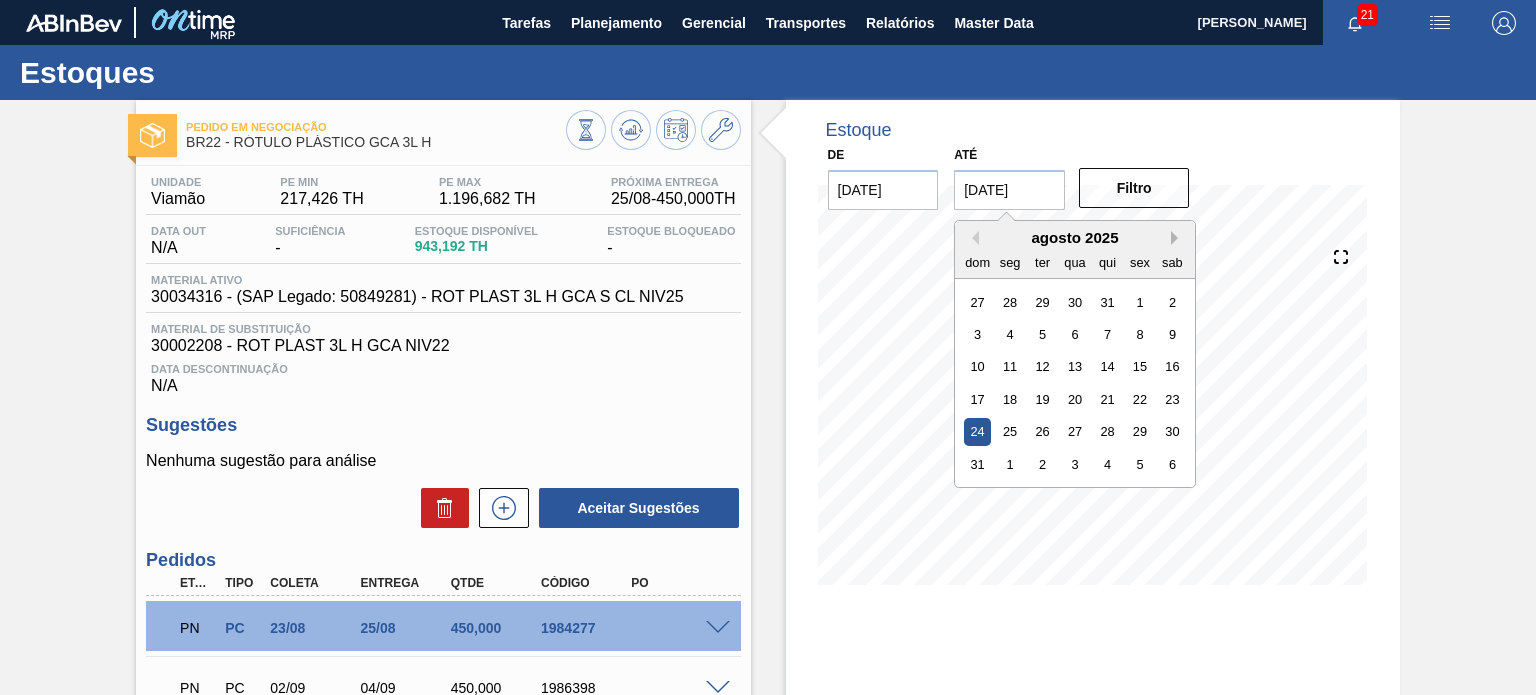 click on "Next Month" at bounding box center [1178, 238] 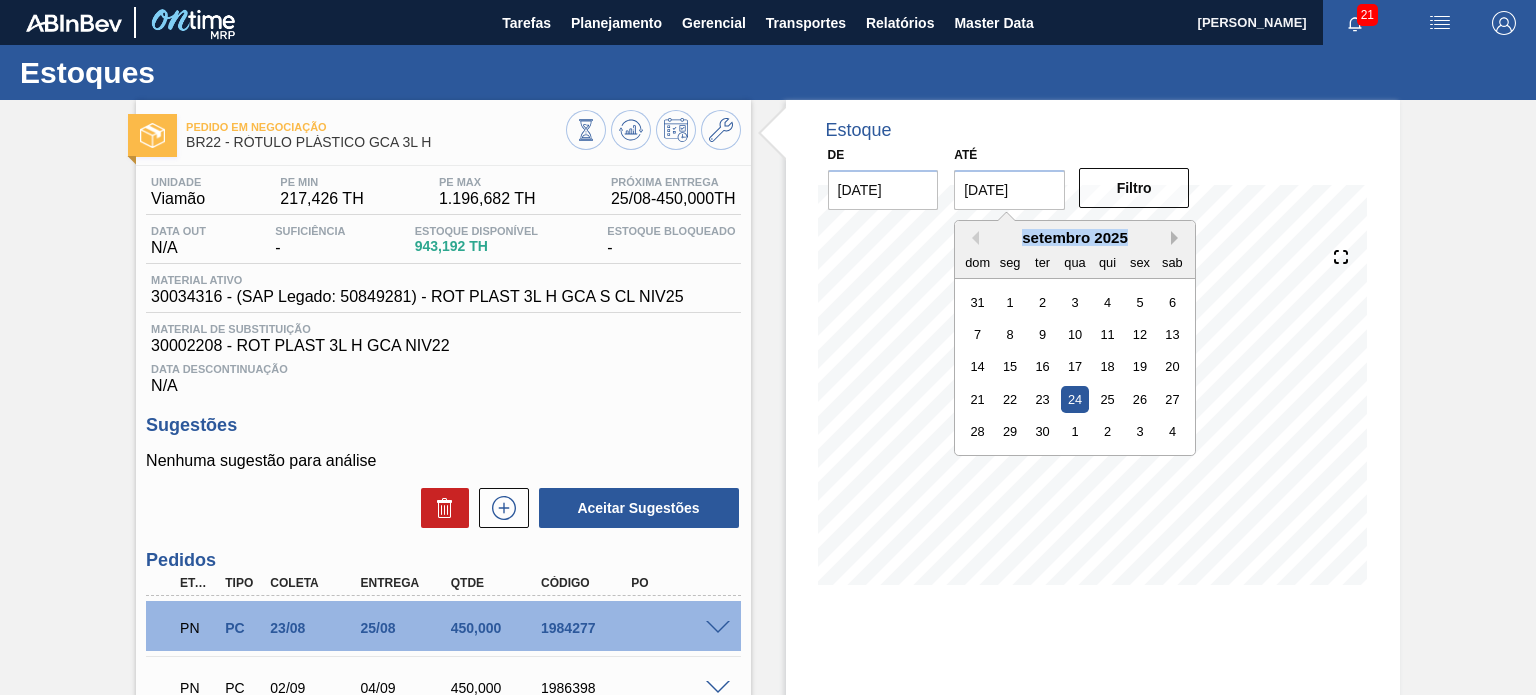 click on "setembro 2025" at bounding box center [1075, 237] 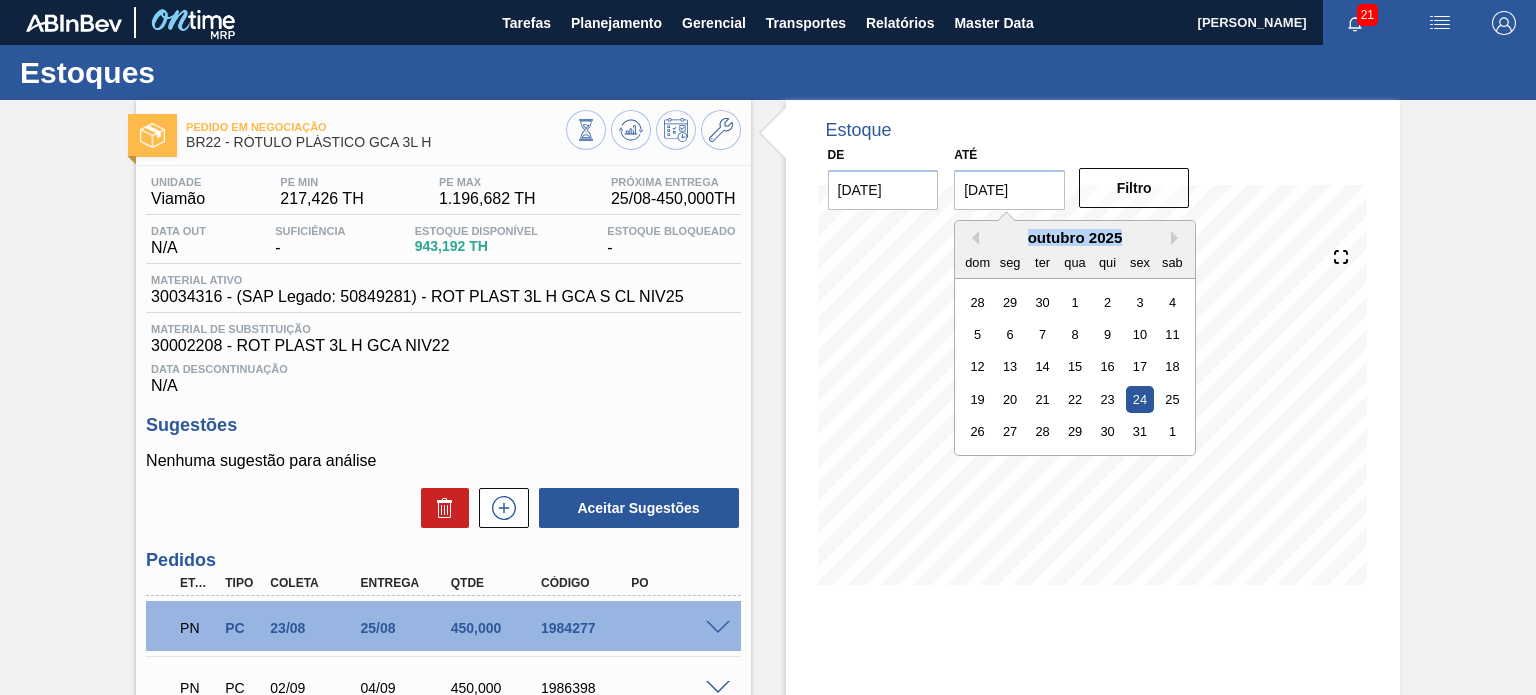 click on "outubro 2025" at bounding box center [1075, 237] 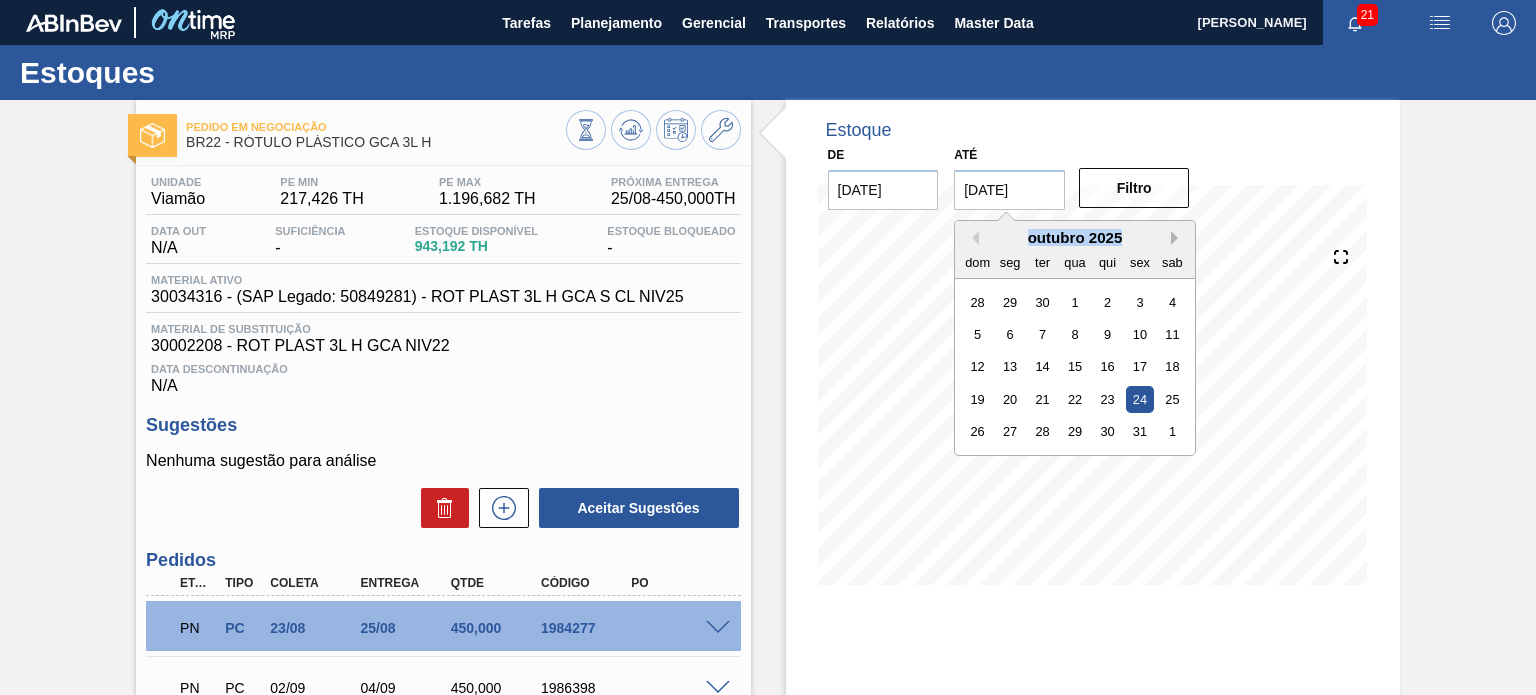 click on "Next Month" at bounding box center (1178, 238) 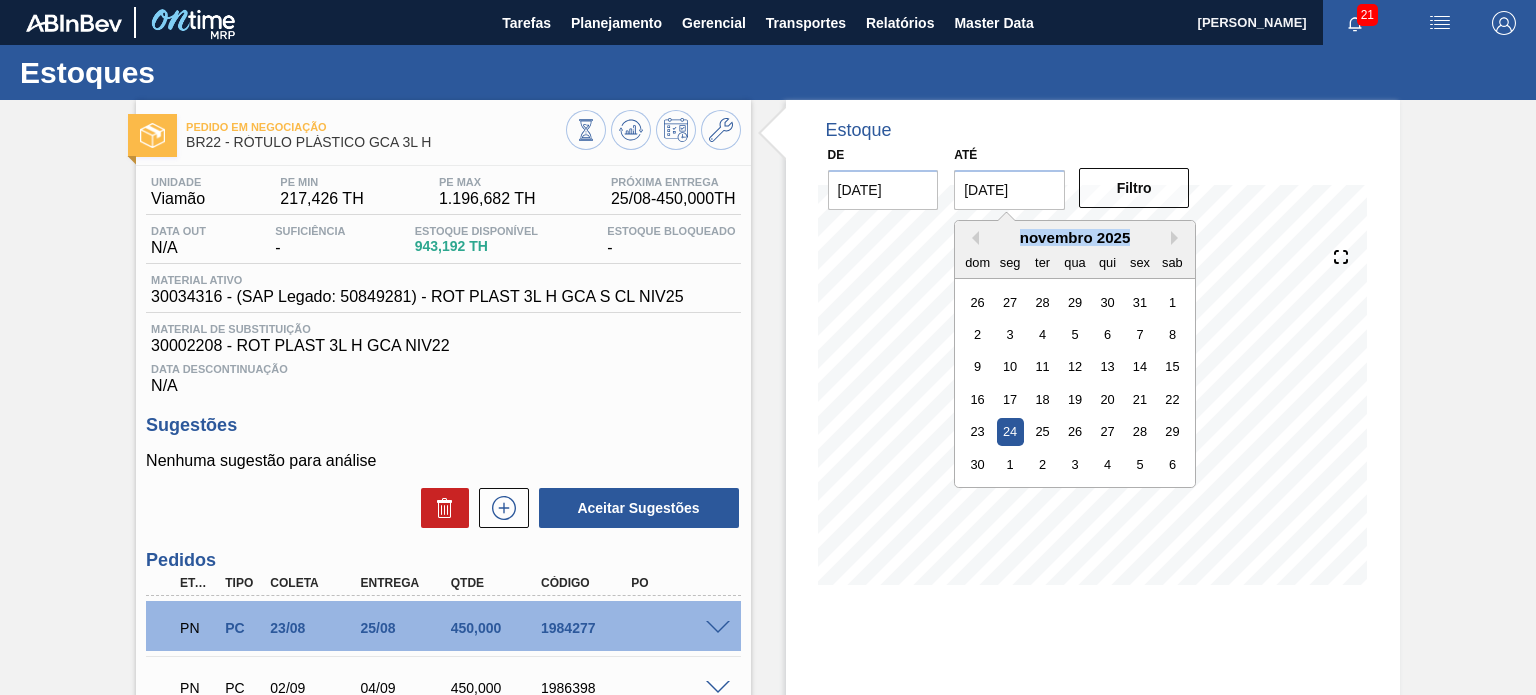 click on "novembro 2025" at bounding box center [1075, 237] 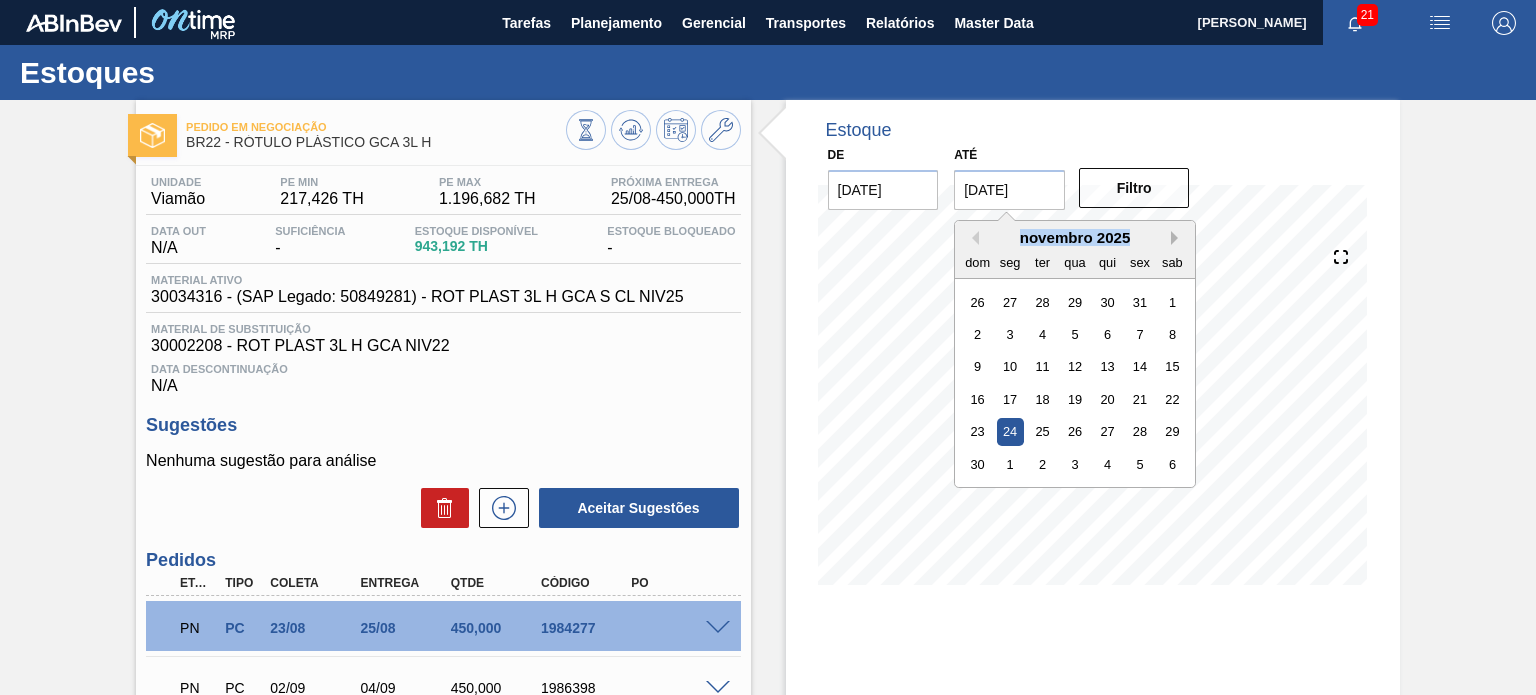 click on "Next Month" at bounding box center (1178, 238) 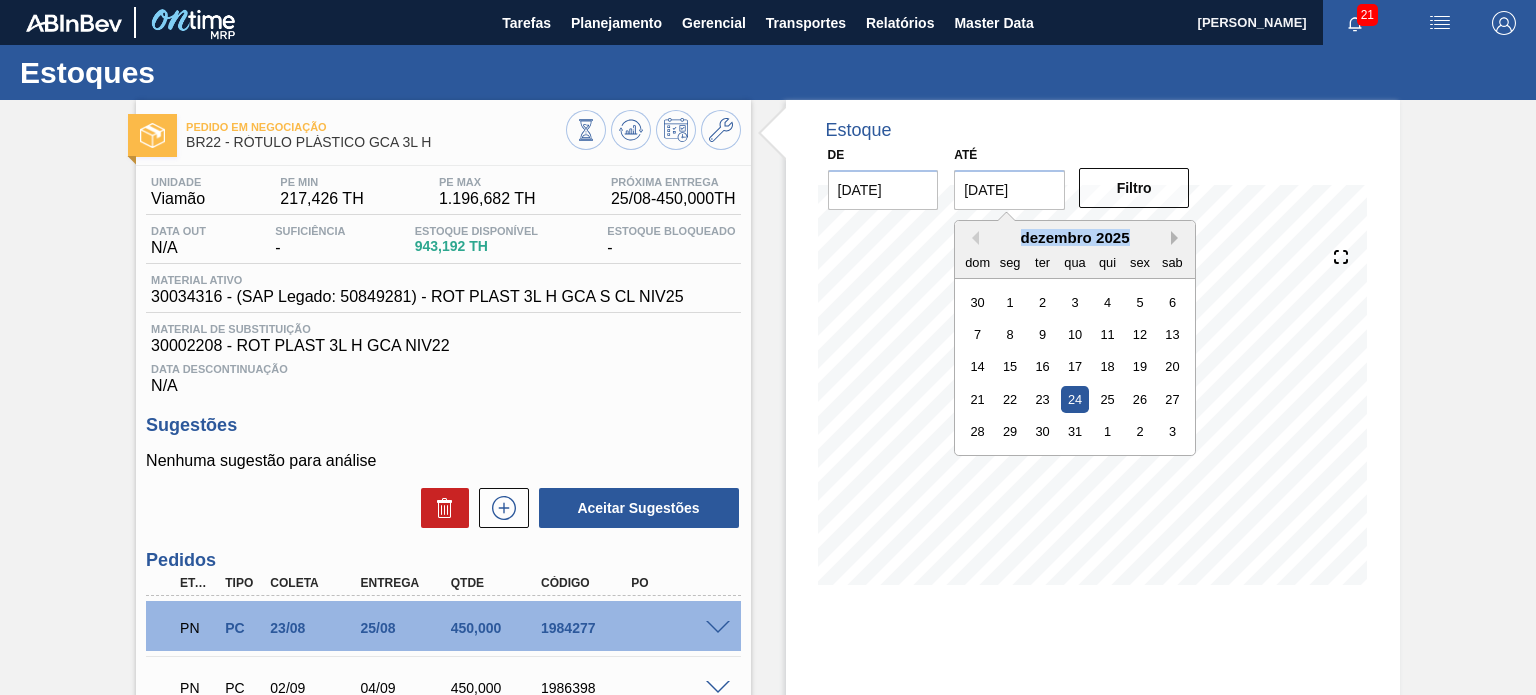 click on "Next Month" at bounding box center (1178, 238) 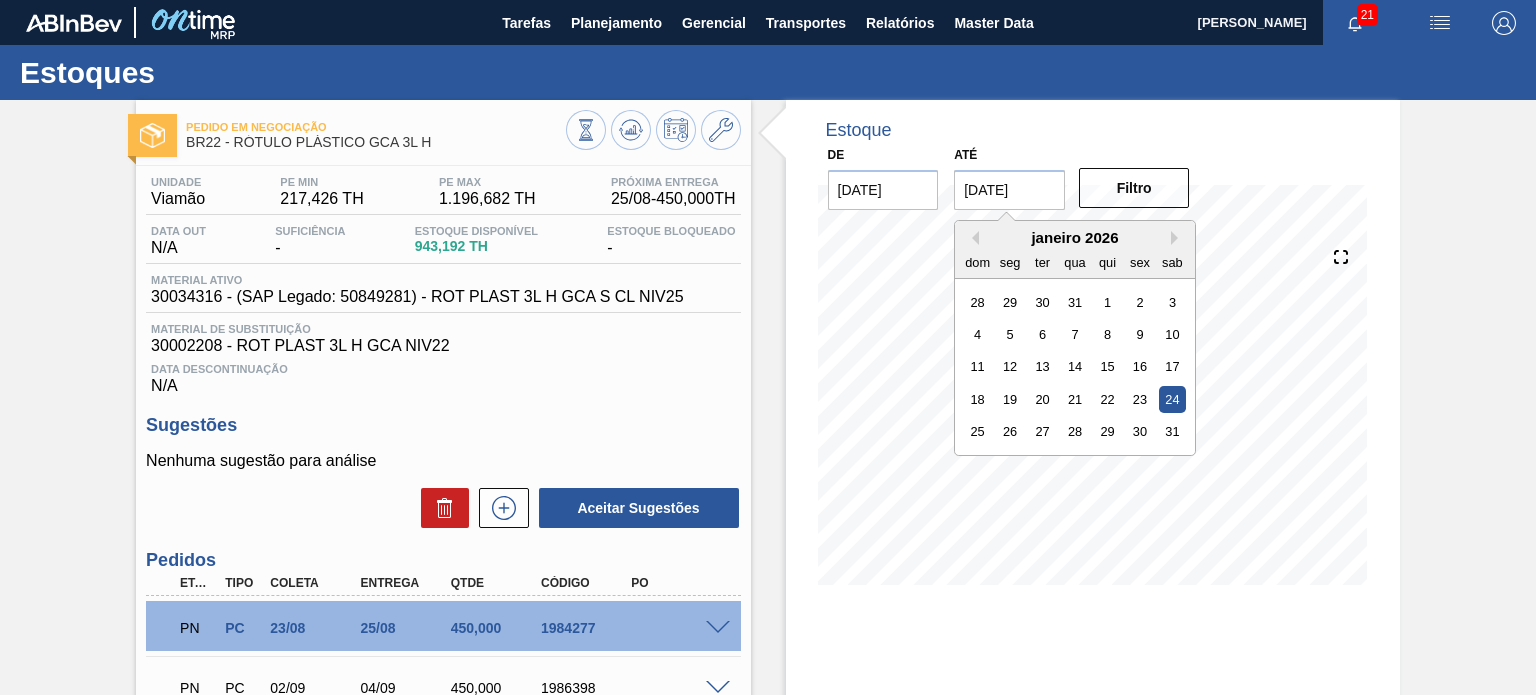 click on "janeiro 2026 dom seg ter qua qui sex sab 28 29 30 31 1 2 3 4 5 6 7 8 9 10 11 12 13 14 15 16 17 18 19 20 21 22 23 24 25 26 27 28 29 30 31" at bounding box center [1075, 338] 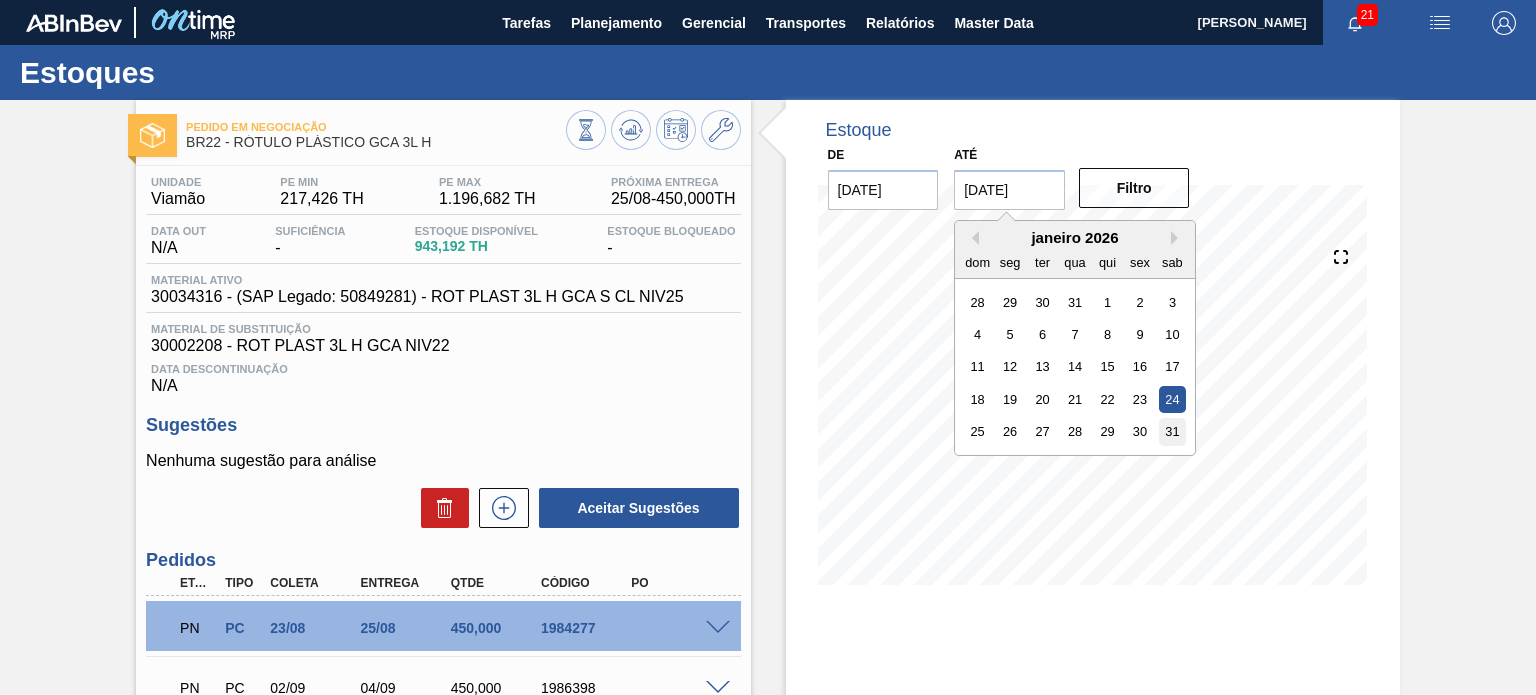 click on "31" at bounding box center (1172, 431) 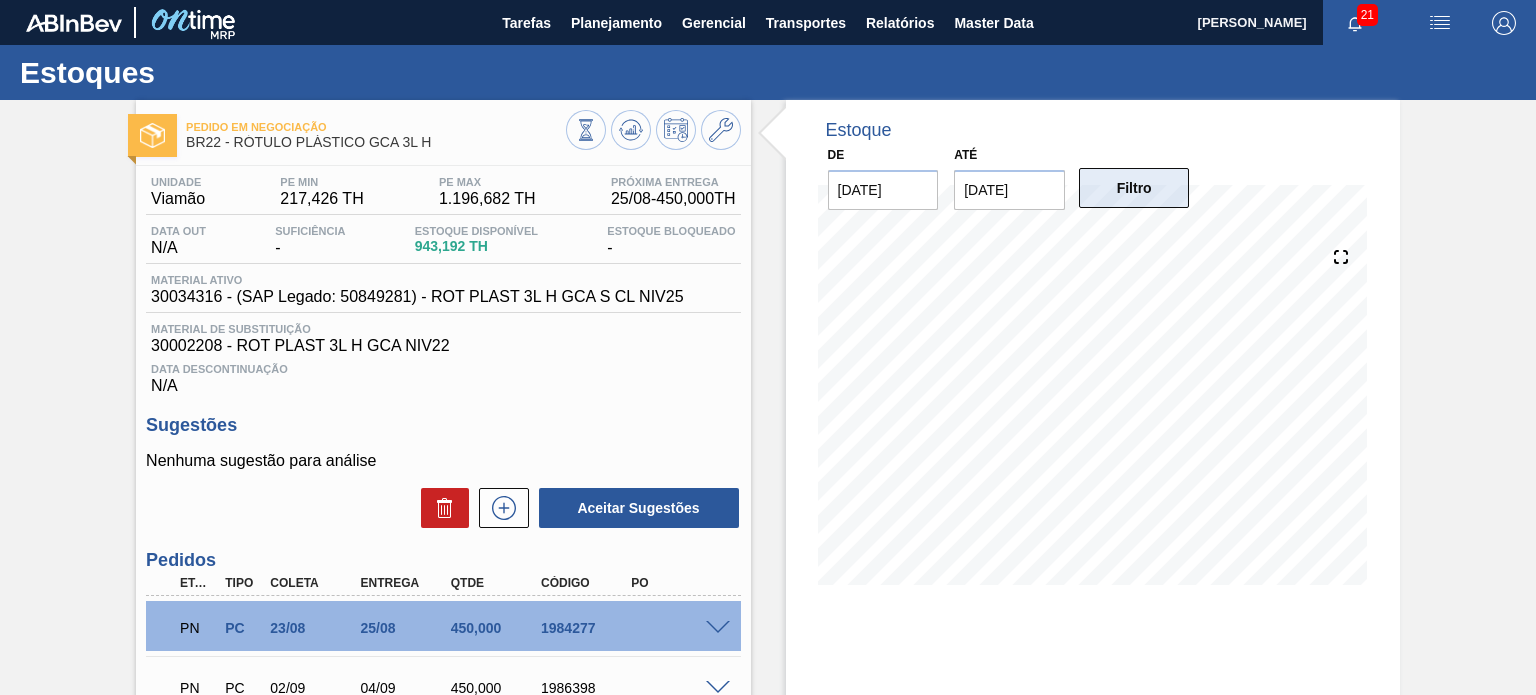click on "Filtro" at bounding box center (1134, 188) 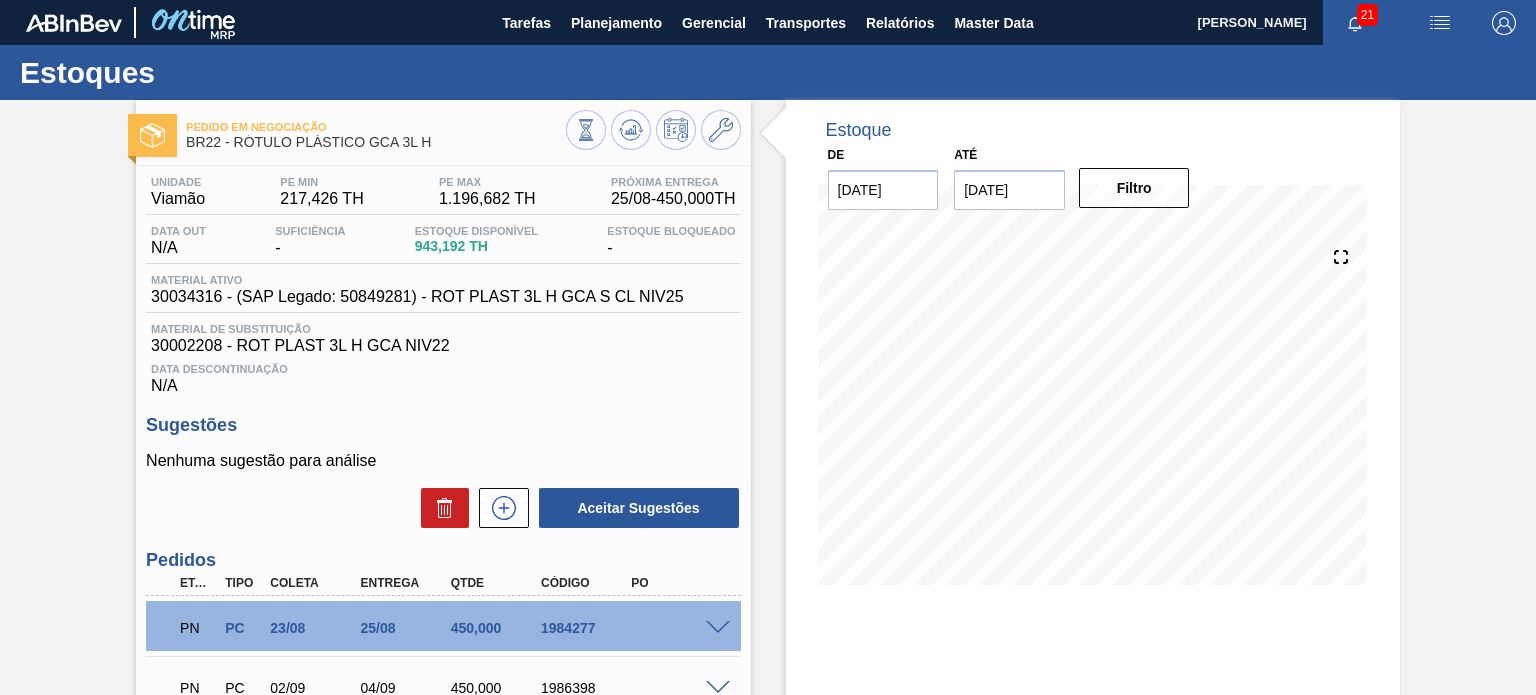 scroll, scrollTop: 185, scrollLeft: 0, axis: vertical 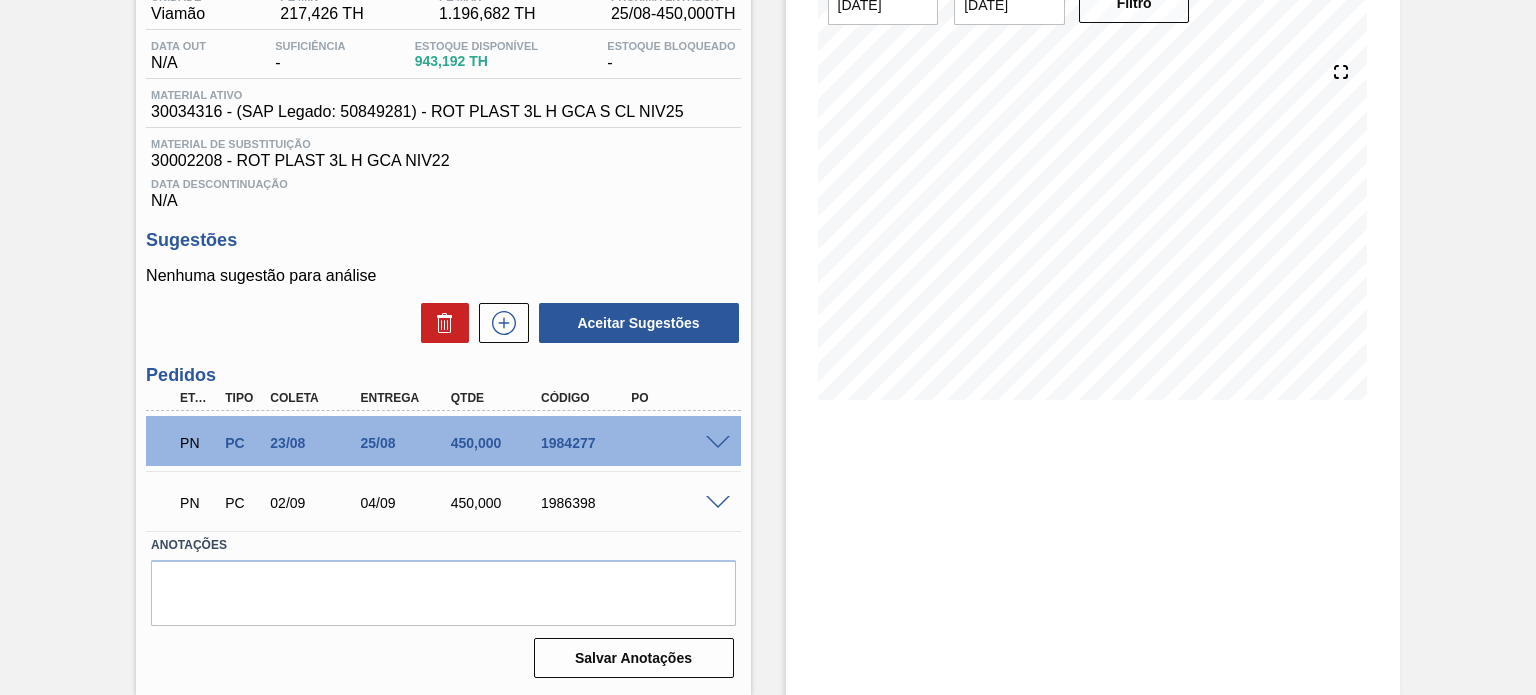 click at bounding box center (718, 443) 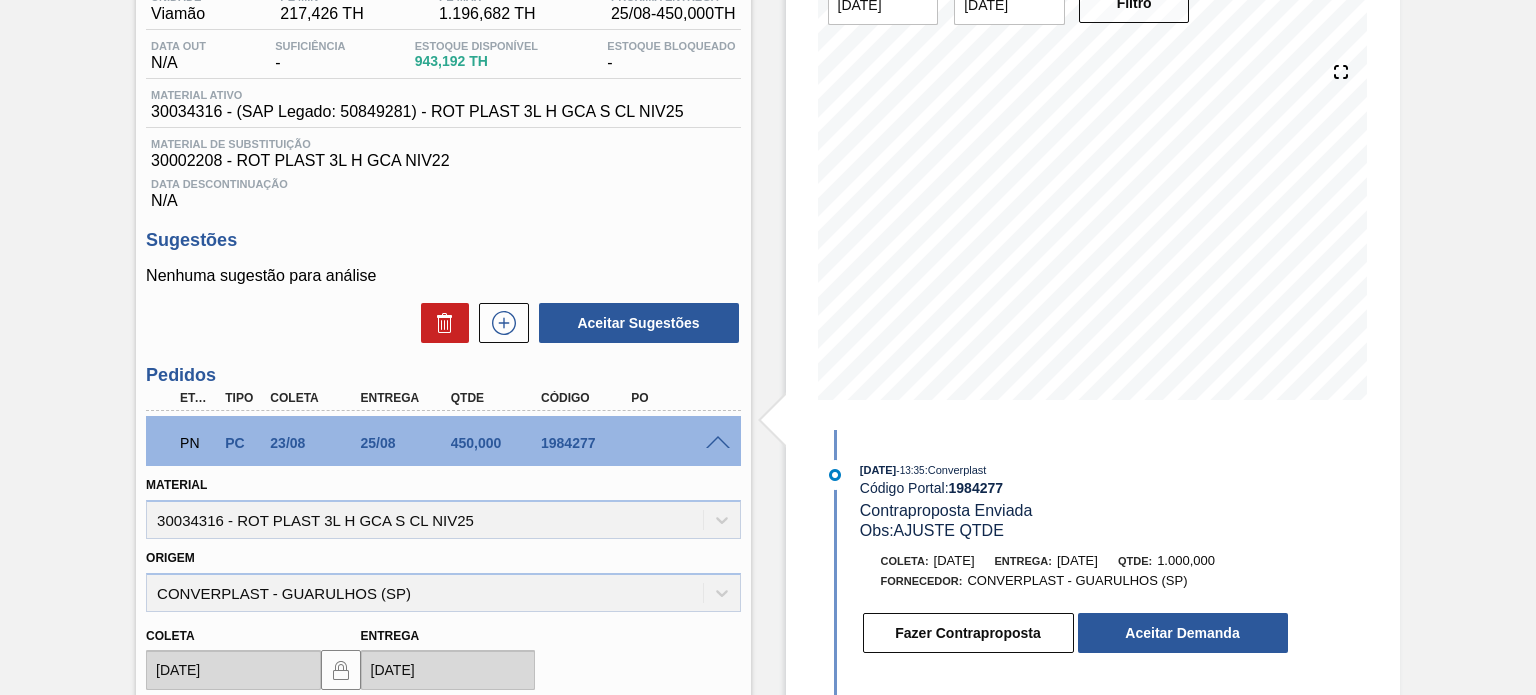 click at bounding box center [718, 443] 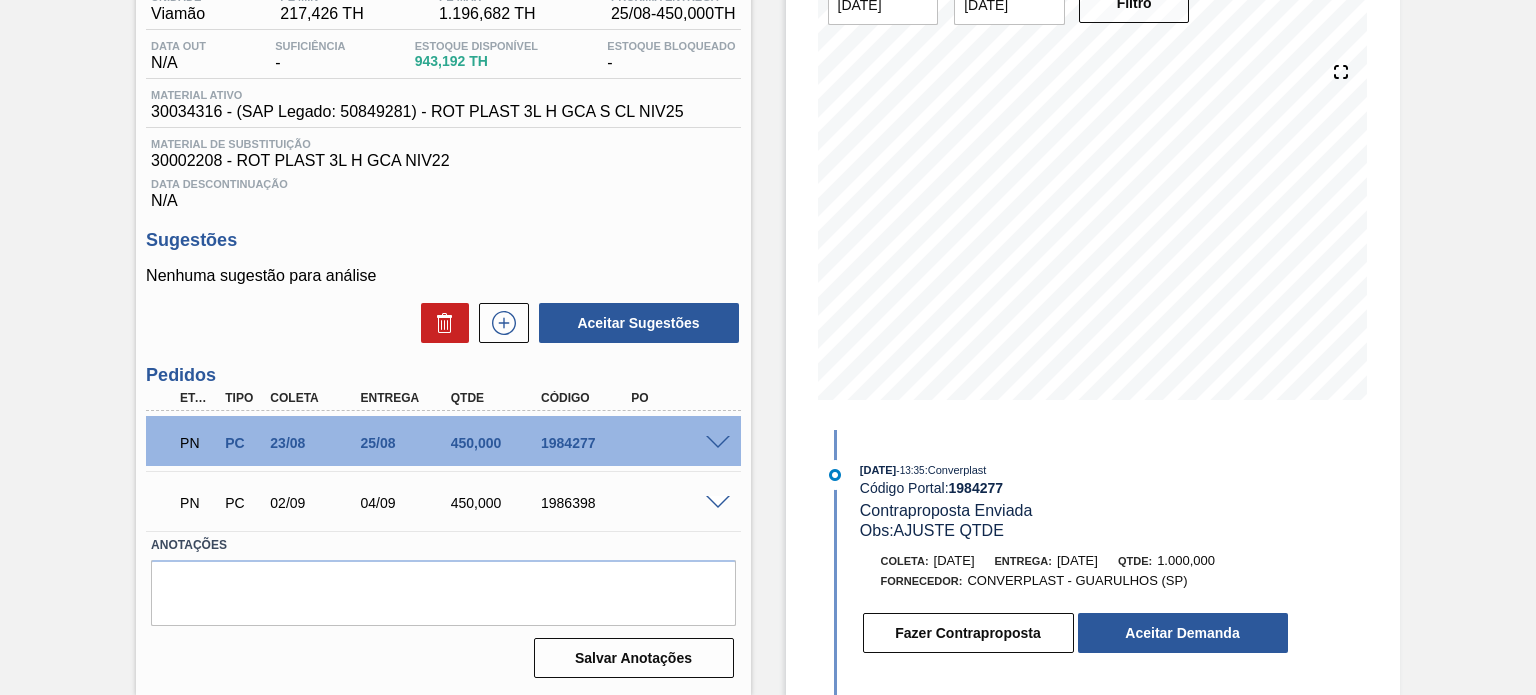 click at bounding box center [718, 443] 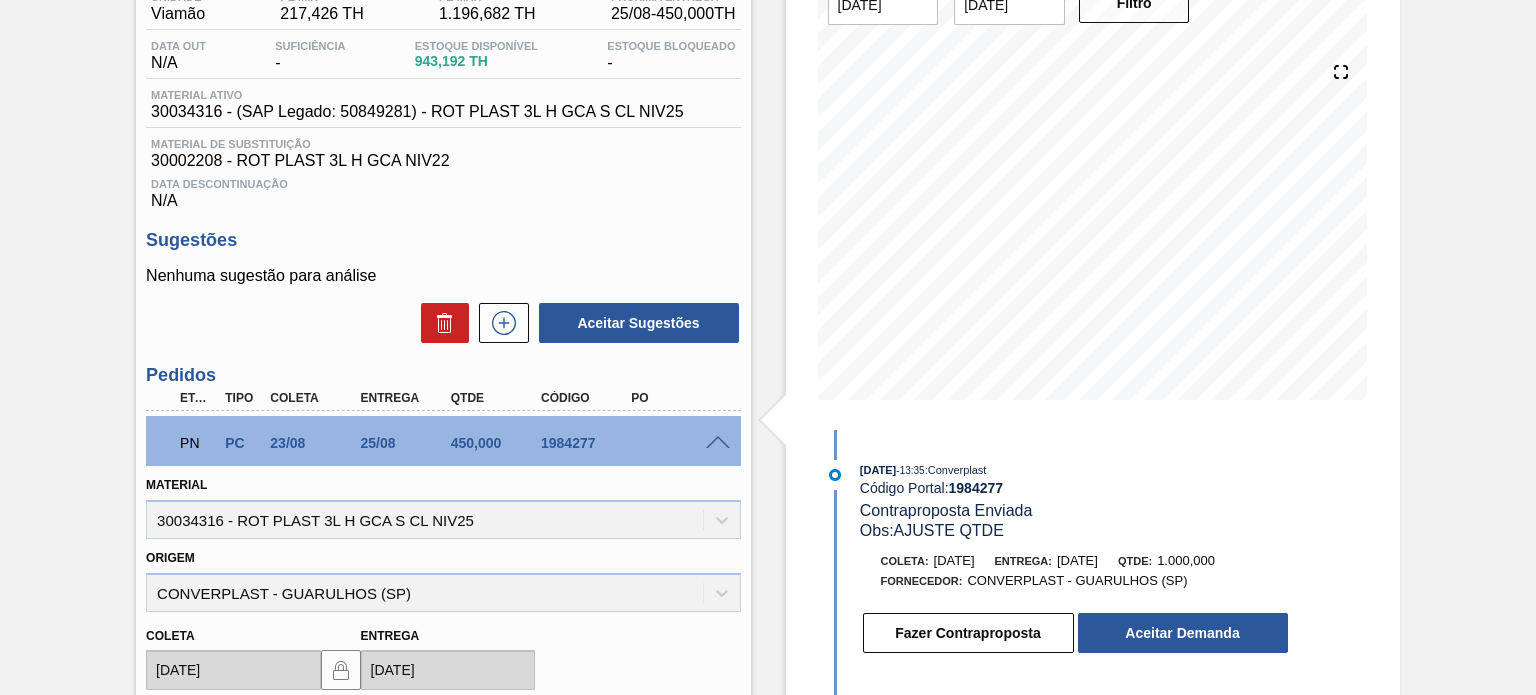 click at bounding box center (718, 443) 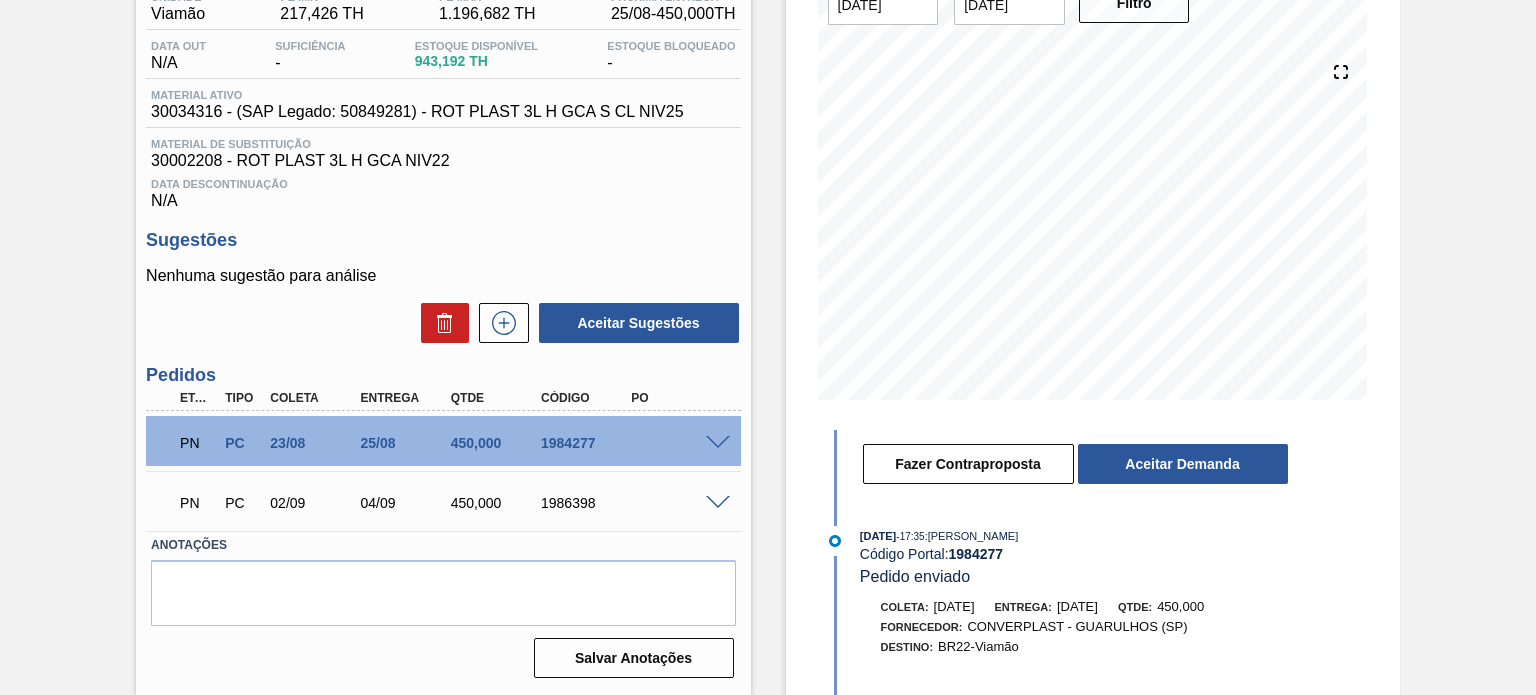 scroll, scrollTop: 0, scrollLeft: 0, axis: both 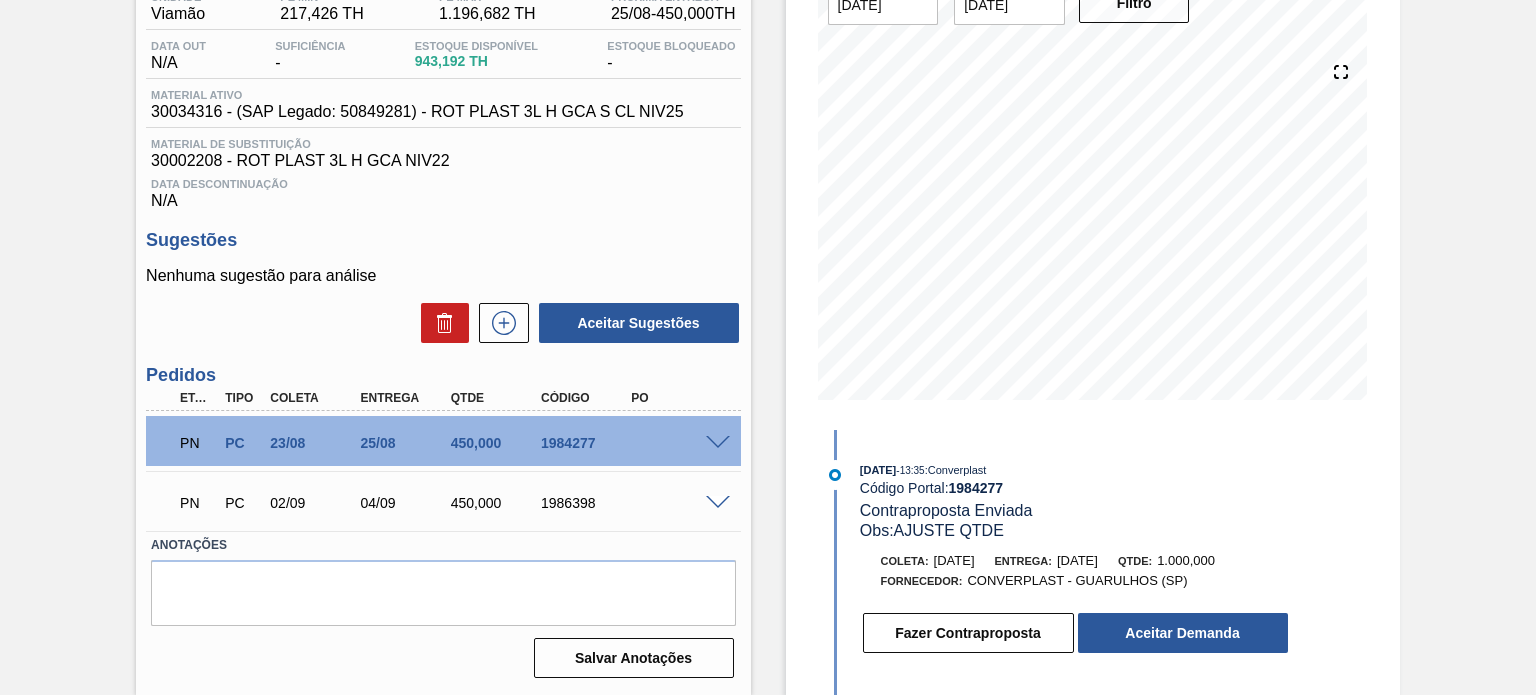 click at bounding box center [718, 503] 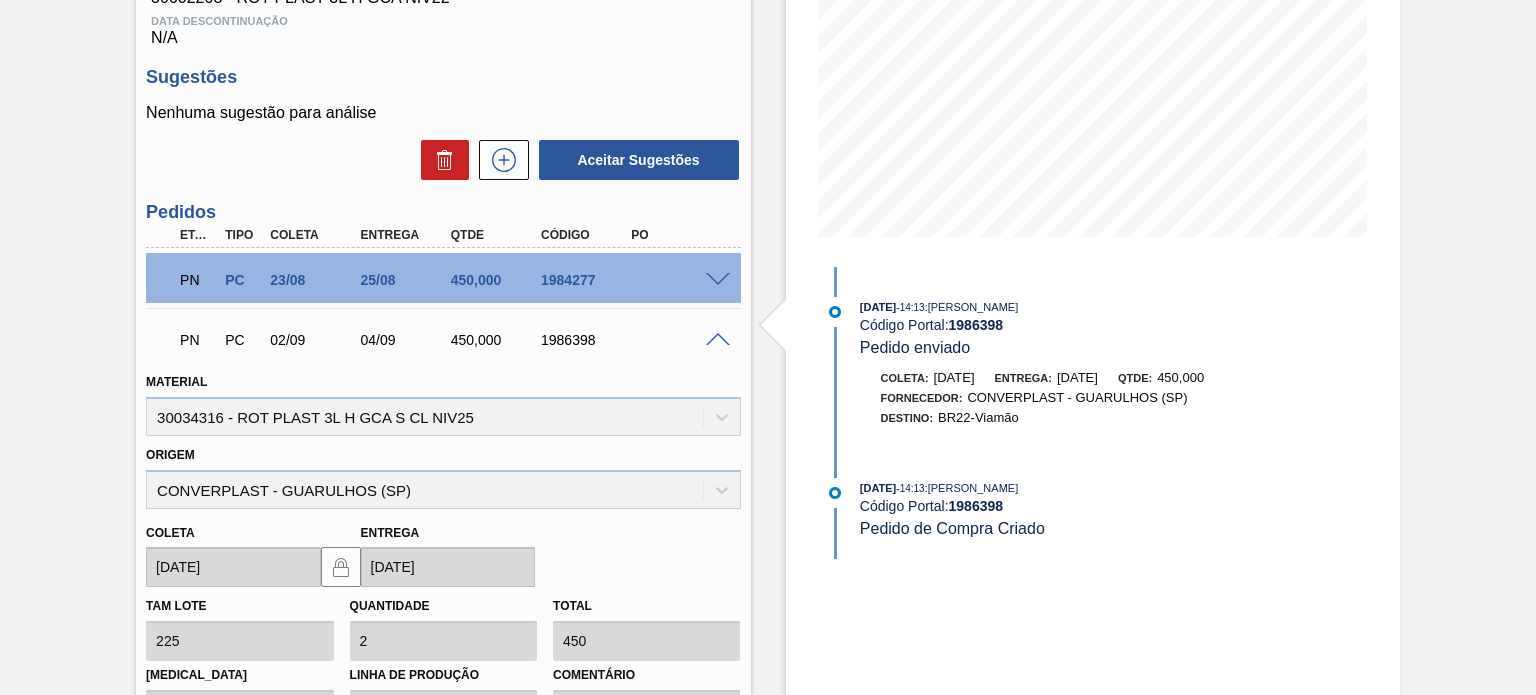 scroll, scrollTop: 168, scrollLeft: 0, axis: vertical 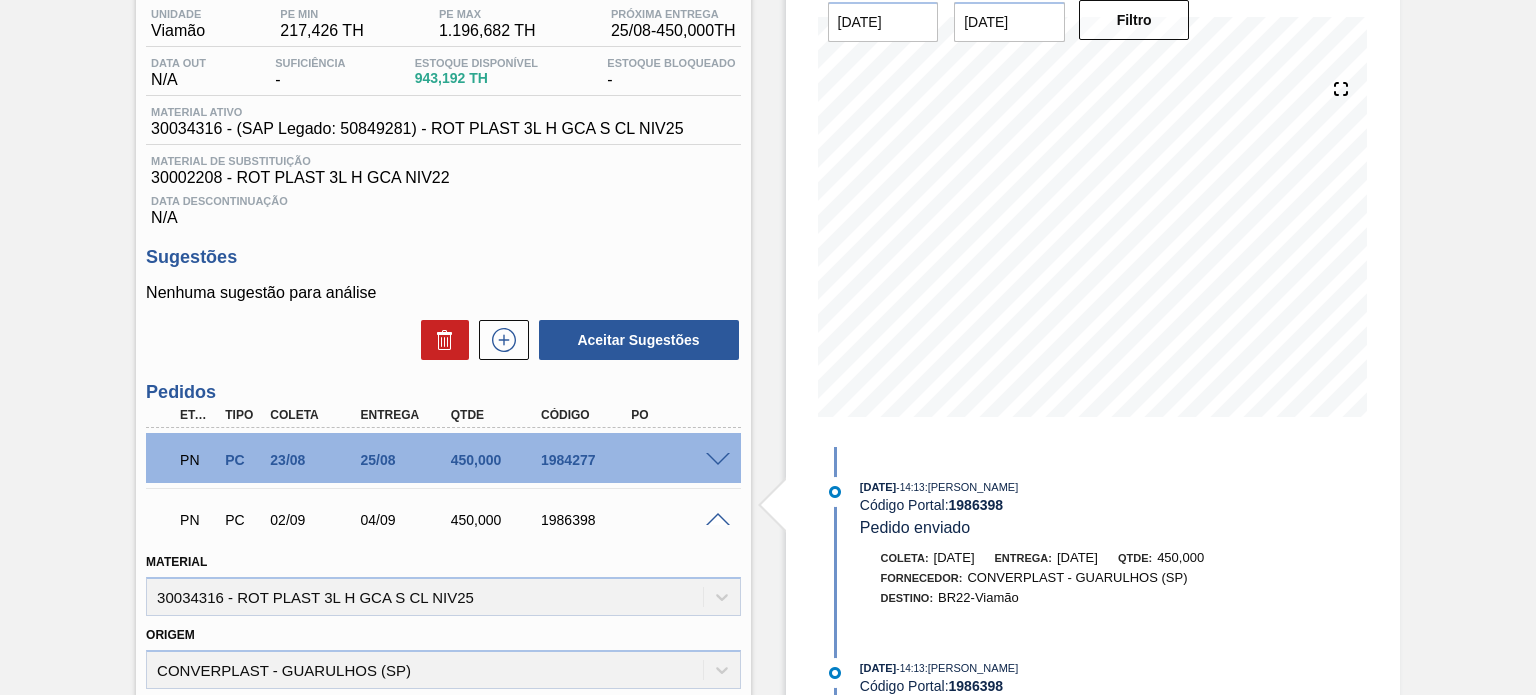 click at bounding box center (721, 518) 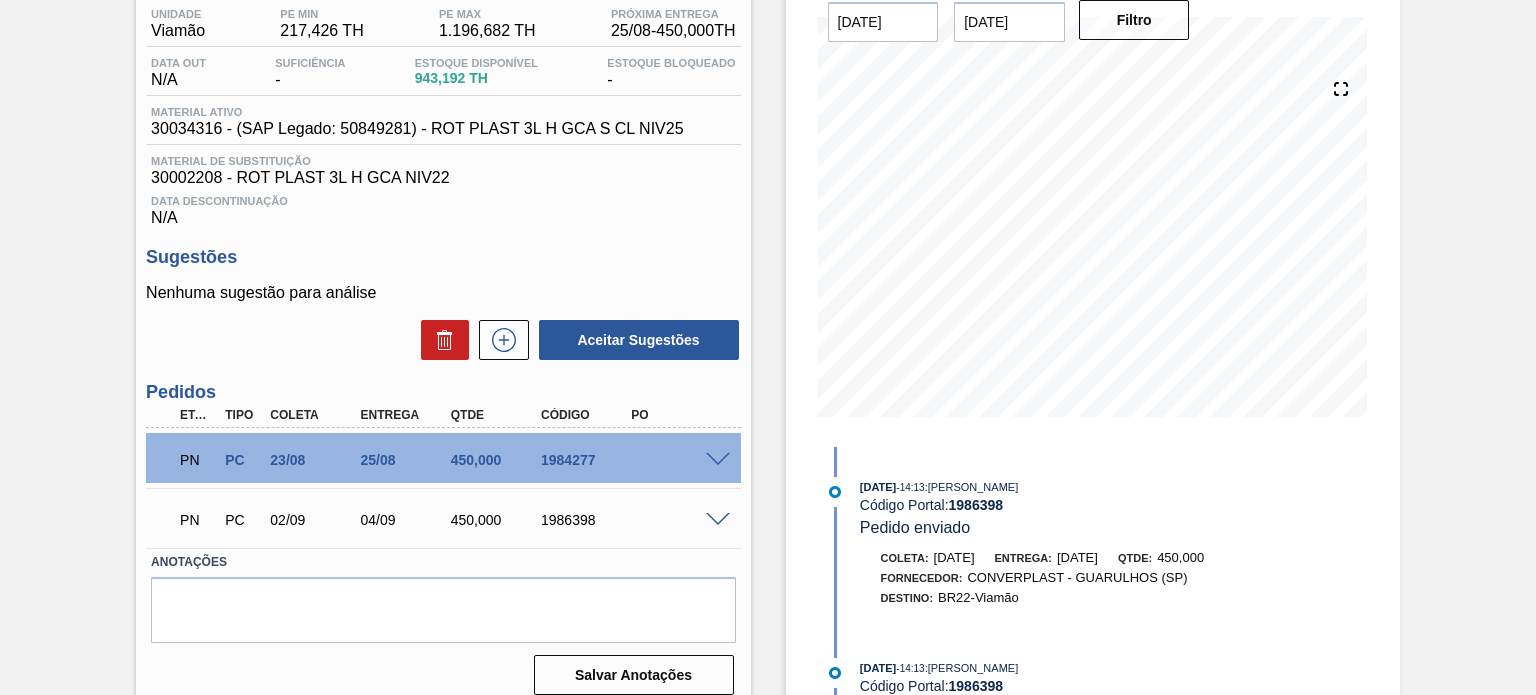 click at bounding box center (718, 460) 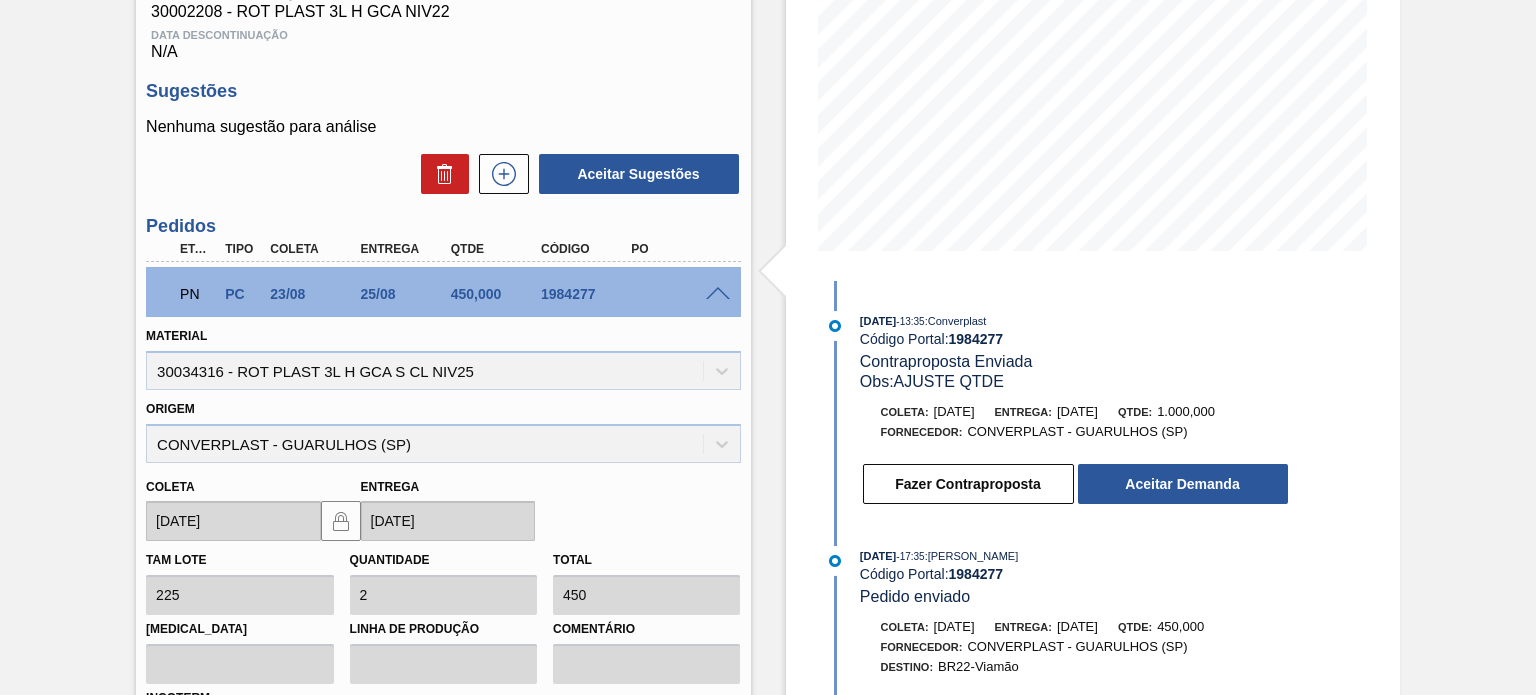 scroll, scrollTop: 368, scrollLeft: 0, axis: vertical 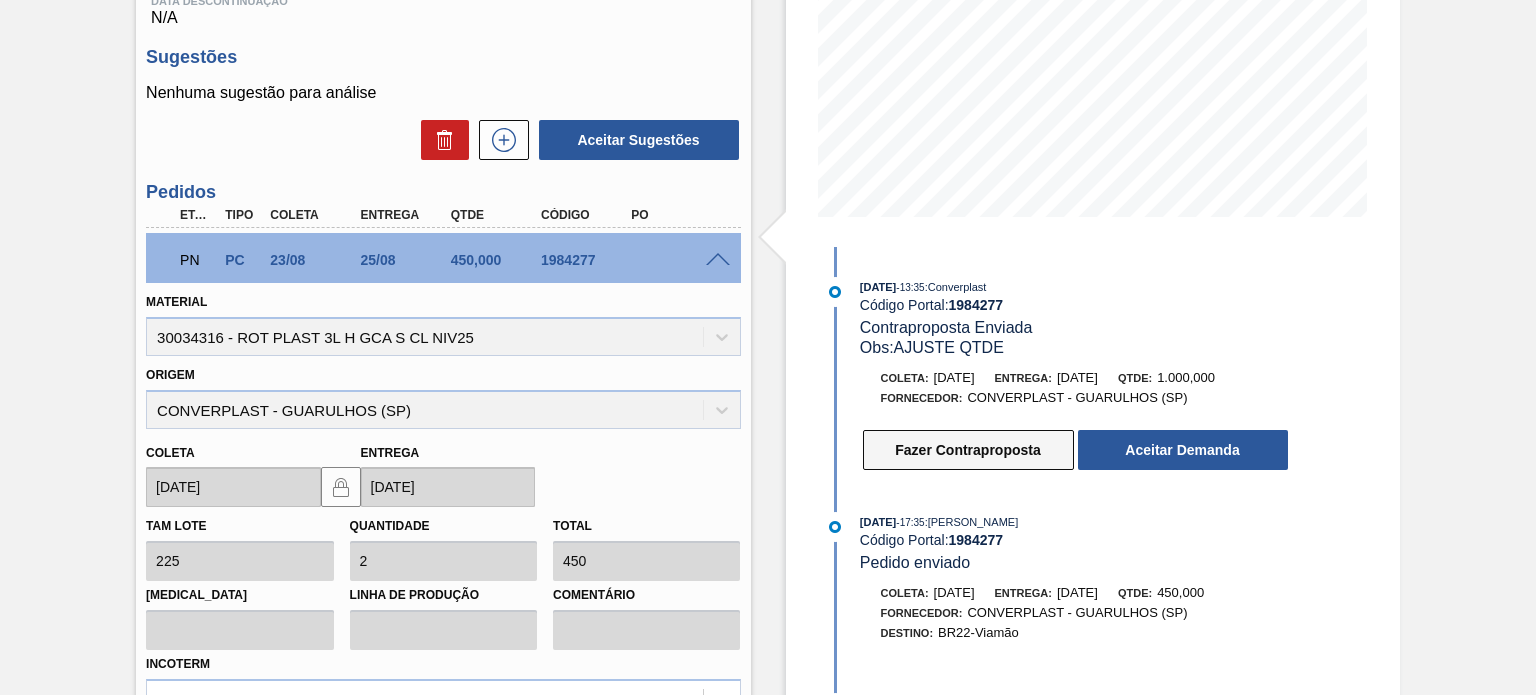 click on "Fazer Contraproposta" at bounding box center (968, 450) 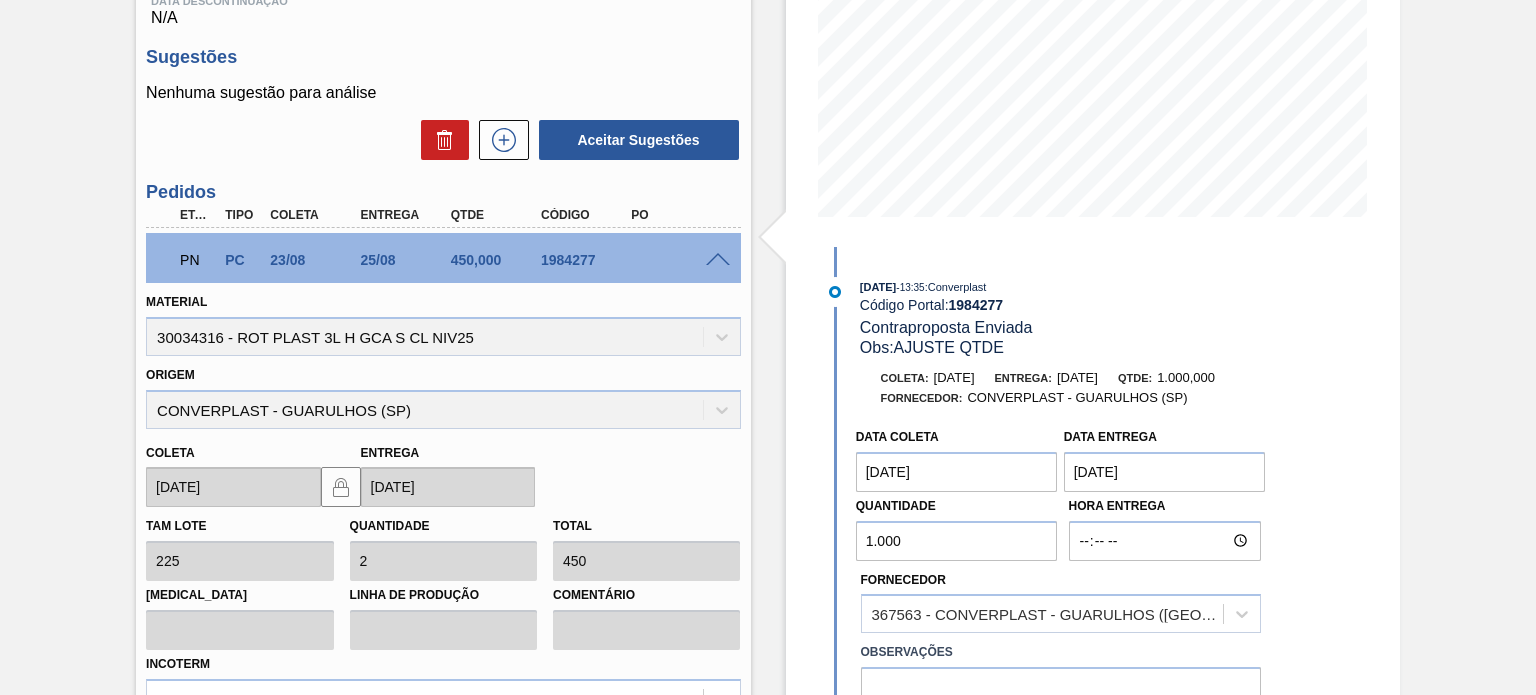drag, startPoint x: 944, startPoint y: 544, endPoint x: 839, endPoint y: 535, distance: 105.38501 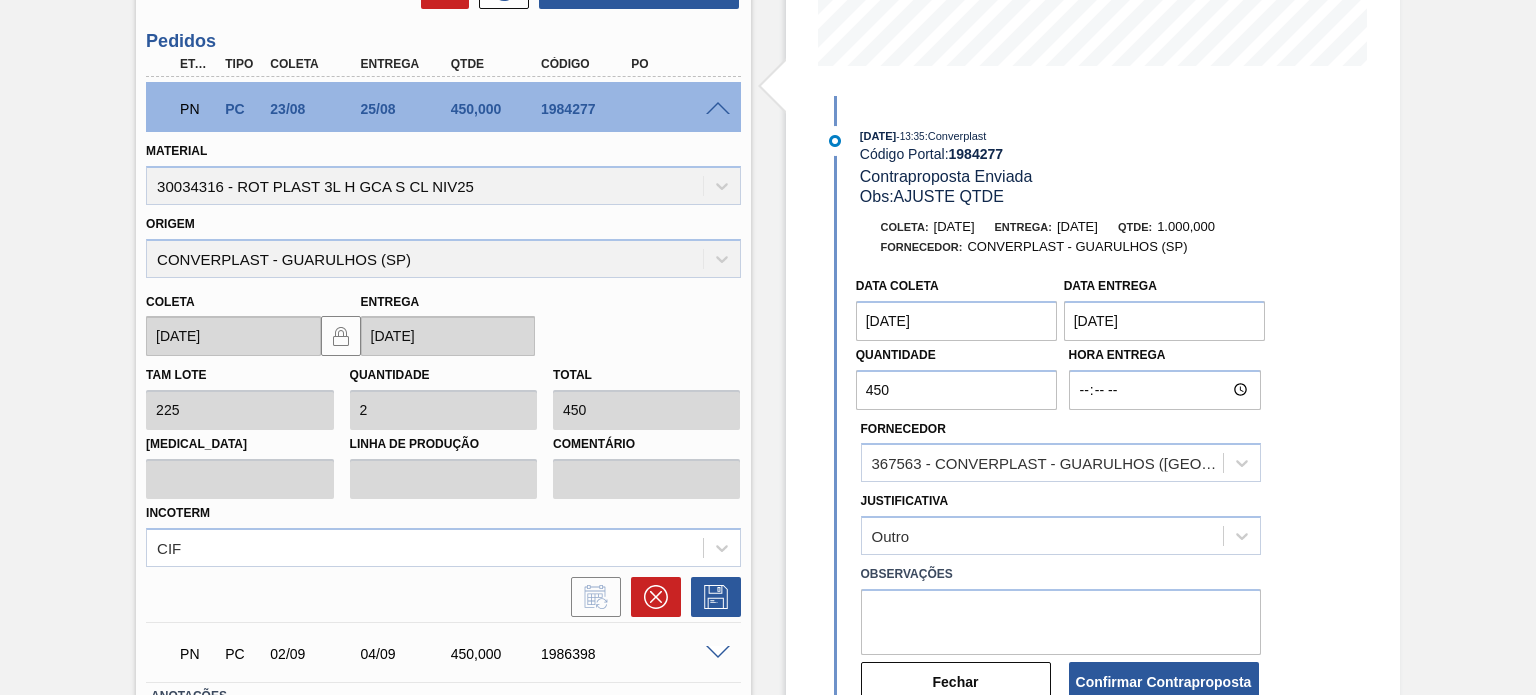 scroll, scrollTop: 568, scrollLeft: 0, axis: vertical 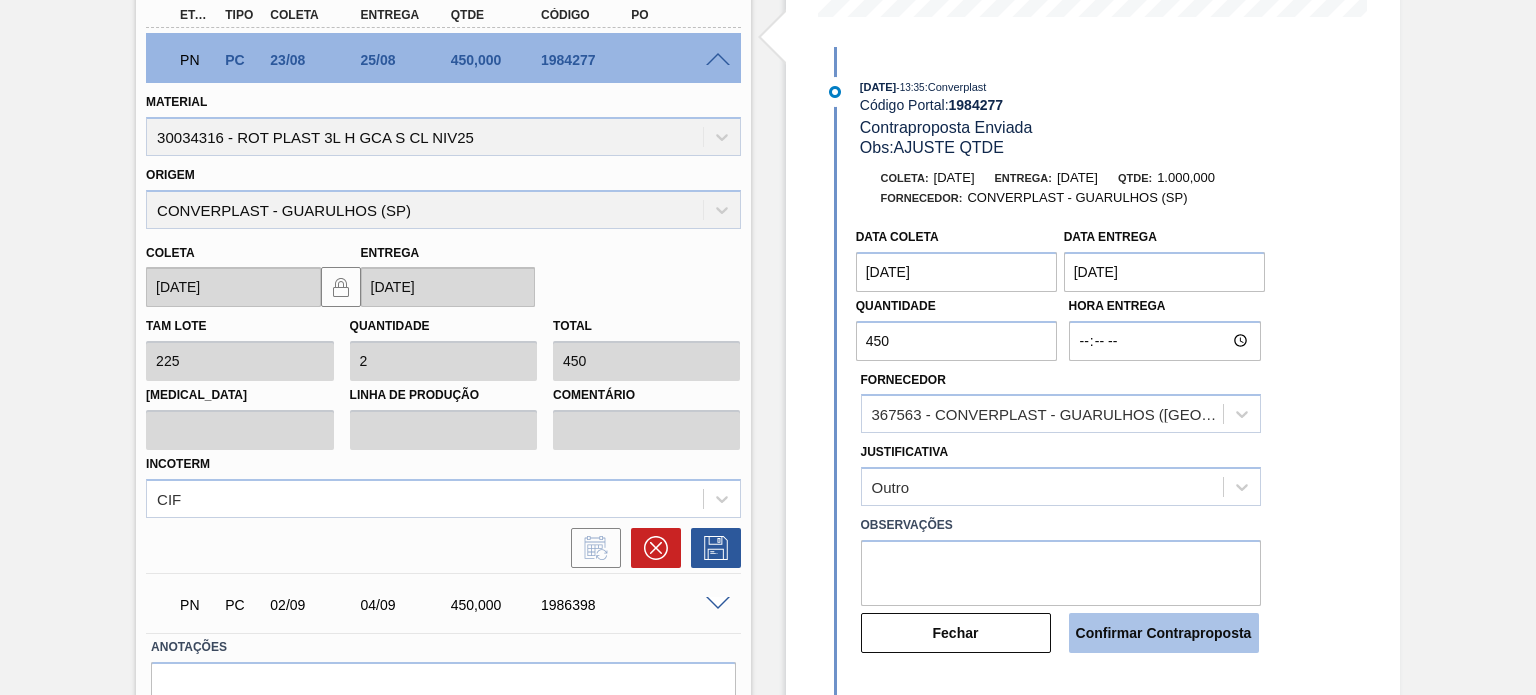 type on "450" 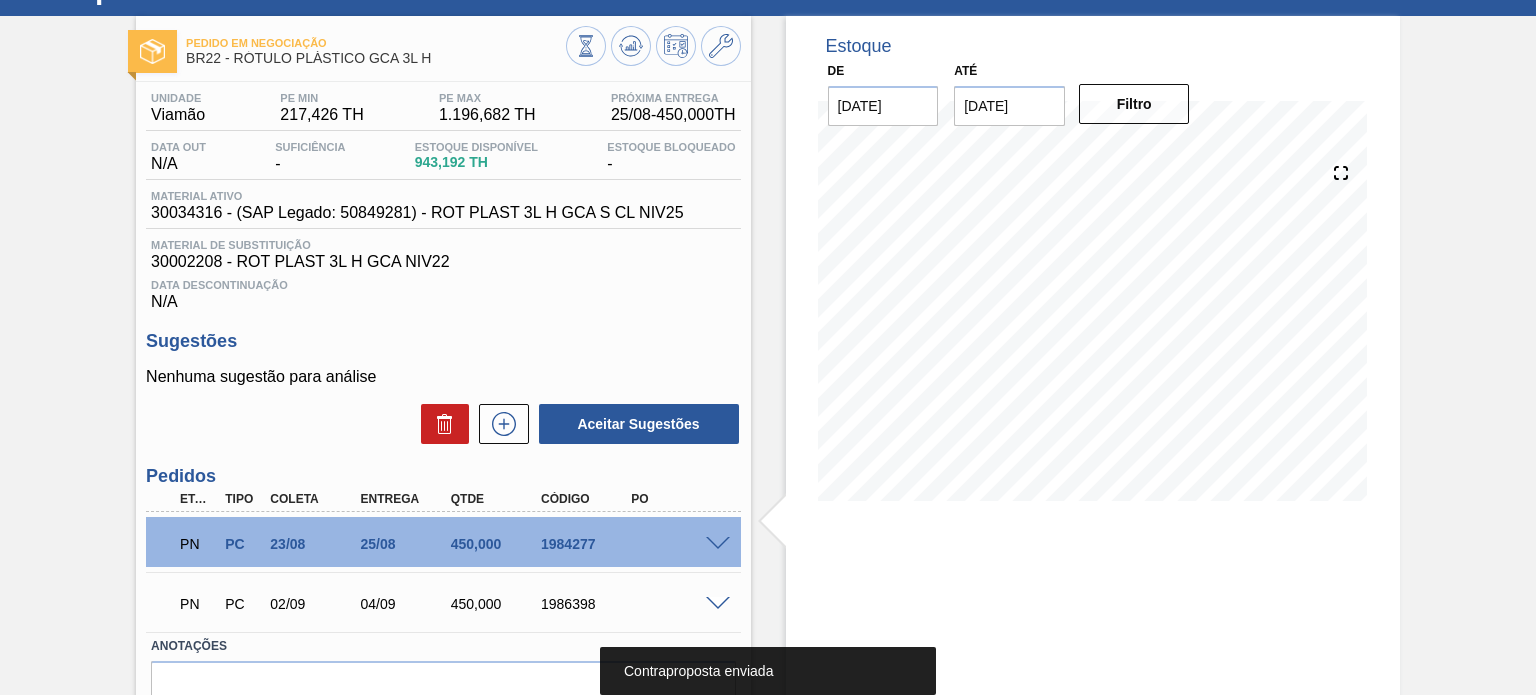 scroll, scrollTop: 0, scrollLeft: 0, axis: both 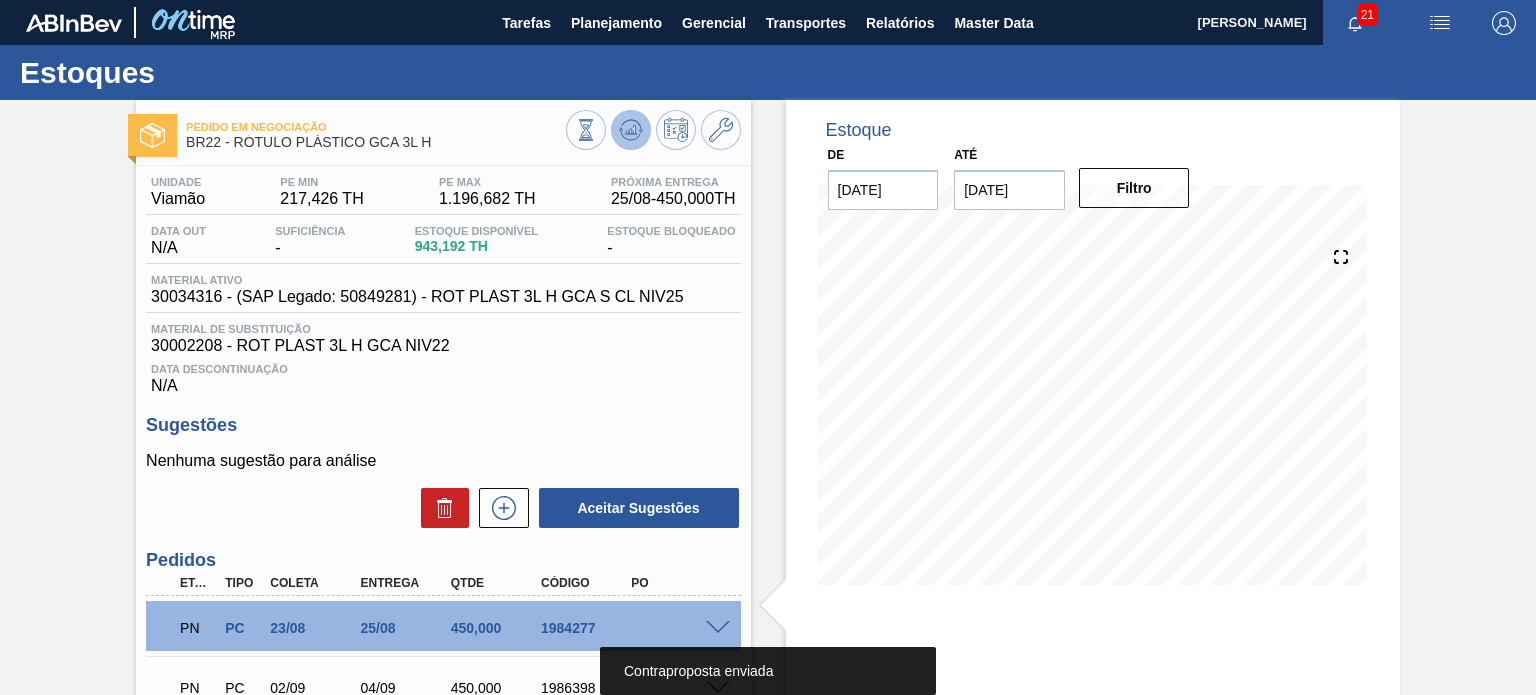 click at bounding box center (631, 130) 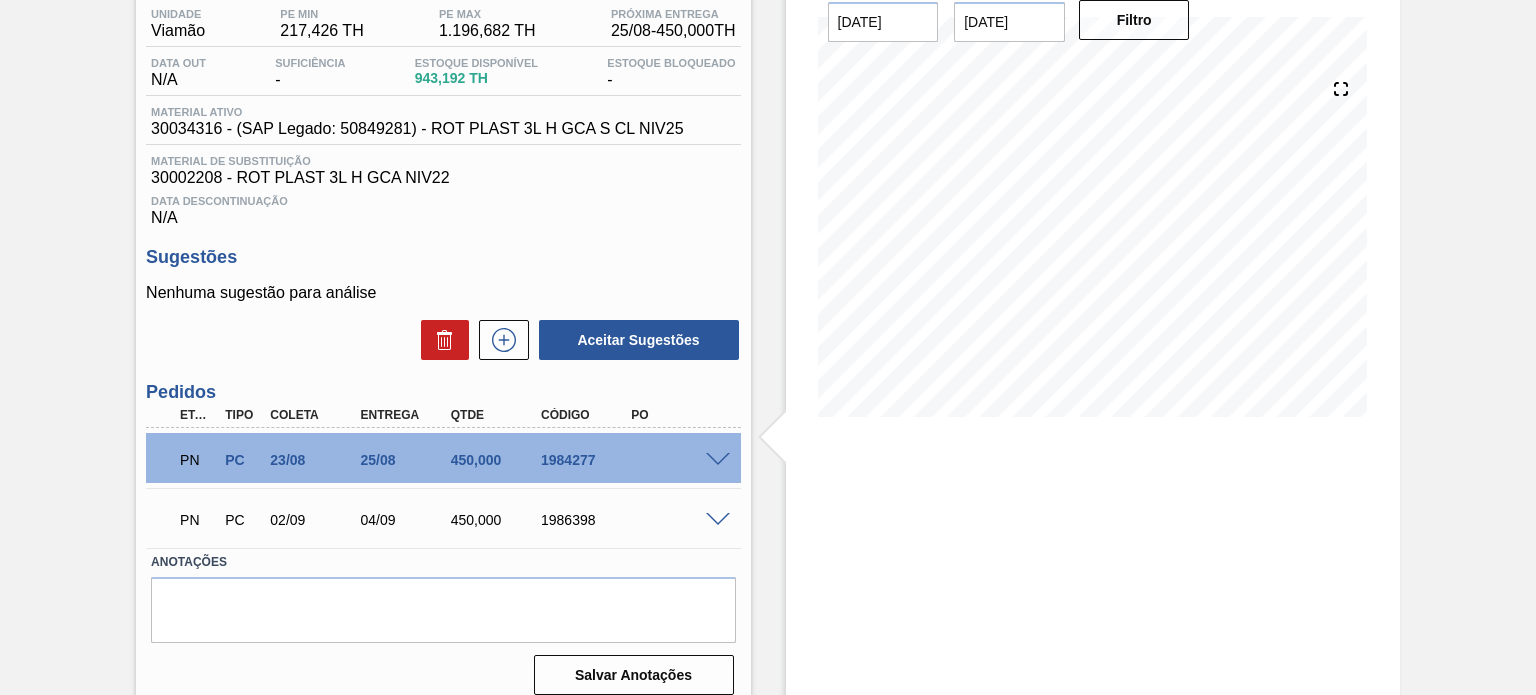 scroll, scrollTop: 185, scrollLeft: 0, axis: vertical 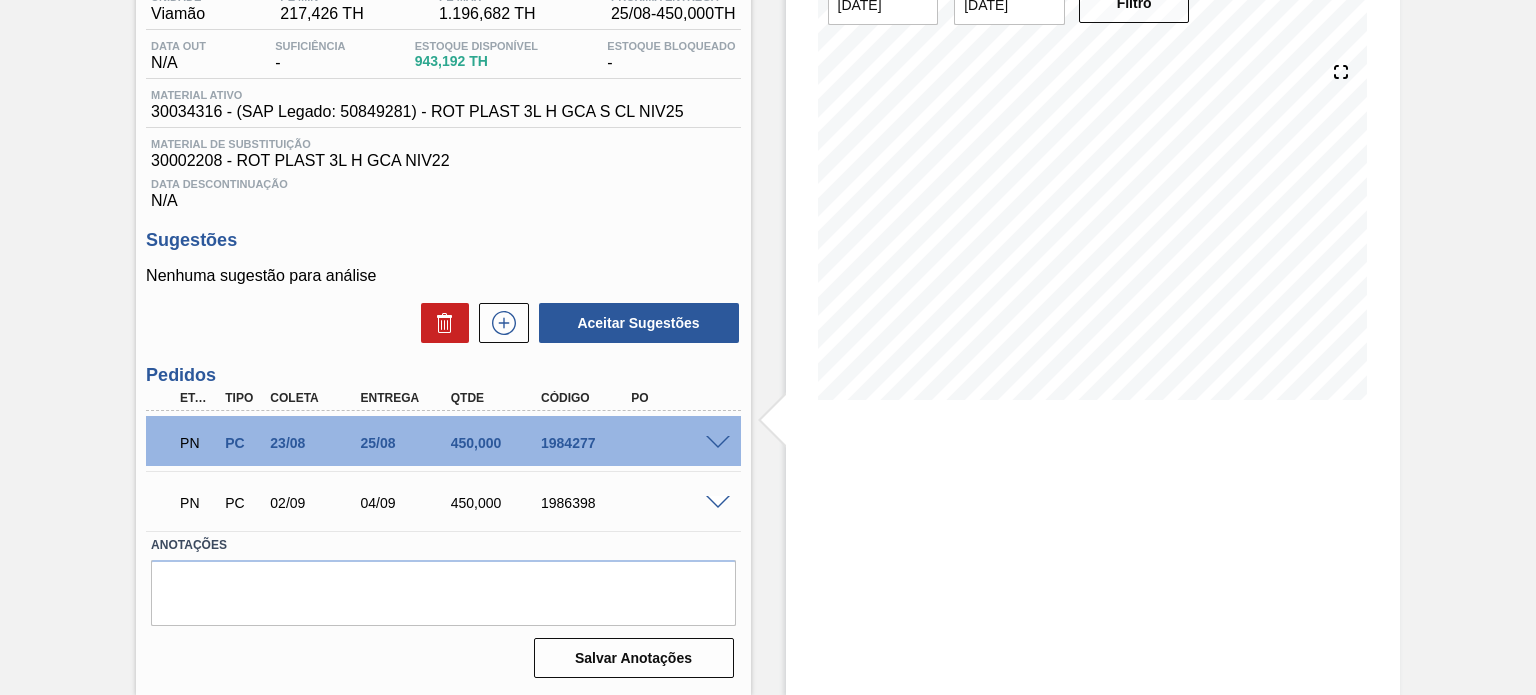 click on "PN   PC 23/08 25/08 450,000 1984277" at bounding box center [443, 441] 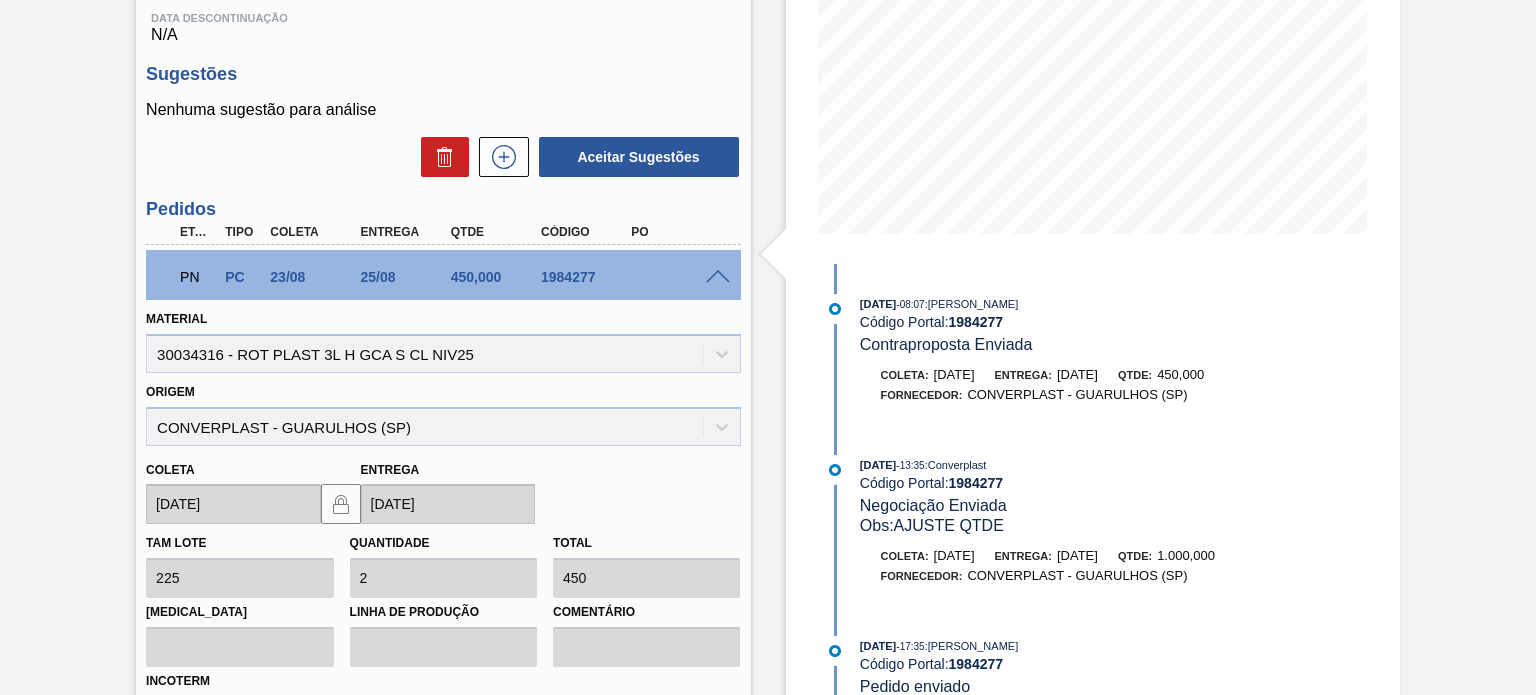 scroll, scrollTop: 385, scrollLeft: 0, axis: vertical 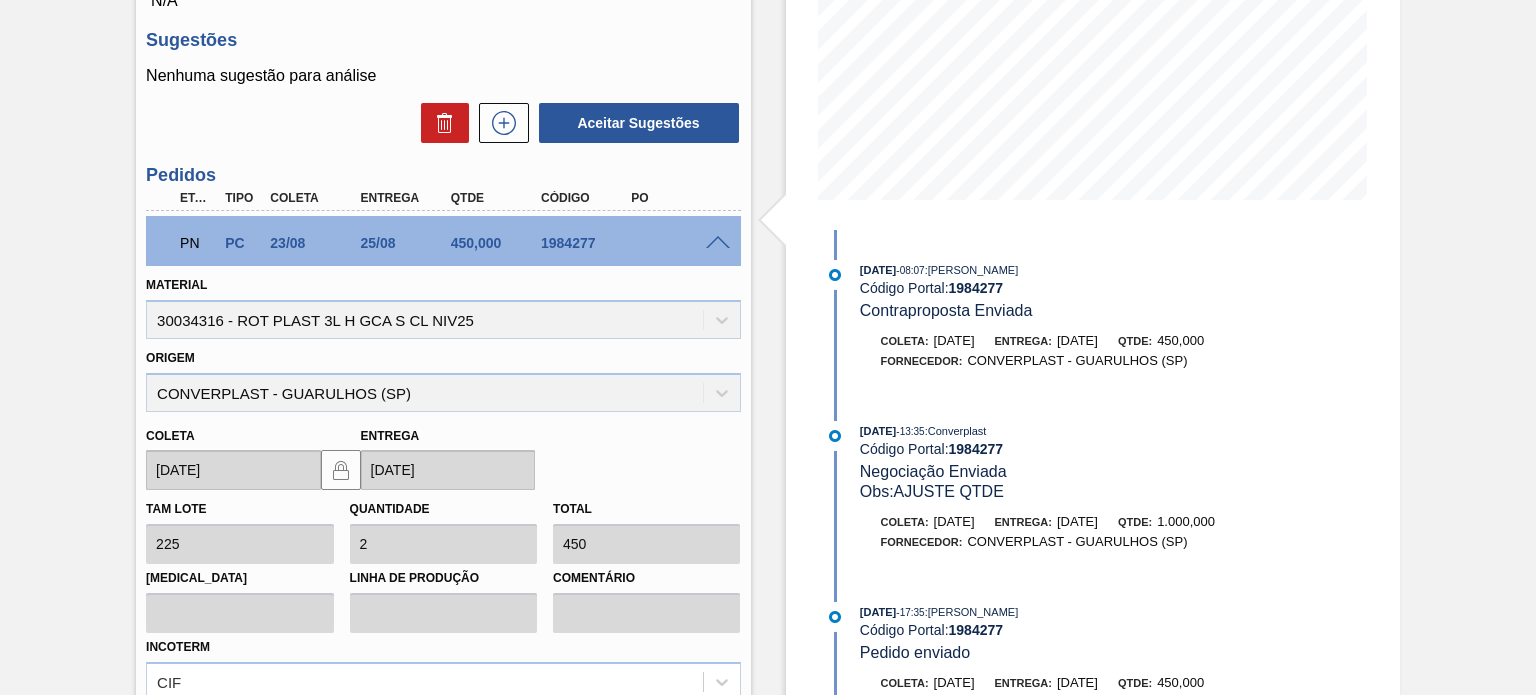 click at bounding box center (718, 243) 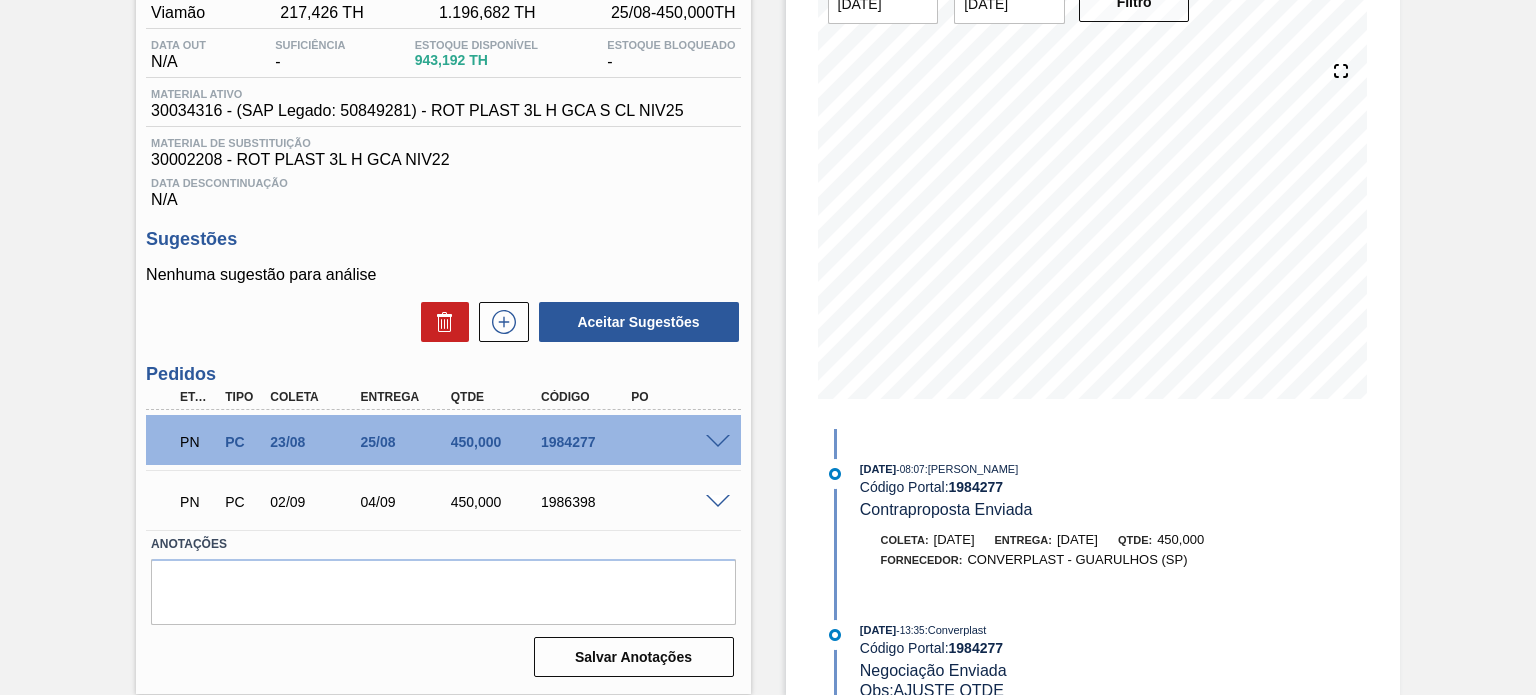 scroll, scrollTop: 185, scrollLeft: 0, axis: vertical 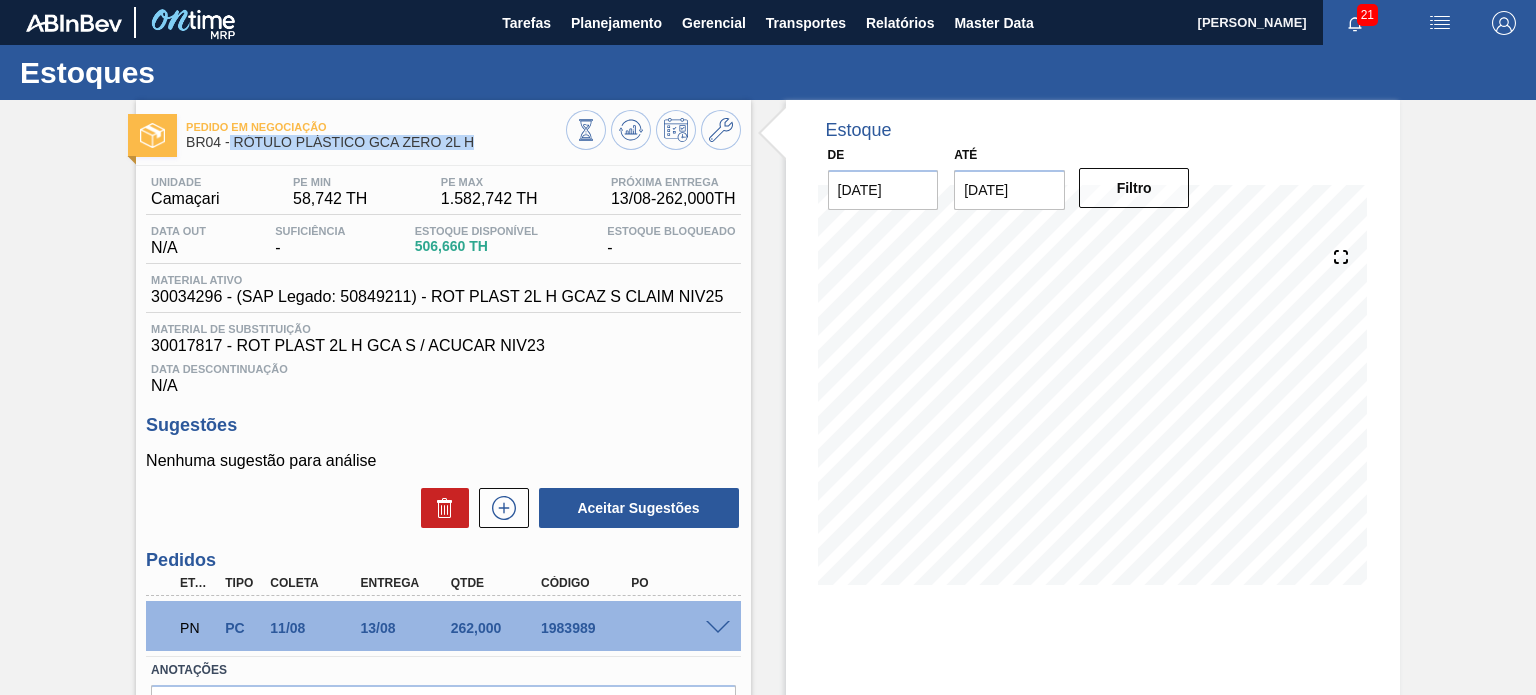 drag, startPoint x: 443, startPoint y: 136, endPoint x: 232, endPoint y: 138, distance: 211.00948 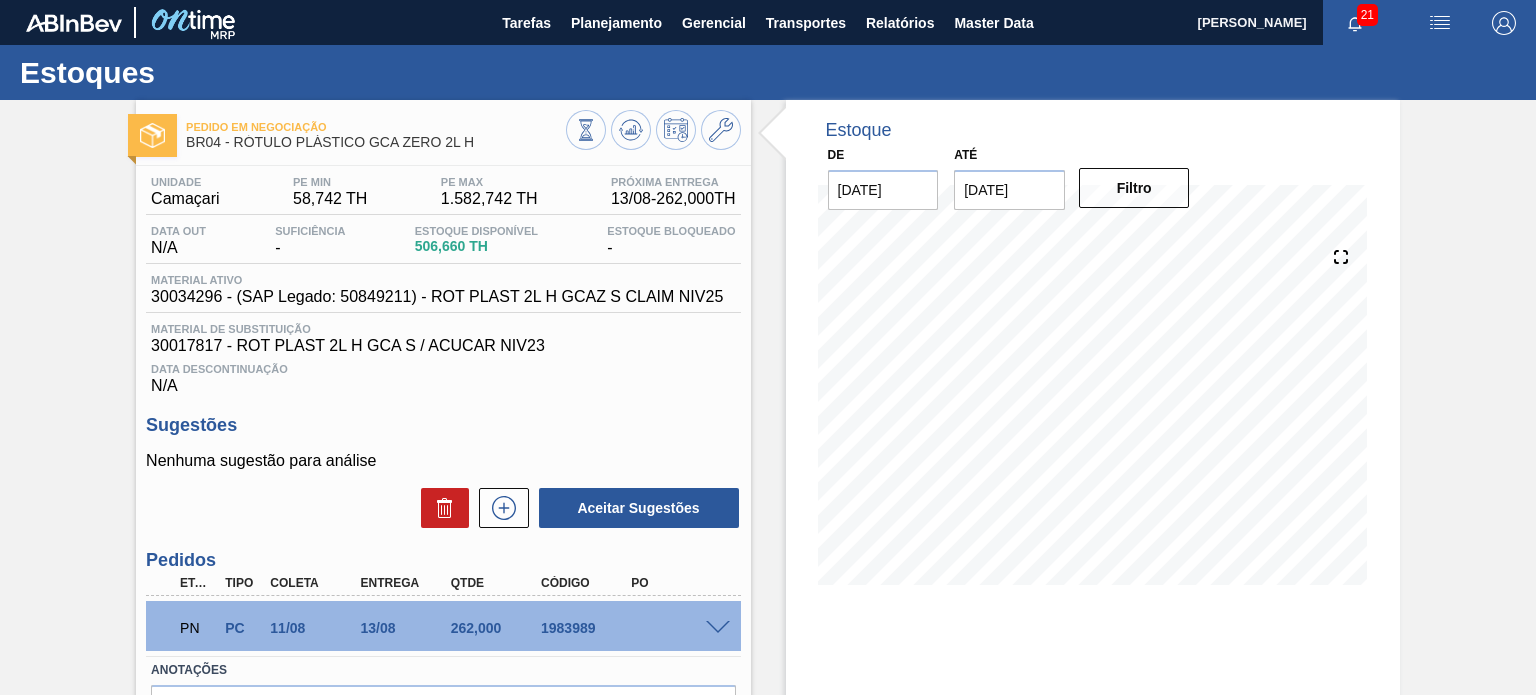 click on "Estoque De 10/07/2025 Até 31/01/2026 Filtro 08/09 Projeção de Estoque 158.64 Nec.SAP 0 Política Objetiva 363.542 Pedidos 0" at bounding box center [1093, 357] 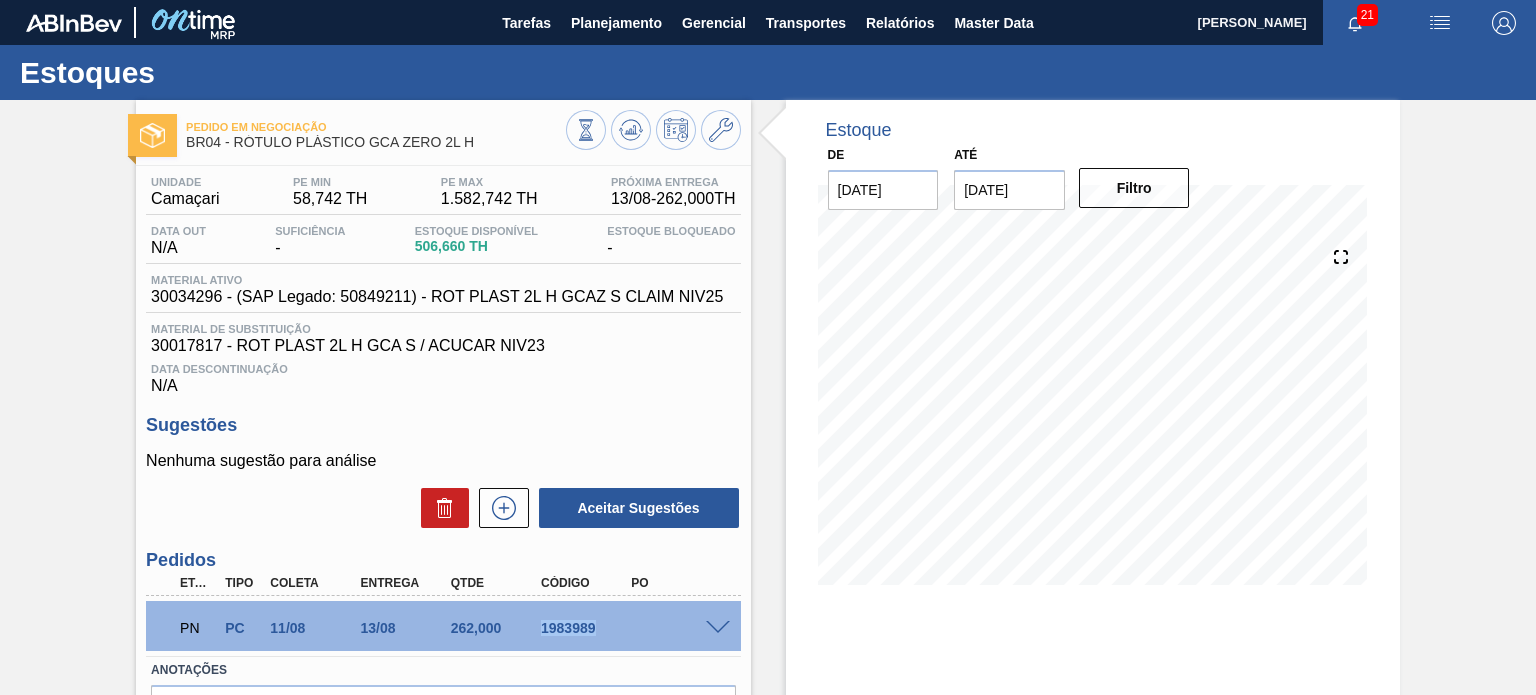 click on "1983989" at bounding box center [585, 628] 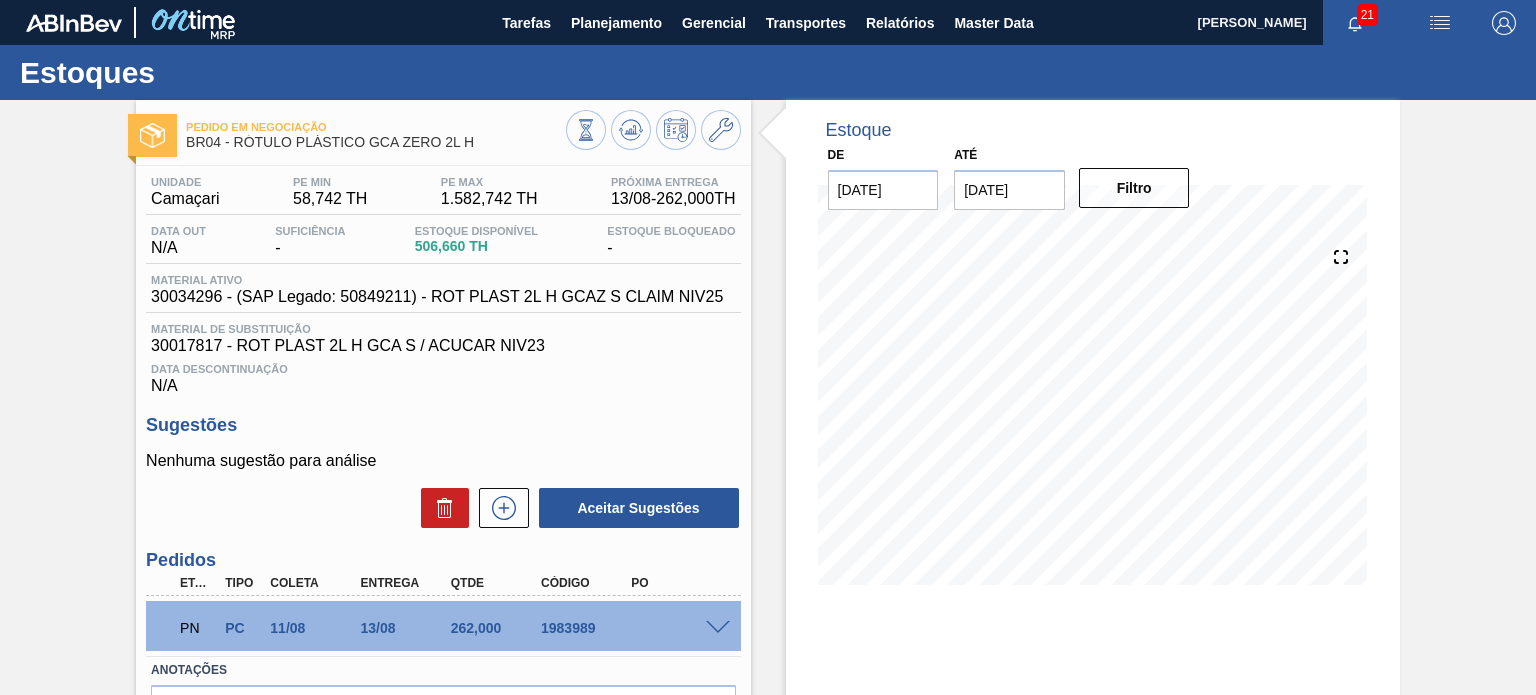 click on "Pedido em Negociação BR04 - RÓTULO PLÁSTICO GCA ZERO 2L H   Unidade Camaçari PE MIN 58,742   TH PE MAX 1.582,742   TH Próxima Entrega 13/08  -  262,000 TH Data out N/A Suficiência - Estoque Disponível 506,660 TH Estoque Bloqueado - Material ativo 30034296 - (SAP Legado: 50849211) - ROT PLAST 2L H GCAZ S CLAIM NIV25 Material de Substituição 30017817 - ROT PLAST 2L H GCA S / ACUCAR NIV23 Data Descontinuação N/A   Sugestões   Nenhuma sugestão para análise Aceitar Sugestões Pedidos Etapa Tipo Coleta Entrega Qtde Código PO   PN   PC 11/08 13/08 262,000 1983989 Material 30034296 - ROT PLAST 2L H GCAZ S CLAIM NIV25 Origem CONVERPLAST - GUARULHOS (SP) Coleta 11/08/2025 Entrega 13/08/2025 Tam lote 262 Quantidade 1 Total 262 Doca Linha de Produção Comentário Incoterm CIF Anotações Salvar Anotações Estoque De 10/07/2025 Até 31/01/2026 Filtro 06/09 Projeção de Estoque 158.64 Nec.SAP 0 Política Objetiva 363.542 Pedidos 0" at bounding box center [768, 480] 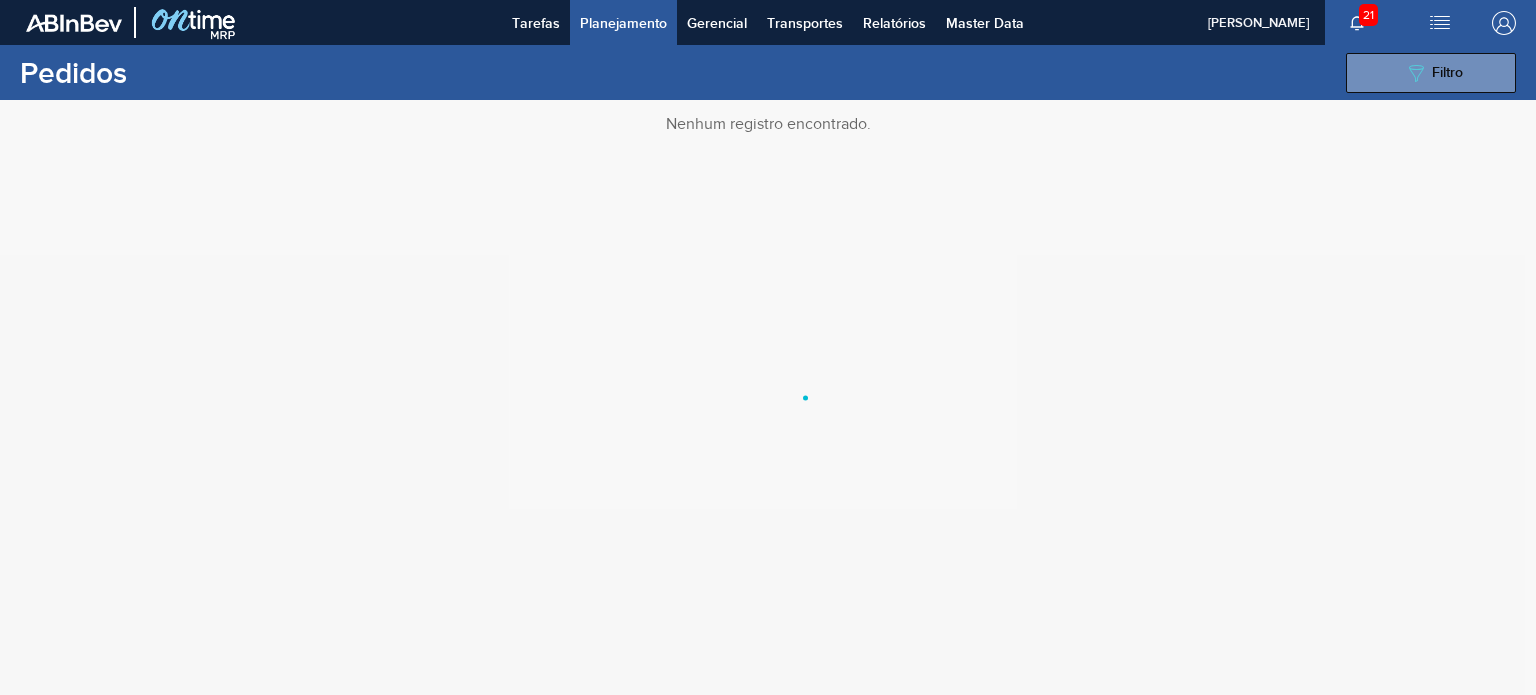 scroll, scrollTop: 0, scrollLeft: 0, axis: both 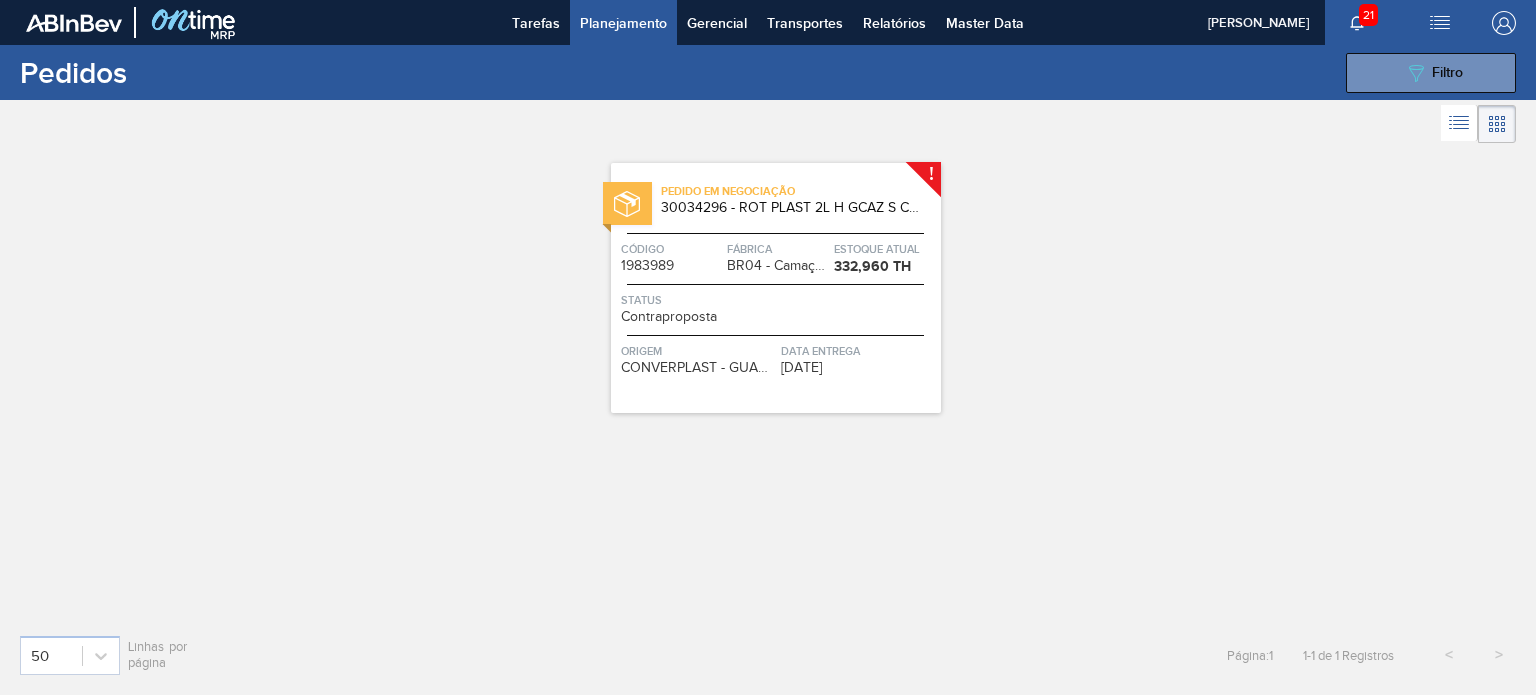 click on "Planejamento" at bounding box center (623, 23) 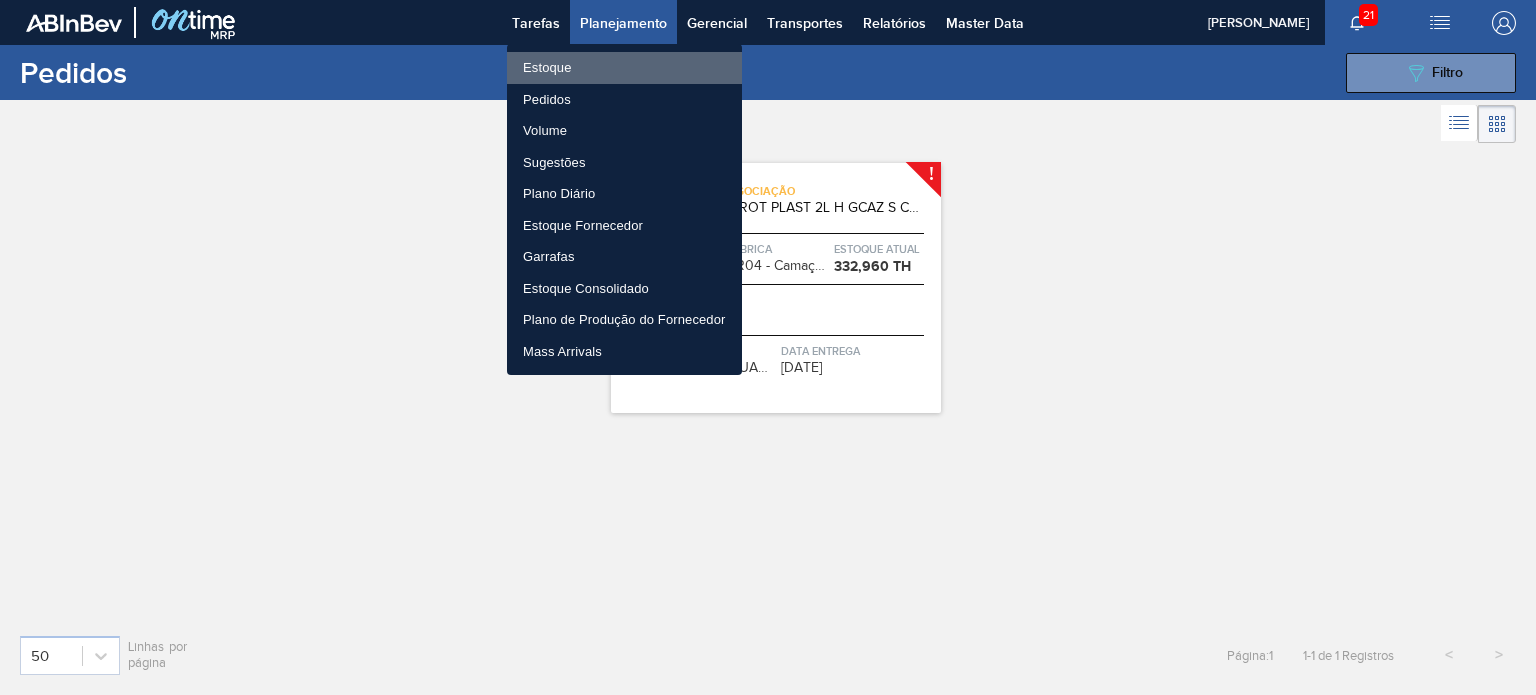 click on "Estoque" at bounding box center [624, 68] 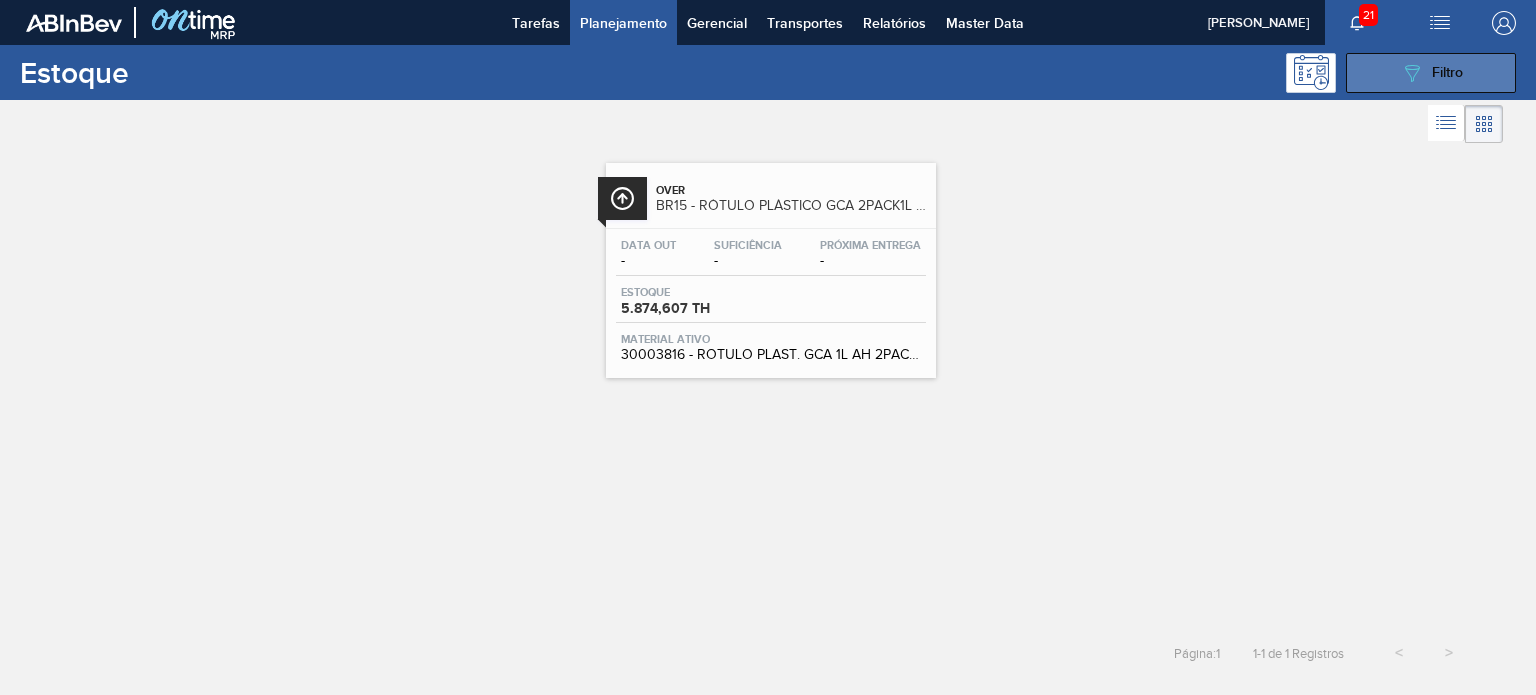 click on "089F7B8B-B2A5-4AFE-B5C0-19BA573D28AC" 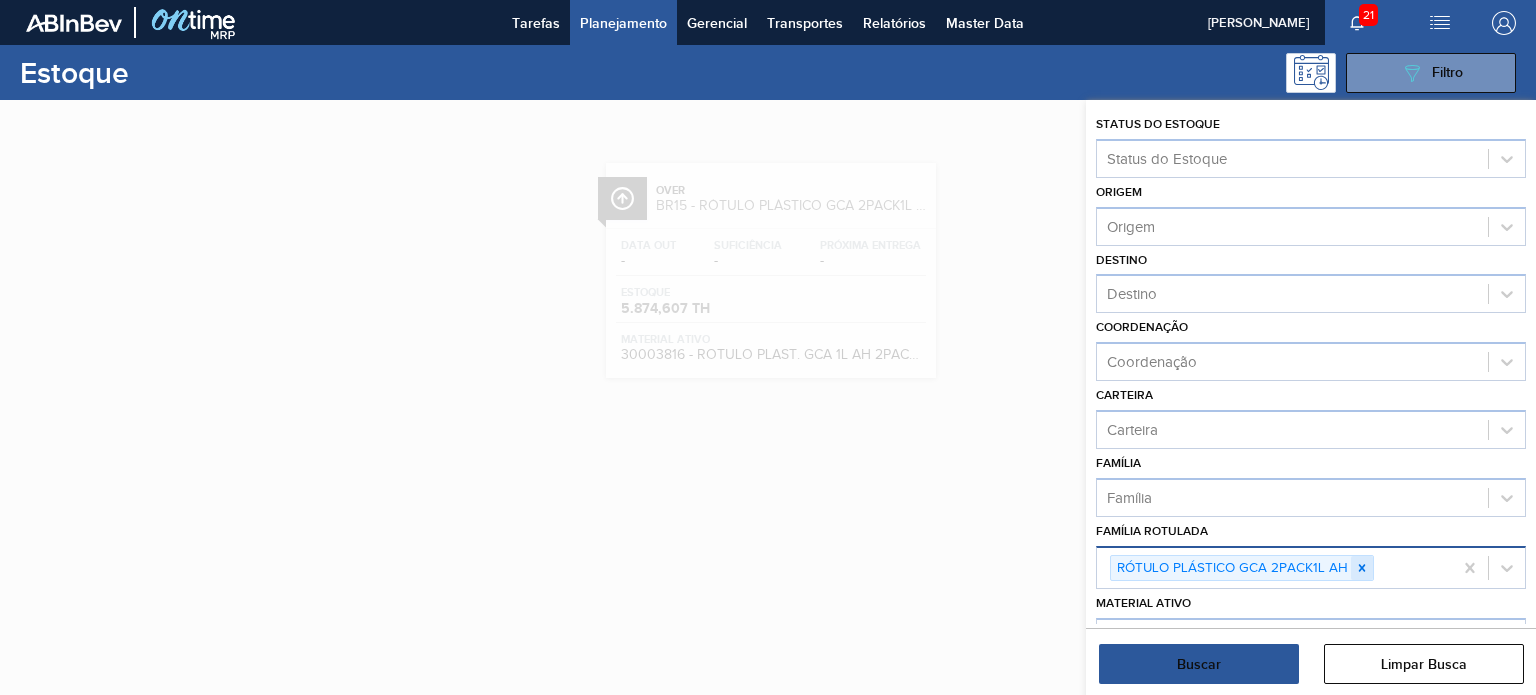 click on "RÓTULO PLÁSTICO GCA 2PACK1L AH" at bounding box center [1242, 568] 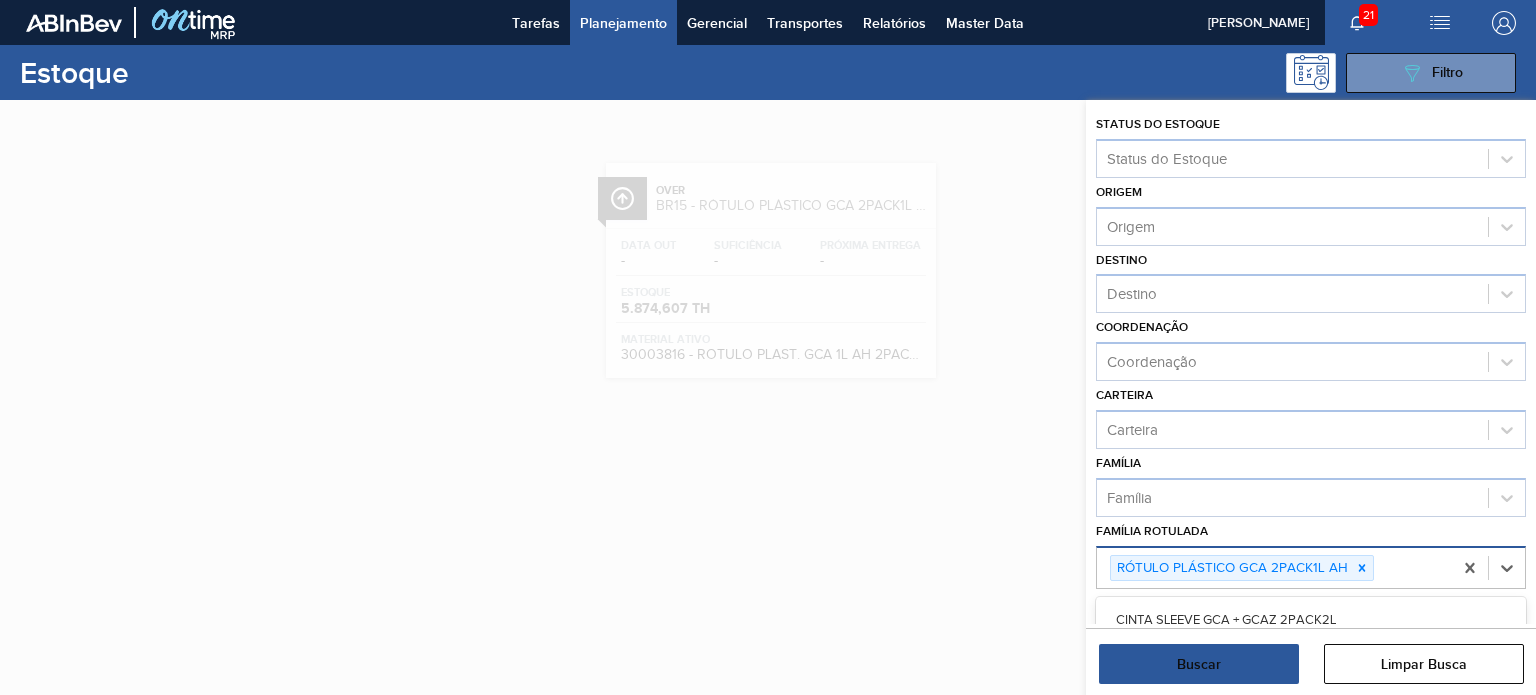 click 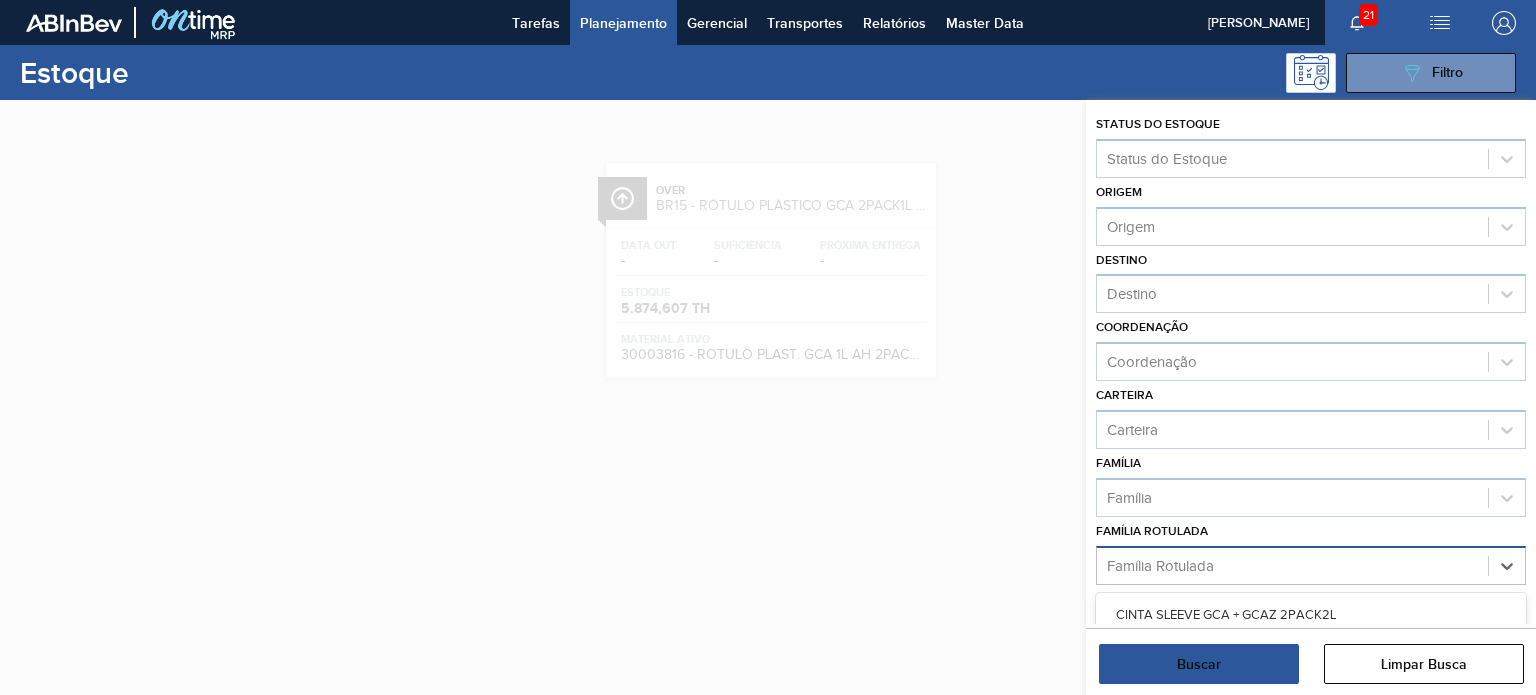 paste on "RÓTULO PLÁSTICO GCA ZERO 2L H" 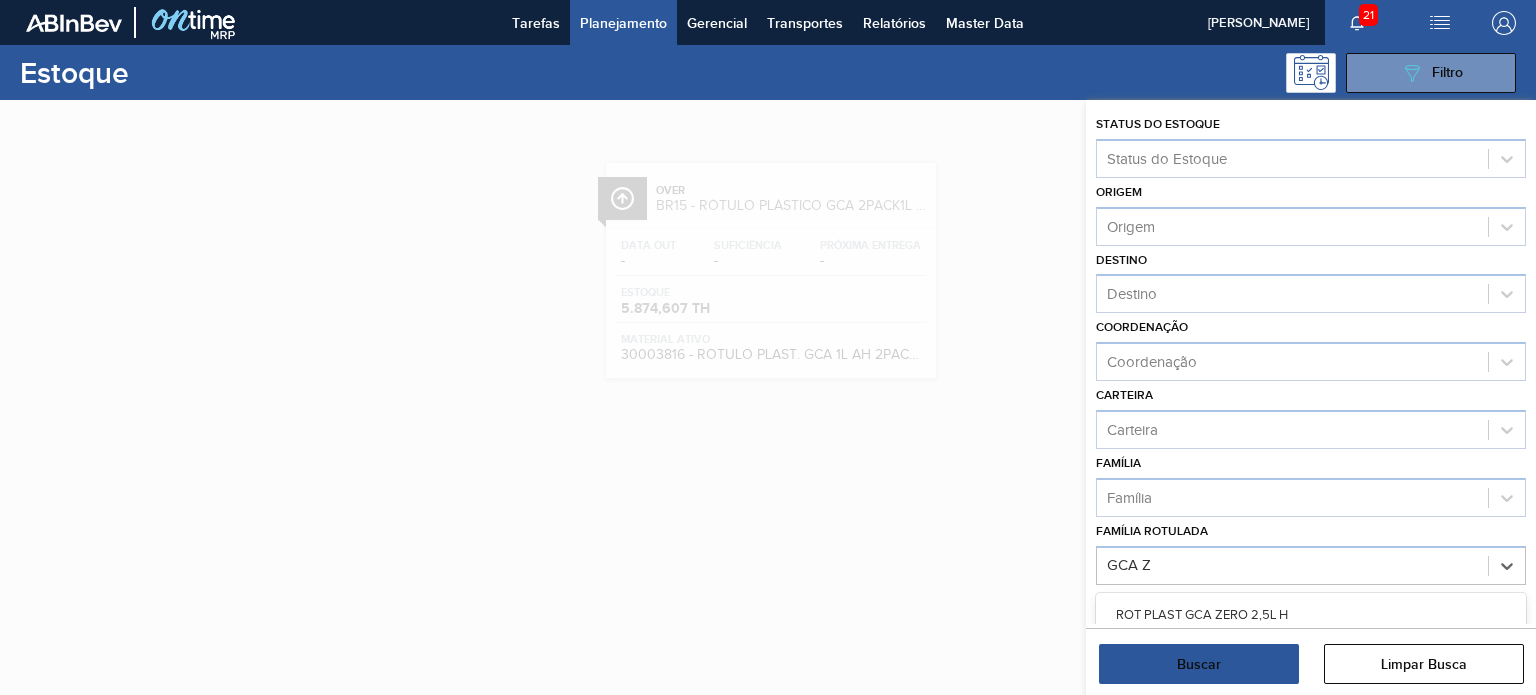 type on "GCA ZERO" 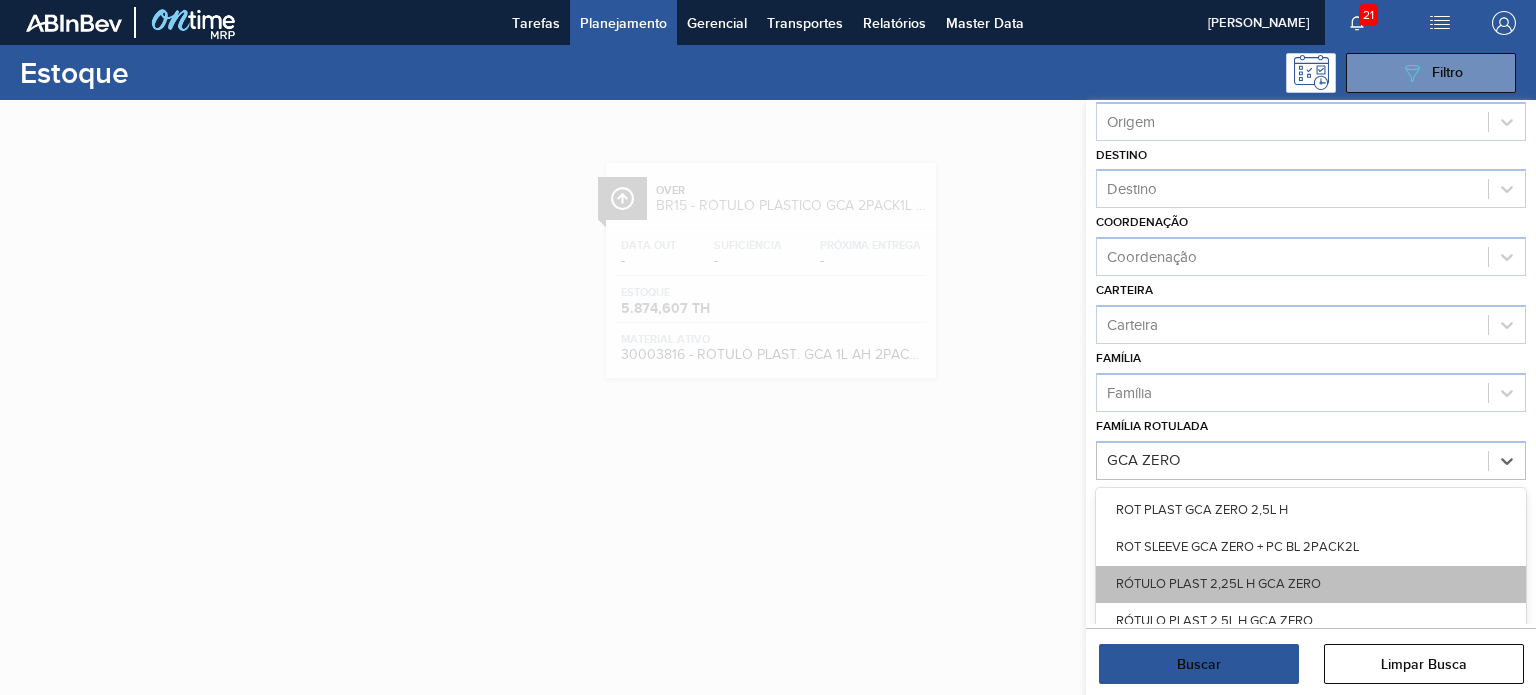 scroll, scrollTop: 200, scrollLeft: 0, axis: vertical 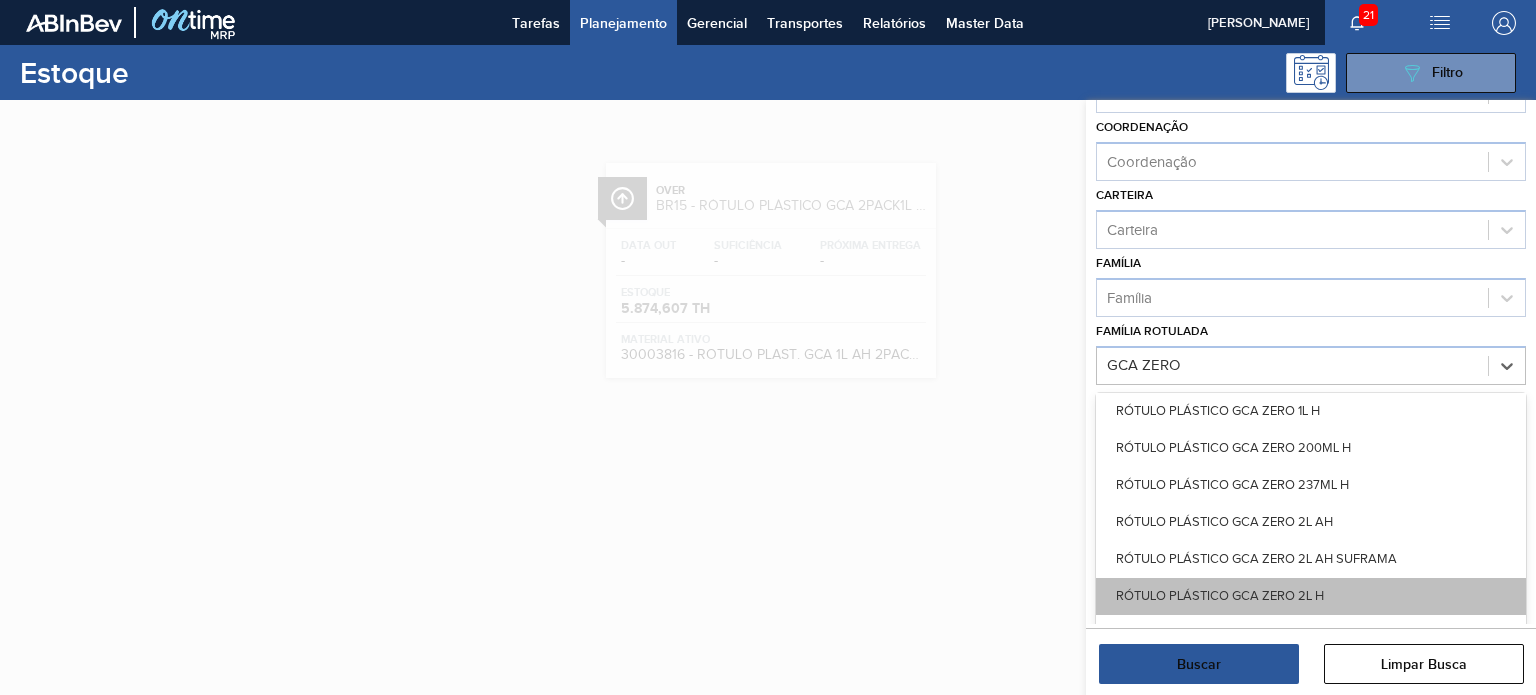 click on "RÓTULO PLÁSTICO GCA ZERO 2L H" at bounding box center (1311, 596) 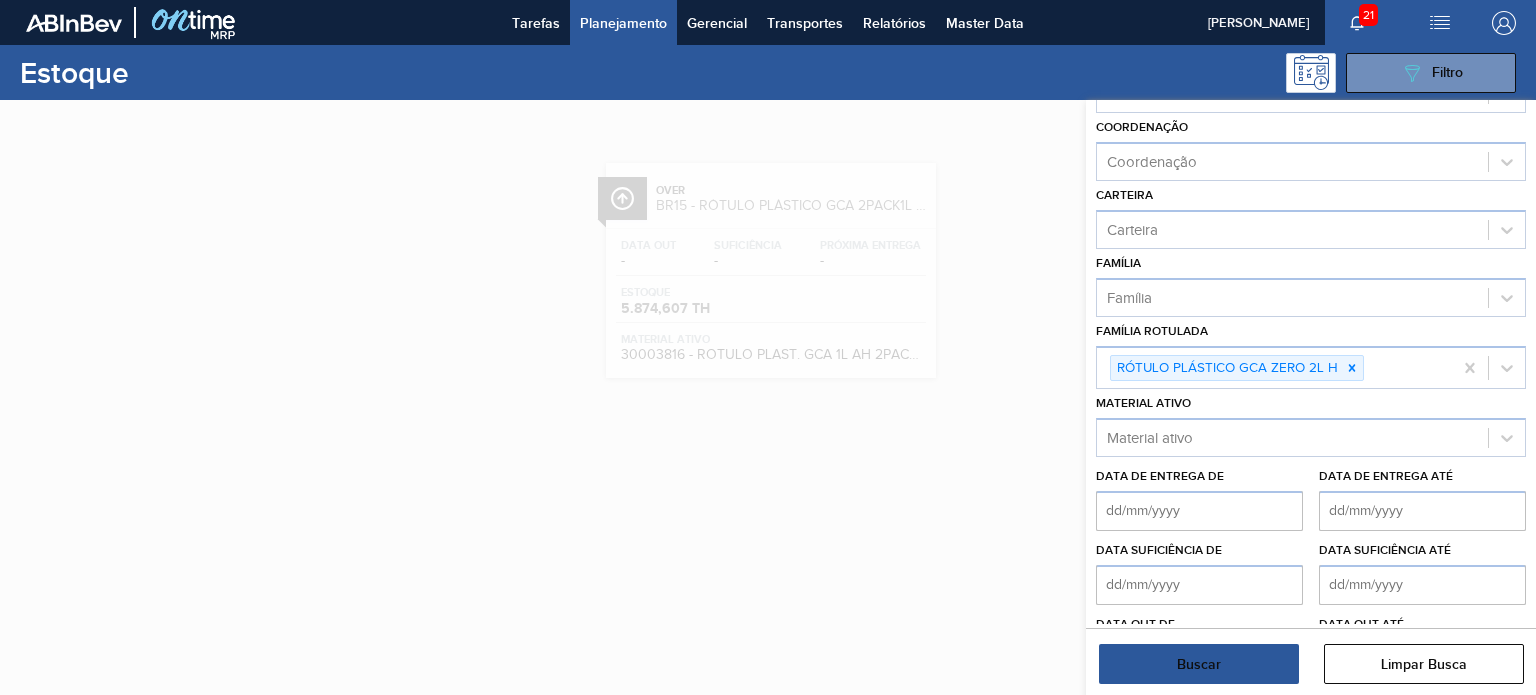 click on "Buscar" at bounding box center [1199, 664] 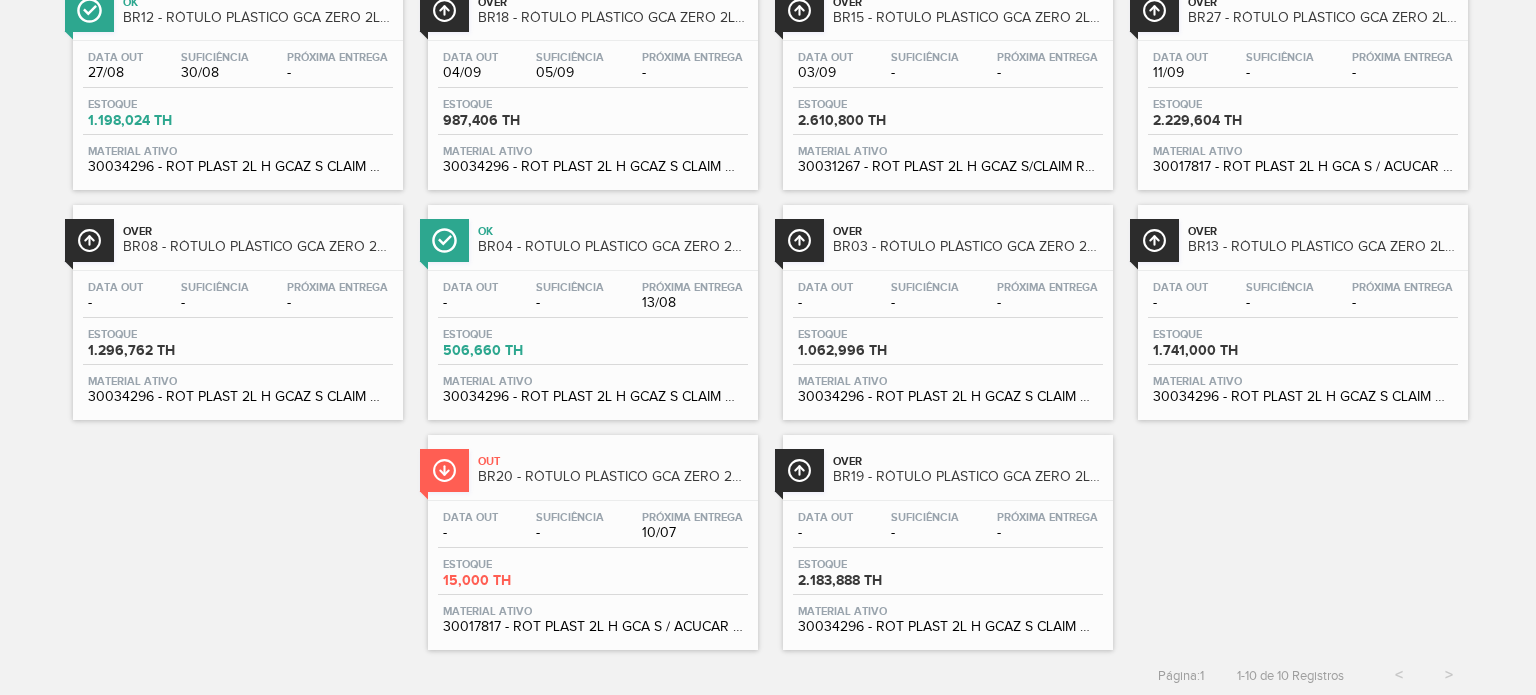 scroll, scrollTop: 88, scrollLeft: 0, axis: vertical 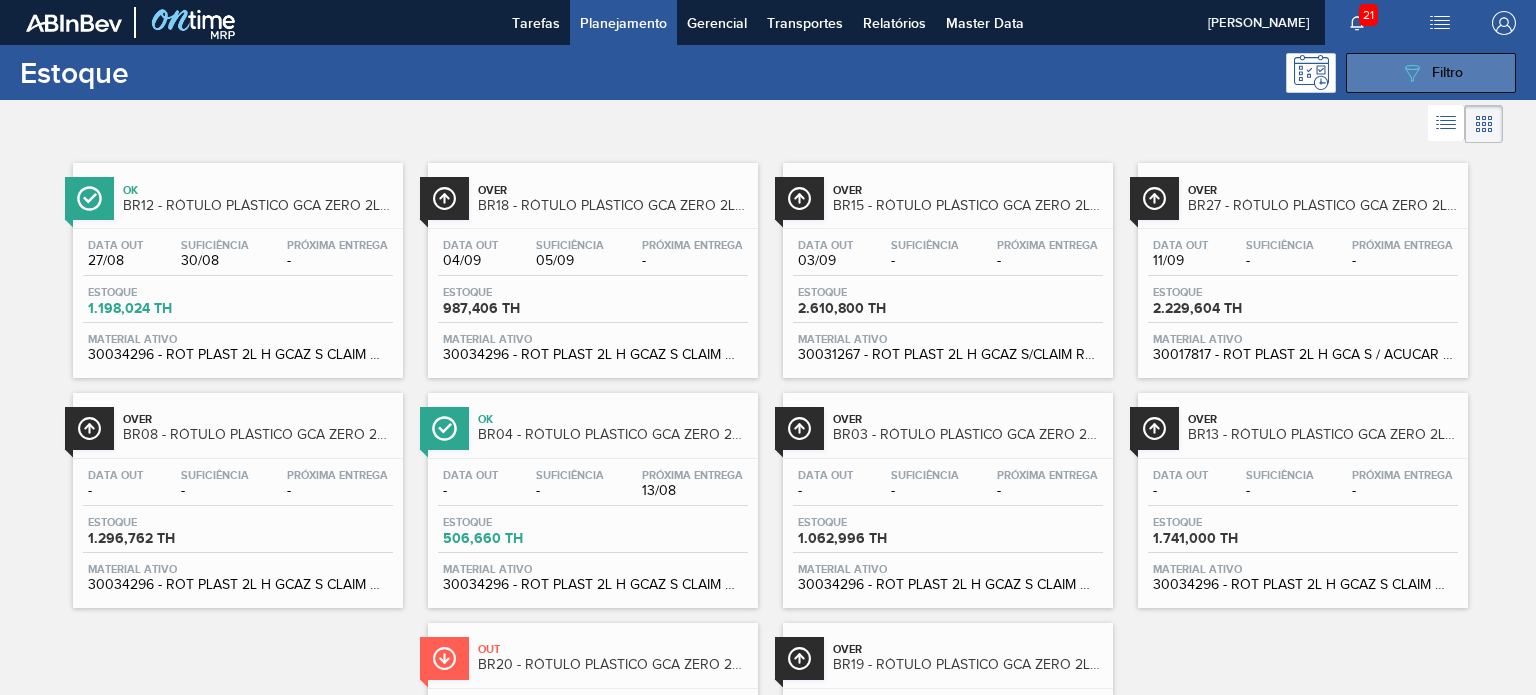 click on "089F7B8B-B2A5-4AFE-B5C0-19BA573D28AC Filtro" at bounding box center [1431, 73] 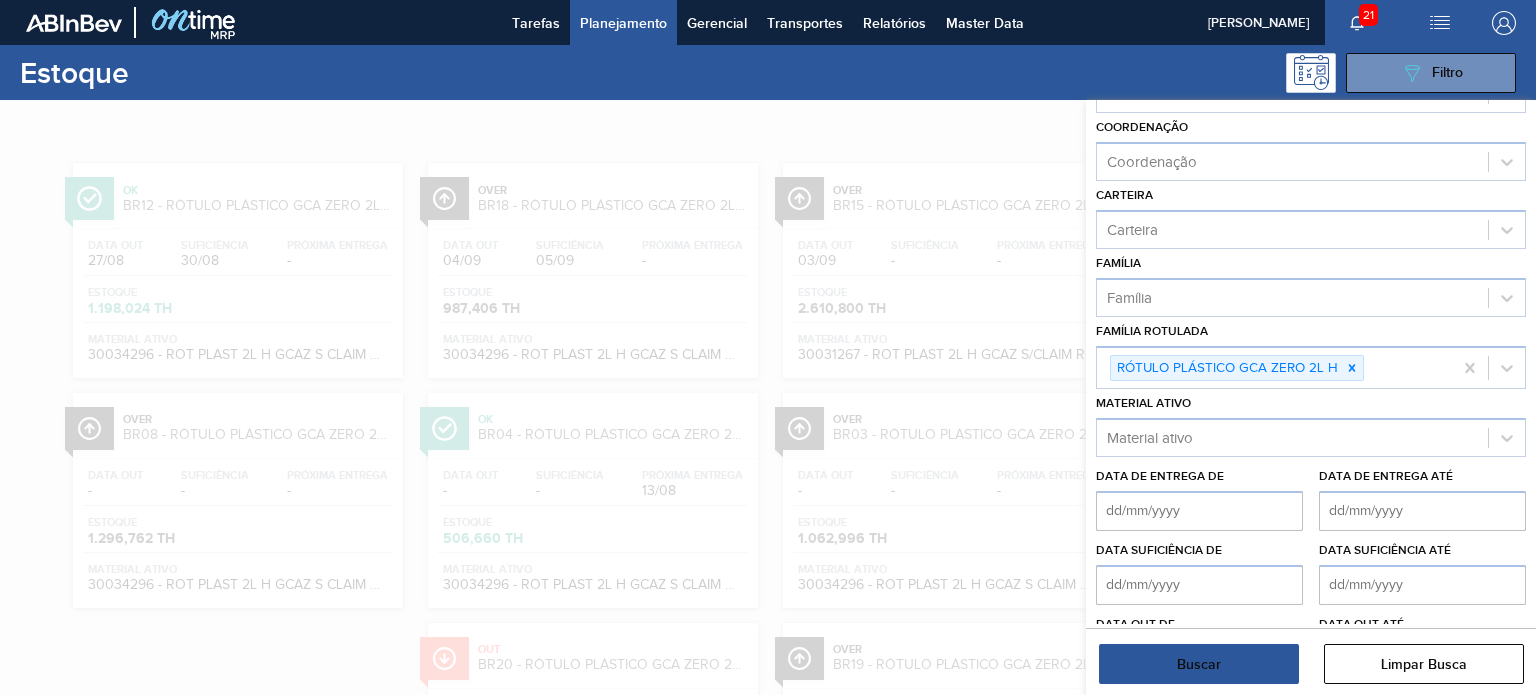 click on "Buscar" at bounding box center [1199, 664] 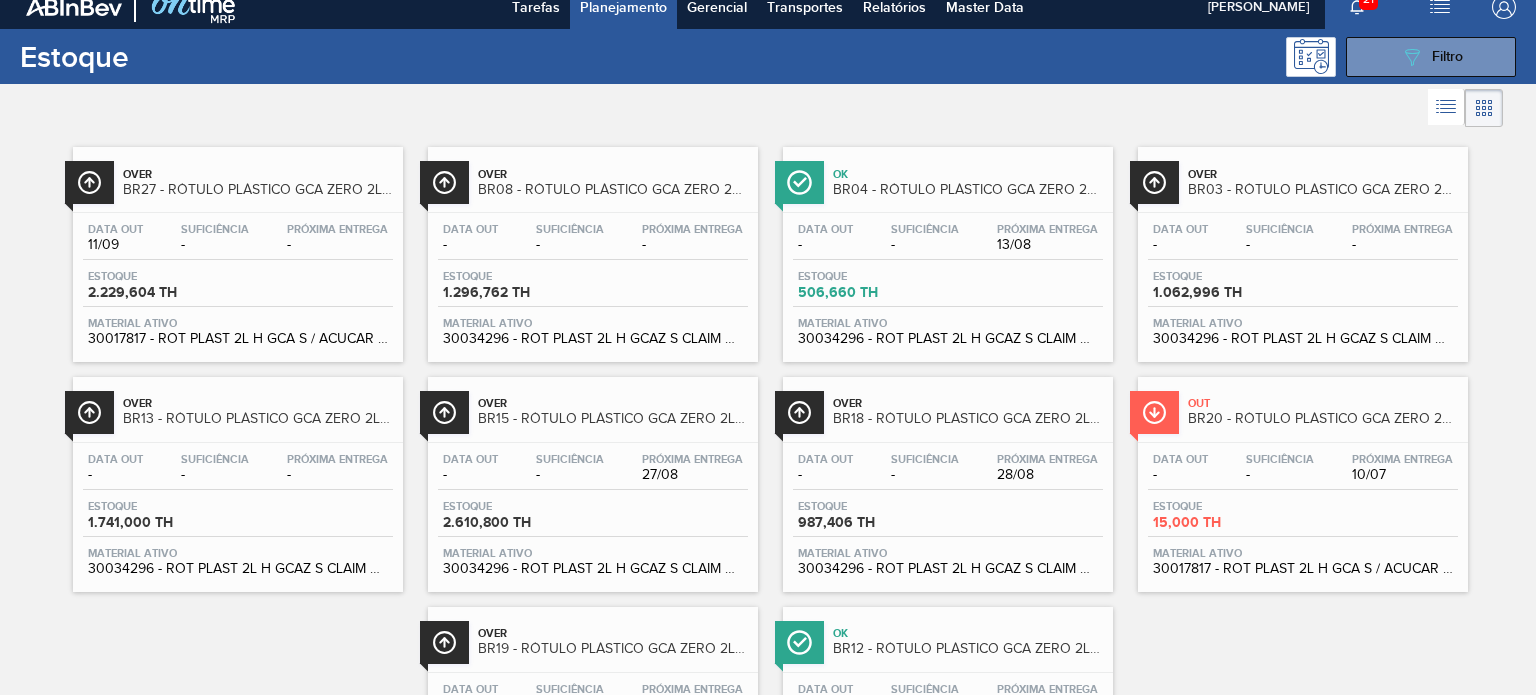 scroll, scrollTop: 0, scrollLeft: 0, axis: both 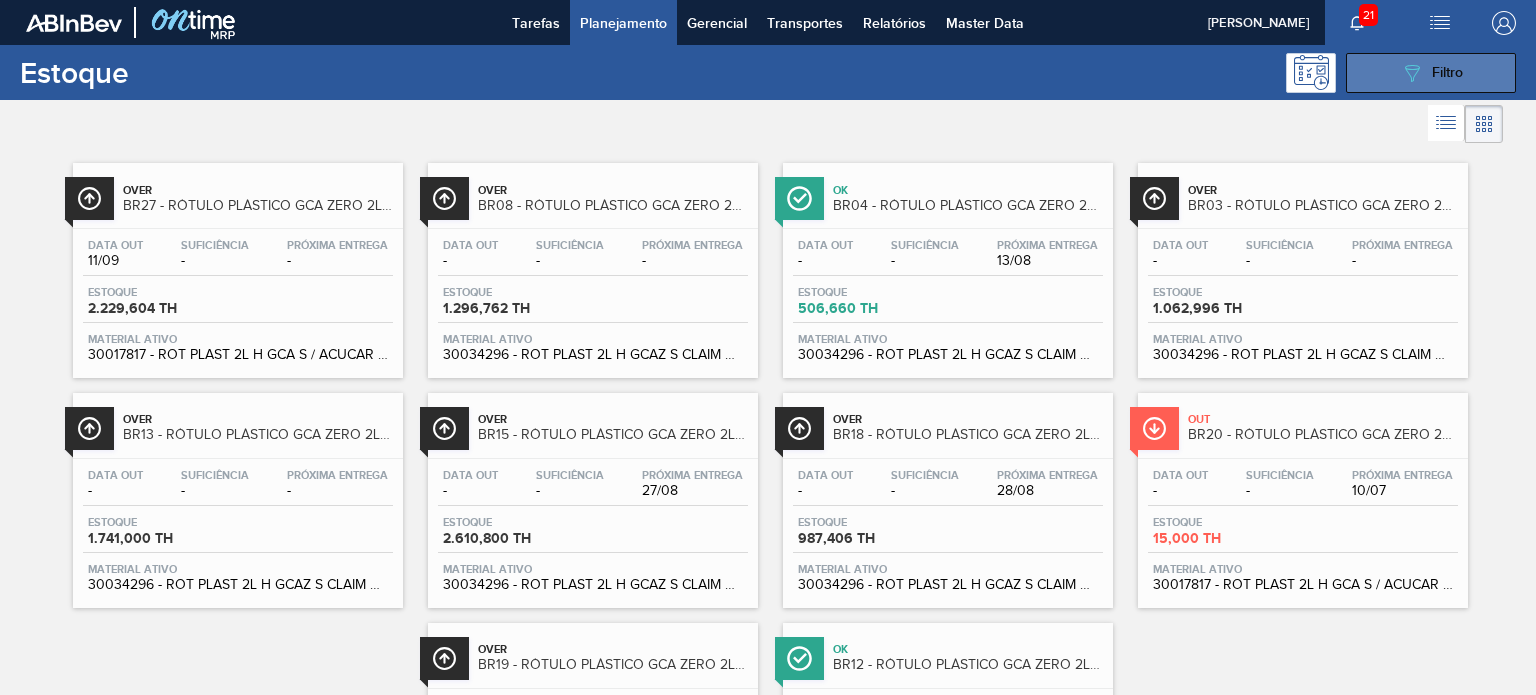 click on "089F7B8B-B2A5-4AFE-B5C0-19BA573D28AC Filtro" at bounding box center [1431, 73] 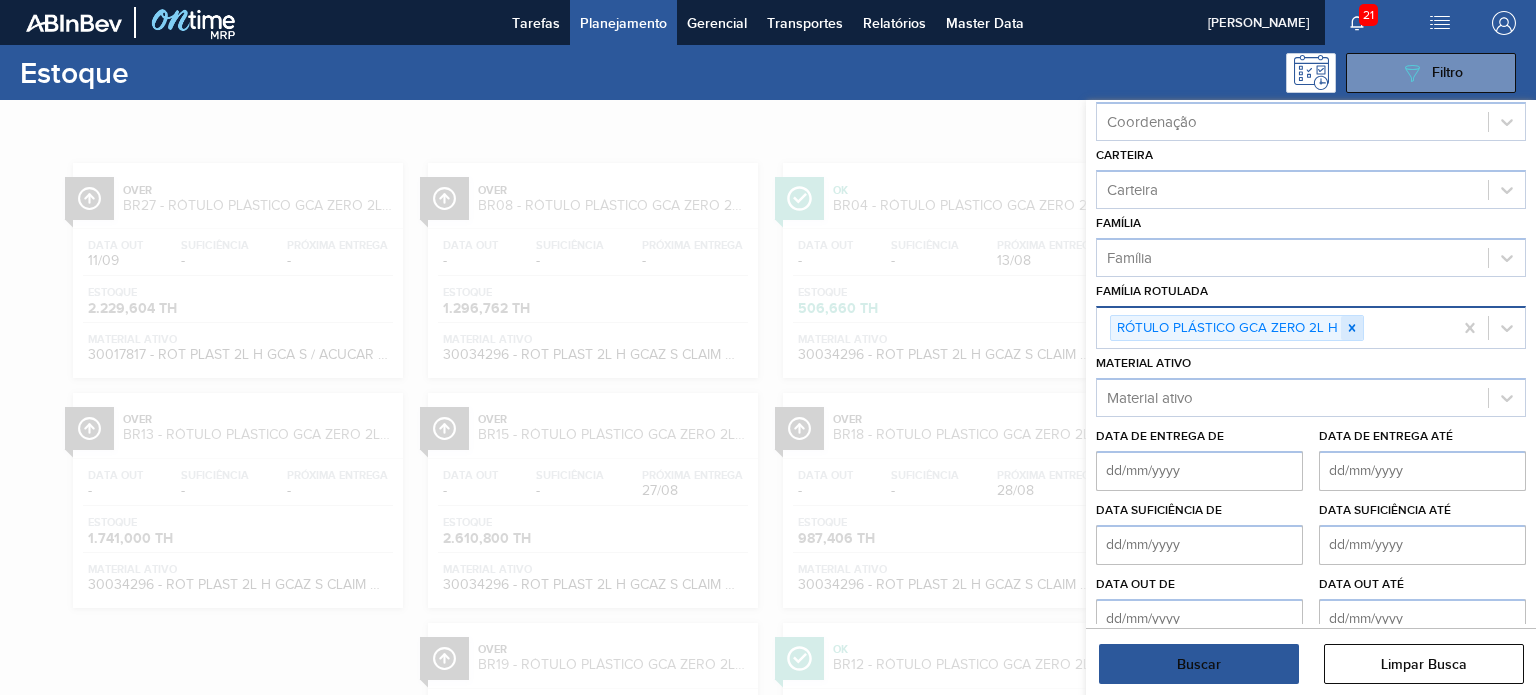 click on "RÓTULO PLÁSTICO GCA ZERO 2L H" at bounding box center (1311, 328) 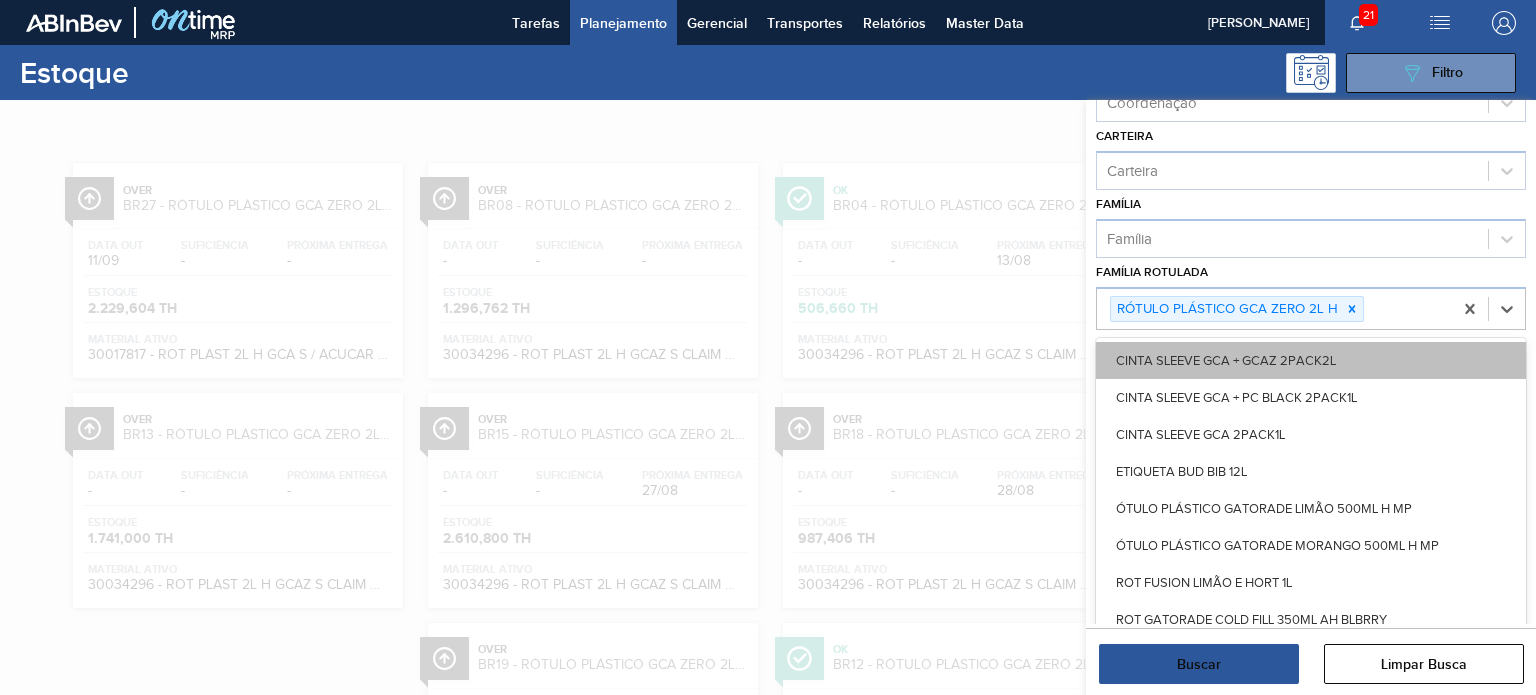 paste on "RÓTULO PLÁSTICO SUKITA UVA MISTA 2L H" 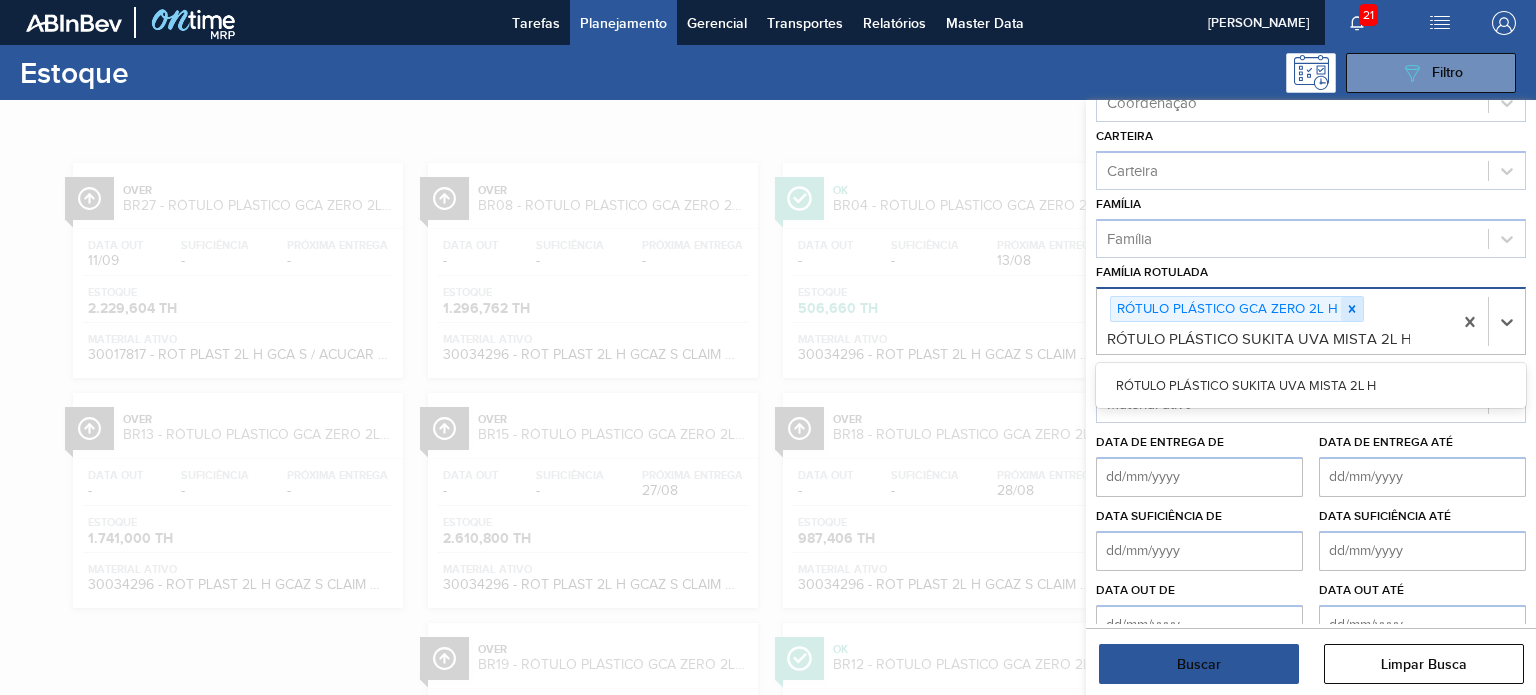 click 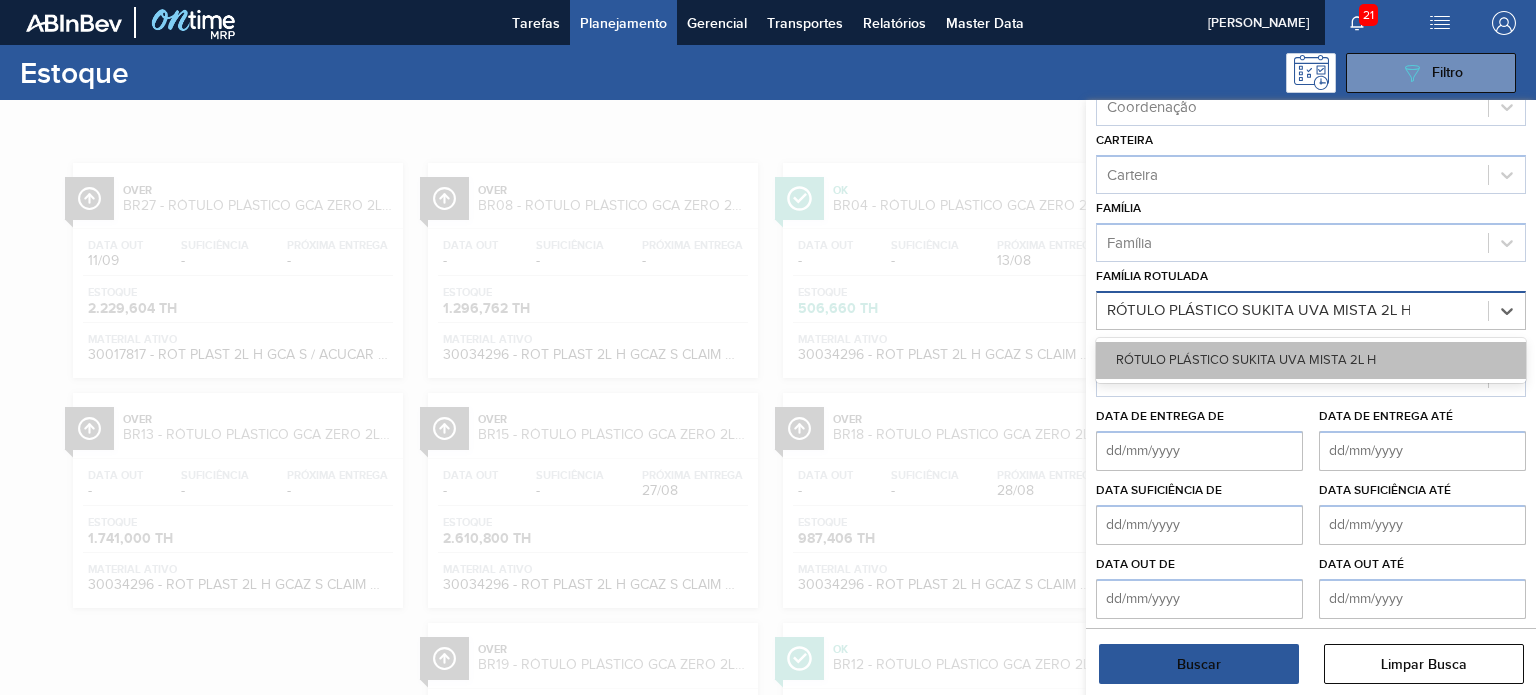 click on "RÓTULO PLÁSTICO SUKITA UVA MISTA 2L H" at bounding box center [1311, 360] 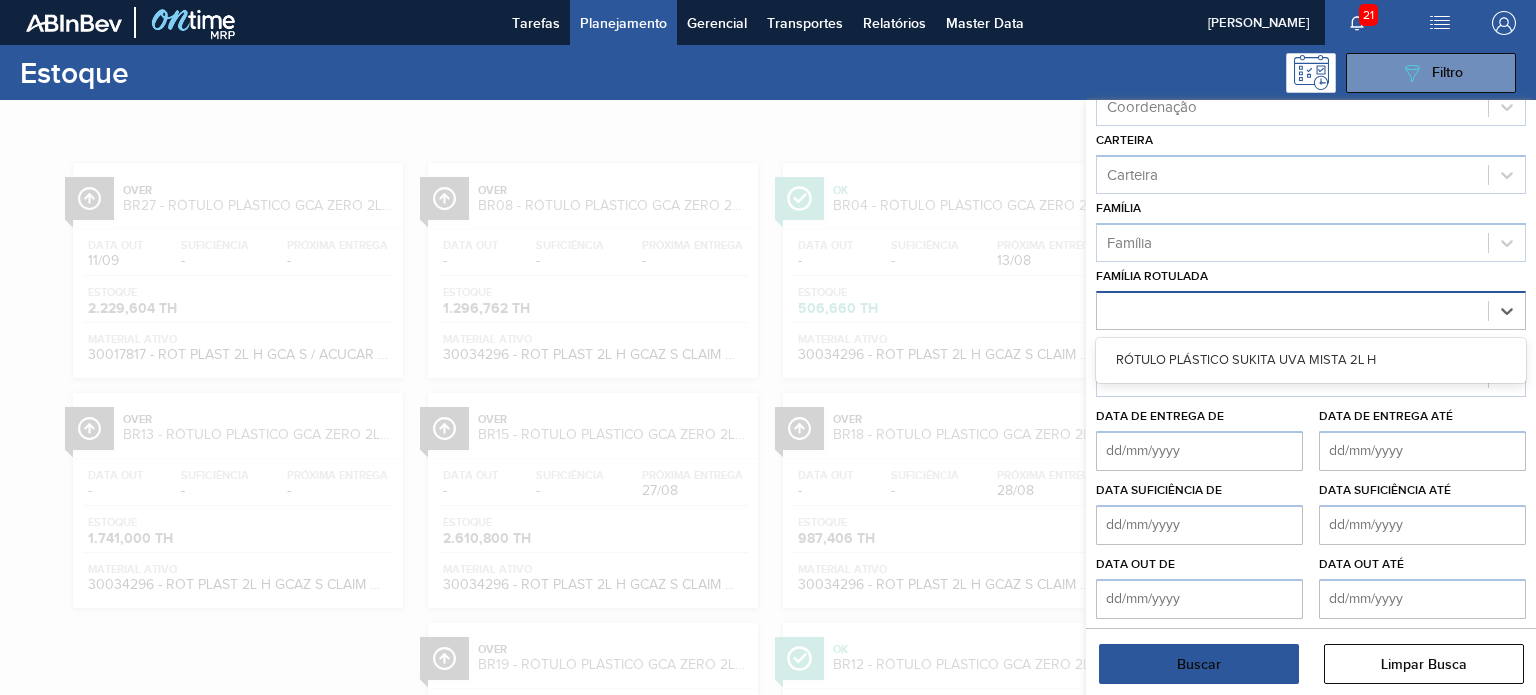 scroll, scrollTop: 259, scrollLeft: 0, axis: vertical 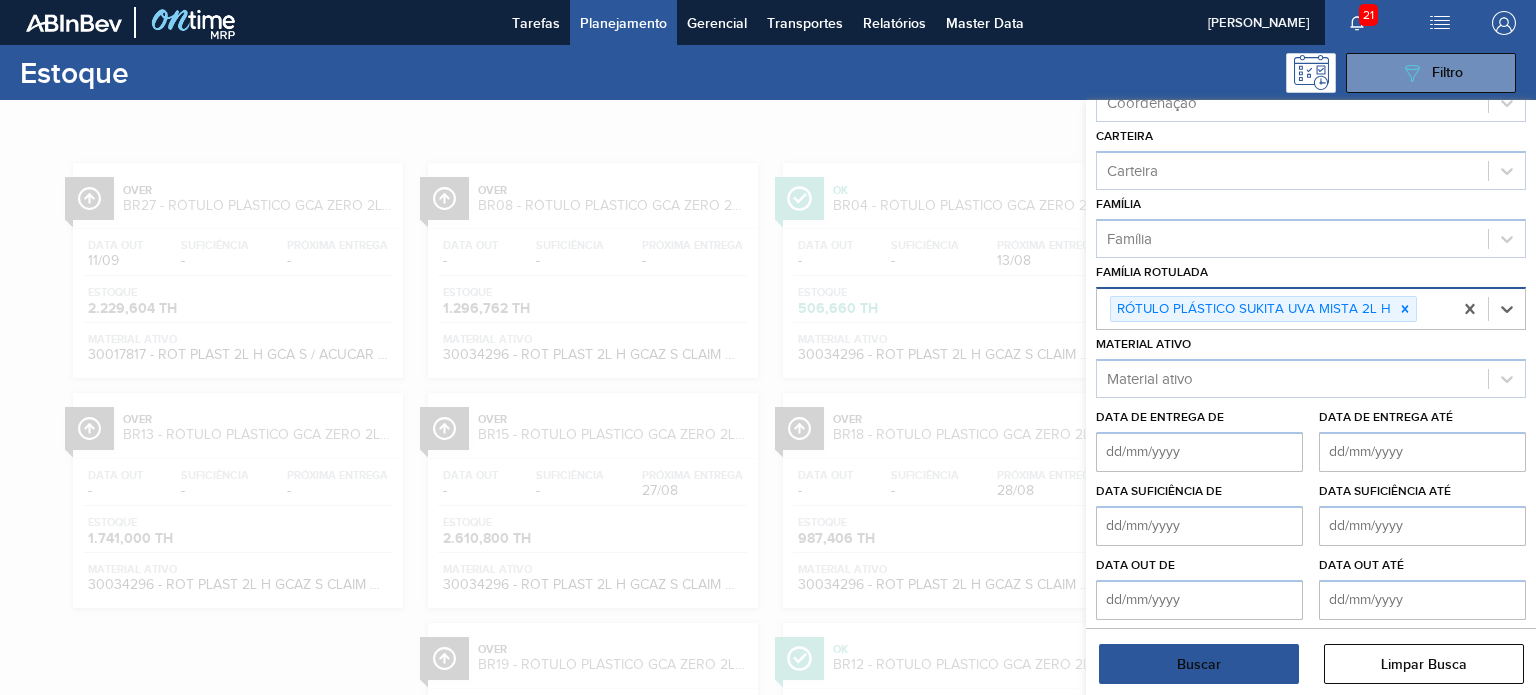 click on "Buscar Limpar Busca" at bounding box center (1311, 656) 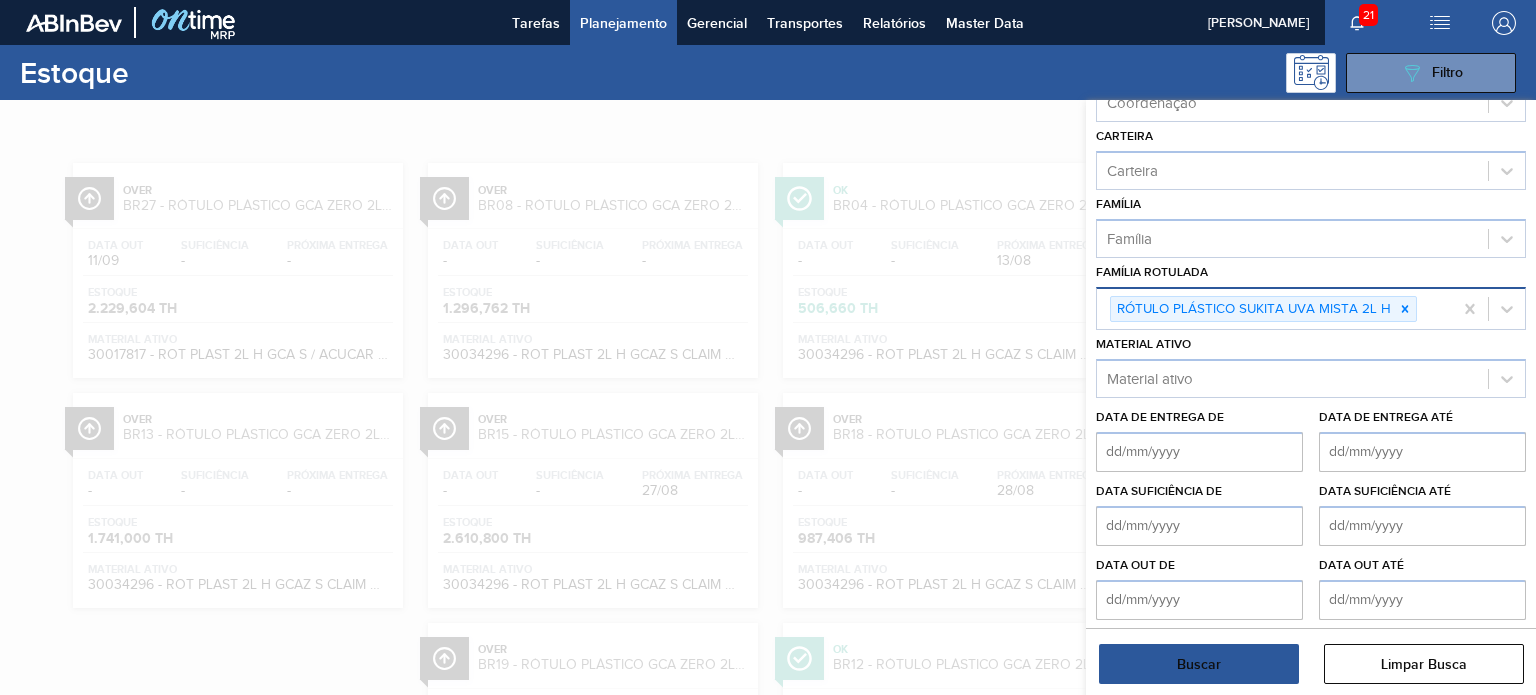 click on "Buscar" at bounding box center [1199, 664] 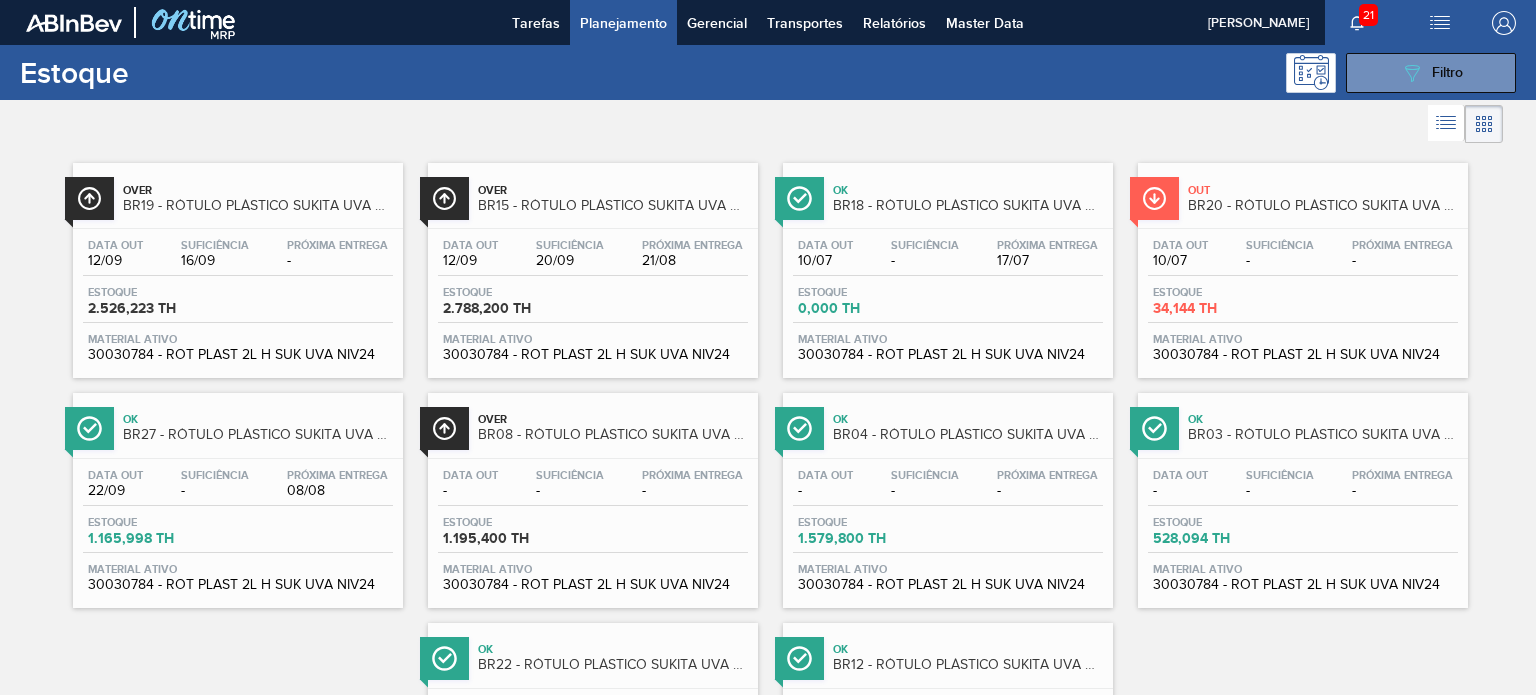 drag, startPoint x: 968, startPoint y: 266, endPoint x: 1103, endPoint y: 98, distance: 215.5203 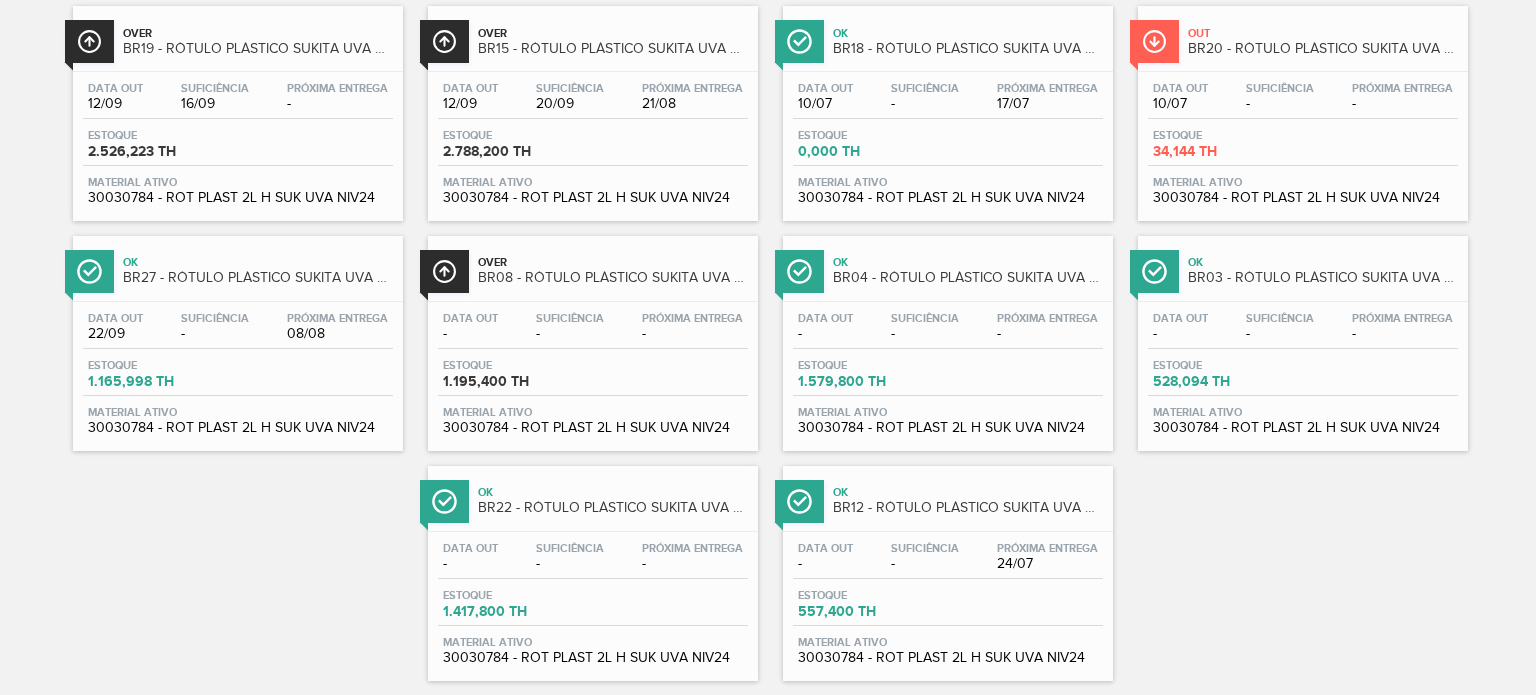 scroll, scrollTop: 188, scrollLeft: 0, axis: vertical 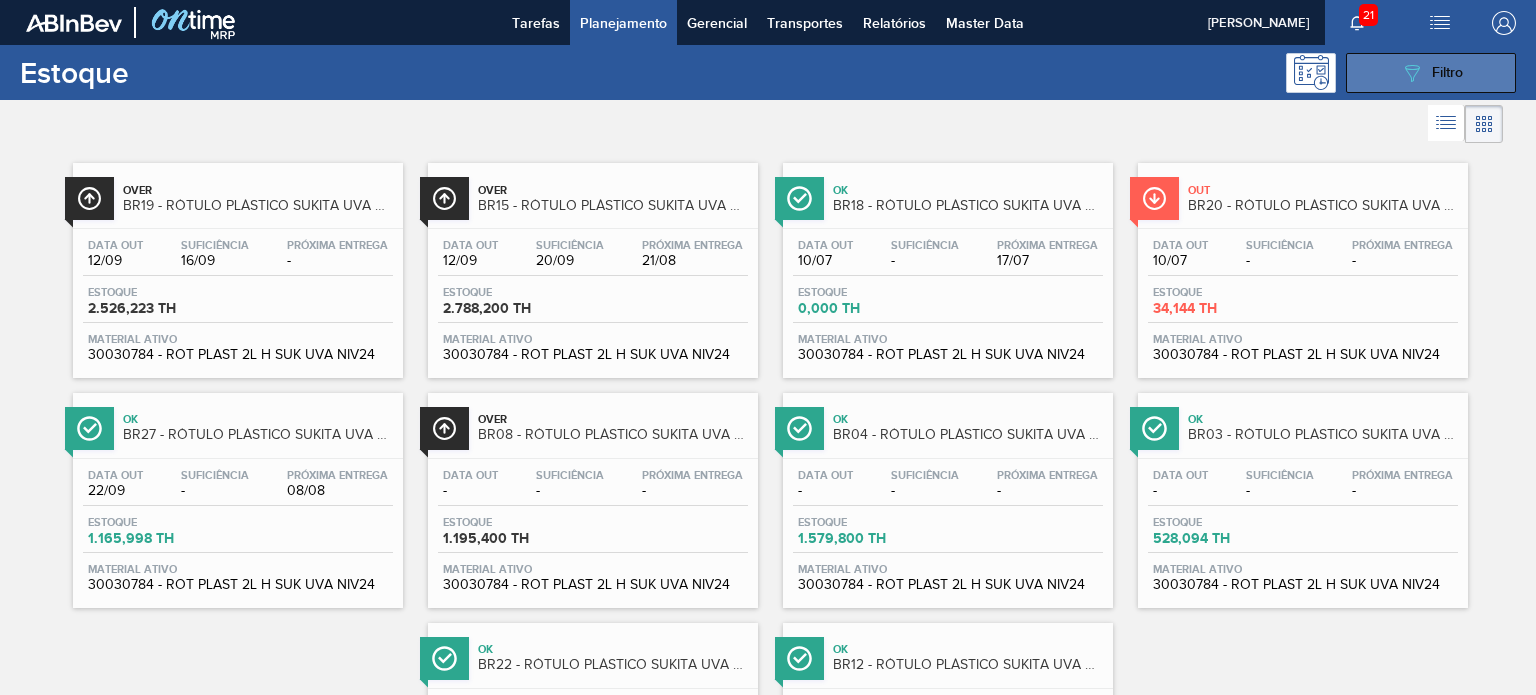 click on "089F7B8B-B2A5-4AFE-B5C0-19BA573D28AC" 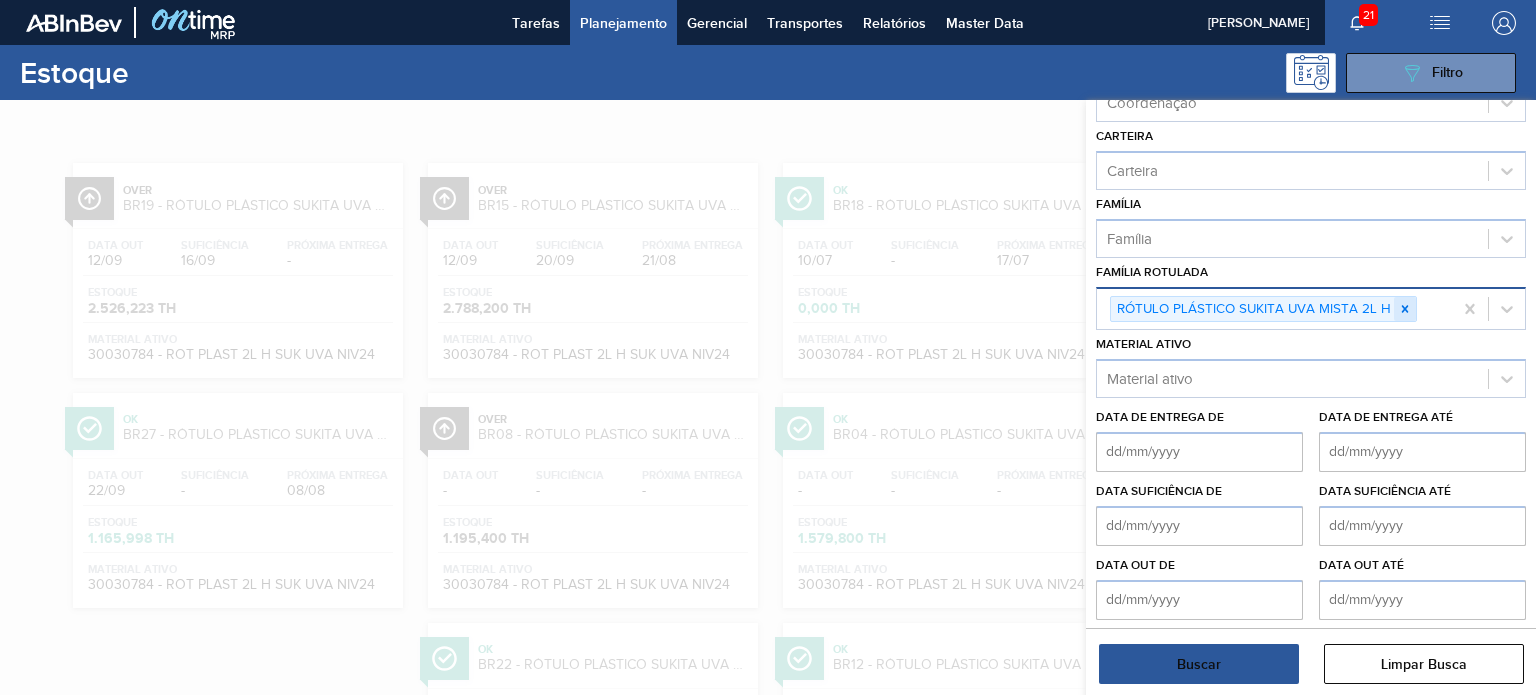 click at bounding box center [1405, 309] 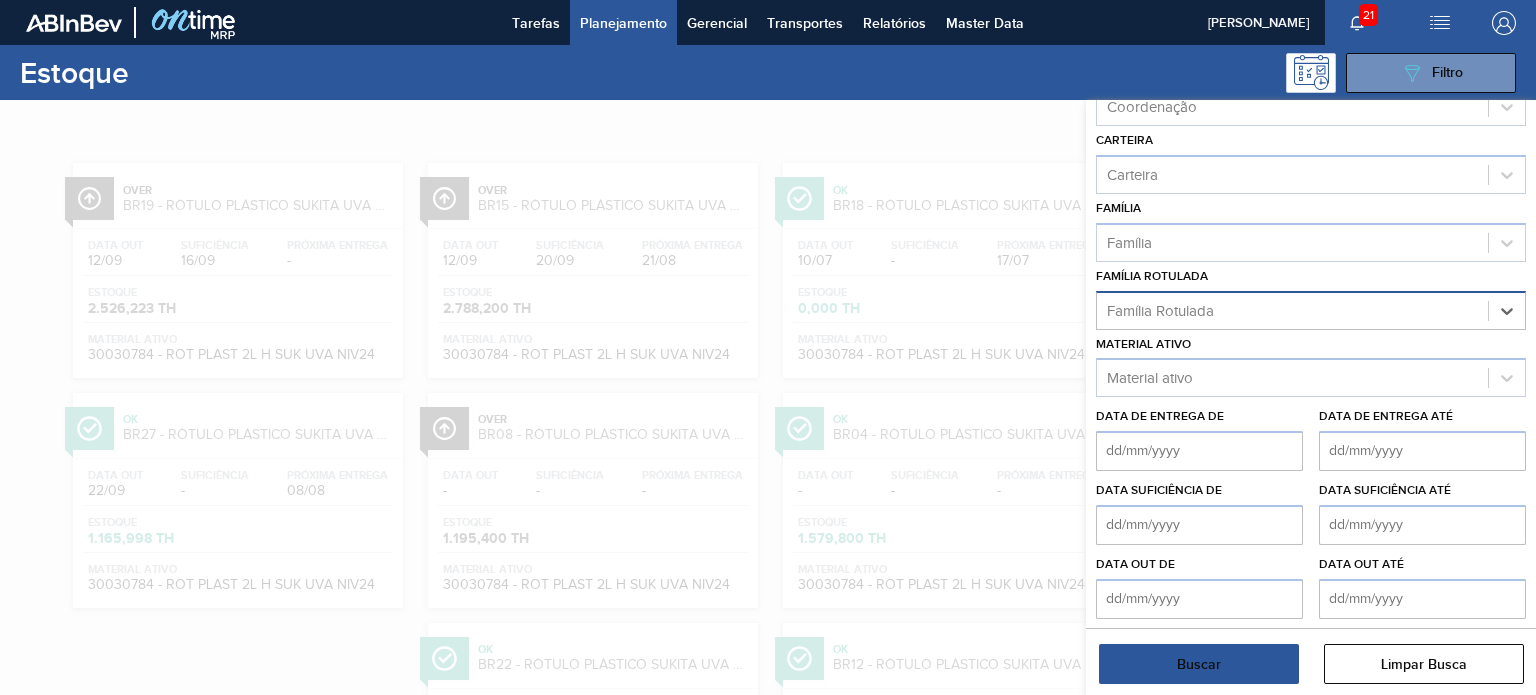 paste on "RÓTULO PLÁSTICO GCA 2,5L H" 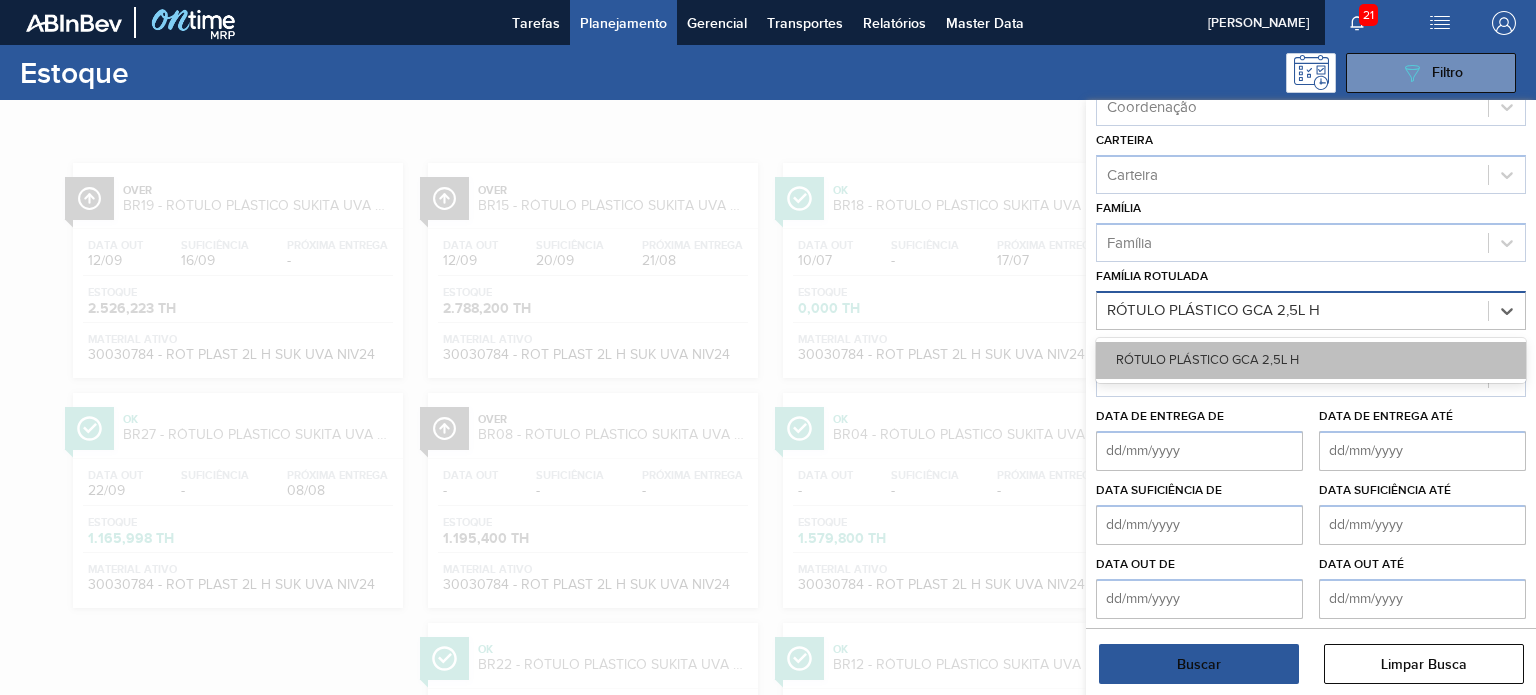 click on "RÓTULO PLÁSTICO GCA 2,5L H" at bounding box center (1311, 360) 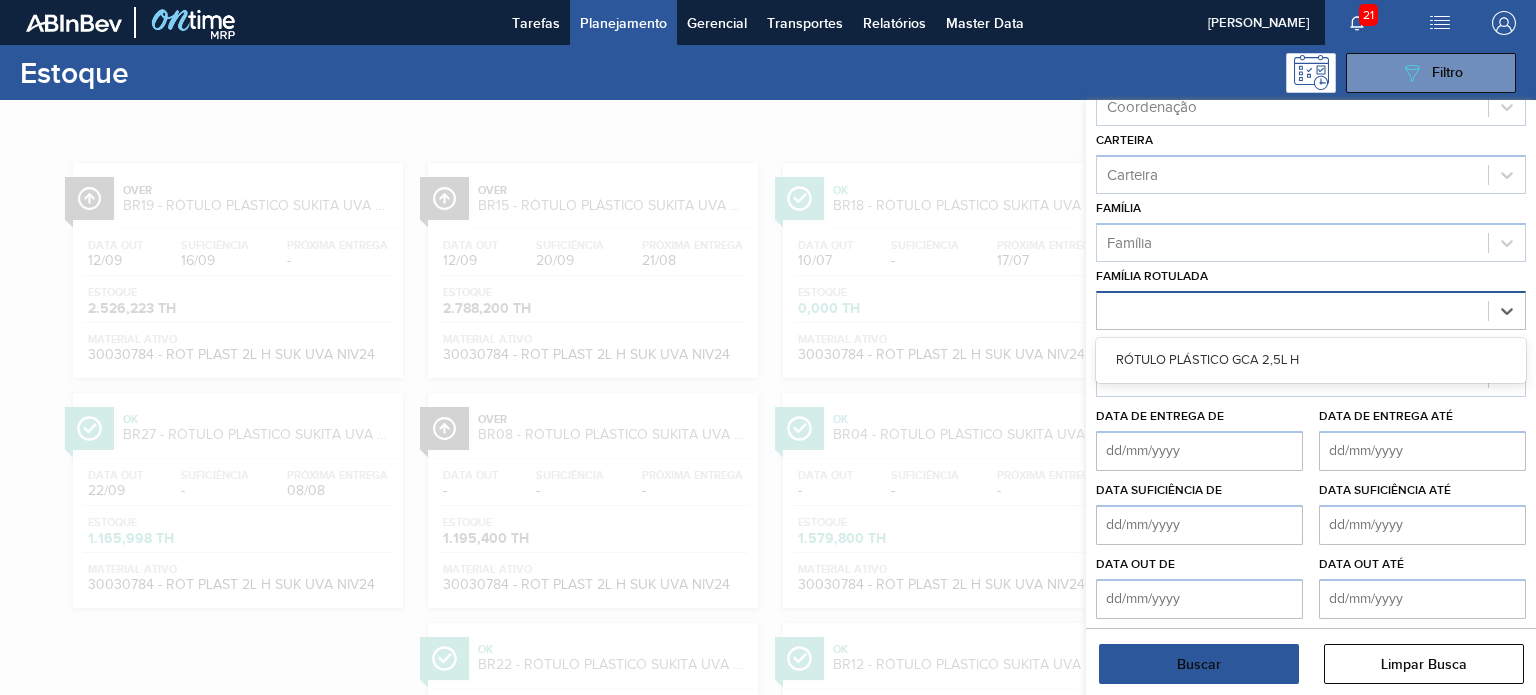 scroll, scrollTop: 259, scrollLeft: 0, axis: vertical 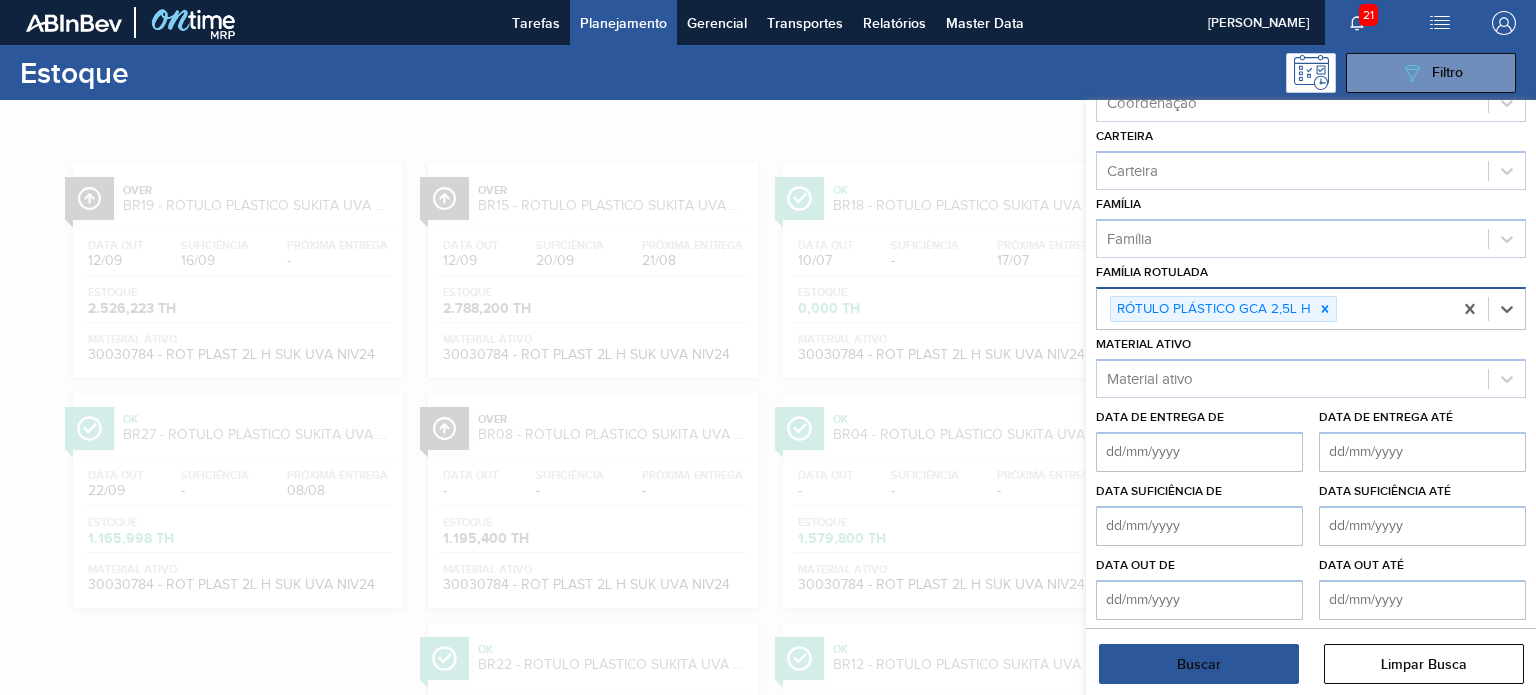 click on "Buscar" at bounding box center [1199, 664] 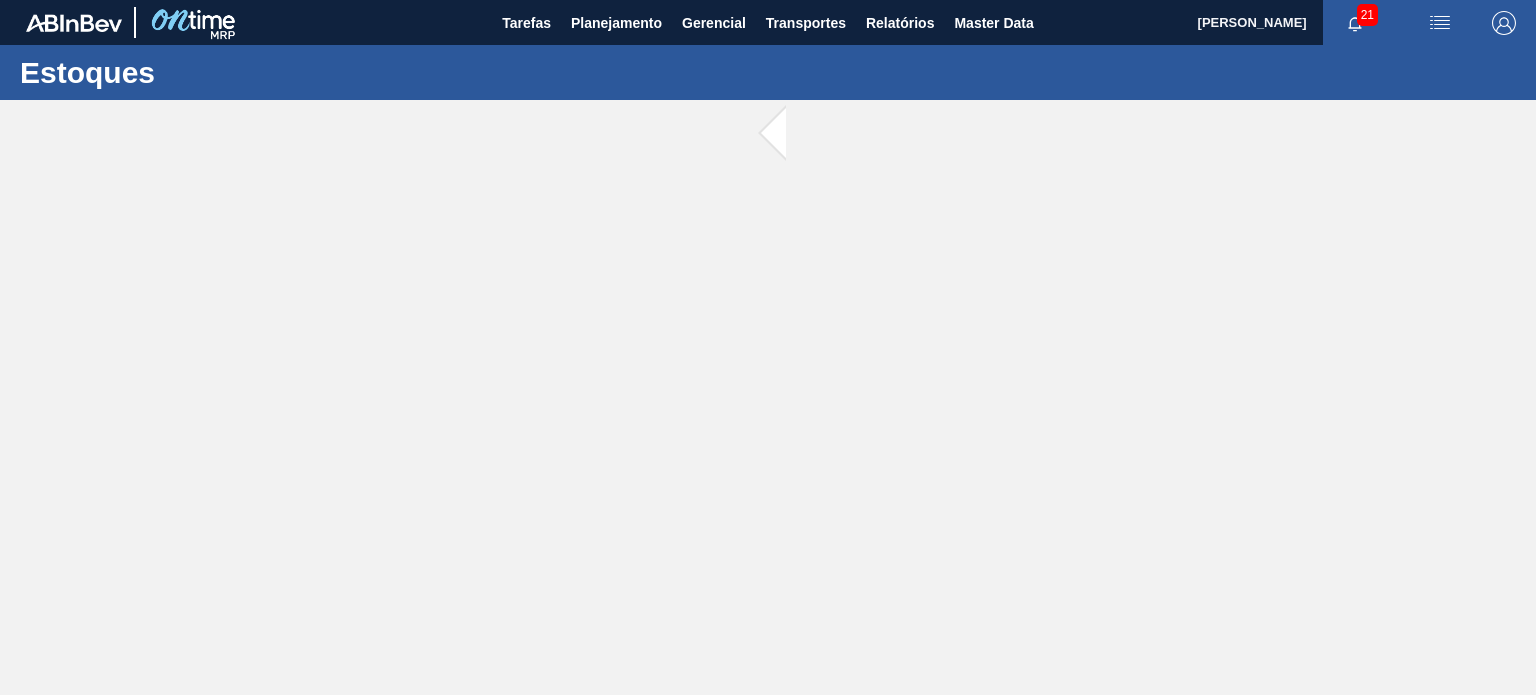 scroll, scrollTop: 0, scrollLeft: 0, axis: both 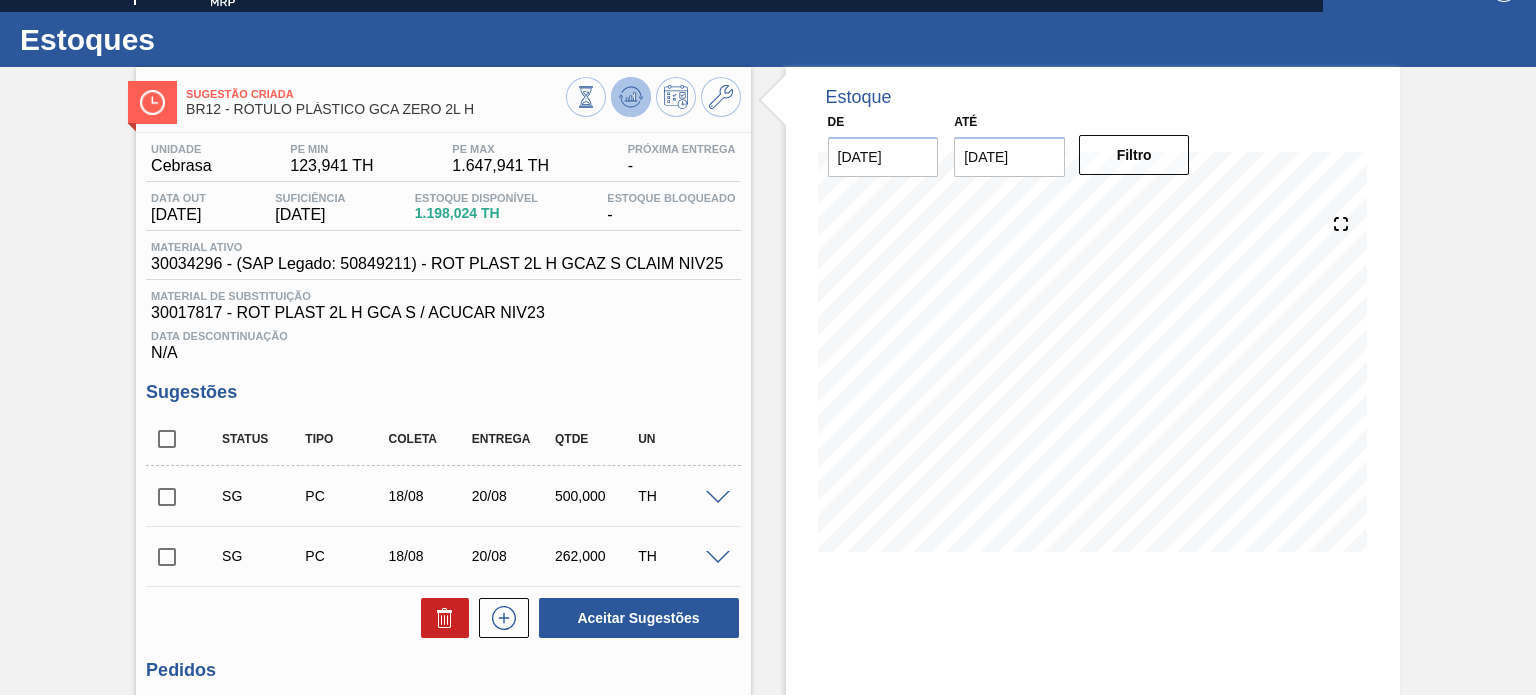 click 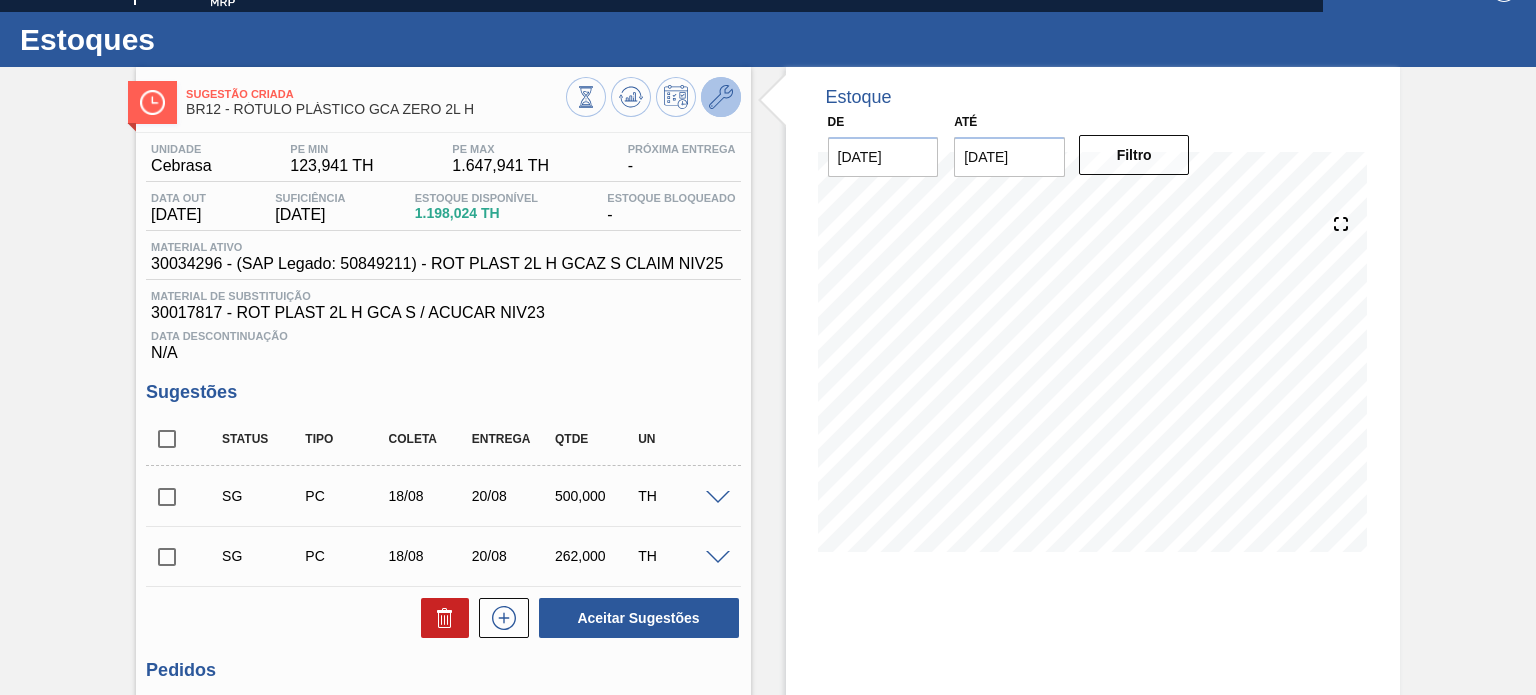 click 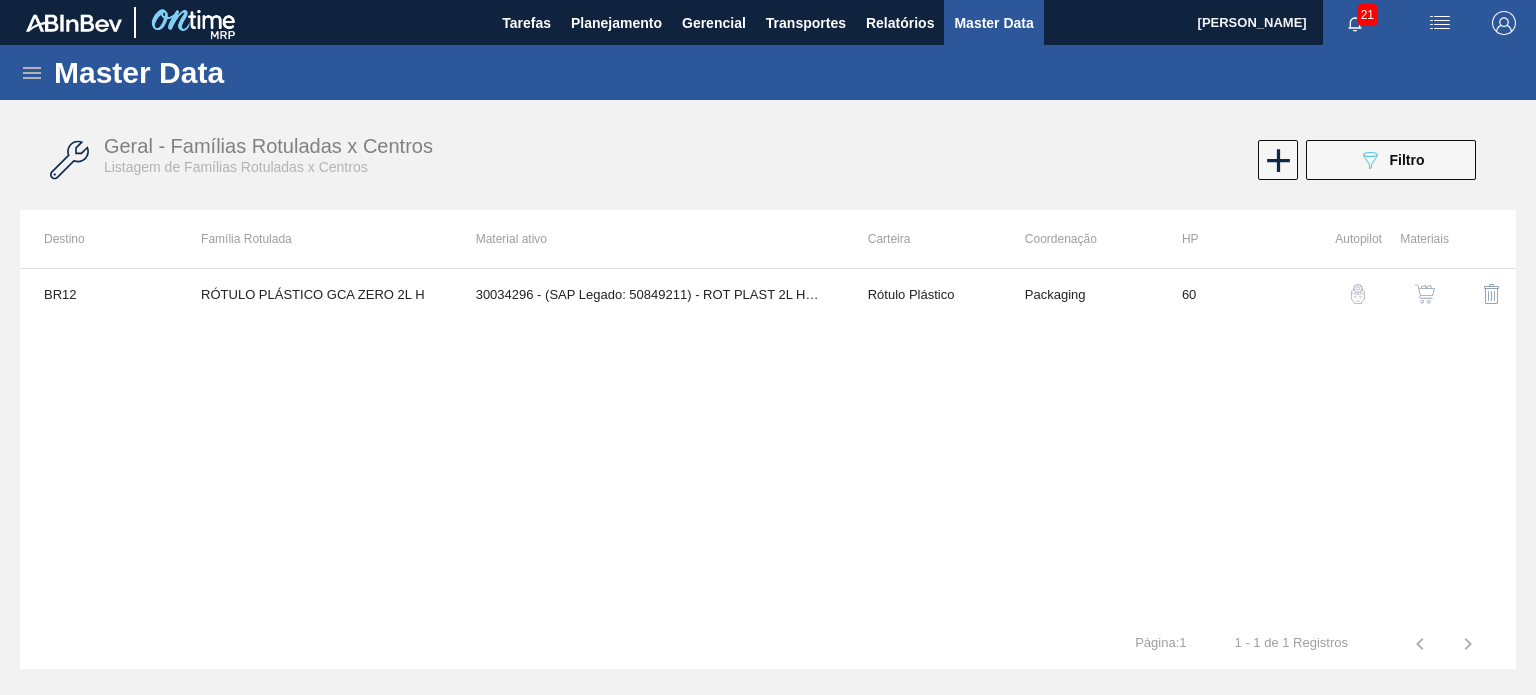 click at bounding box center (1425, 294) 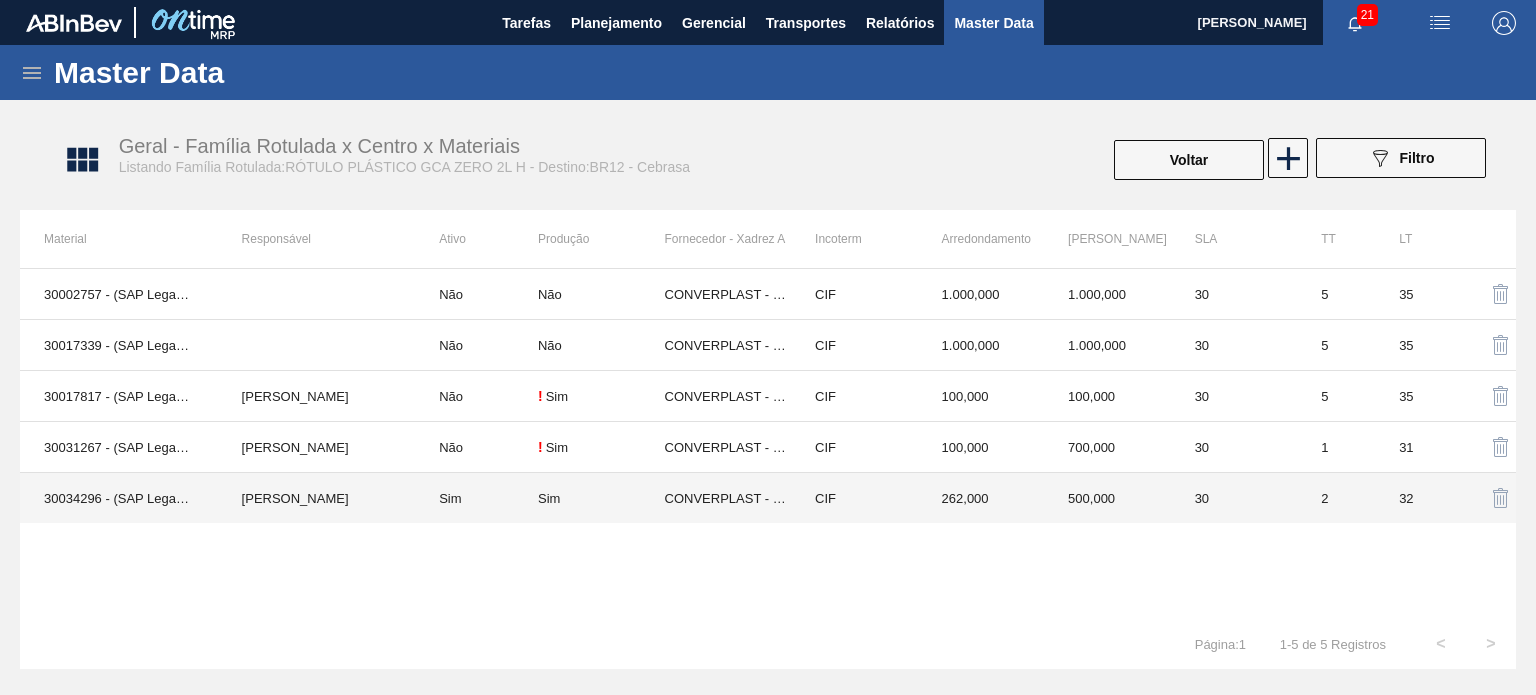 click on "CONVERPLAST - GUARULHOS (SP)" at bounding box center [728, 498] 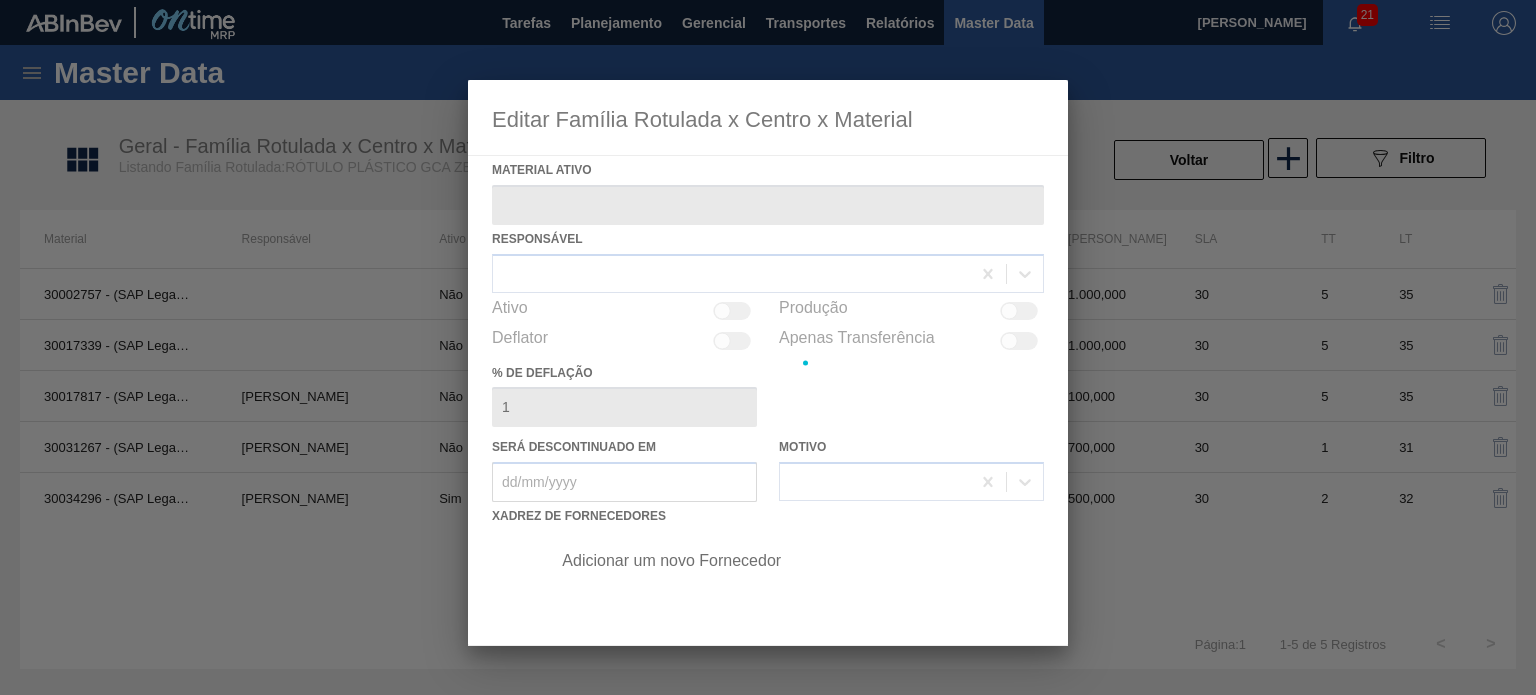 type on "30034296 - (SAP Legado: 50849211) - ROT PLAST 2L H GCAZ S CLAIM NIV25" 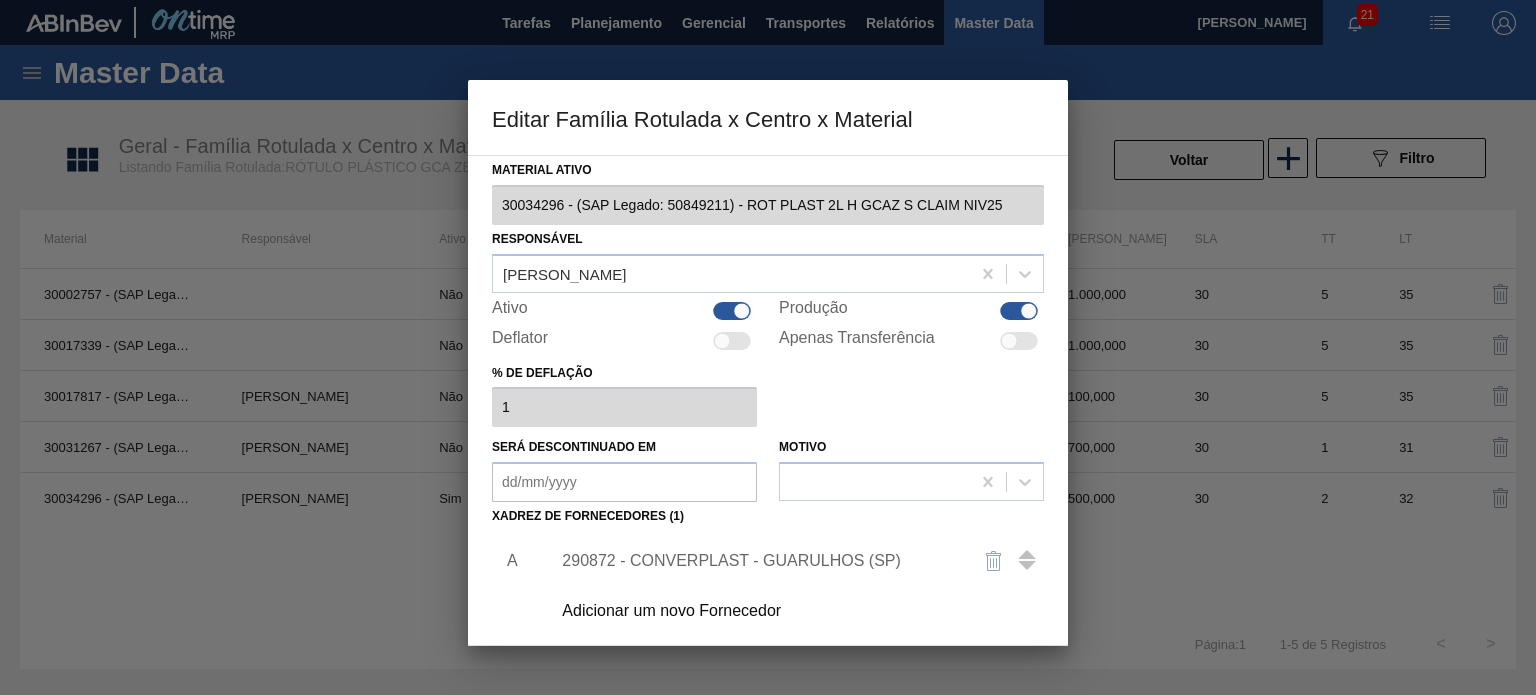 click on "290872 - CONVERPLAST - GUARULHOS (SP)" at bounding box center (791, 561) 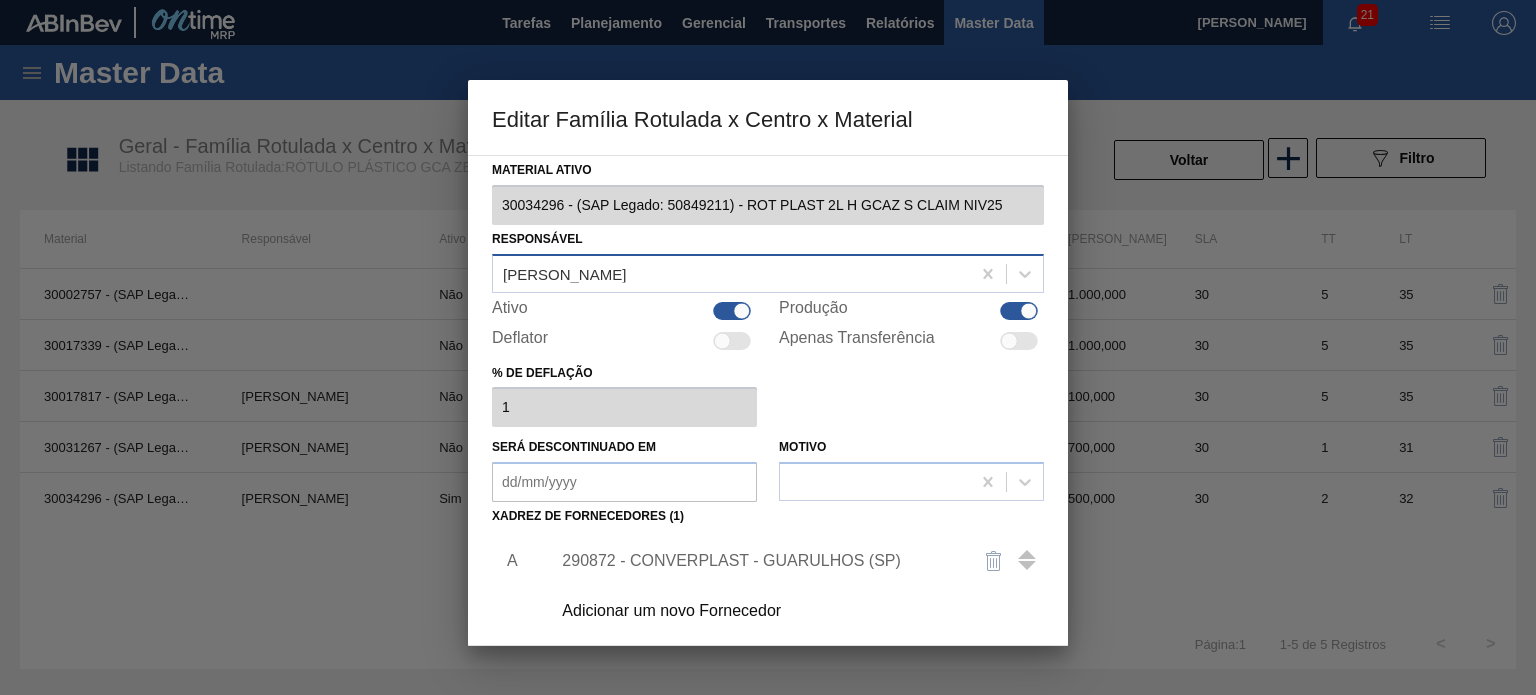 click on "[PERSON_NAME]" at bounding box center [731, 273] 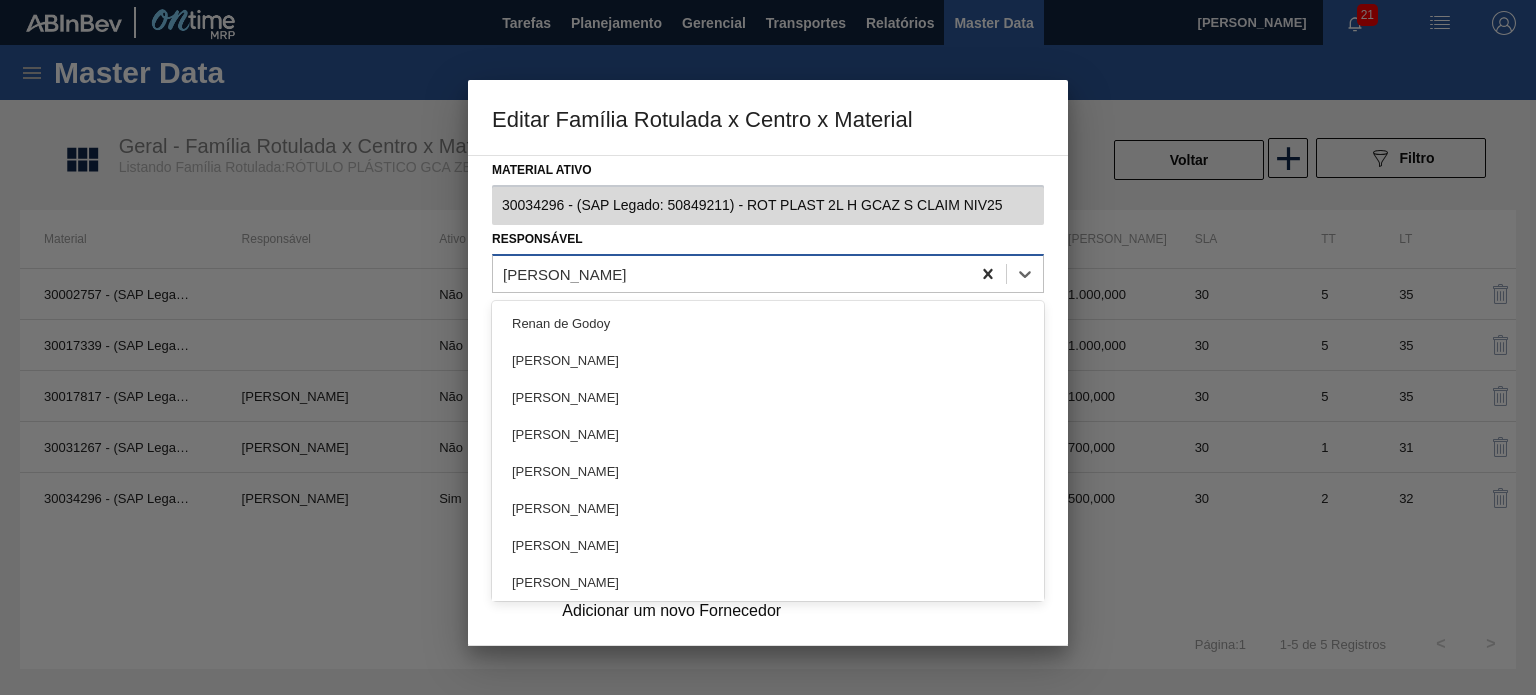 click 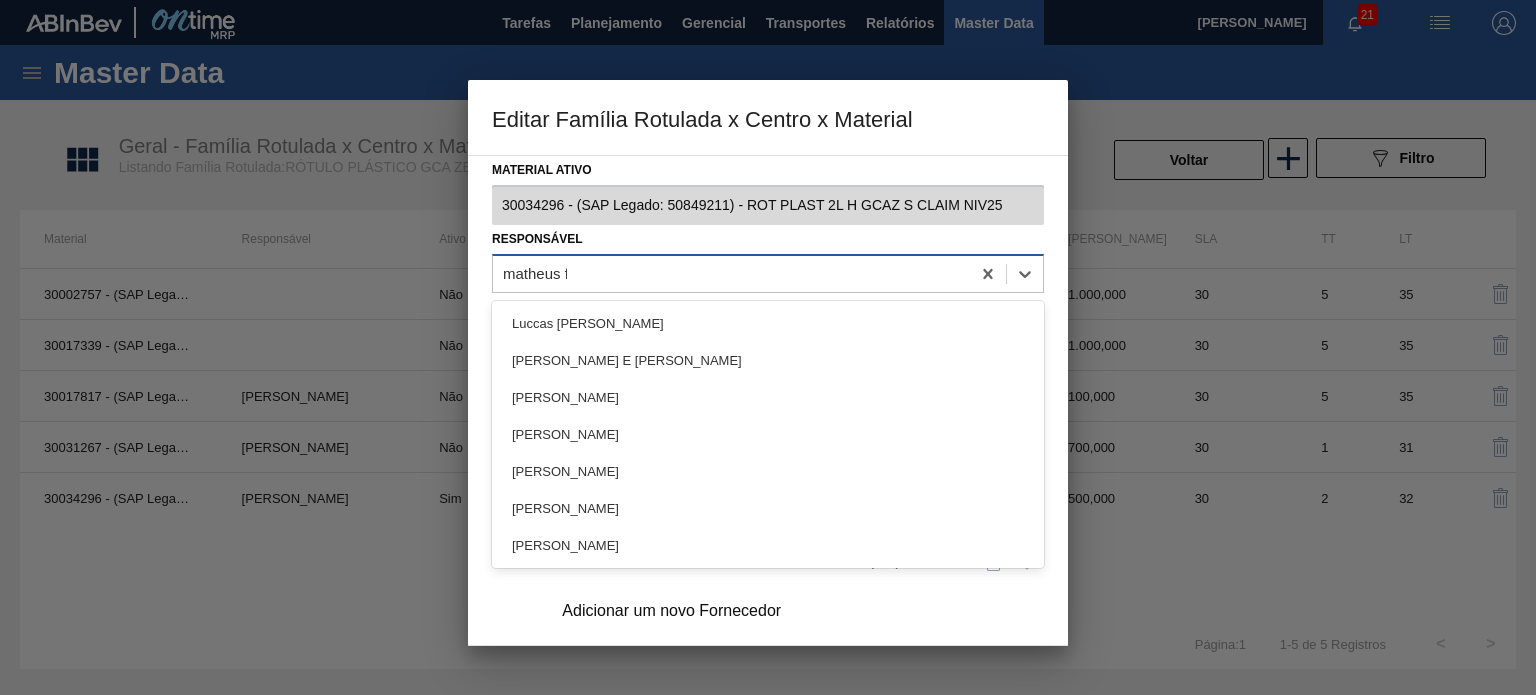 type on "matheus fa" 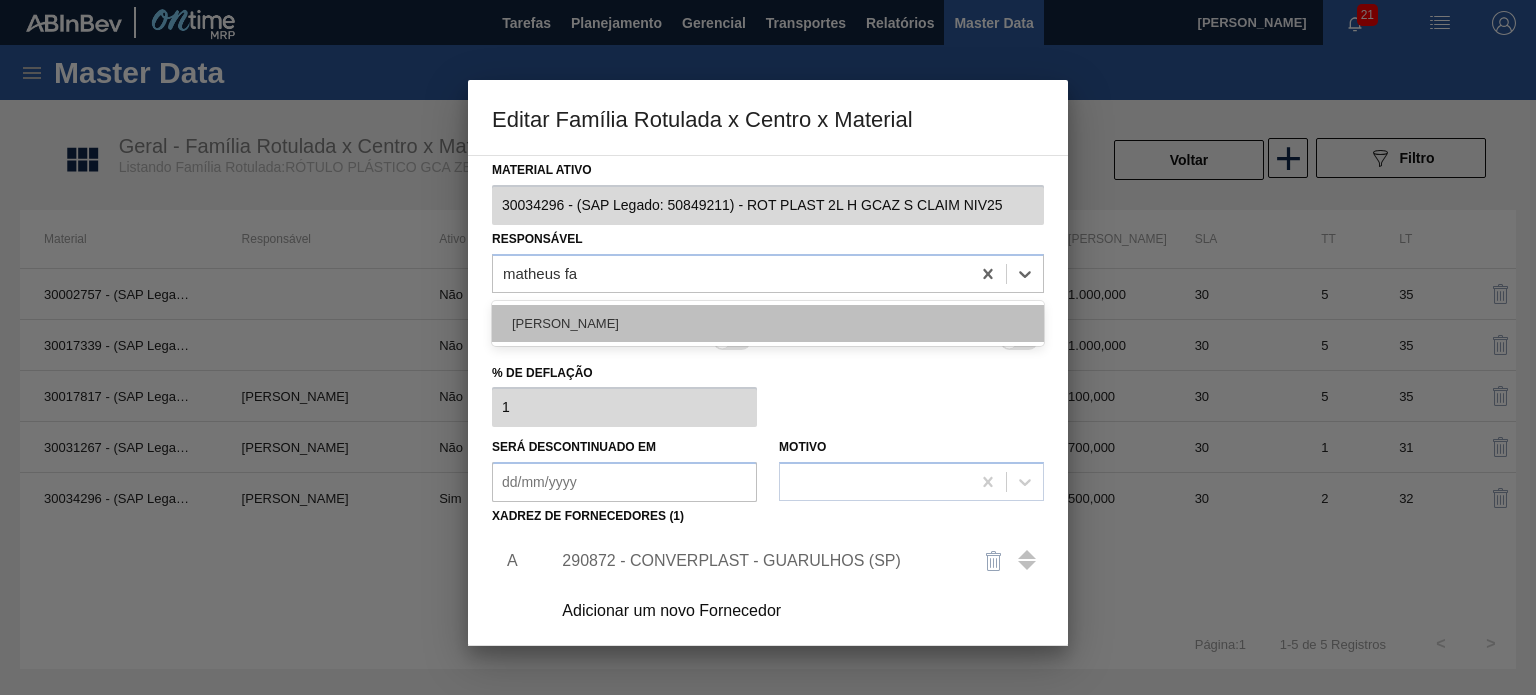 click on "[PERSON_NAME]" at bounding box center [768, 323] 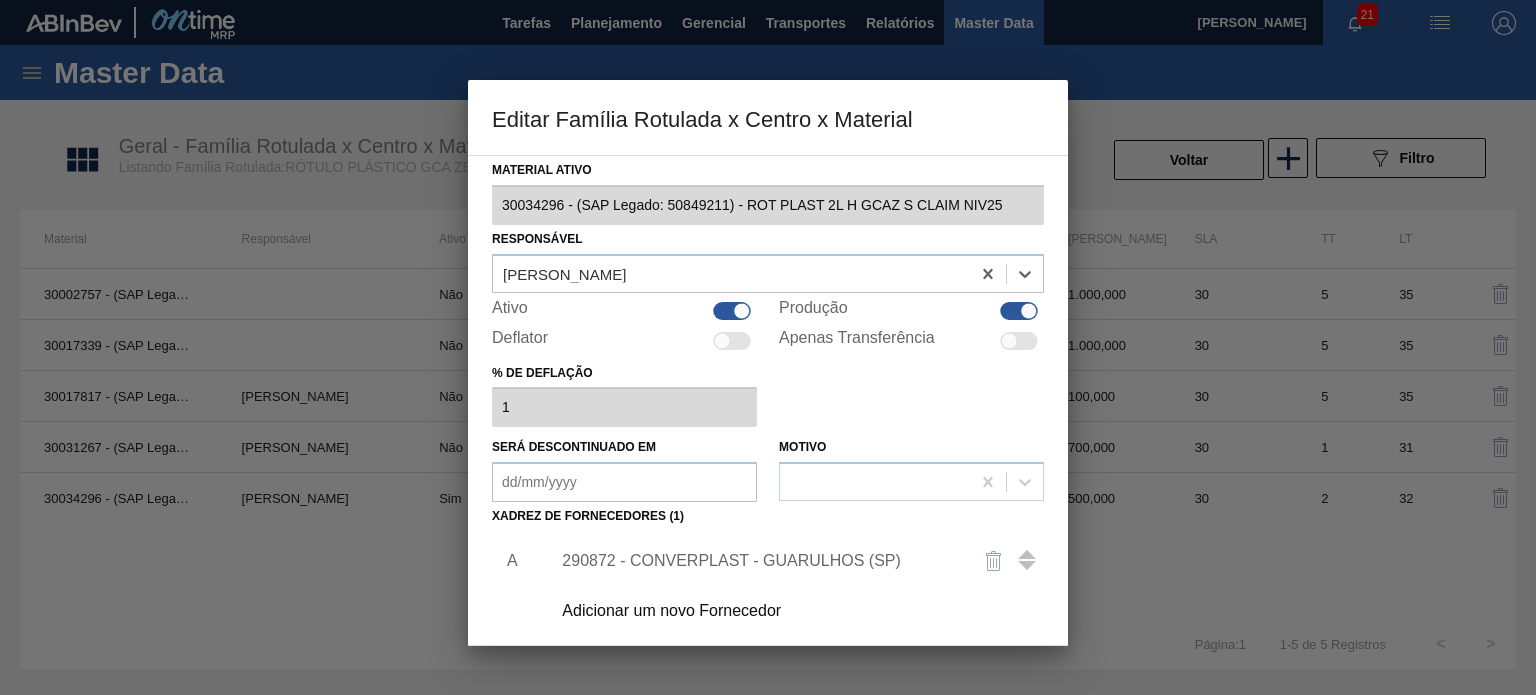 click on "290872 - CONVERPLAST - GUARULHOS (SP)" at bounding box center [758, 561] 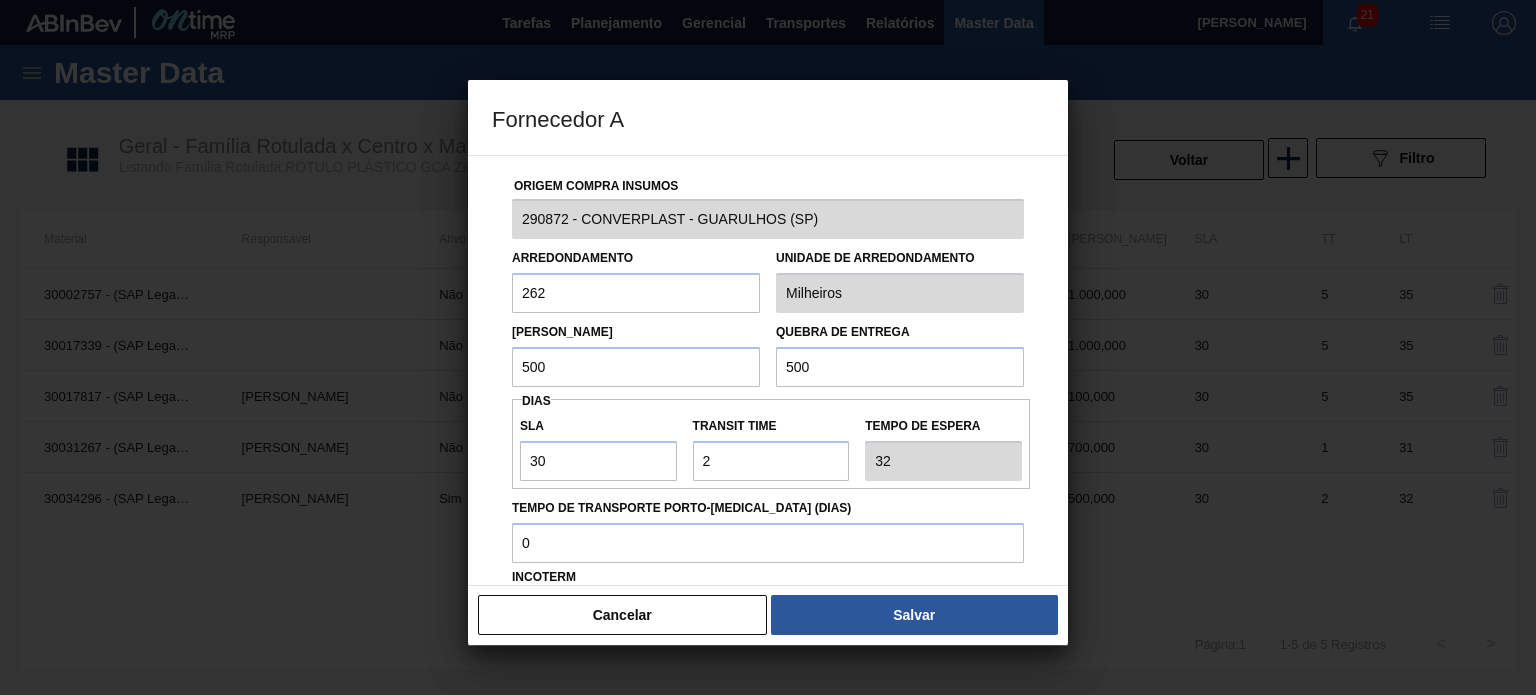 click on "Lote Mínimo 500 Quebra de entrega 500" at bounding box center [768, 350] 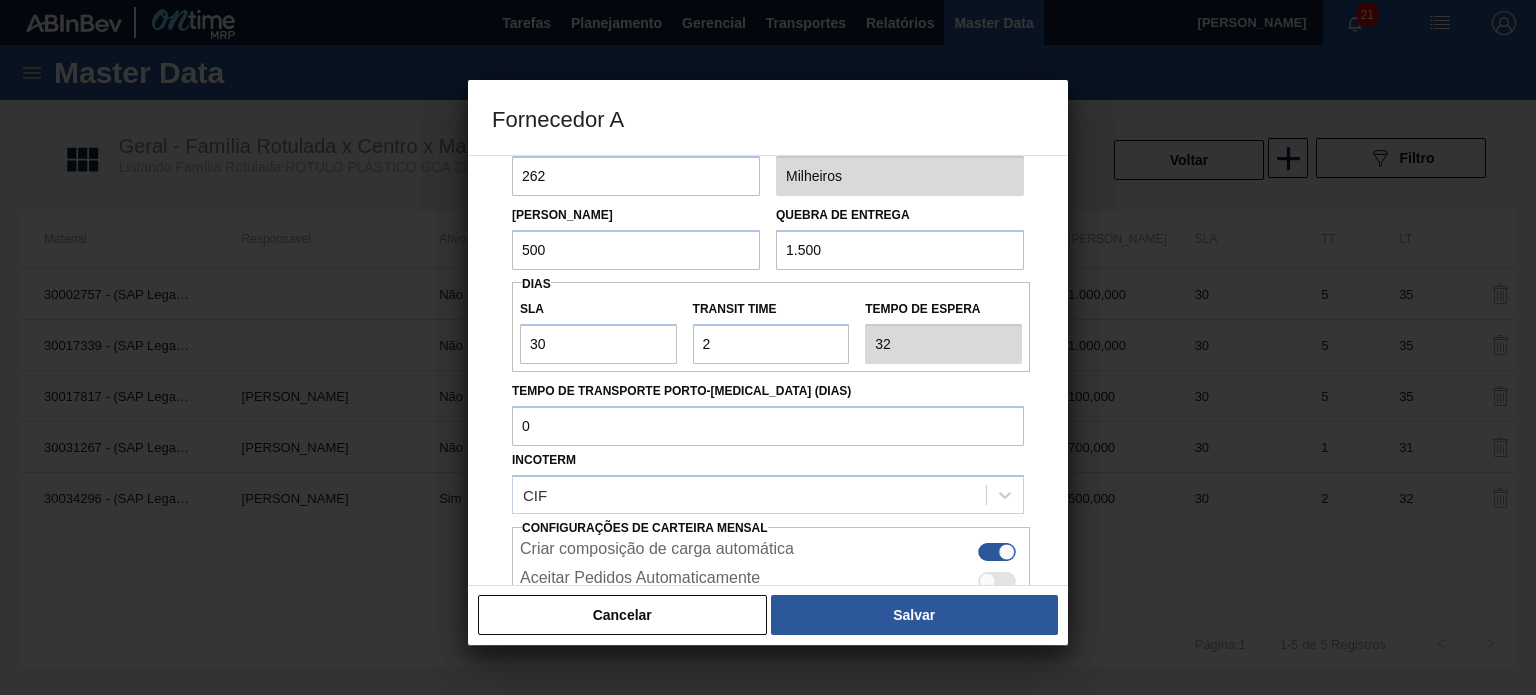 scroll, scrollTop: 200, scrollLeft: 0, axis: vertical 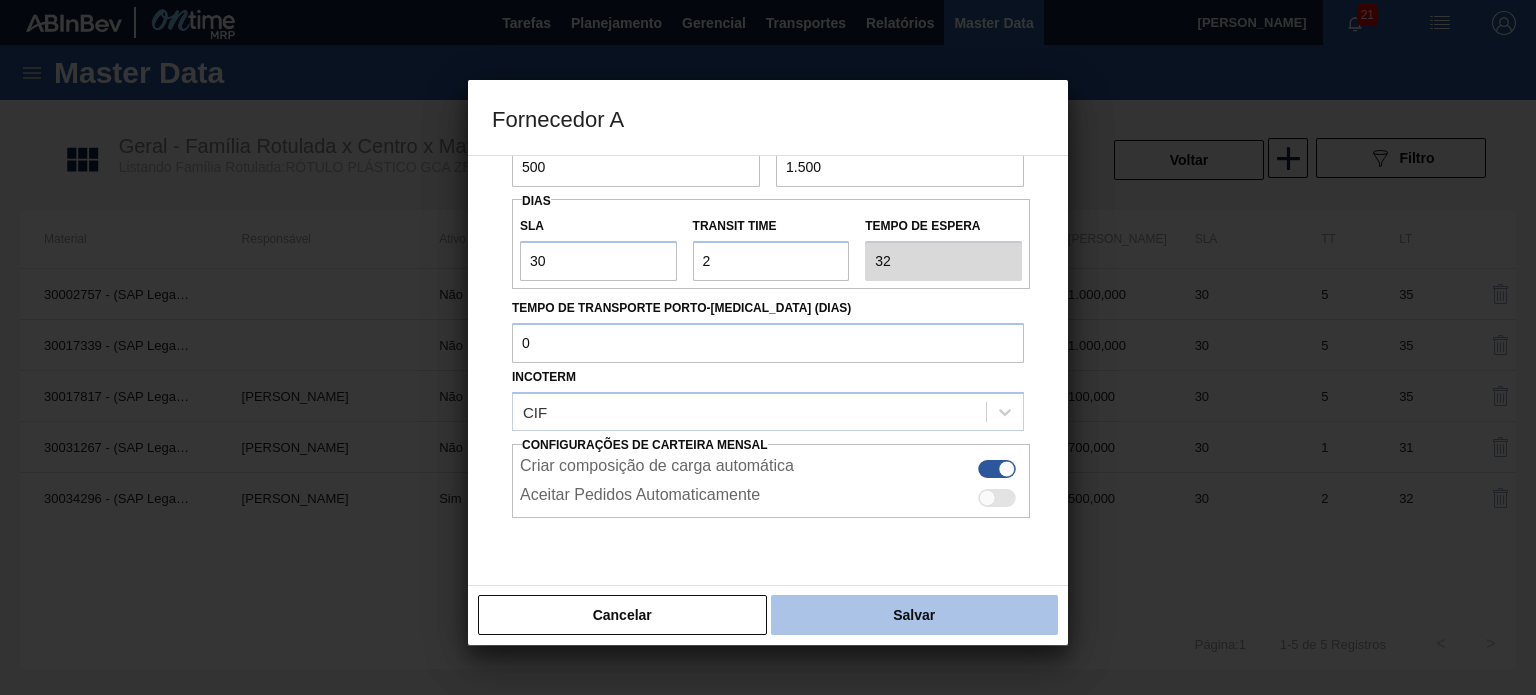 type on "1.500" 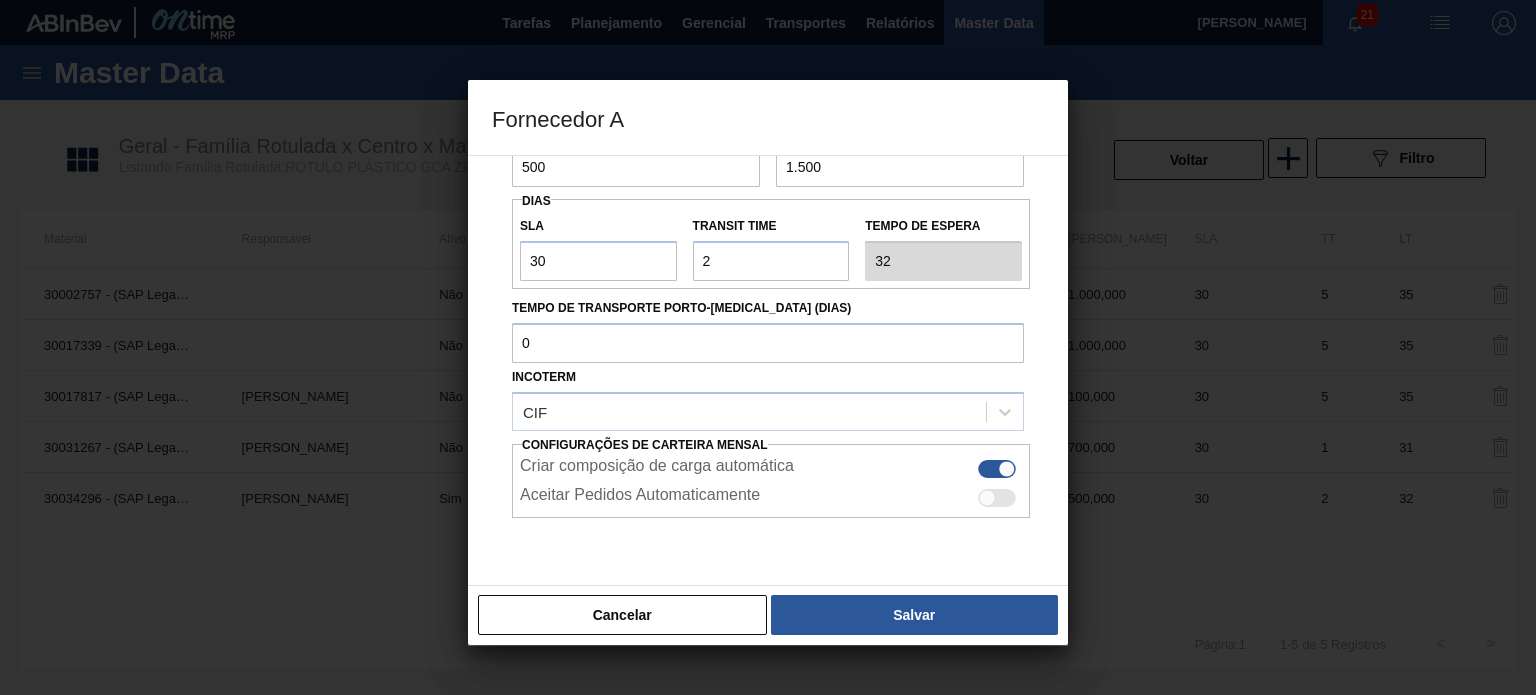 click on "Salvar" at bounding box center [914, 615] 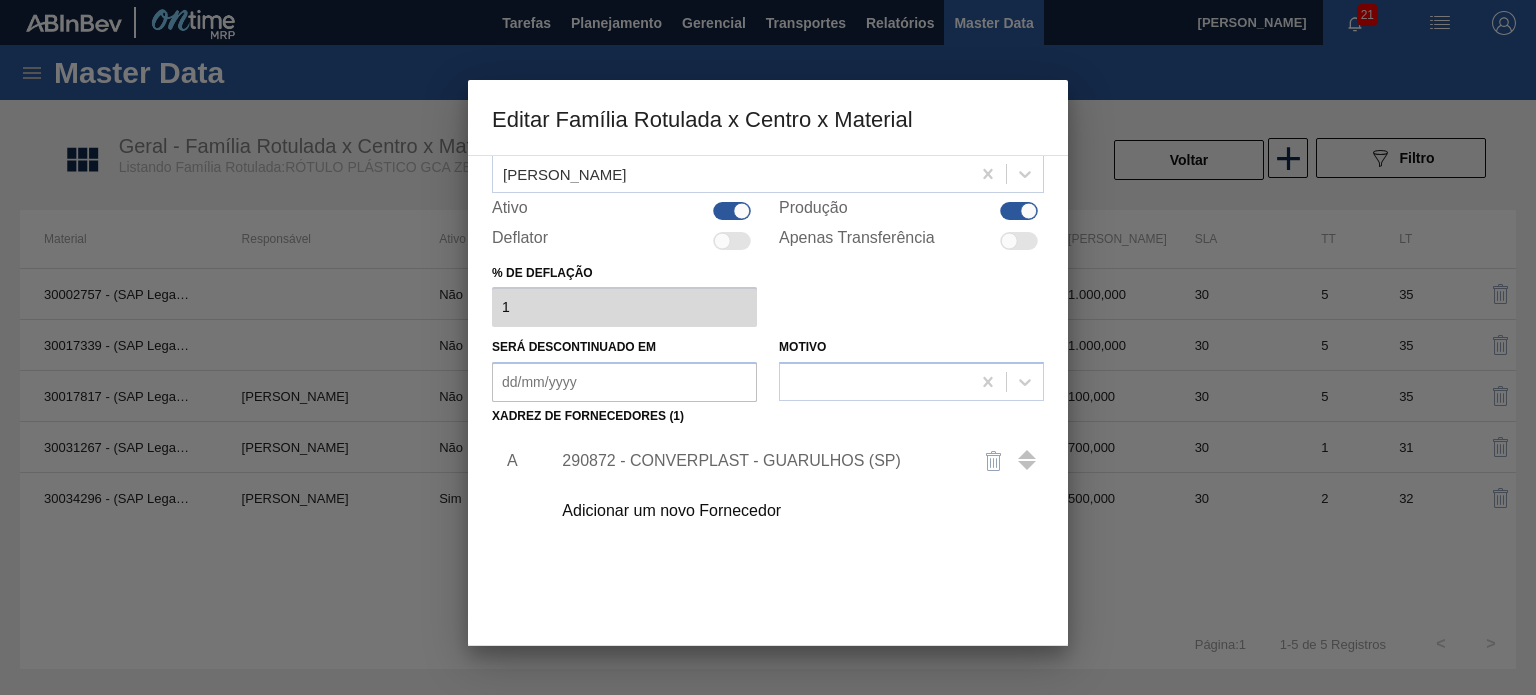 scroll, scrollTop: 204, scrollLeft: 0, axis: vertical 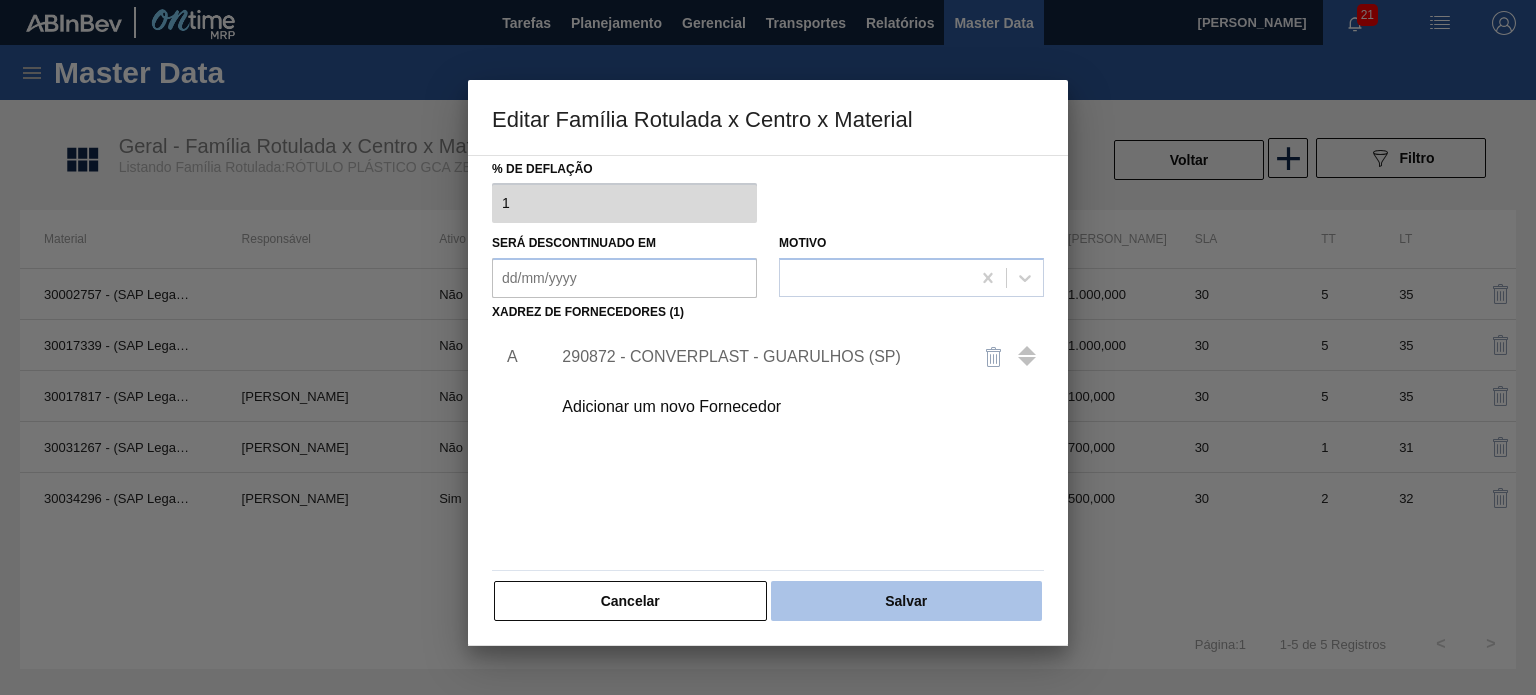 click on "Salvar" at bounding box center (906, 601) 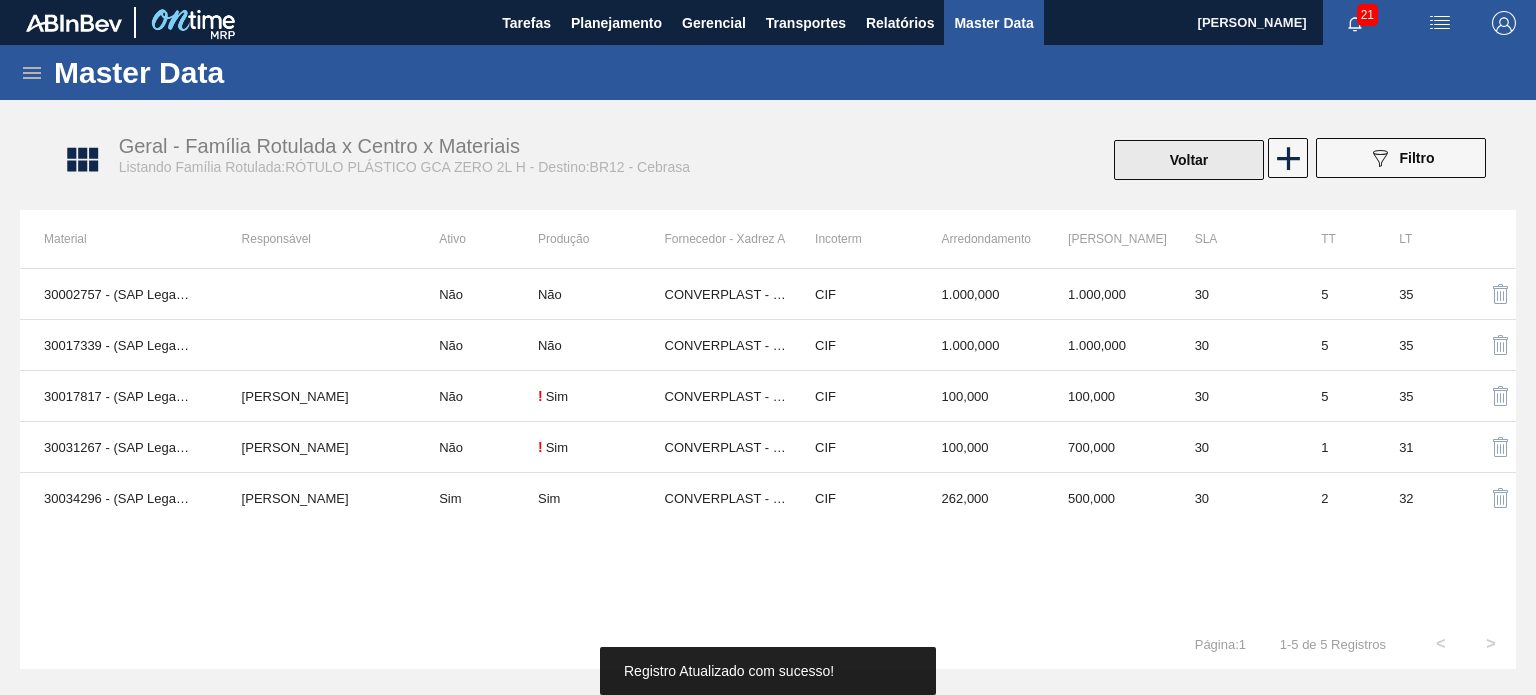 click on "Voltar" at bounding box center (1189, 160) 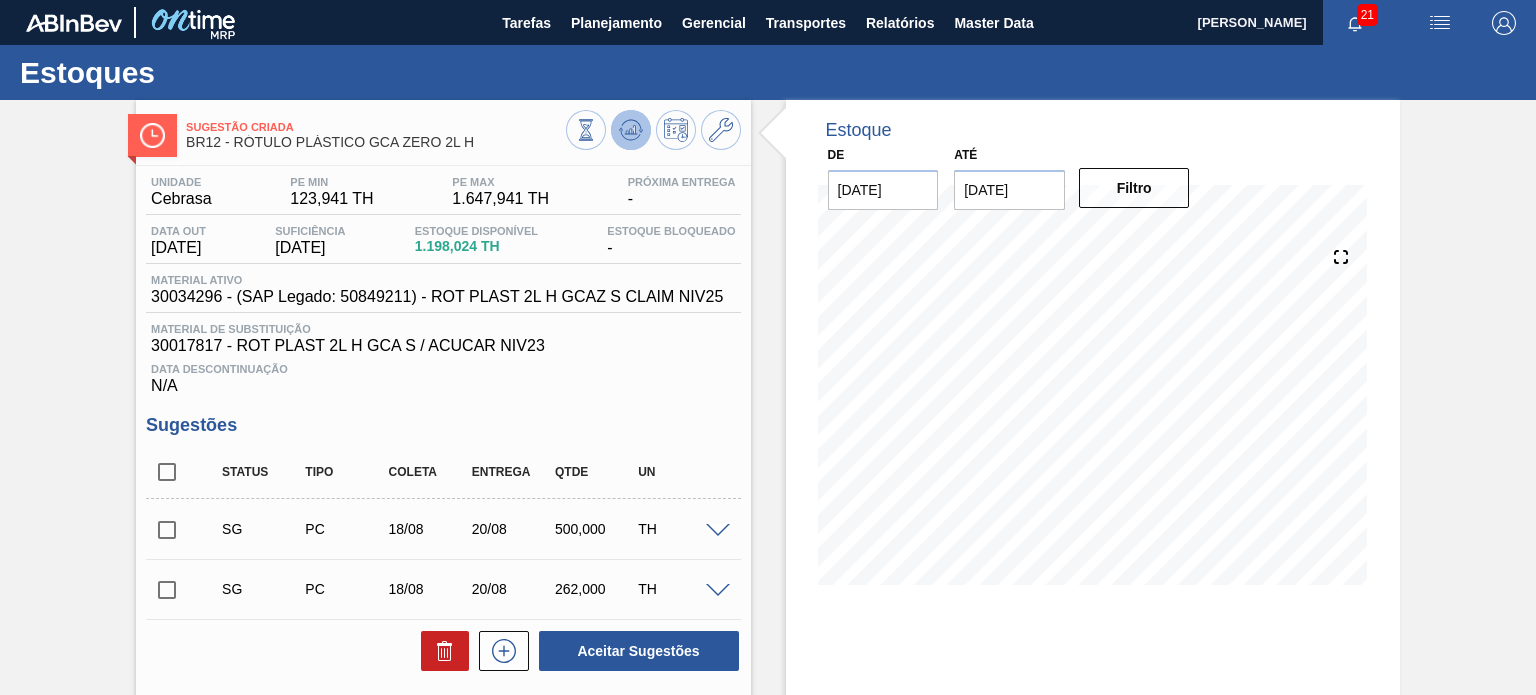 click at bounding box center (631, 130) 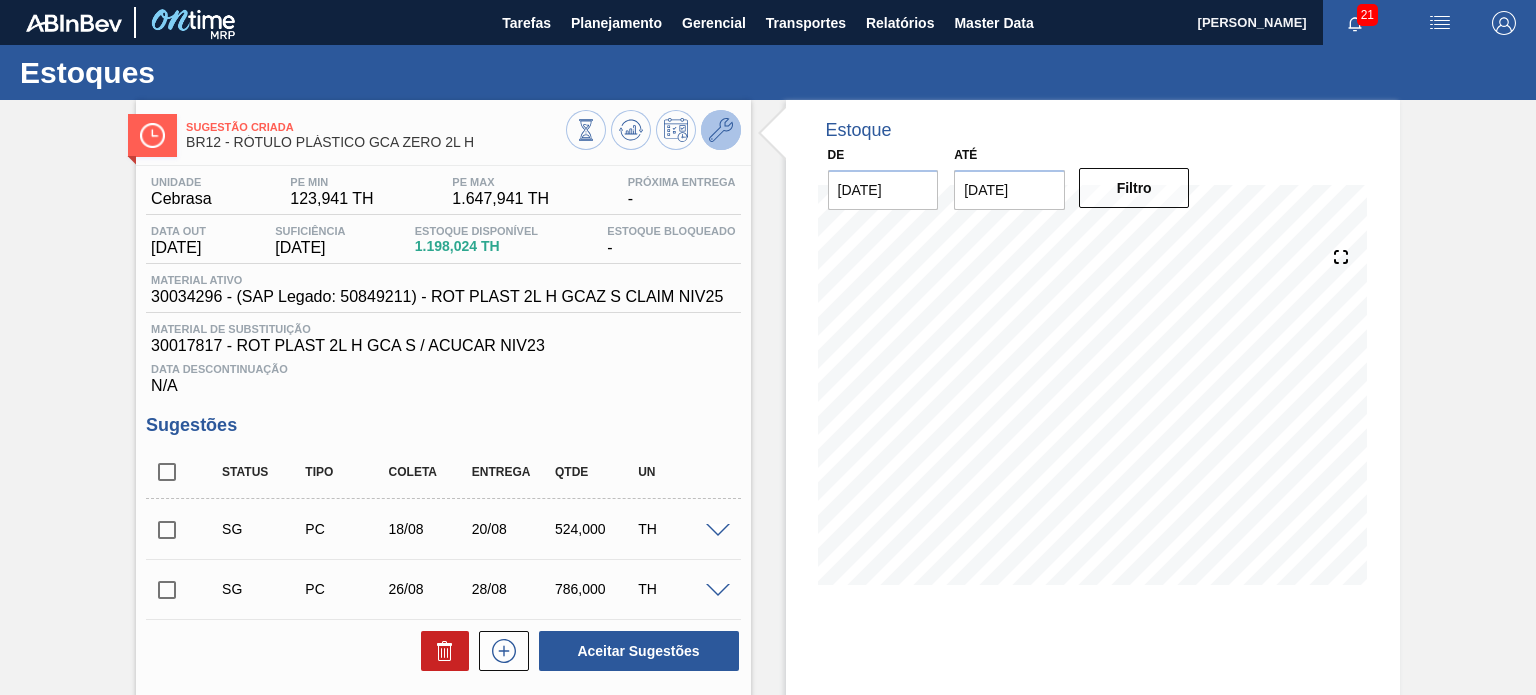 click 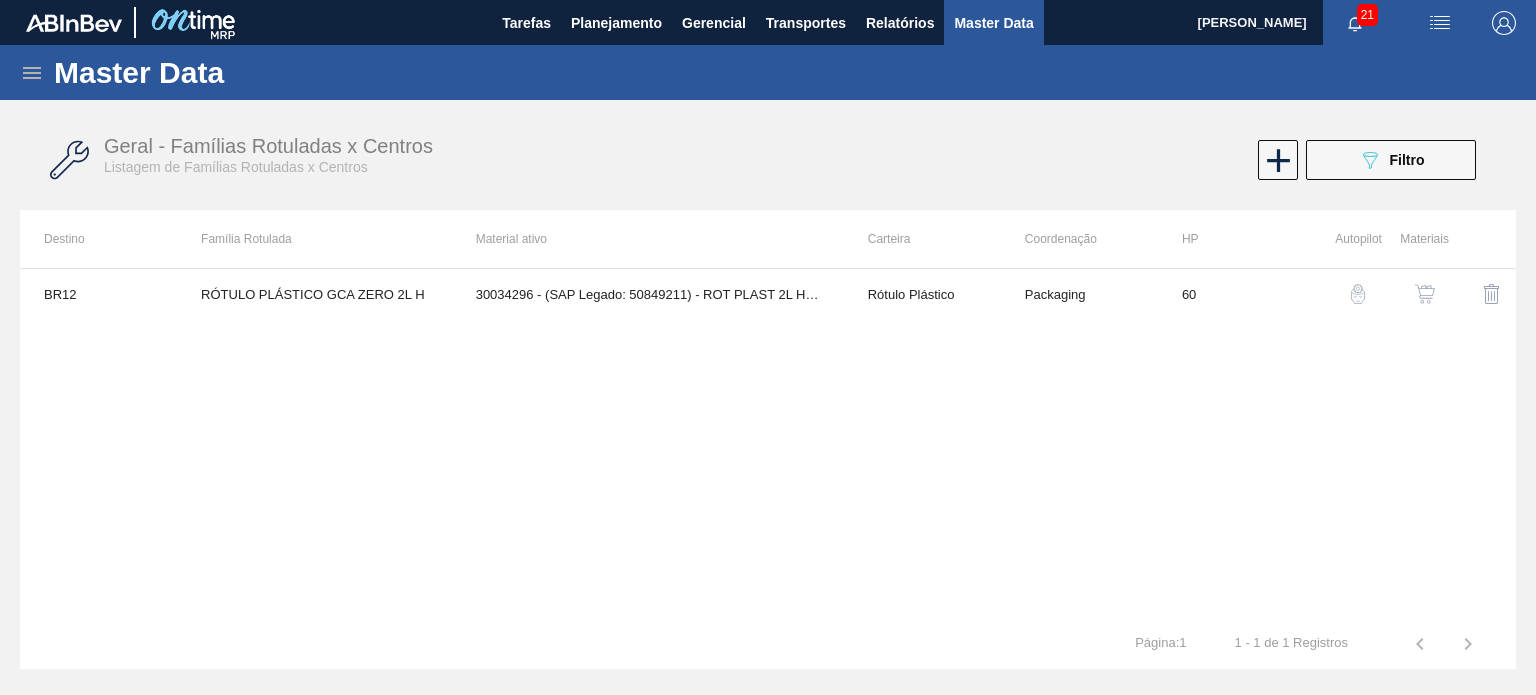 click at bounding box center [1425, 294] 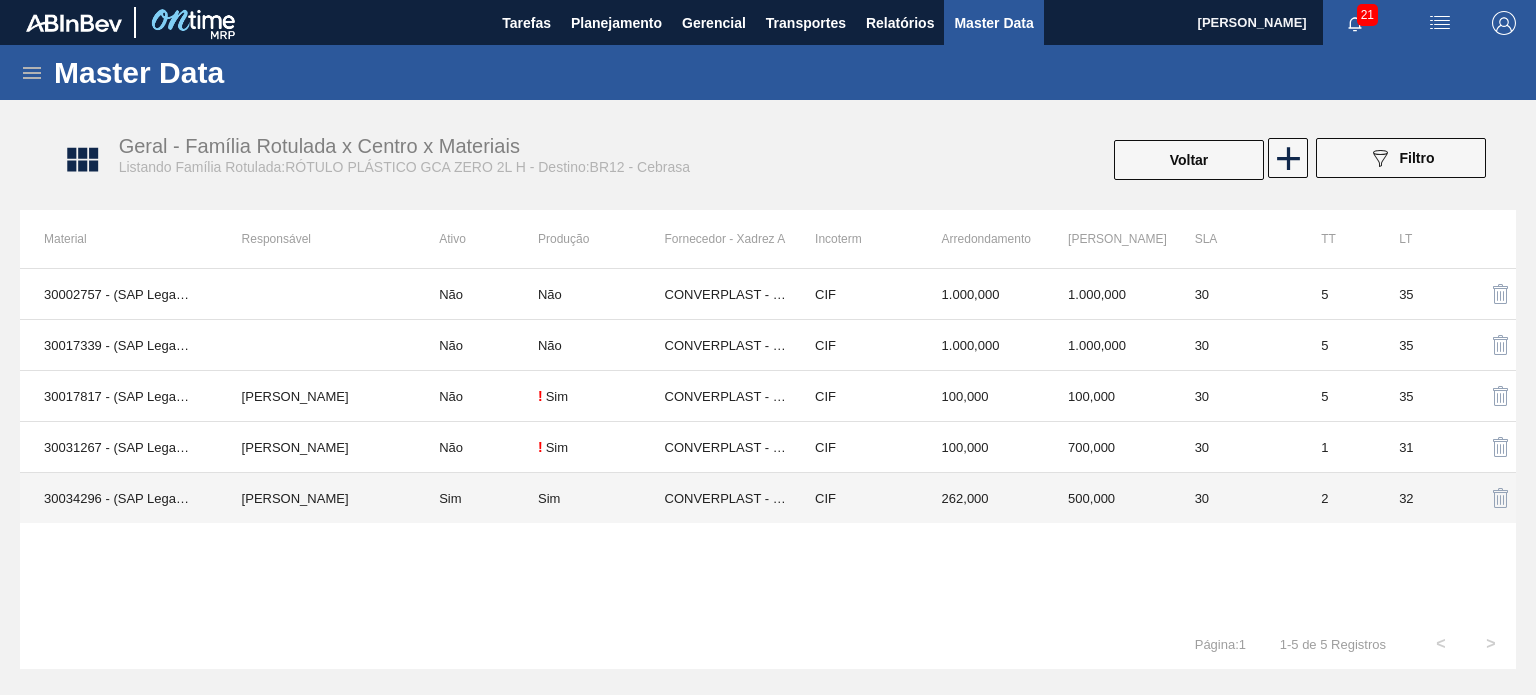 click on "Sim" at bounding box center (601, 498) 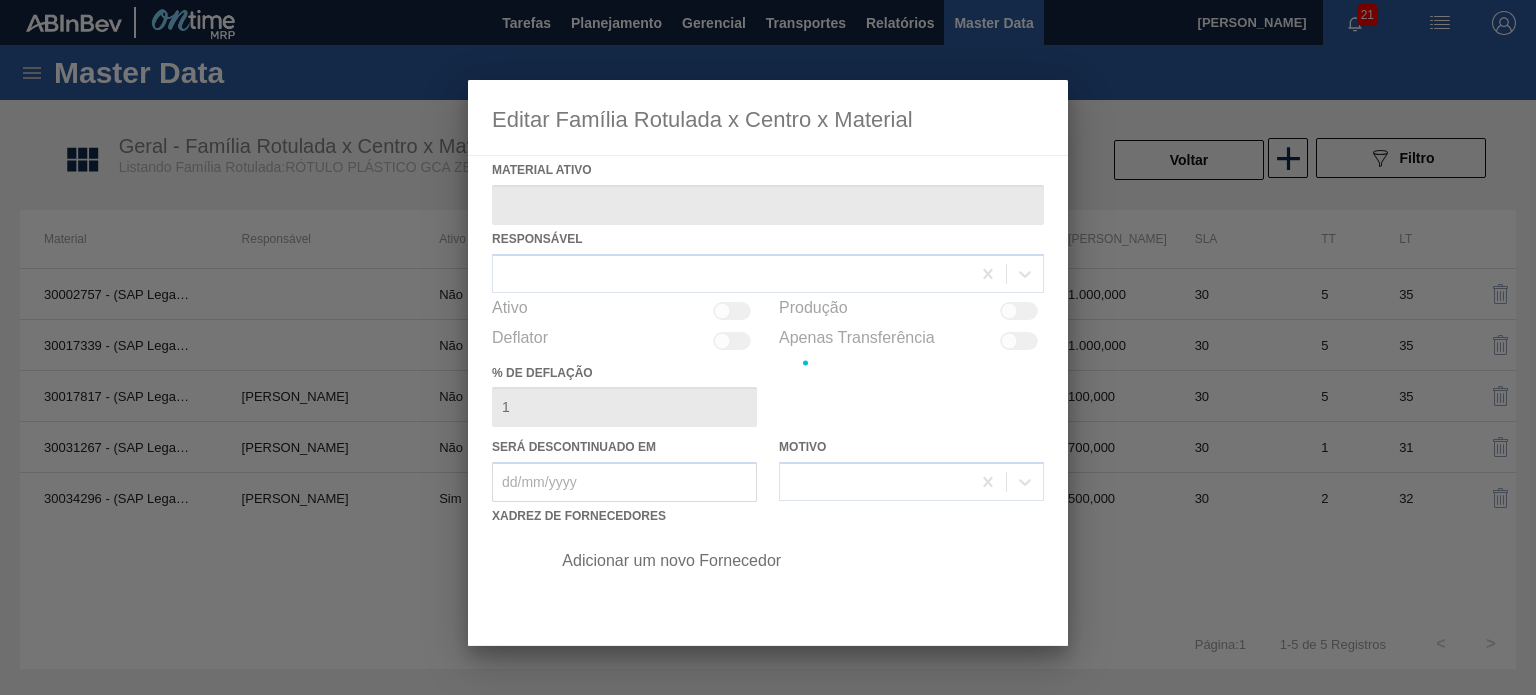 type on "30034296 - (SAP Legado: 50849211) - ROT PLAST 2L H GCAZ S CLAIM NIV25" 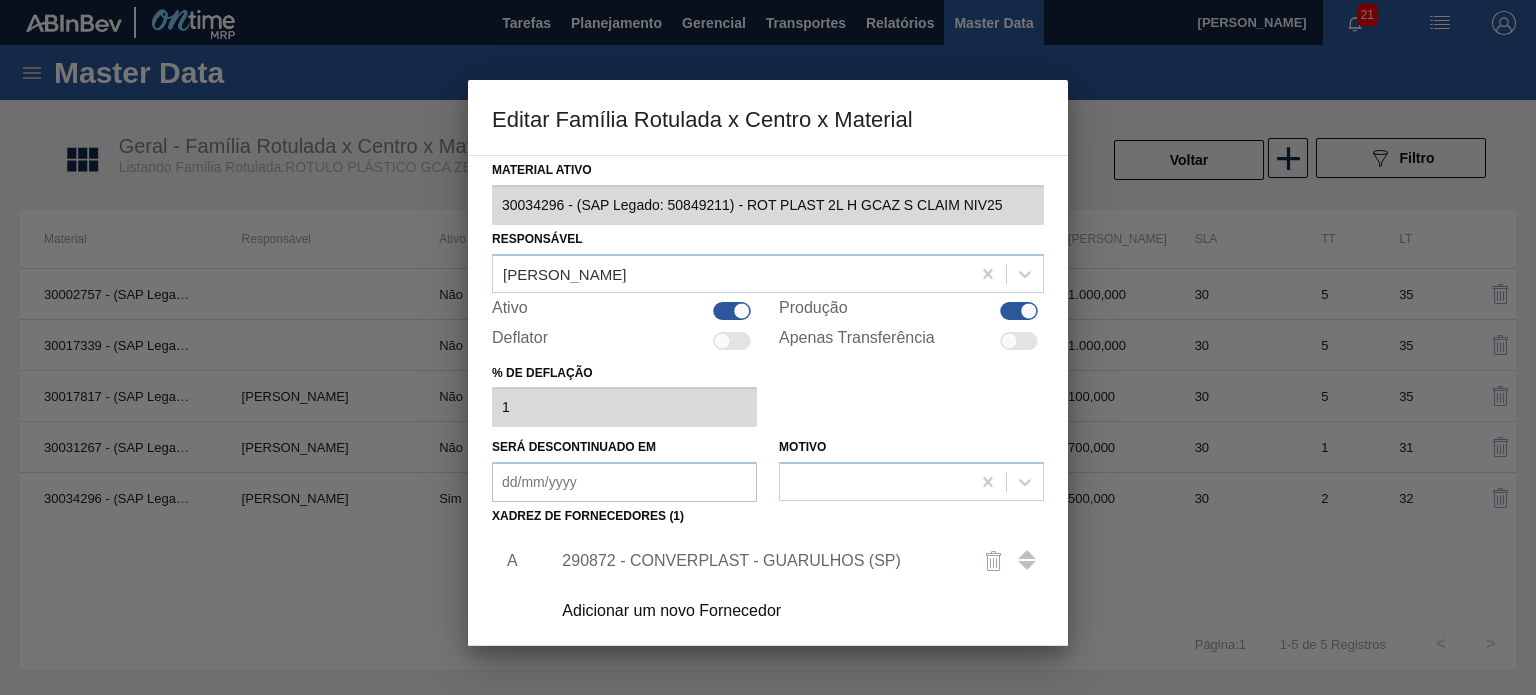 click on "290872 - CONVERPLAST - GUARULHOS (SP)" at bounding box center (758, 561) 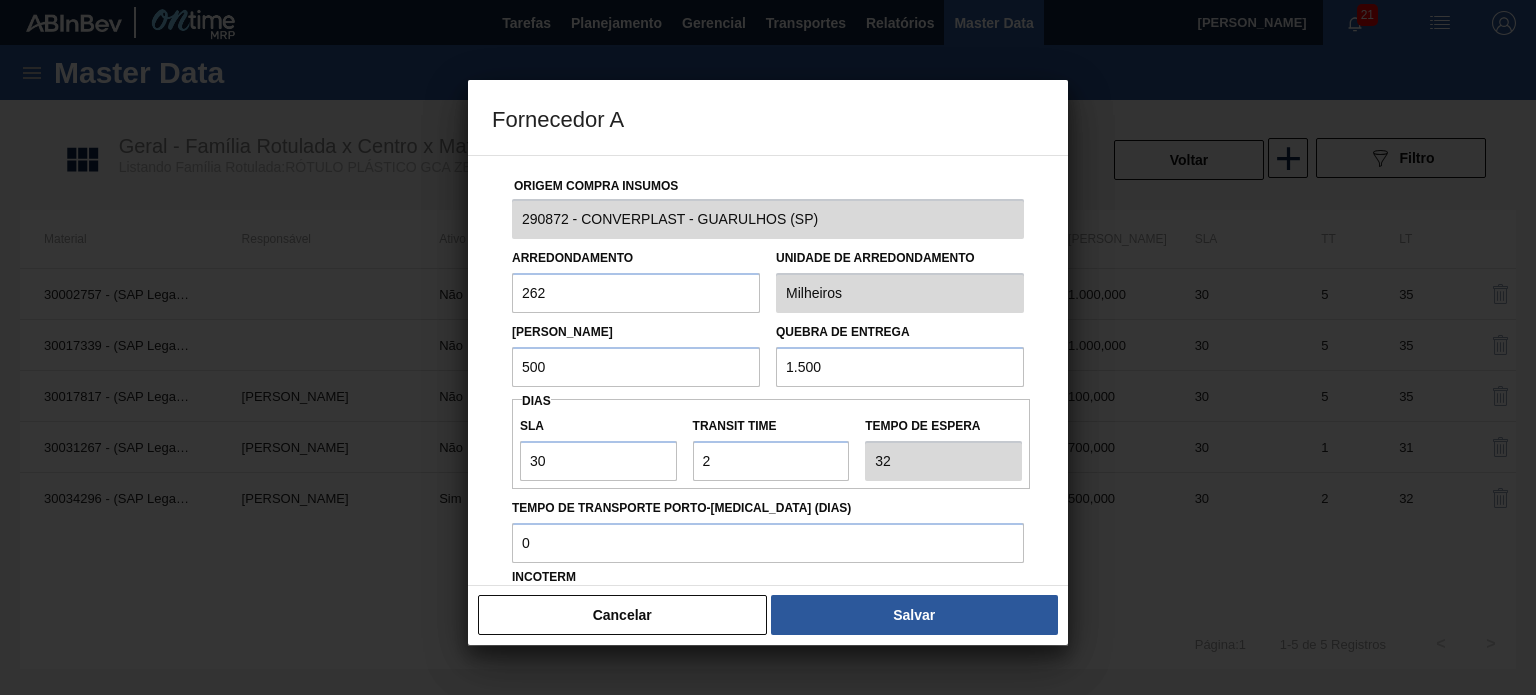 drag, startPoint x: 813, startPoint y: 375, endPoint x: 730, endPoint y: 362, distance: 84.0119 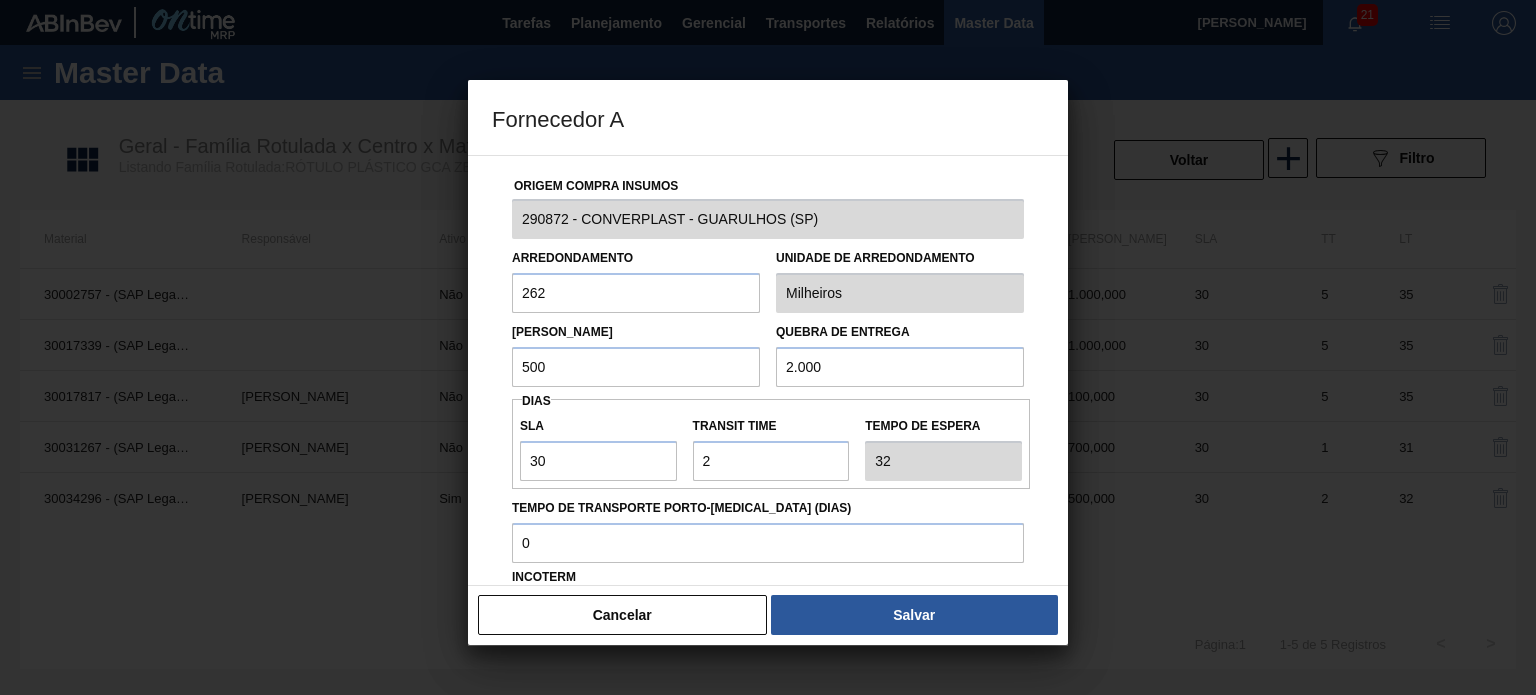 type on "2.000" 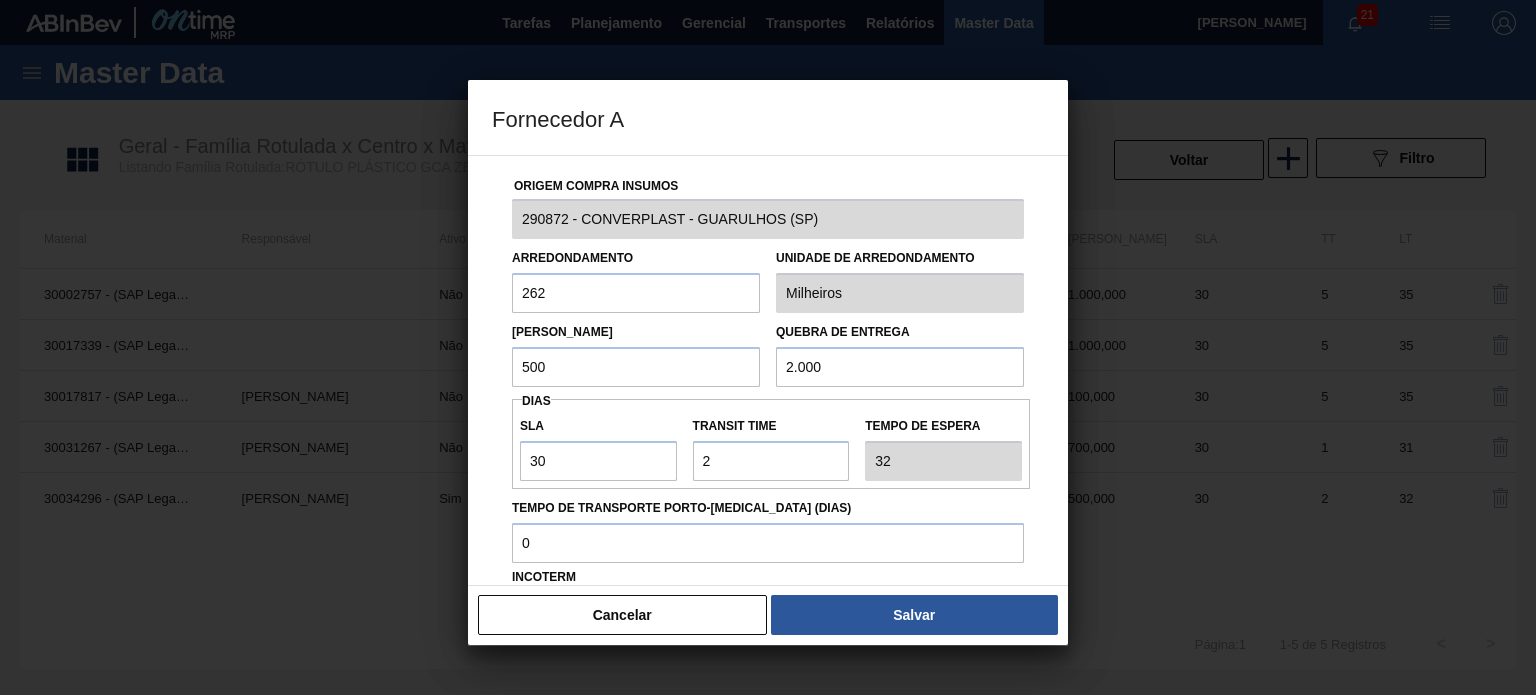 drag, startPoint x: 564, startPoint y: 358, endPoint x: 445, endPoint y: 344, distance: 119.8207 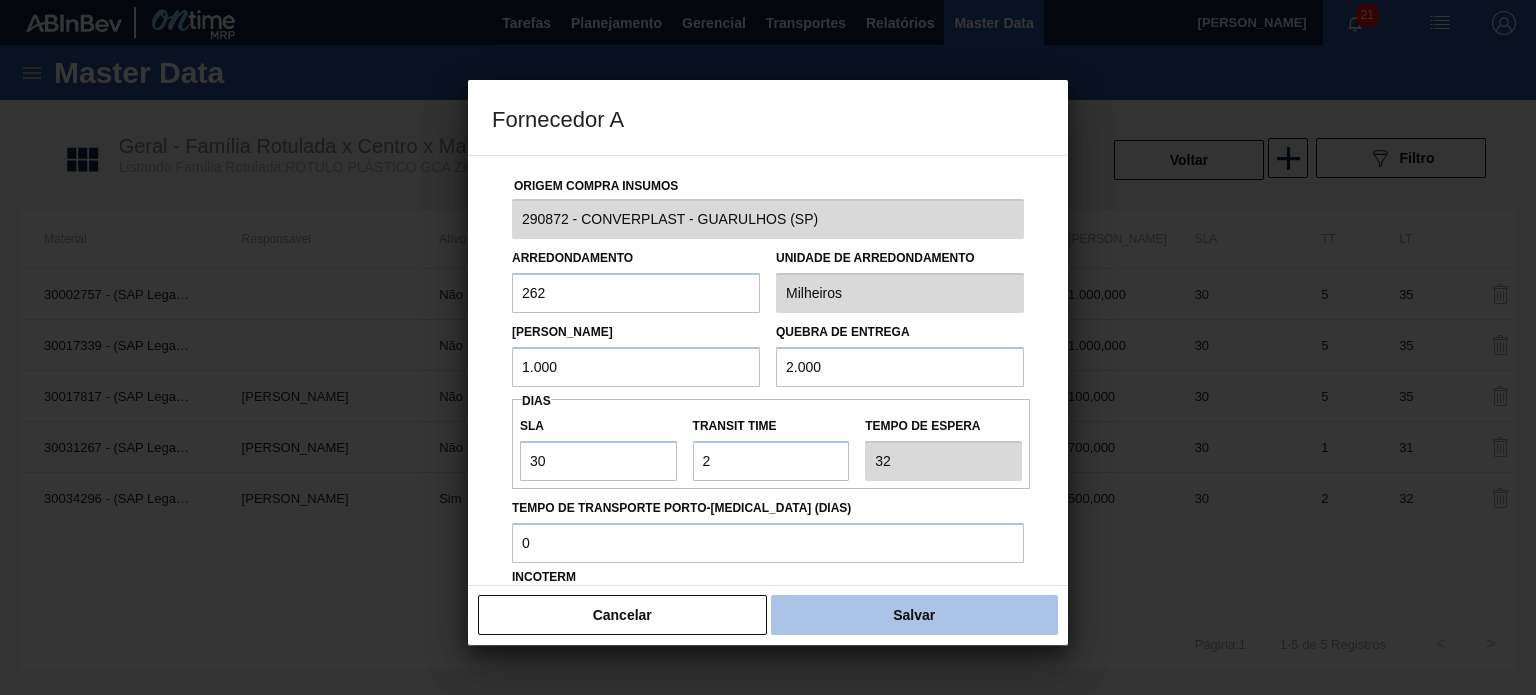 type on "1.000" 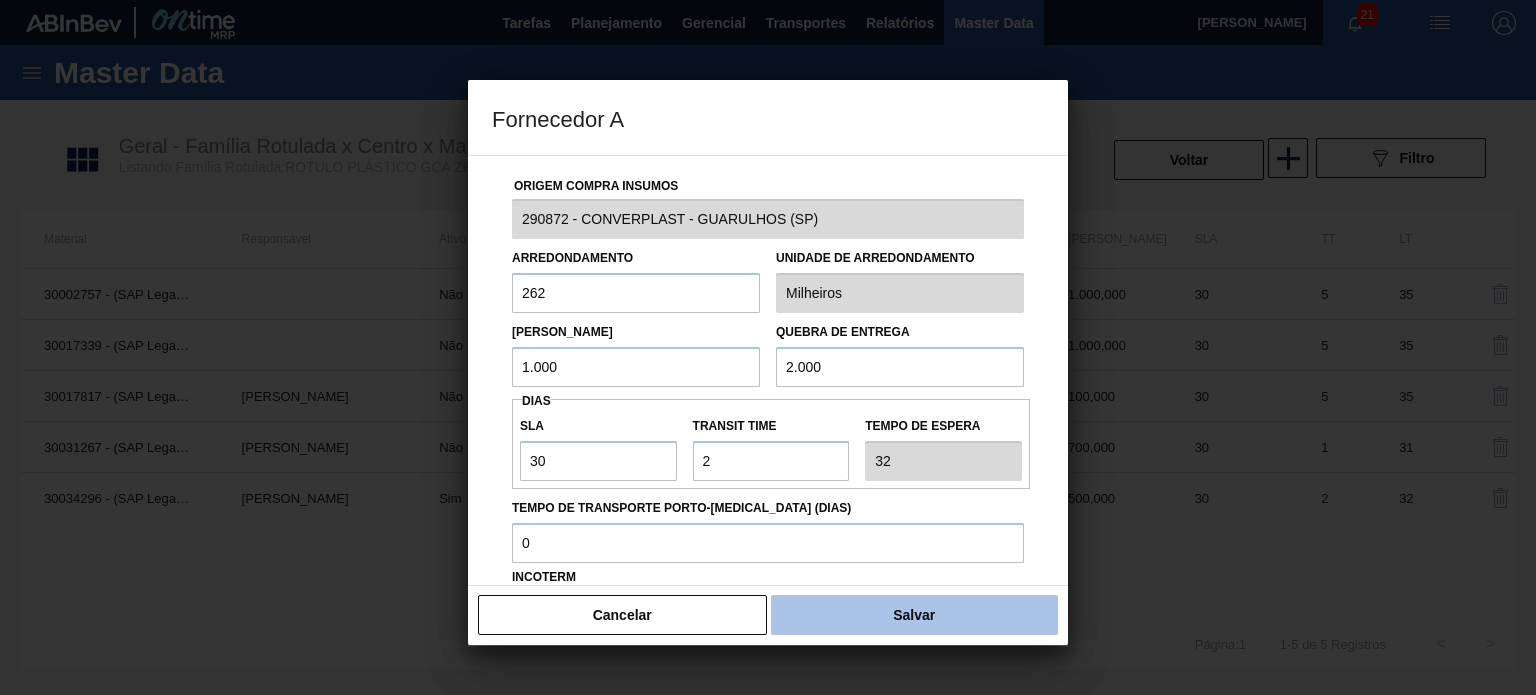 drag, startPoint x: 847, startPoint y: 605, endPoint x: 843, endPoint y: 587, distance: 18.439089 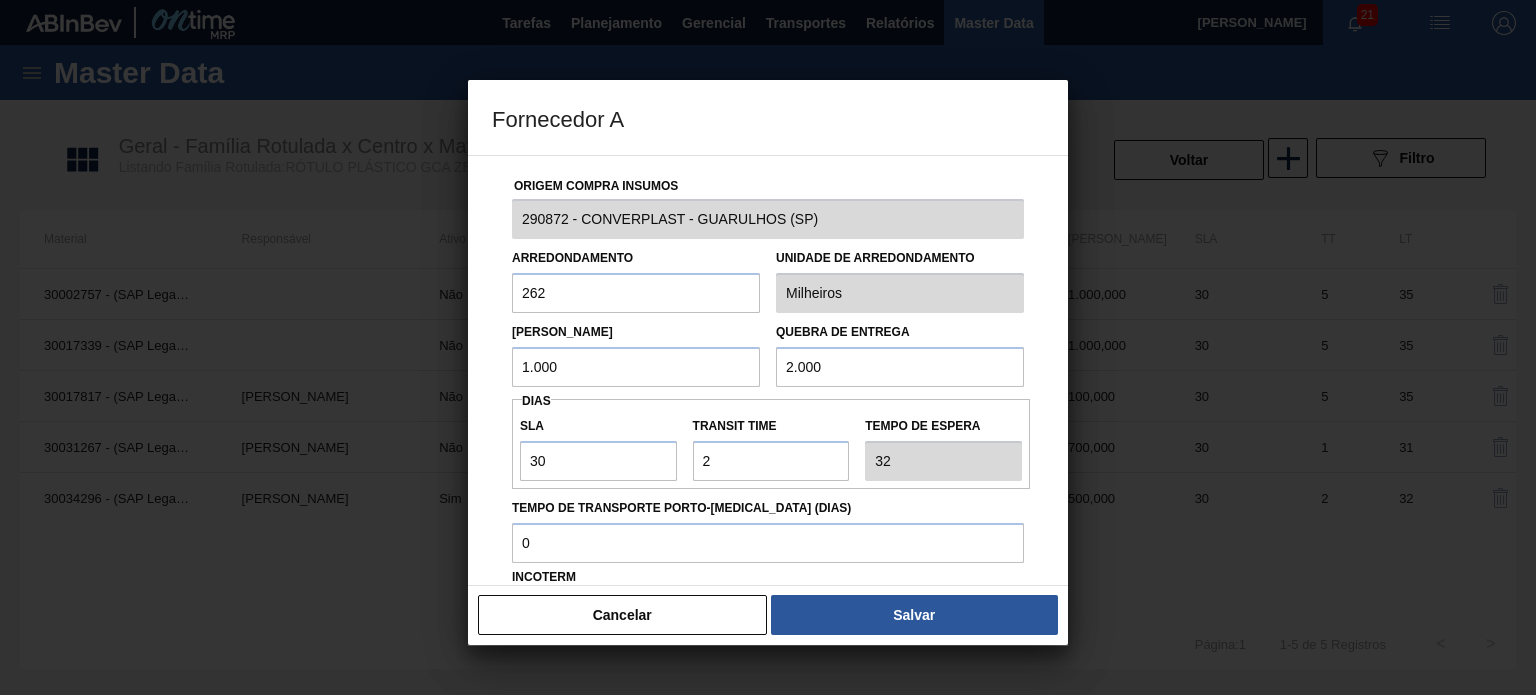click on "Salvar" at bounding box center [914, 615] 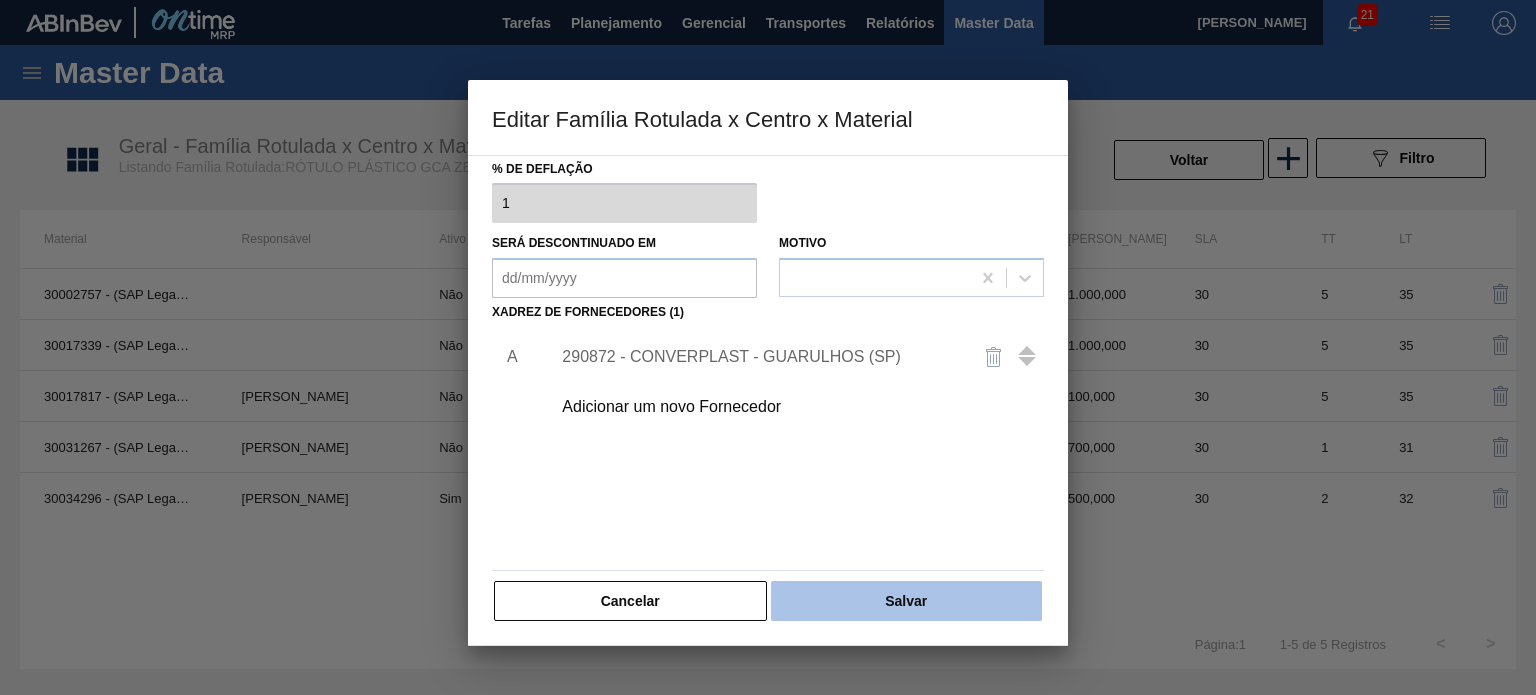 scroll, scrollTop: 204, scrollLeft: 0, axis: vertical 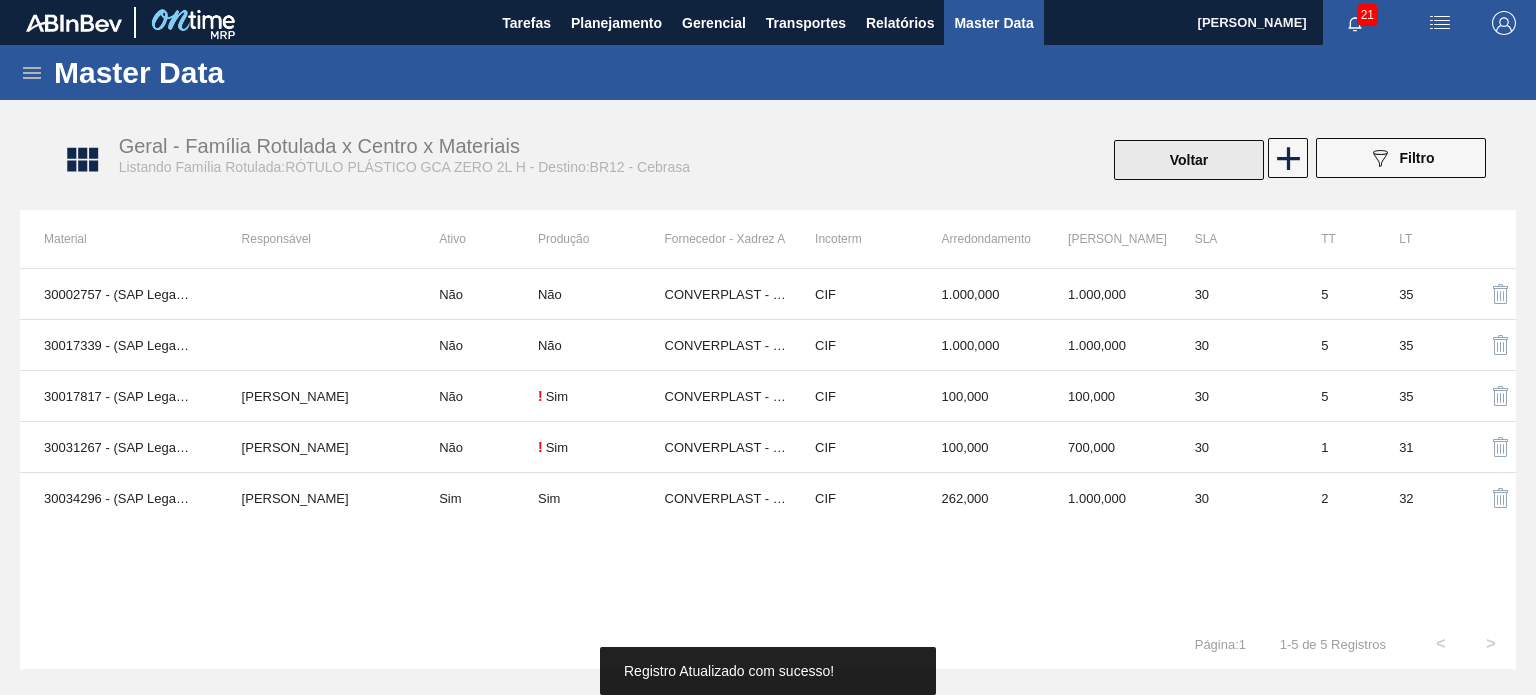 click on "Voltar" at bounding box center (1189, 160) 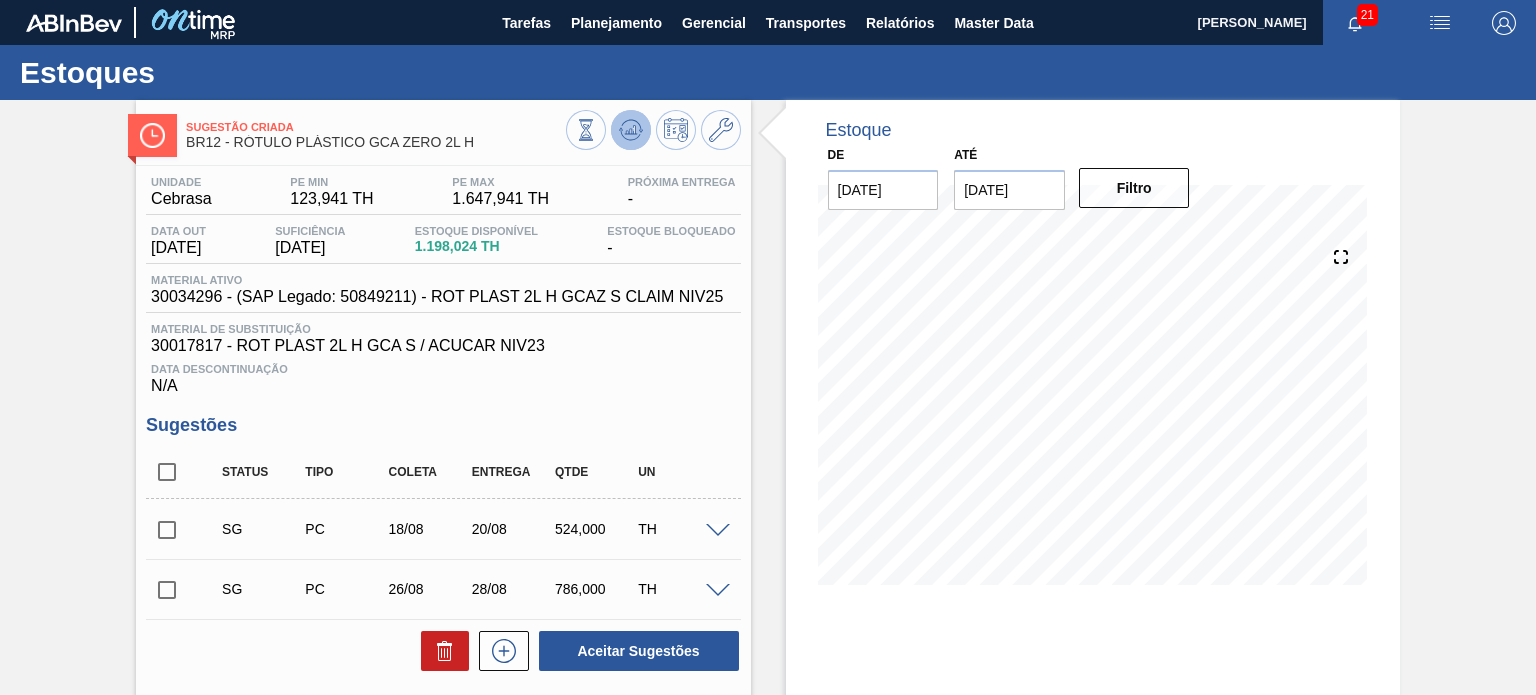 click 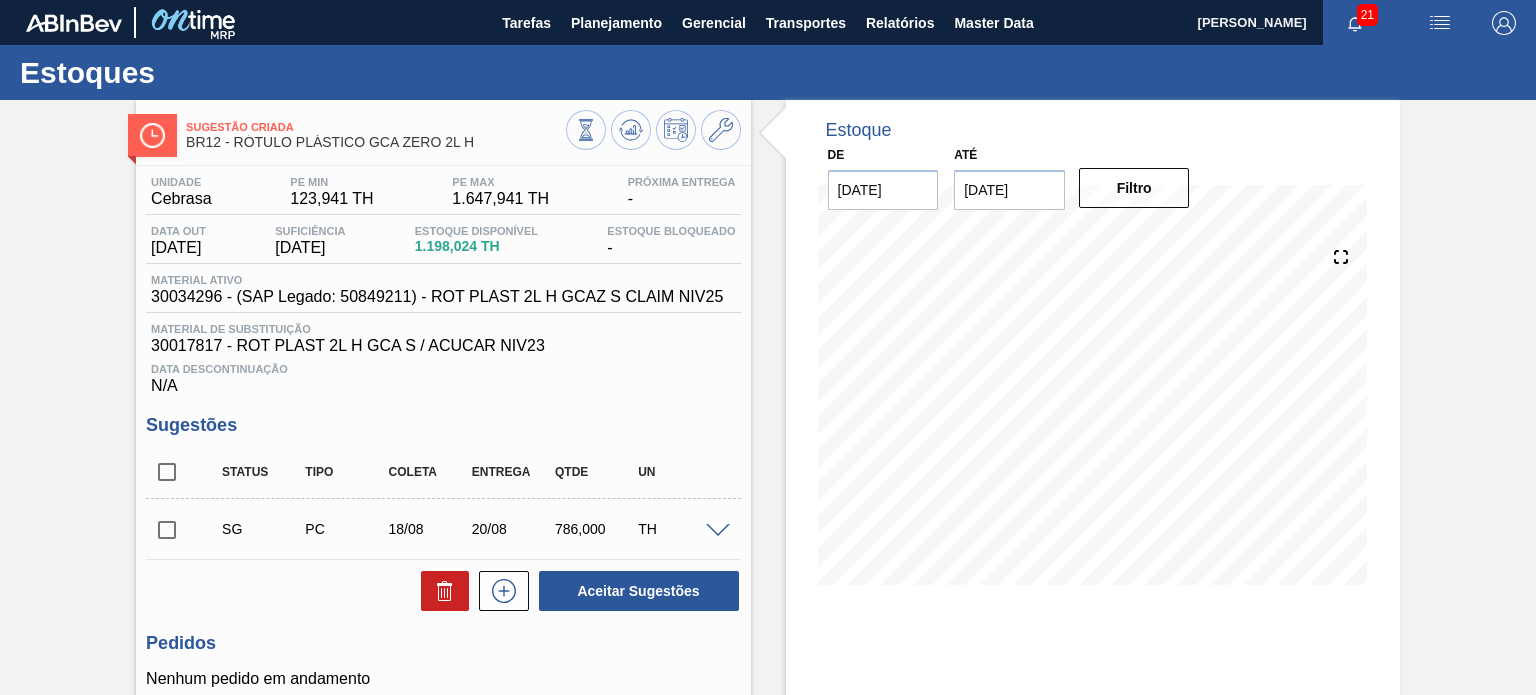 type 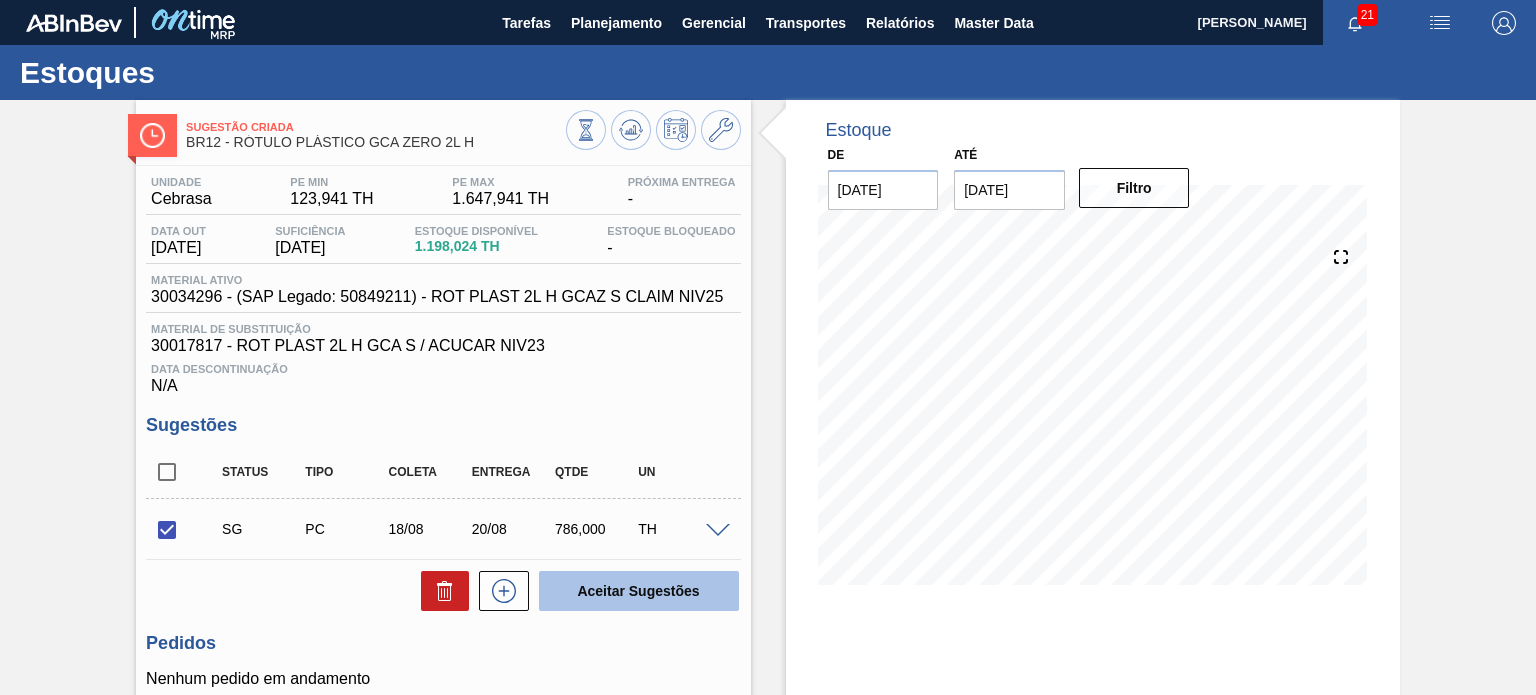 click on "Aceitar Sugestões" at bounding box center (639, 591) 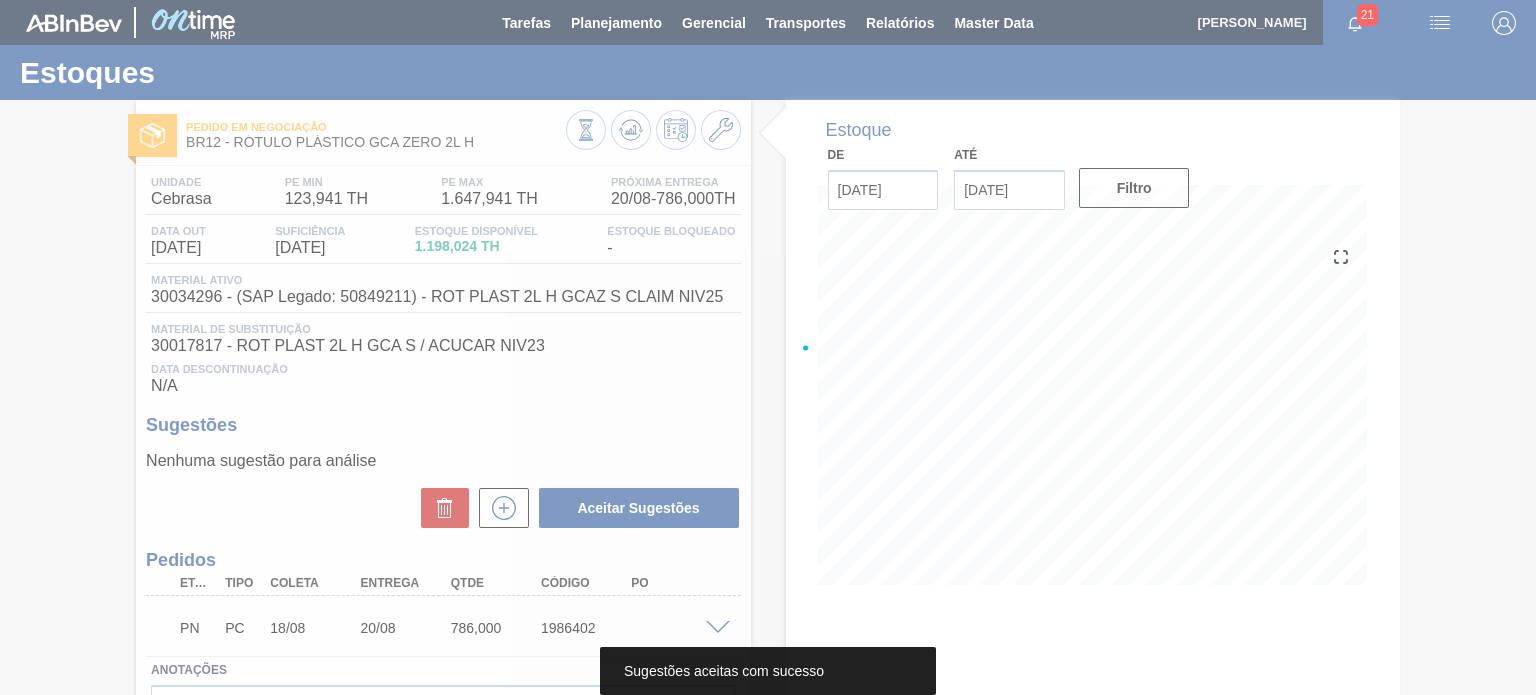 click 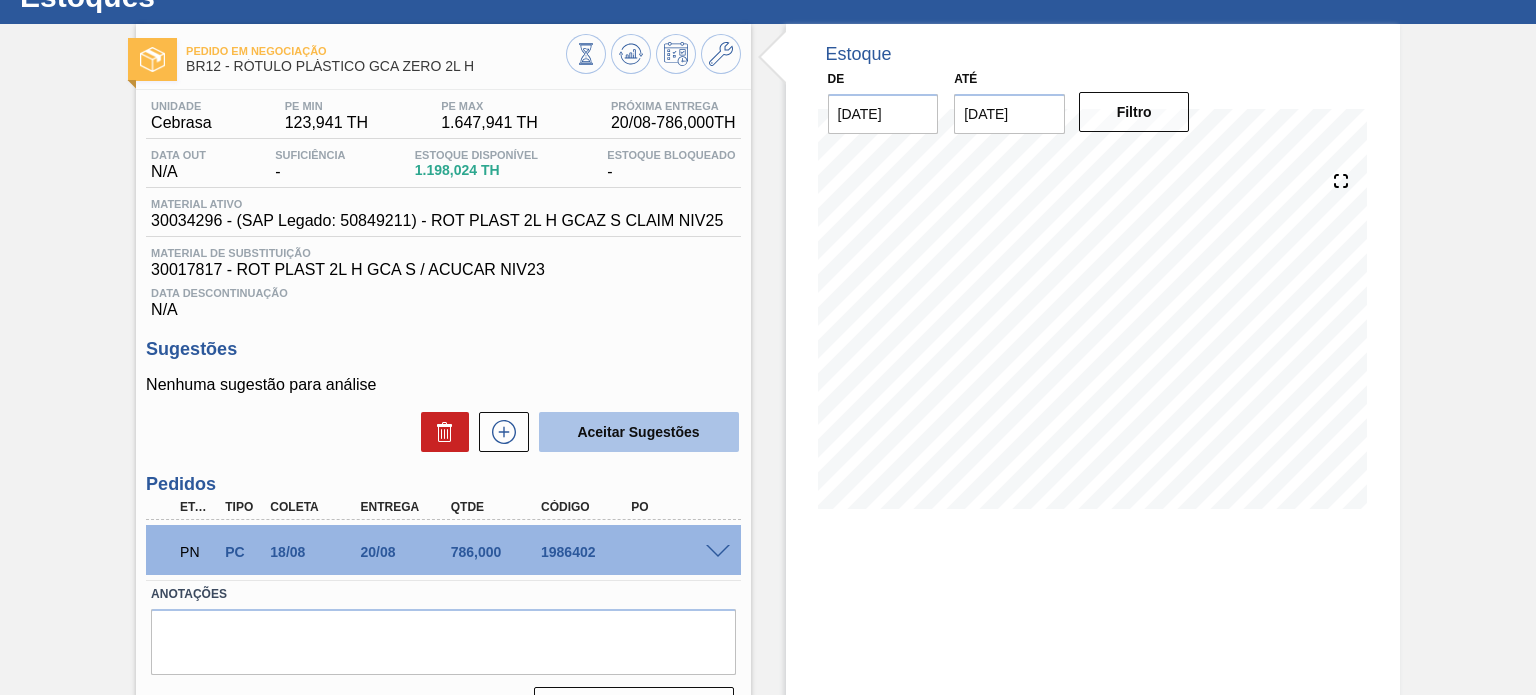 scroll, scrollTop: 164, scrollLeft: 0, axis: vertical 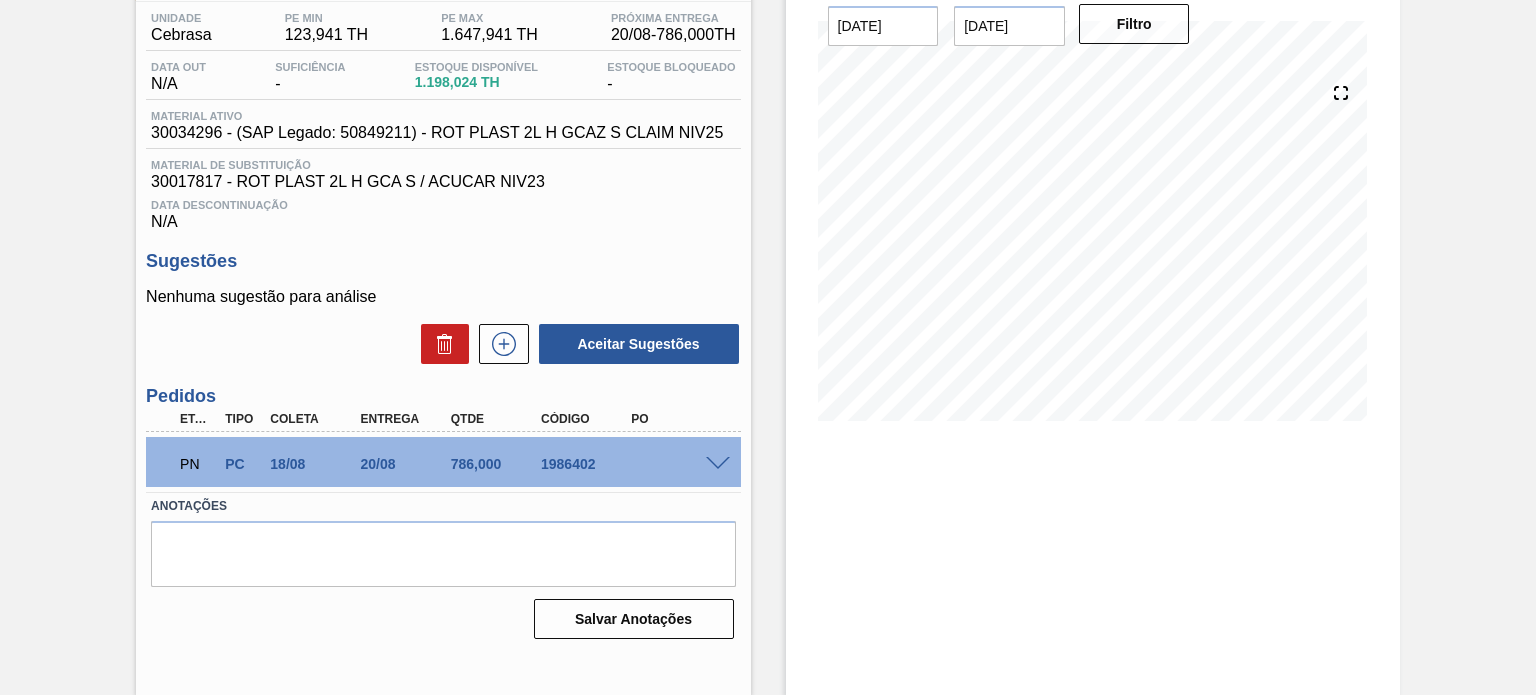 click on "1986402" at bounding box center (585, 464) 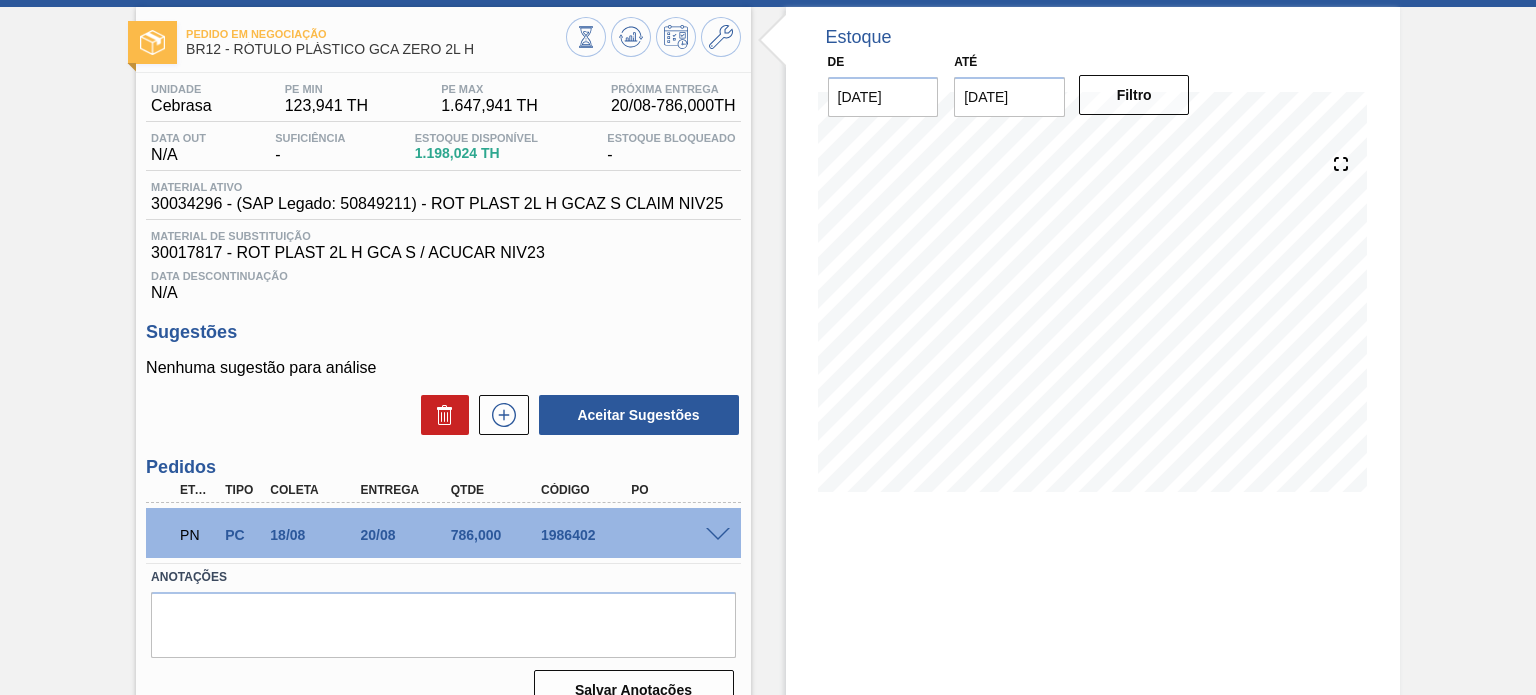 scroll, scrollTop: 0, scrollLeft: 0, axis: both 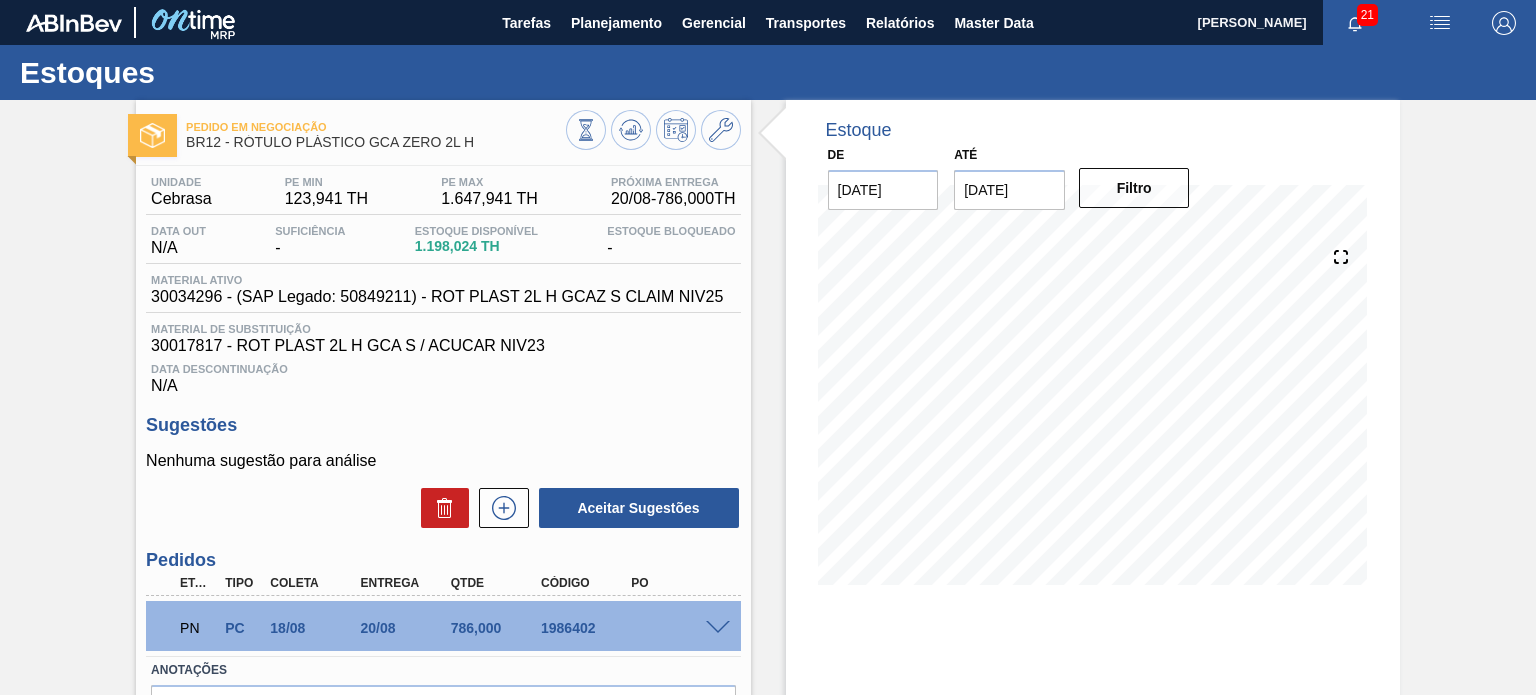 drag, startPoint x: 445, startPoint y: 149, endPoint x: 232, endPoint y: 146, distance: 213.02112 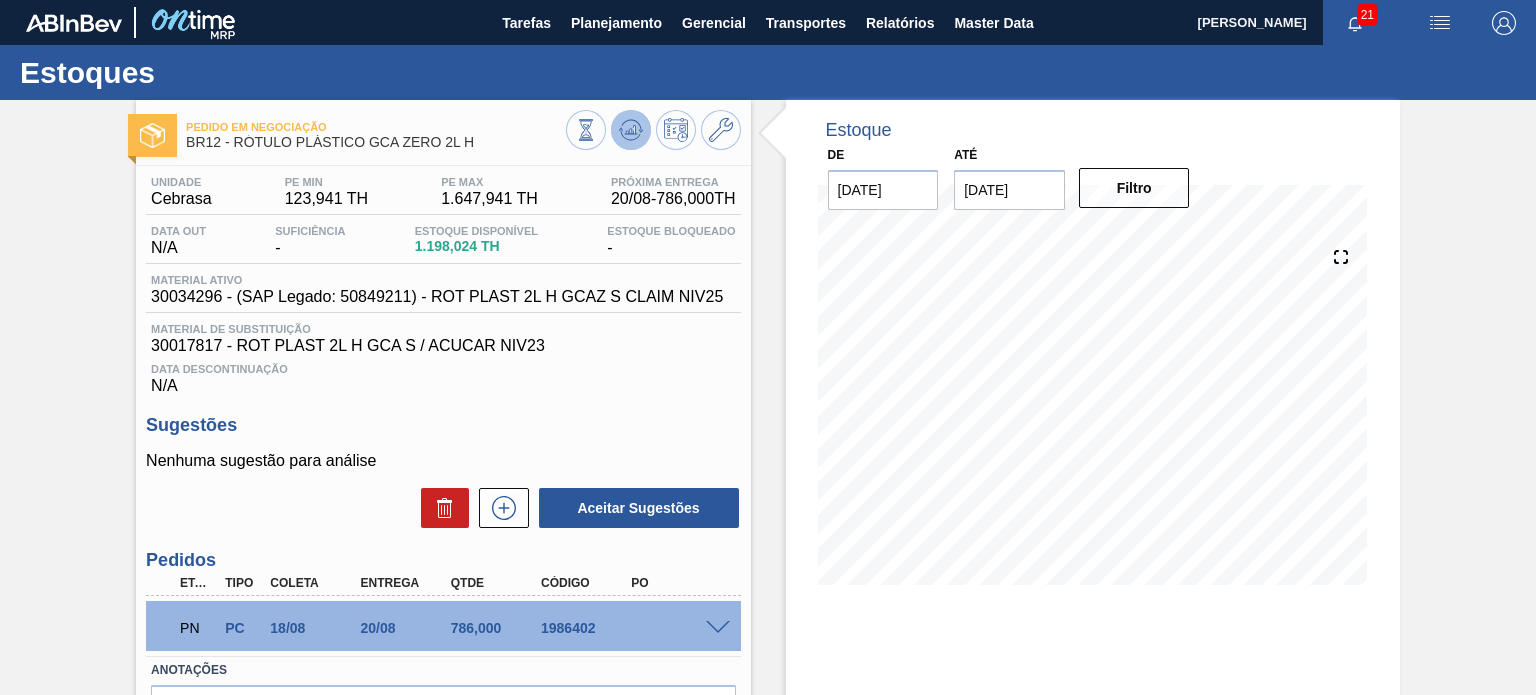 click at bounding box center (631, 130) 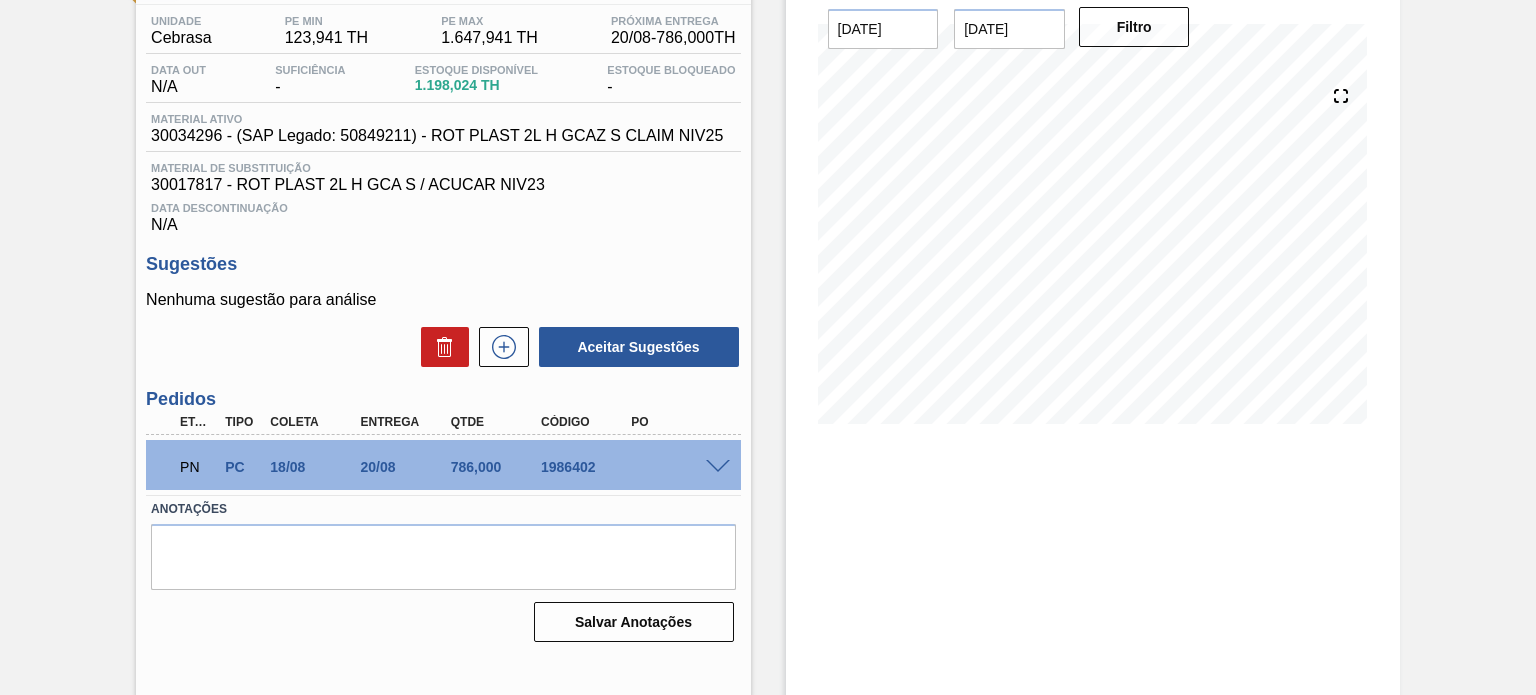 scroll, scrollTop: 164, scrollLeft: 0, axis: vertical 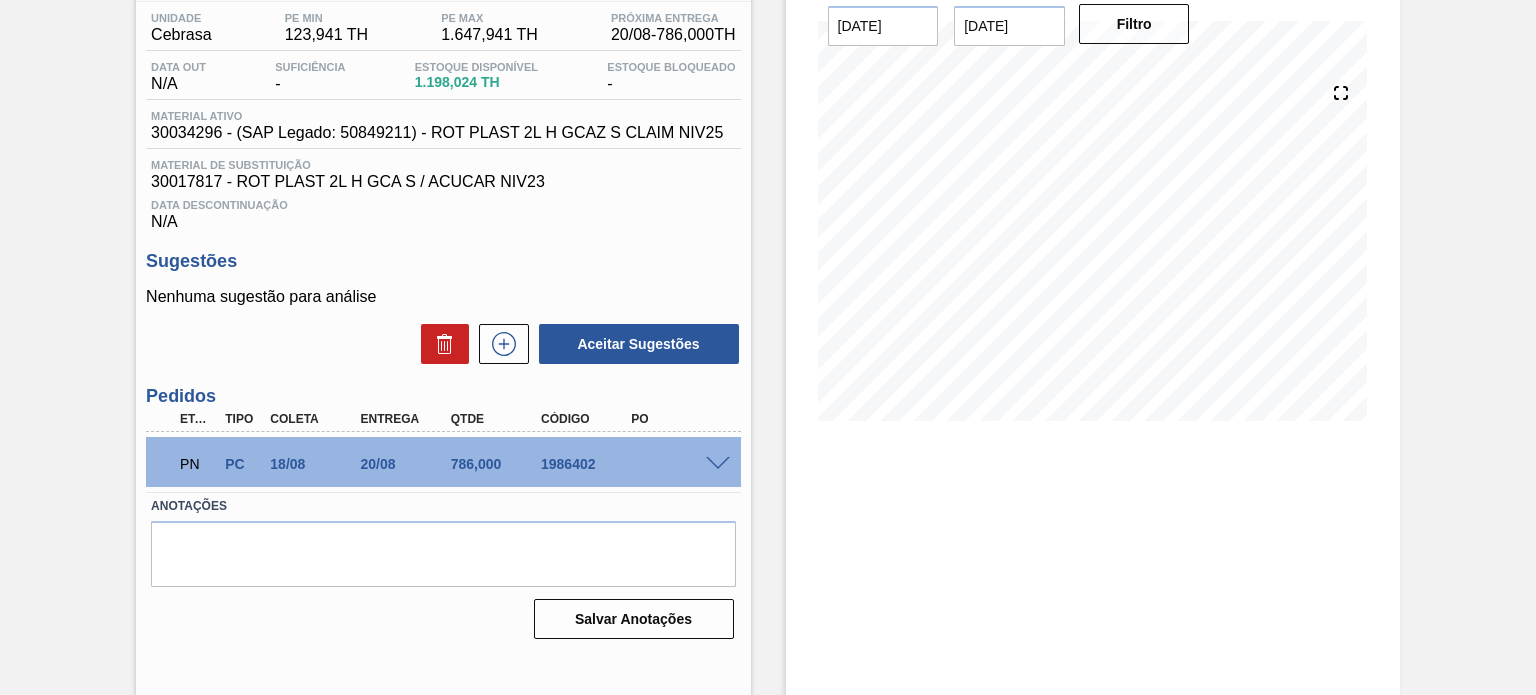 click on "PN   PC 18/08 20/08 786,000 1986402" at bounding box center (437, 462) 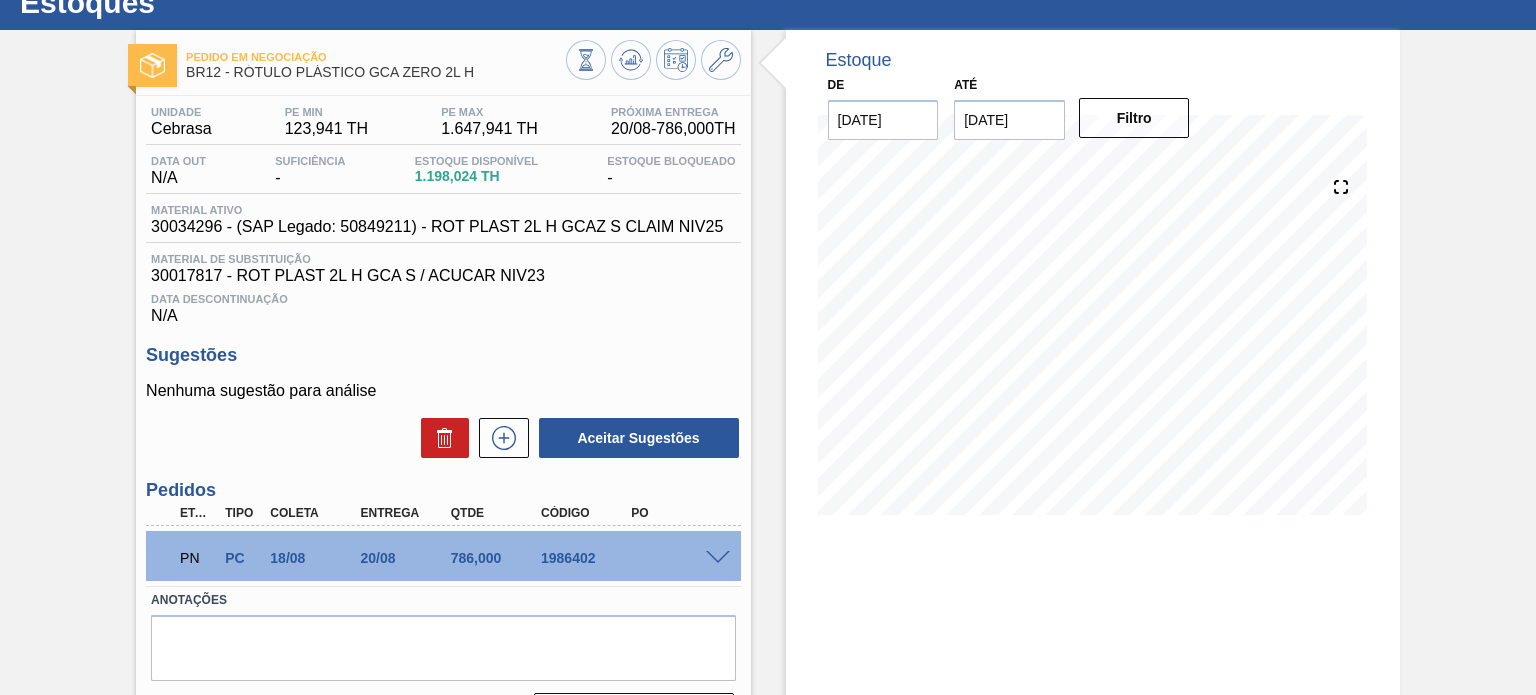 scroll, scrollTop: 0, scrollLeft: 0, axis: both 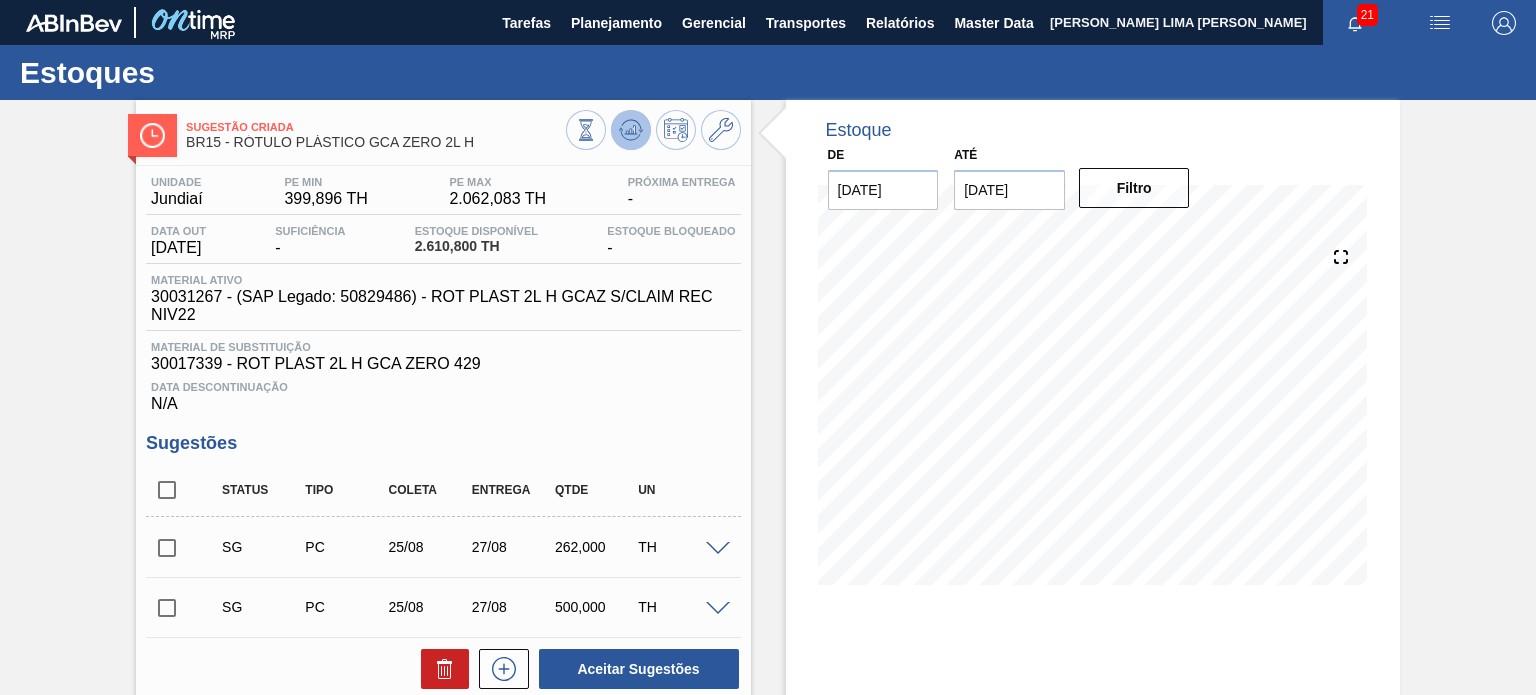 click 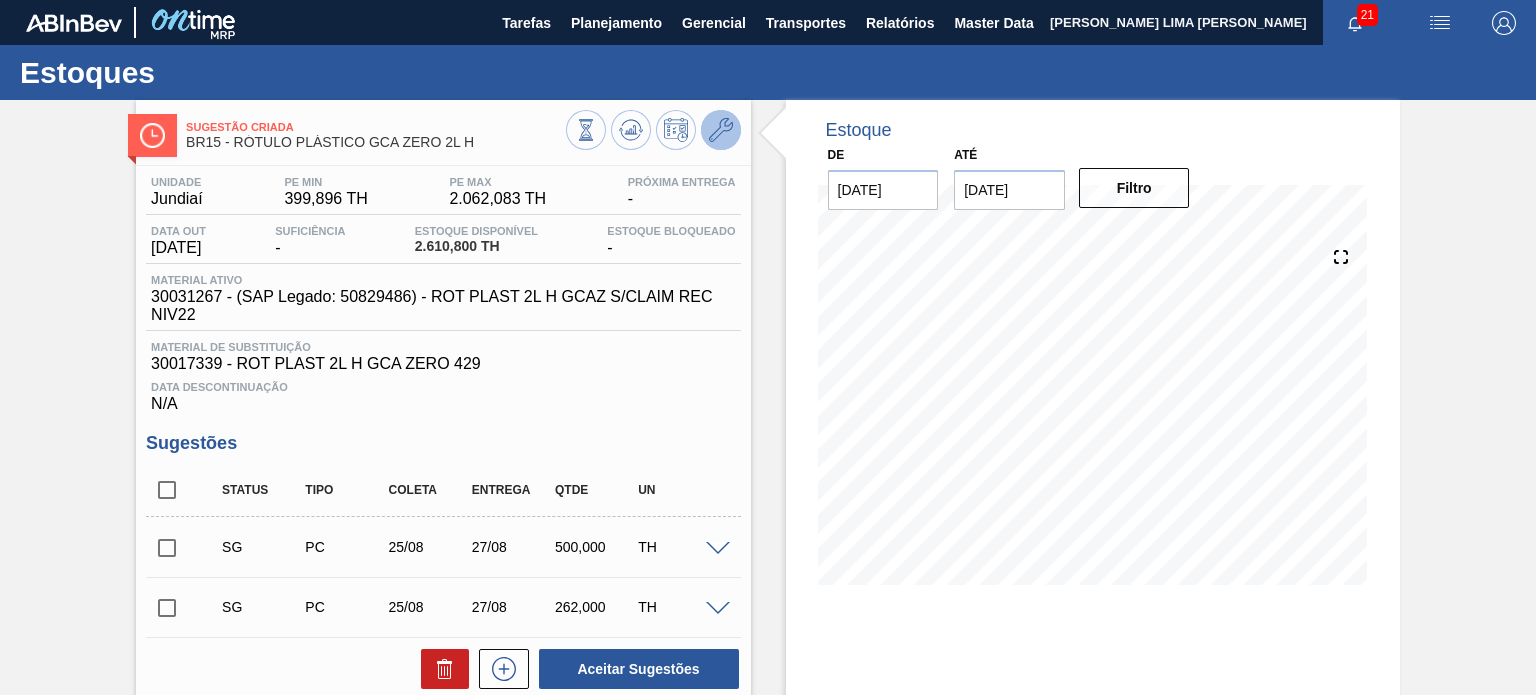 click 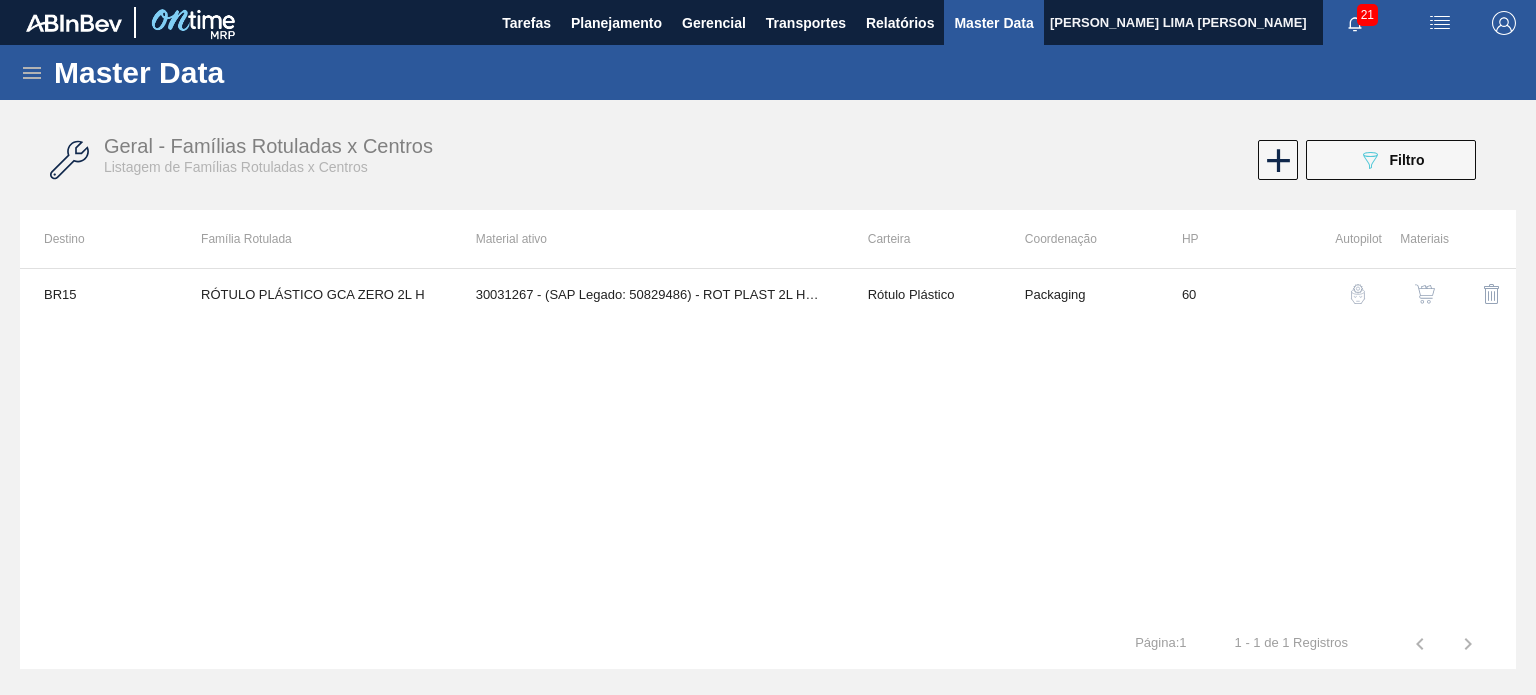 click at bounding box center (1425, 294) 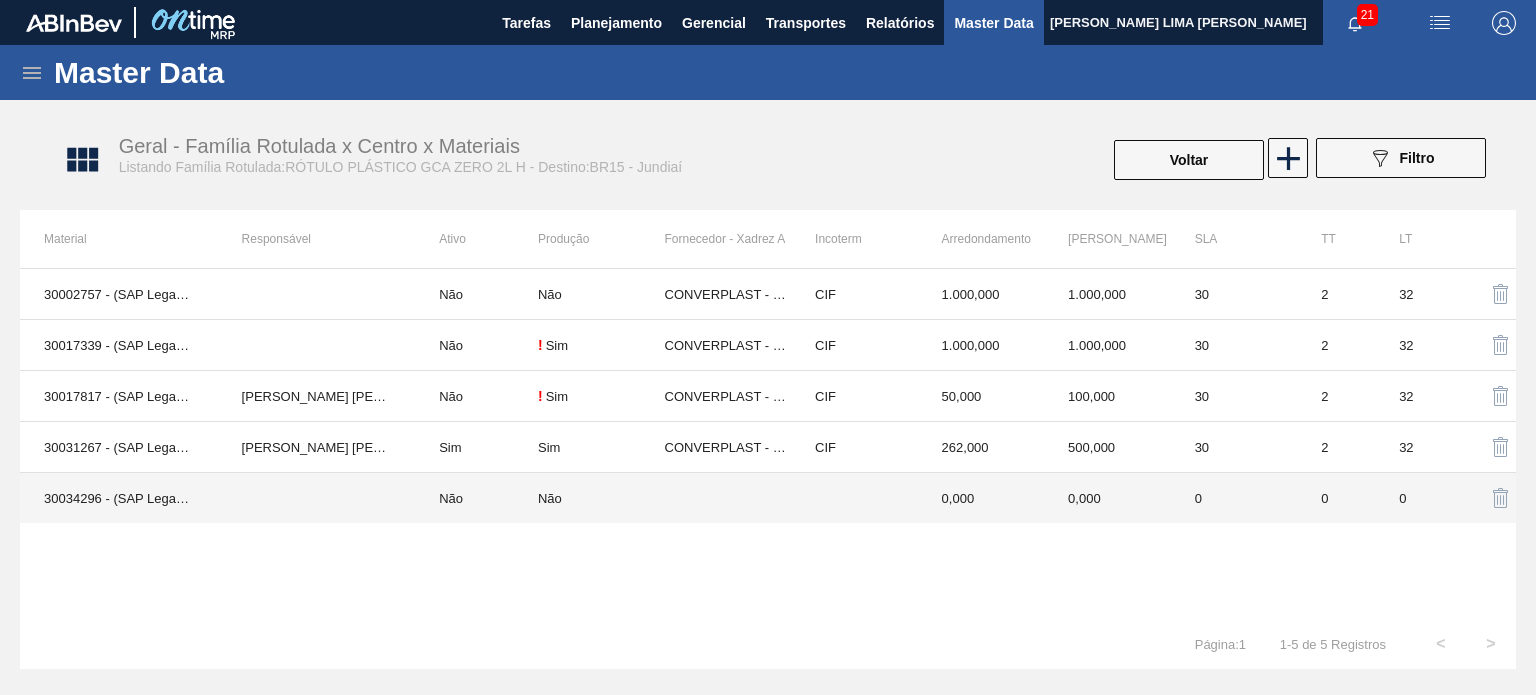 click on "0,000" at bounding box center (981, 498) 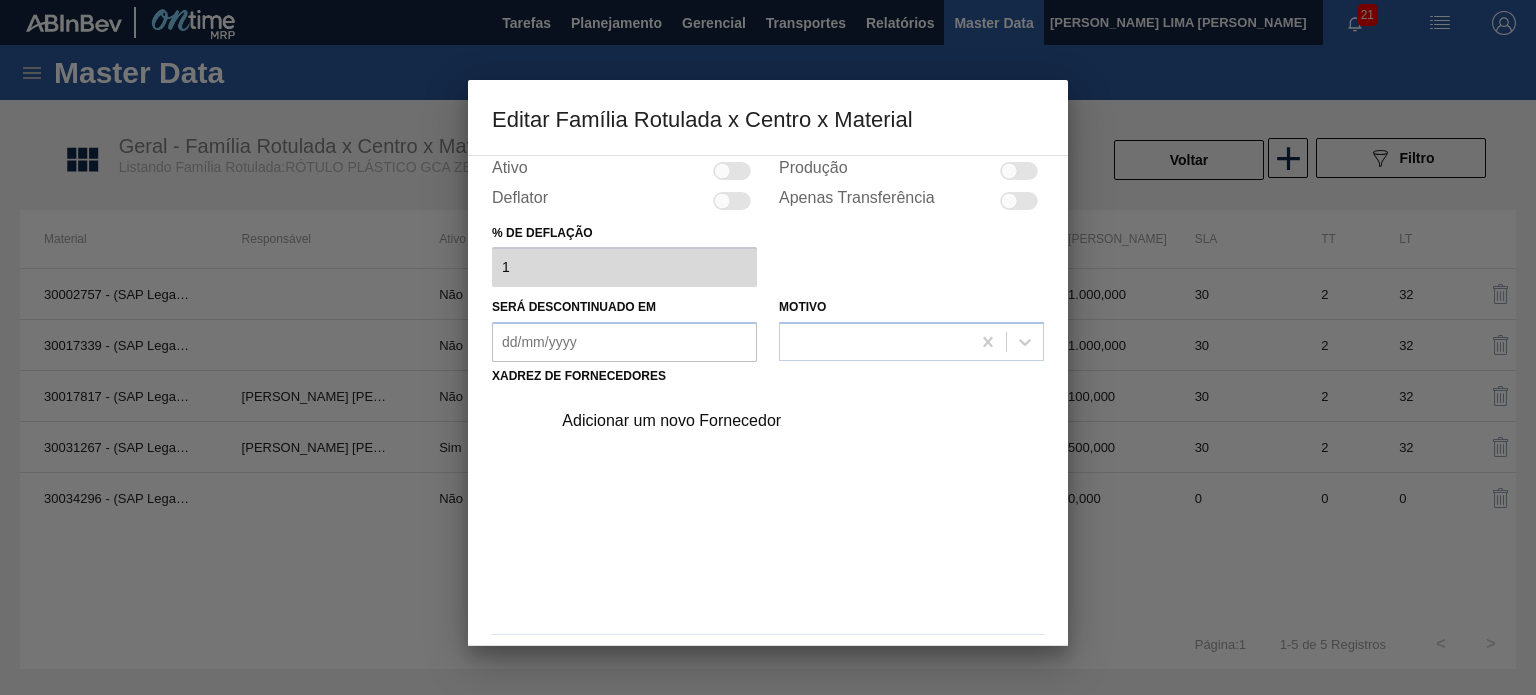 scroll, scrollTop: 204, scrollLeft: 0, axis: vertical 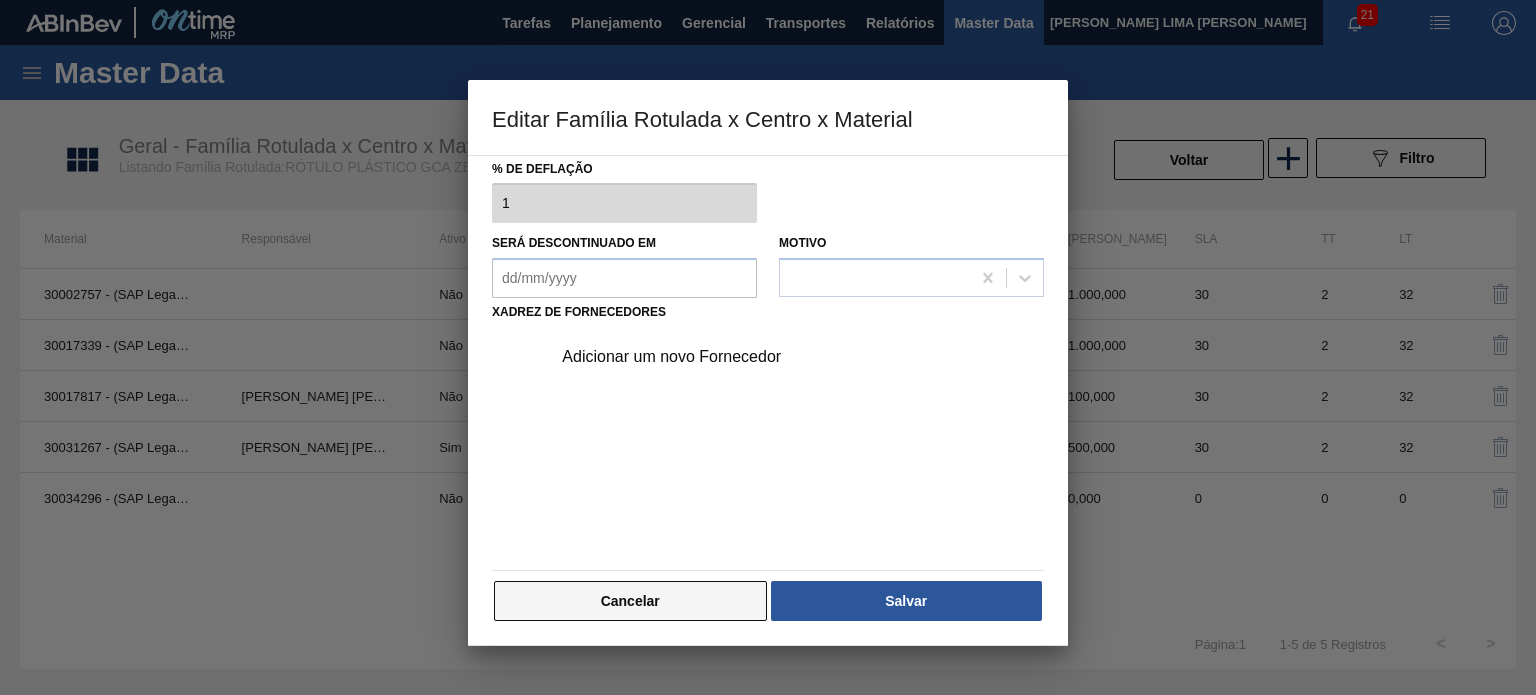 click on "Cancelar" at bounding box center (630, 601) 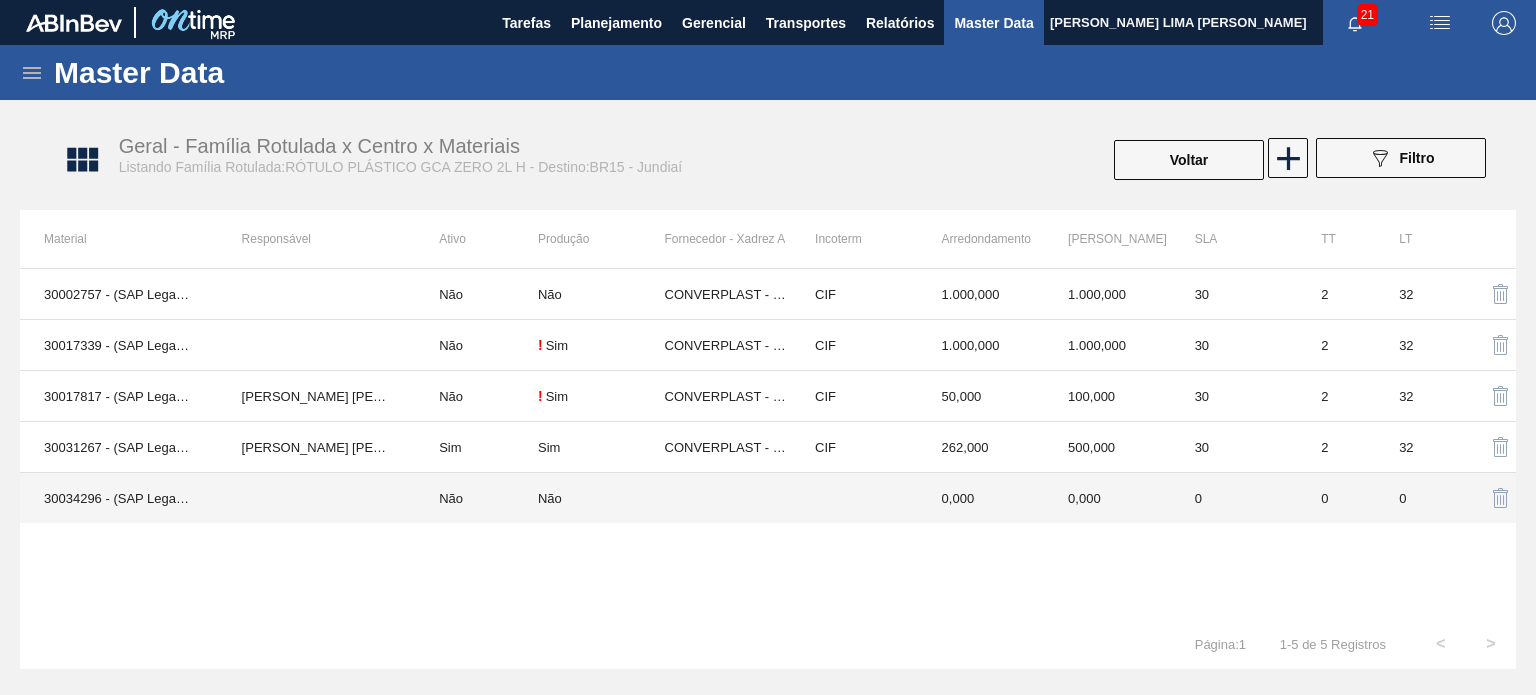 click on "Não" at bounding box center (601, 498) 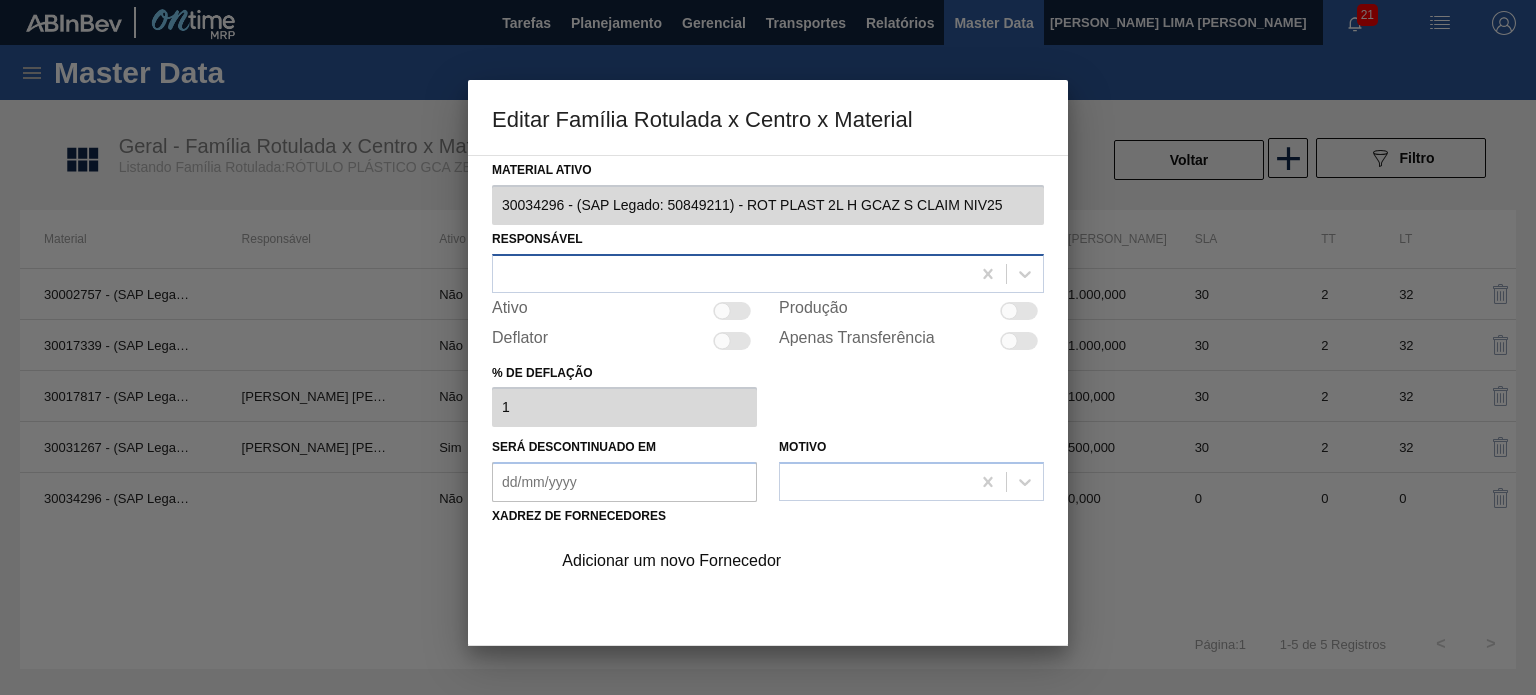 click at bounding box center [731, 273] 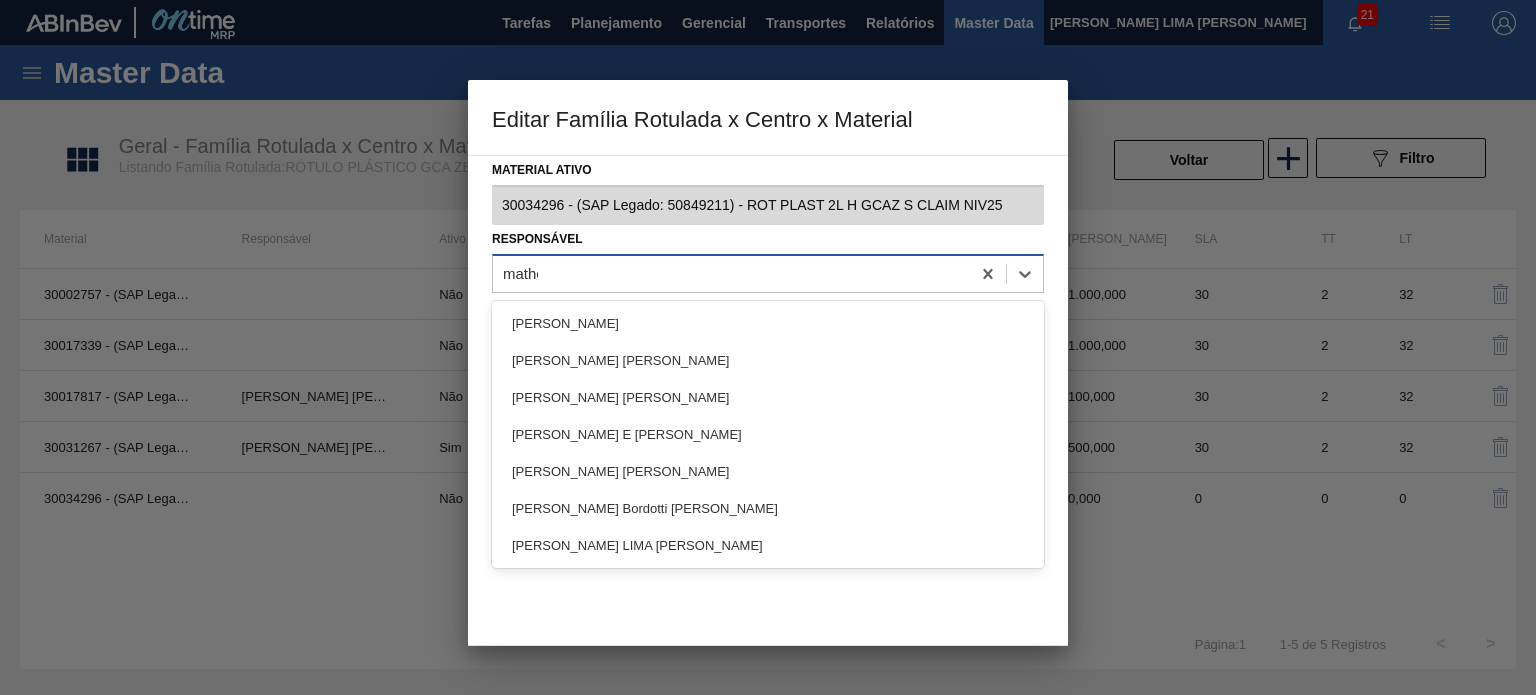 type on "matheus" 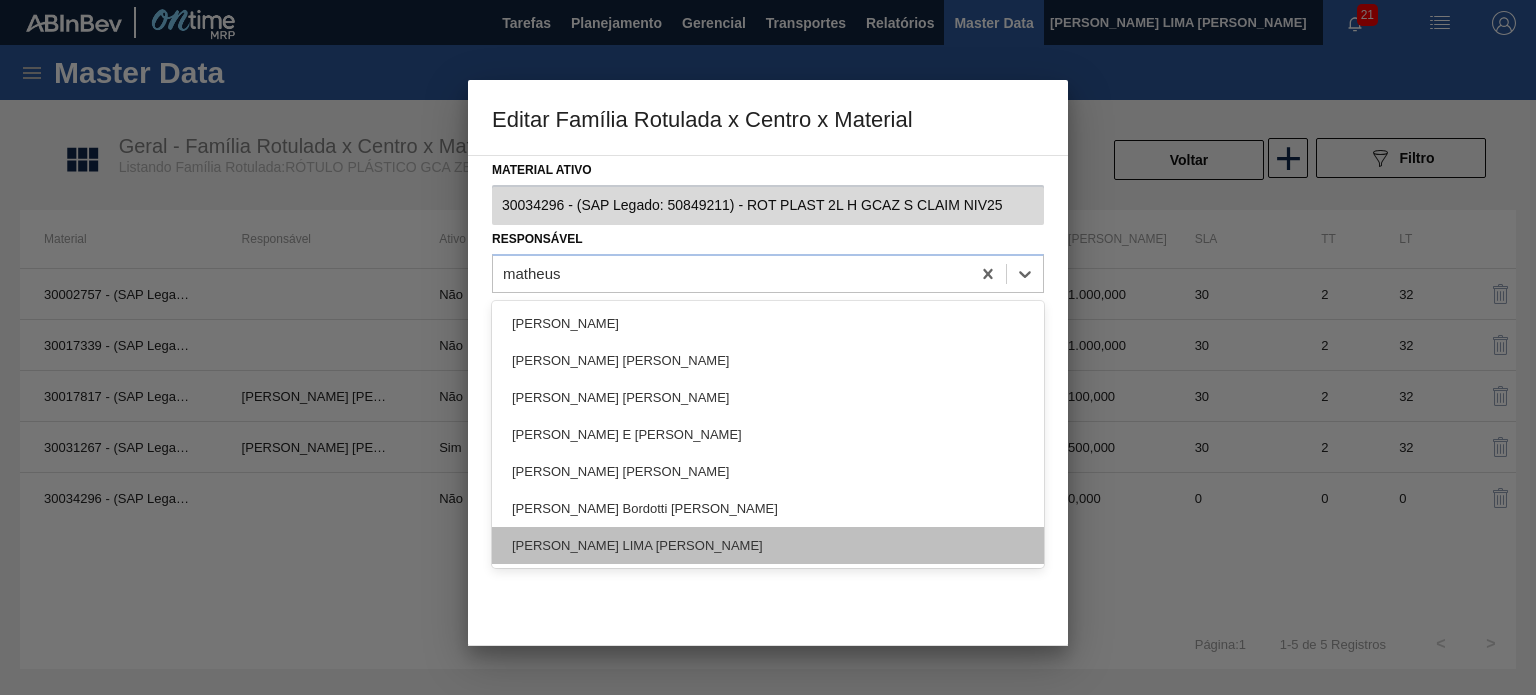 click on "[PERSON_NAME] LIMA [PERSON_NAME]" at bounding box center (768, 545) 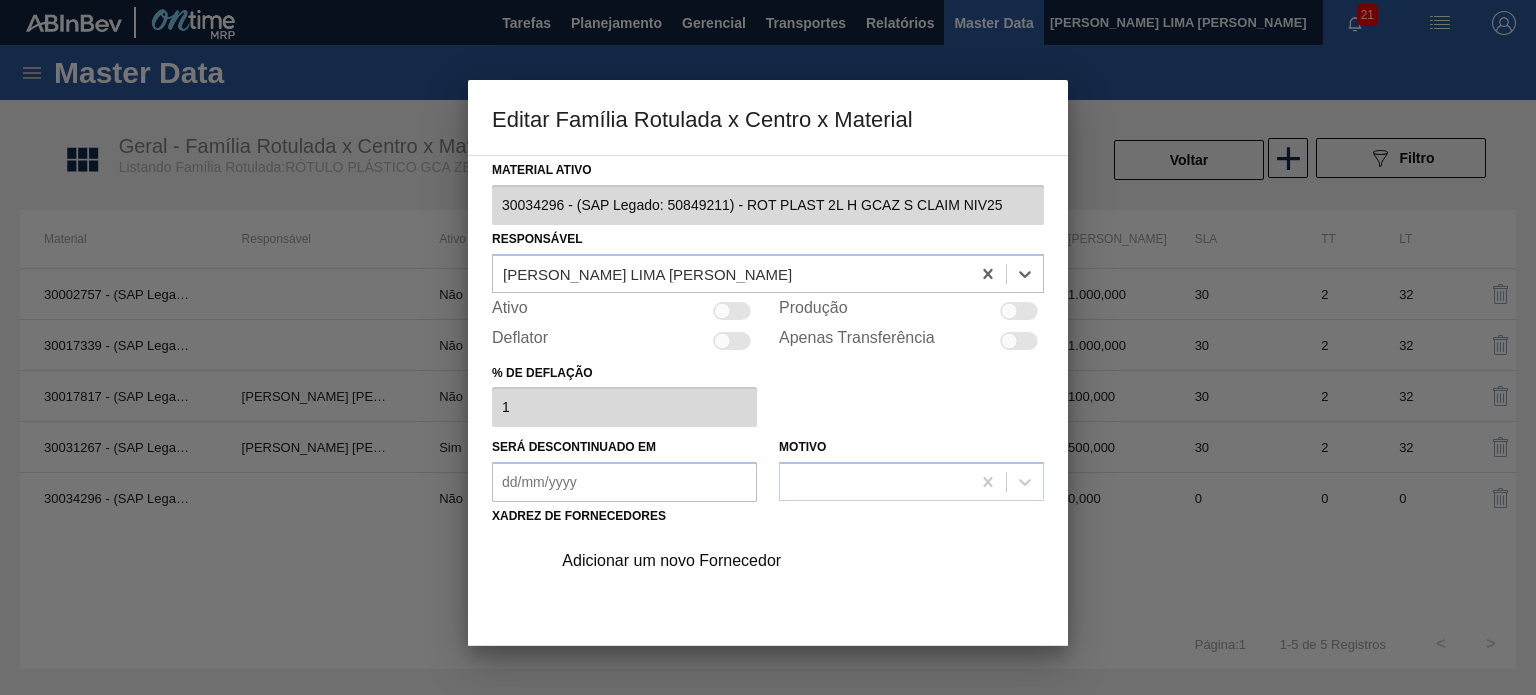 click on "Ativo" at bounding box center (624, 311) 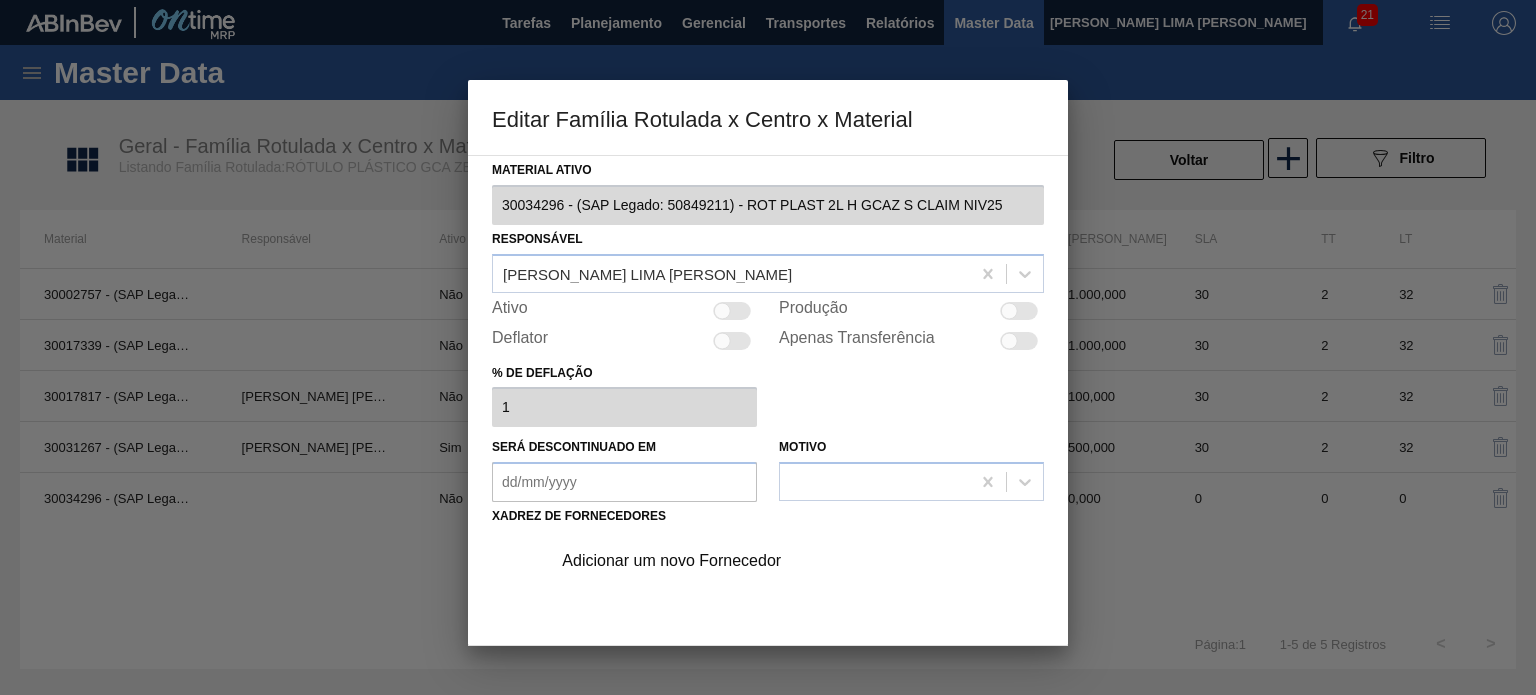 click at bounding box center [732, 311] 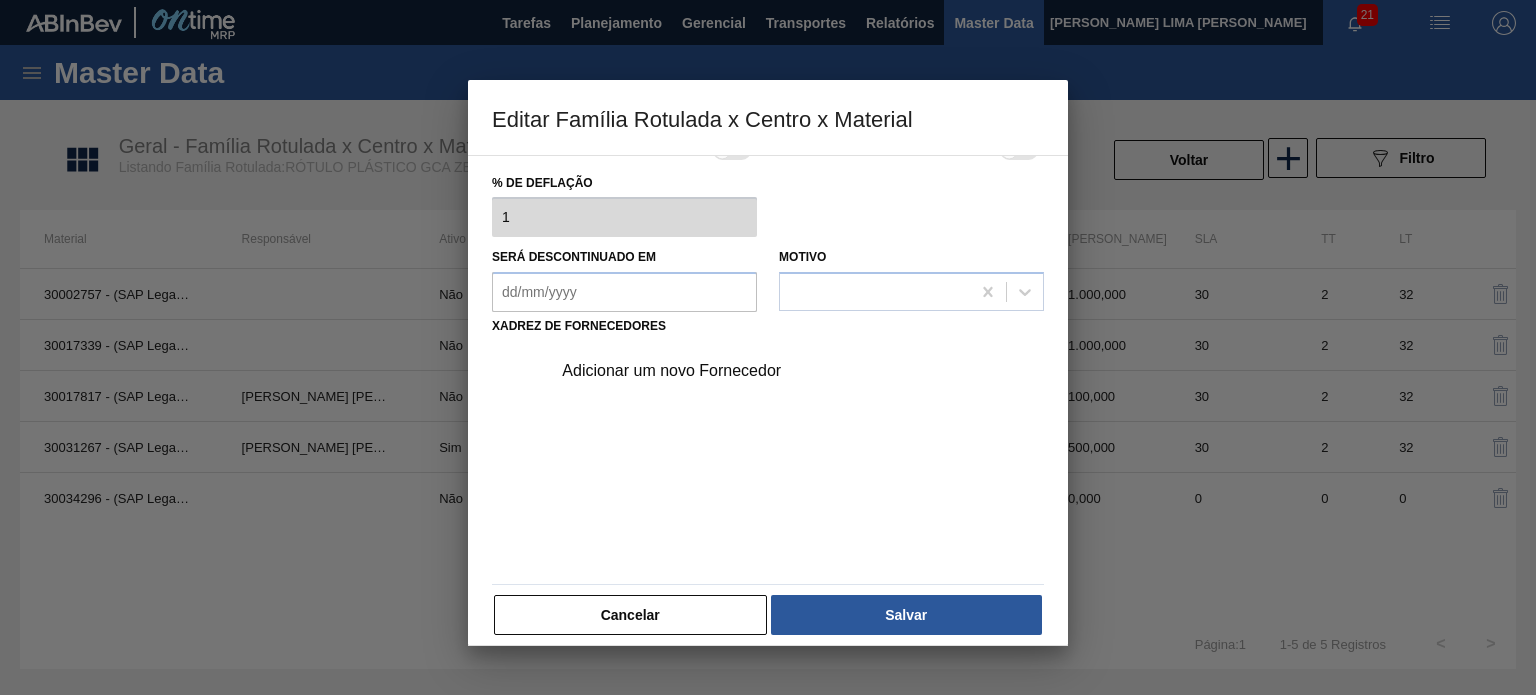 scroll, scrollTop: 200, scrollLeft: 0, axis: vertical 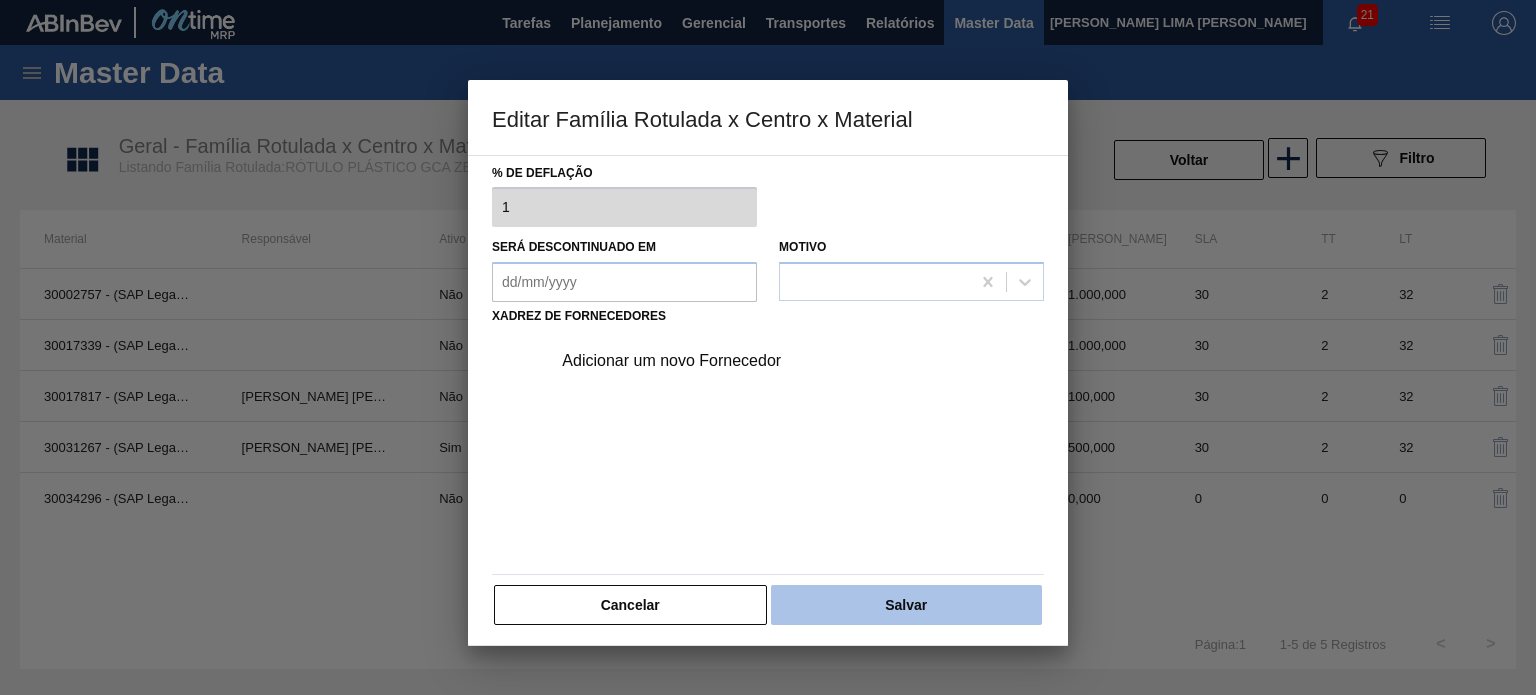 click on "Salvar" at bounding box center (906, 605) 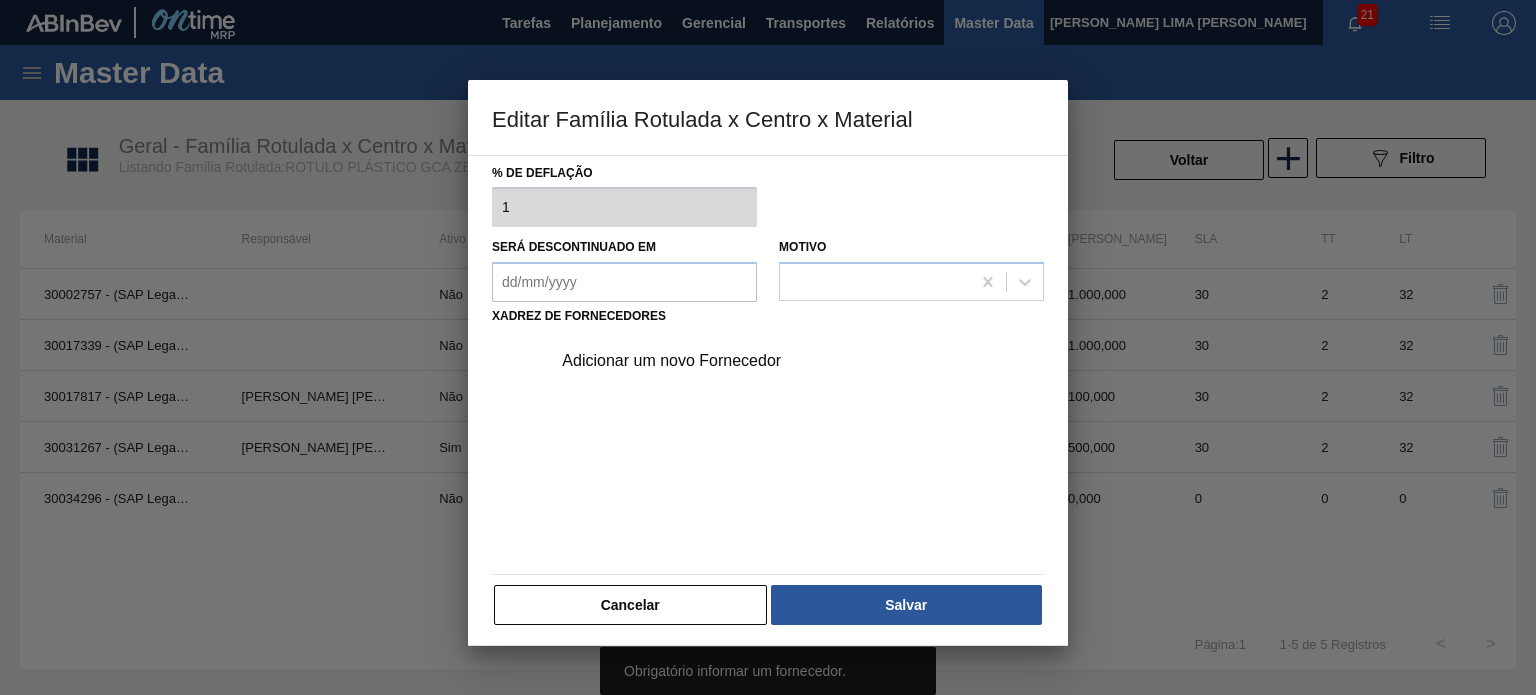 click on "Adicionar um novo Fornecedor" at bounding box center [758, 361] 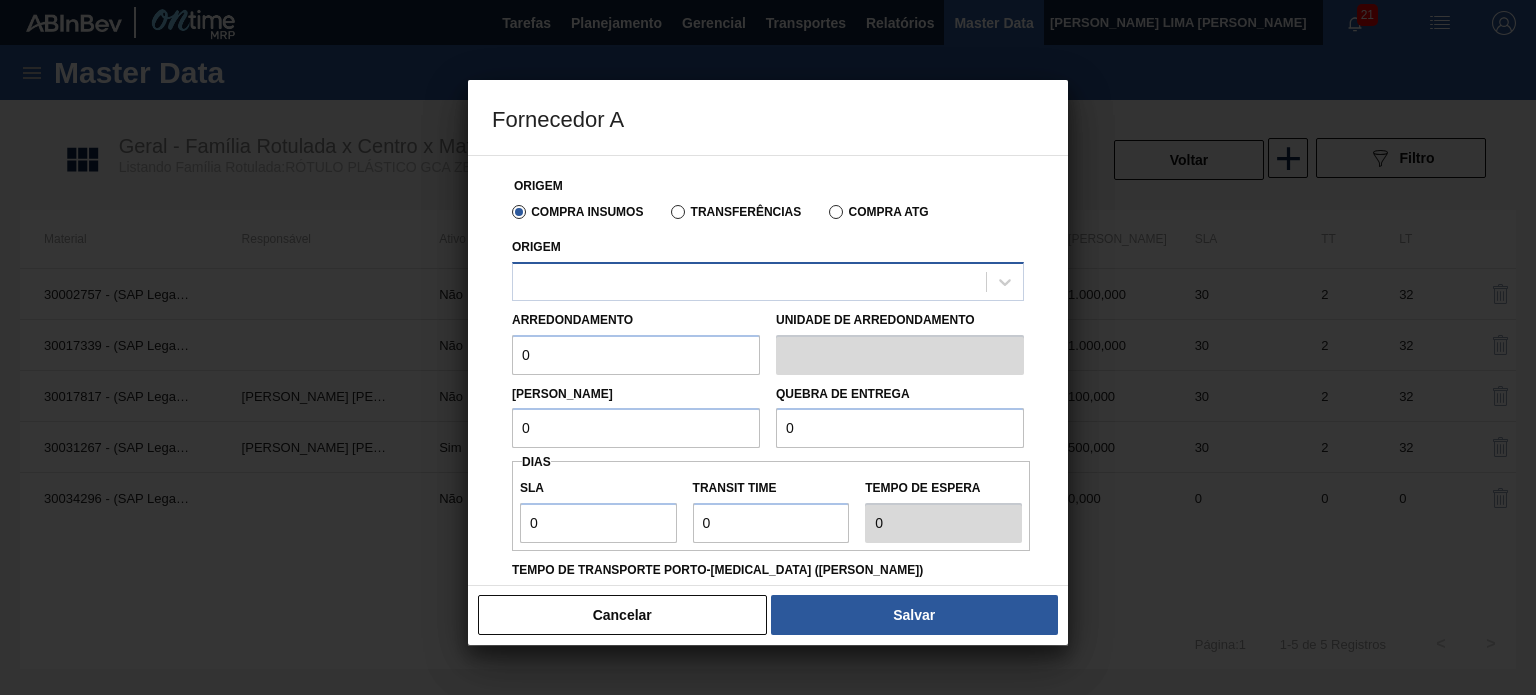 click at bounding box center (749, 281) 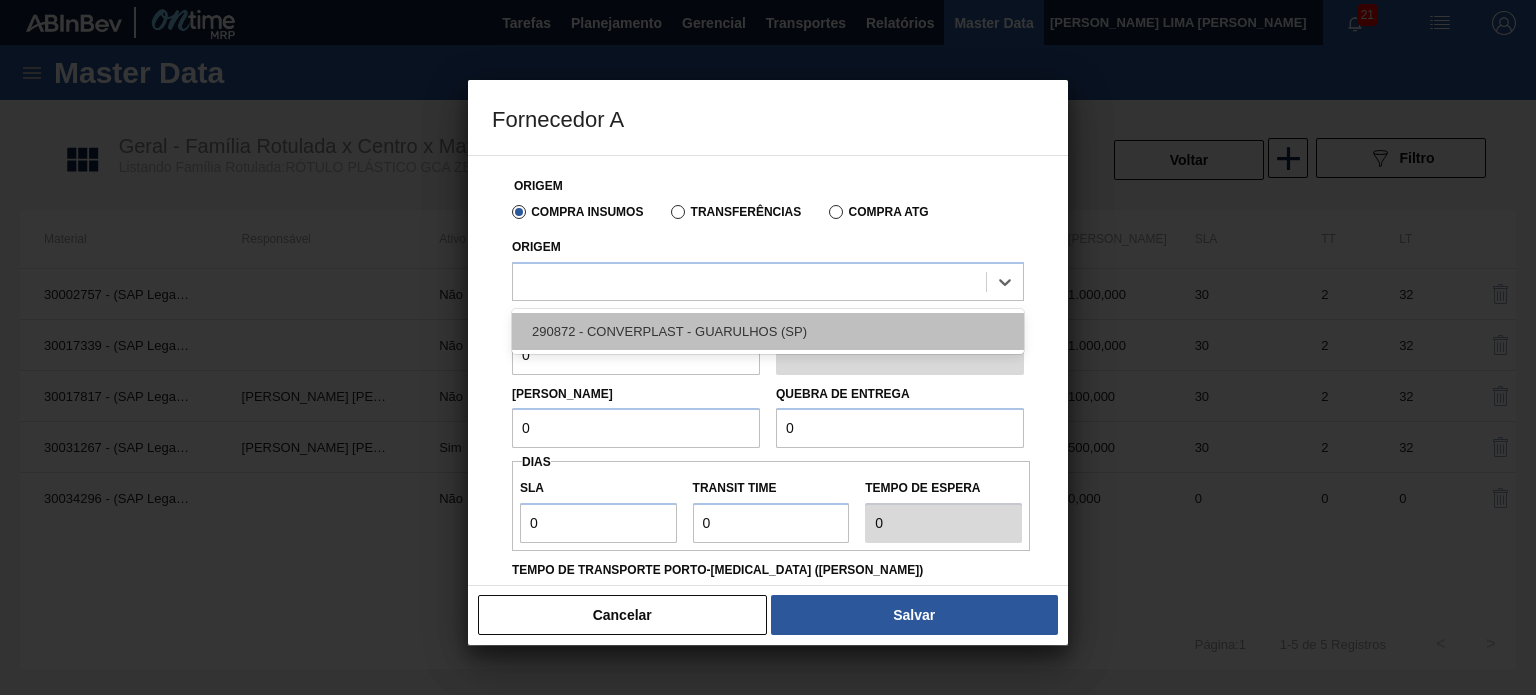 click on "290872 - CONVERPLAST - GUARULHOS (SP)" at bounding box center (768, 331) 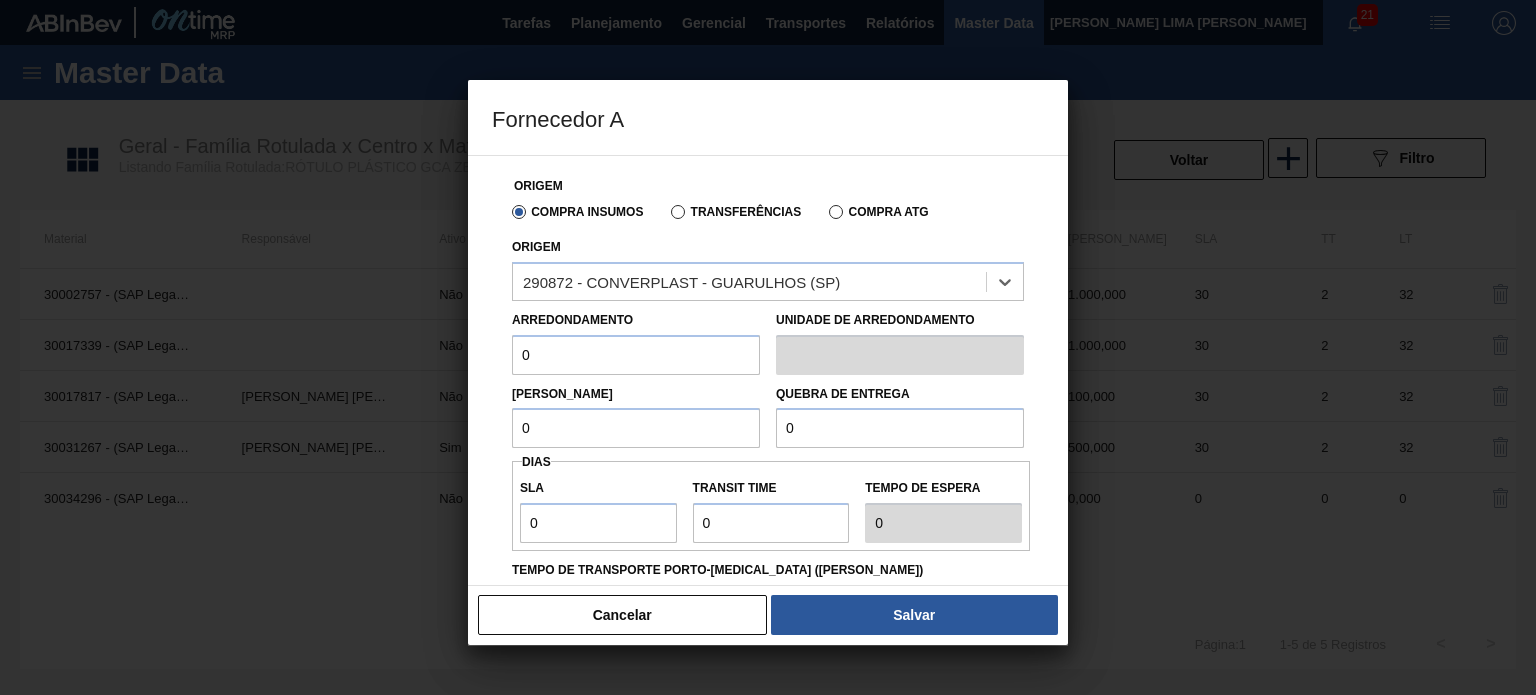 click on "0" at bounding box center (636, 355) 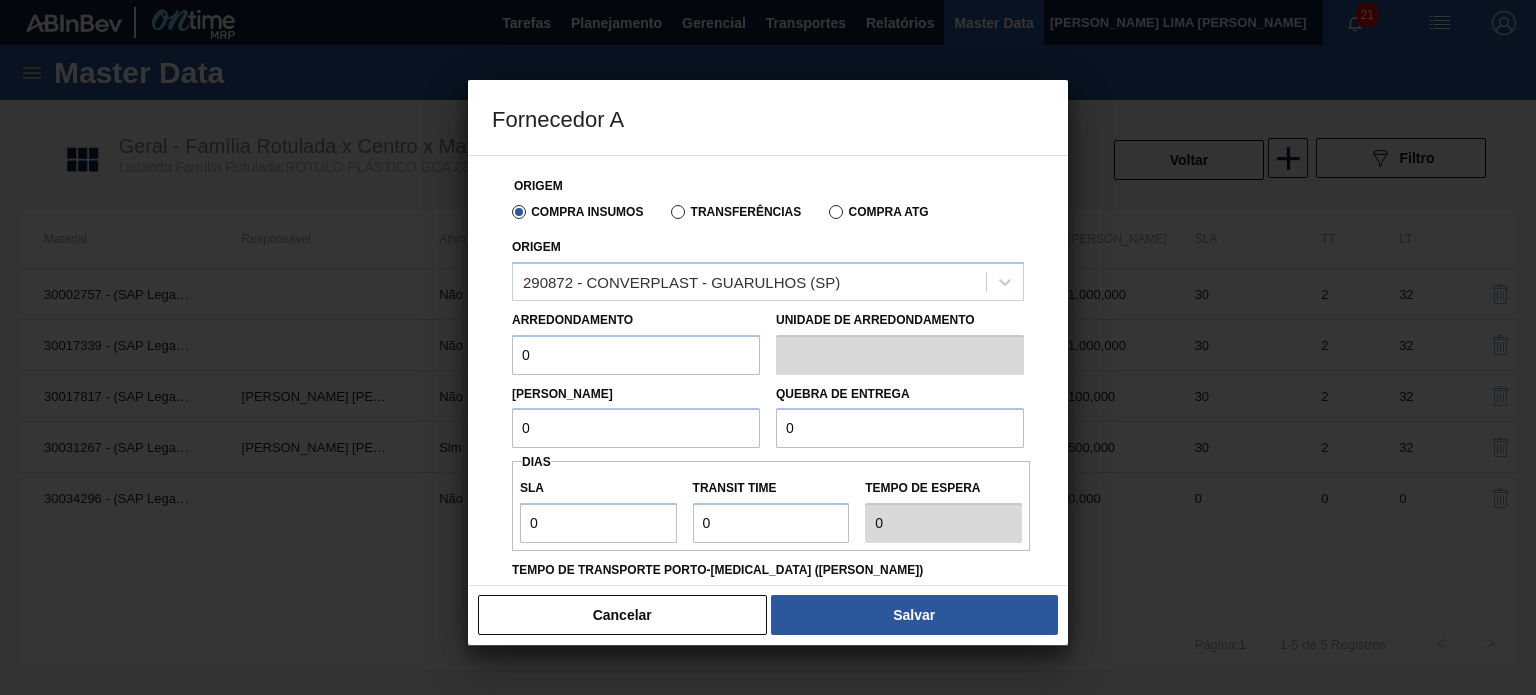 drag, startPoint x: 571, startPoint y: 339, endPoint x: 536, endPoint y: 339, distance: 35 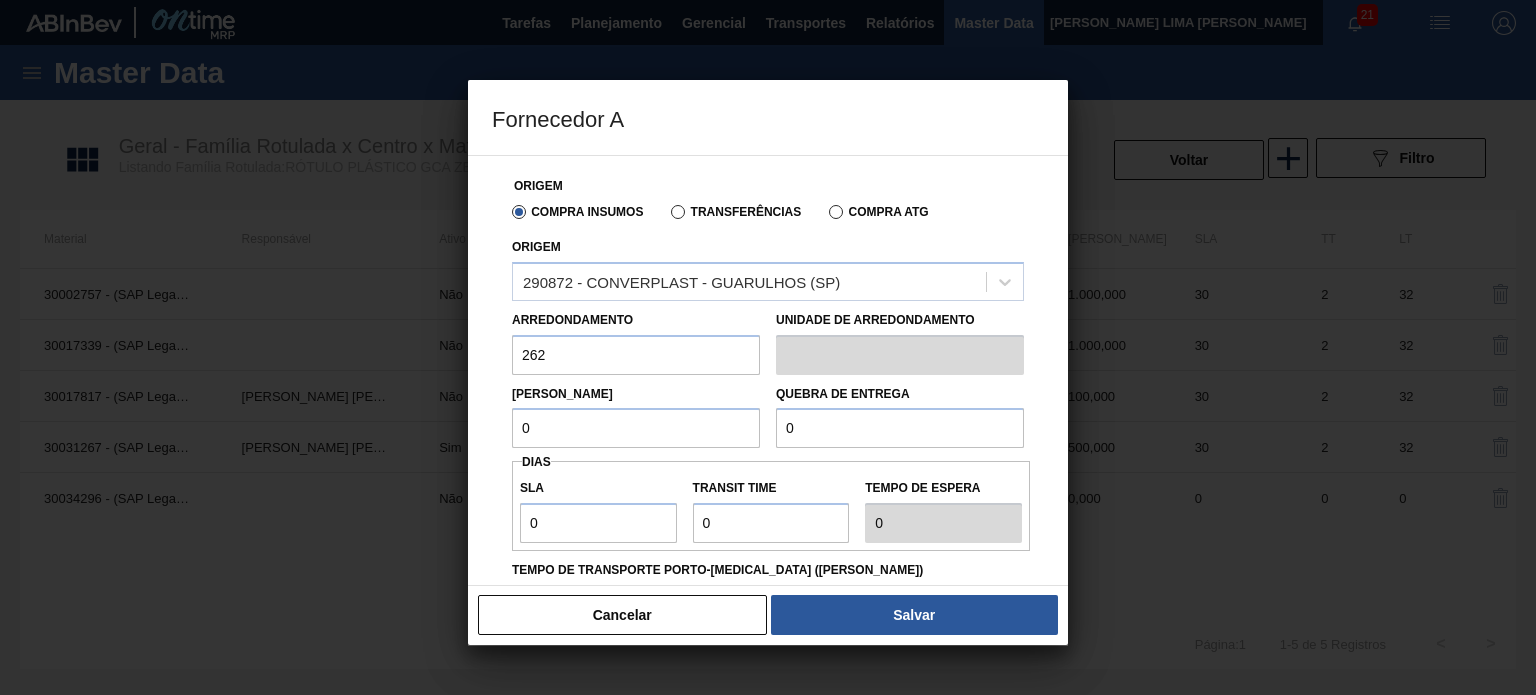 type on "262" 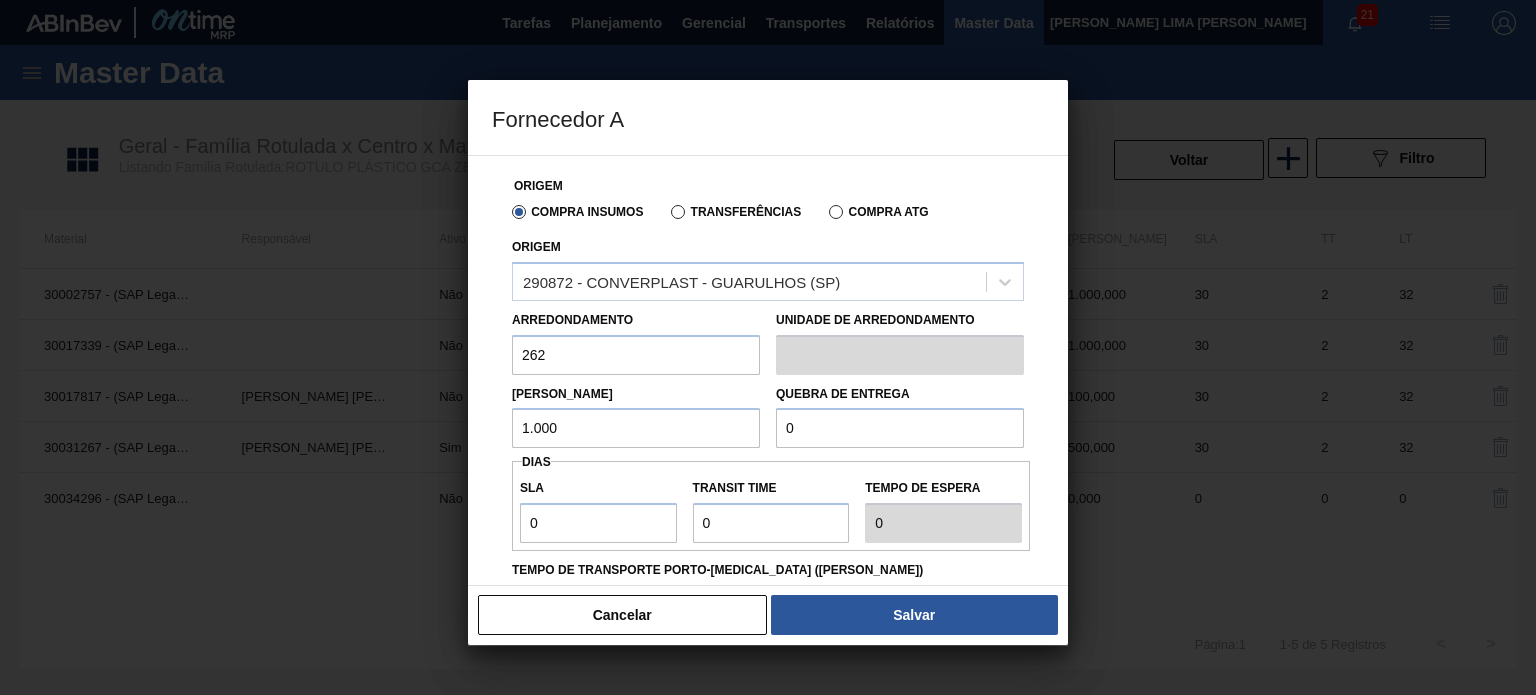 type on "1.000" 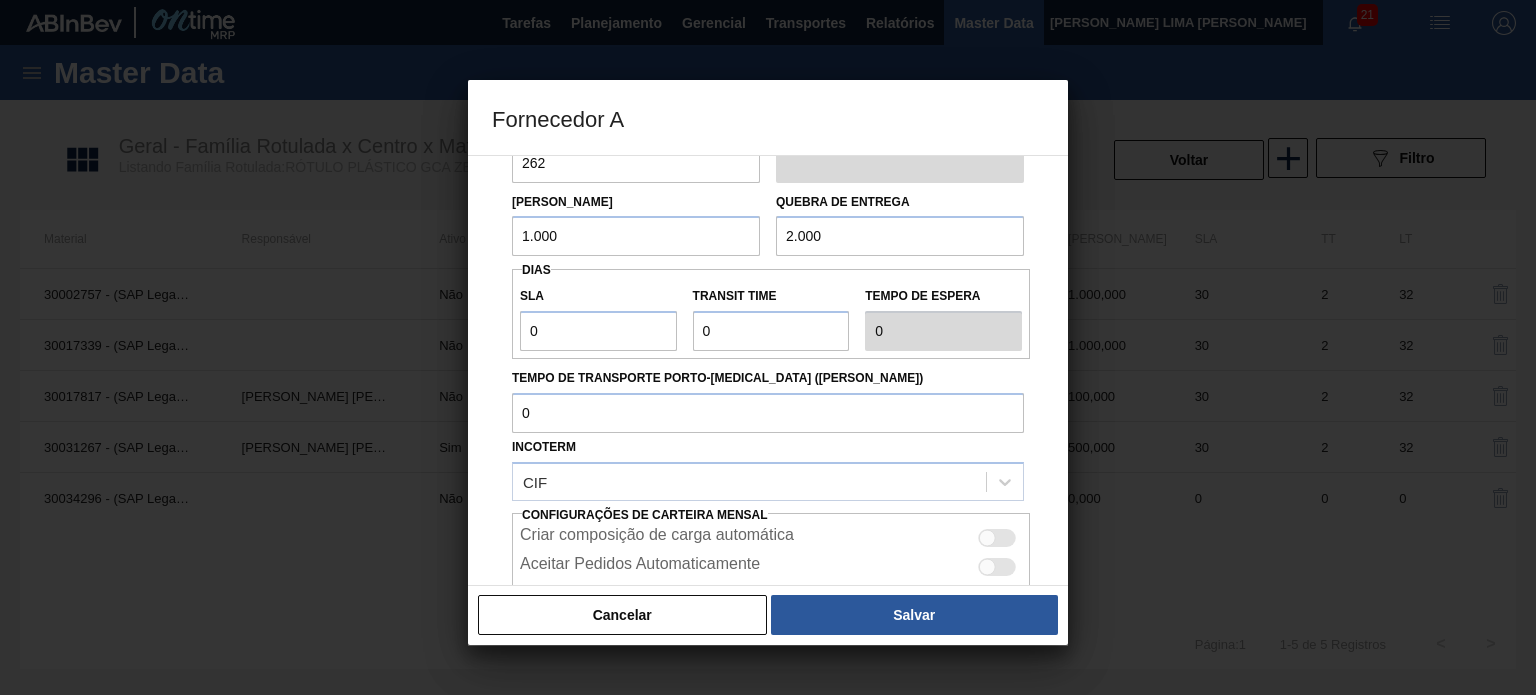 scroll, scrollTop: 200, scrollLeft: 0, axis: vertical 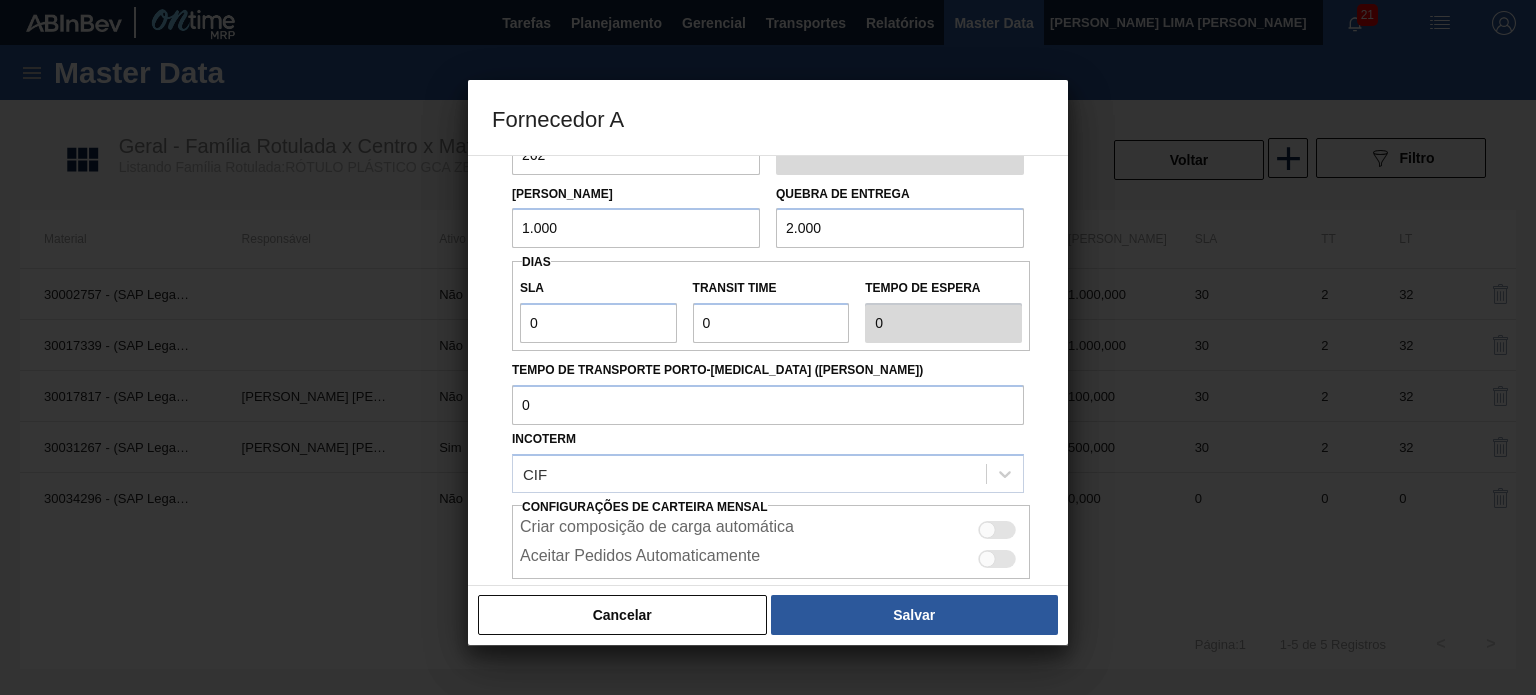 type on "2.000" 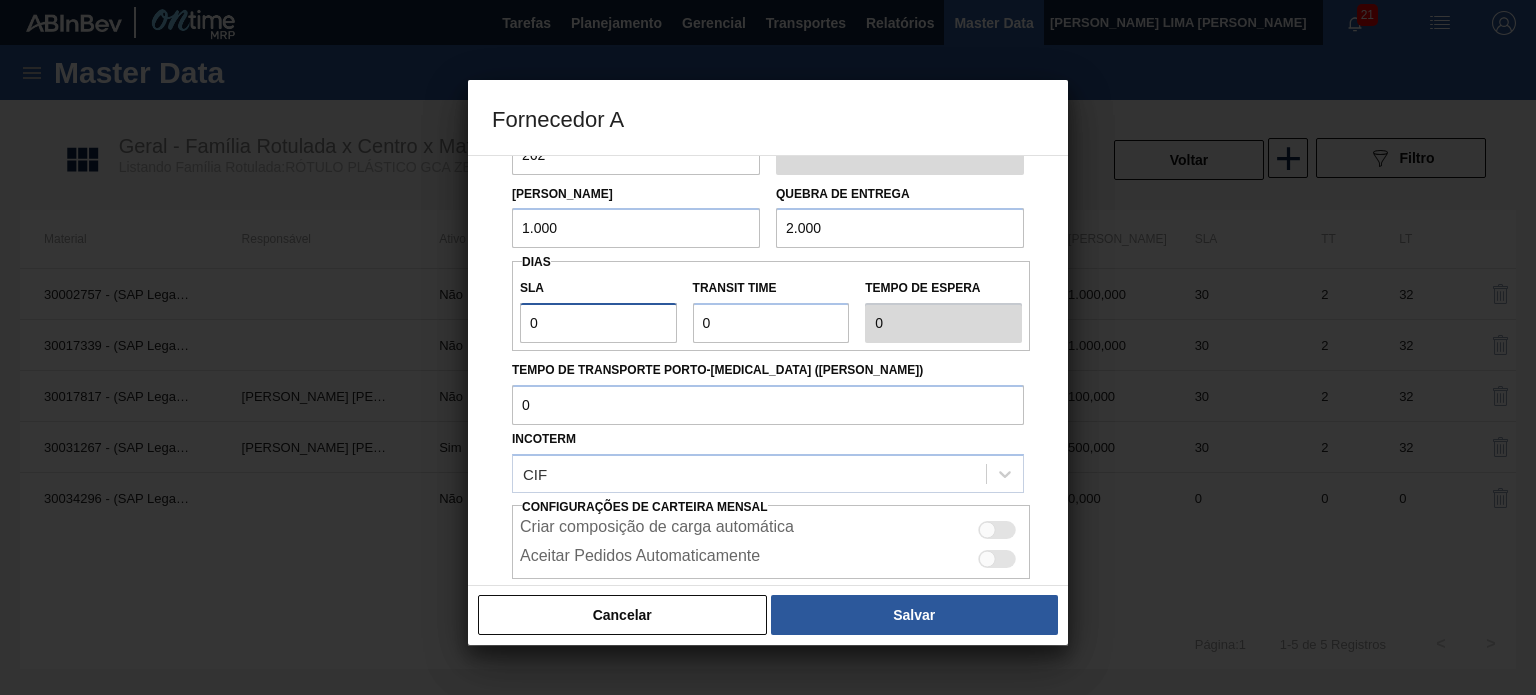 drag, startPoint x: 552, startPoint y: 323, endPoint x: 496, endPoint y: 310, distance: 57.48913 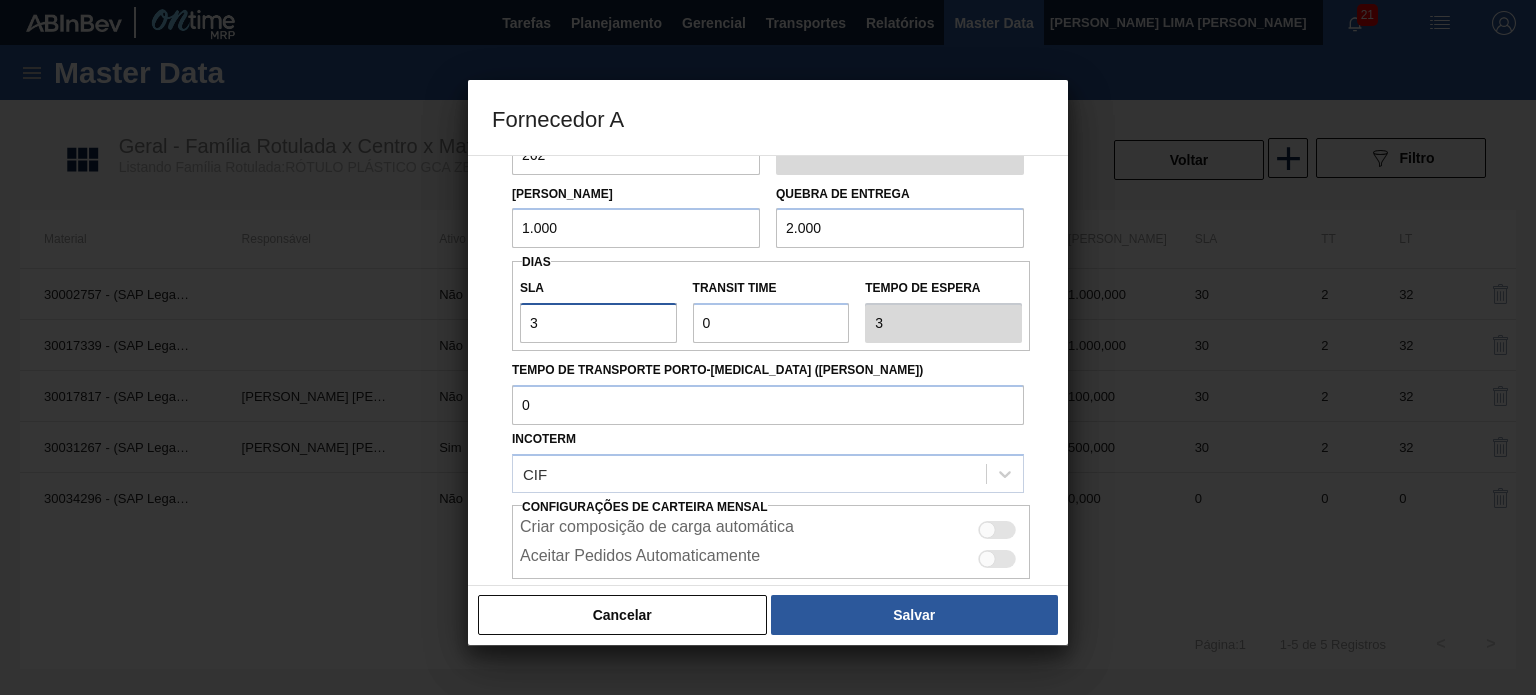 type on "30" 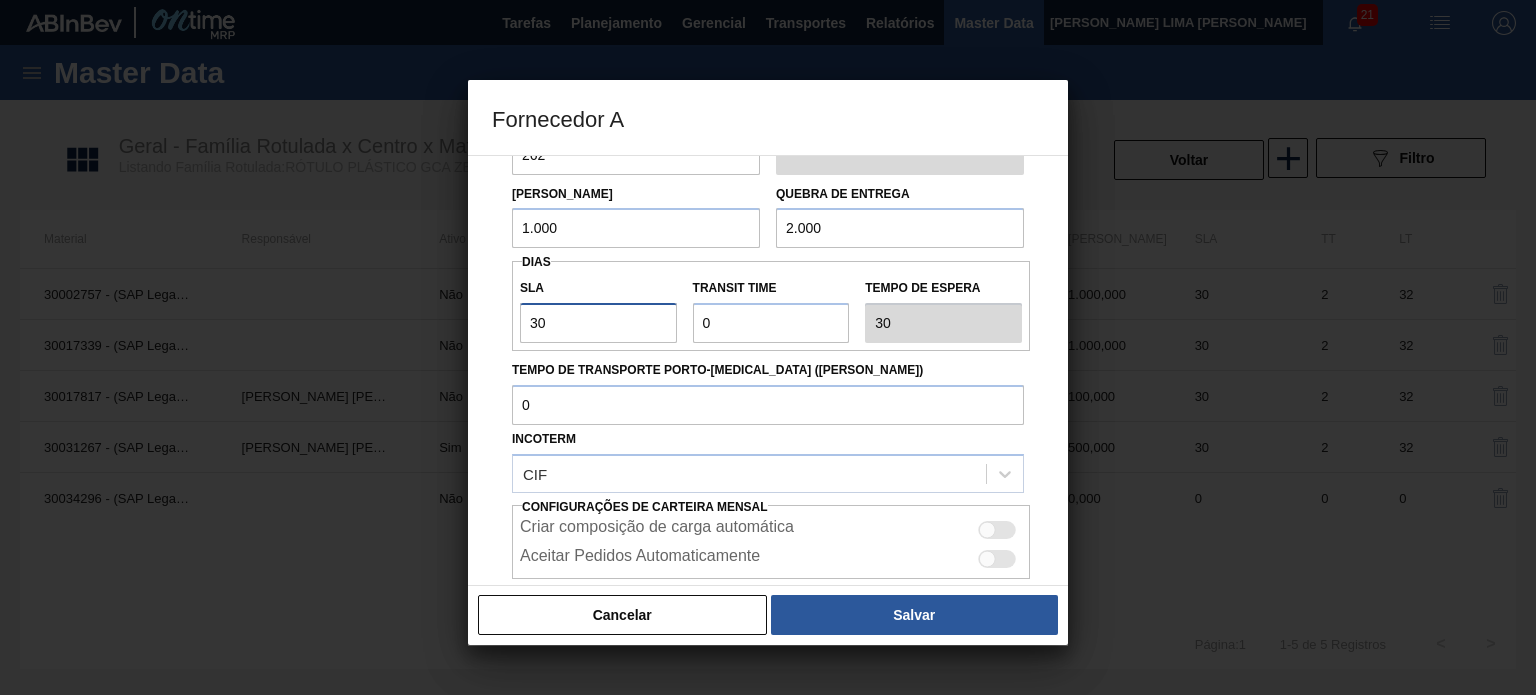 type on "30" 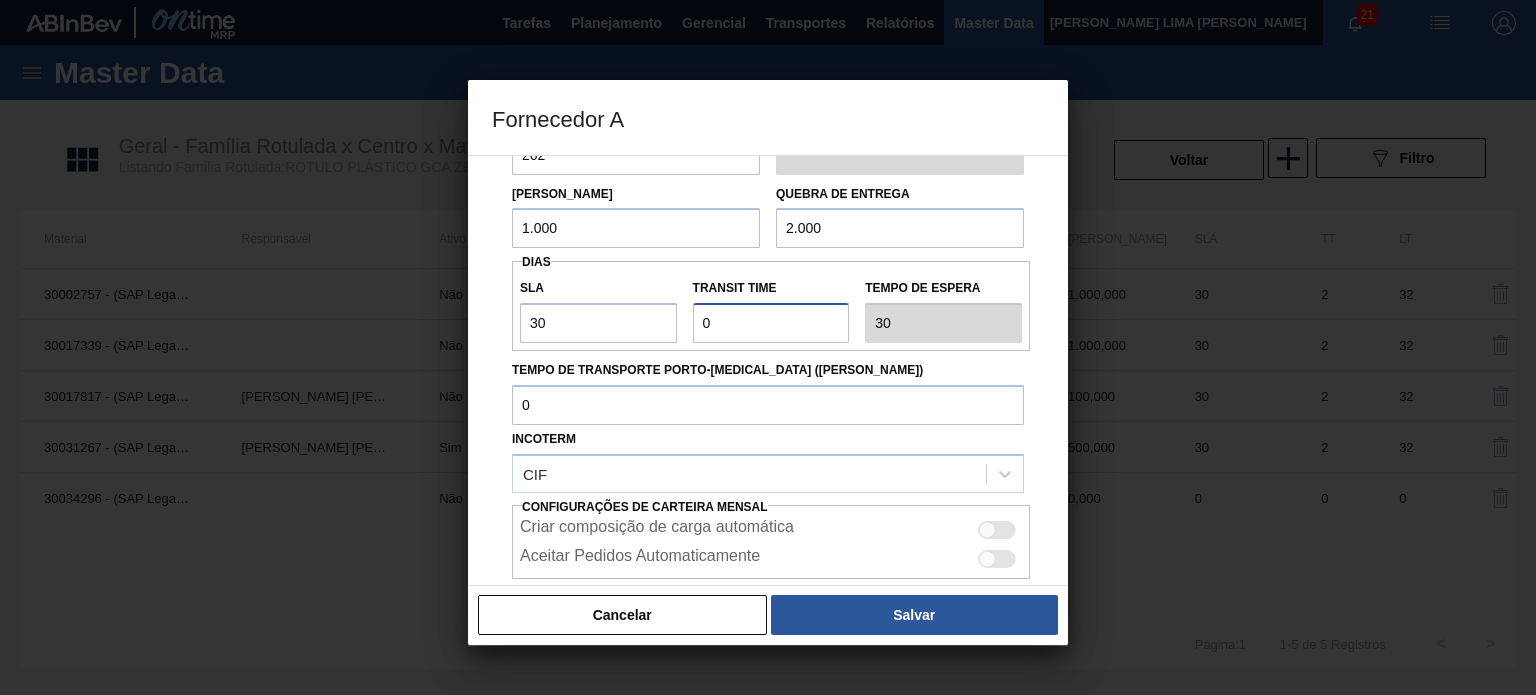 type on "2" 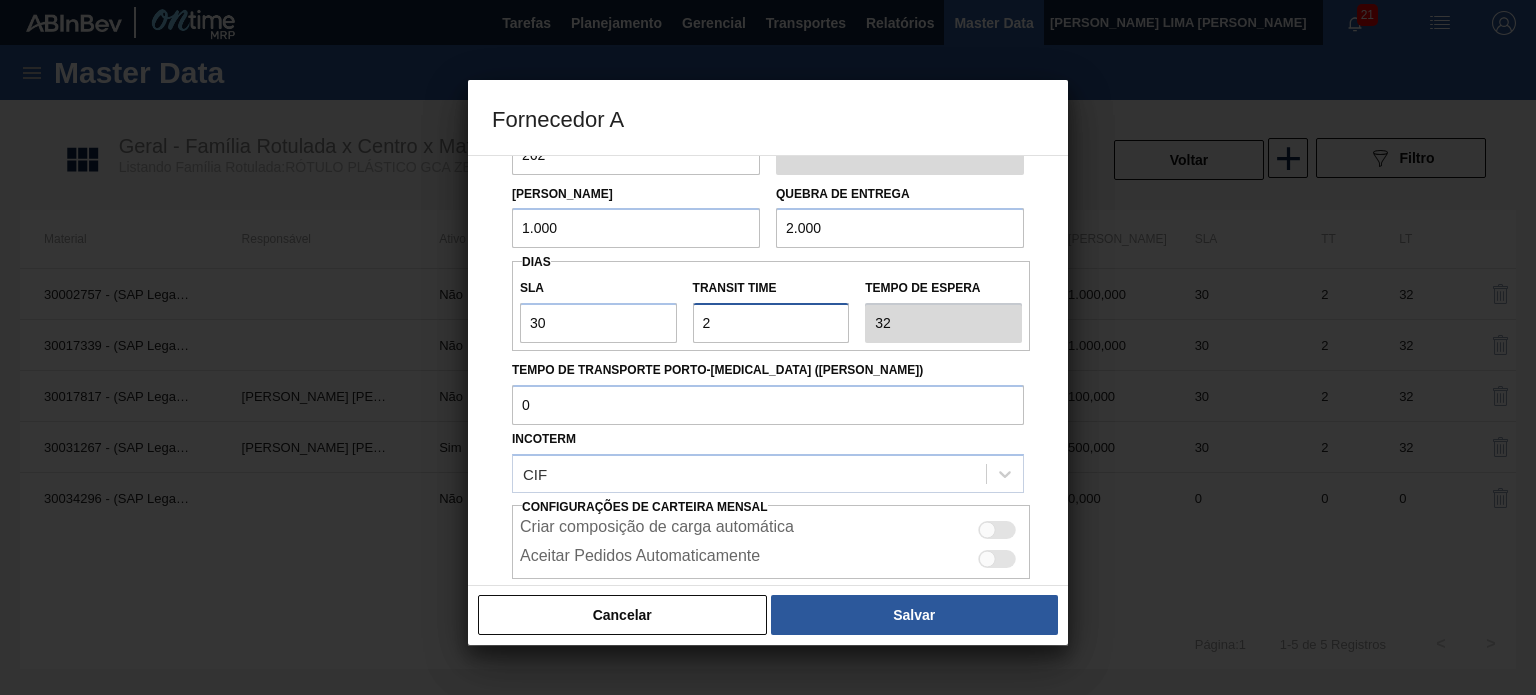 type on "2" 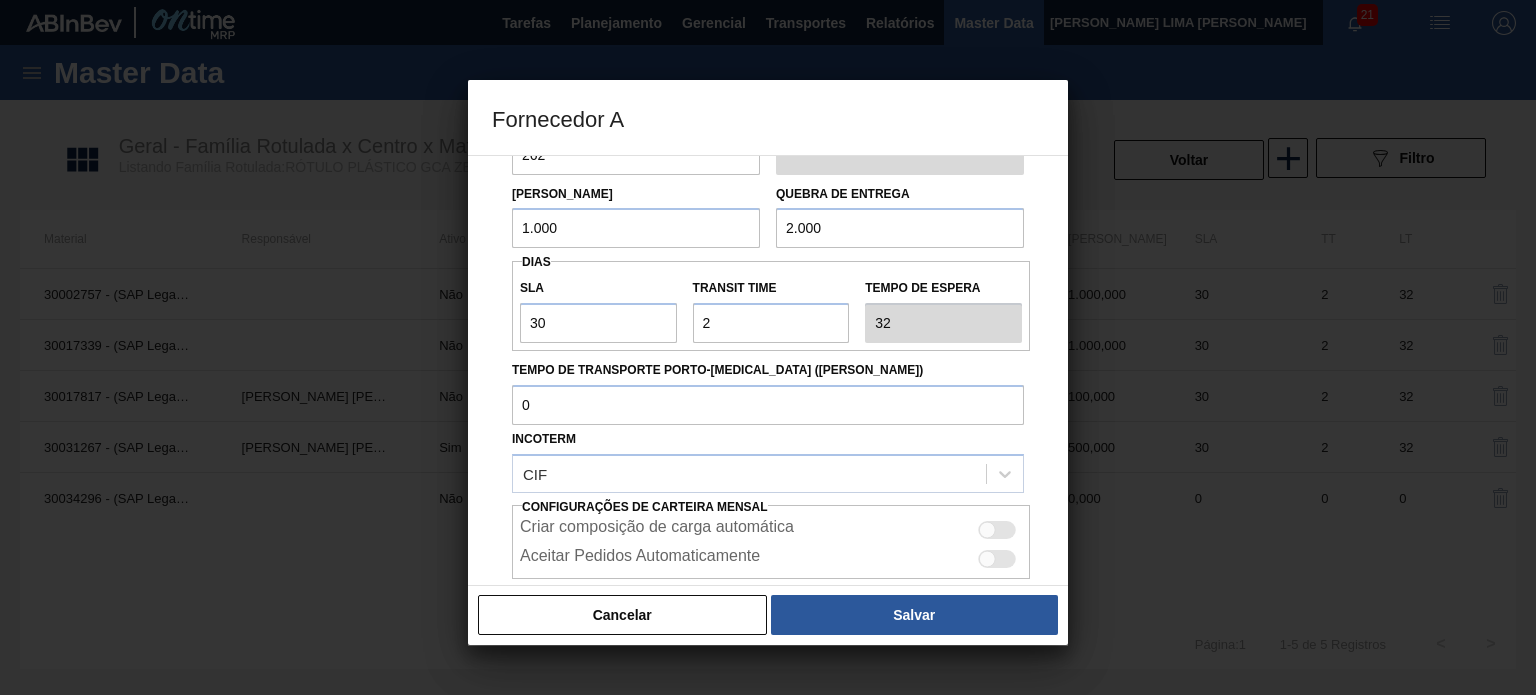 click at bounding box center [997, 530] 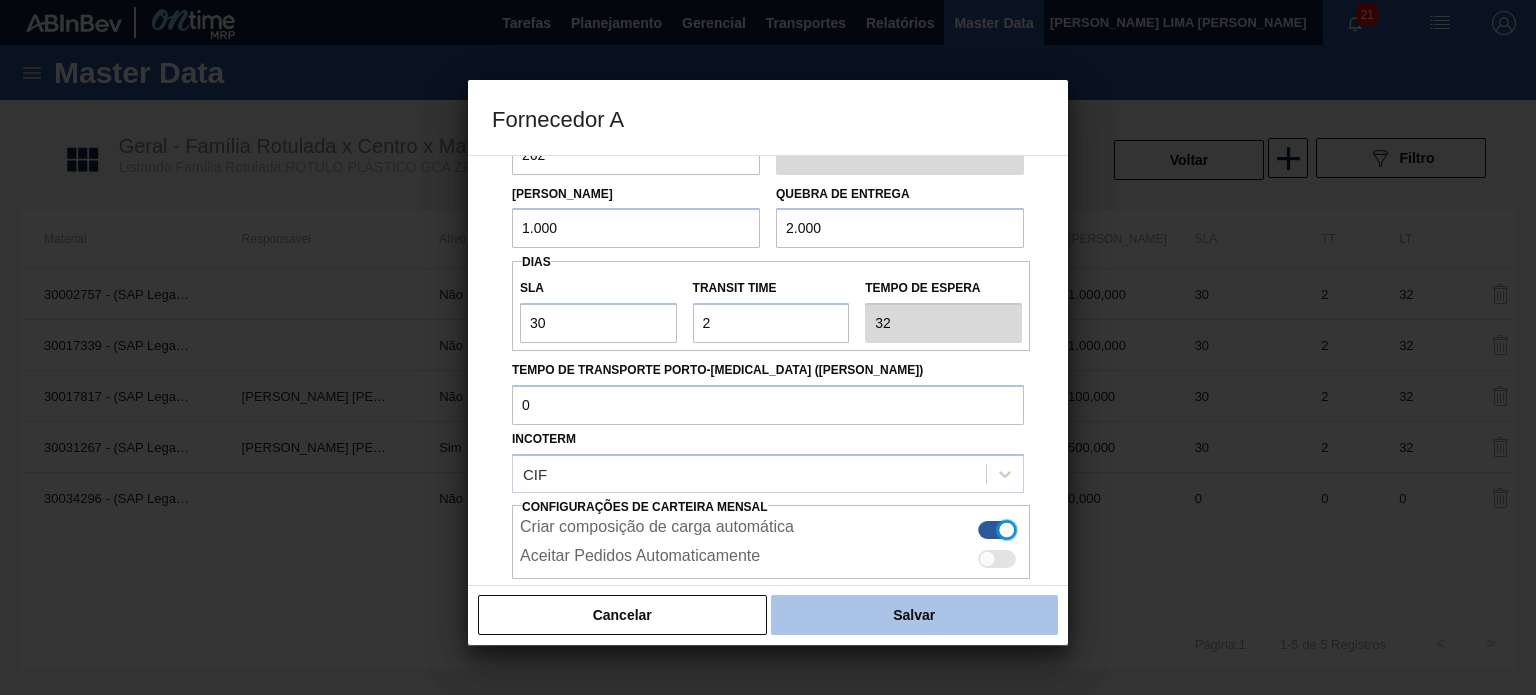 click on "Salvar" at bounding box center [914, 615] 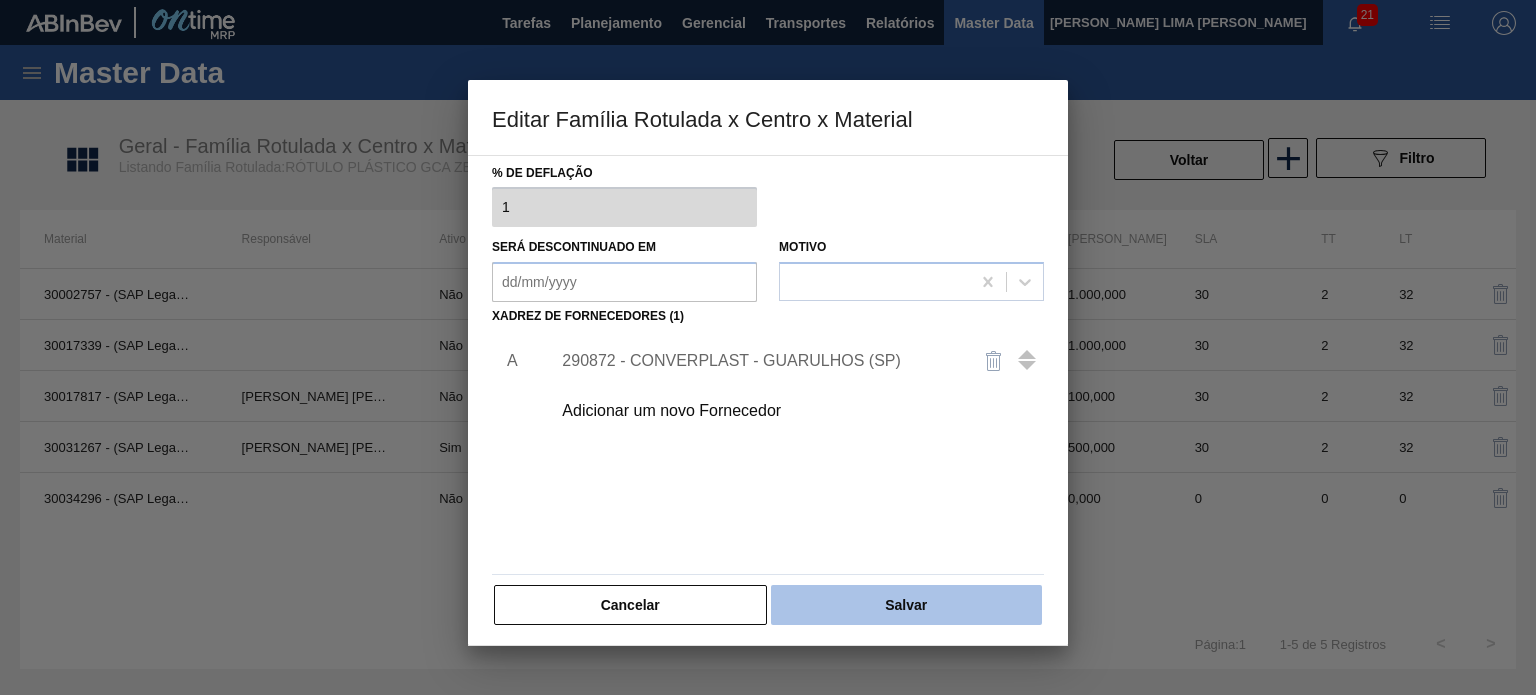 click on "Salvar" at bounding box center [906, 605] 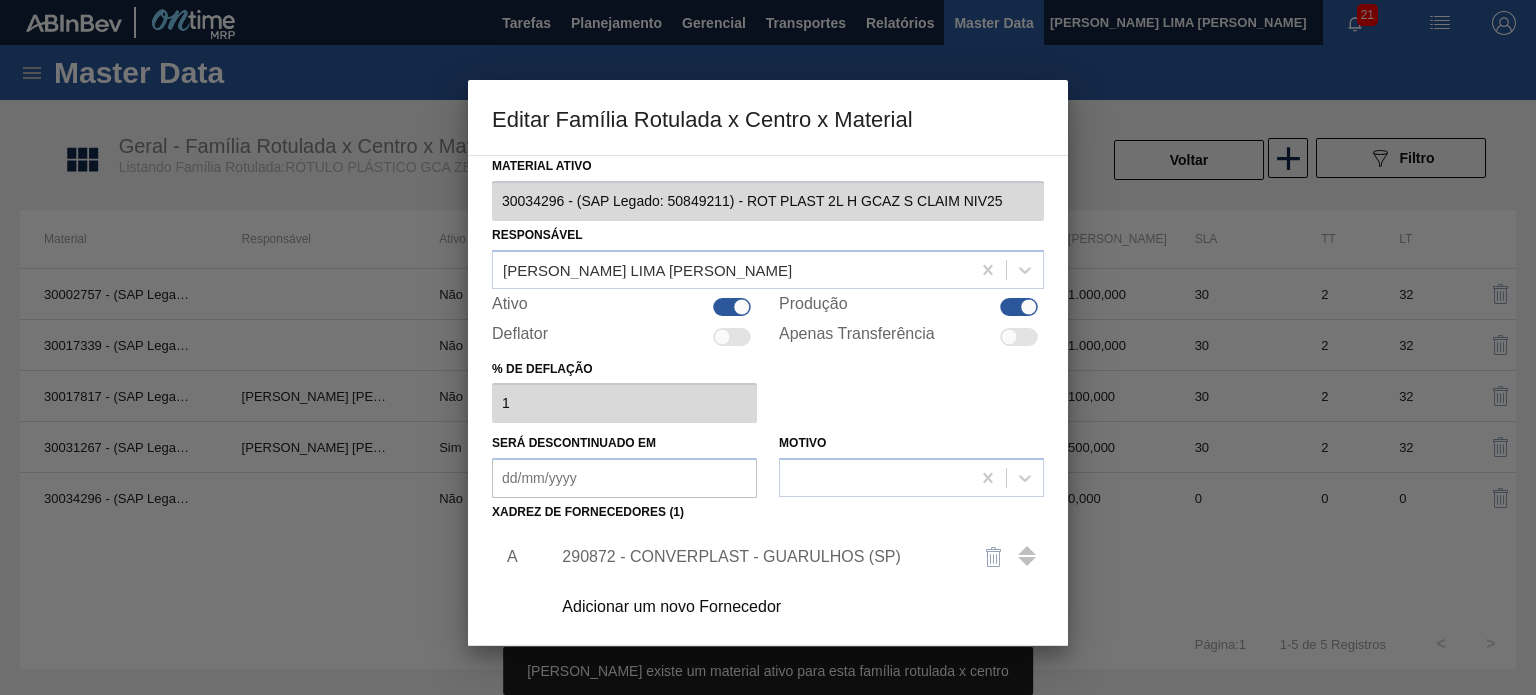 click at bounding box center (732, 307) 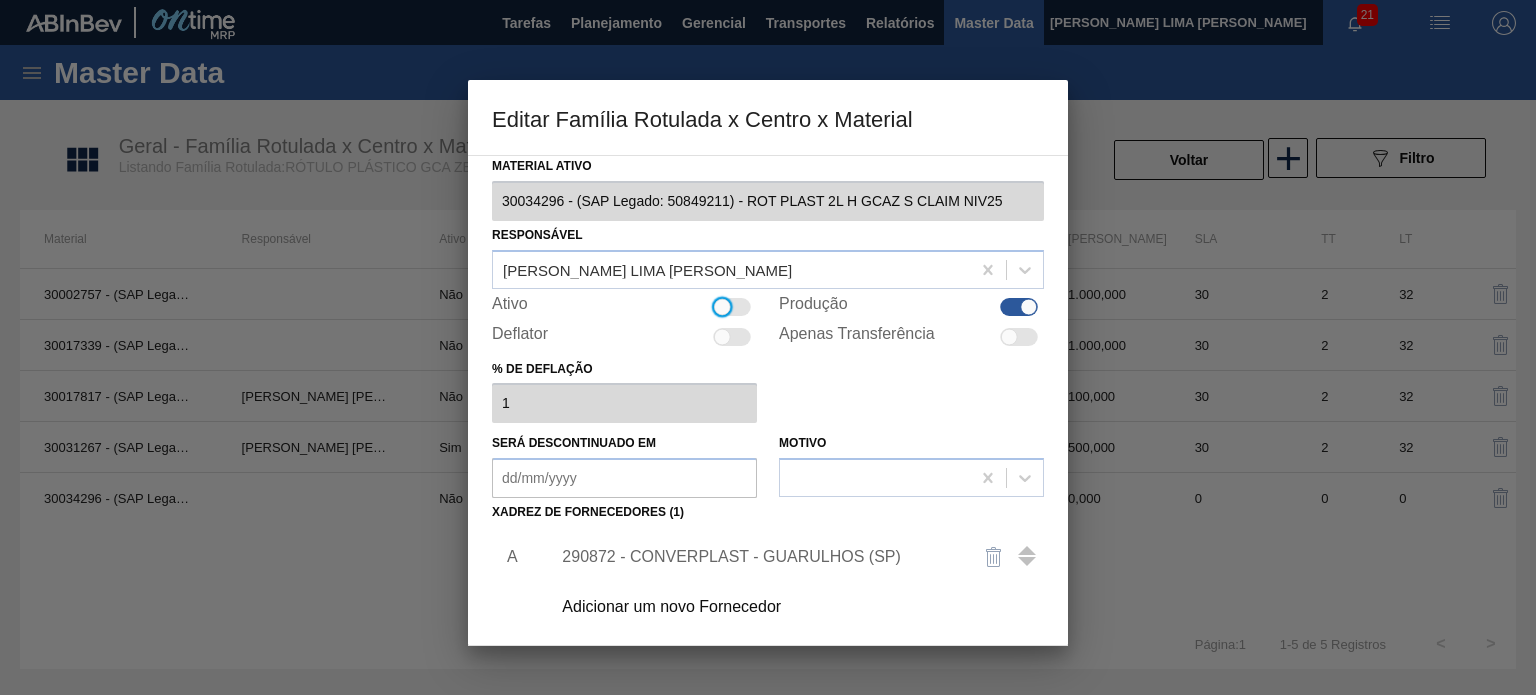 scroll, scrollTop: 204, scrollLeft: 0, axis: vertical 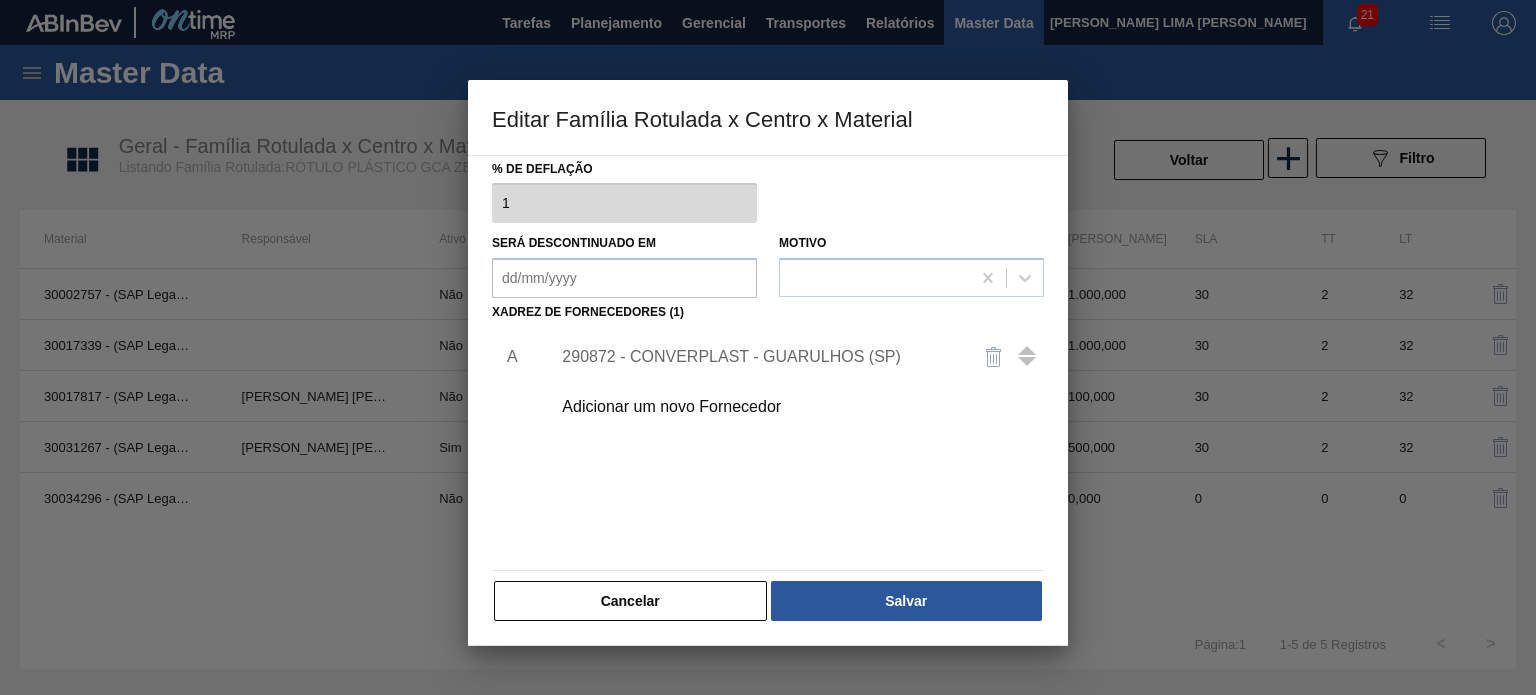 click on "Material ativo 30034296 - (SAP Legado: 50849211) - ROT PLAST 2L H GCAZ S CLAIM NIV25 Responsável [PERSON_NAME] LIMA [PERSON_NAME] Ativo Produção Deflator Apenas Transferência % de deflação 1 Será descontinuado em Motivo Xadrez de Fornecedores   (1) A     290872 - CONVERPLAST - GUARULHOS (SP) Adicionar um novo Fornecedor Cancelar Salvar" at bounding box center [768, 287] 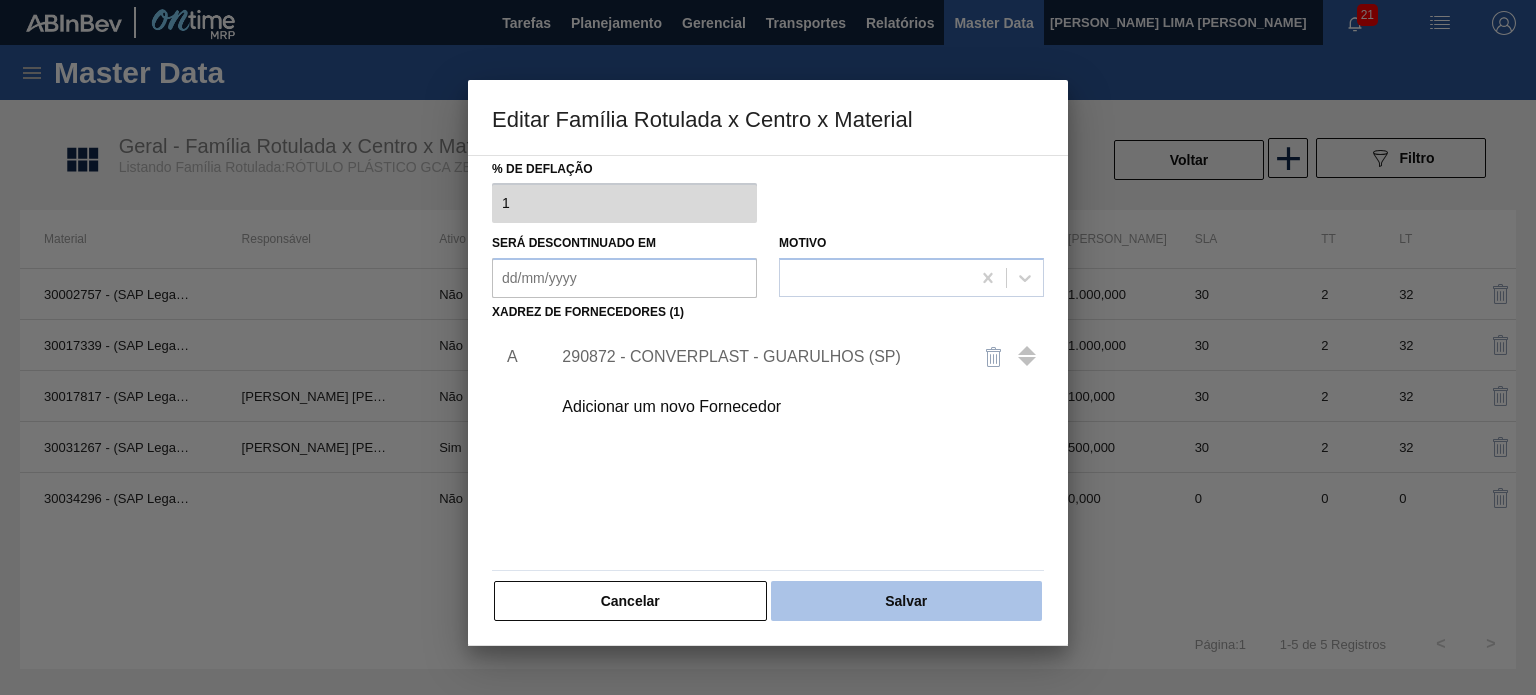 click on "Salvar" at bounding box center [906, 601] 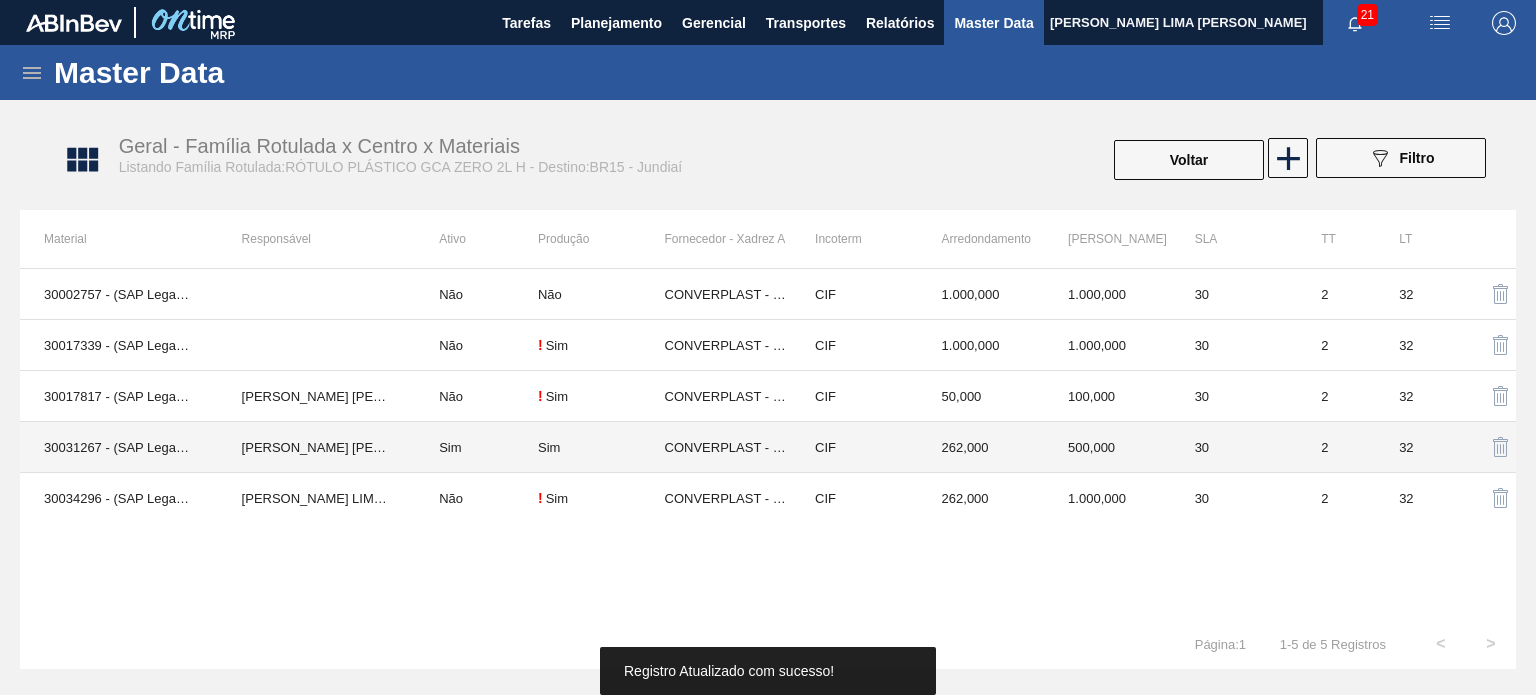 click on "Sim" at bounding box center [601, 447] 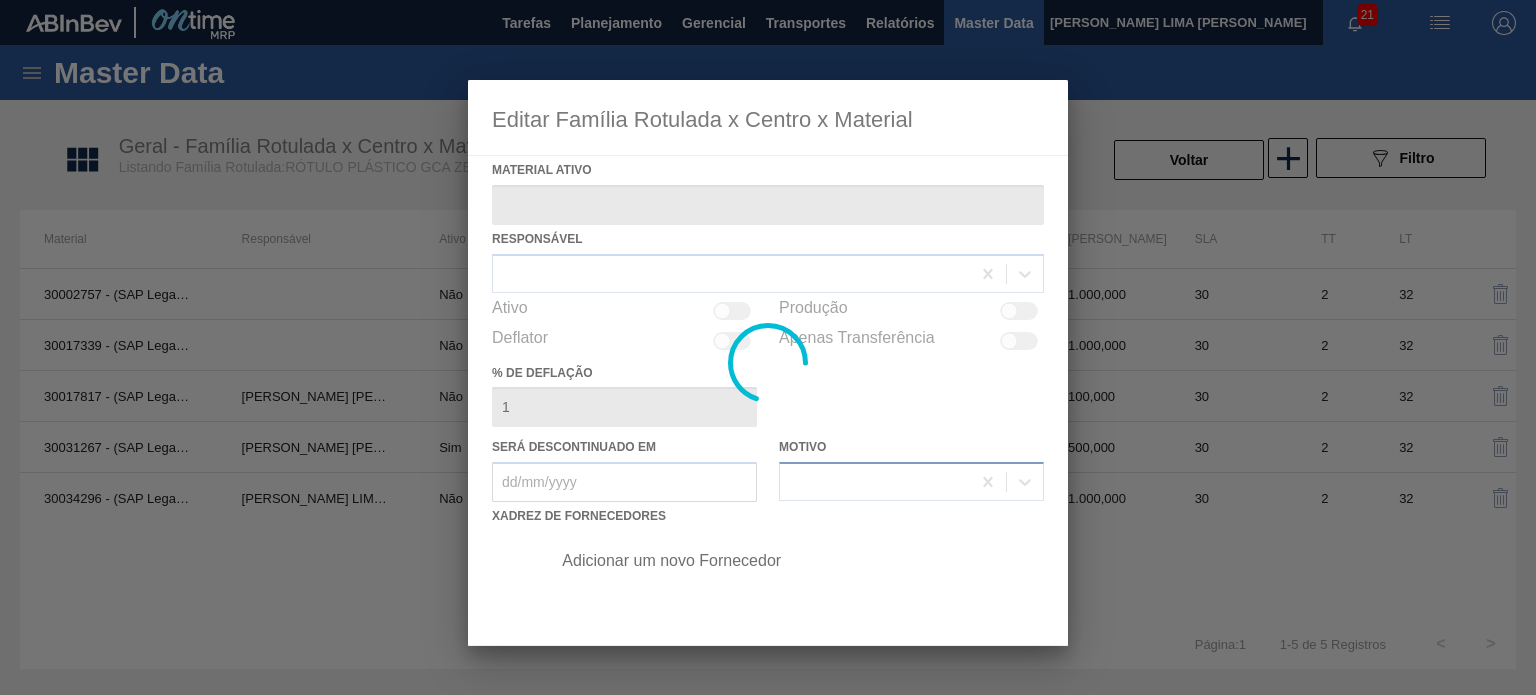 type on "30031267 - (SAP Legado: 50829486) - ROT PLAST 2L H GCAZ S/CLAIM REC NIV22" 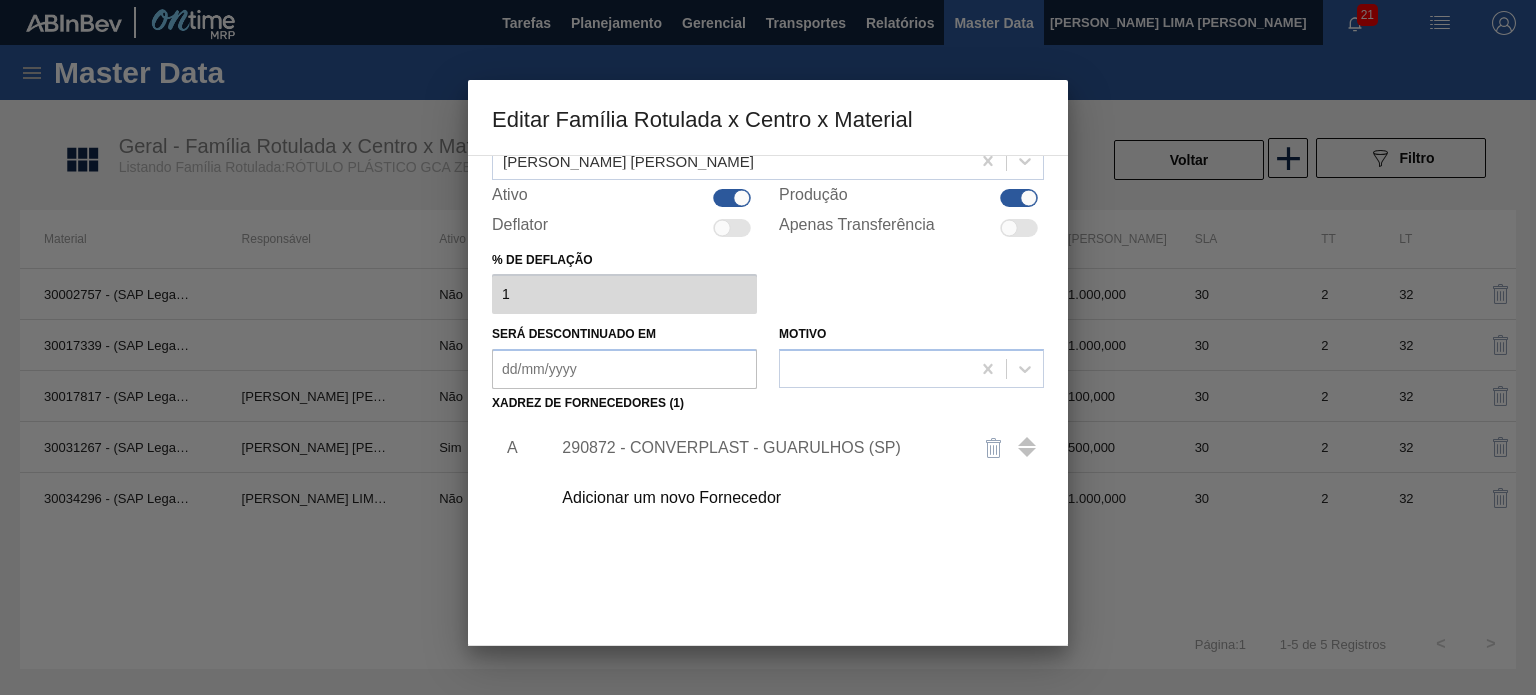 scroll, scrollTop: 200, scrollLeft: 0, axis: vertical 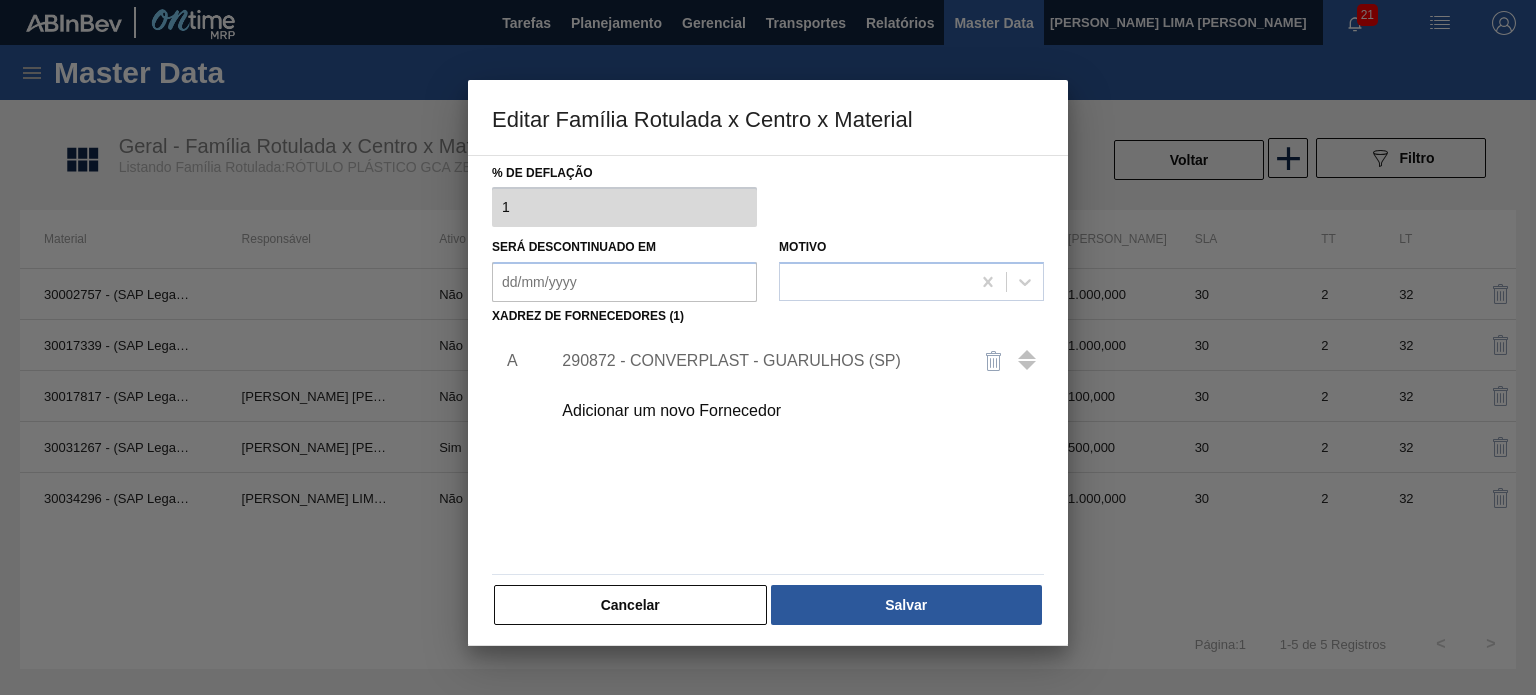 click on "290872 - CONVERPLAST - GUARULHOS (SP)" at bounding box center (758, 361) 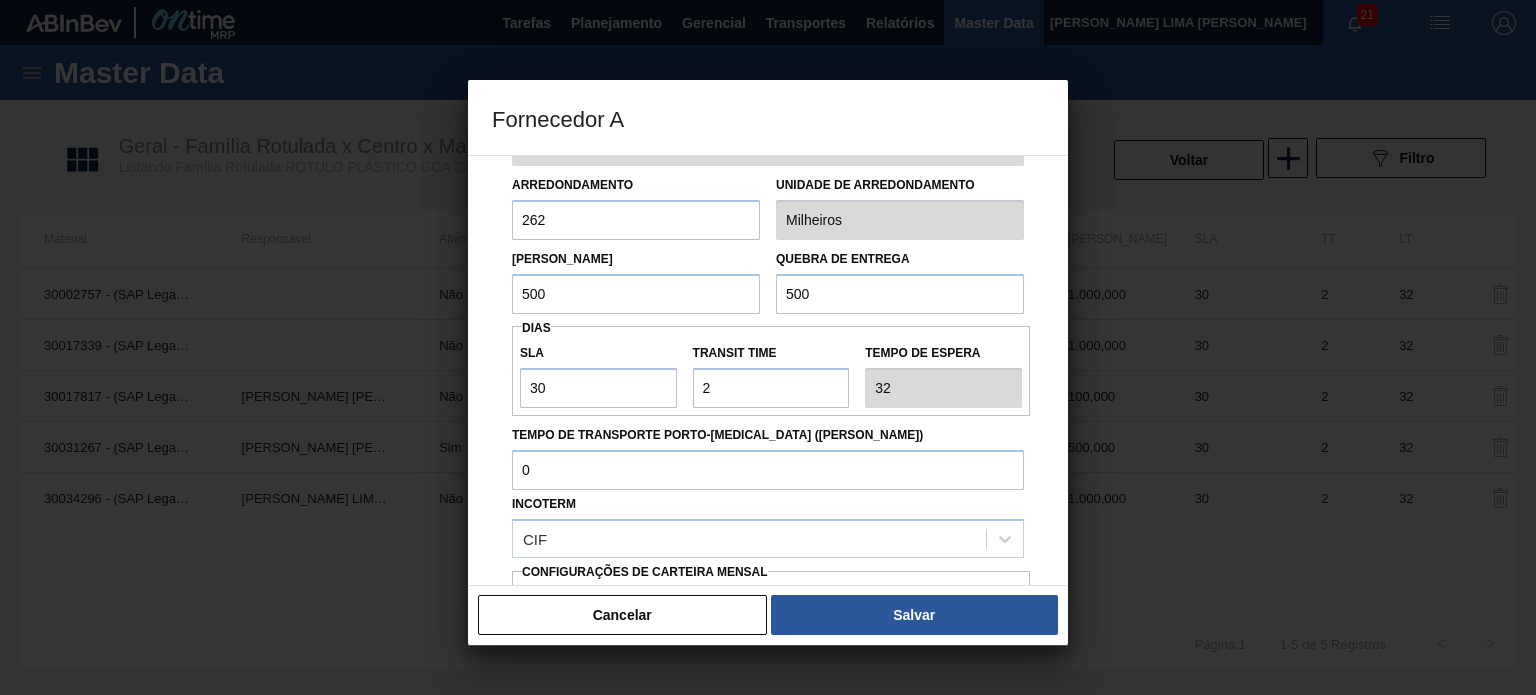 scroll, scrollTop: 0, scrollLeft: 0, axis: both 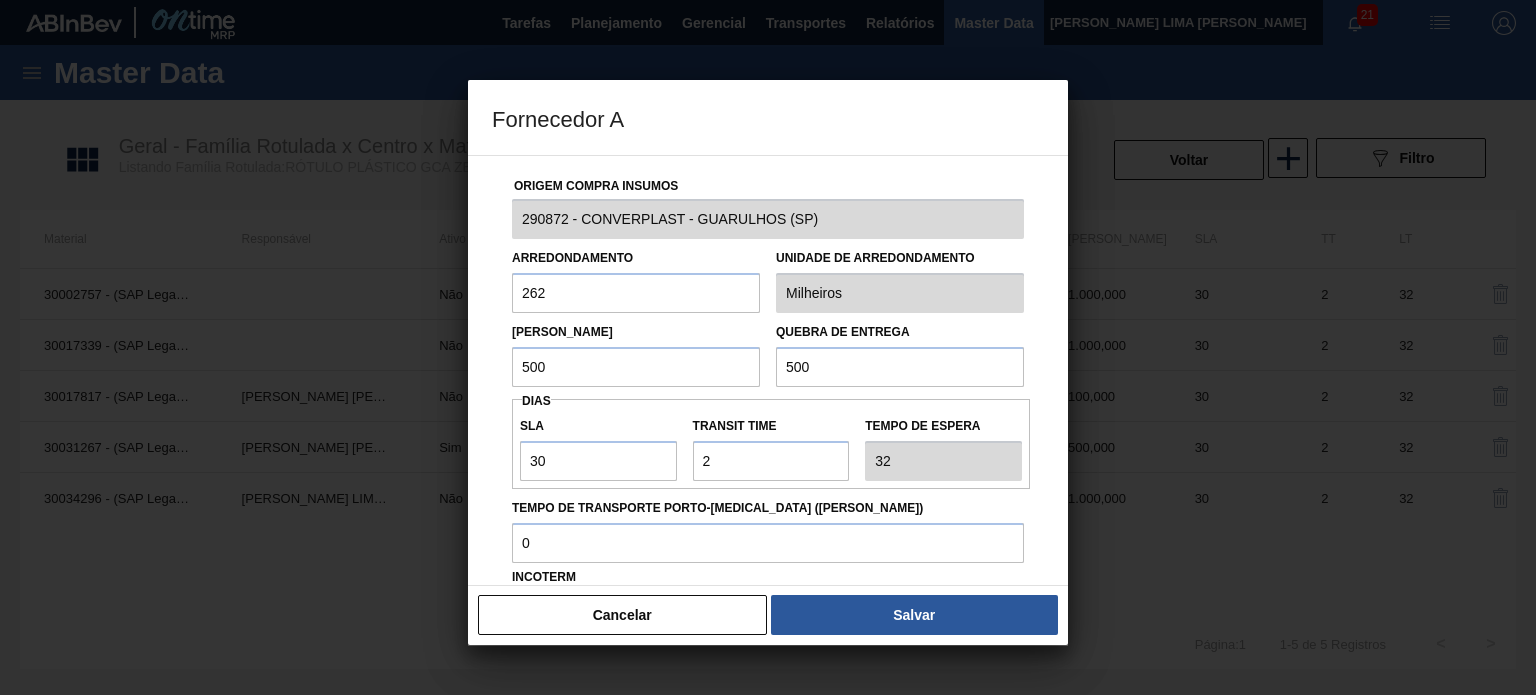 click on "Cancelar" at bounding box center [622, 615] 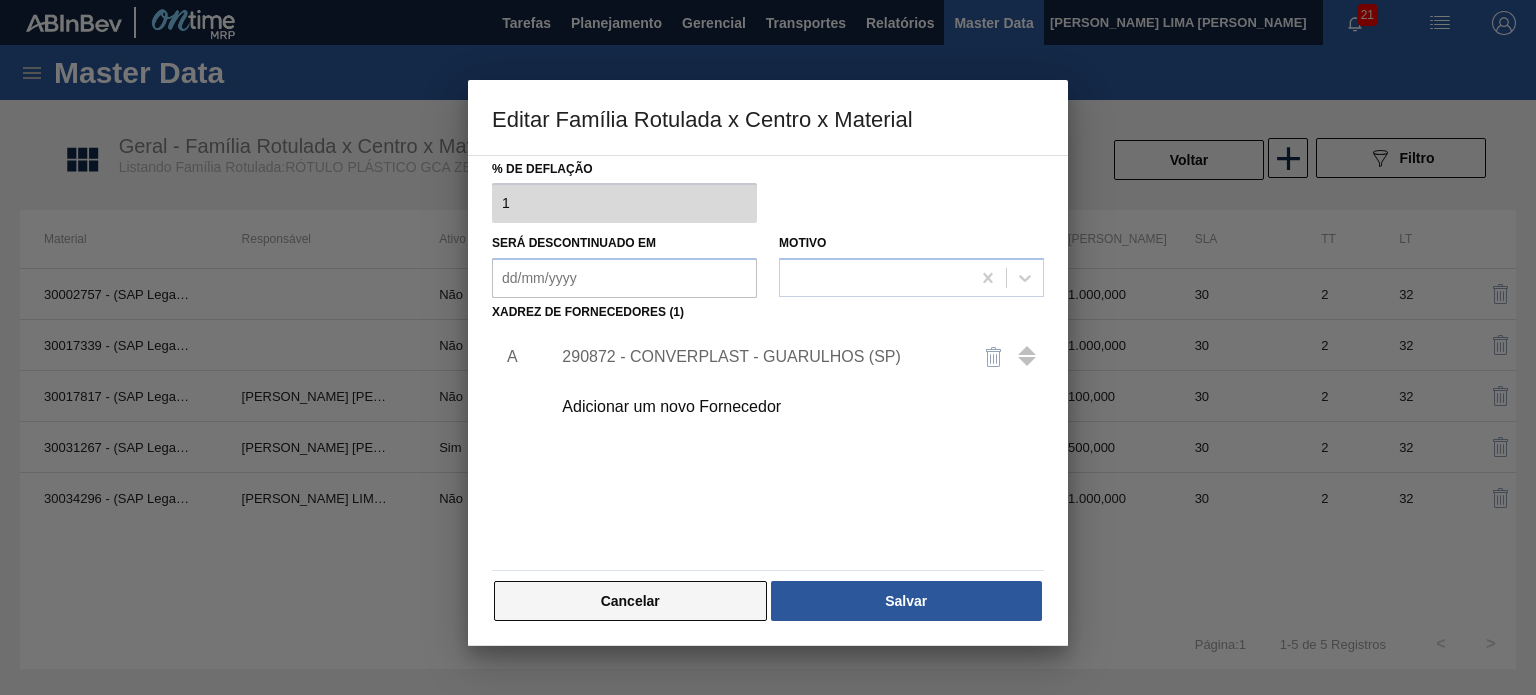 scroll, scrollTop: 204, scrollLeft: 0, axis: vertical 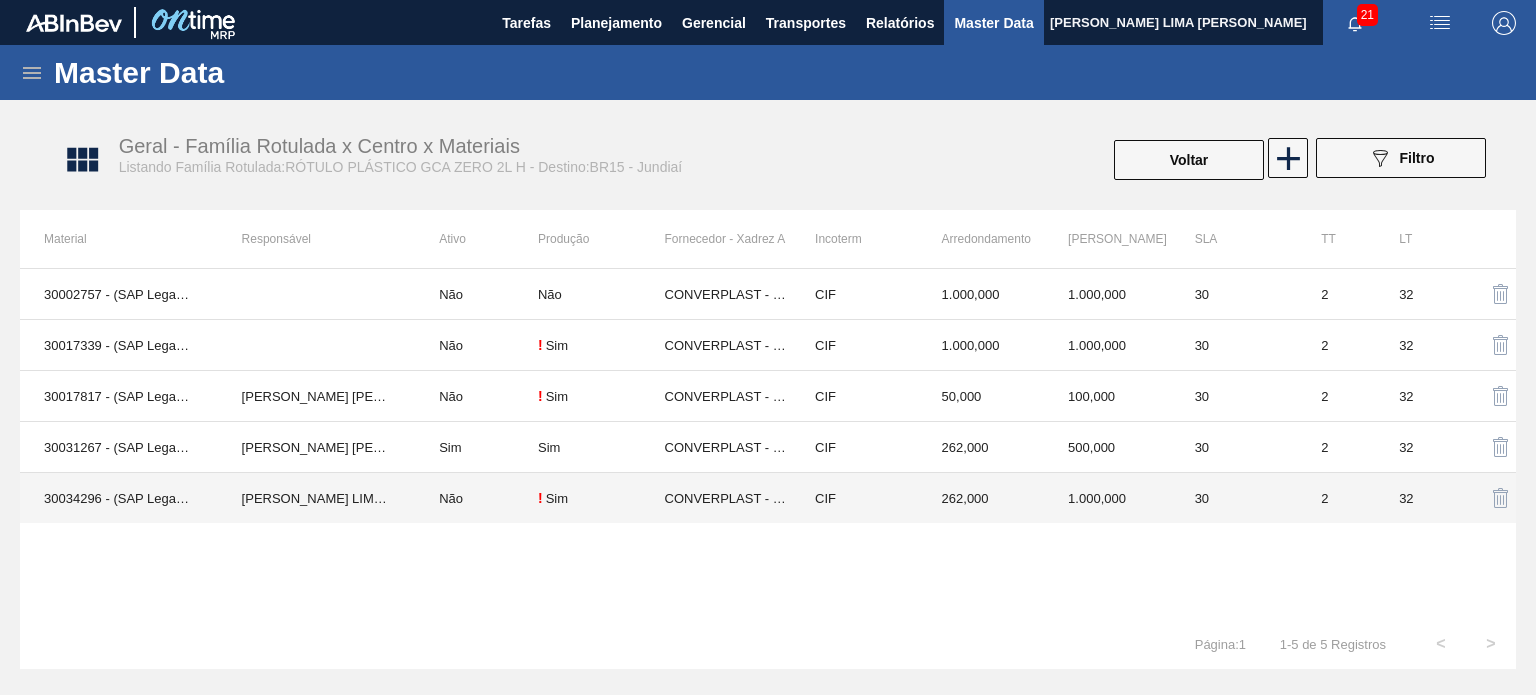 click on "CONVERPLAST - GUARULHOS (SP)" at bounding box center [728, 498] 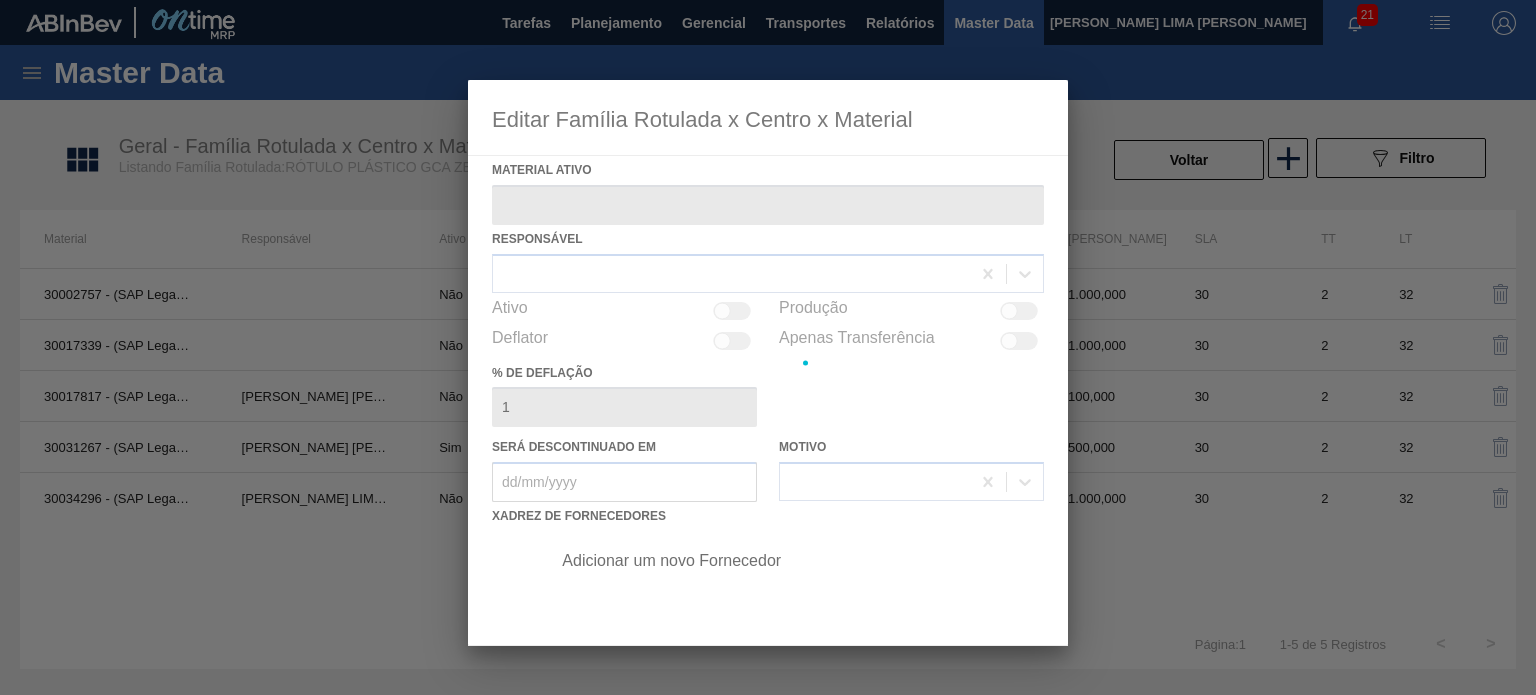 type on "30034296 - (SAP Legado: 50849211) - ROT PLAST 2L H GCAZ S CLAIM NIV25" 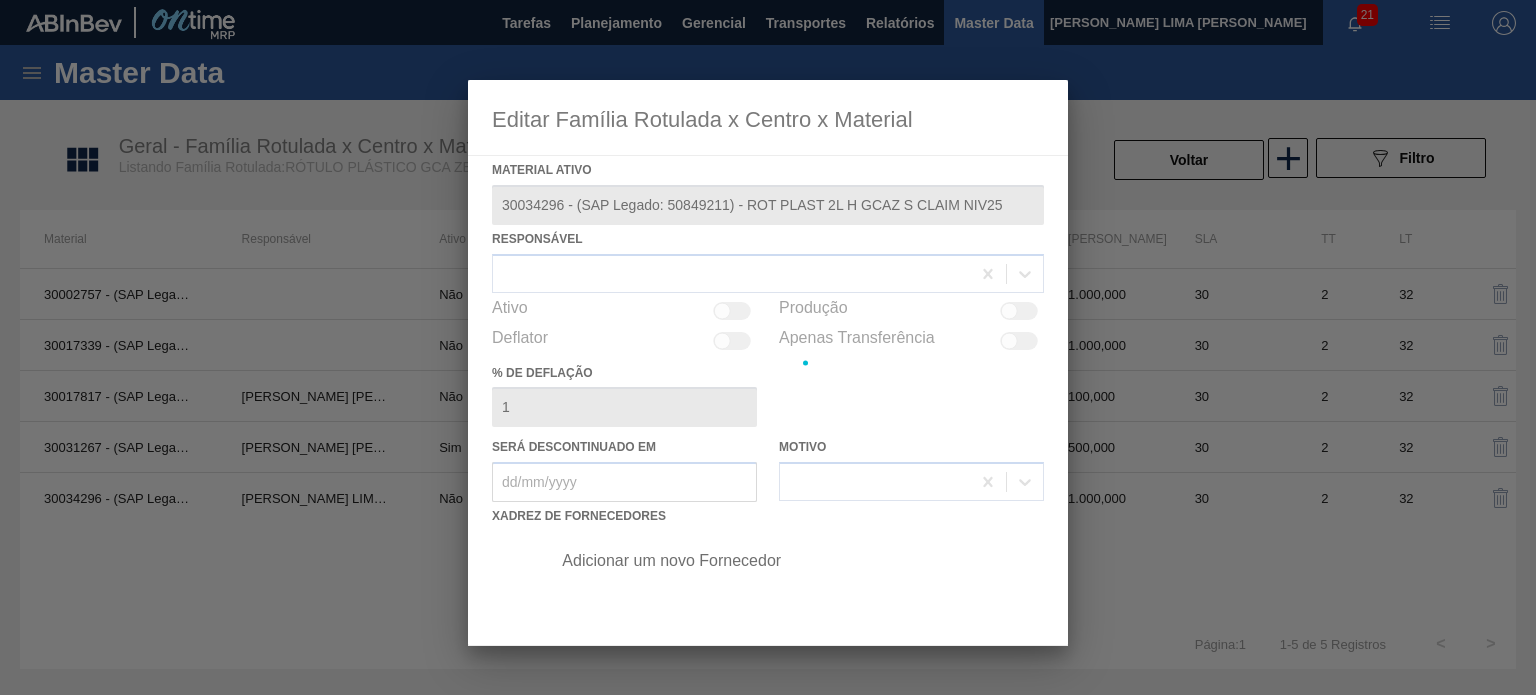 checkbox on "true" 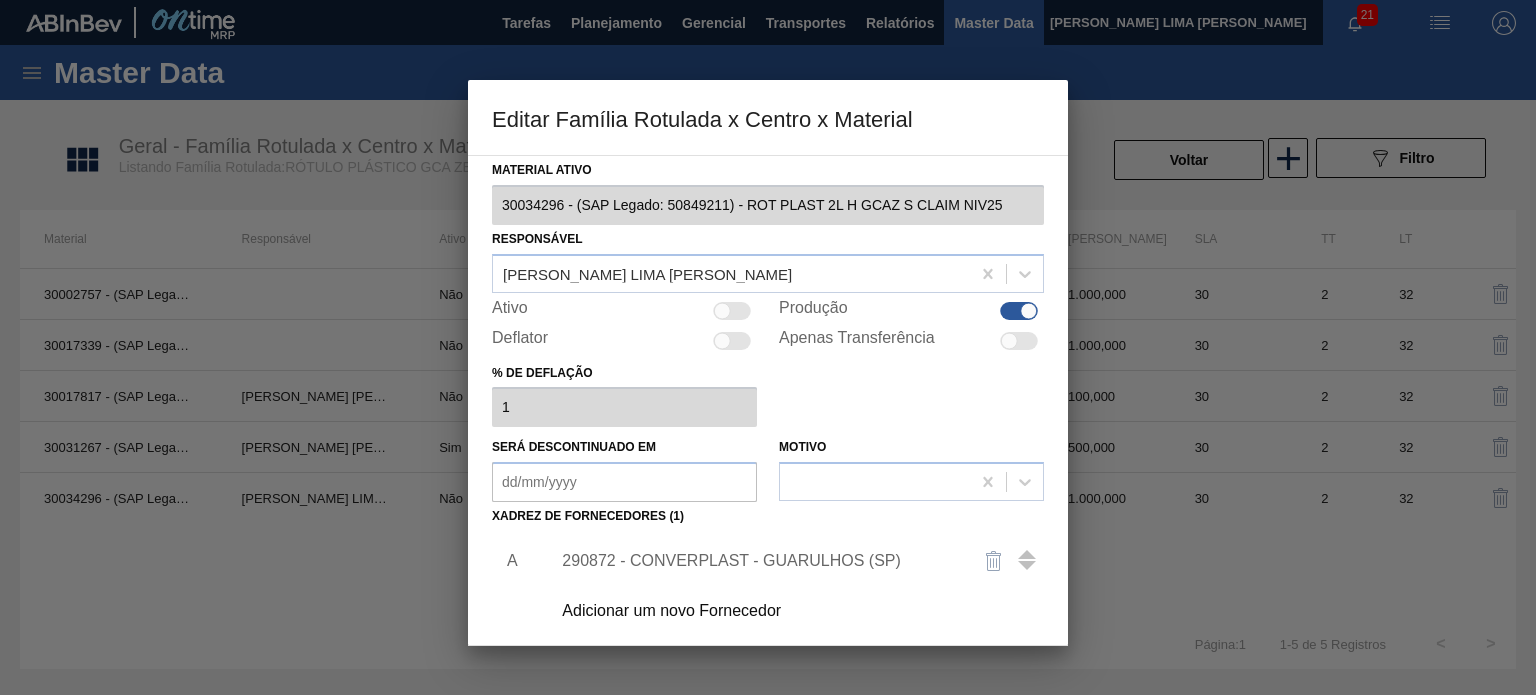 click on "290872 - CONVERPLAST - GUARULHOS (SP)" at bounding box center (791, 561) 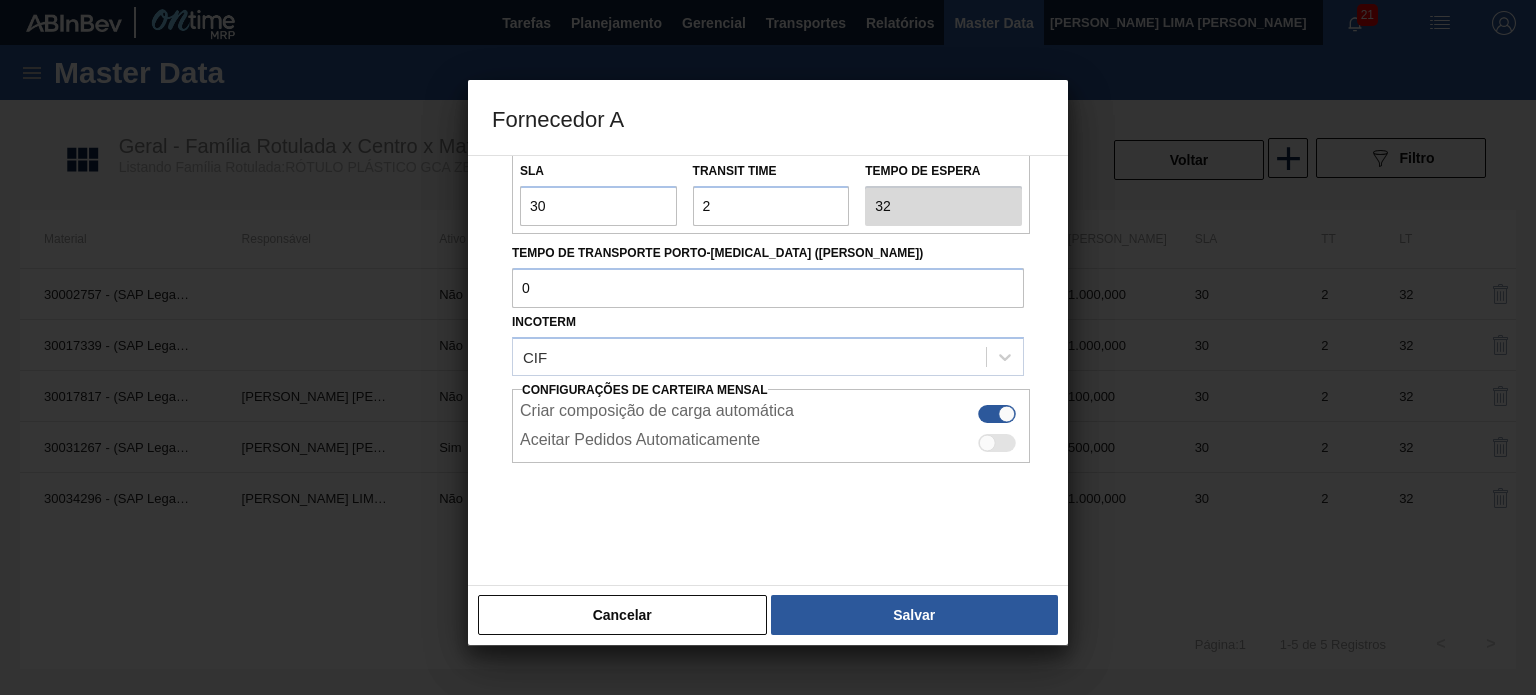 scroll, scrollTop: 0, scrollLeft: 0, axis: both 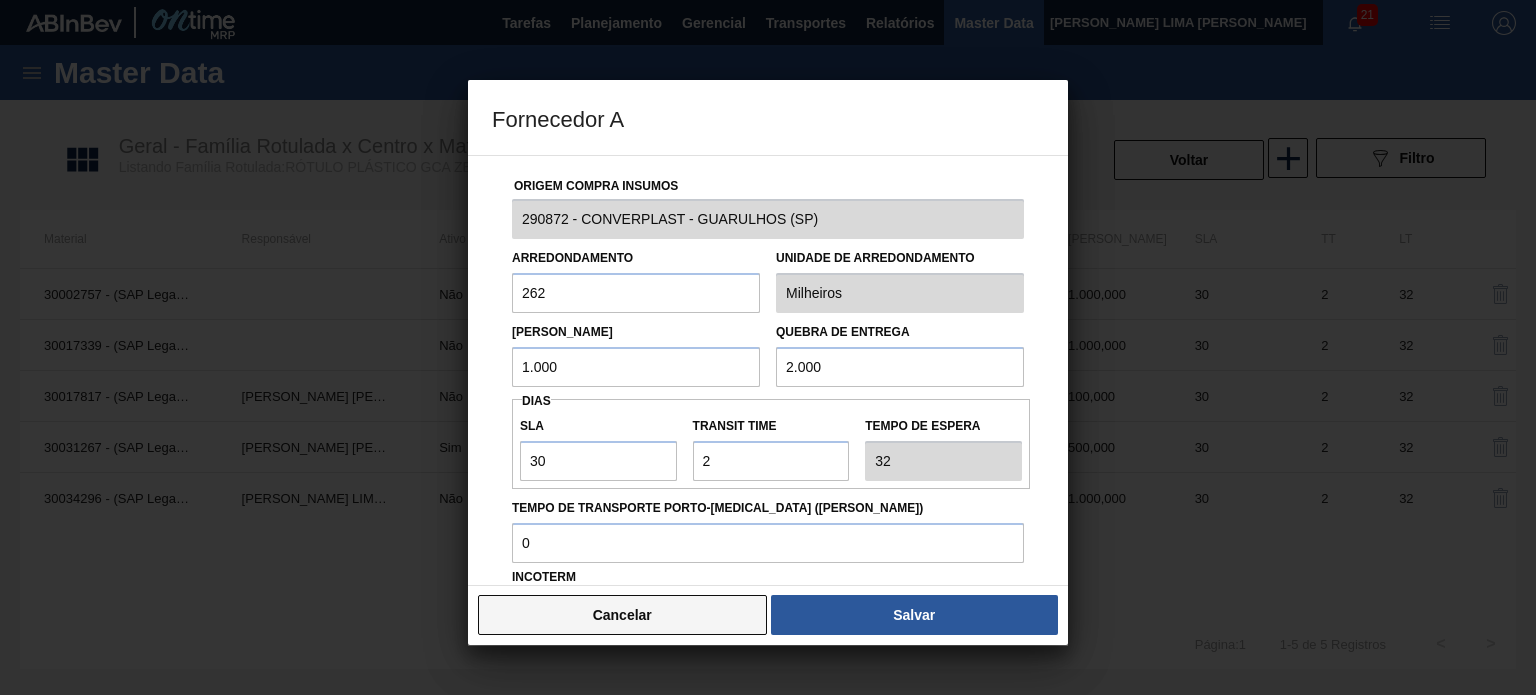 click on "Cancelar" at bounding box center (622, 615) 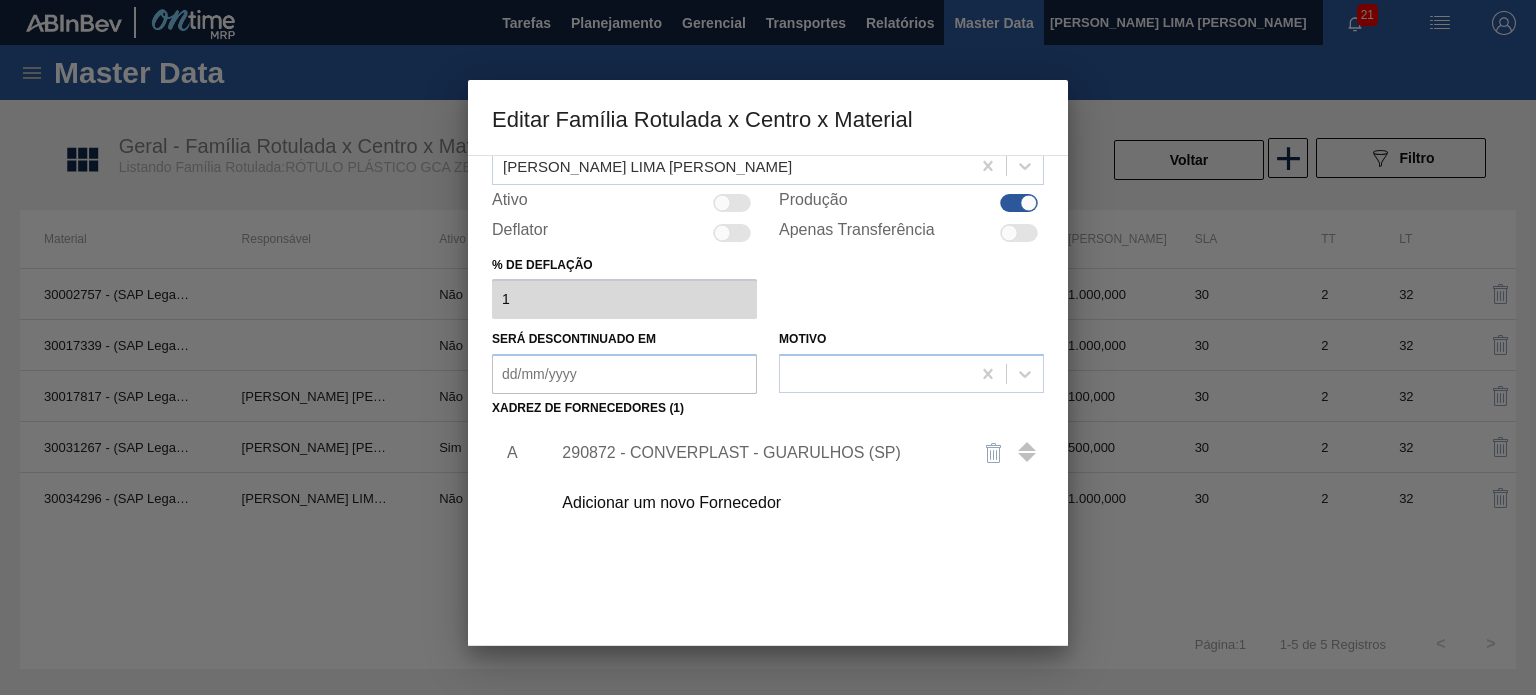 scroll, scrollTop: 204, scrollLeft: 0, axis: vertical 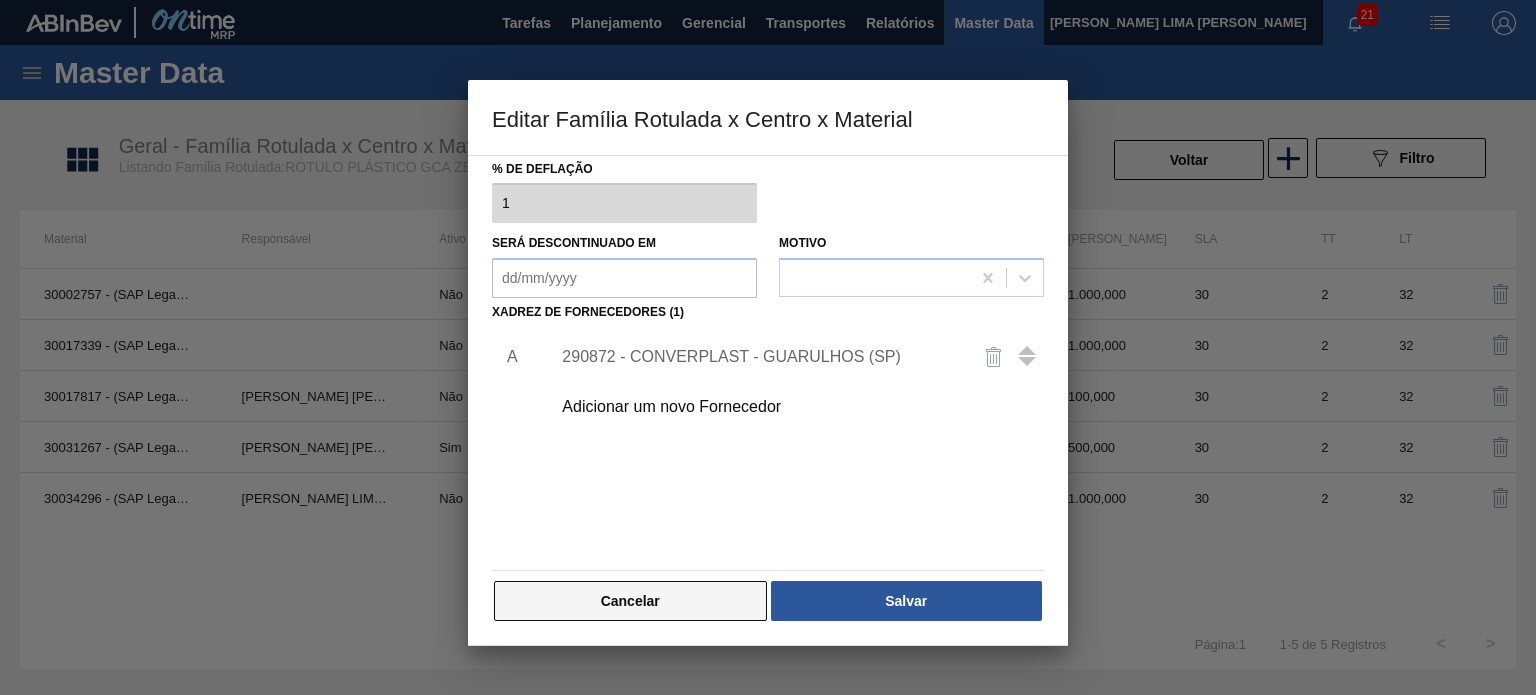 click on "Cancelar" at bounding box center [630, 601] 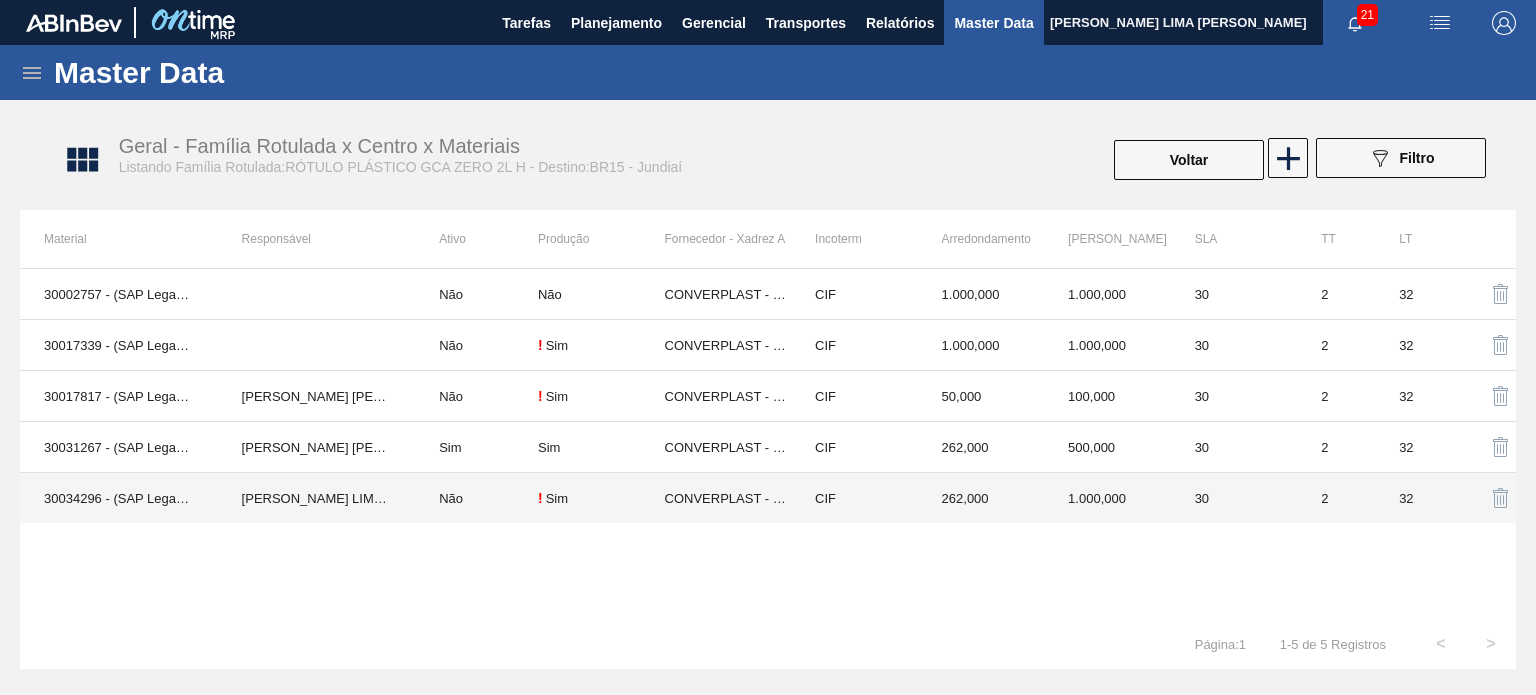 click on "CONVERPLAST - GUARULHOS (SP)" at bounding box center [728, 447] 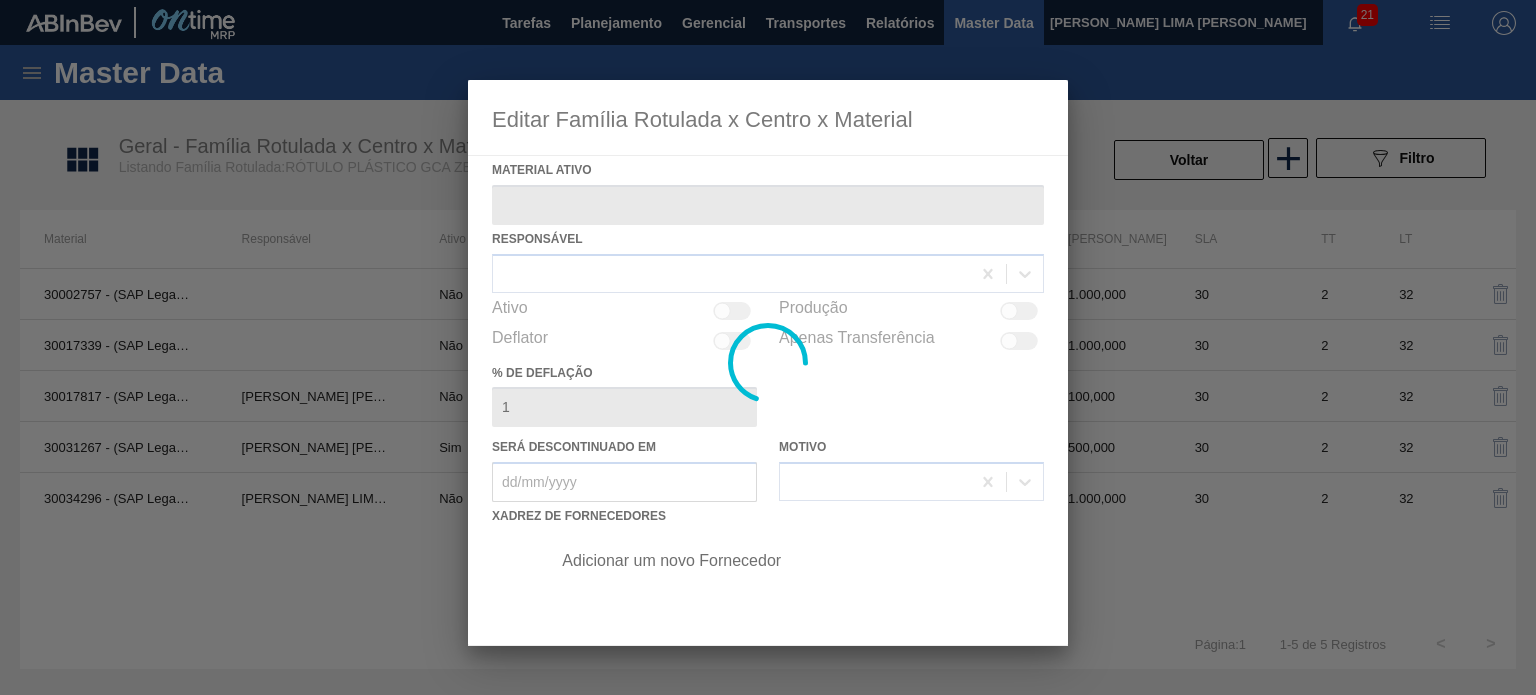 type on "30031267 - (SAP Legado: 50829486) - ROT PLAST 2L H GCAZ S/CLAIM REC NIV22" 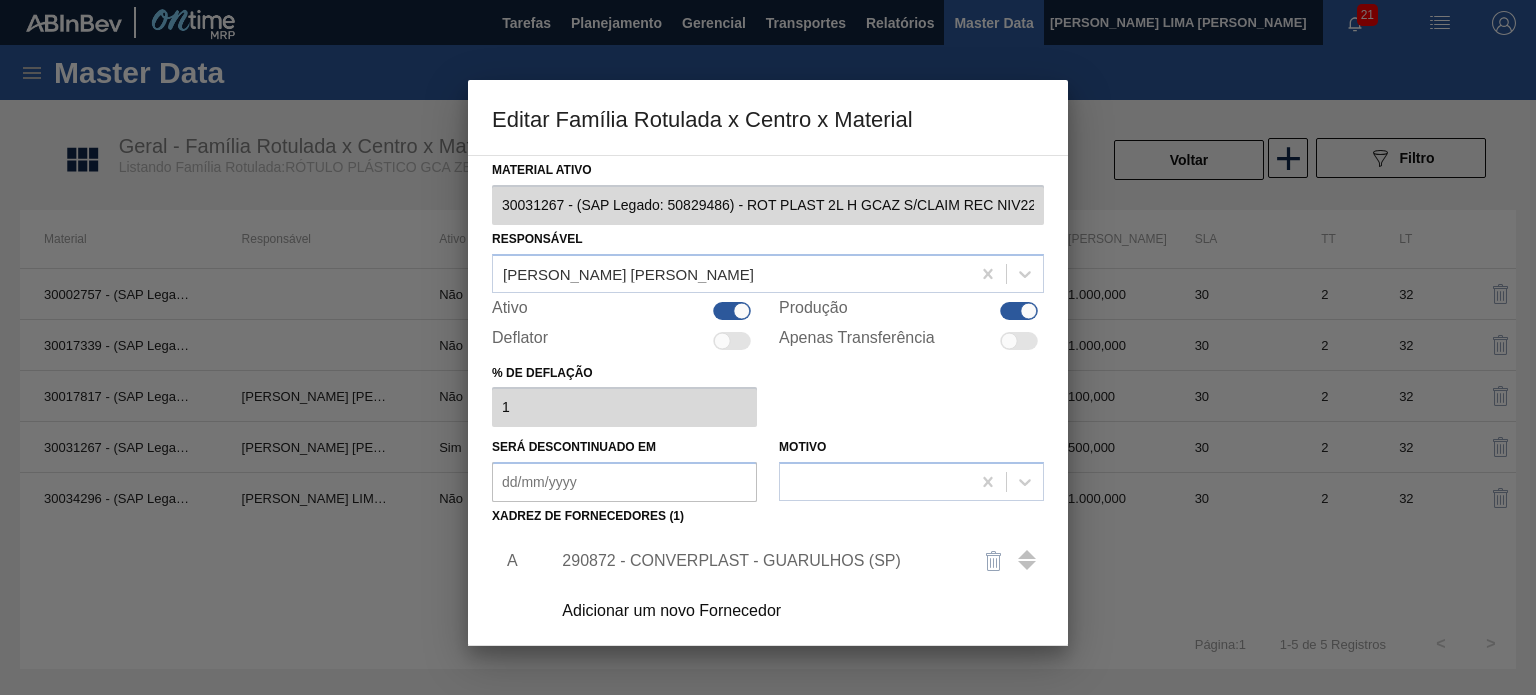 click at bounding box center [768, 347] 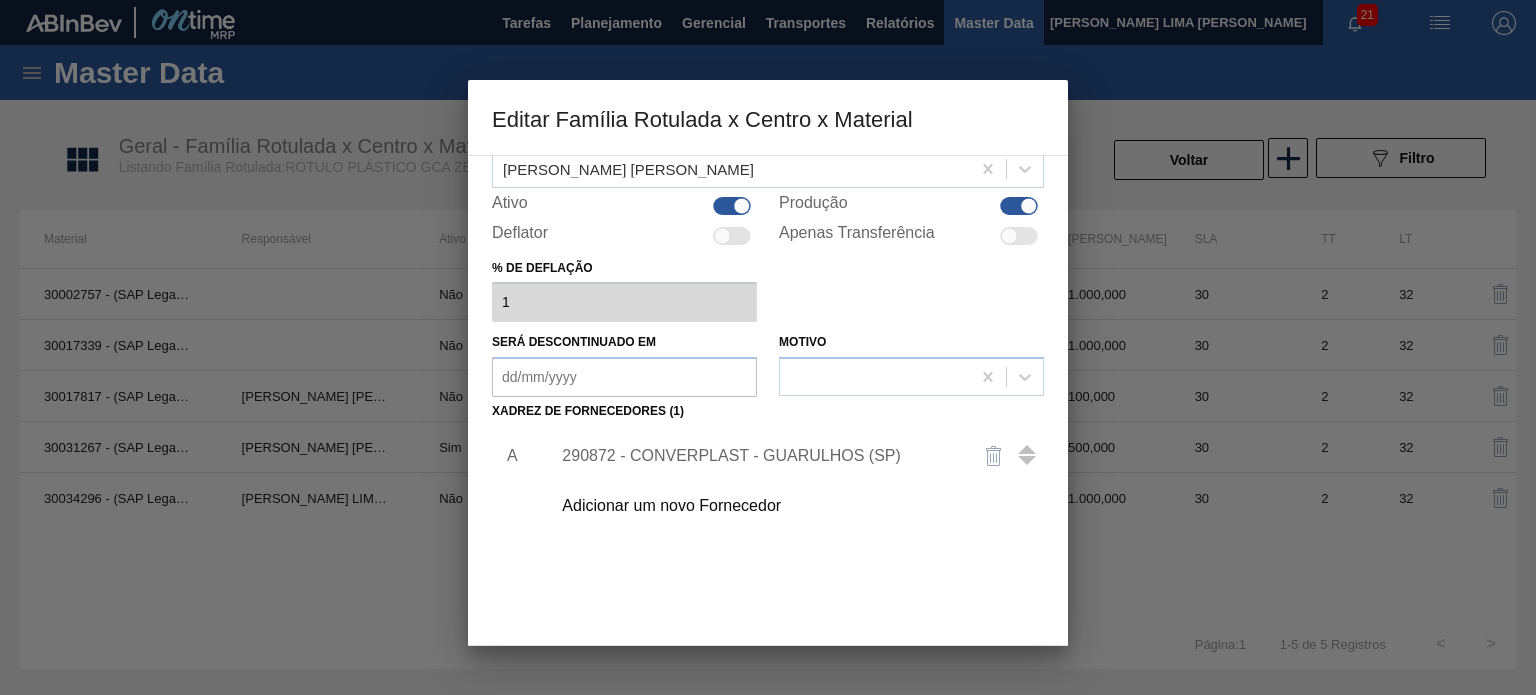 scroll, scrollTop: 204, scrollLeft: 0, axis: vertical 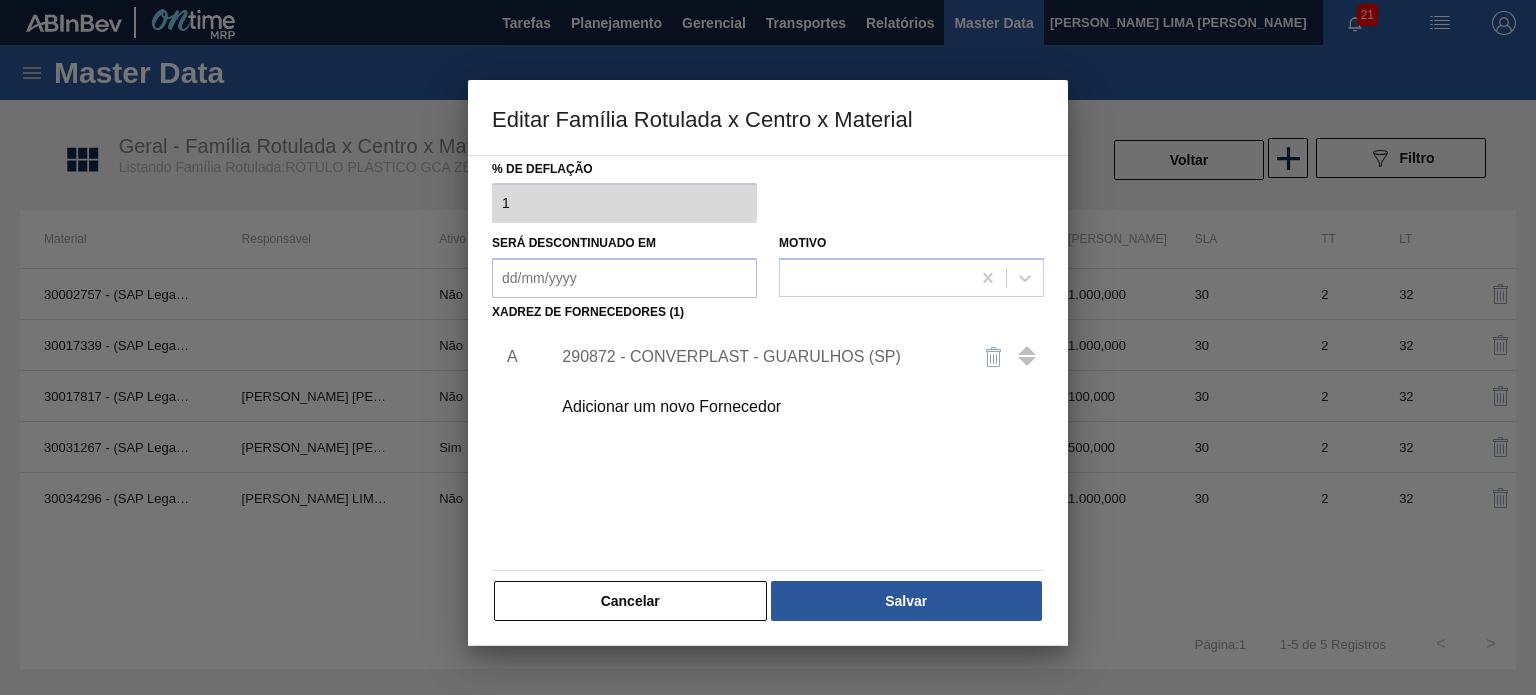 click on "Cancelar" at bounding box center (630, 601) 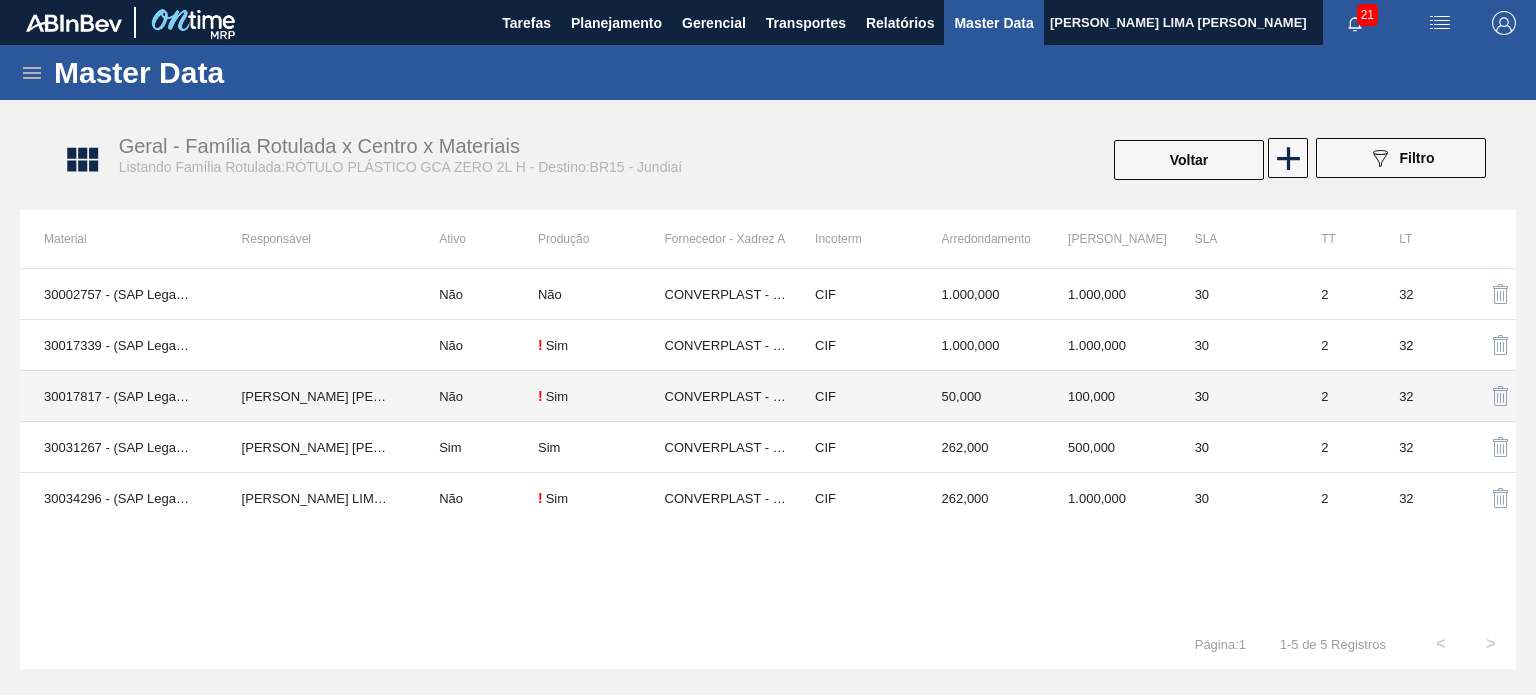 click on "! Sim" at bounding box center [601, 396] 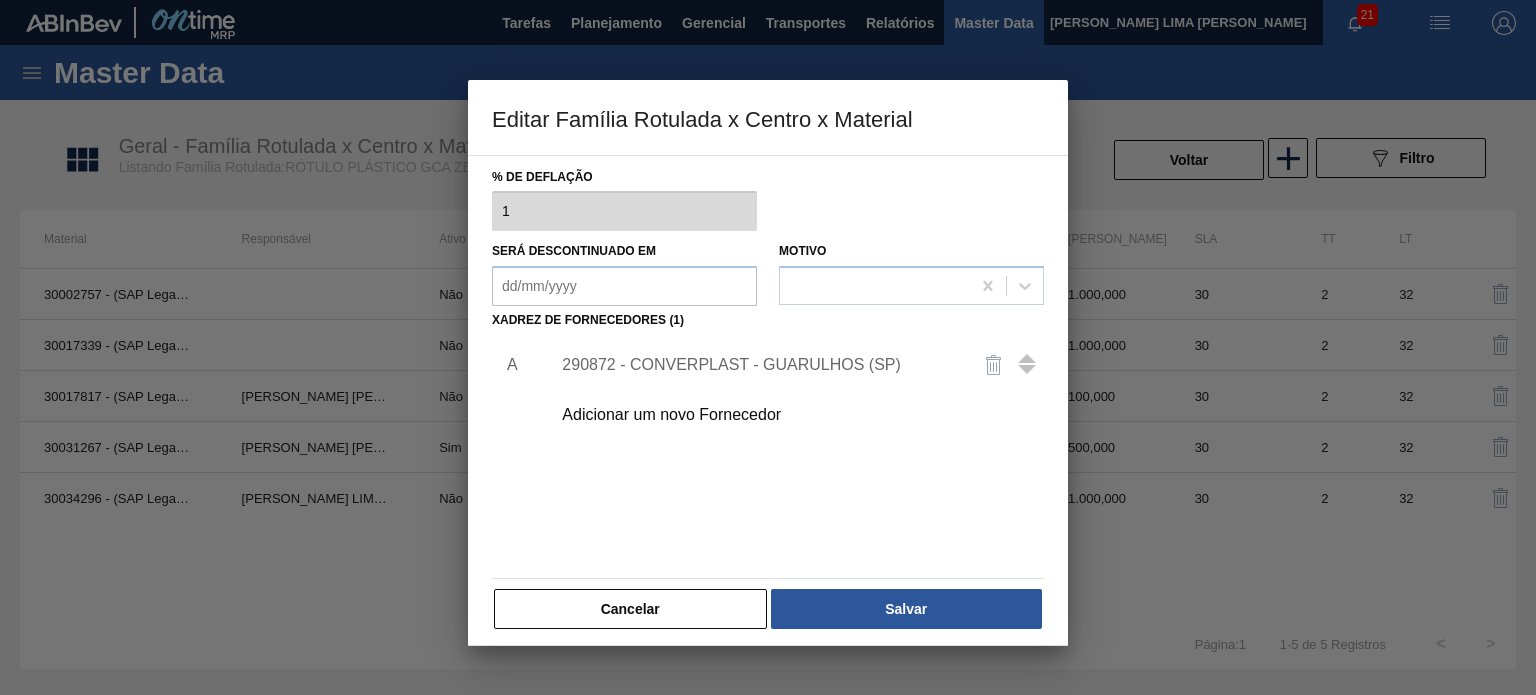 scroll, scrollTop: 200, scrollLeft: 0, axis: vertical 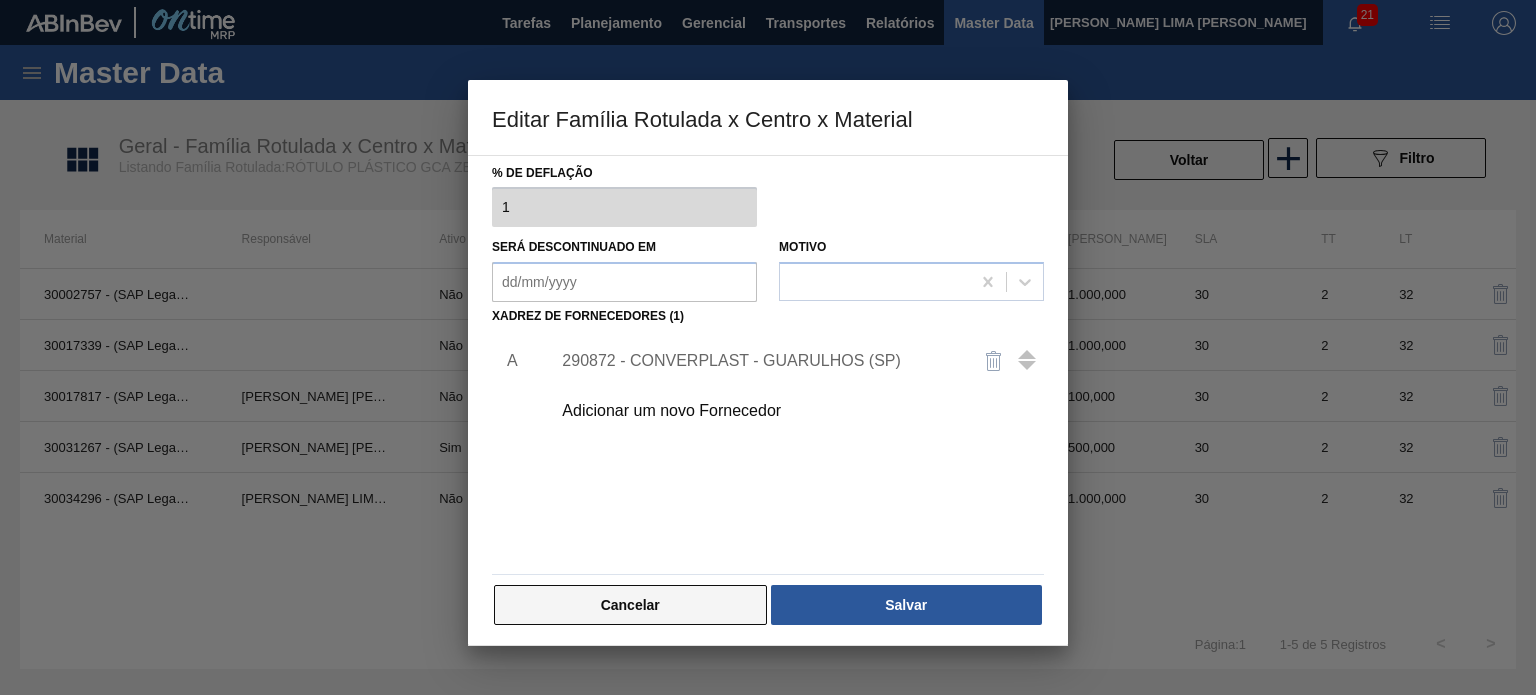 click on "Cancelar" at bounding box center [630, 605] 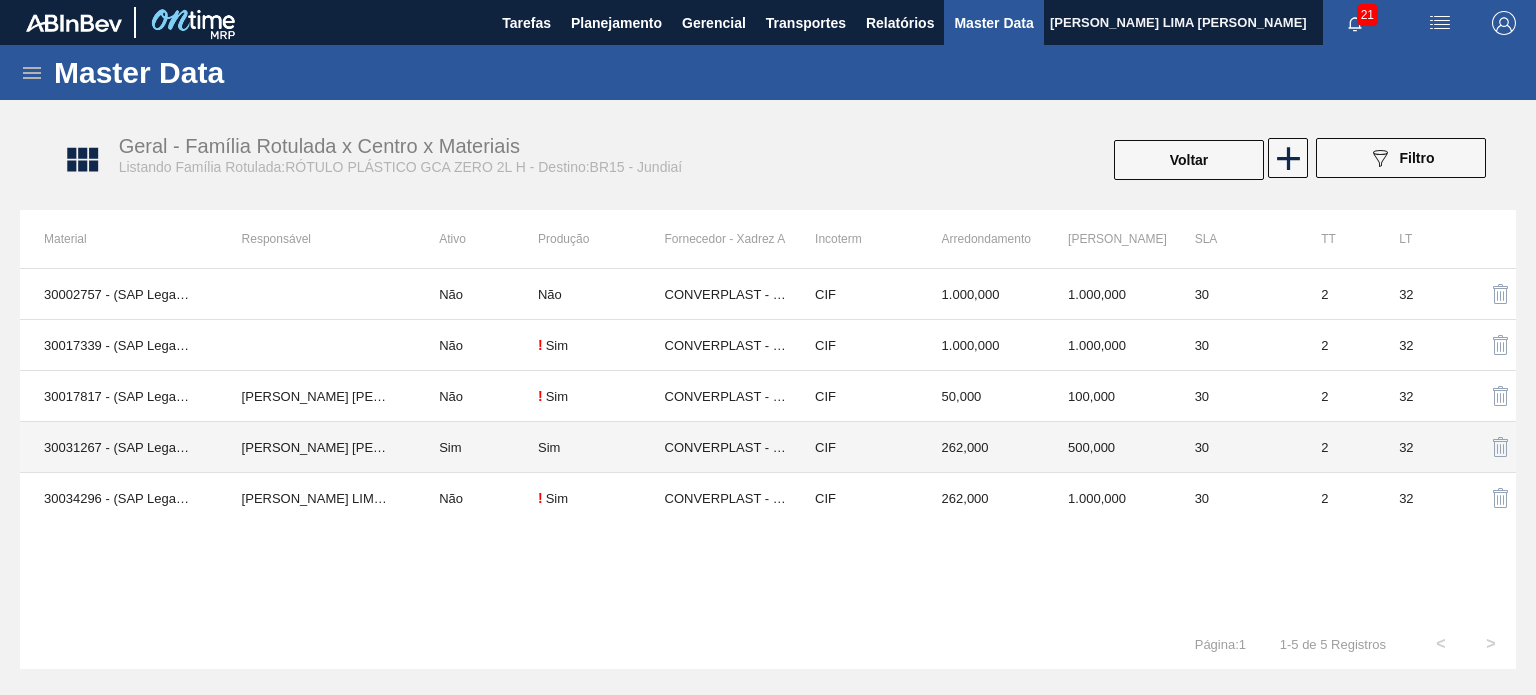 click on "Sim" at bounding box center (601, 447) 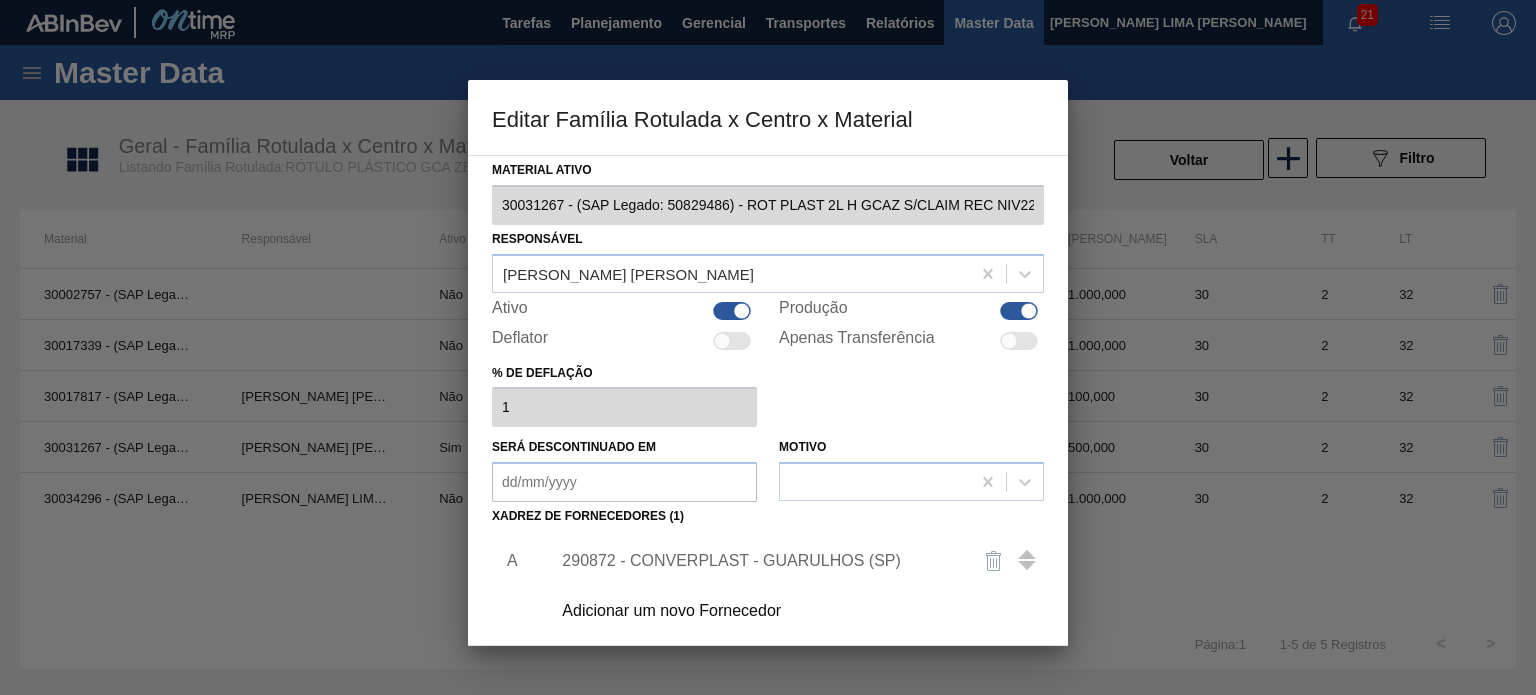 click at bounding box center [732, 311] 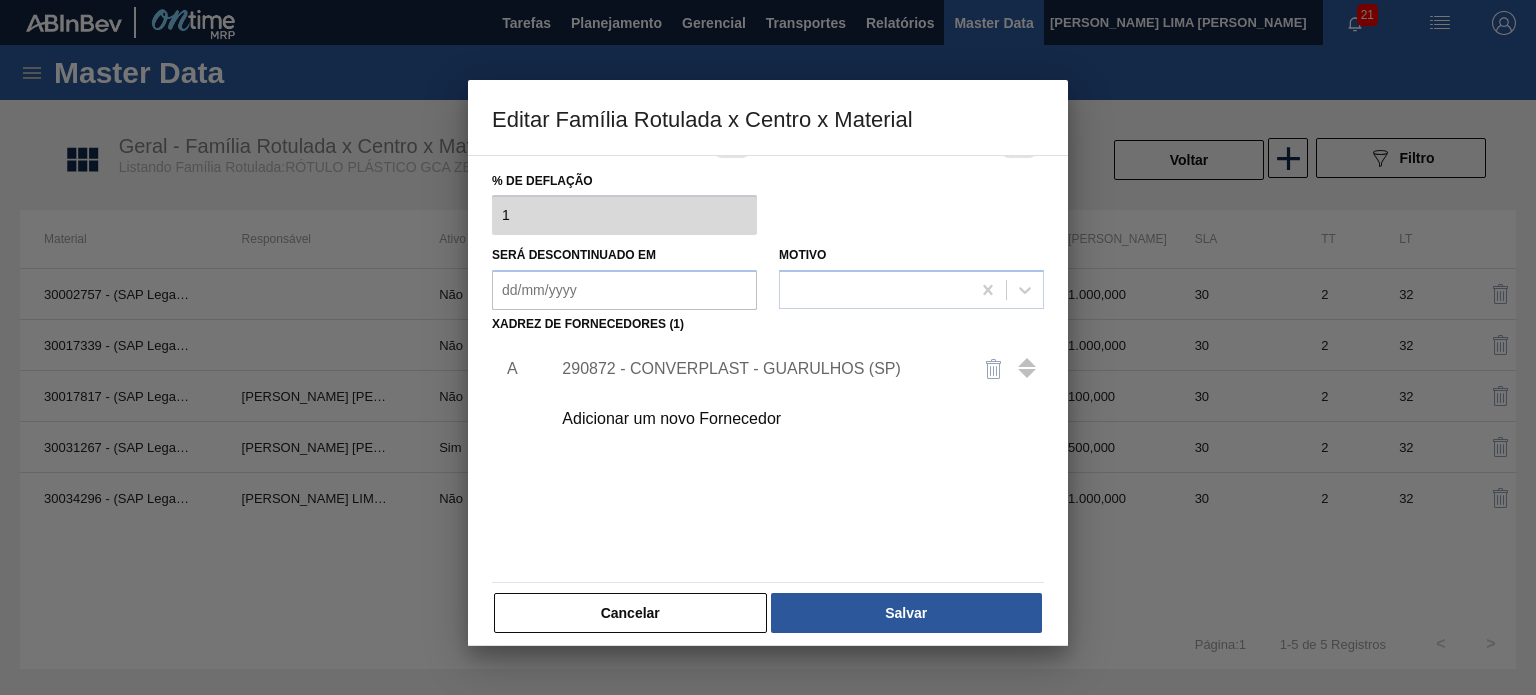 scroll, scrollTop: 200, scrollLeft: 0, axis: vertical 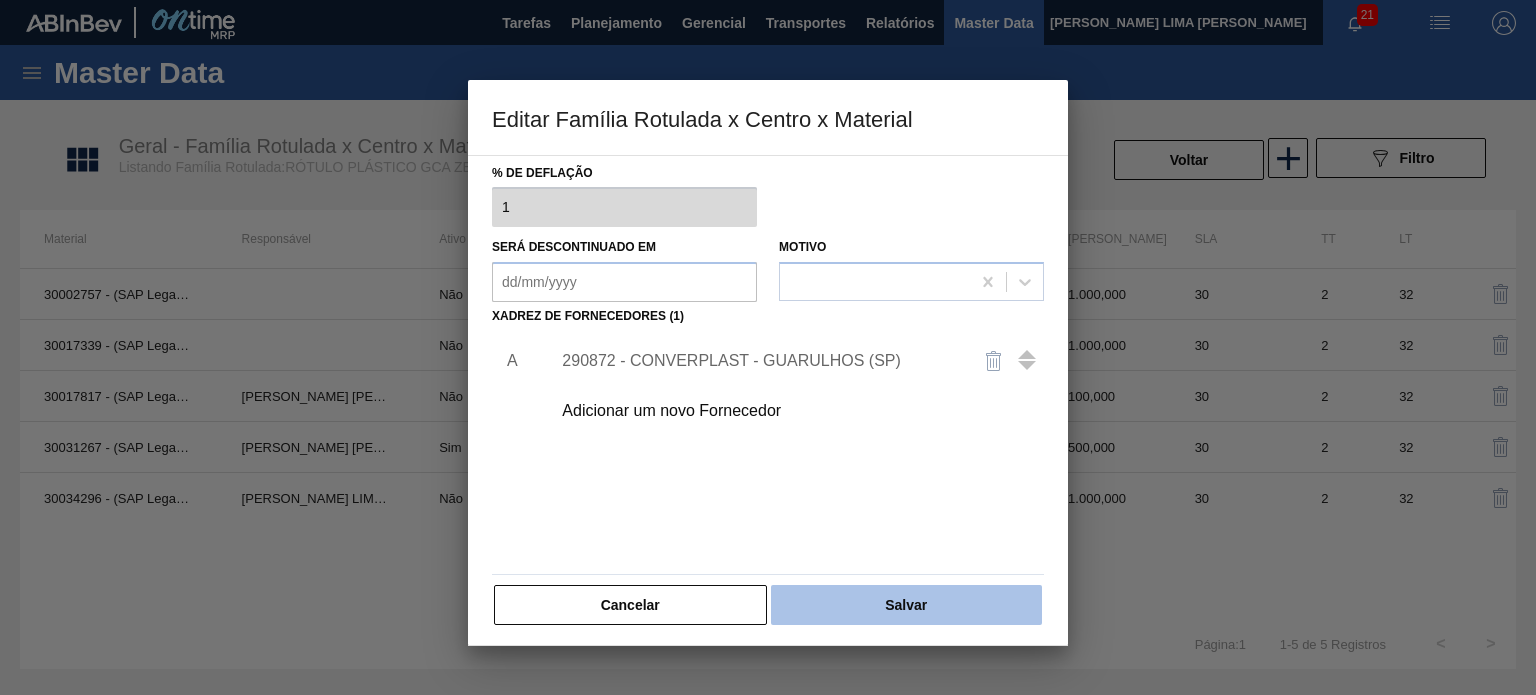 click on "Salvar" at bounding box center (906, 605) 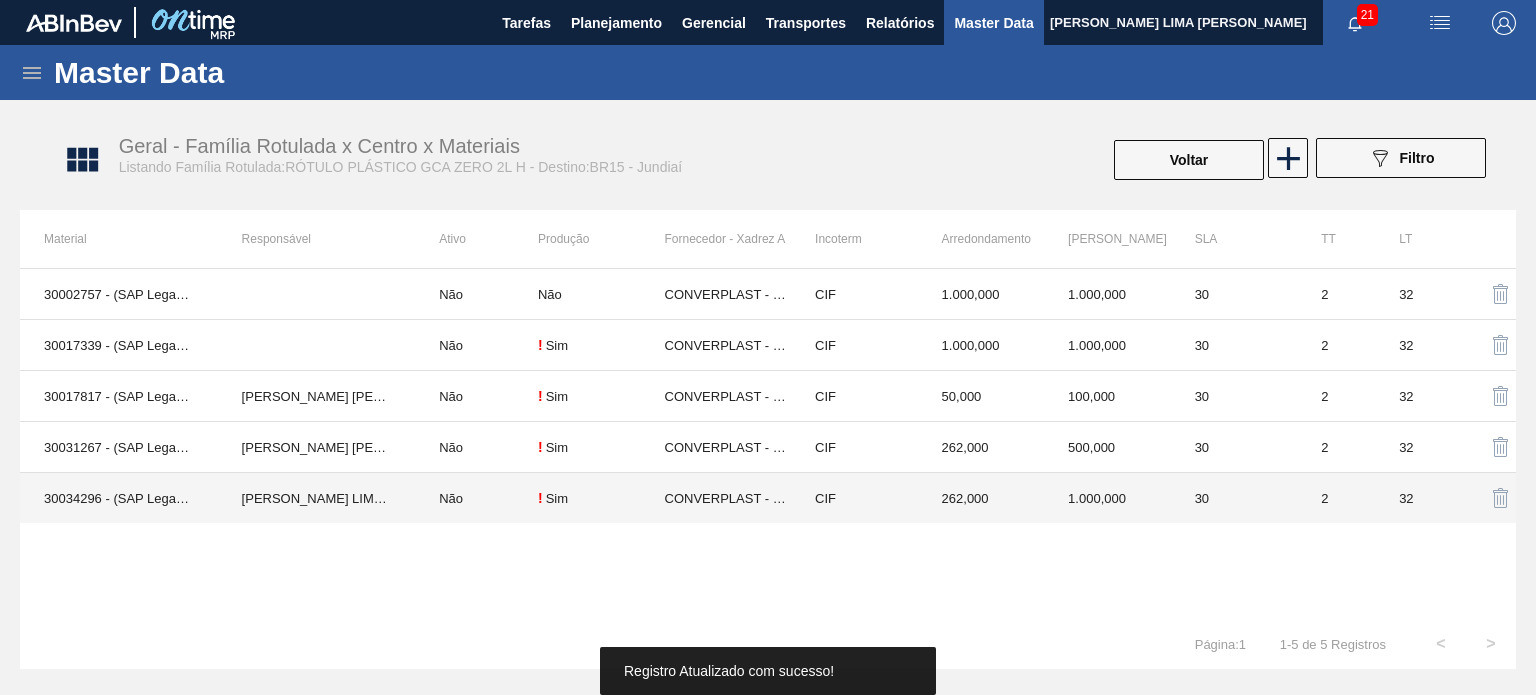 click on "CONVERPLAST - GUARULHOS (SP)" at bounding box center [728, 498] 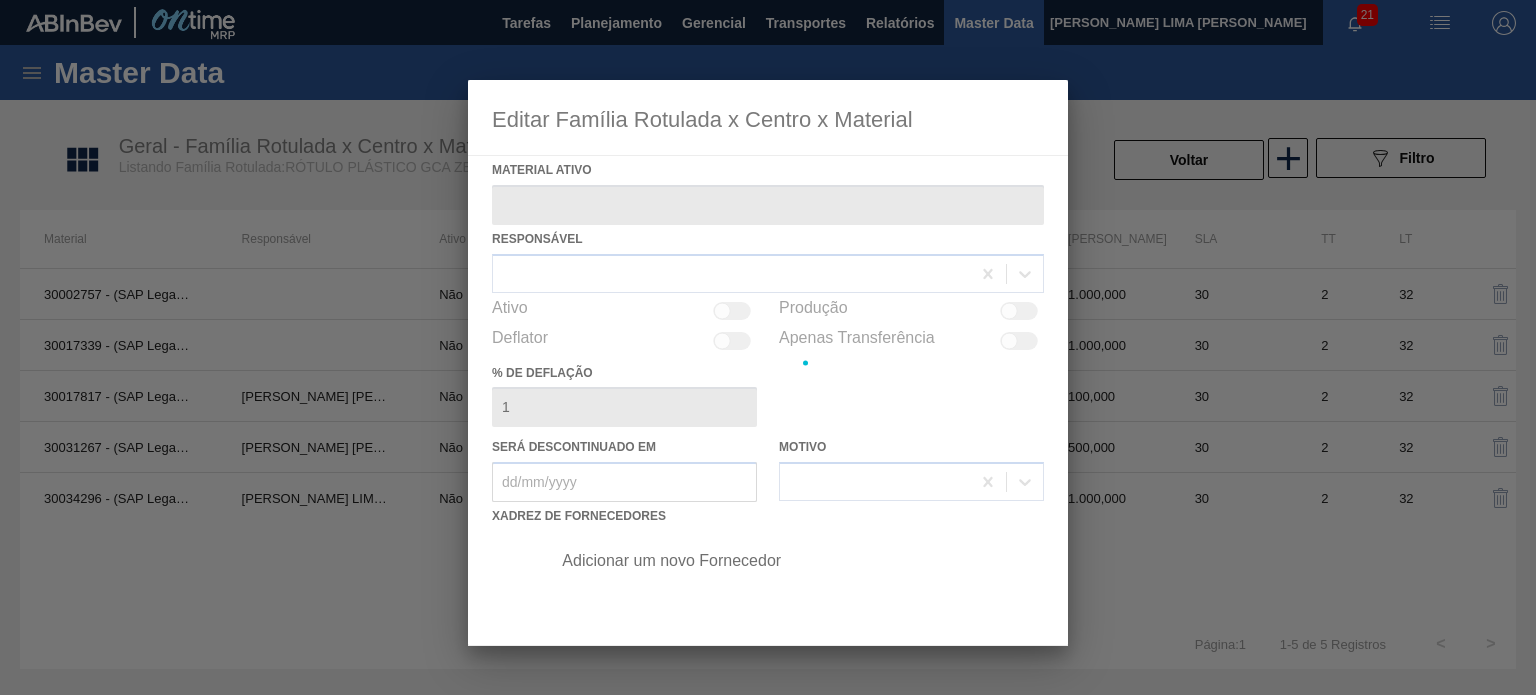 type on "30034296 - (SAP Legado: 50849211) - ROT PLAST 2L H GCAZ S CLAIM NIV25" 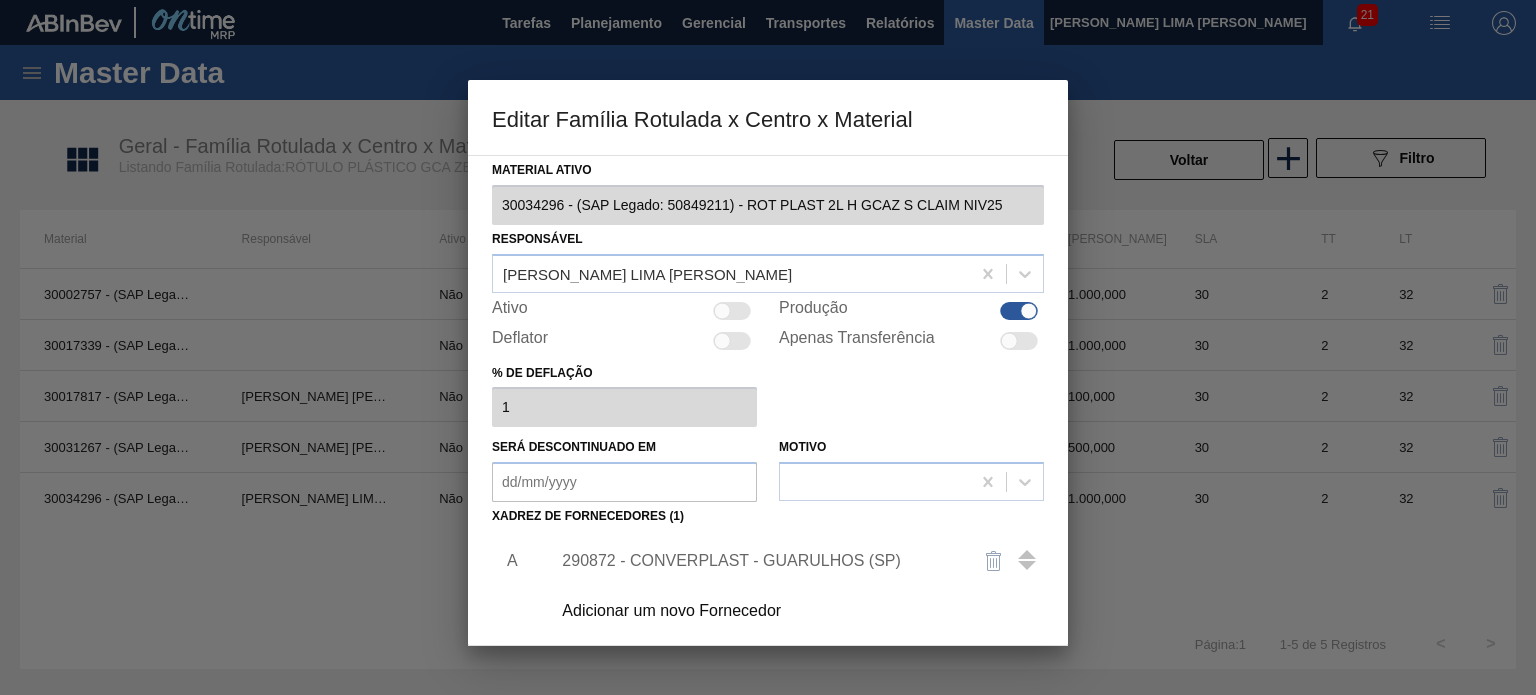 click on "Ativo" at bounding box center (624, 311) 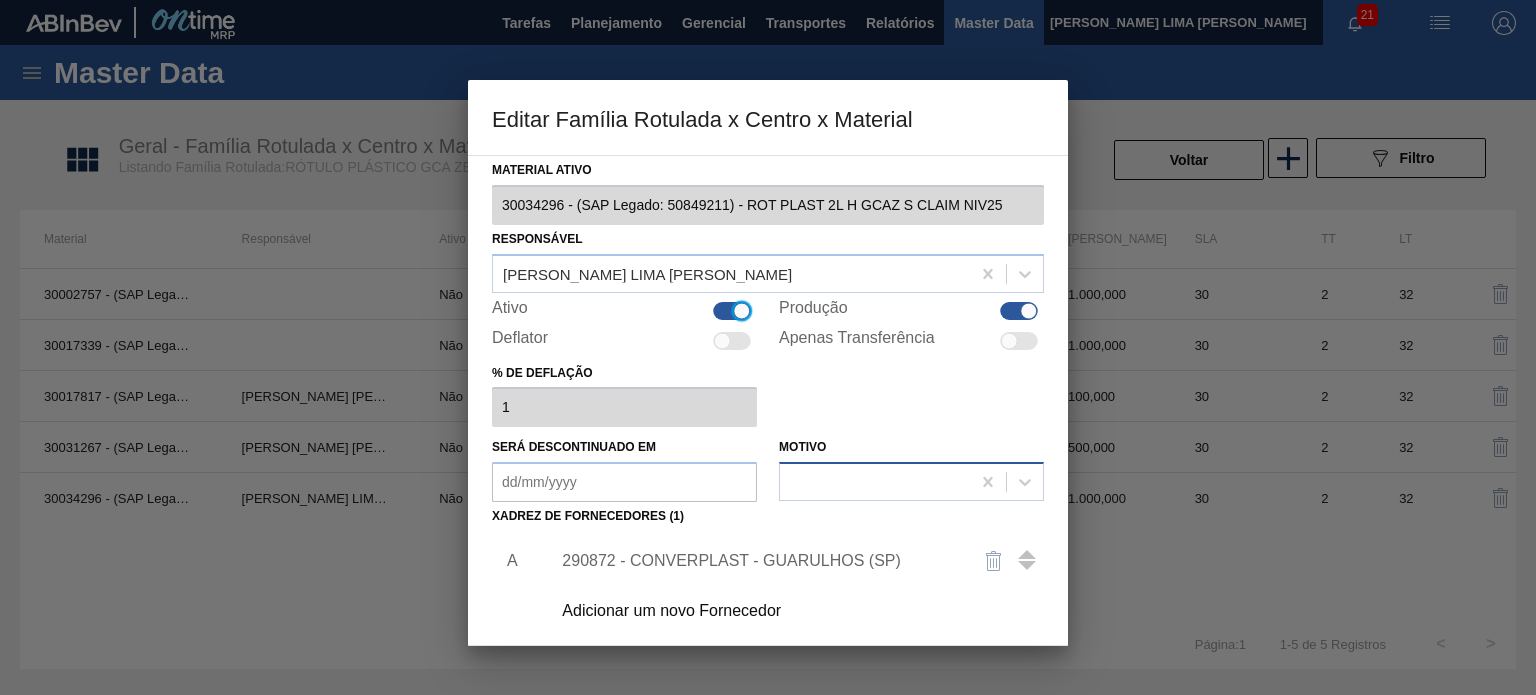 scroll, scrollTop: 204, scrollLeft: 0, axis: vertical 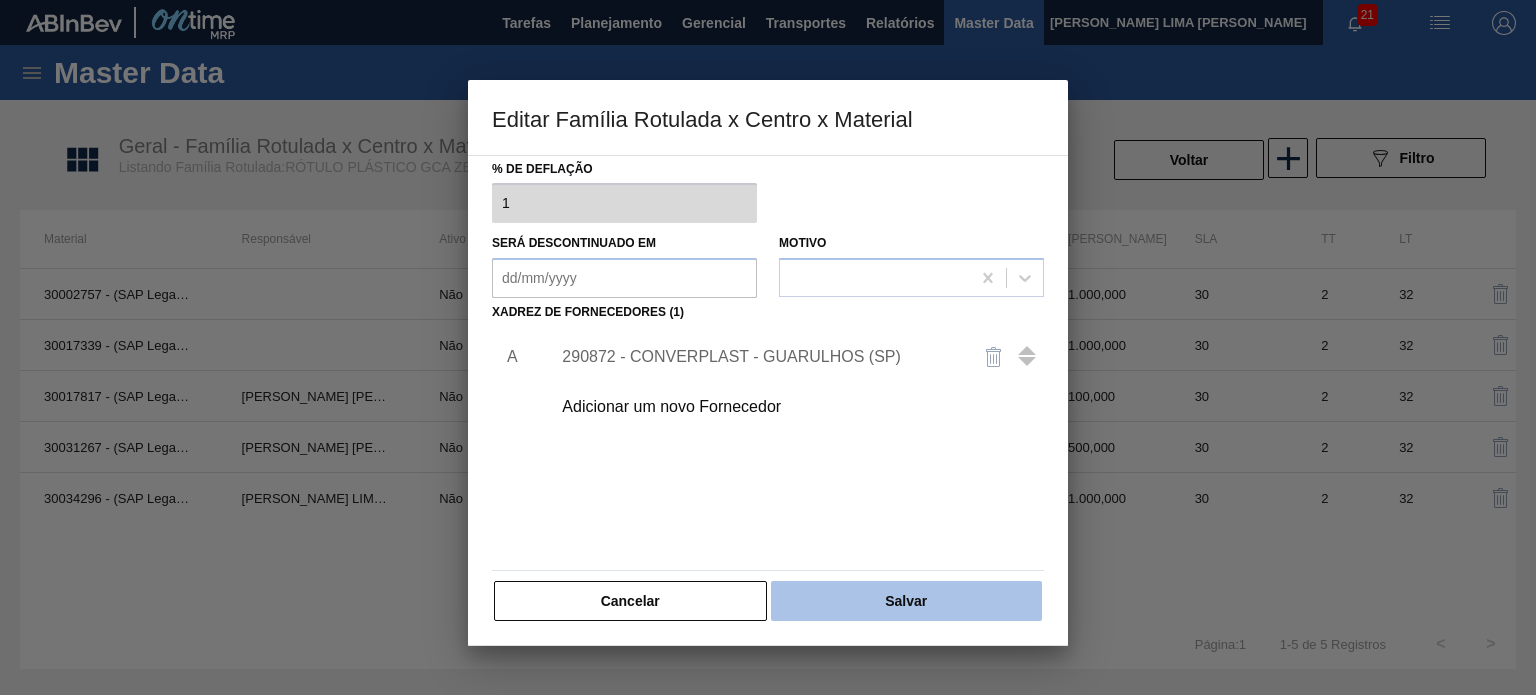 click on "Salvar" at bounding box center [906, 601] 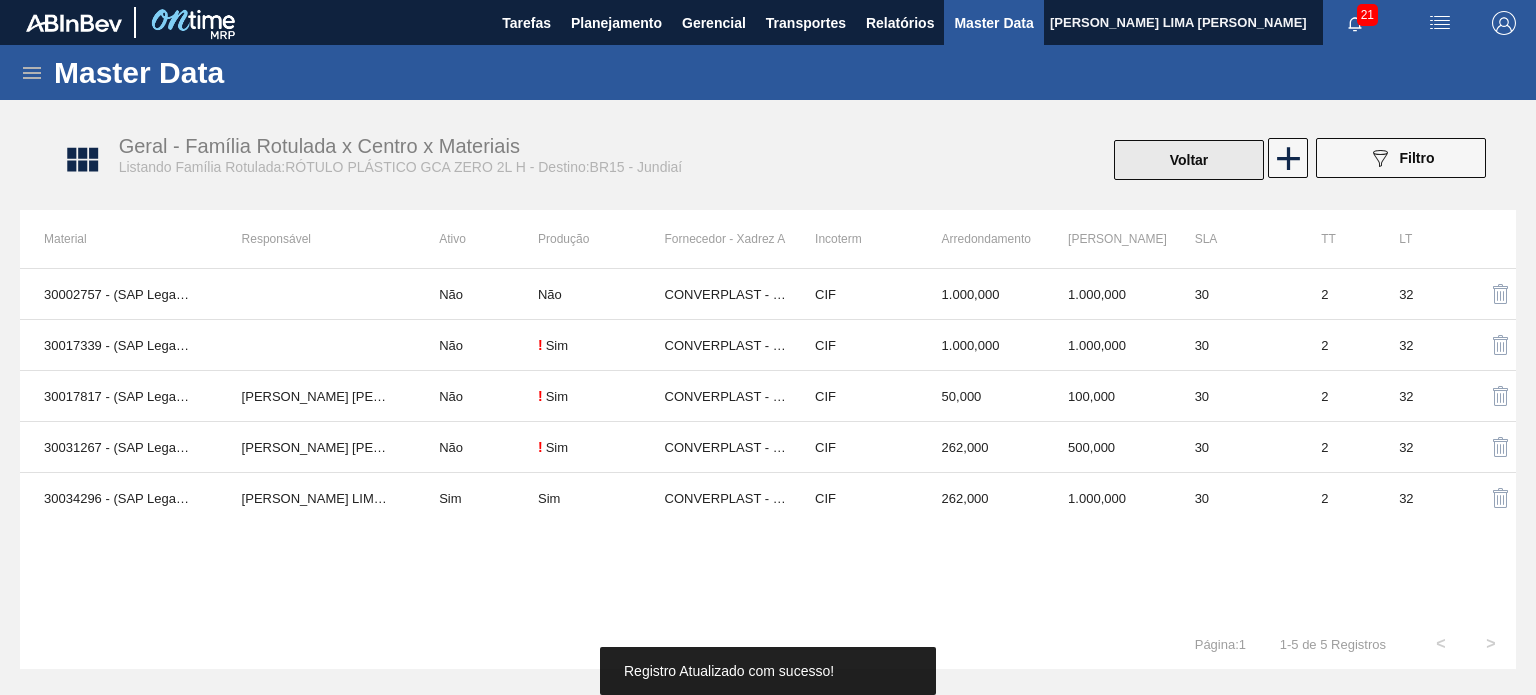 click on "Voltar" at bounding box center (1189, 160) 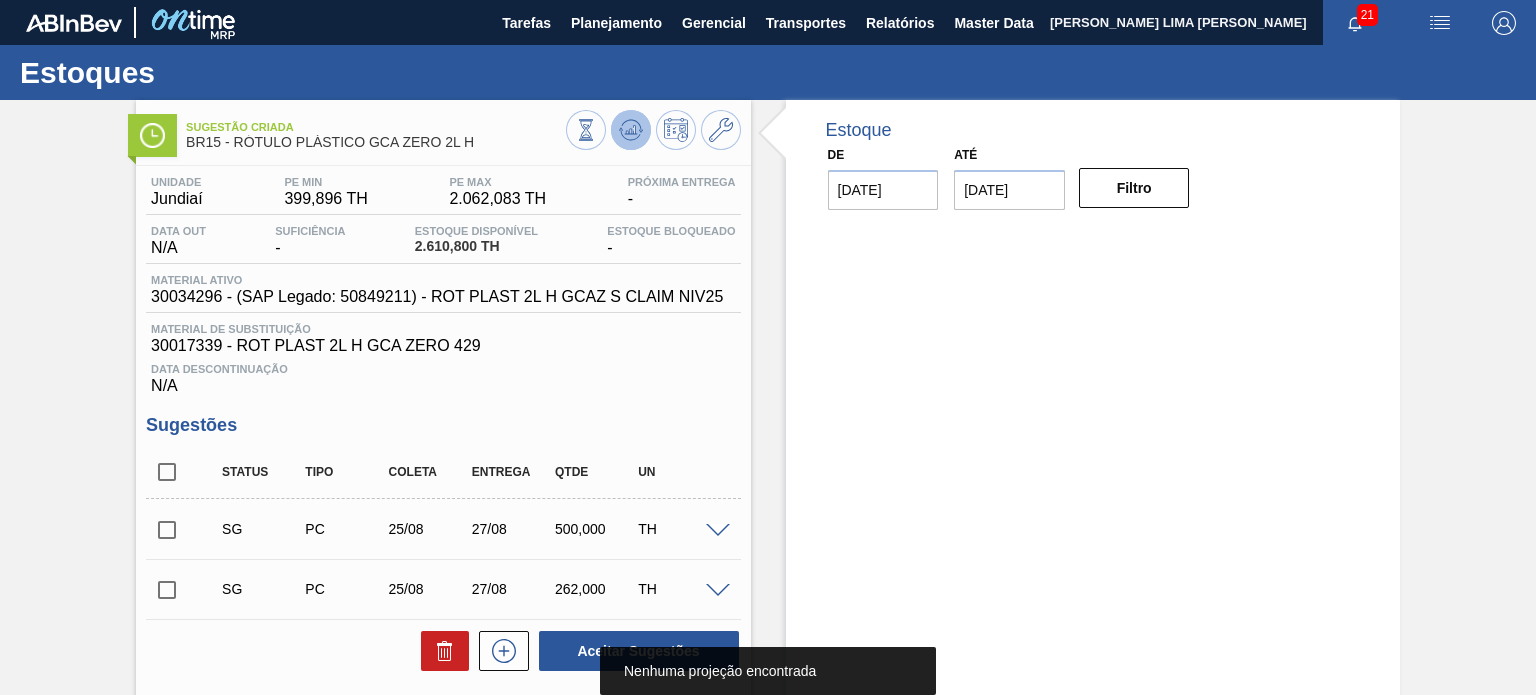 click 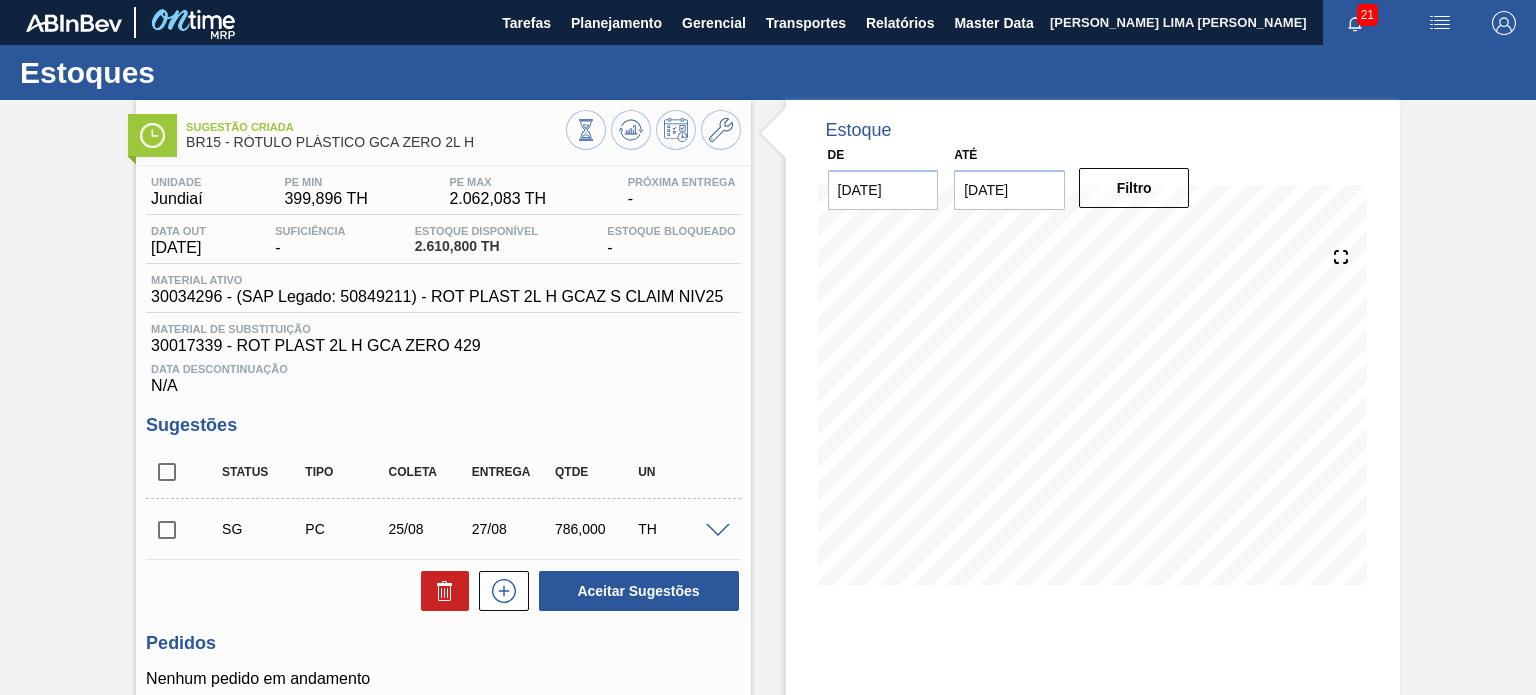 type 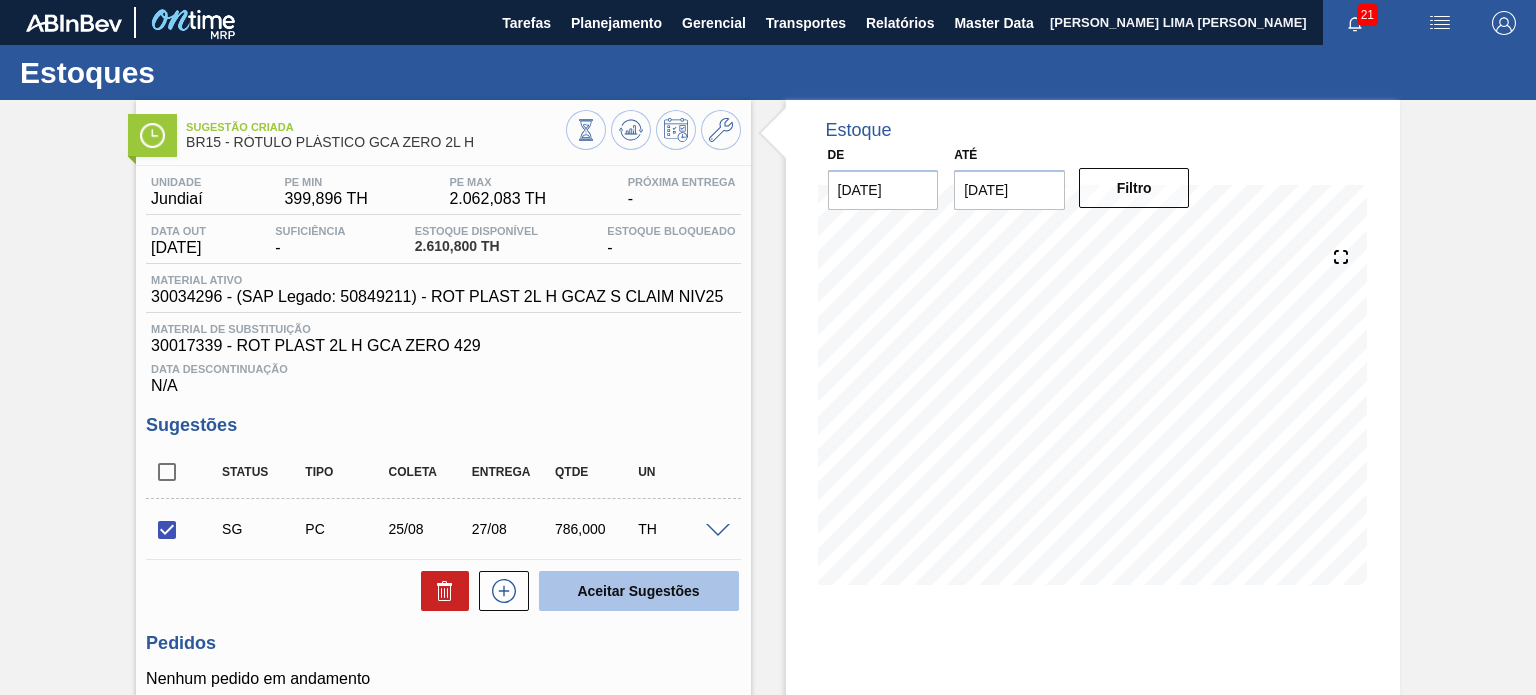 click on "Aceitar Sugestões" at bounding box center (639, 591) 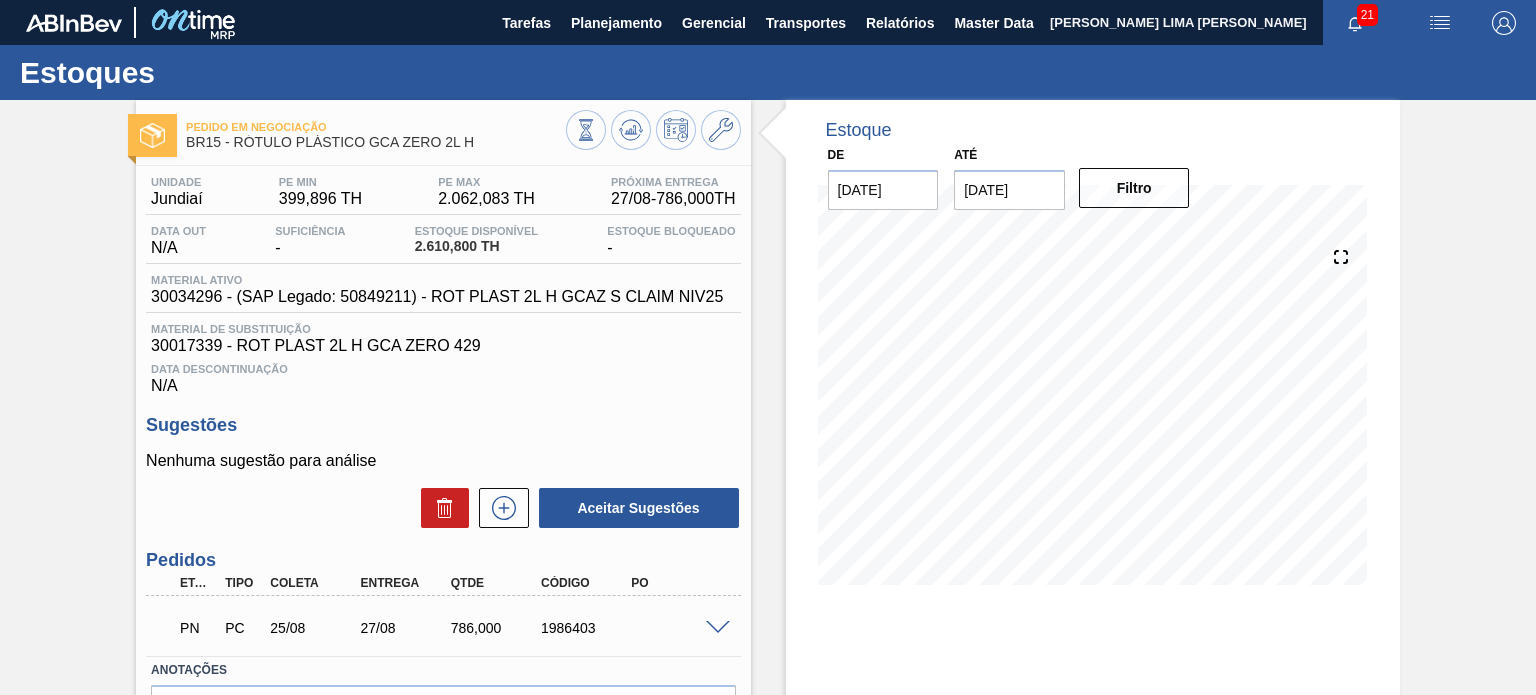 click at bounding box center (631, 130) 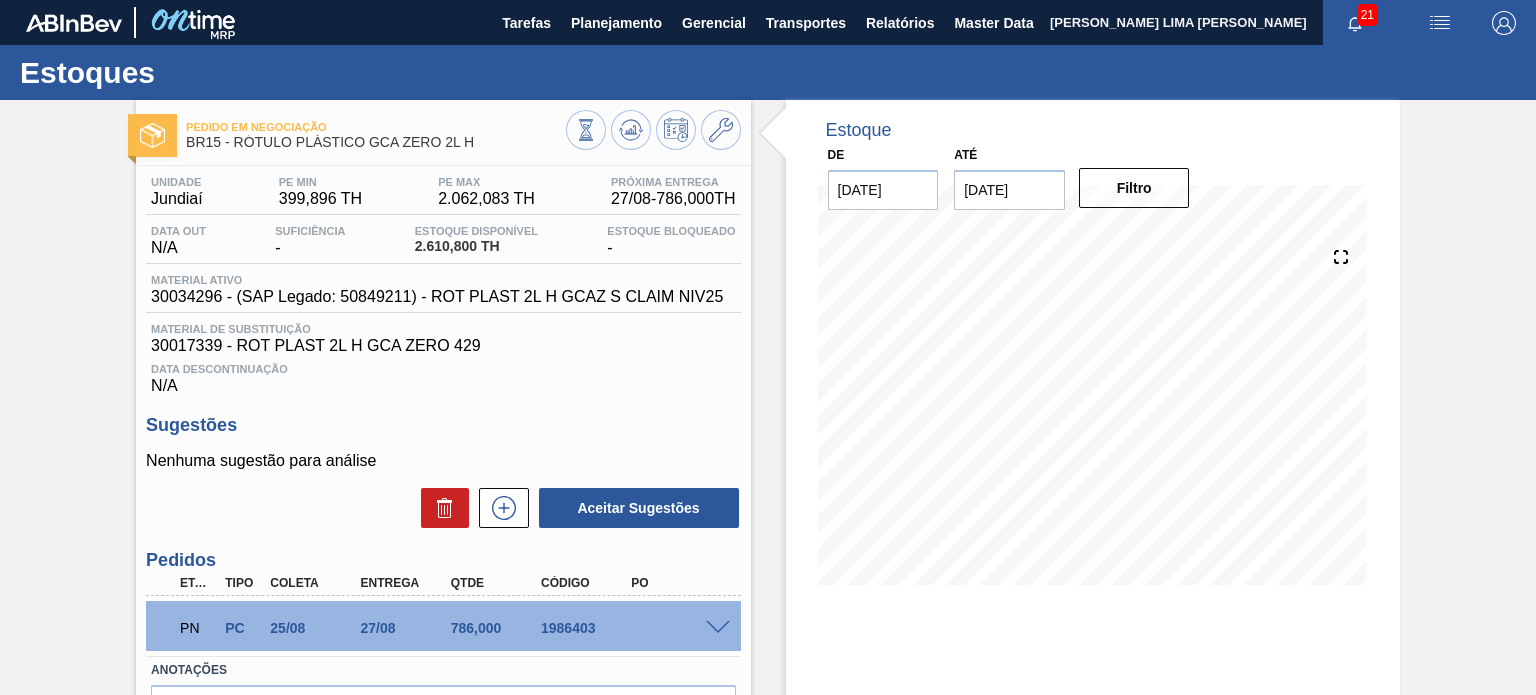 drag, startPoint x: 503, startPoint y: 144, endPoint x: 230, endPoint y: 145, distance: 273.00183 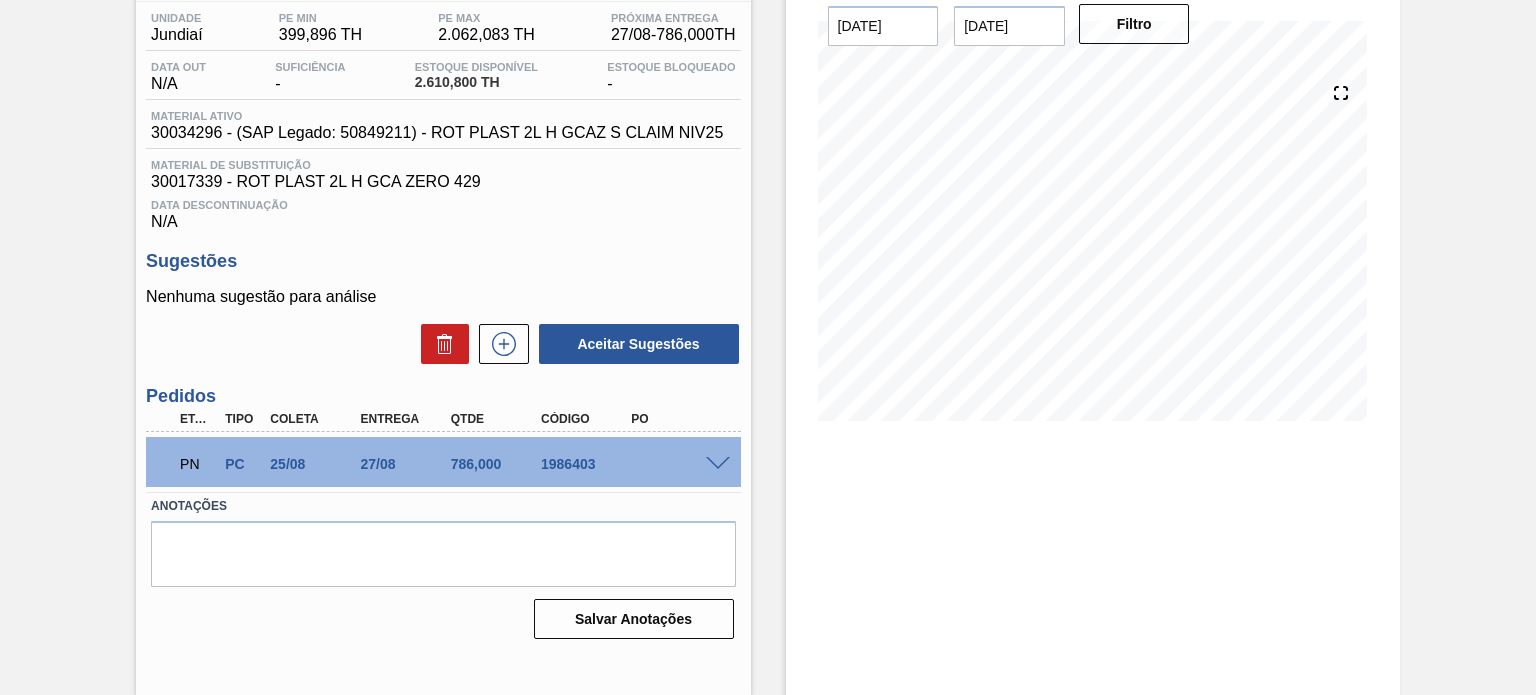 scroll, scrollTop: 164, scrollLeft: 0, axis: vertical 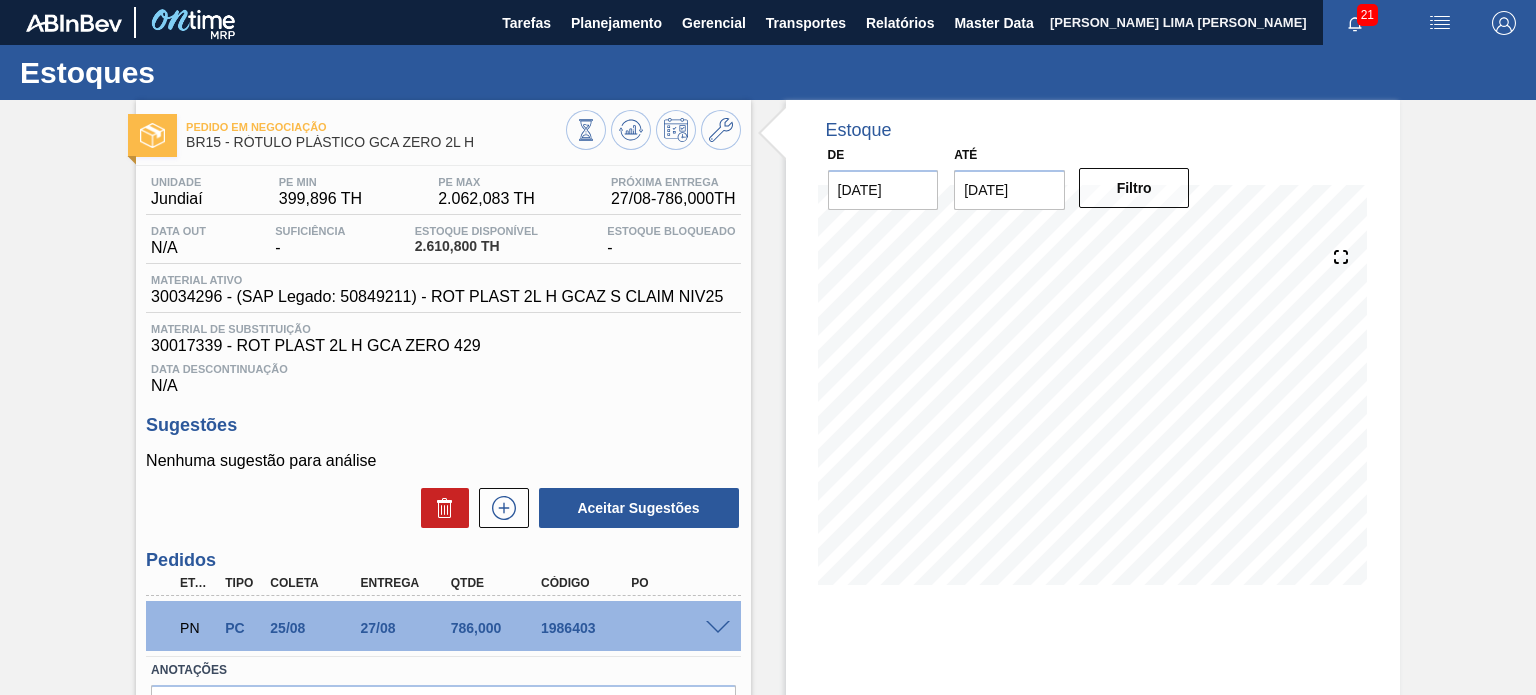 drag, startPoint x: 491, startPoint y: 147, endPoint x: 319, endPoint y: 149, distance: 172.01163 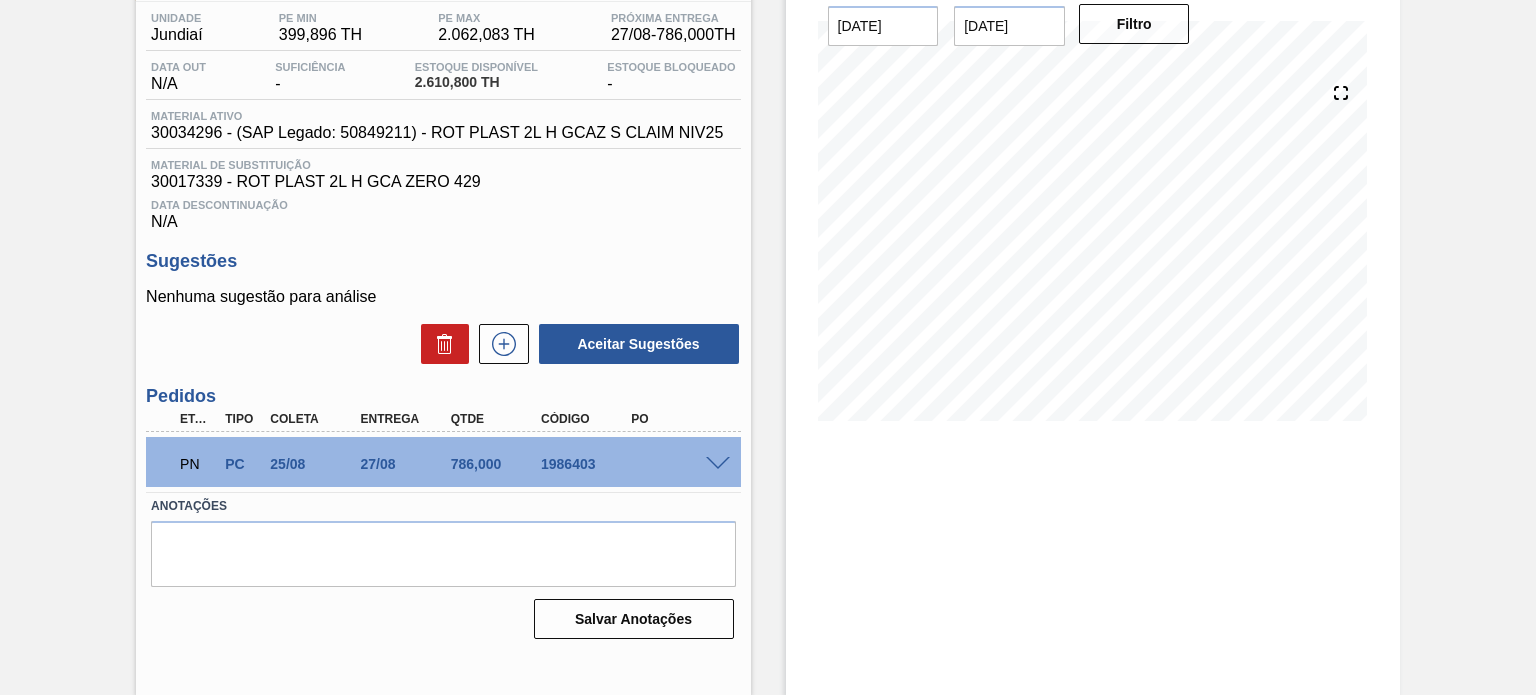 click on "1986403" at bounding box center (585, 464) 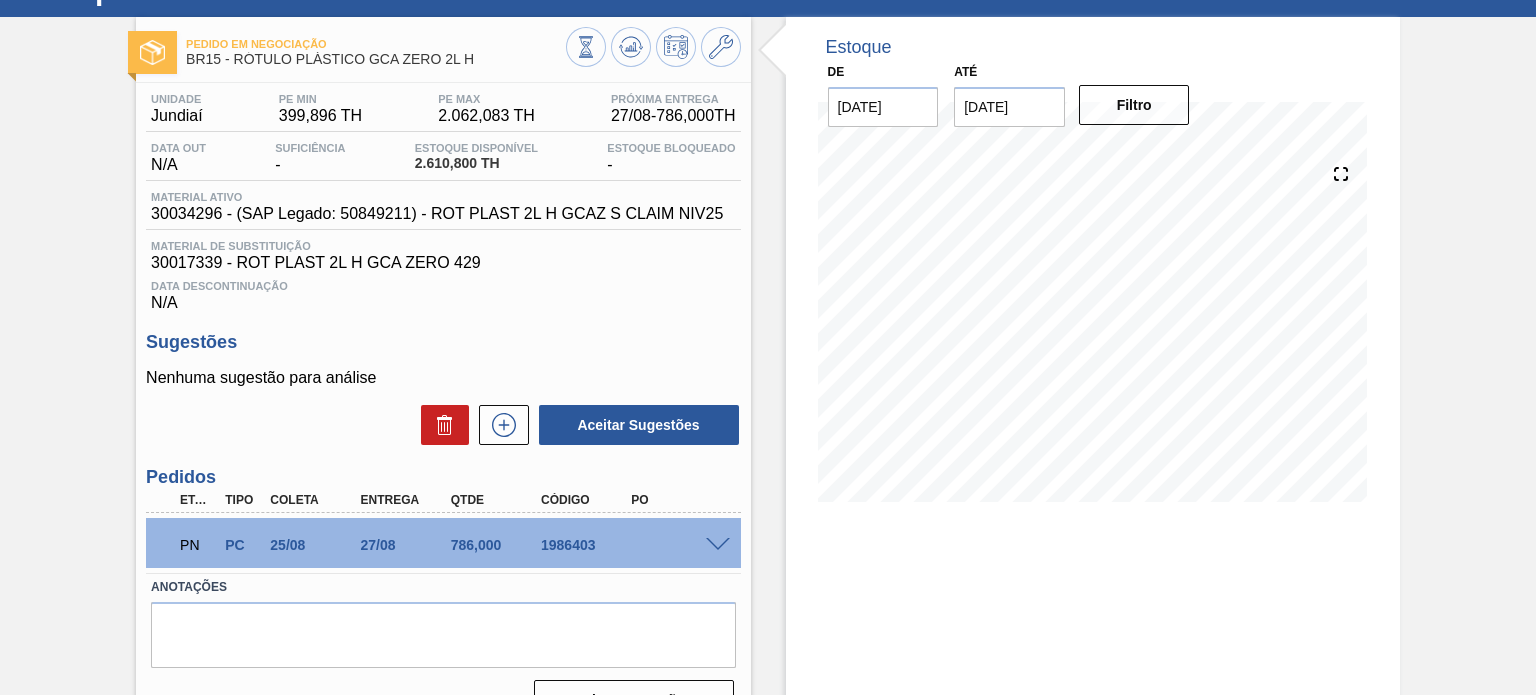 scroll, scrollTop: 0, scrollLeft: 0, axis: both 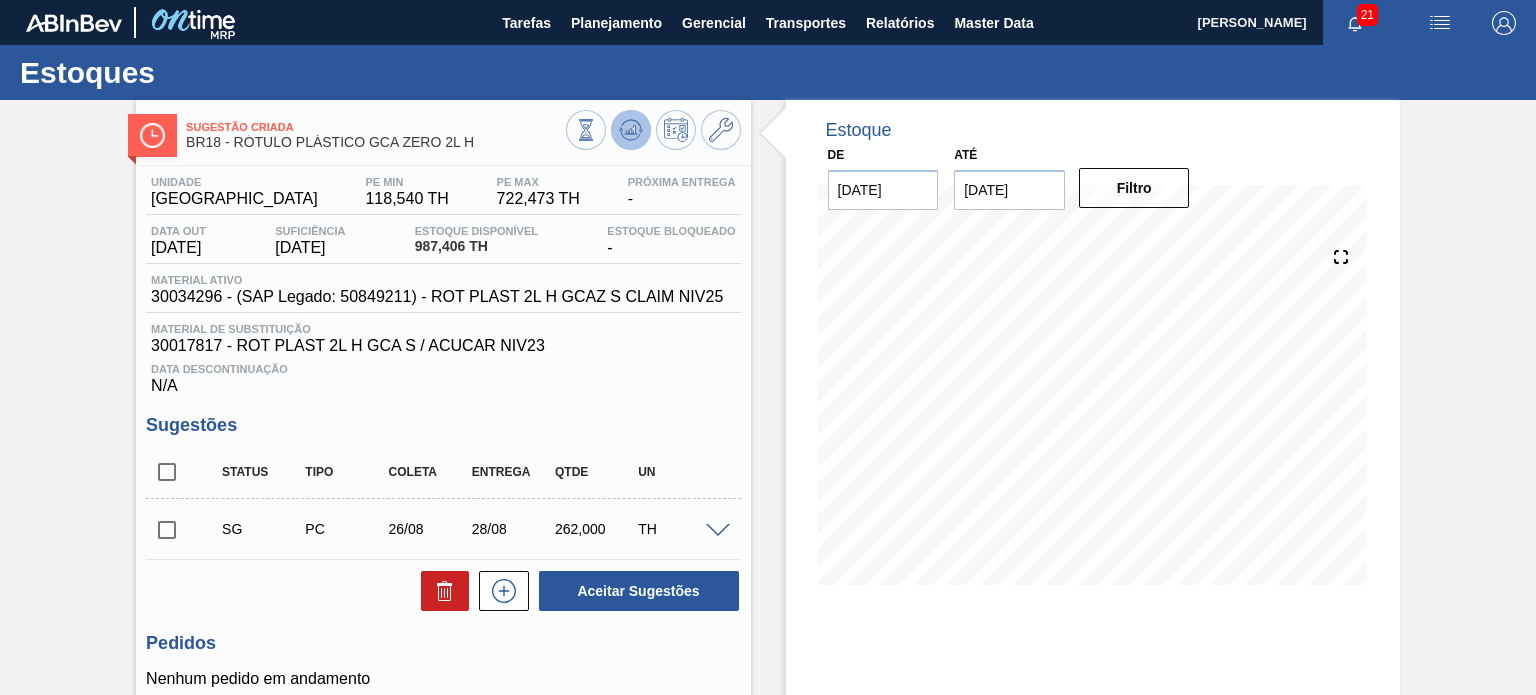click 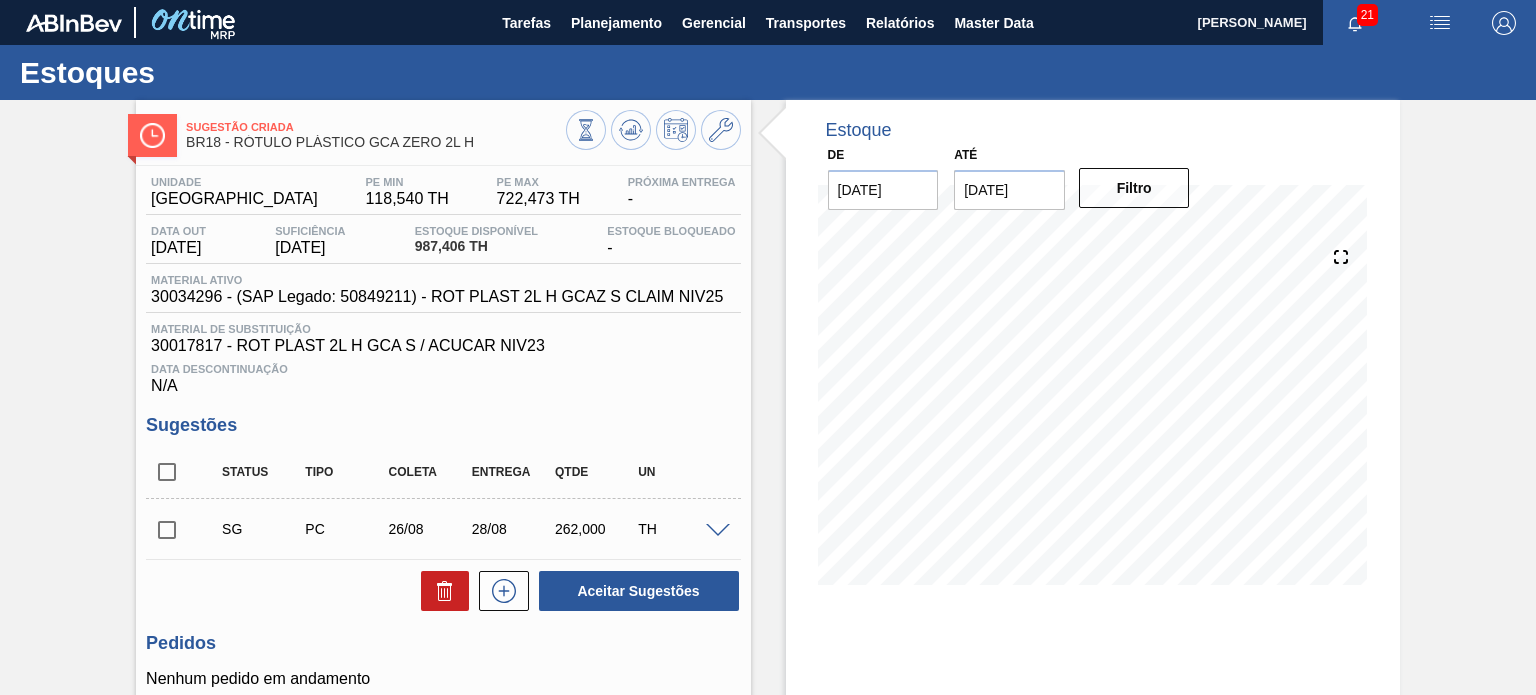 click 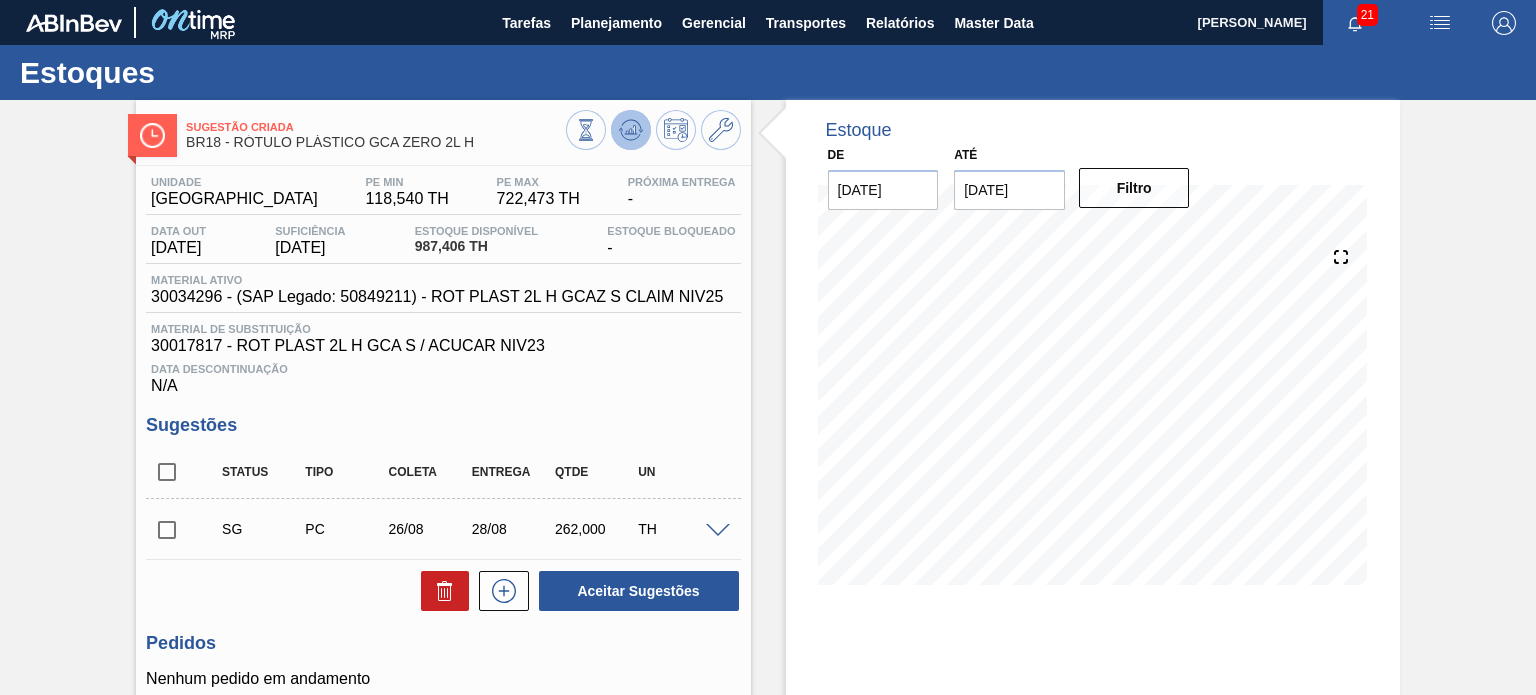 click 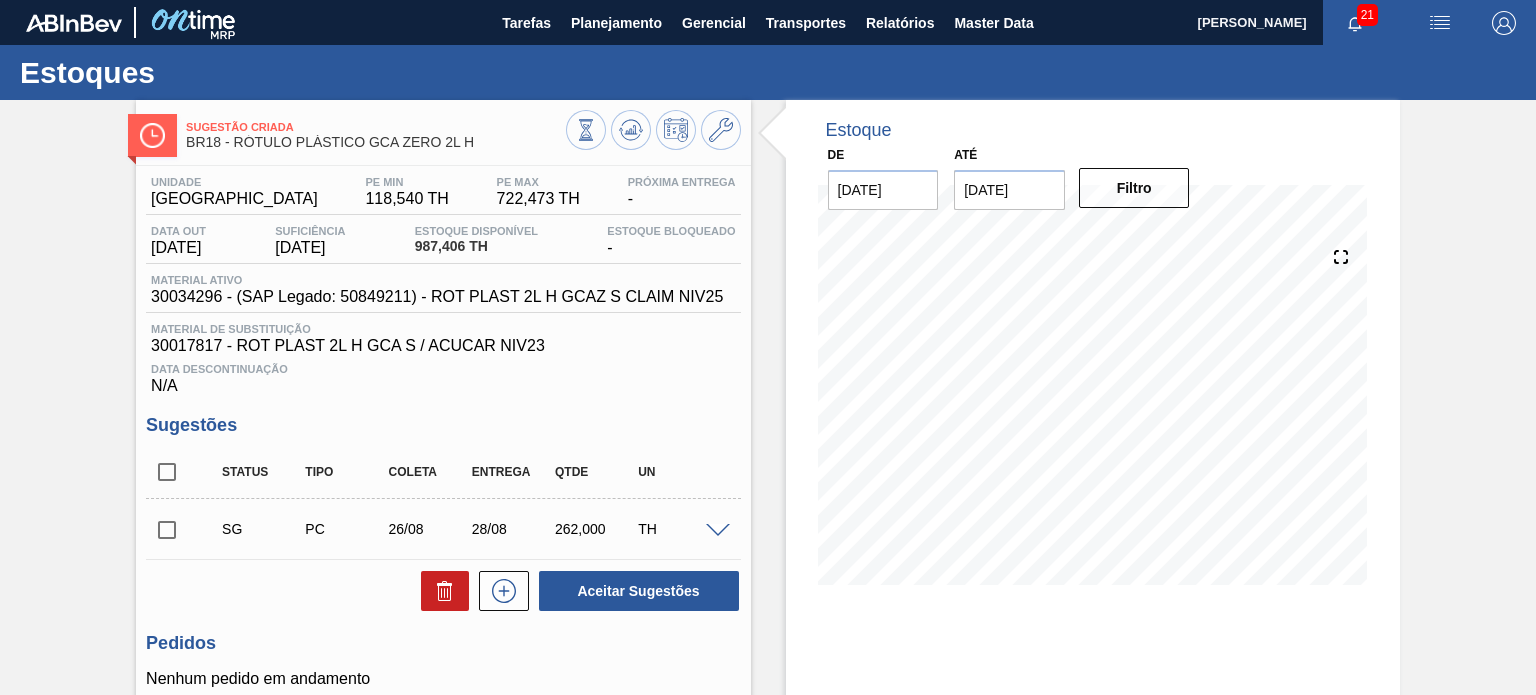 click at bounding box center [167, 530] 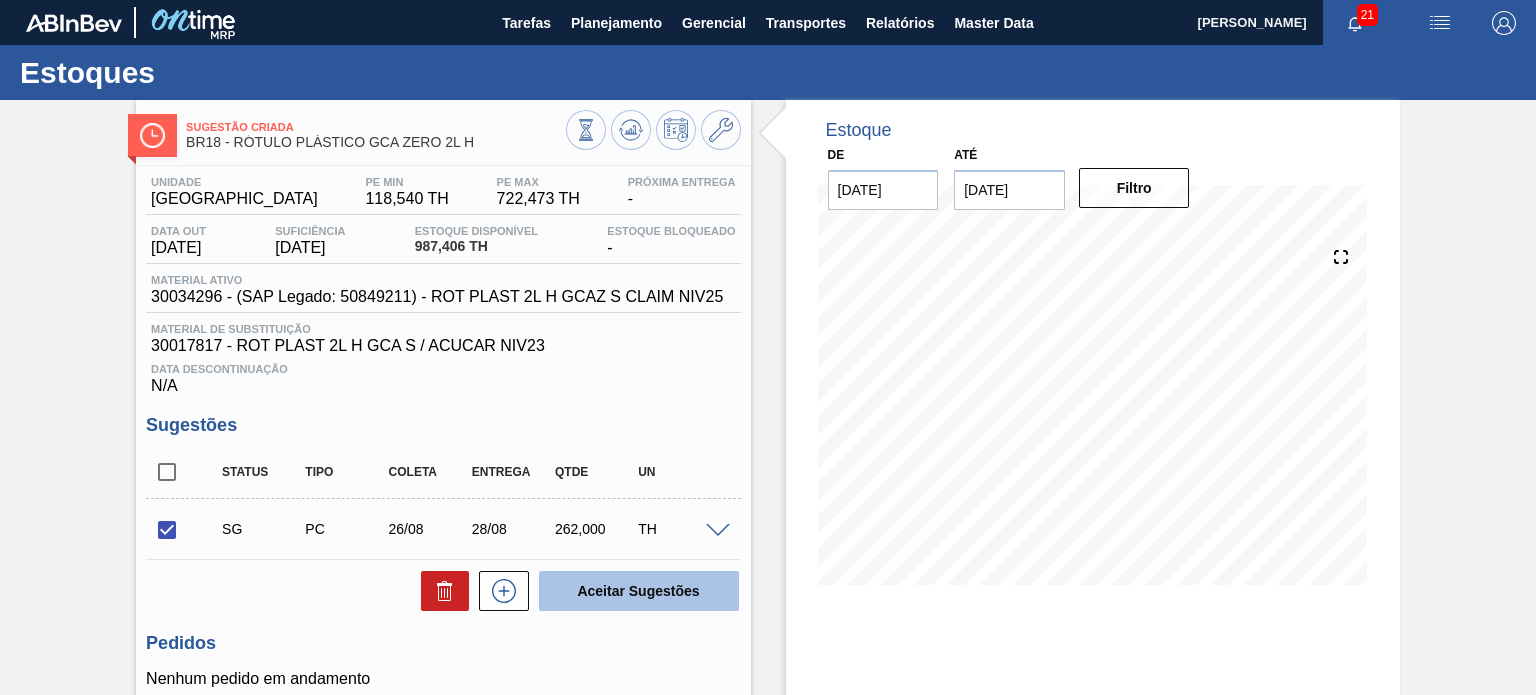 click on "Aceitar Sugestões" at bounding box center (639, 591) 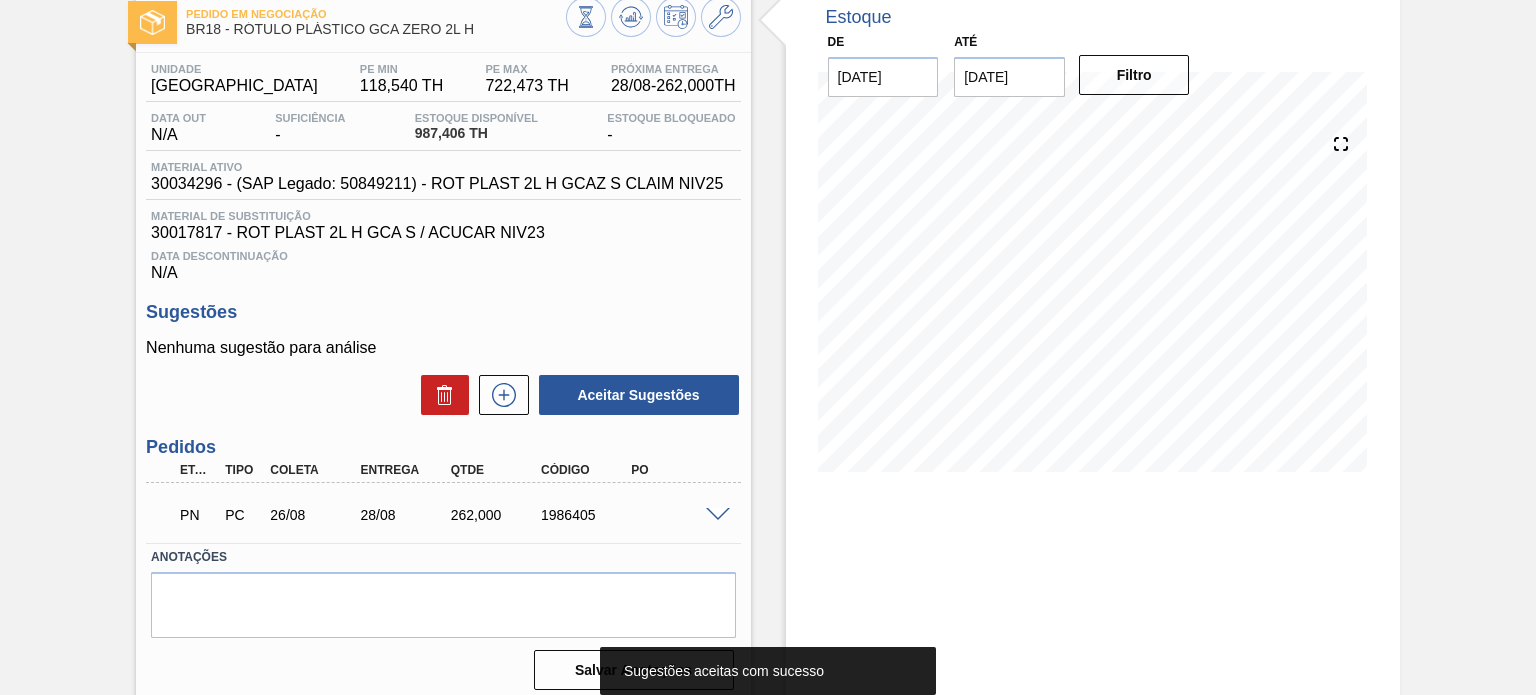 scroll, scrollTop: 64, scrollLeft: 0, axis: vertical 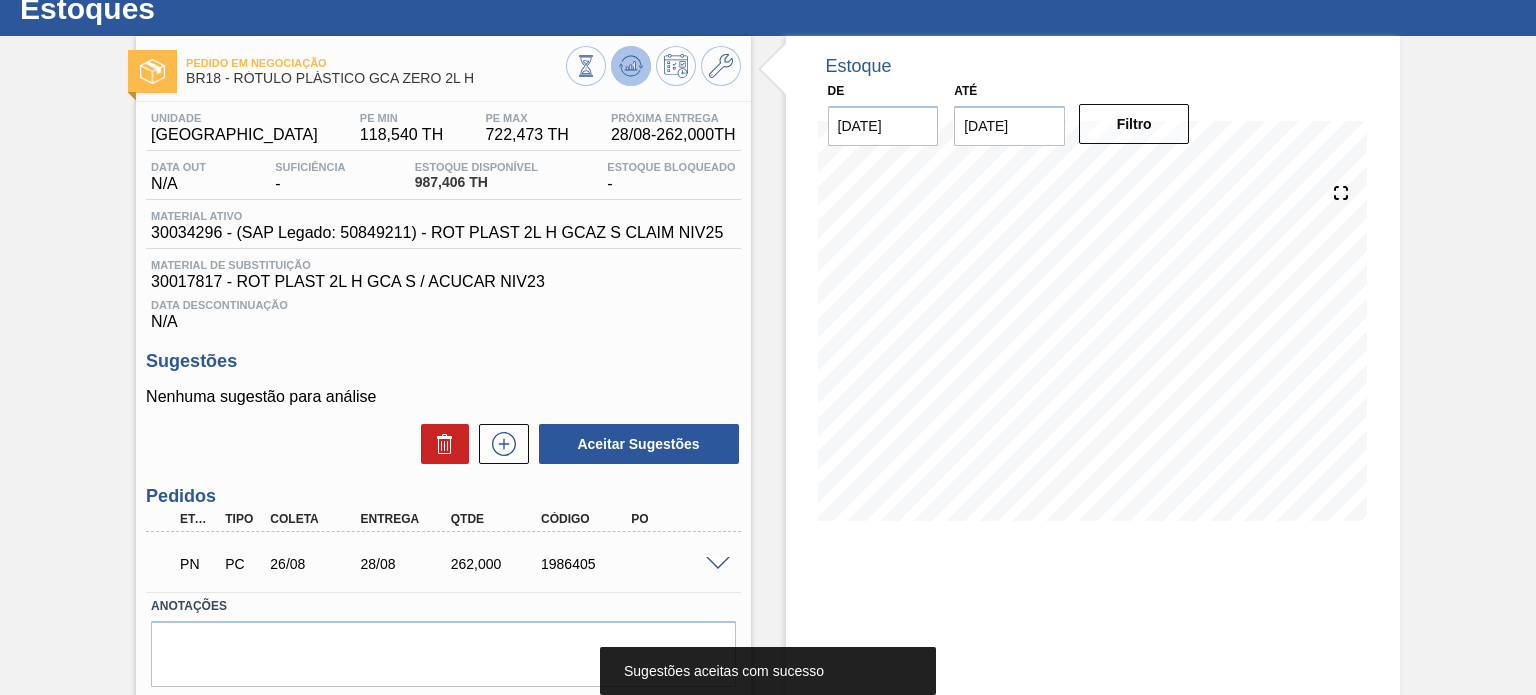 click 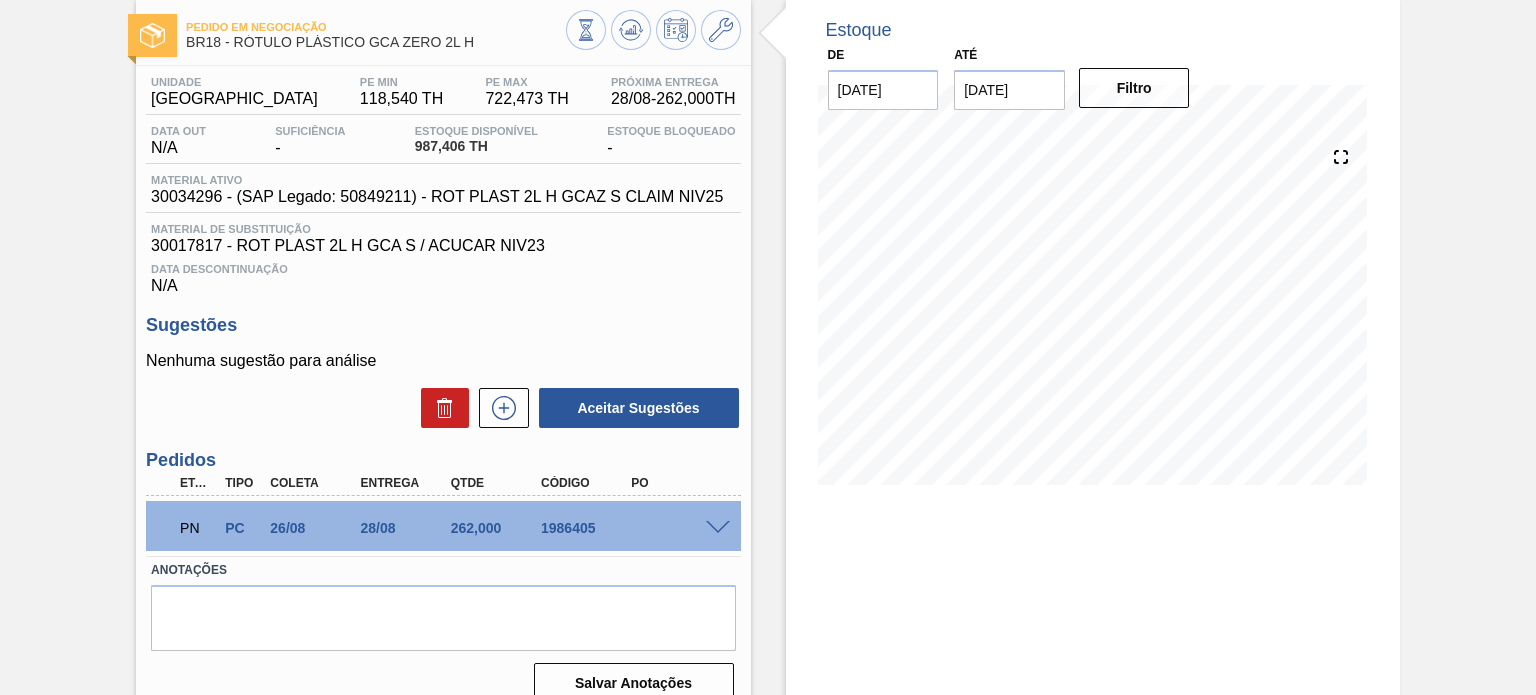 scroll, scrollTop: 64, scrollLeft: 0, axis: vertical 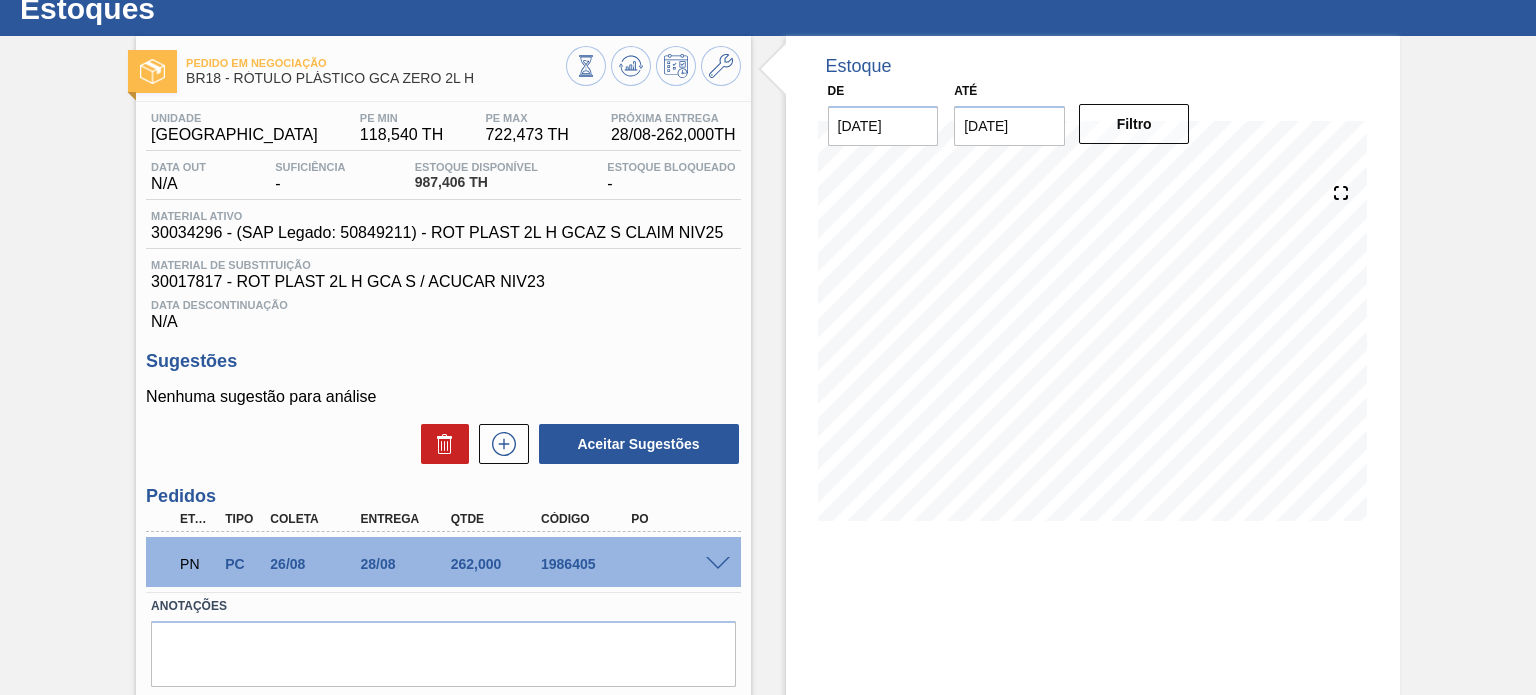 click on "Pedido em Negociação BR18 - RÓTULO PLÁSTICO GCA ZERO 2L H   Unidade Pernambuco PE MIN 118,540   TH PE MAX 722,473   TH Próxima Entrega 28/08  -  262,000 TH Data out N/A Suficiência - Estoque Disponível 987,406 TH Estoque Bloqueado - Material ativo 30034296 - (SAP Legado: 50849211) - ROT PLAST 2L H GCAZ S CLAIM NIV25 Material de Substituição 30017817 - ROT PLAST 2L H GCA S / ACUCAR NIV23 Data Descontinuação N/A   Sugestões   Nenhuma sugestão para análise Aceitar Sugestões Pedidos Etapa Tipo Coleta Entrega Qtde Código PO   PN   PC 26/08 28/08 262,000 1986405 Material 30034296 - ROT PLAST 2L H GCAZ S CLAIM NIV25 Origem CONVERPLAST - GUARULHOS (SP) Coleta [DATE] Entrega [DATE] Tam lote 262 Quantidade 1 Total 262 [MEDICAL_DATA] Linha de Produção Comentário Incoterm CIF Anotações Salvar Anotações Estoque De [DATE] Até [DATE] Filtro 08/09 Projeção de Estoque 174.416 [DOMAIN_NAME] 0 Política Objetiva 420.507 Pedidos 0" at bounding box center [768, 416] 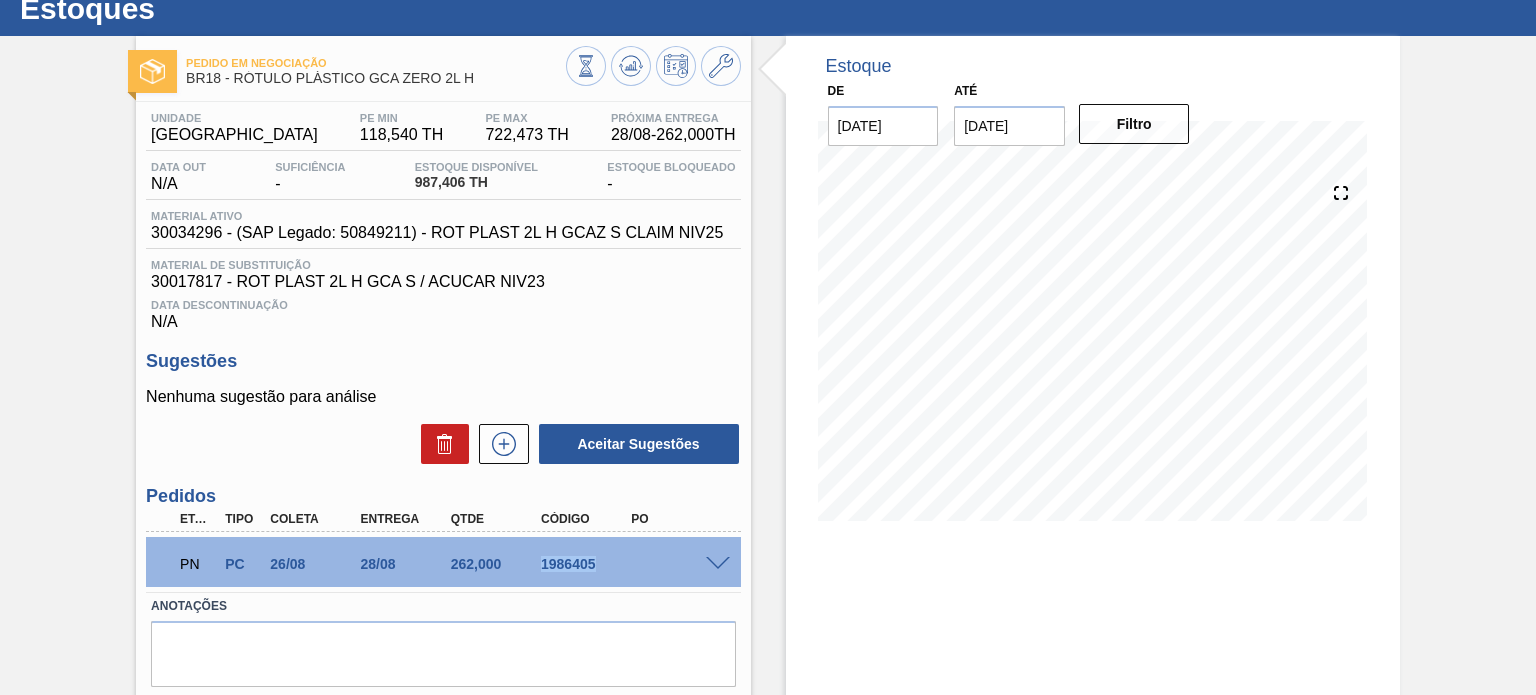 click on "1986405" at bounding box center [585, 564] 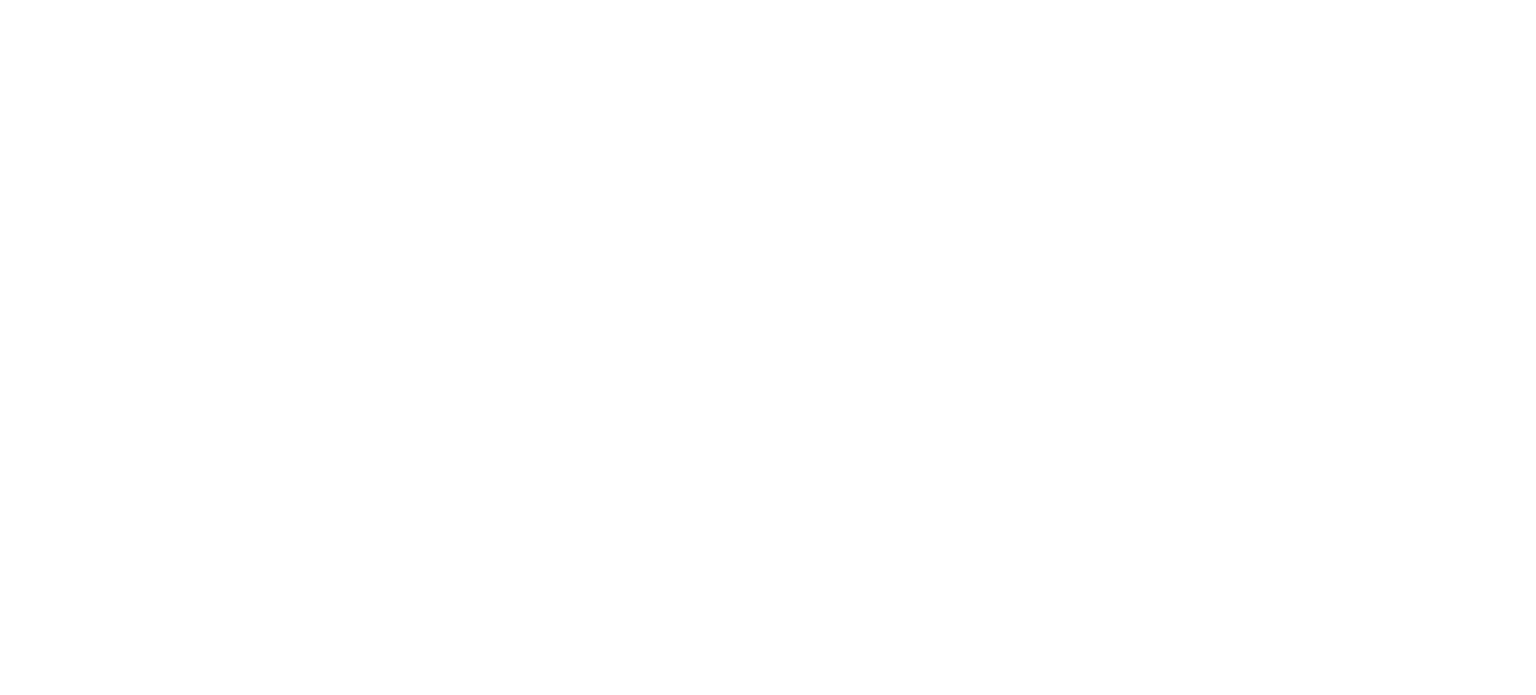 scroll, scrollTop: 0, scrollLeft: 0, axis: both 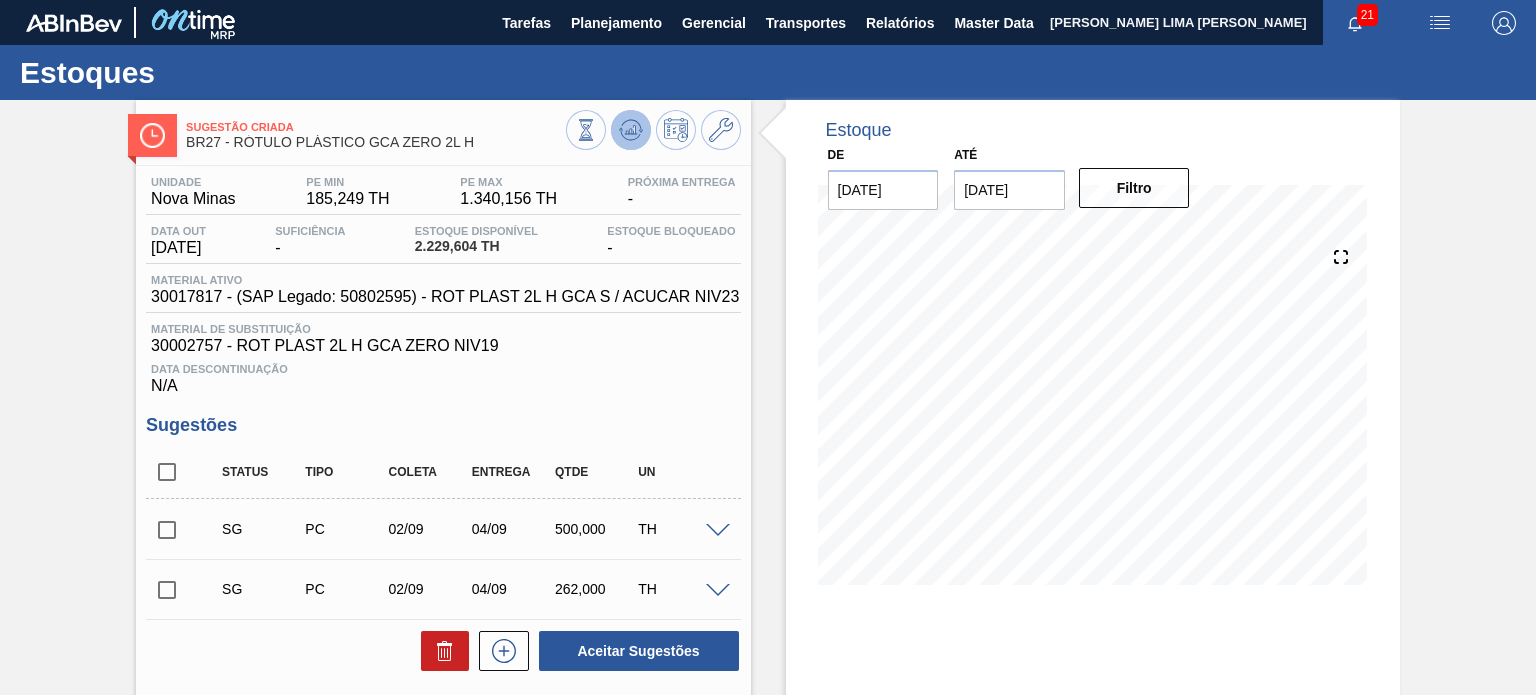 click at bounding box center (631, 130) 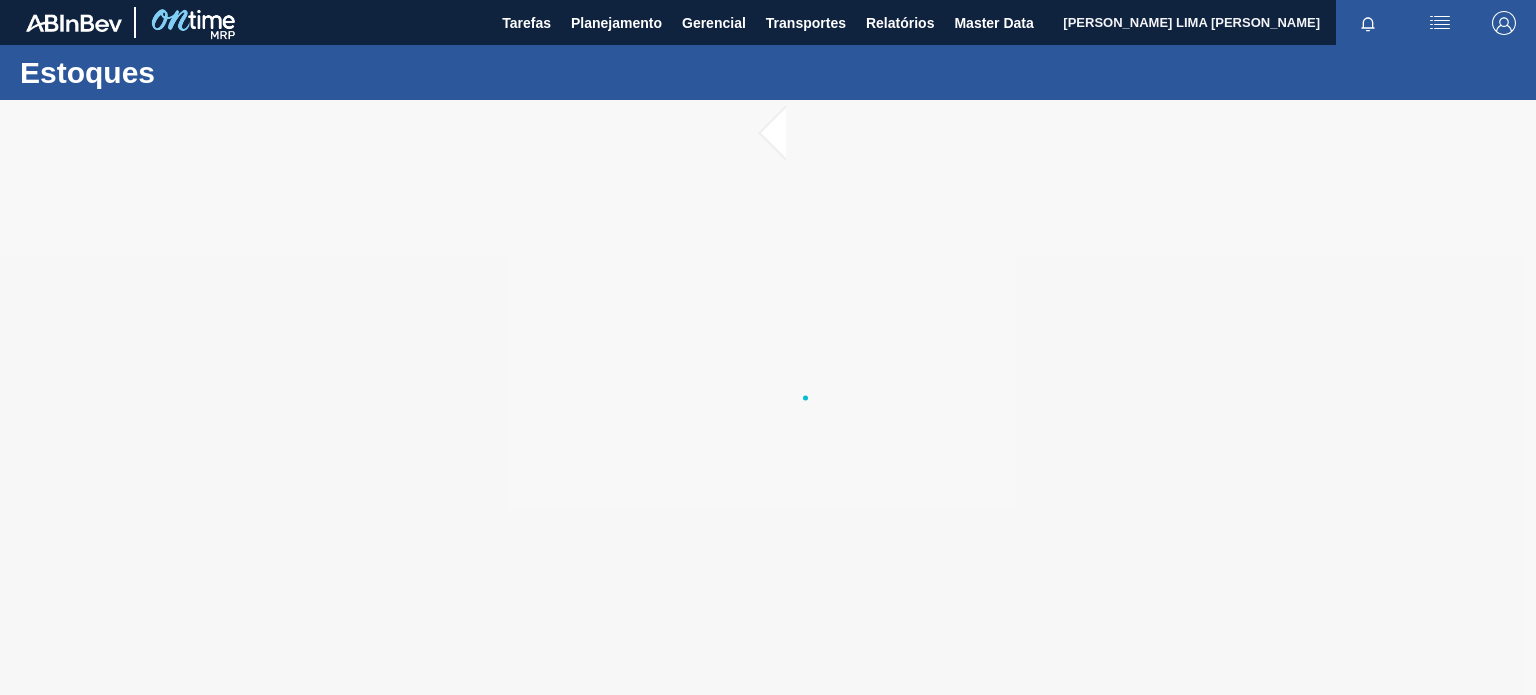 scroll, scrollTop: 0, scrollLeft: 0, axis: both 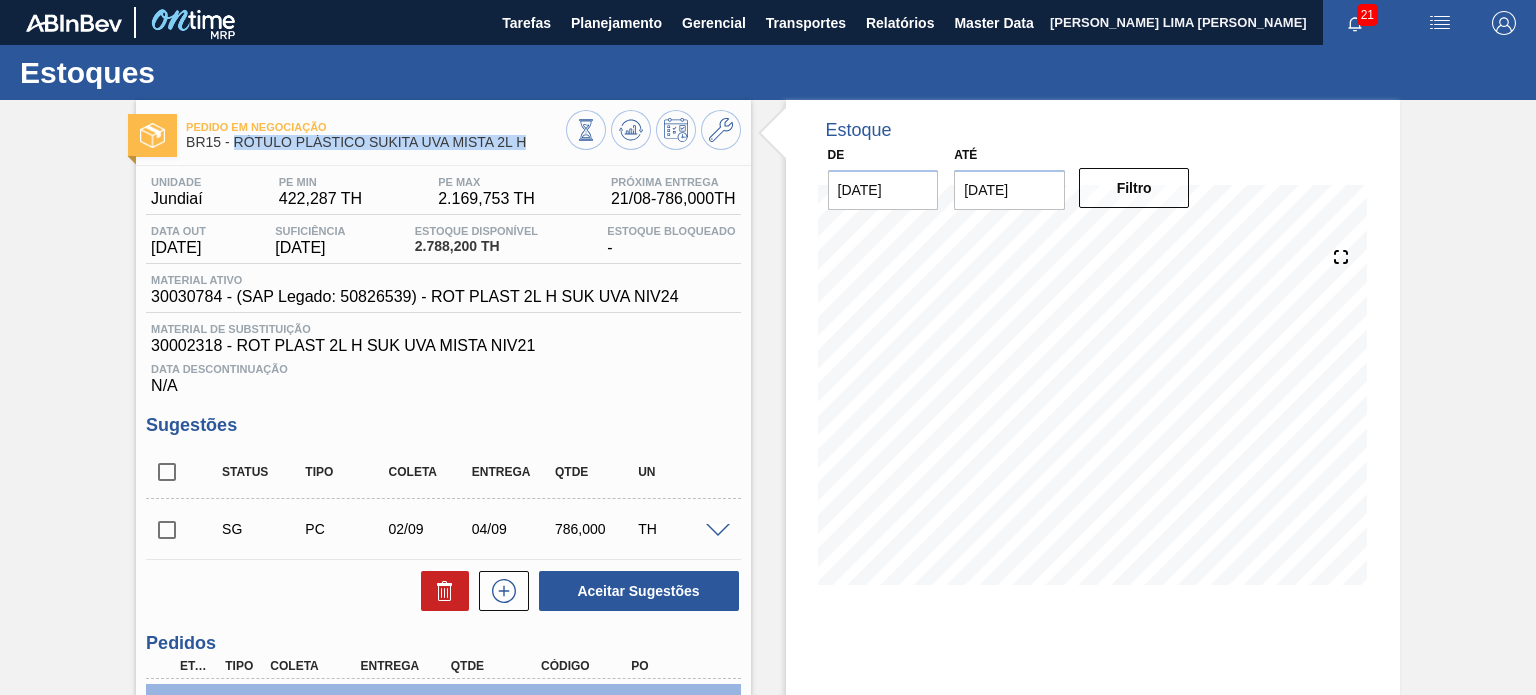 drag, startPoint x: 531, startPoint y: 144, endPoint x: 234, endPoint y: 142, distance: 297.00674 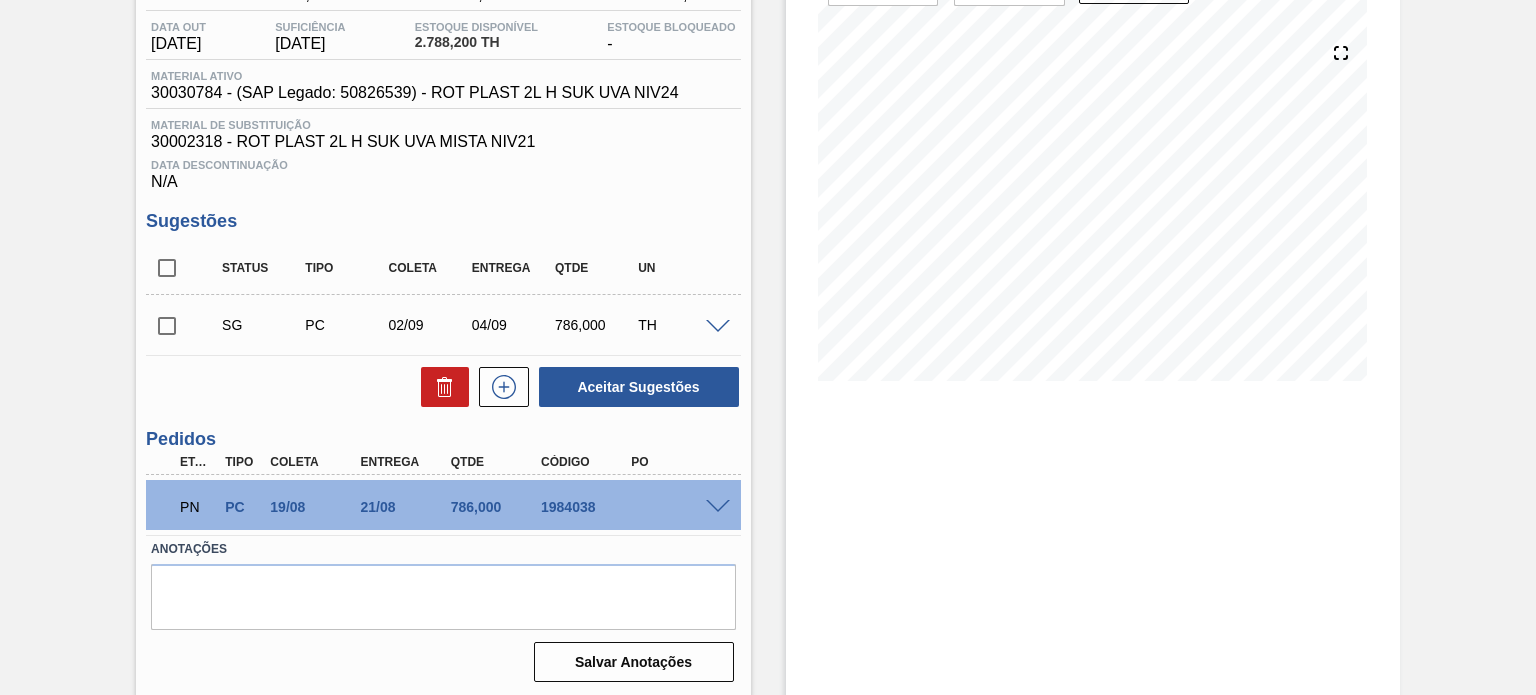 scroll, scrollTop: 208, scrollLeft: 0, axis: vertical 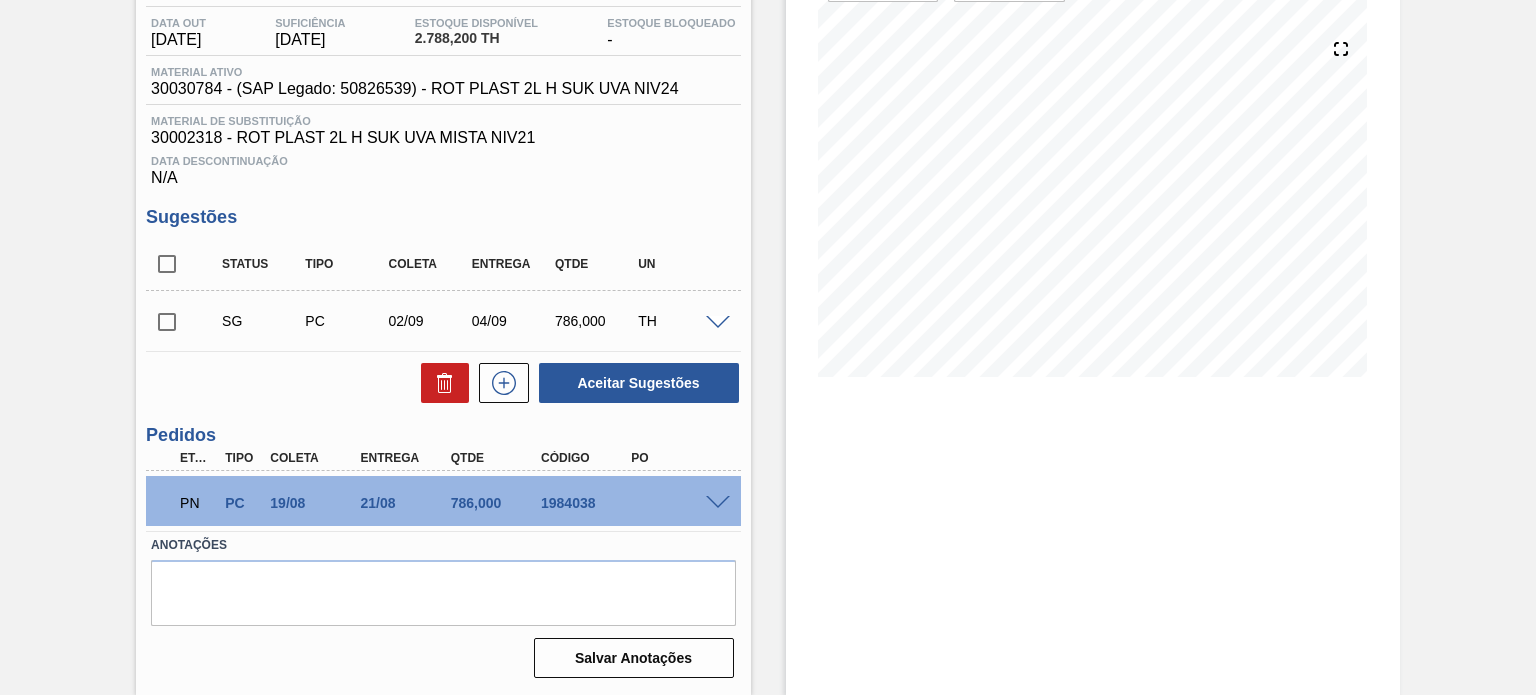click at bounding box center [718, 503] 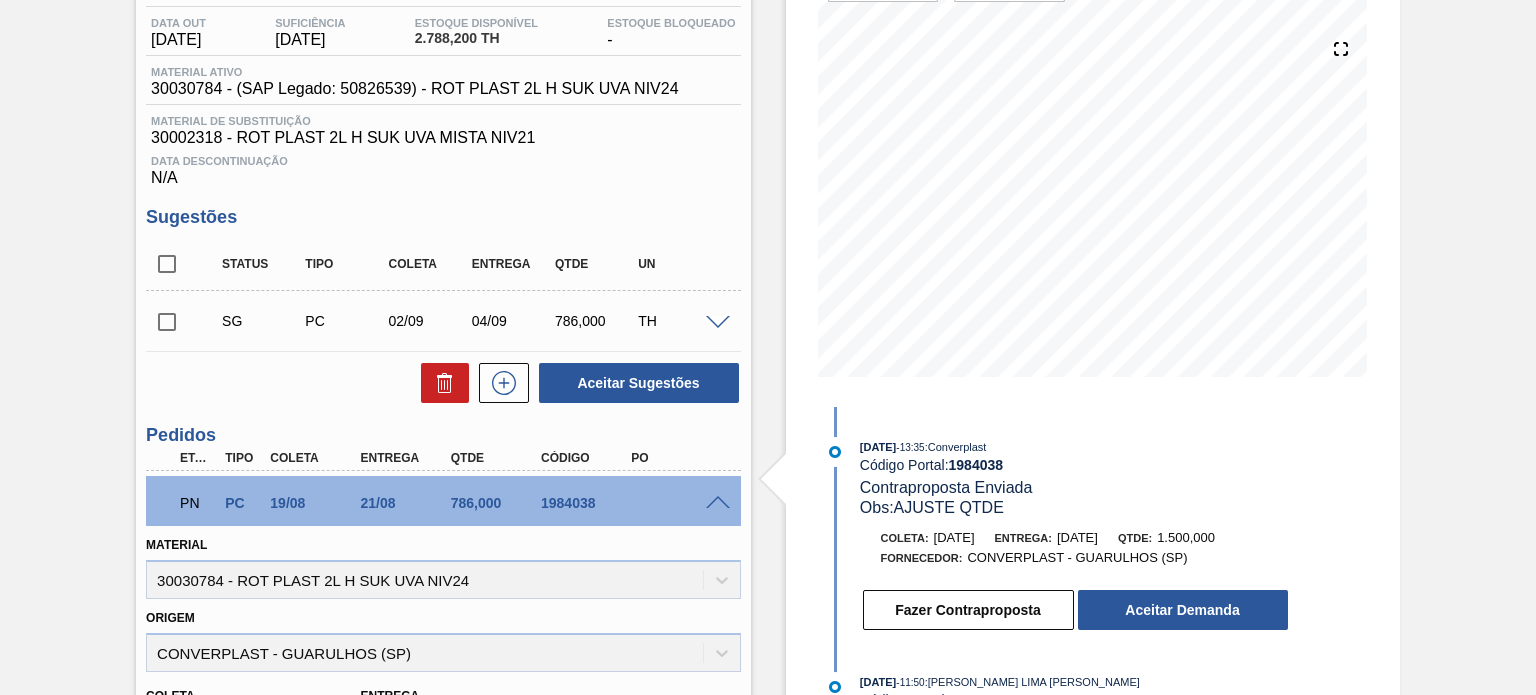 click at bounding box center [718, 503] 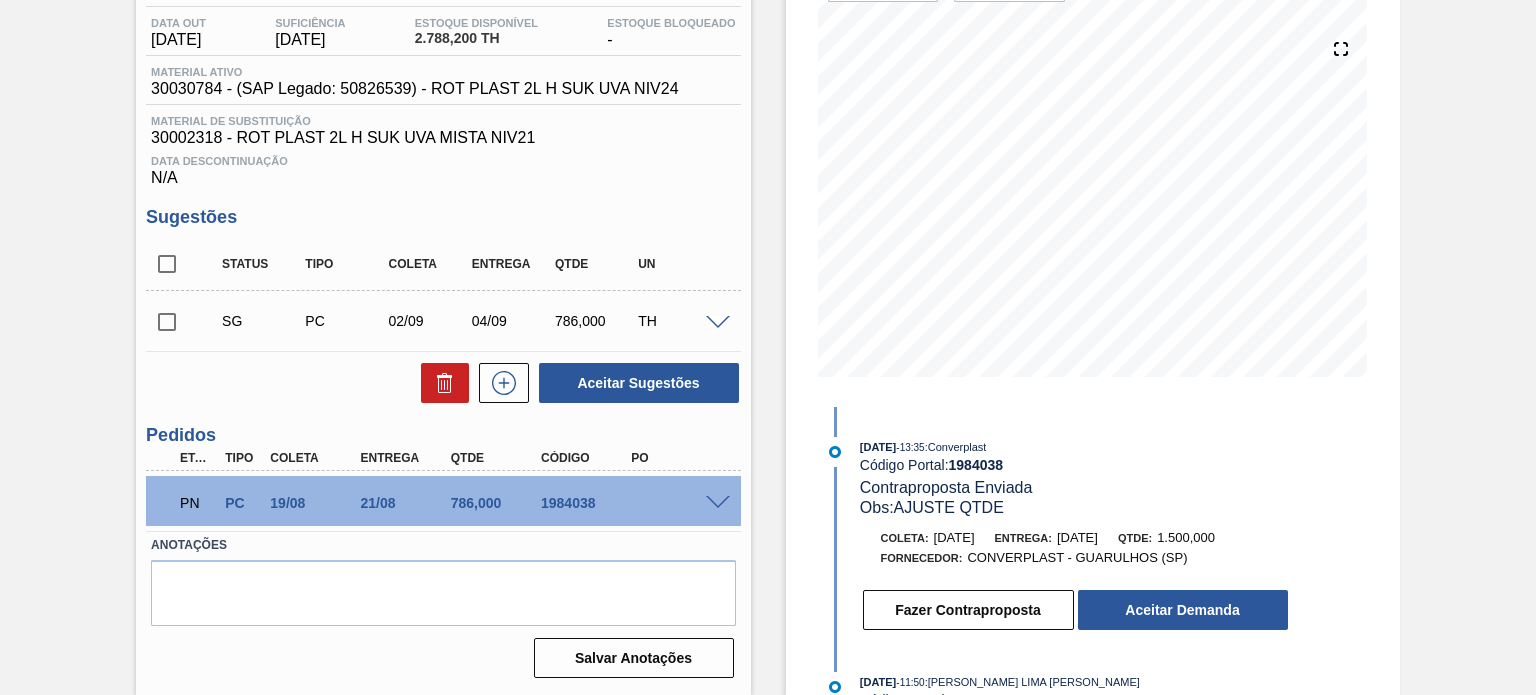 scroll, scrollTop: 108, scrollLeft: 0, axis: vertical 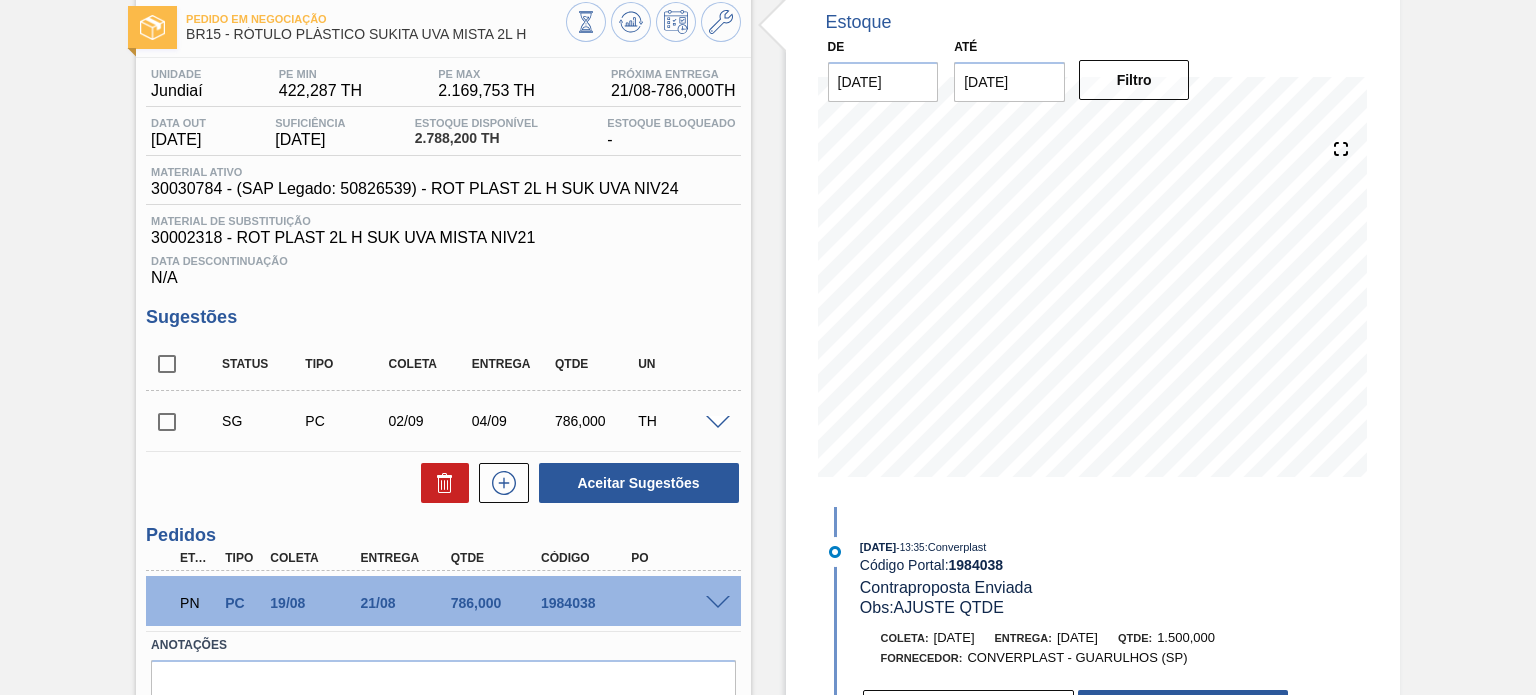 click on "1984038" at bounding box center [585, 603] 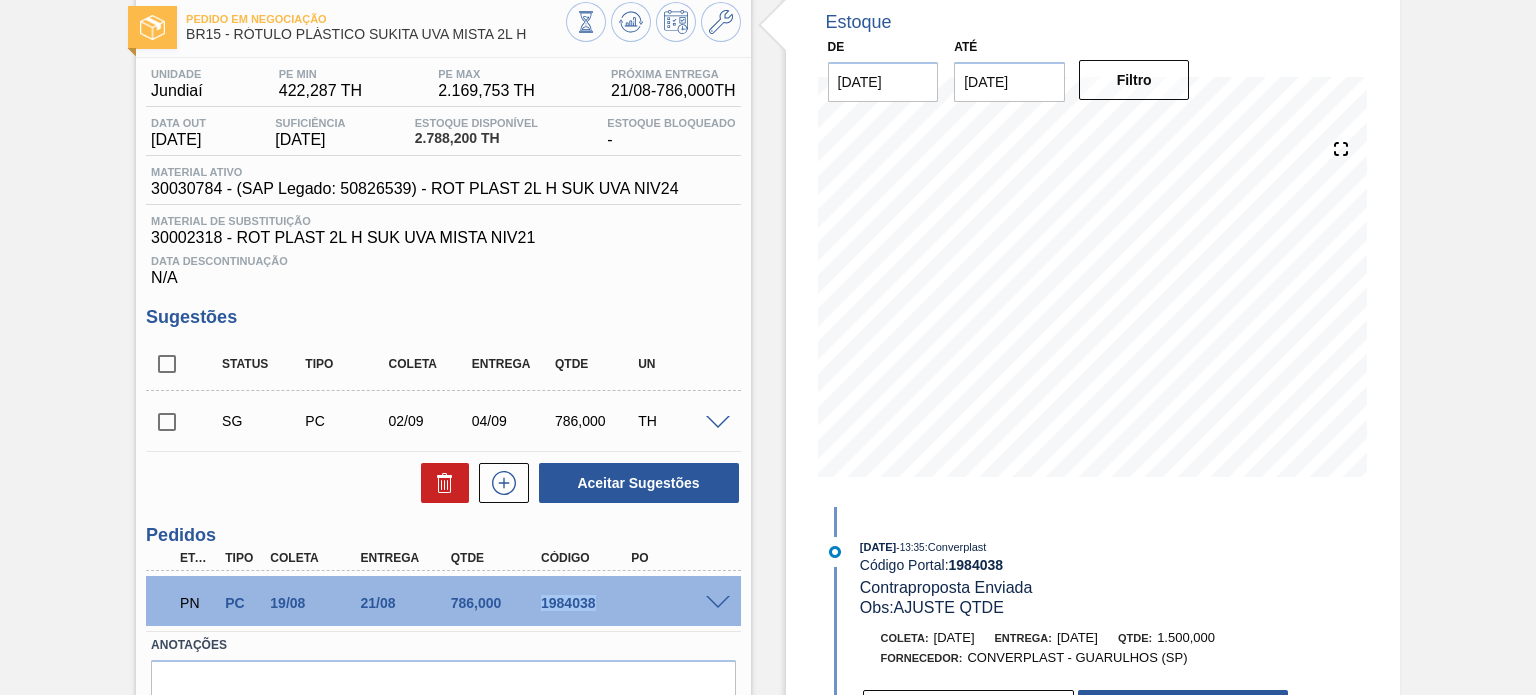 click on "1984038" at bounding box center [585, 603] 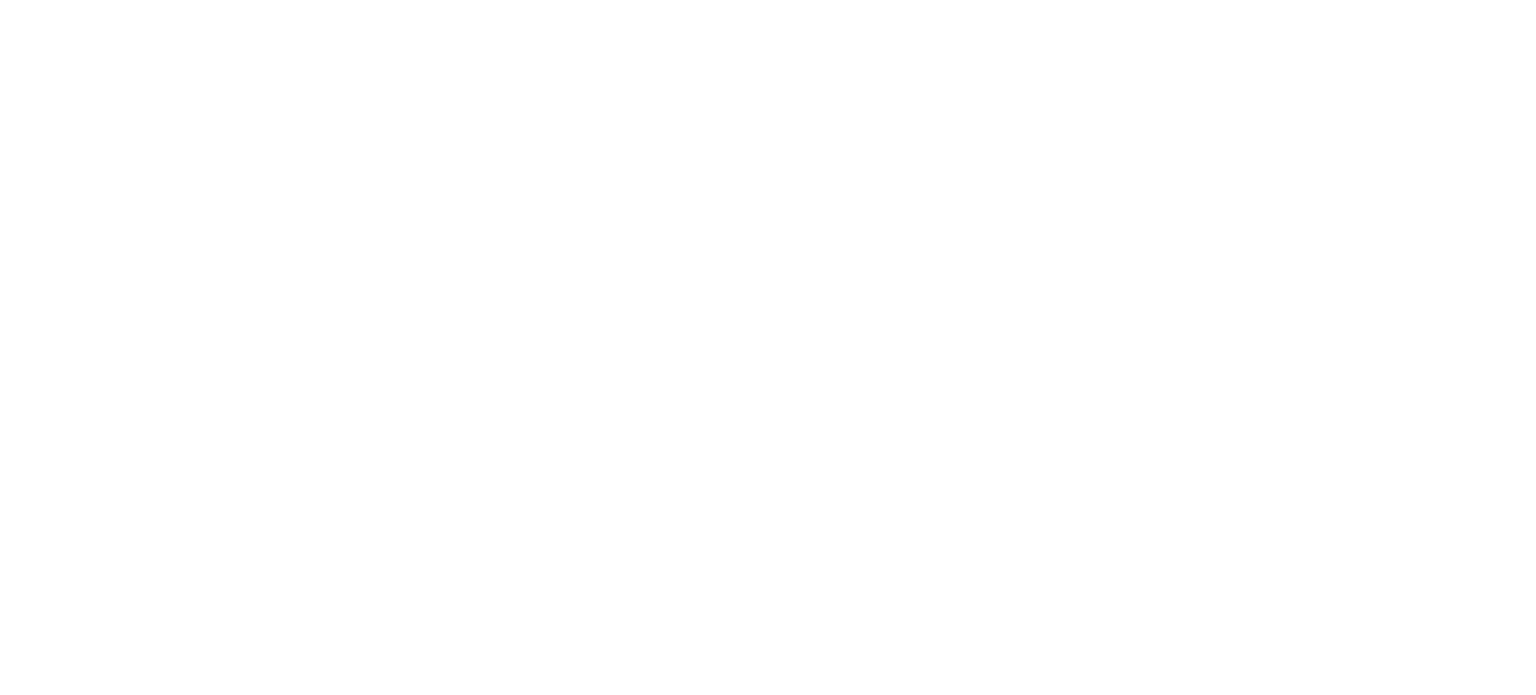 scroll, scrollTop: 0, scrollLeft: 0, axis: both 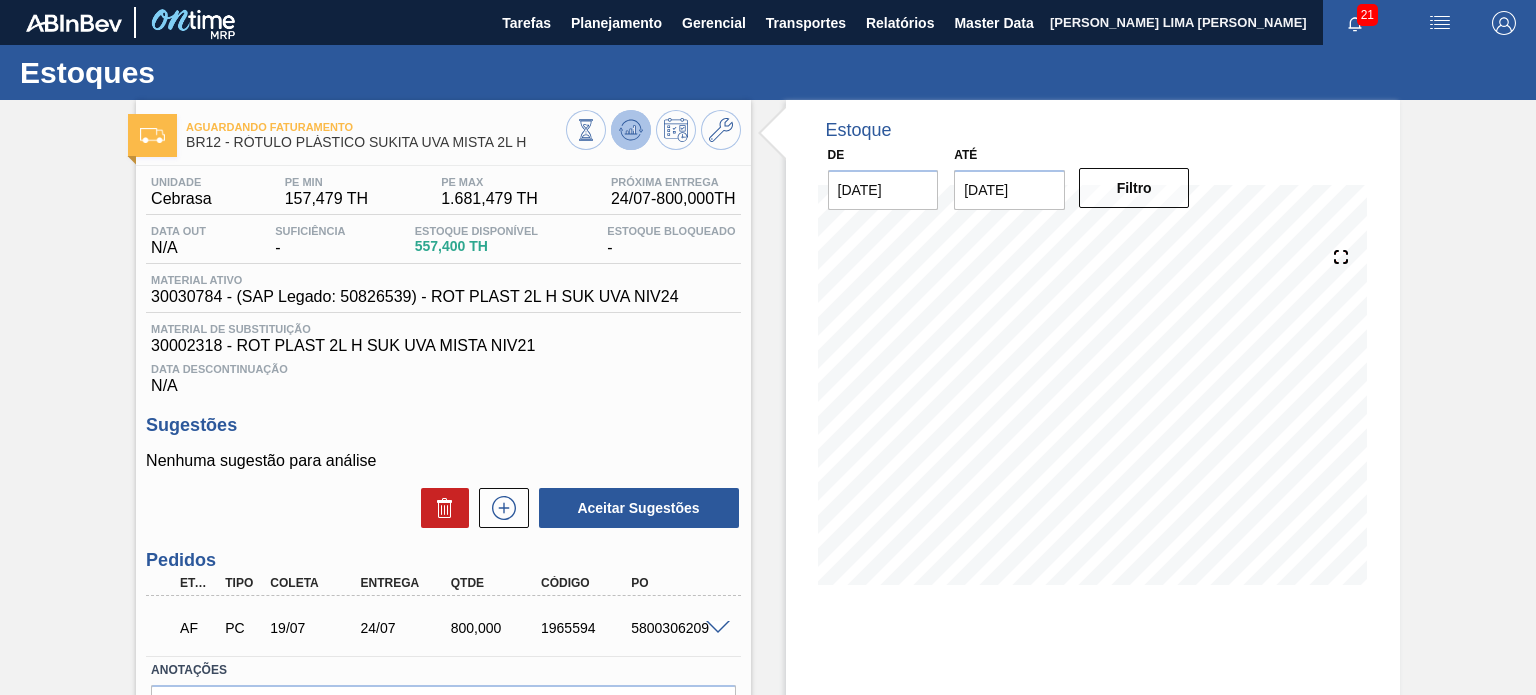 click 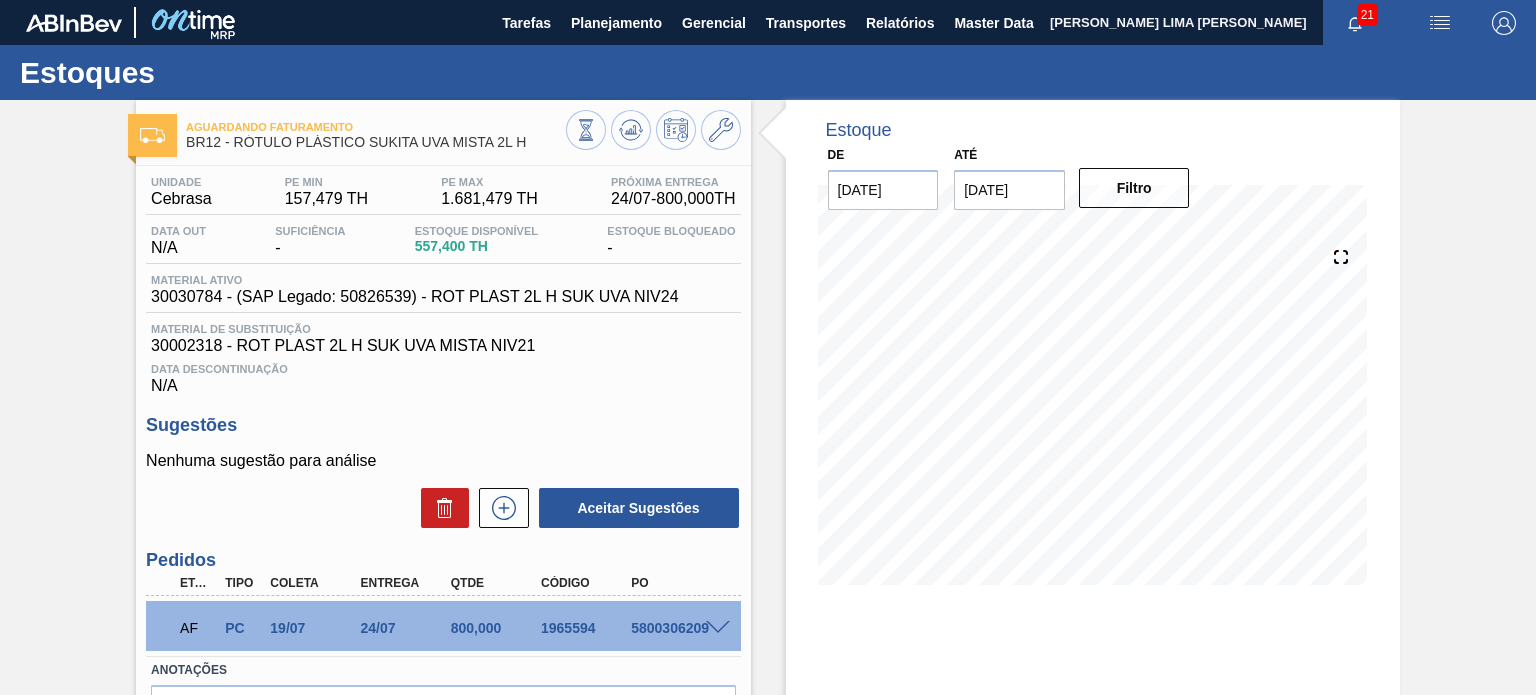 type 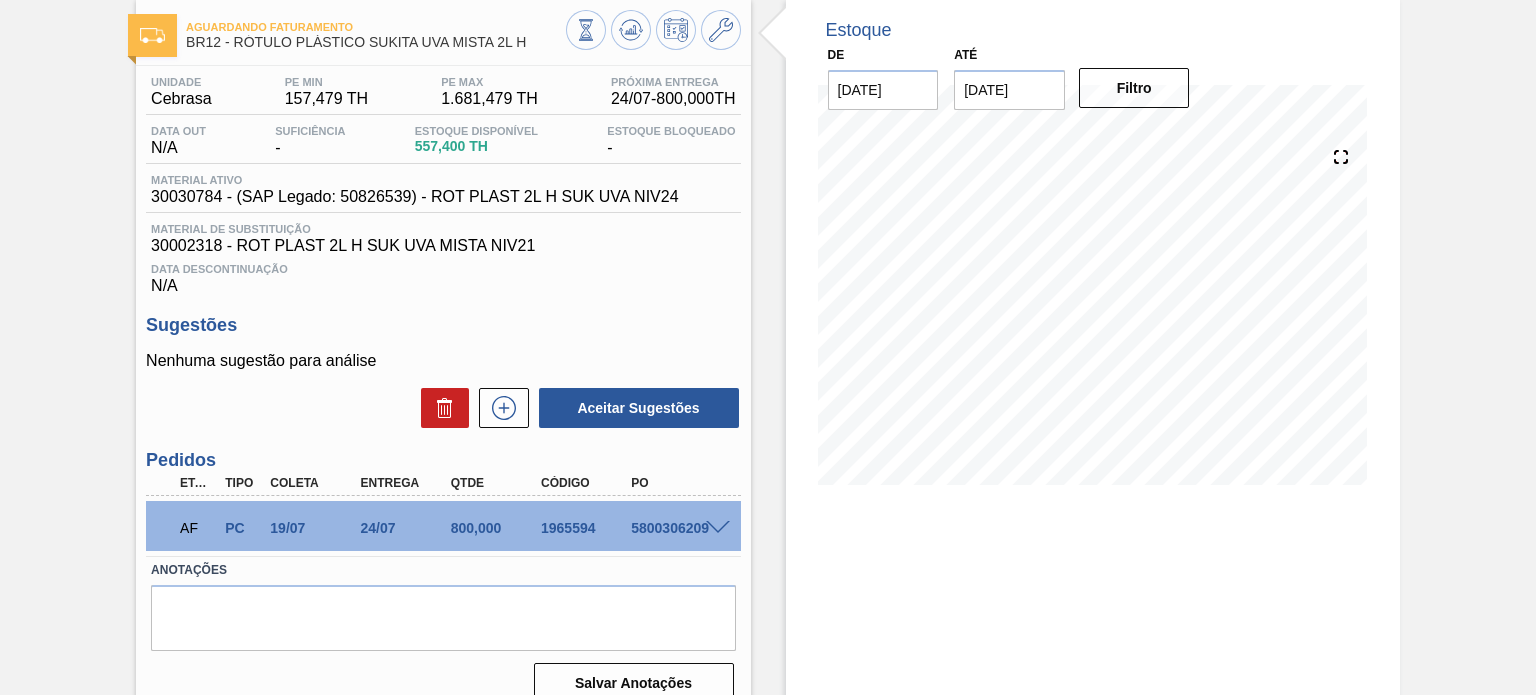 scroll, scrollTop: 0, scrollLeft: 0, axis: both 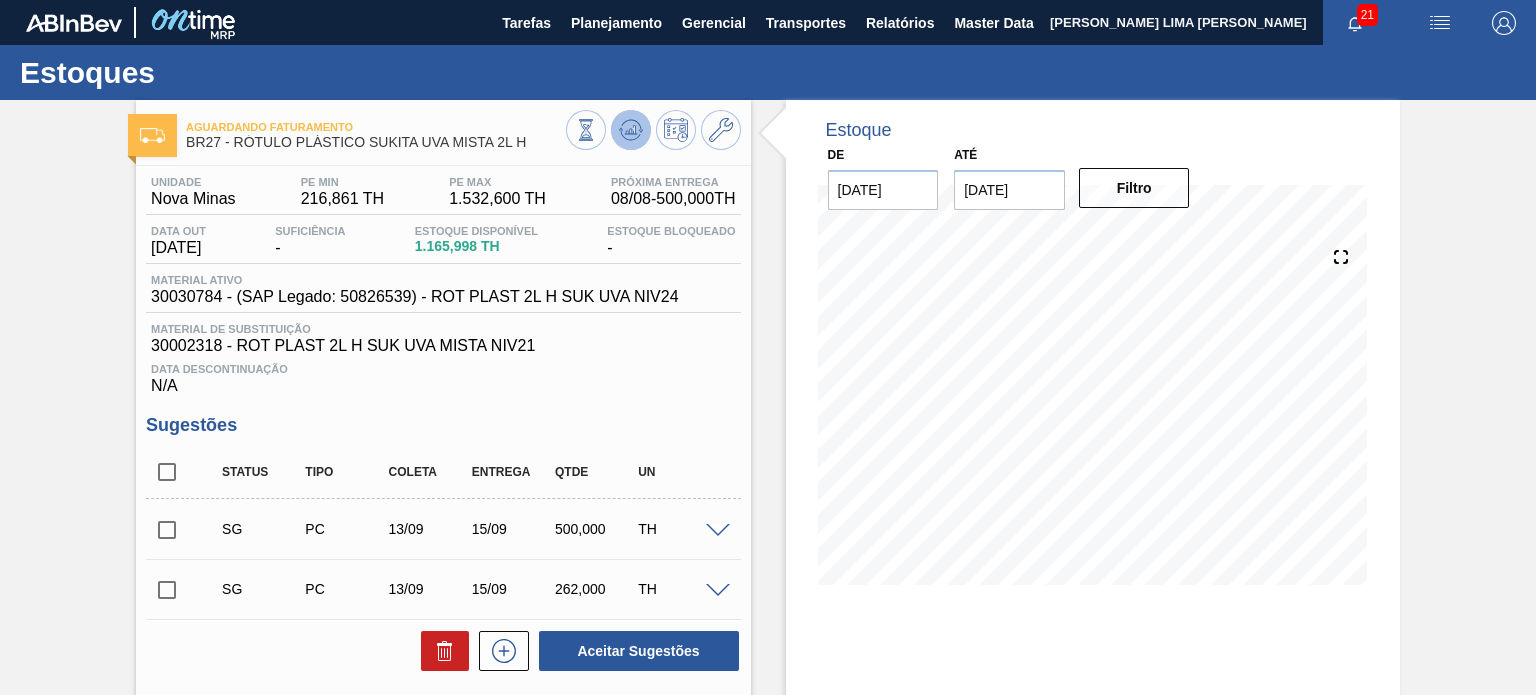 click 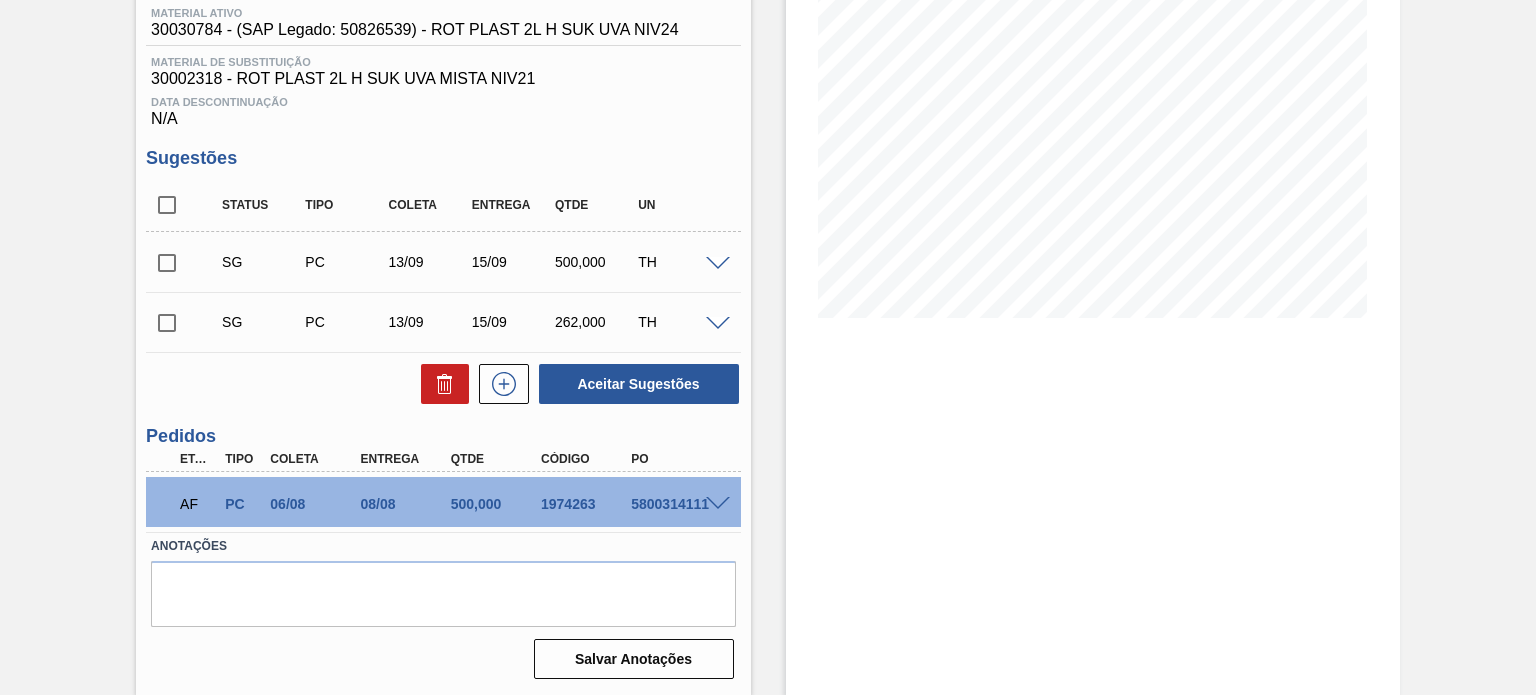 scroll, scrollTop: 268, scrollLeft: 0, axis: vertical 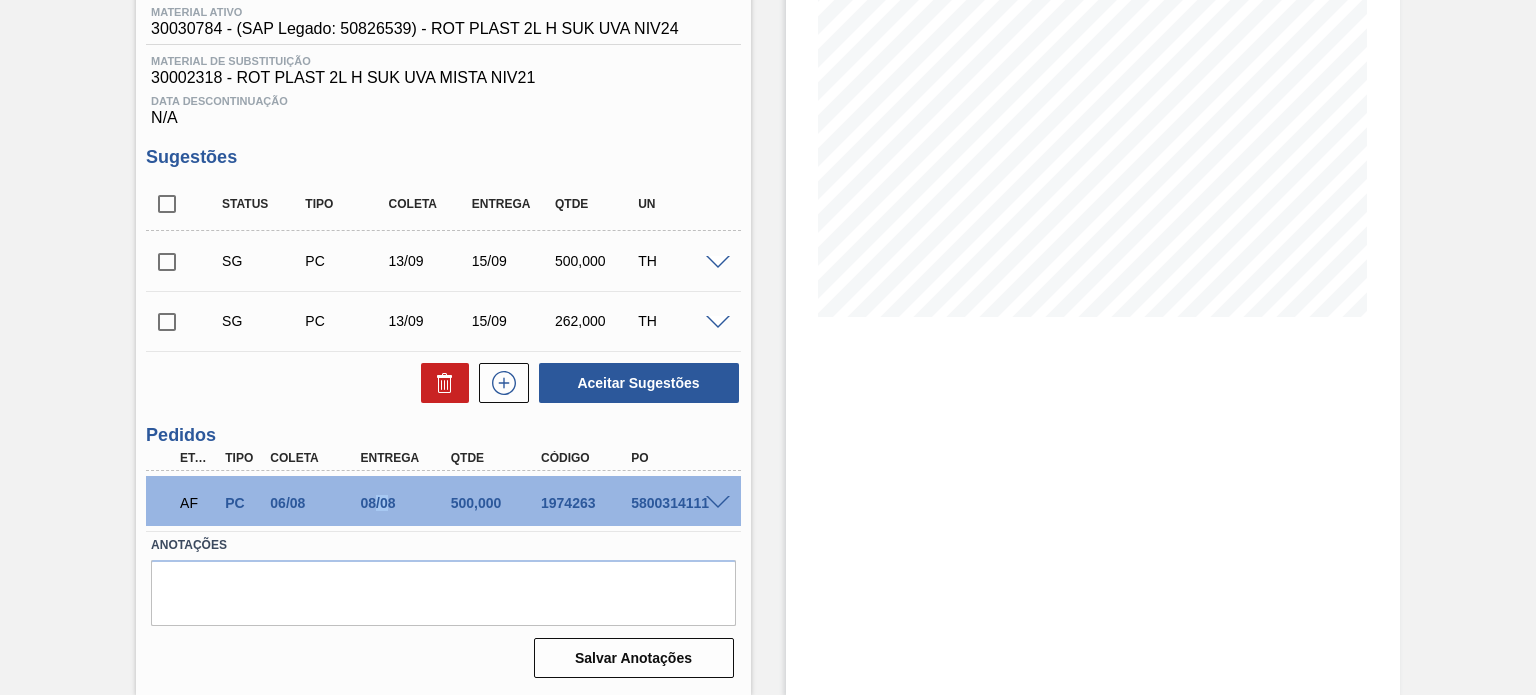 drag, startPoint x: 374, startPoint y: 506, endPoint x: 388, endPoint y: 505, distance: 14.035668 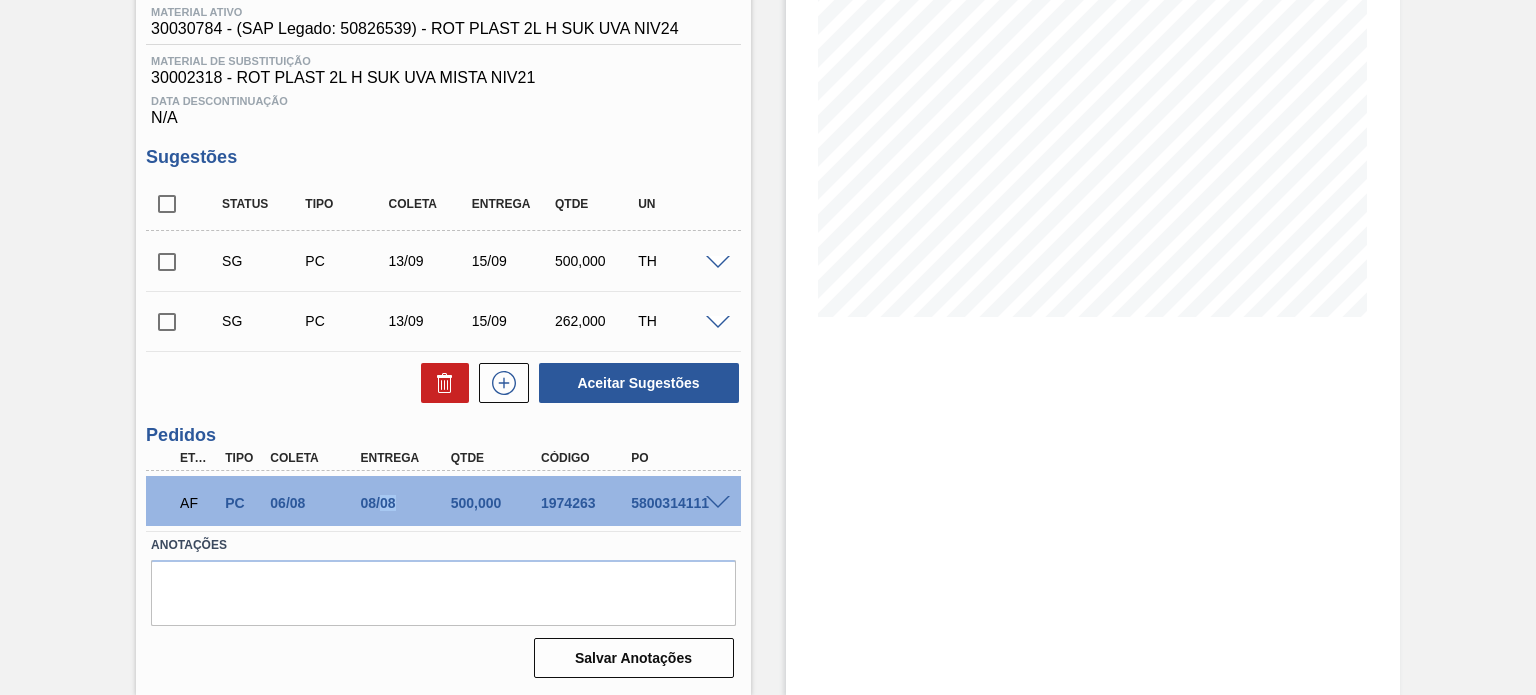 click on "08/08" at bounding box center (405, 503) 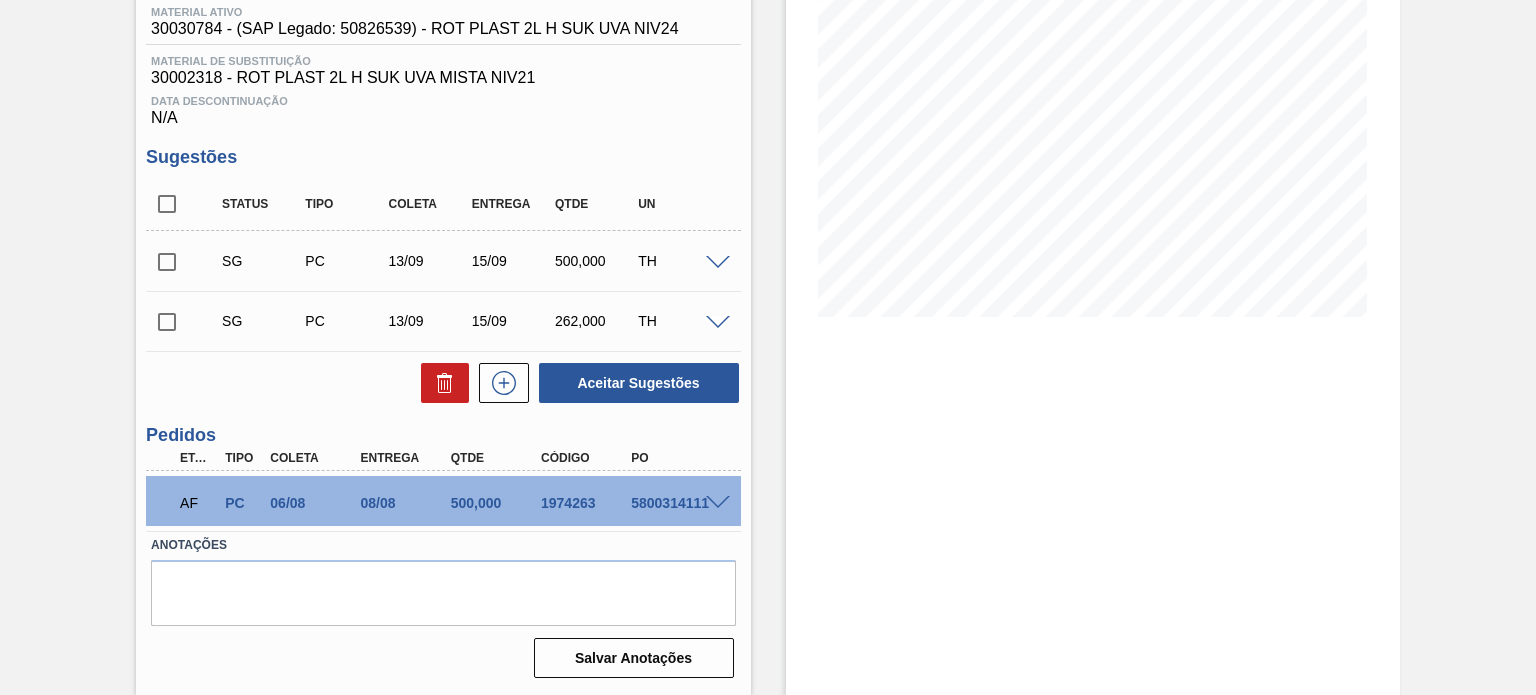 click at bounding box center (721, 501) 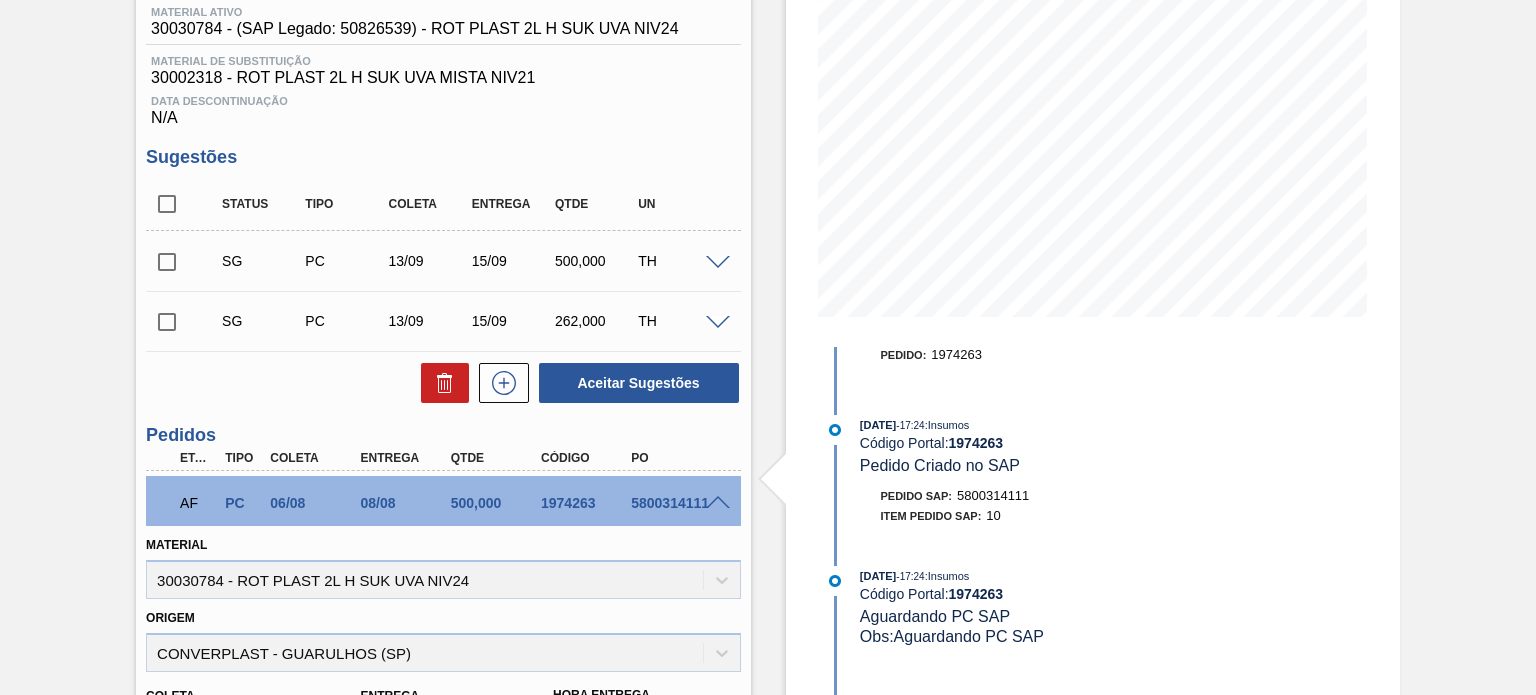 scroll, scrollTop: 264, scrollLeft: 0, axis: vertical 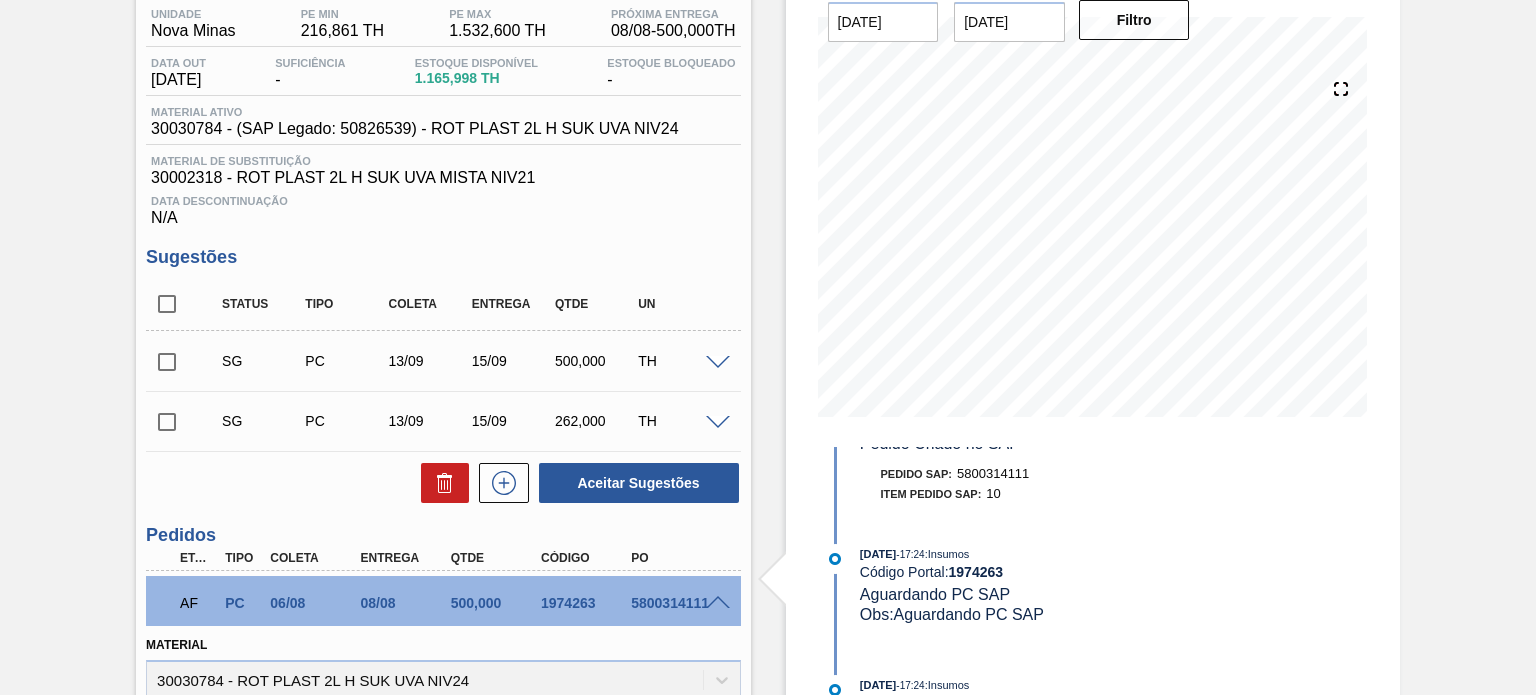 click on "Data Descontinuação" at bounding box center [443, 201] 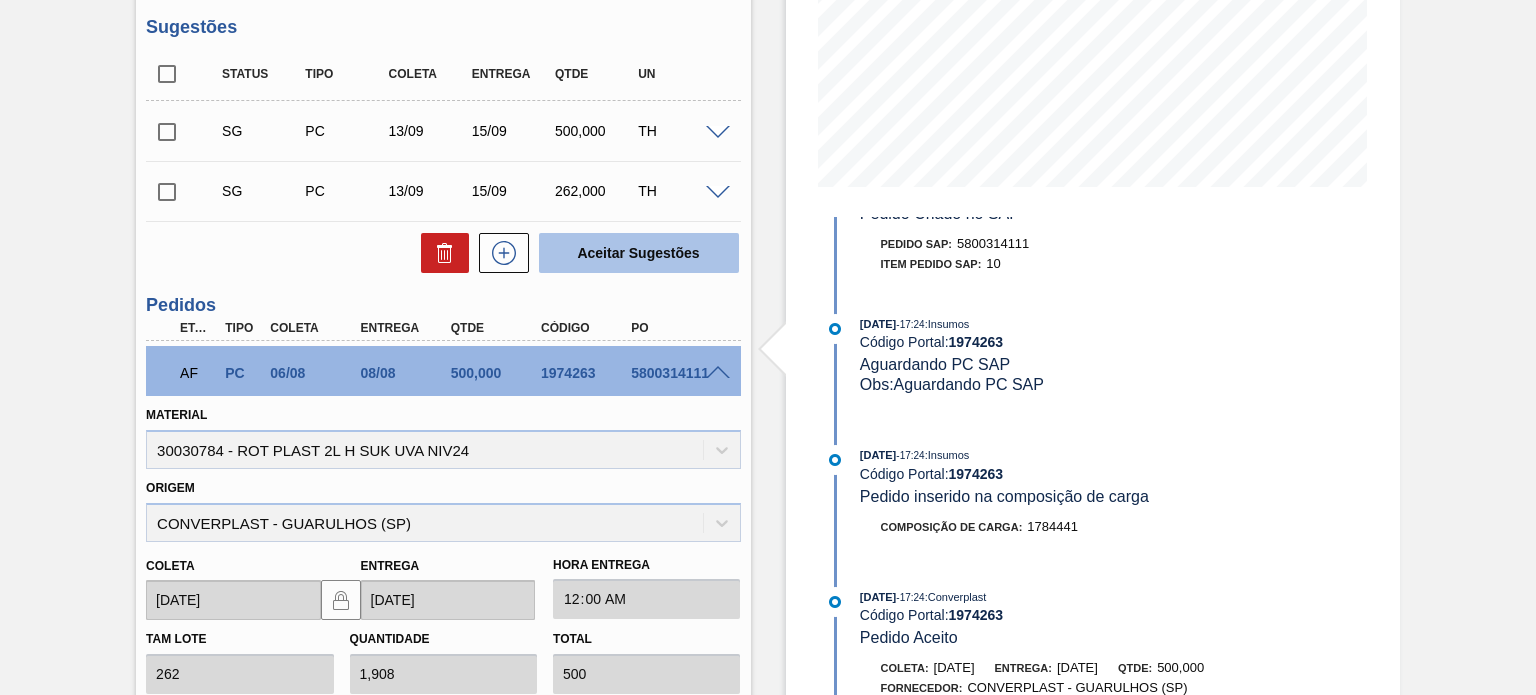 scroll, scrollTop: 400, scrollLeft: 0, axis: vertical 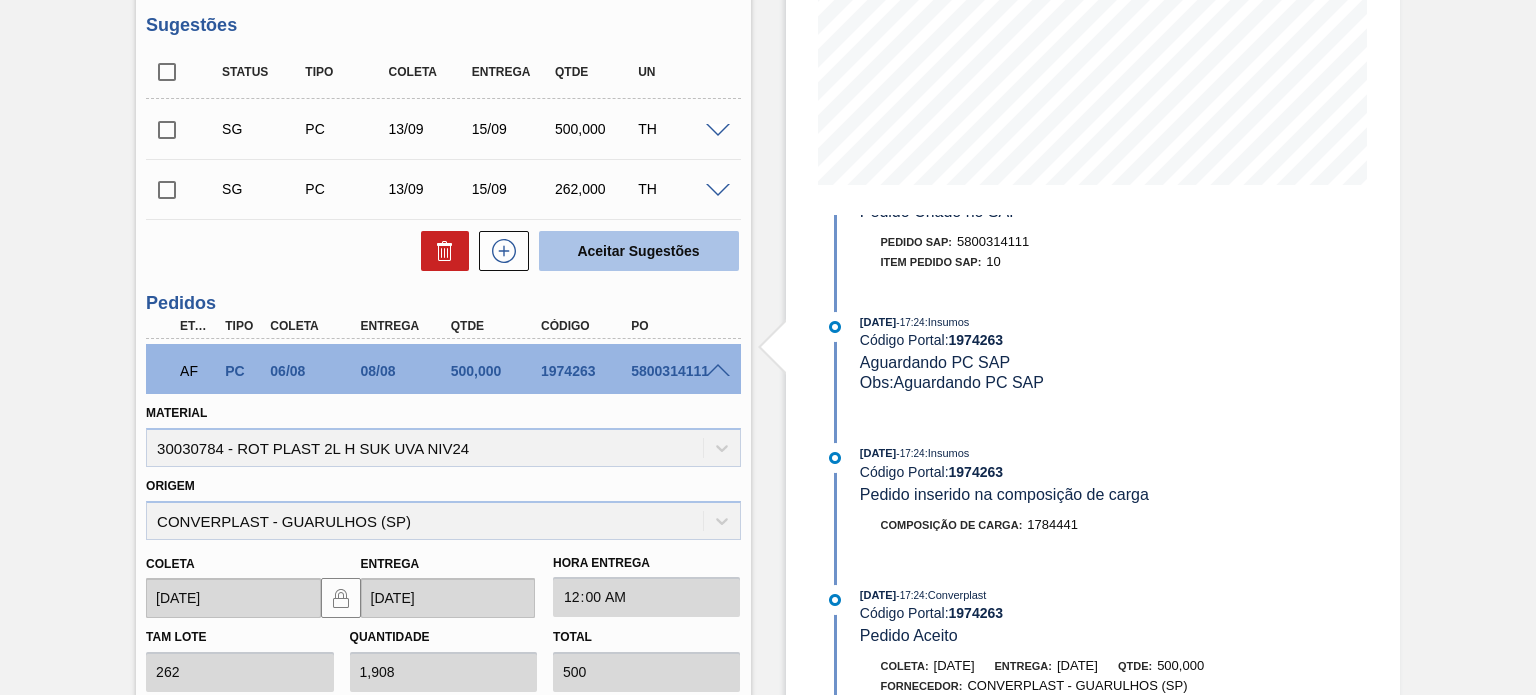 click at bounding box center [718, 371] 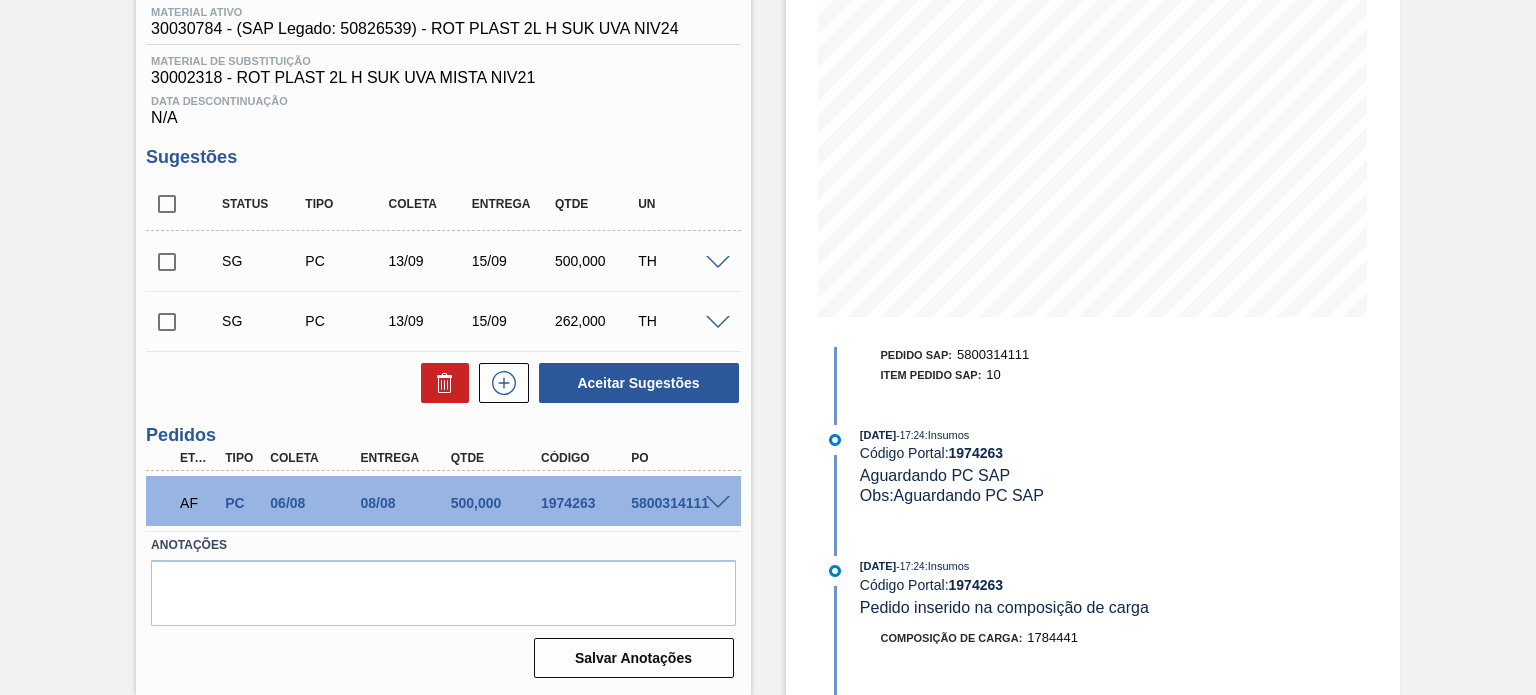 click on "1974263" at bounding box center [585, 503] 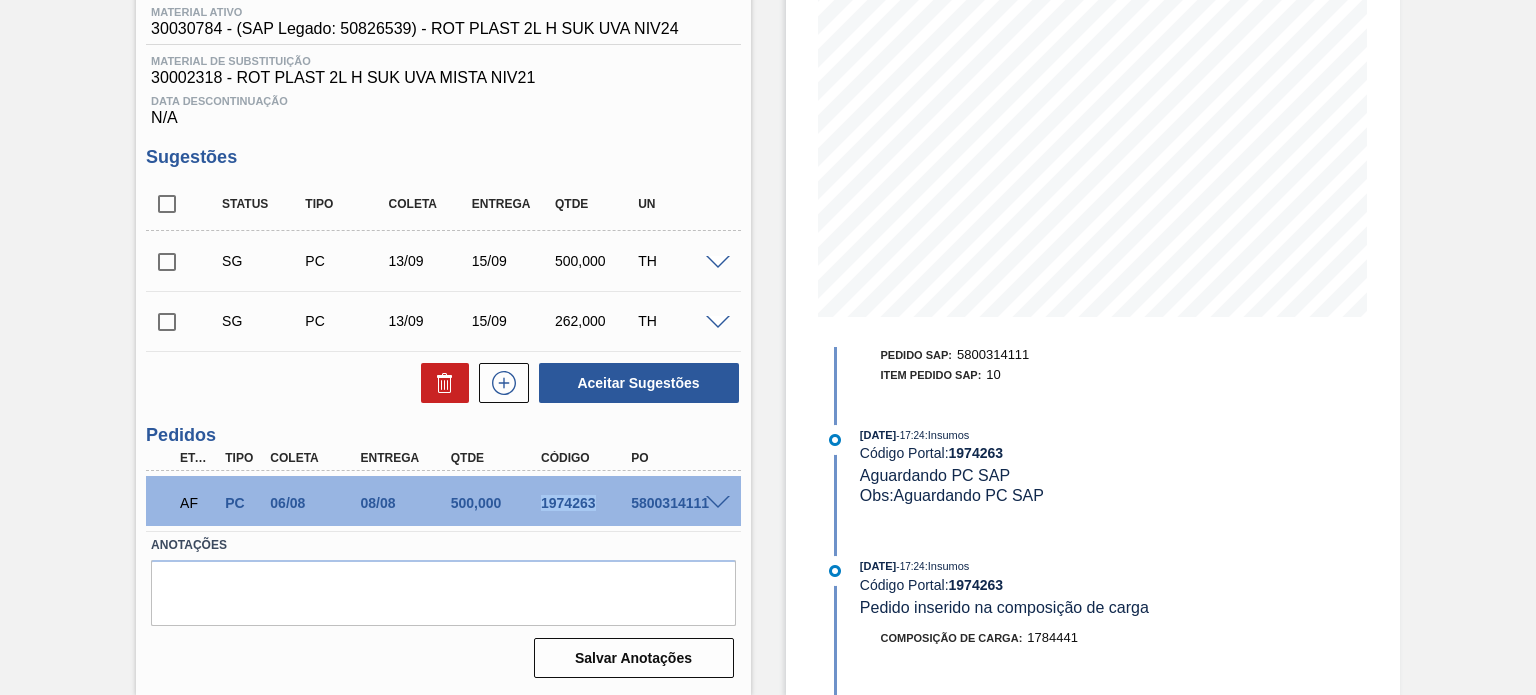 click on "1974263" at bounding box center [585, 503] 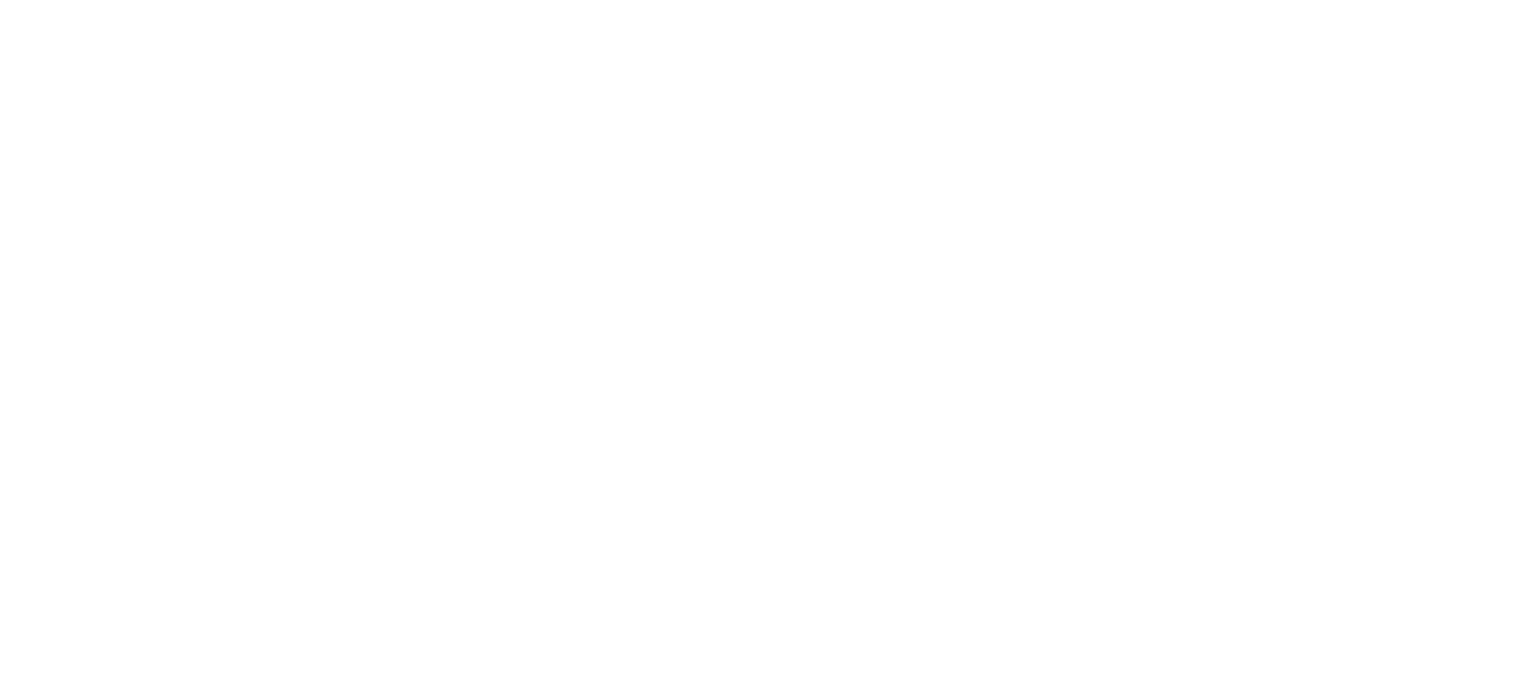 scroll, scrollTop: 0, scrollLeft: 0, axis: both 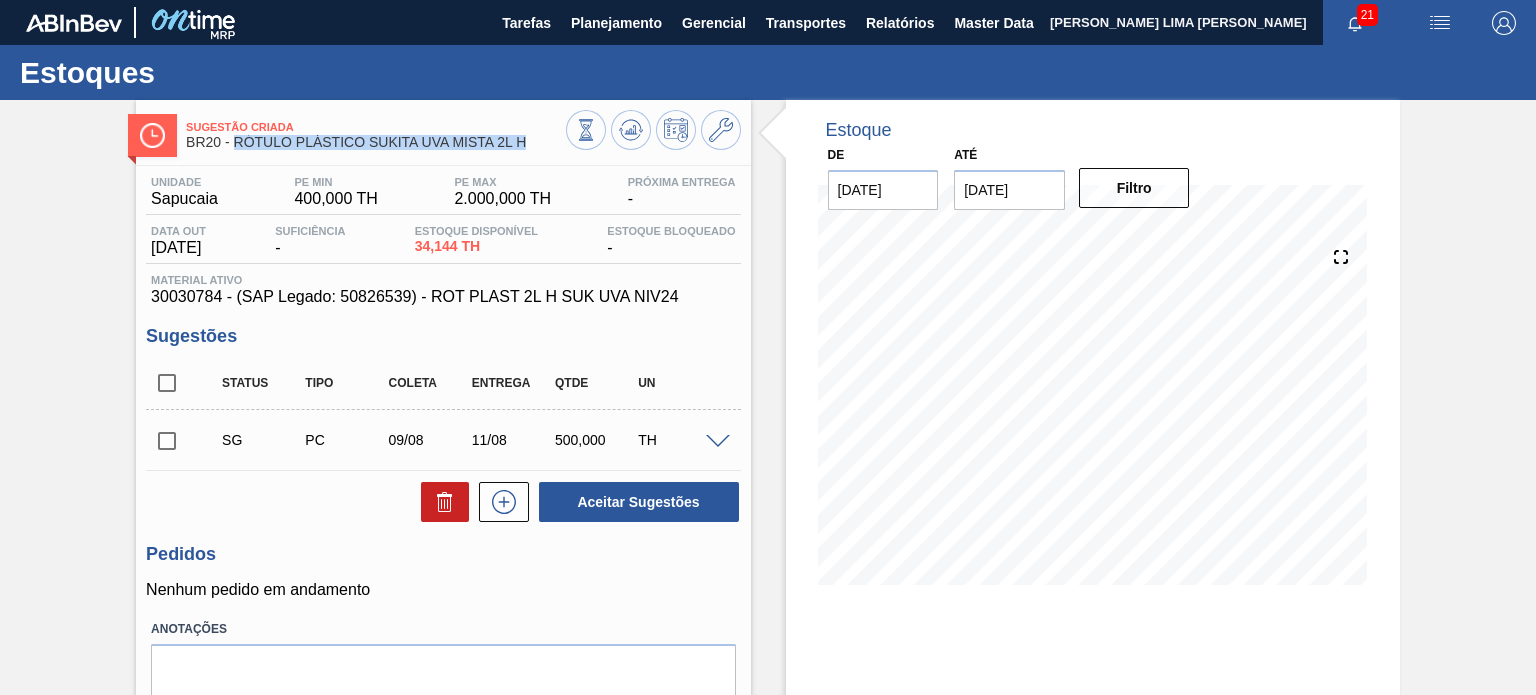 drag, startPoint x: 527, startPoint y: 142, endPoint x: 232, endPoint y: 145, distance: 295.01526 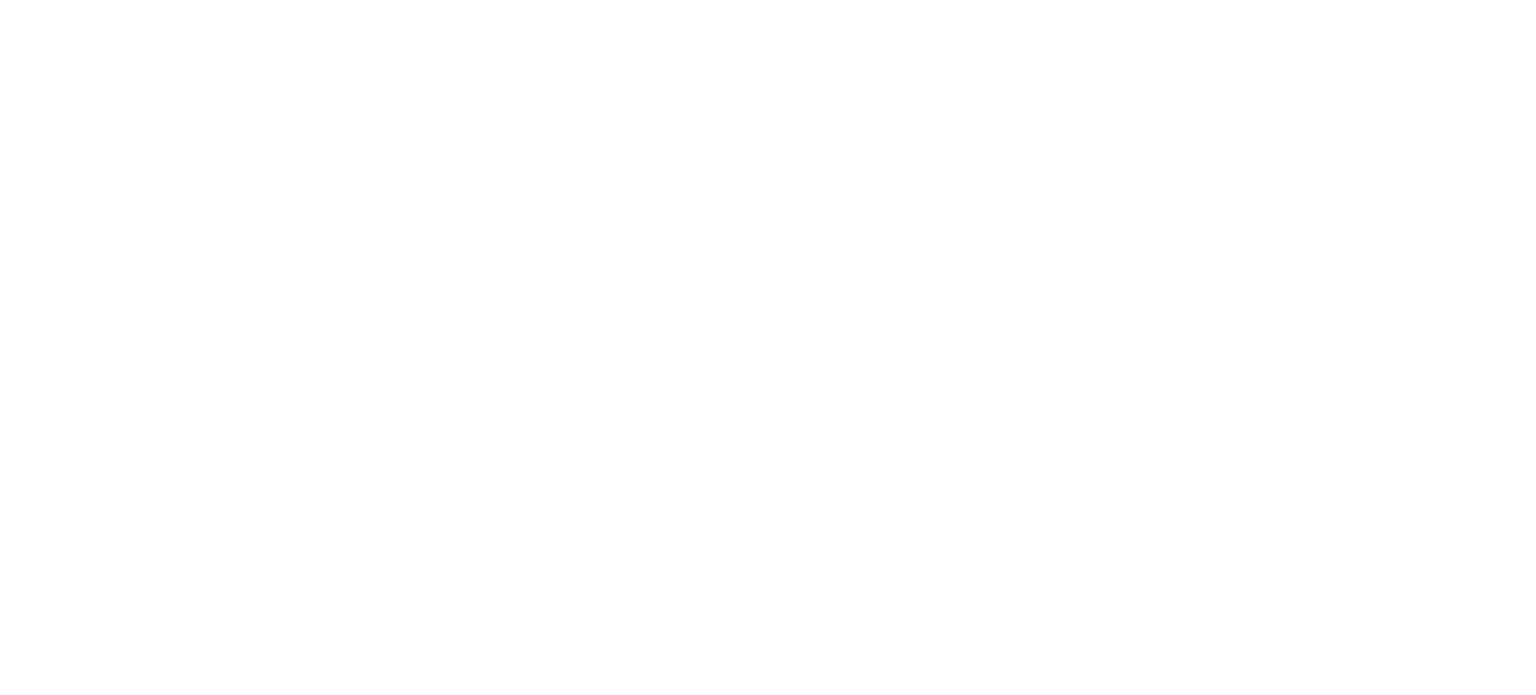 scroll, scrollTop: 0, scrollLeft: 0, axis: both 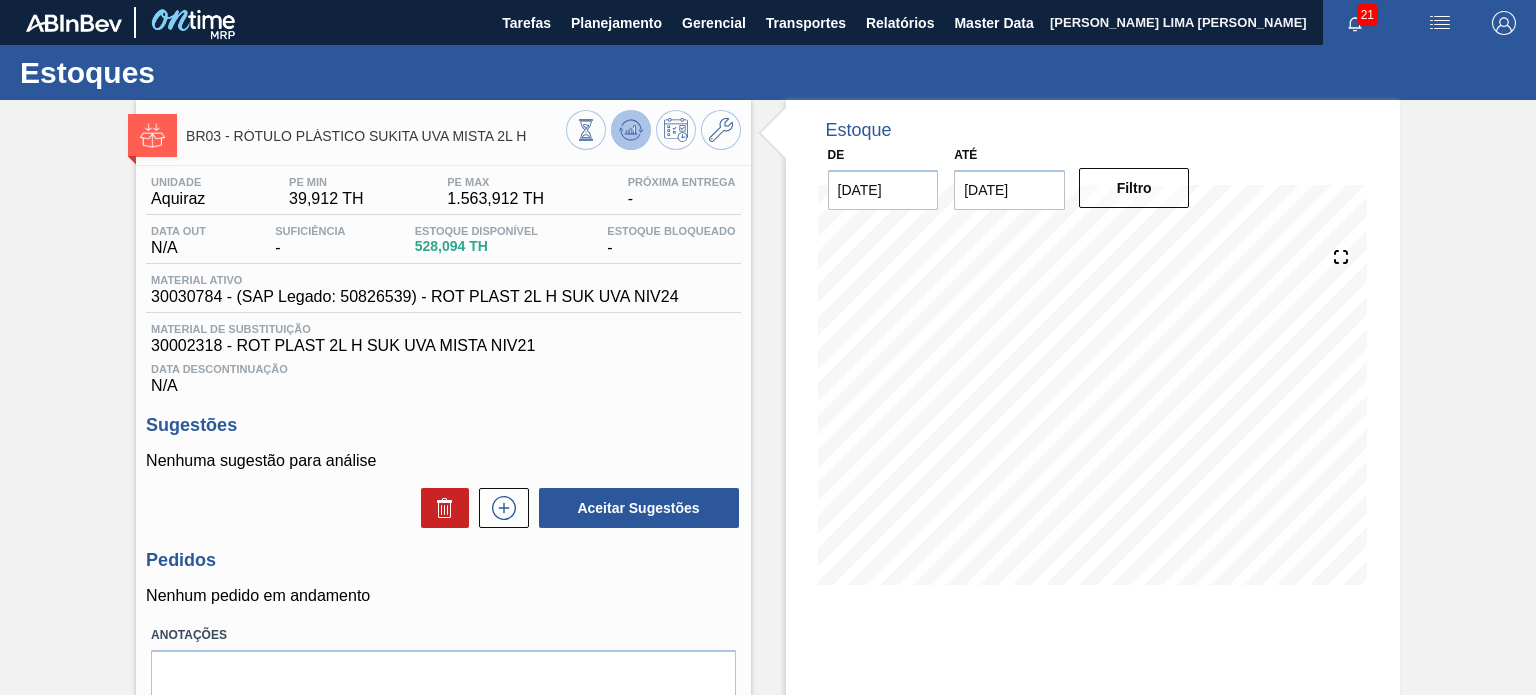 click 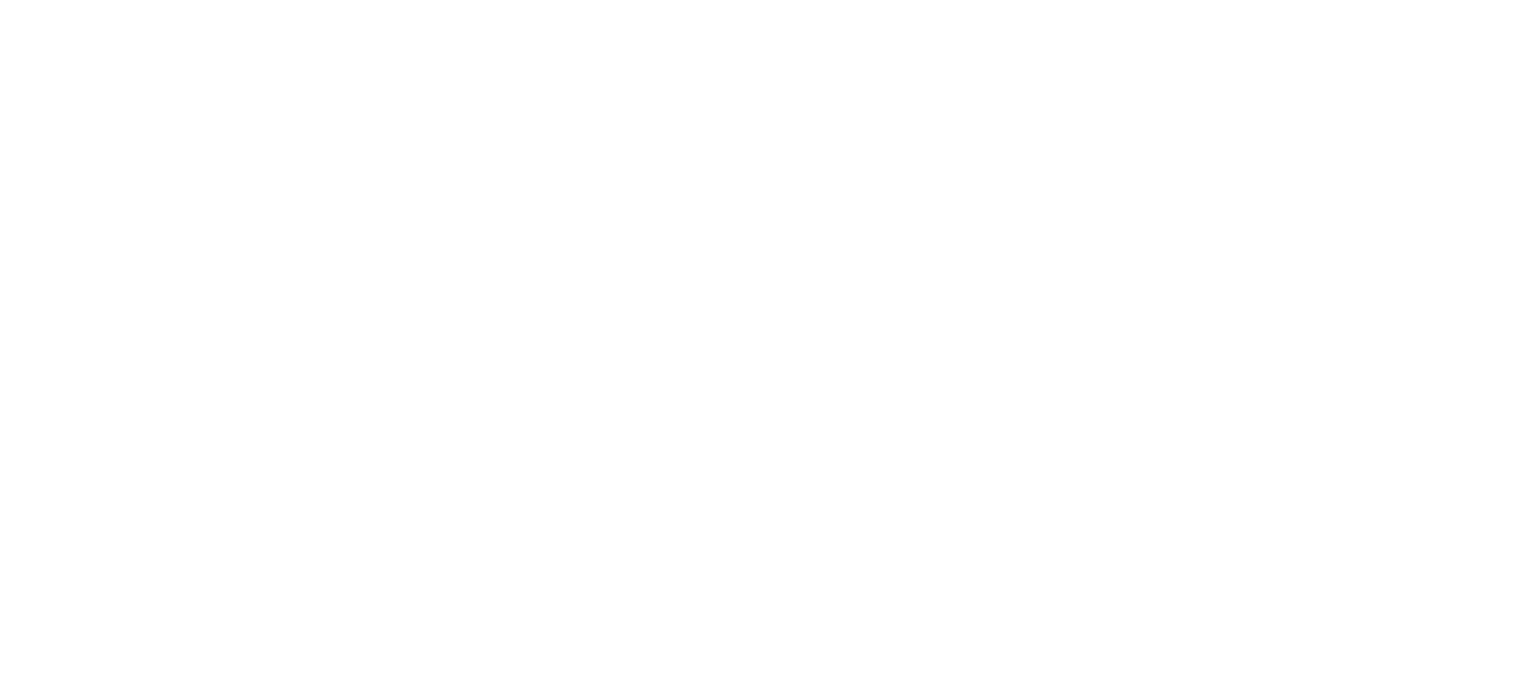 scroll, scrollTop: 0, scrollLeft: 0, axis: both 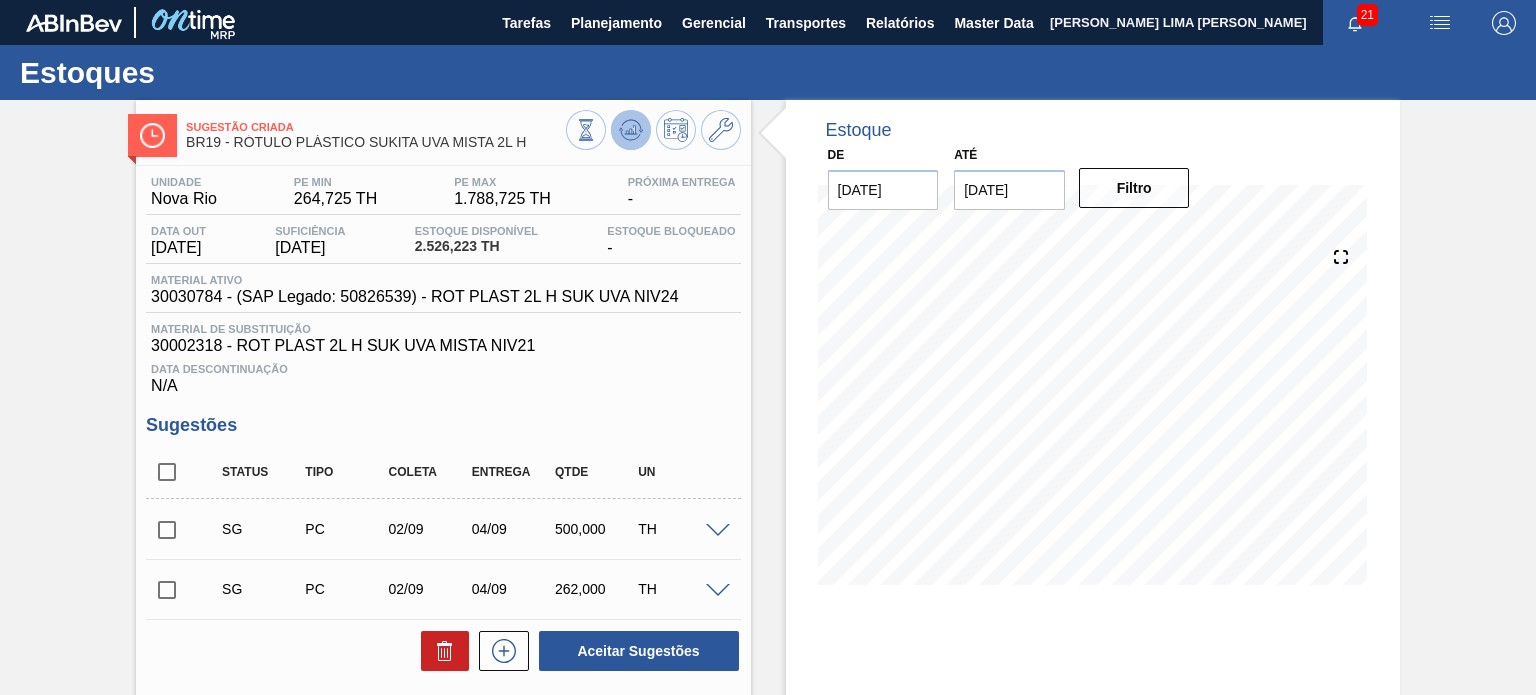 click 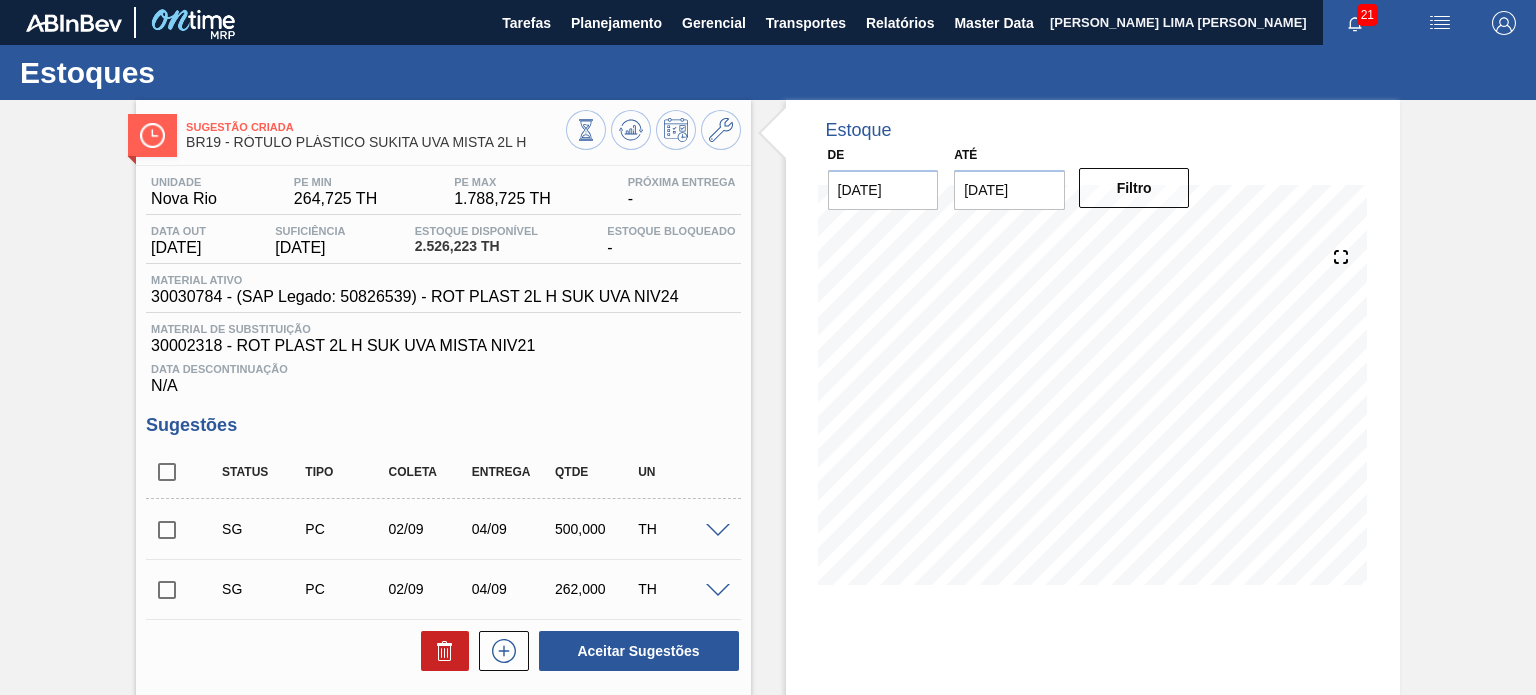 drag, startPoint x: 630, startPoint y: 132, endPoint x: 589, endPoint y: 194, distance: 74.330345 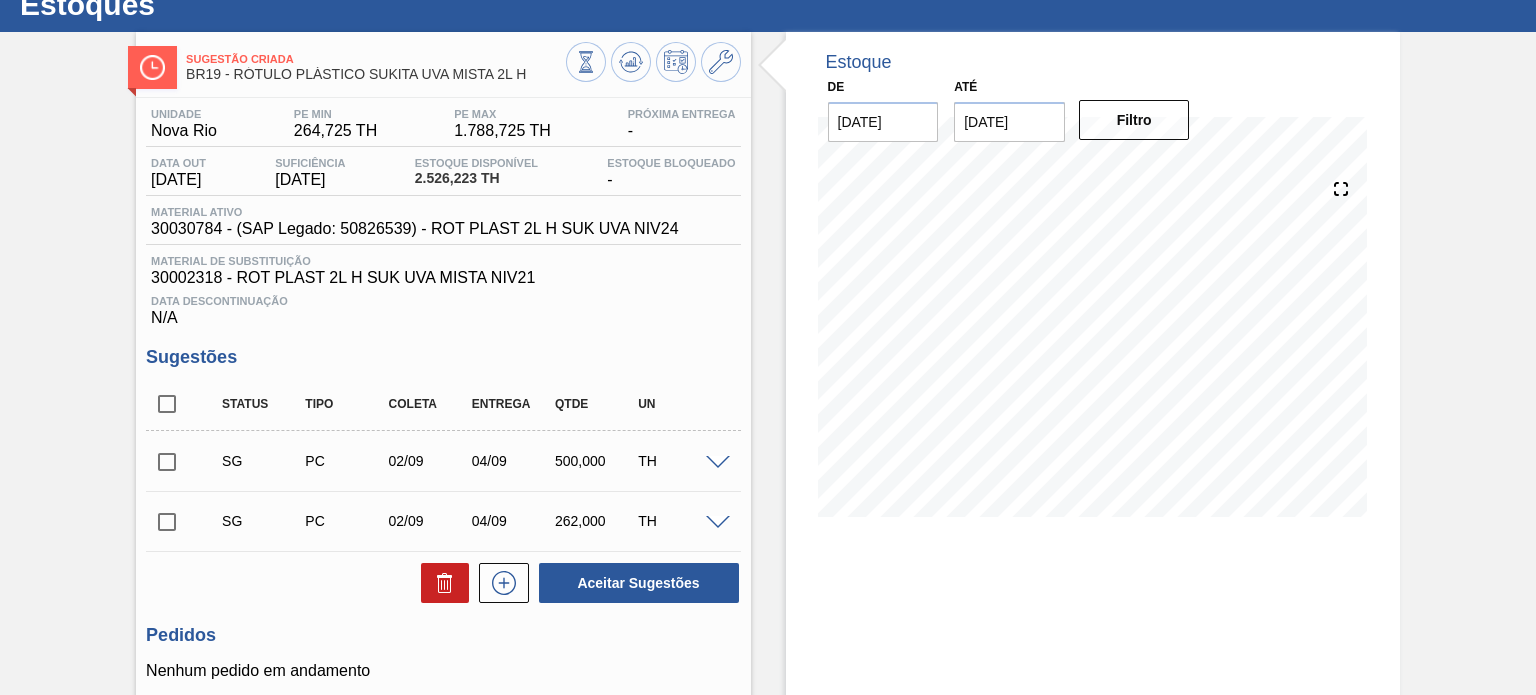 scroll, scrollTop: 33, scrollLeft: 0, axis: vertical 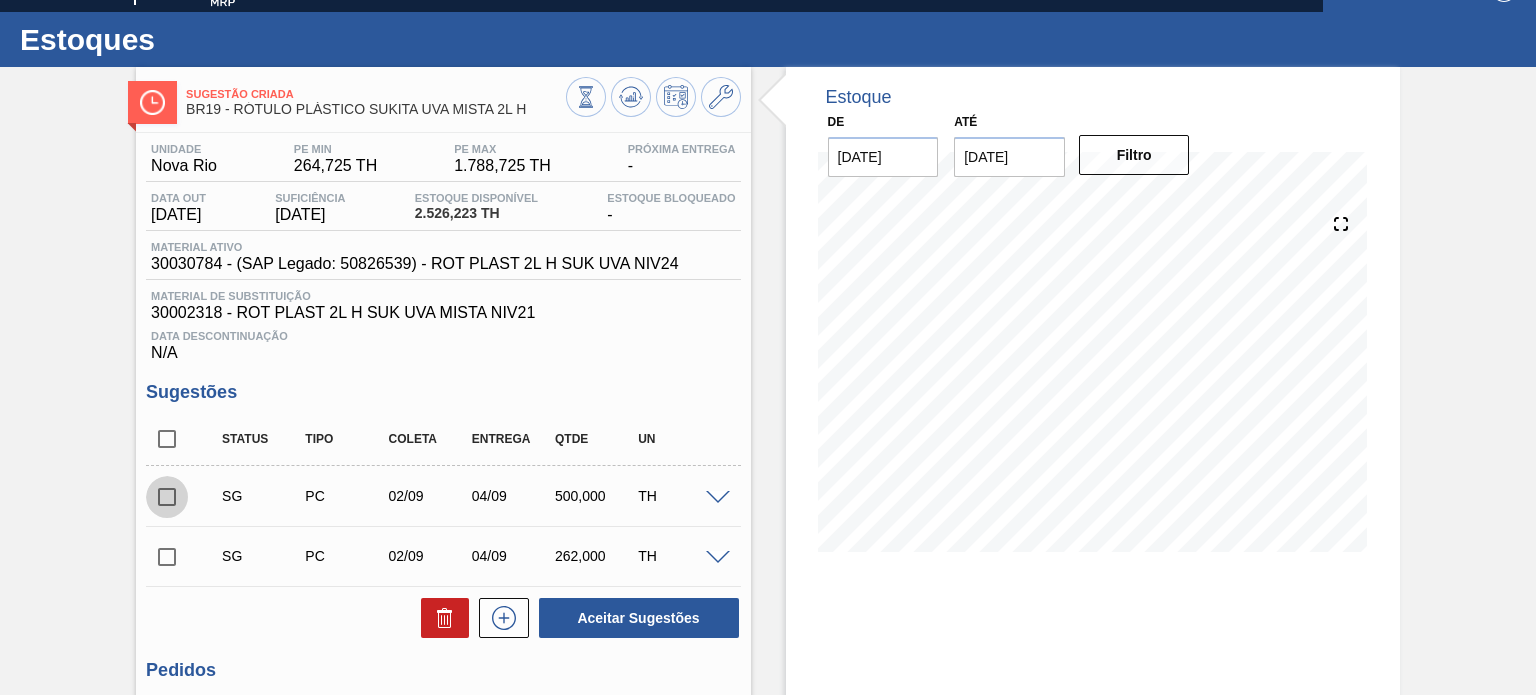 click at bounding box center [167, 497] 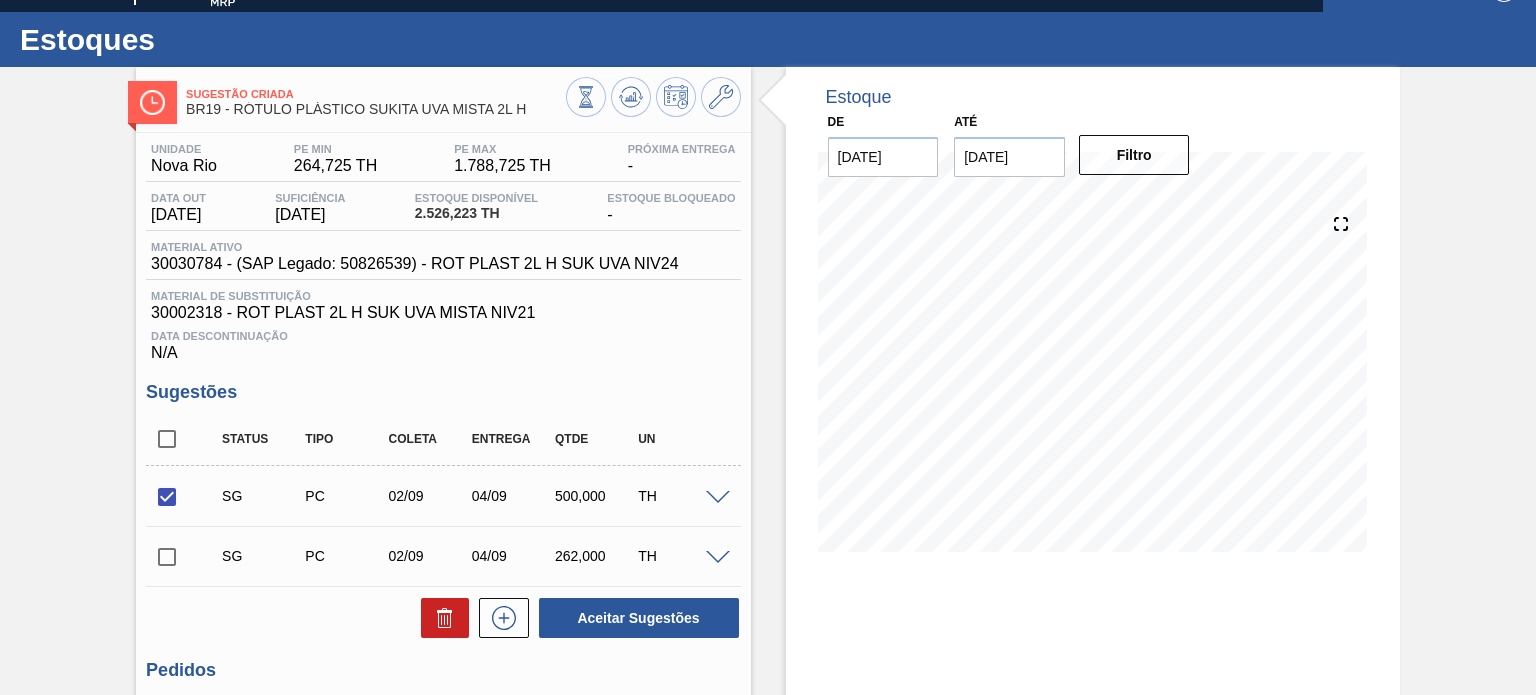click at bounding box center [167, 557] 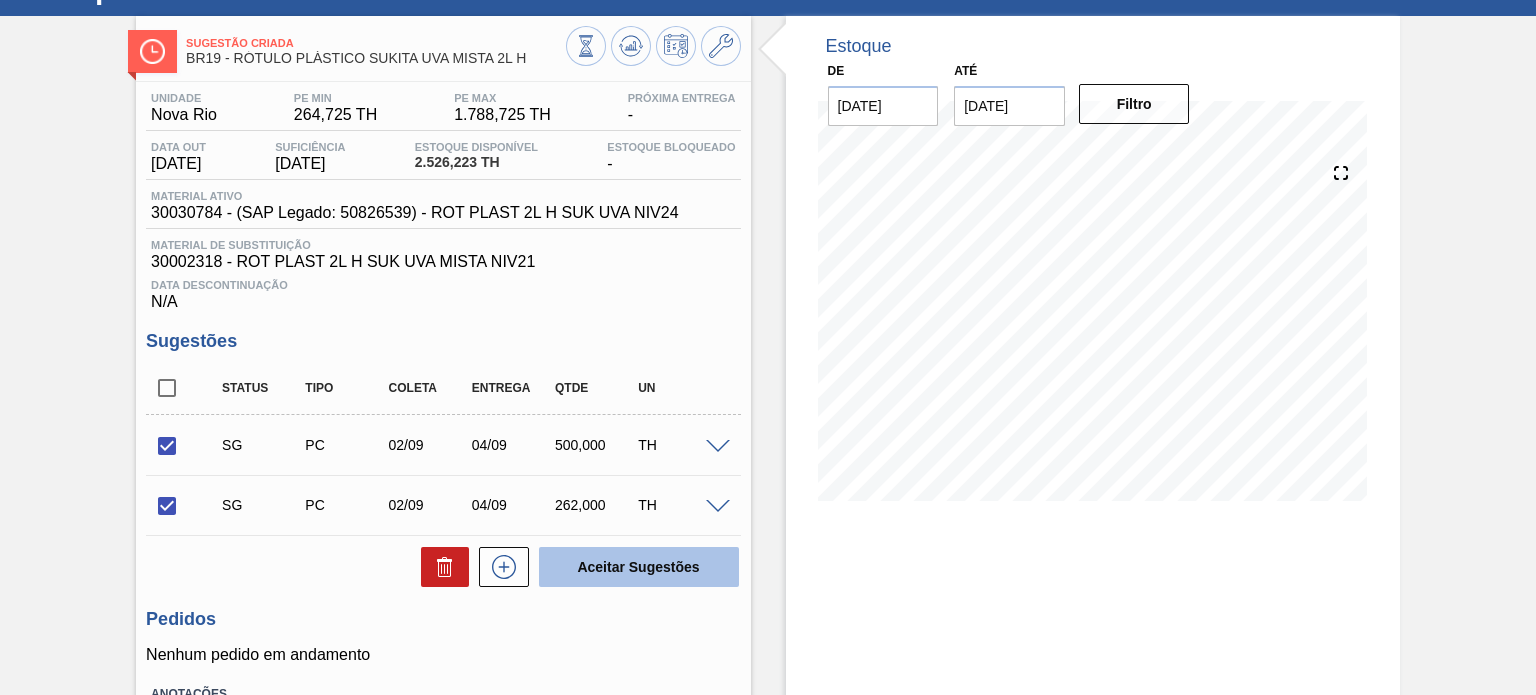 scroll, scrollTop: 133, scrollLeft: 0, axis: vertical 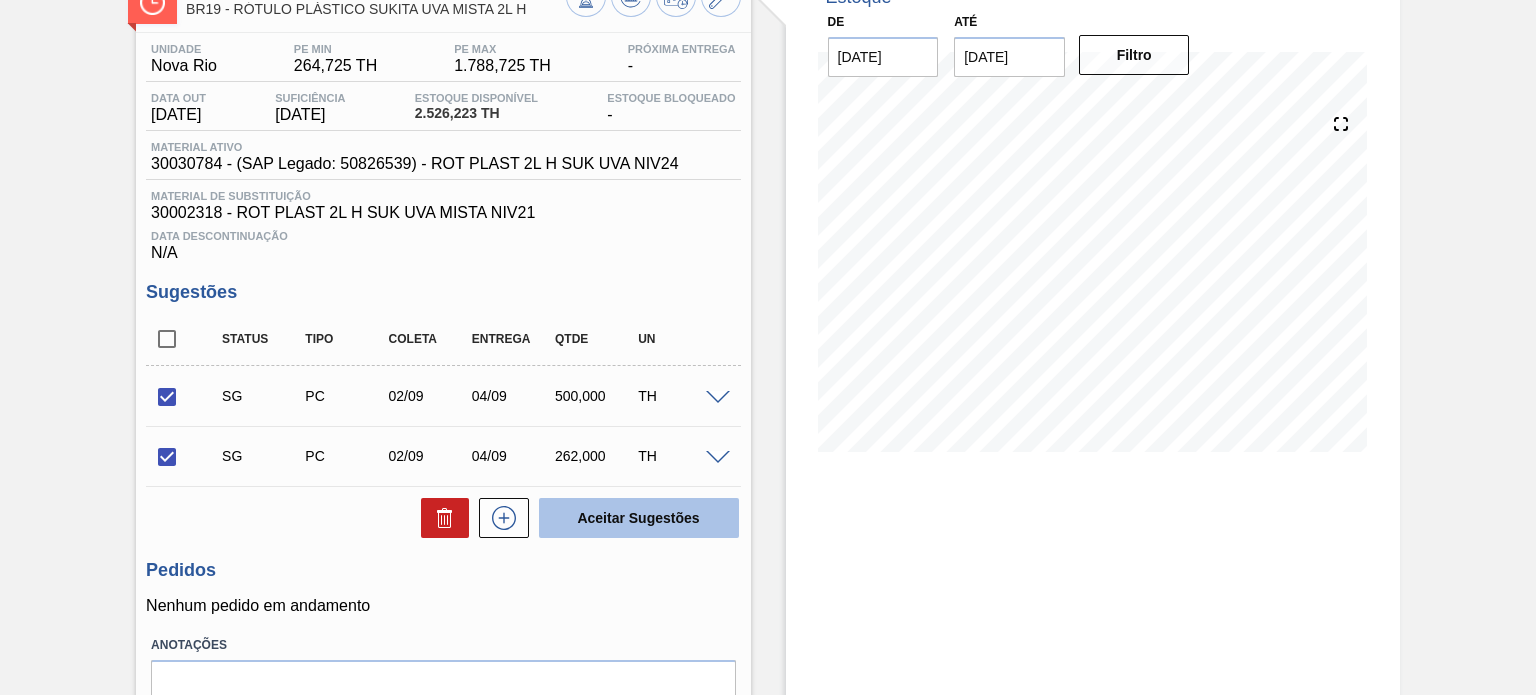 click on "Aceitar Sugestões" at bounding box center [639, 518] 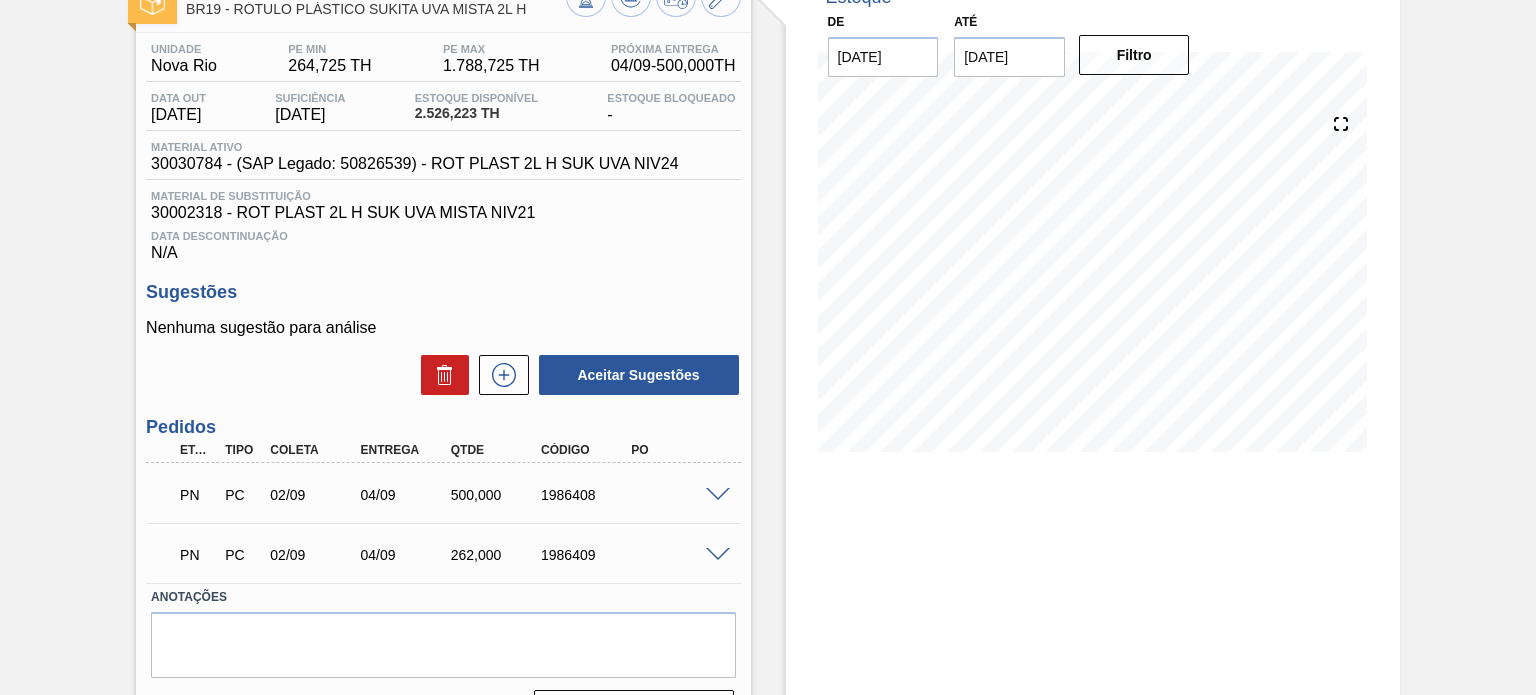 click on "PN   PC 02/09 04/09 500,000 1986408" at bounding box center (437, 493) 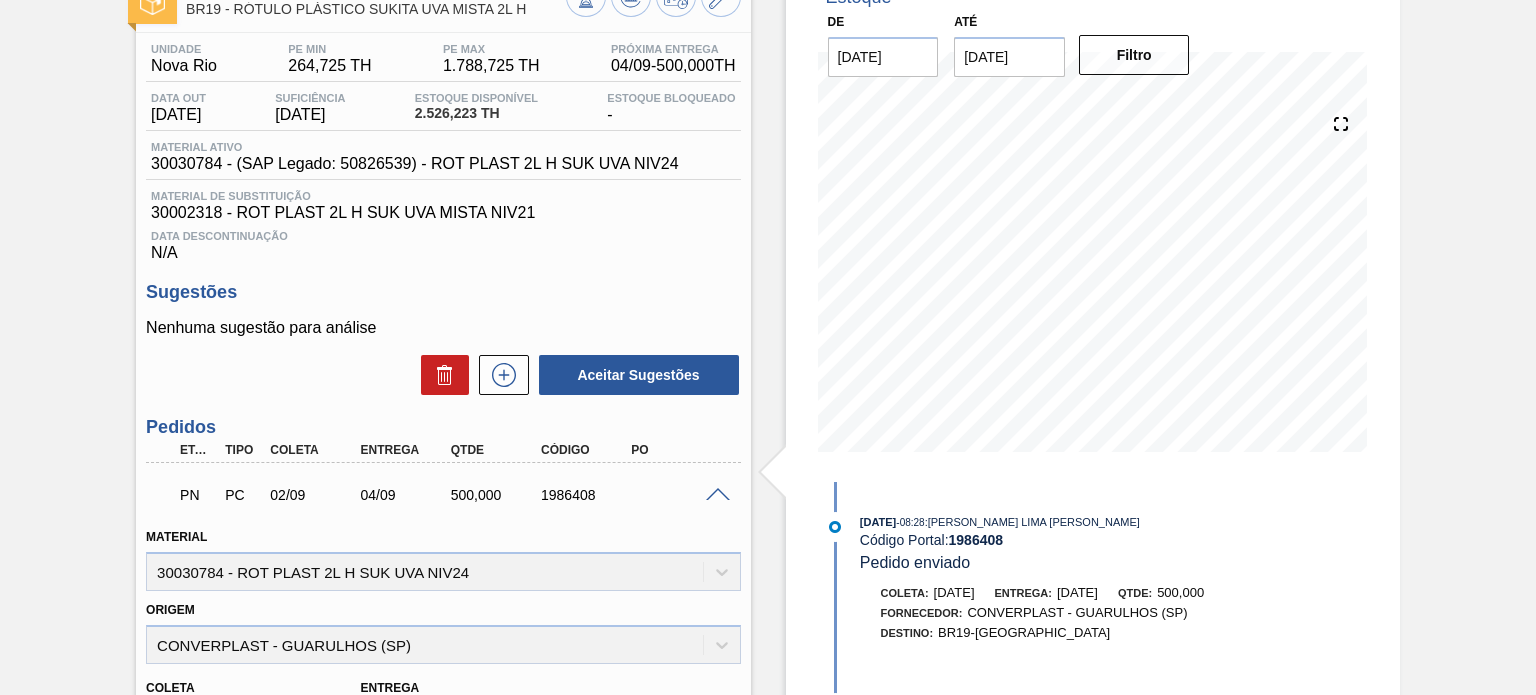 scroll, scrollTop: 668, scrollLeft: 0, axis: vertical 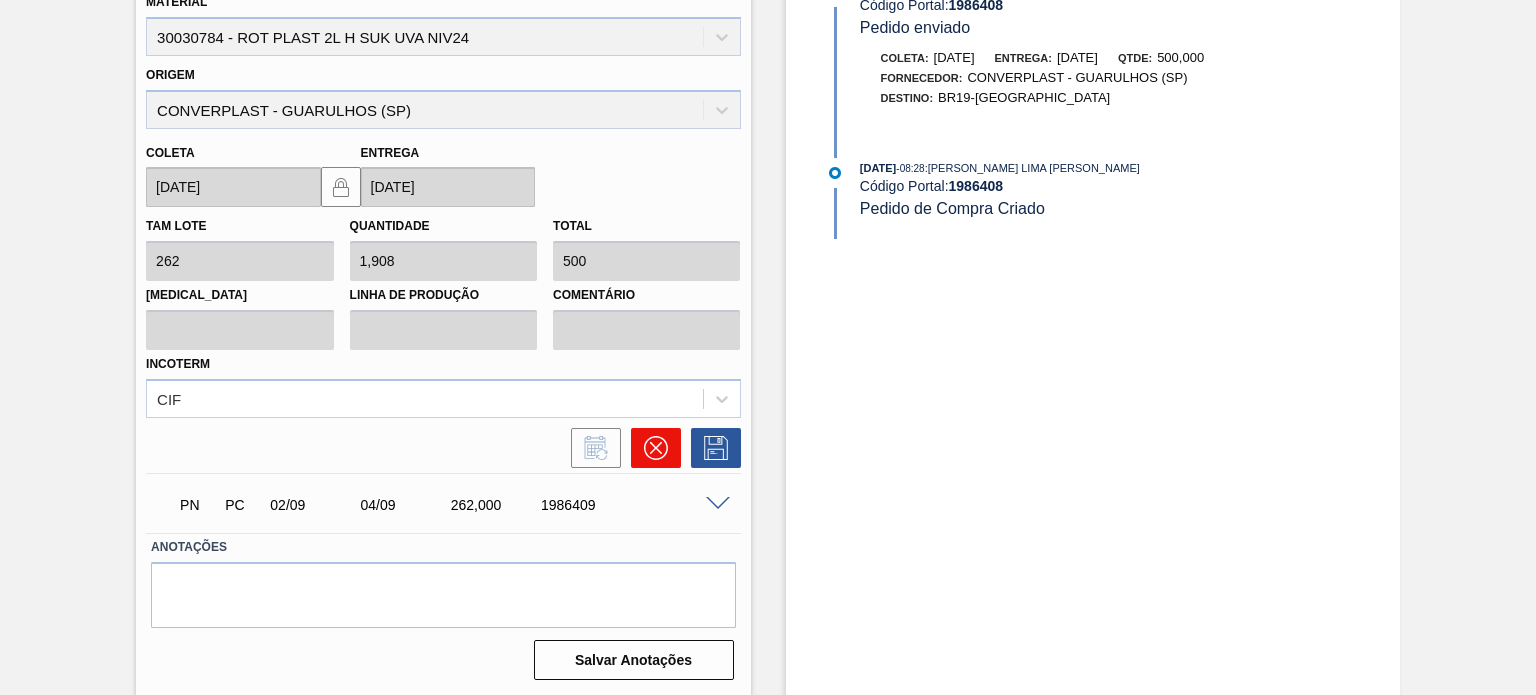 click 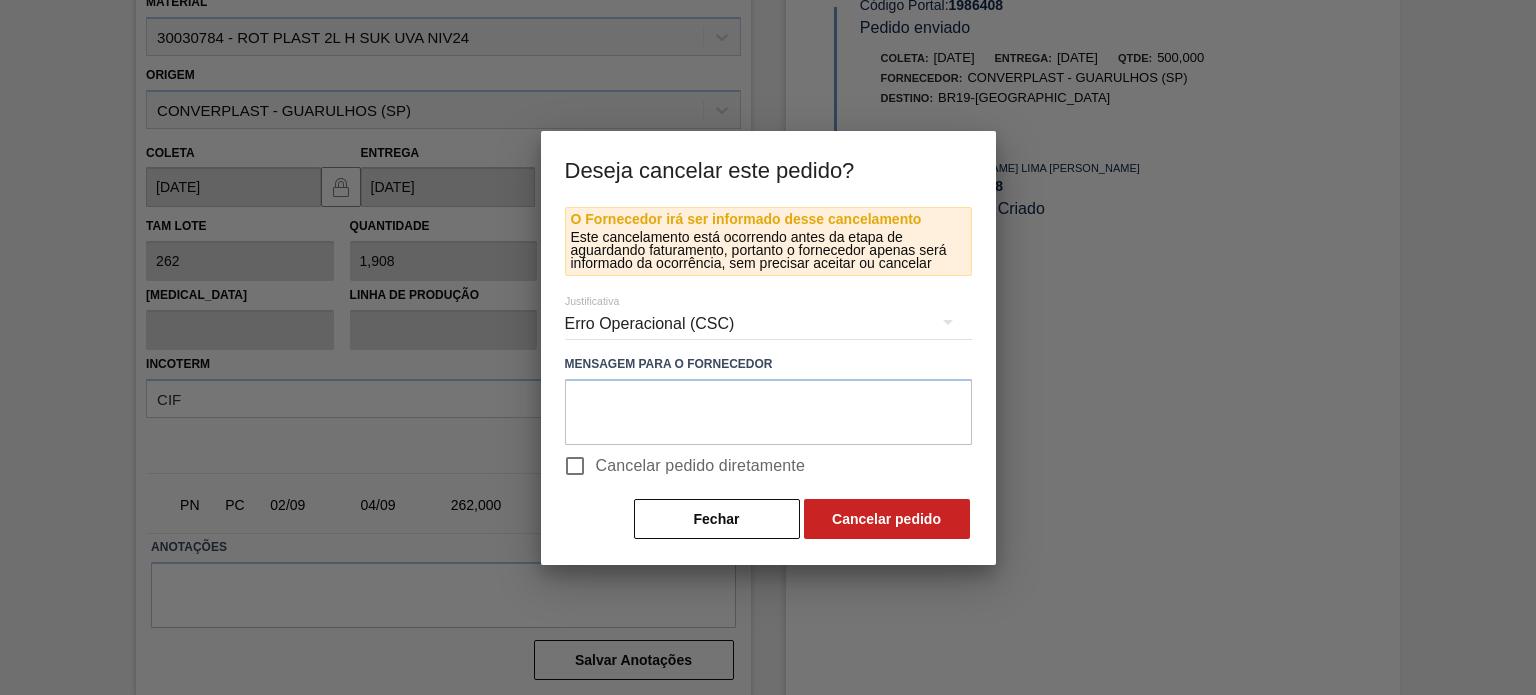 click on "Cancelar pedido diretamente" at bounding box center (701, 466) 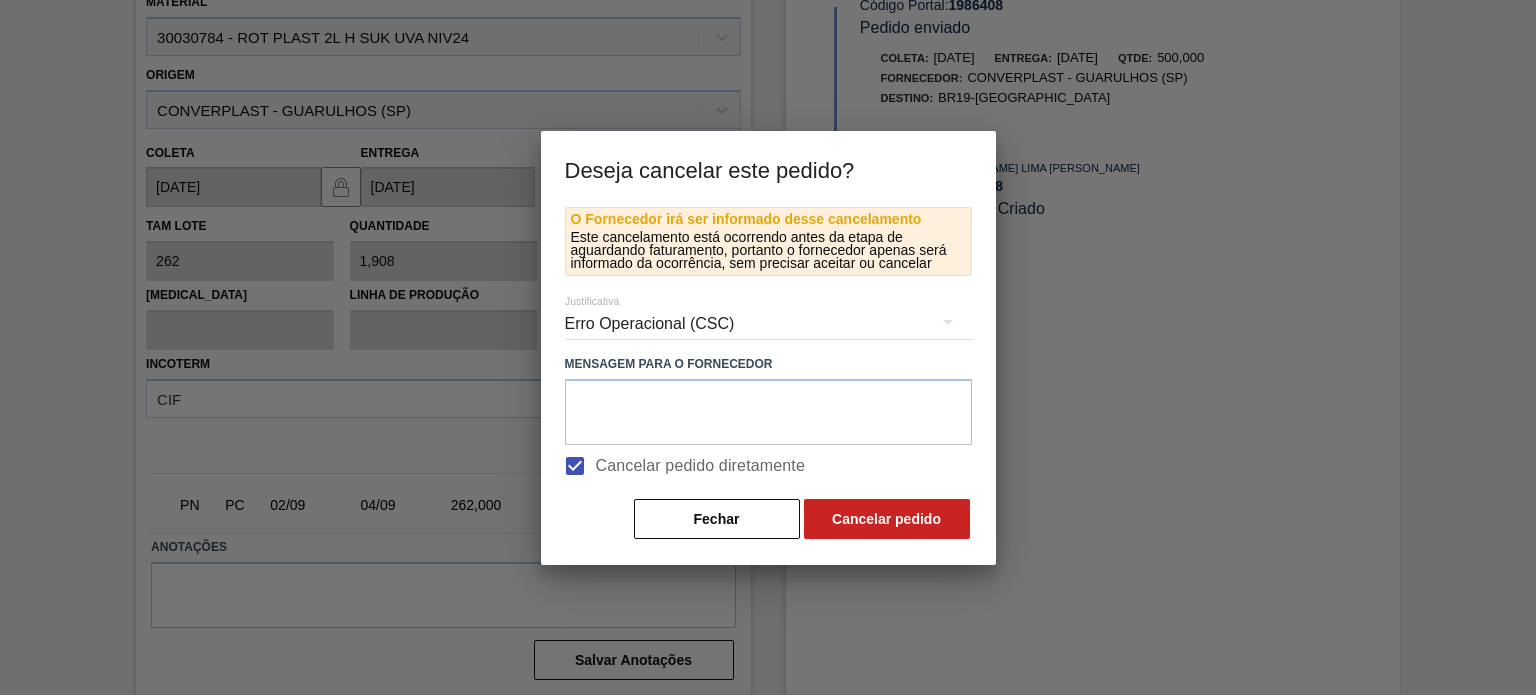 click on "Erro Operacional (CSC)" at bounding box center (768, 324) 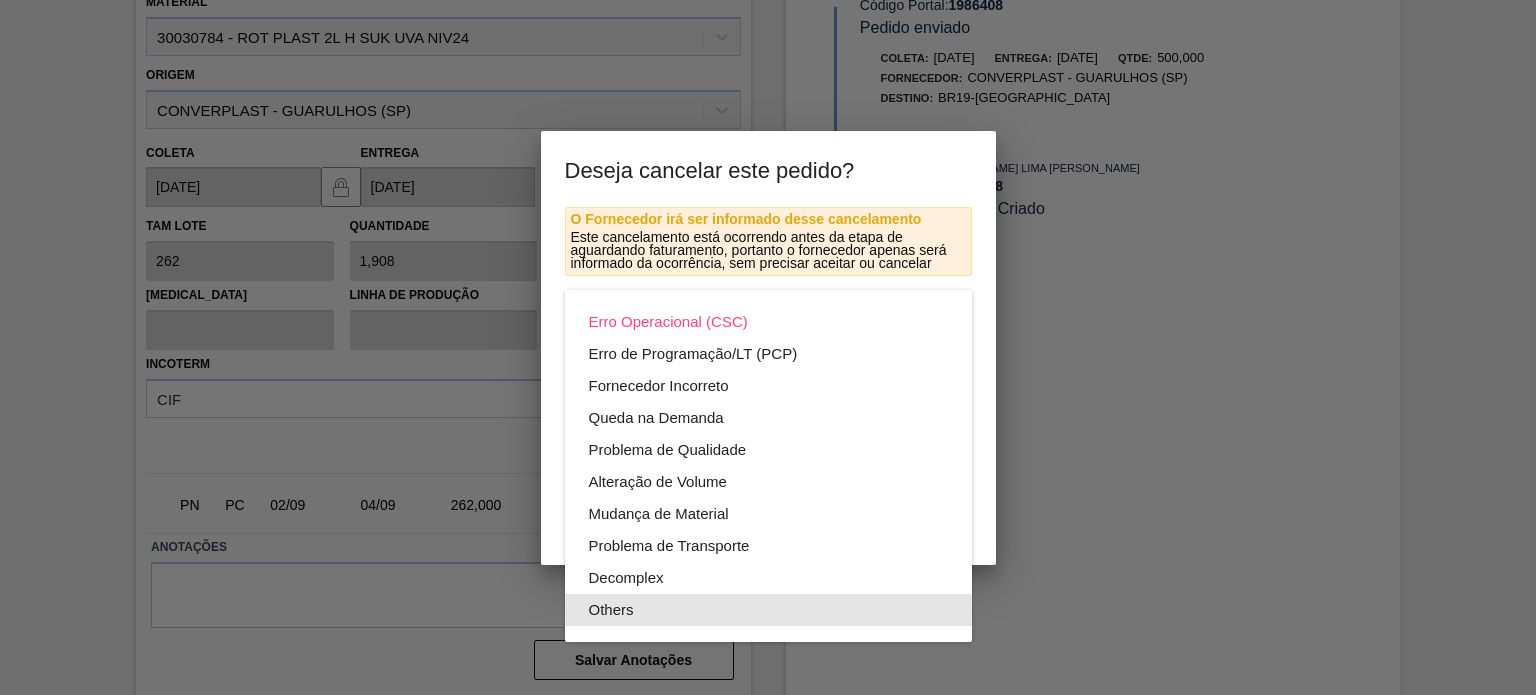 click on "Others" at bounding box center (768, 610) 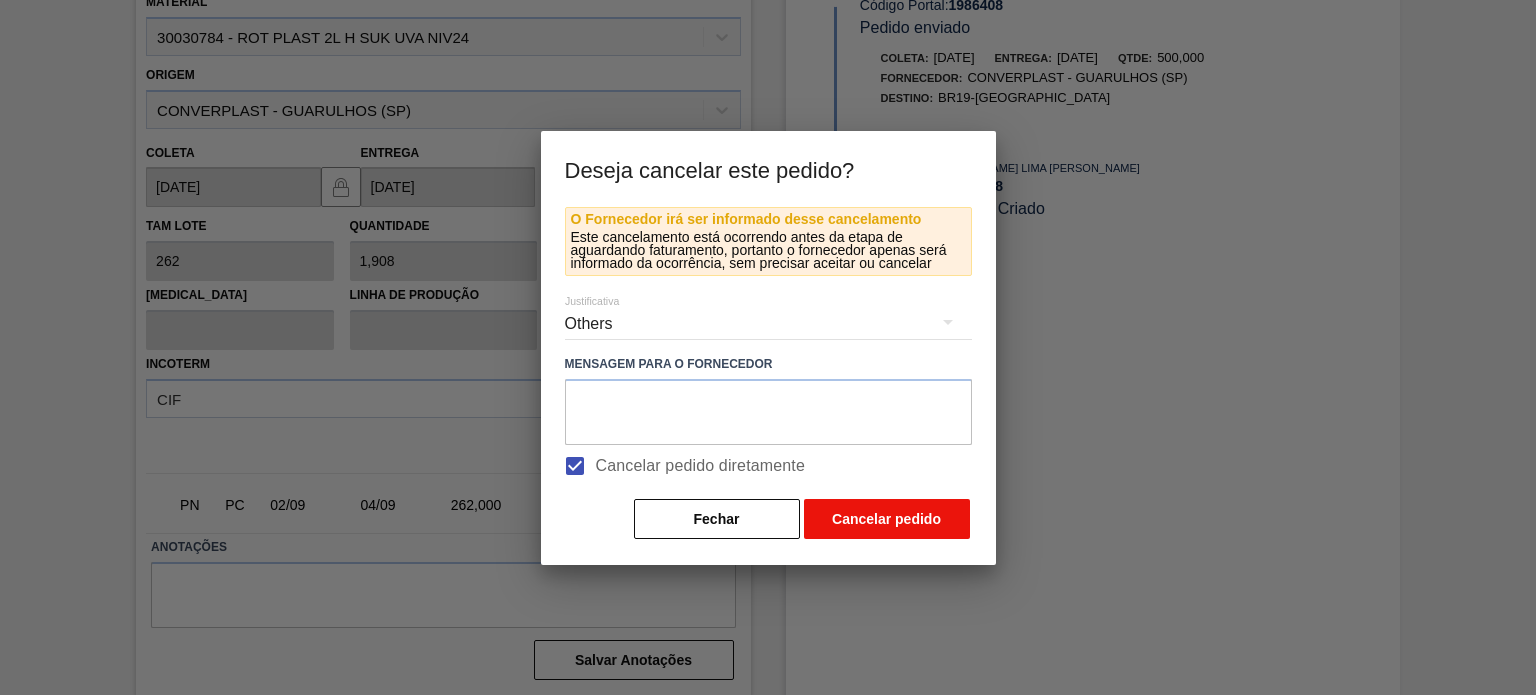 click on "Cancelar pedido" at bounding box center (887, 519) 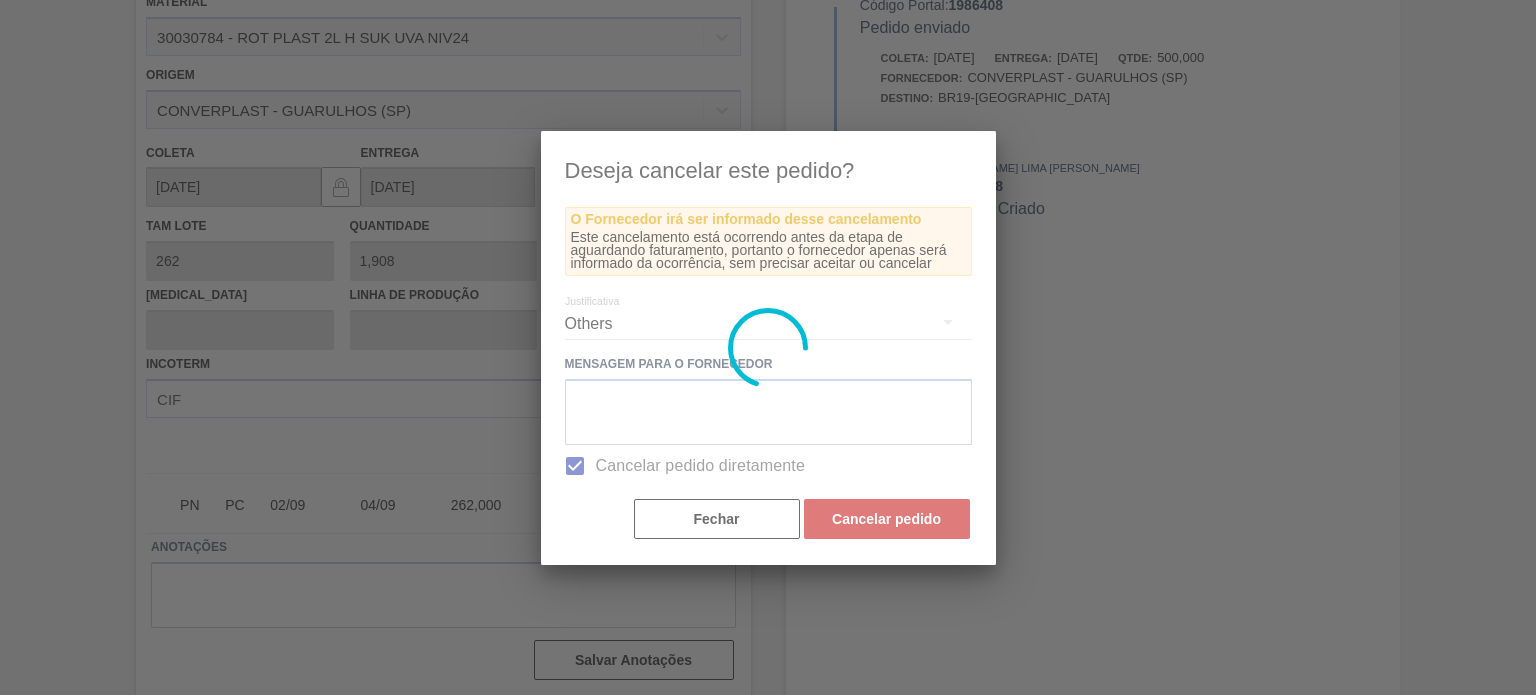 scroll, scrollTop: 125, scrollLeft: 0, axis: vertical 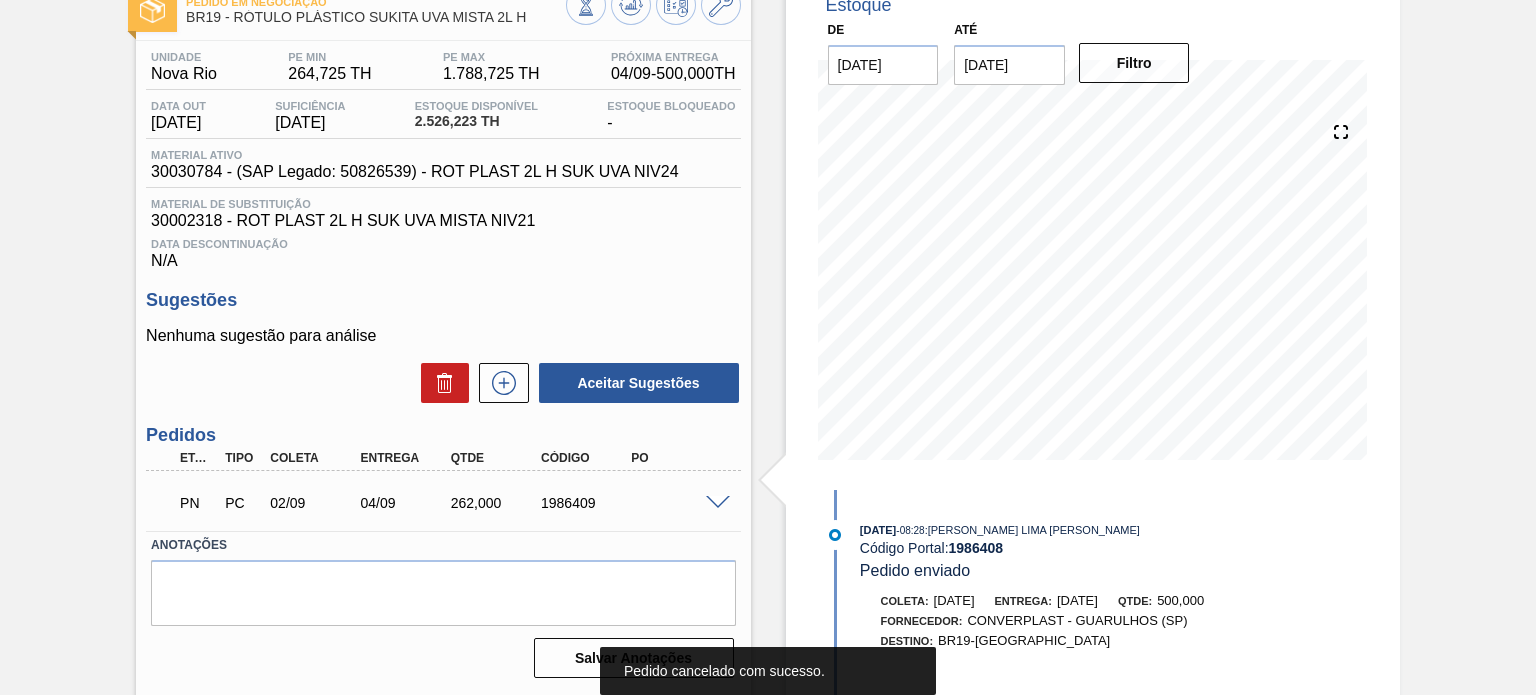 click at bounding box center [718, 503] 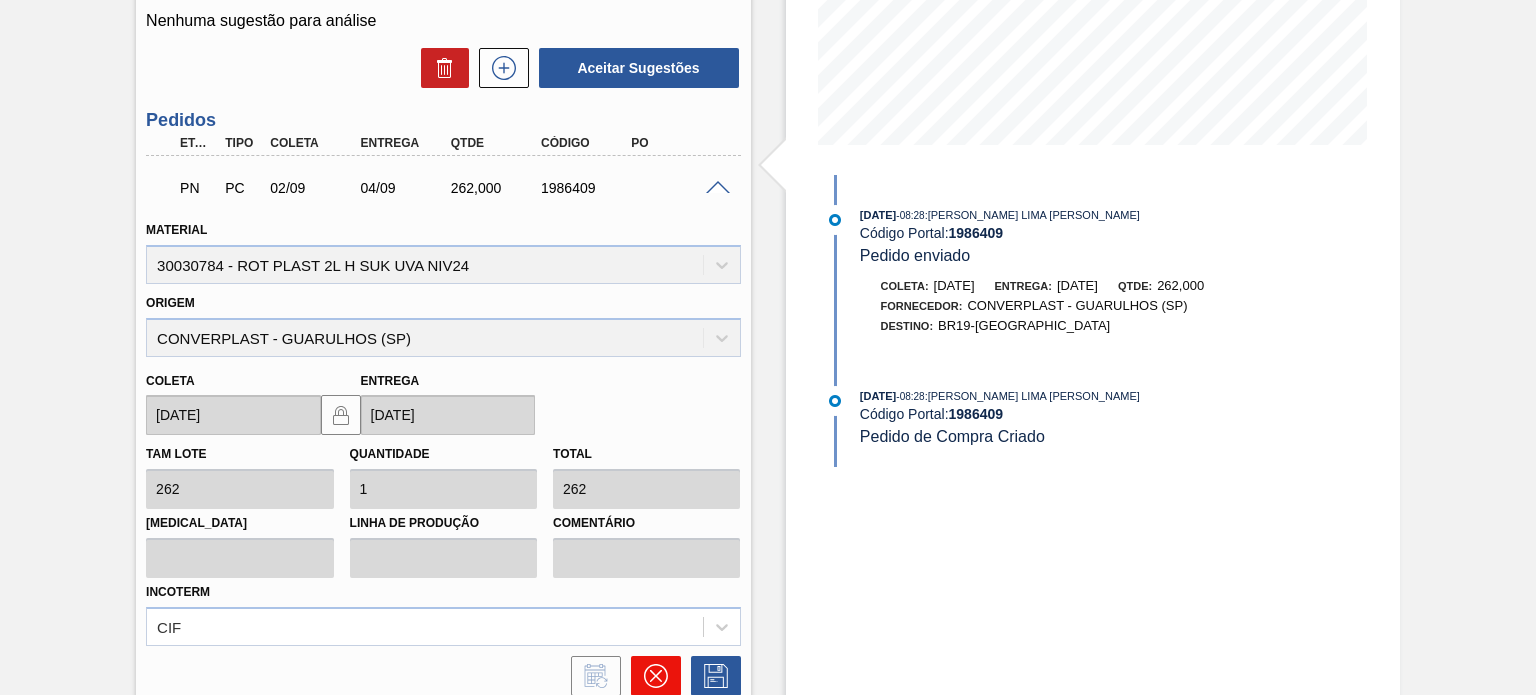 scroll, scrollTop: 608, scrollLeft: 0, axis: vertical 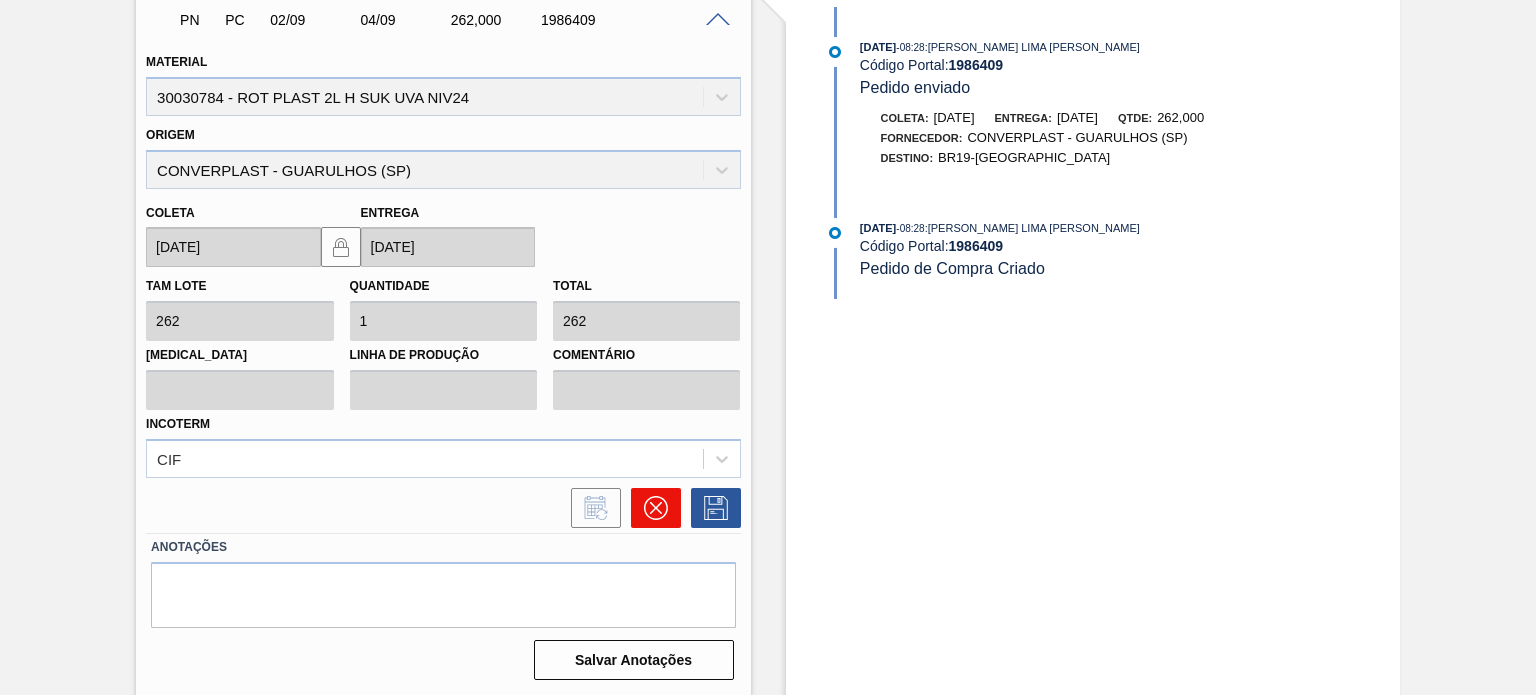 click 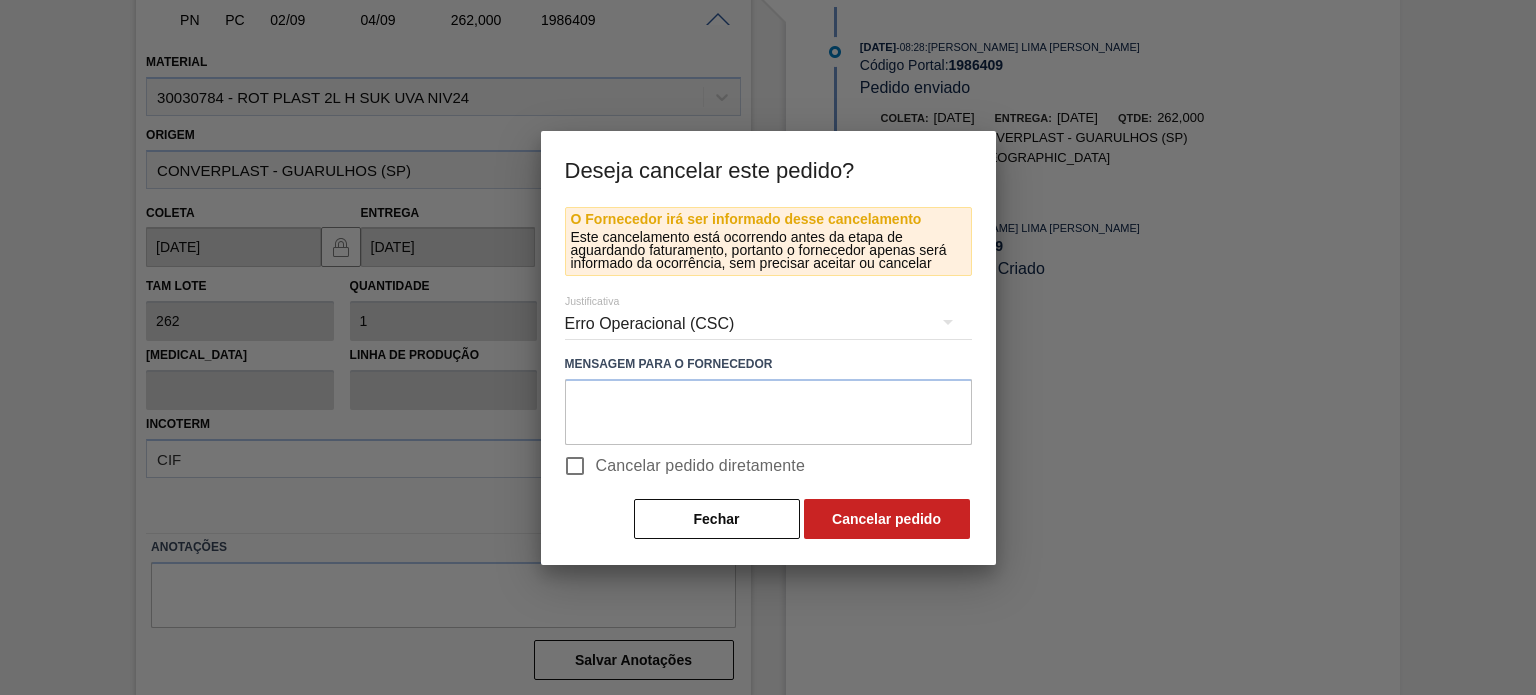 click on "Cancelar pedido diretamente" at bounding box center [575, 466] 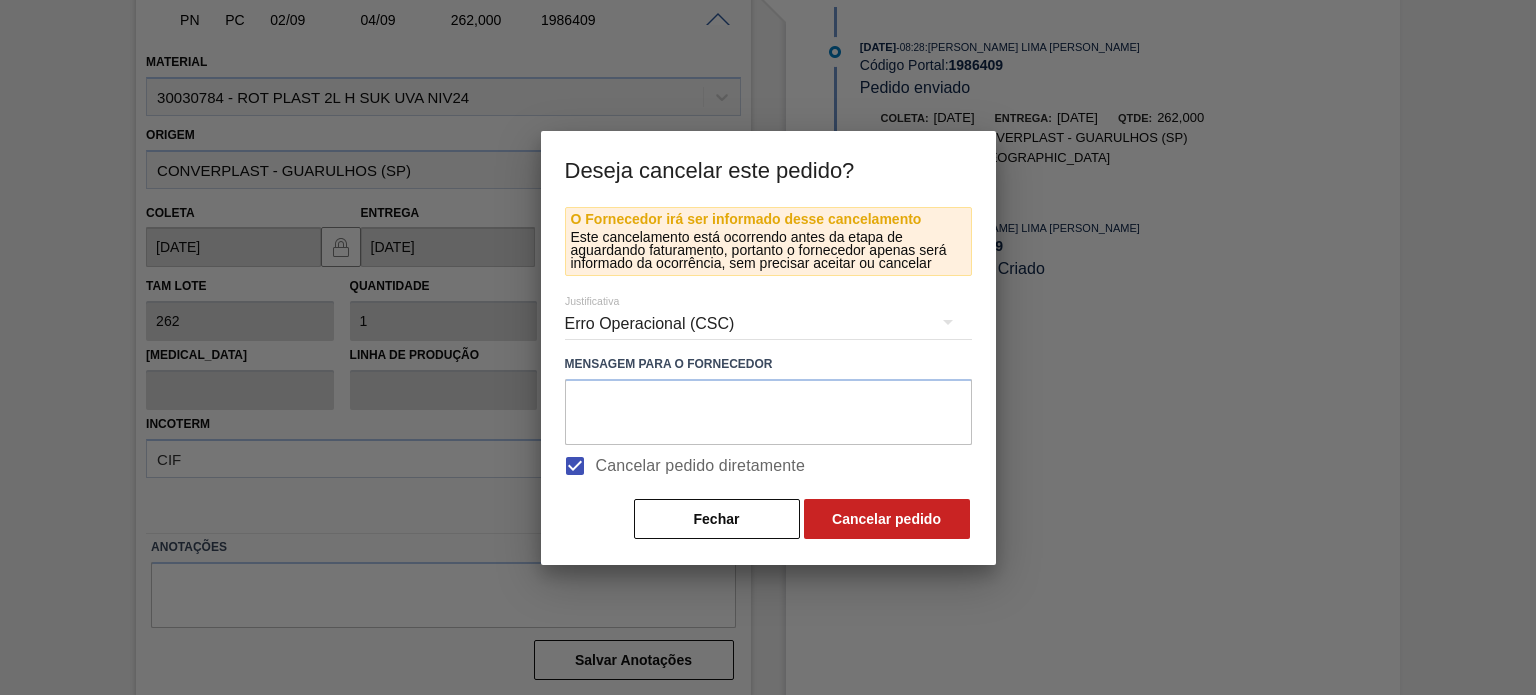 click on "Erro Operacional (CSC)" at bounding box center (768, 324) 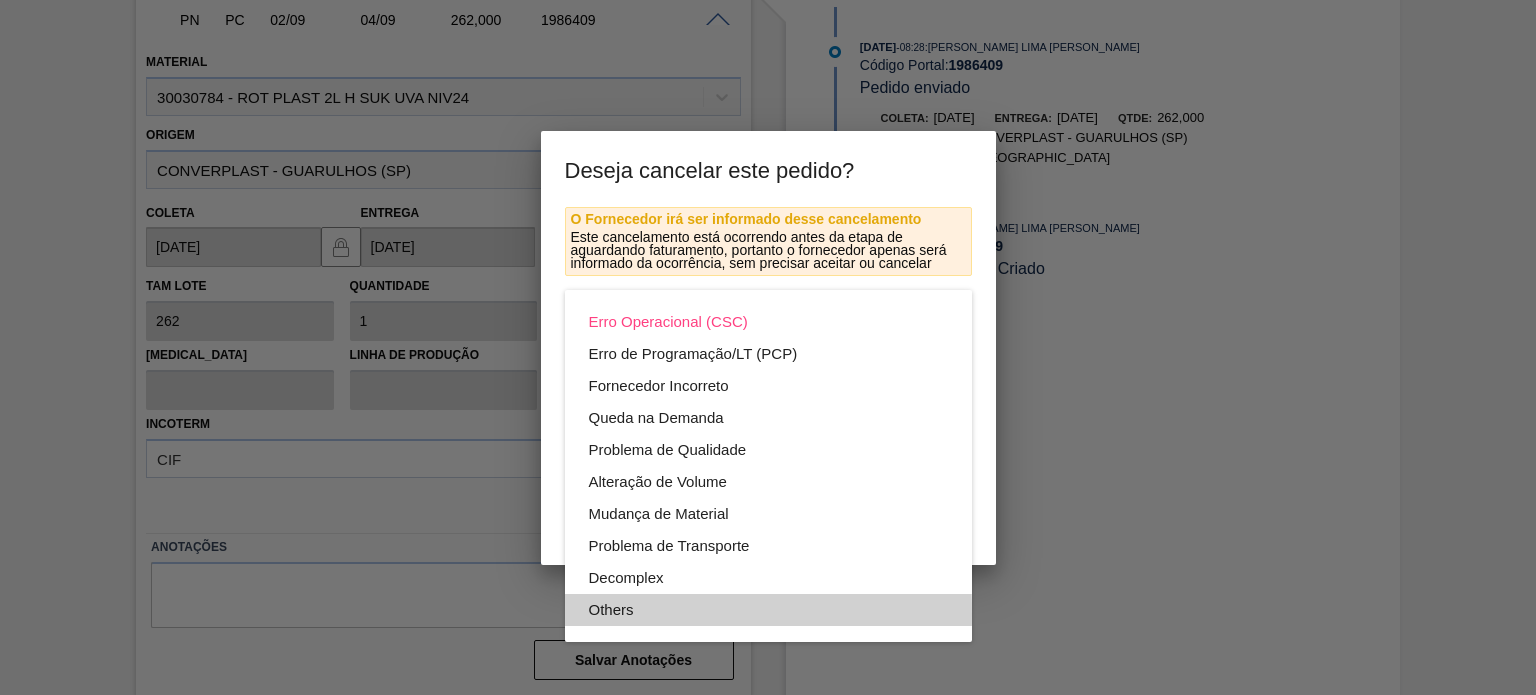 click on "Others" at bounding box center [768, 610] 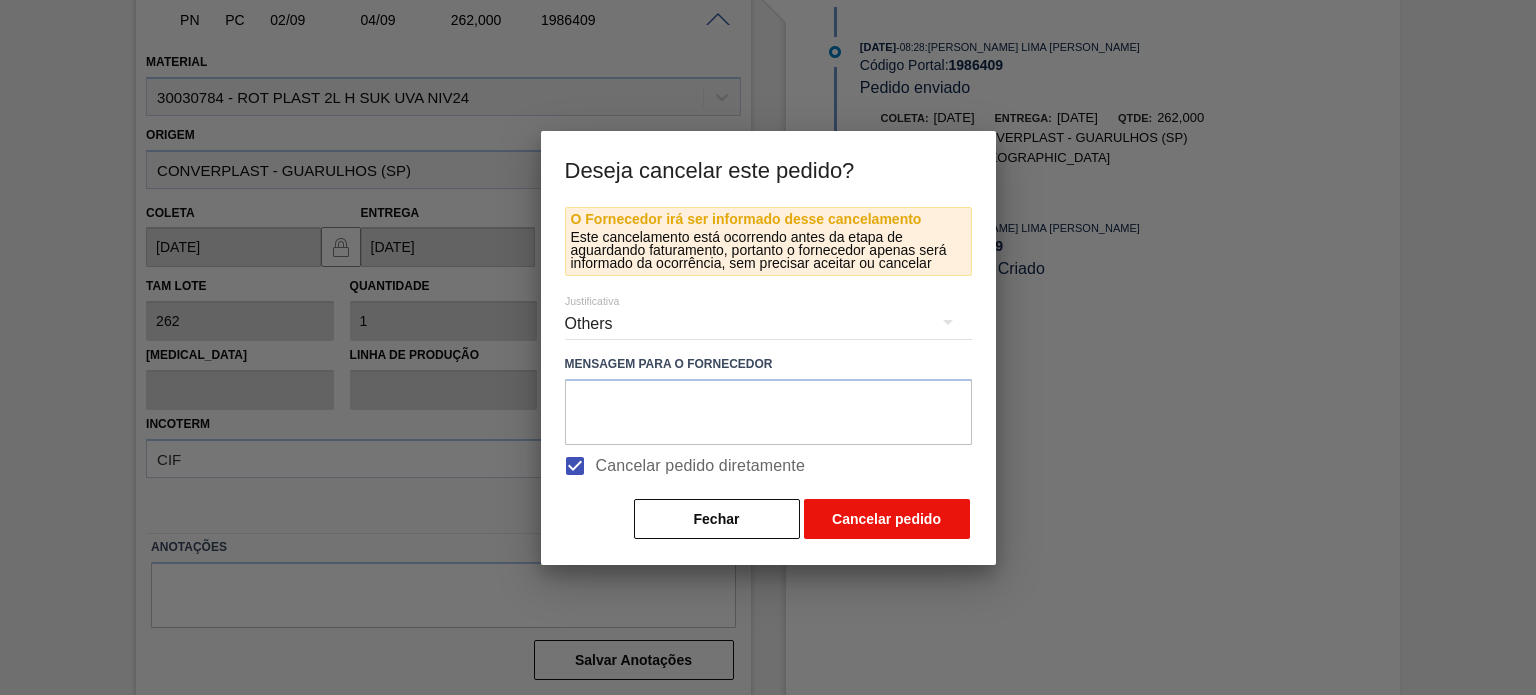 click on "Cancelar pedido" at bounding box center (887, 519) 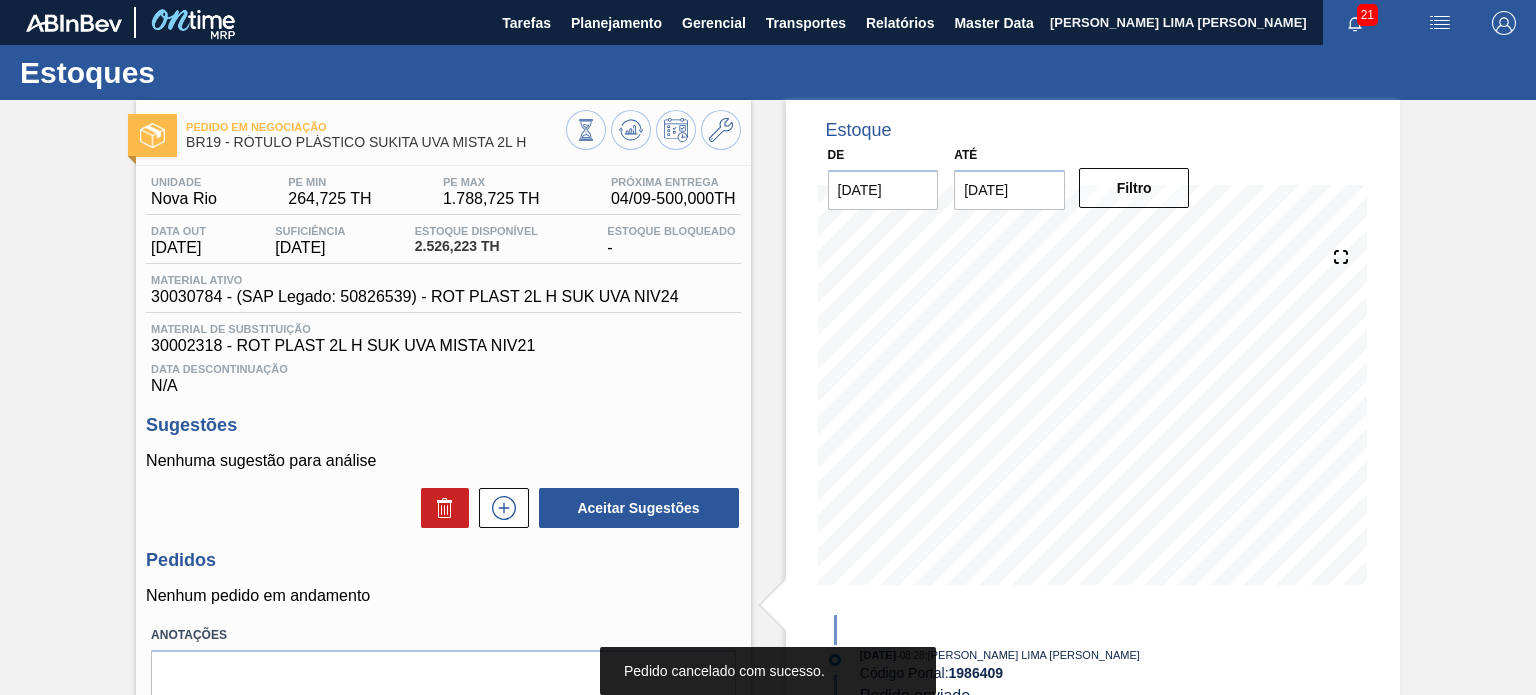 scroll, scrollTop: 0, scrollLeft: 0, axis: both 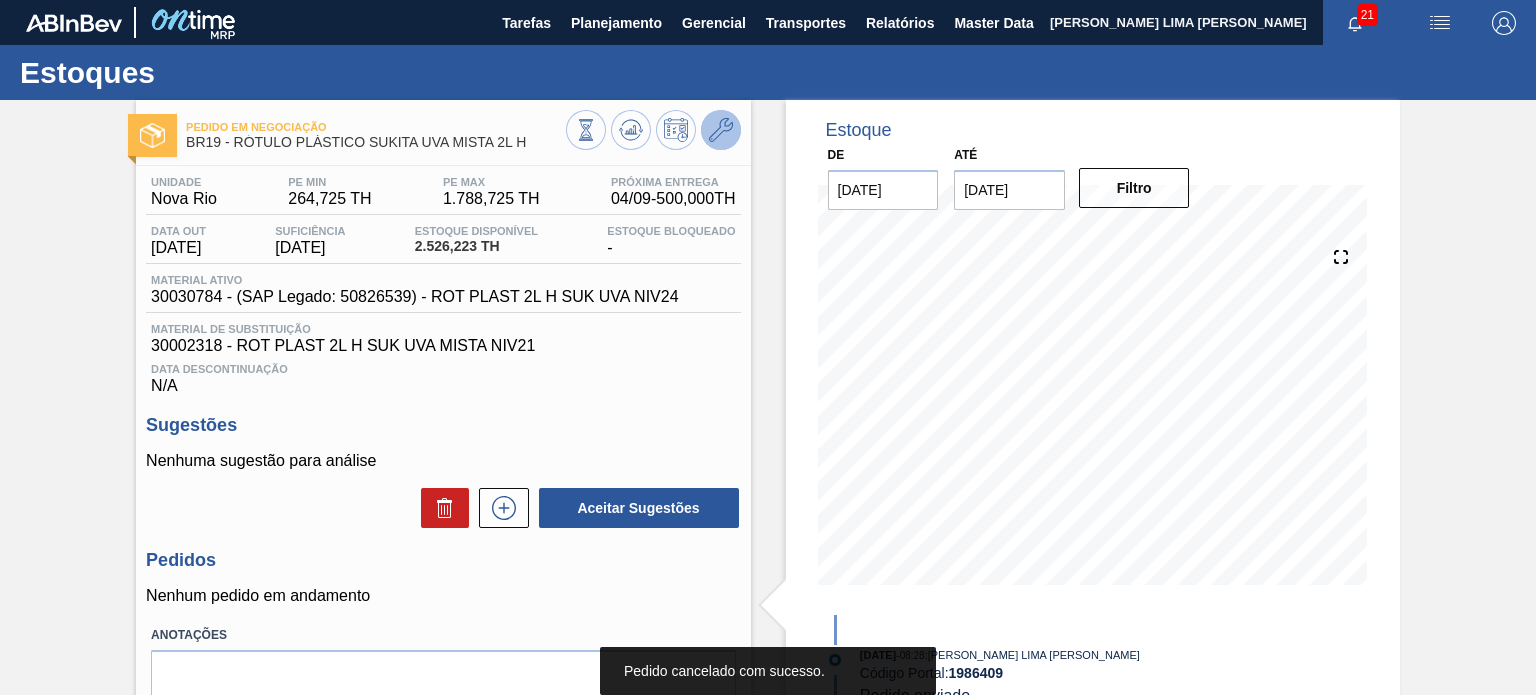 click 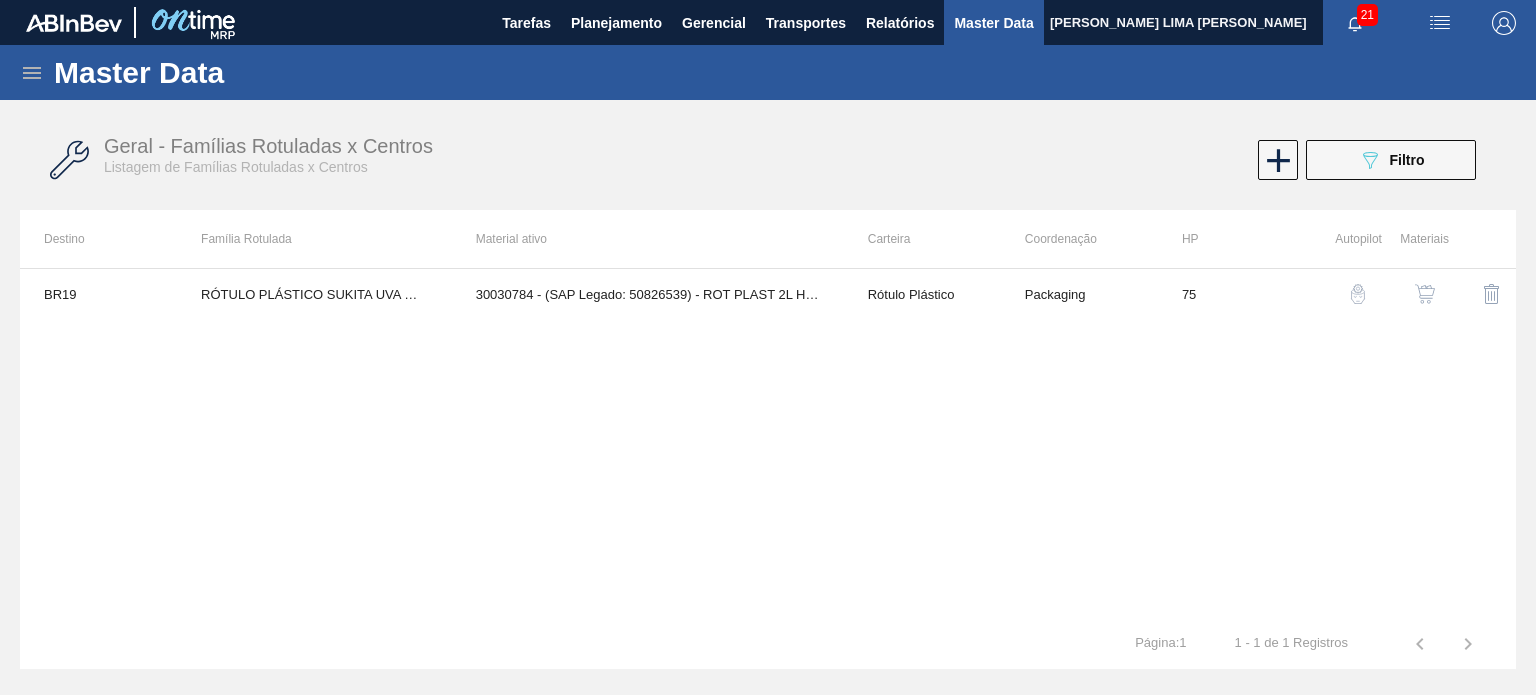 click at bounding box center (1425, 294) 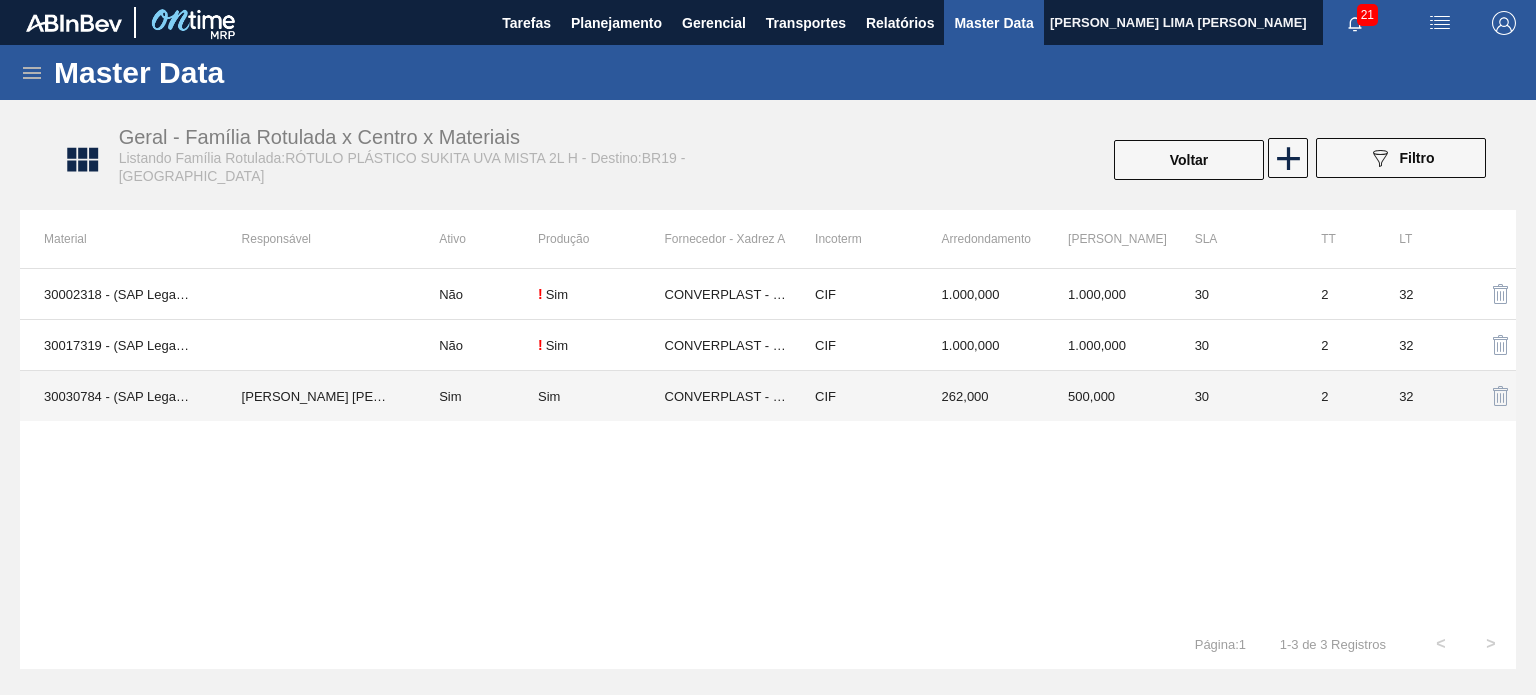 click on "262,000" at bounding box center [981, 396] 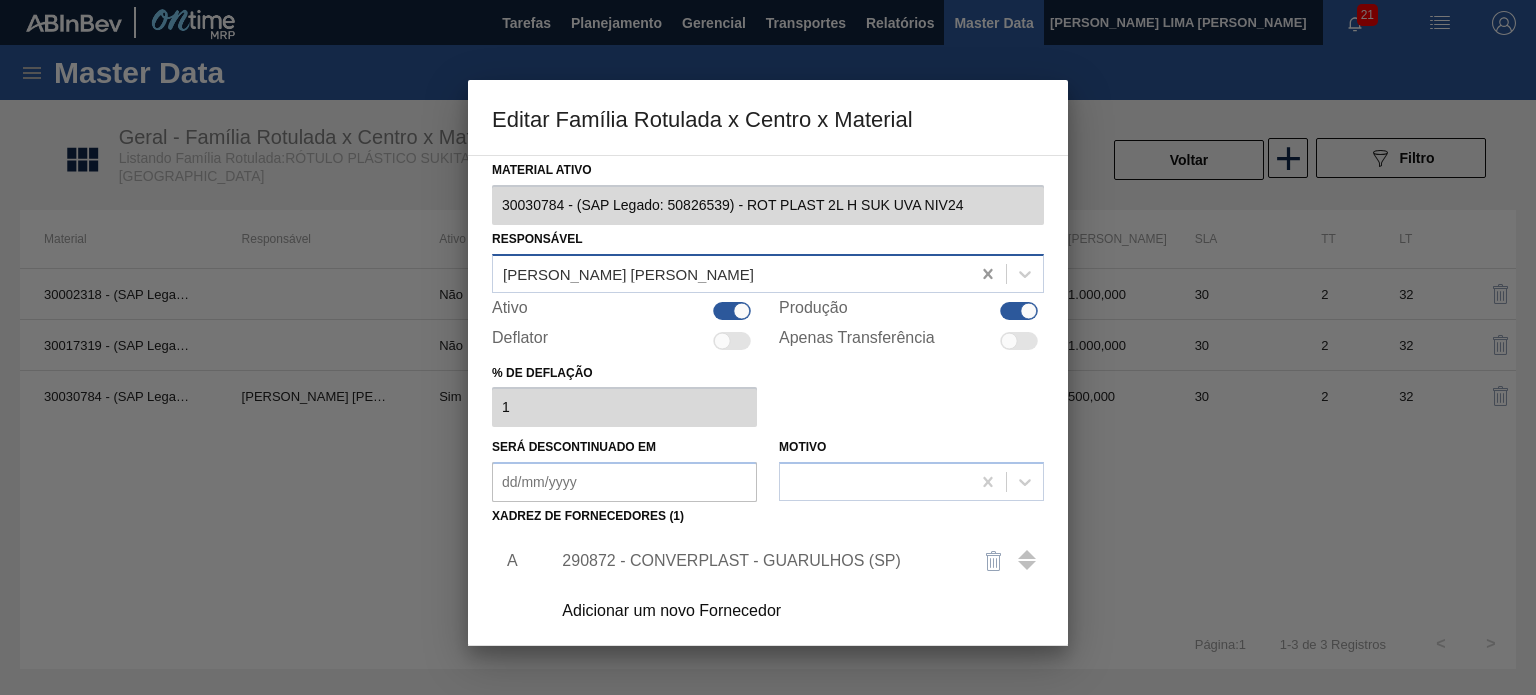click 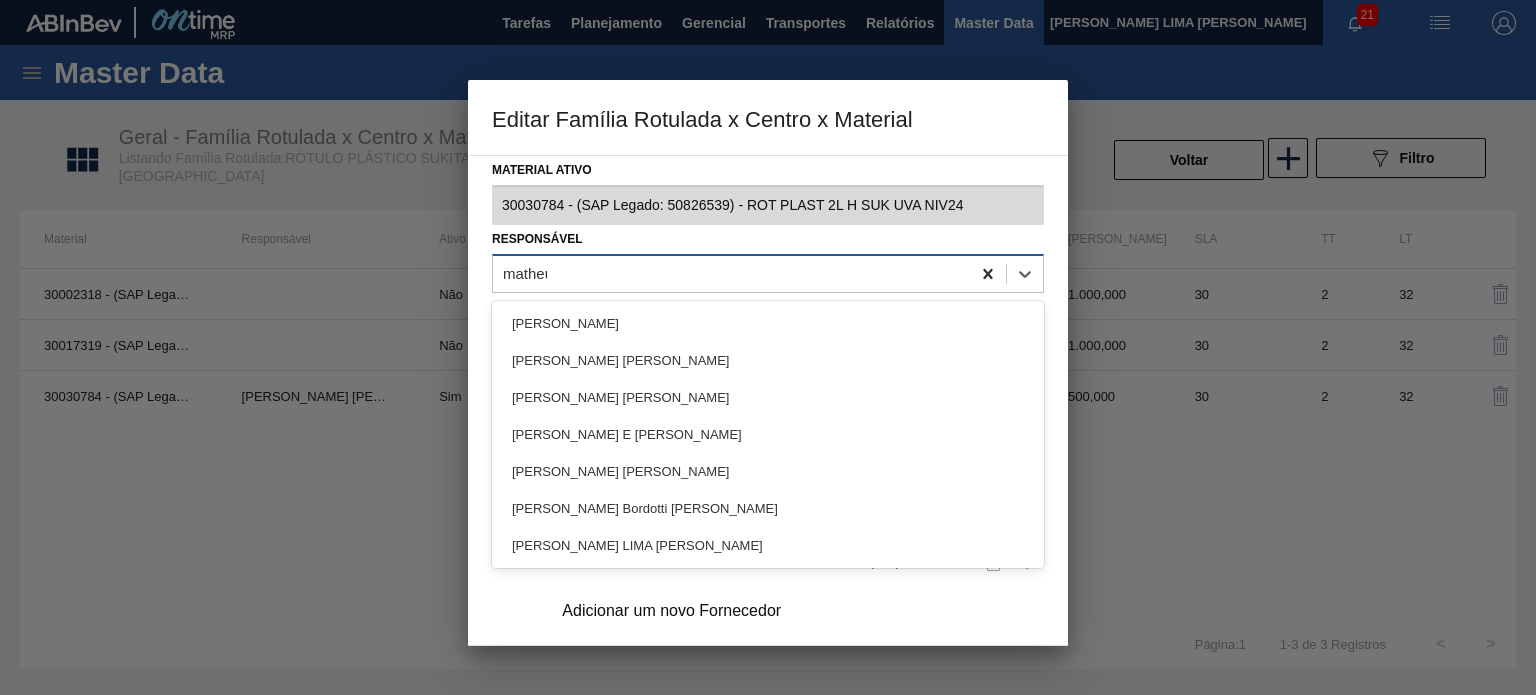 type on "matheus" 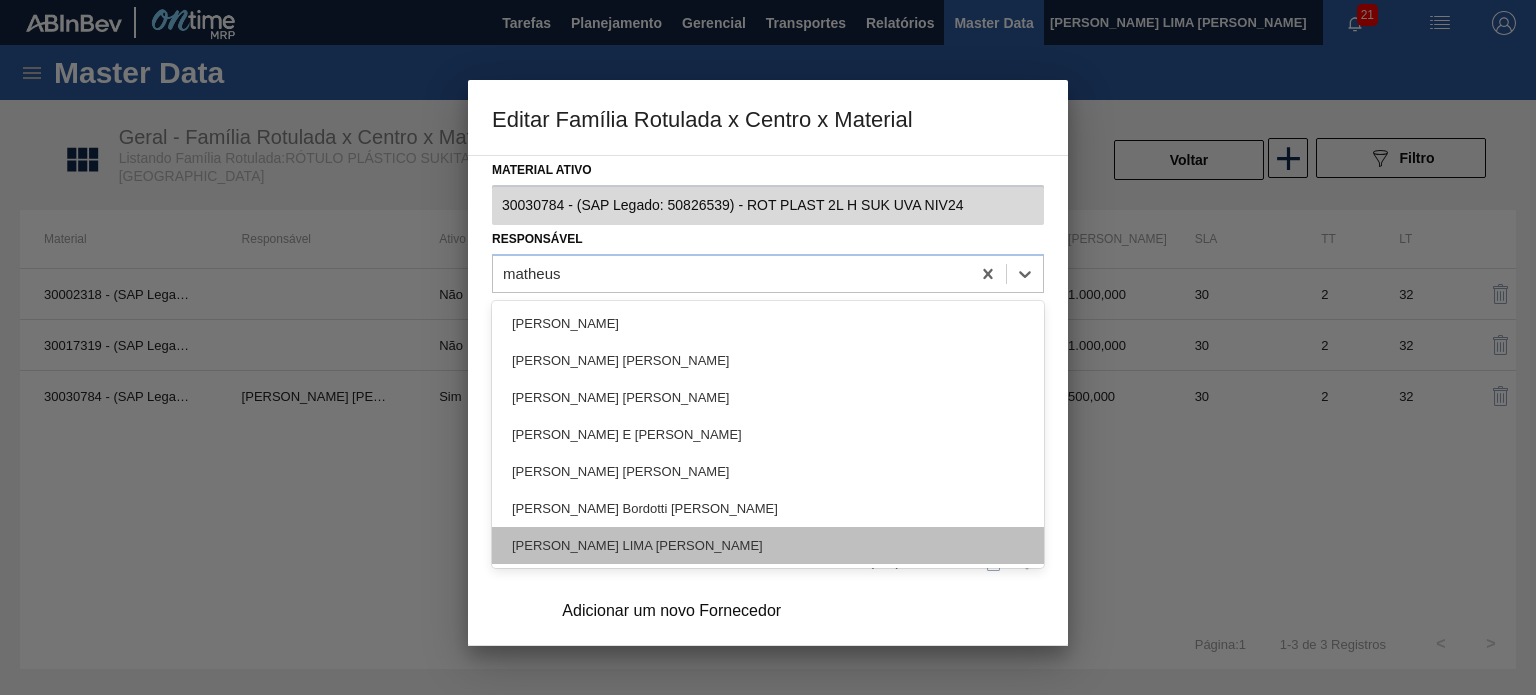 click on "[PERSON_NAME]" at bounding box center (768, 545) 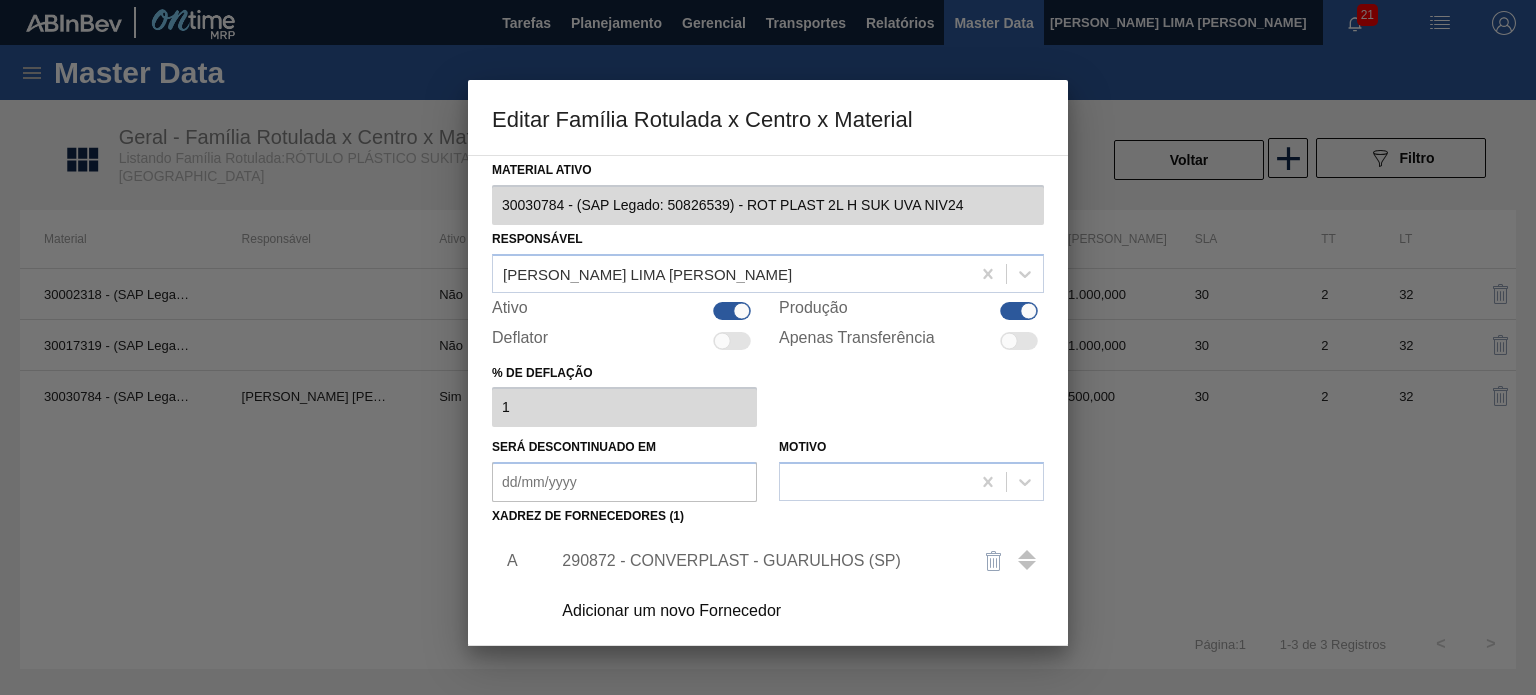 click on "A     290872 - CONVERPLAST - GUARULHOS (SP) Adicionar um novo Fornecedor" at bounding box center (768, 583) 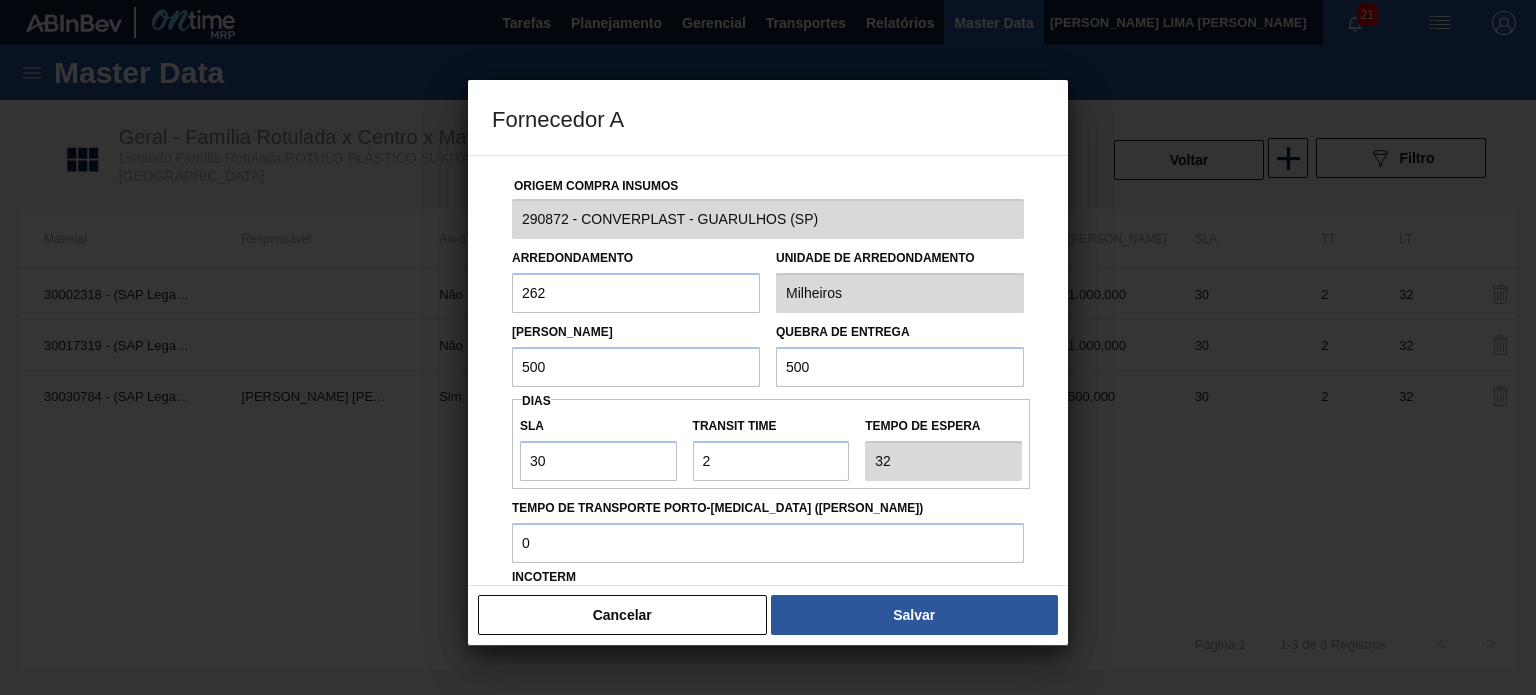 drag, startPoint x: 755, startPoint y: 349, endPoint x: 690, endPoint y: 346, distance: 65.06919 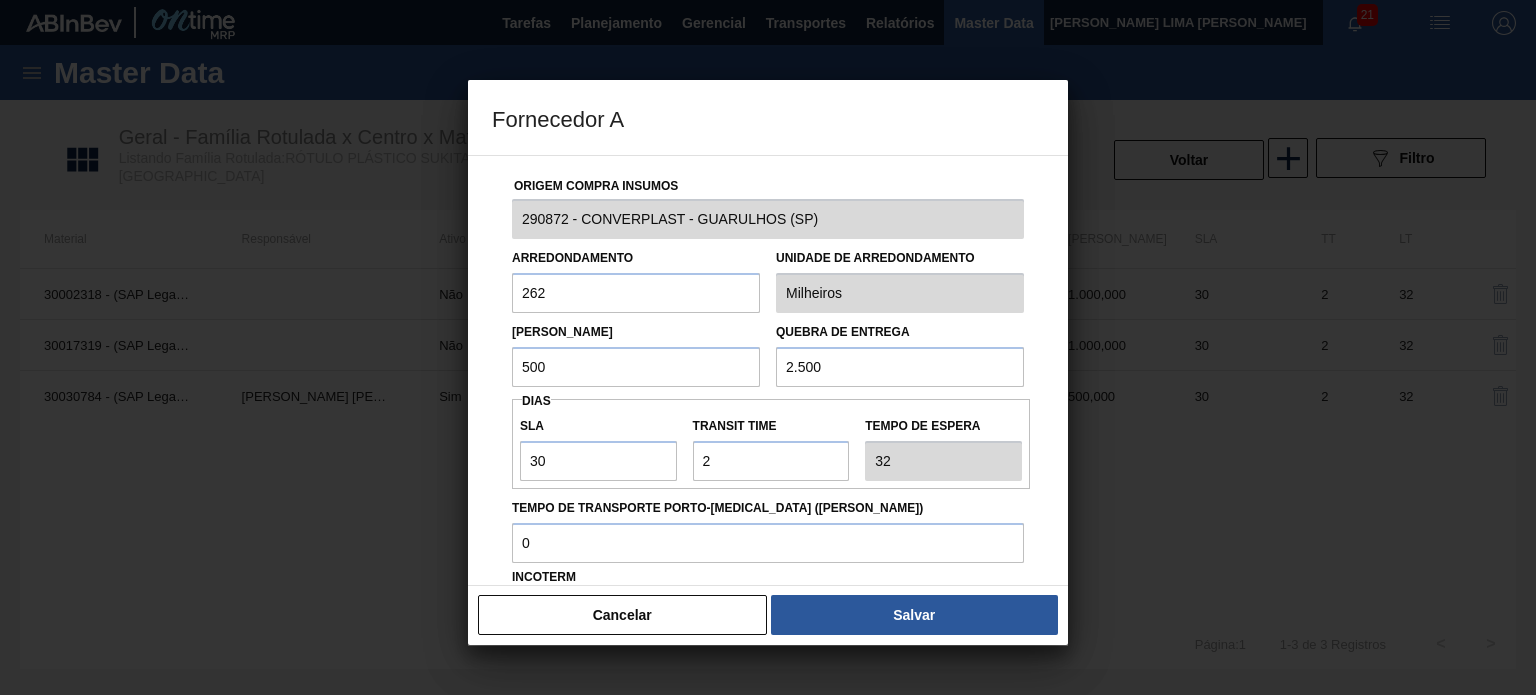 type on "2.500" 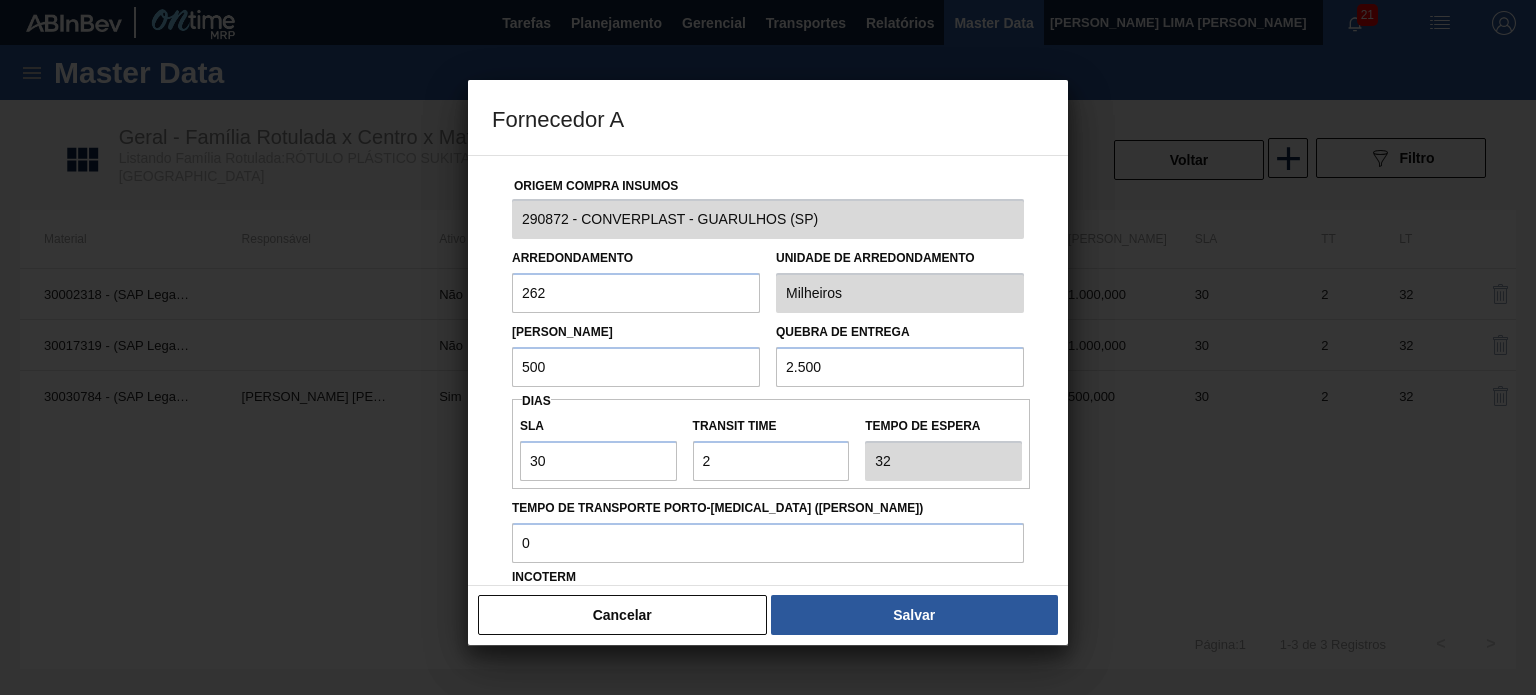 click on "Origem Compra Insumos 290872 - CONVERPLAST - GUARULHOS (SP) Arredondamento 262 Unidade de arredondamento Milheiros Lote Mínimo 500 Quebra de entrega 2.500   Dias     SLA 30 Transit Time Tempo de espera 32 Tempo de Transporte Porto-Doca (dias) Incoterm CIF Configurações de Carteira Mensal Criar composição de carga automática Aceitar Pedidos Automaticamente" at bounding box center (768, 487) 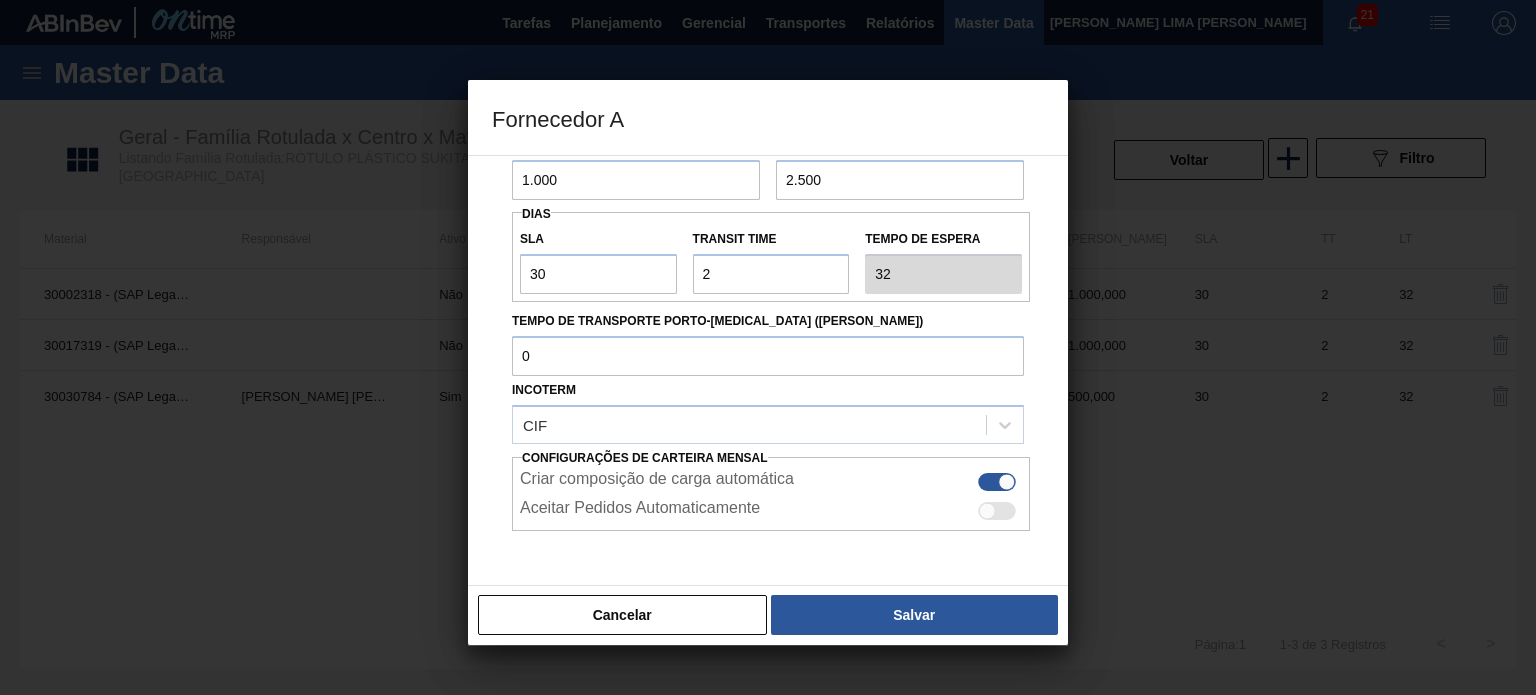 scroll, scrollTop: 200, scrollLeft: 0, axis: vertical 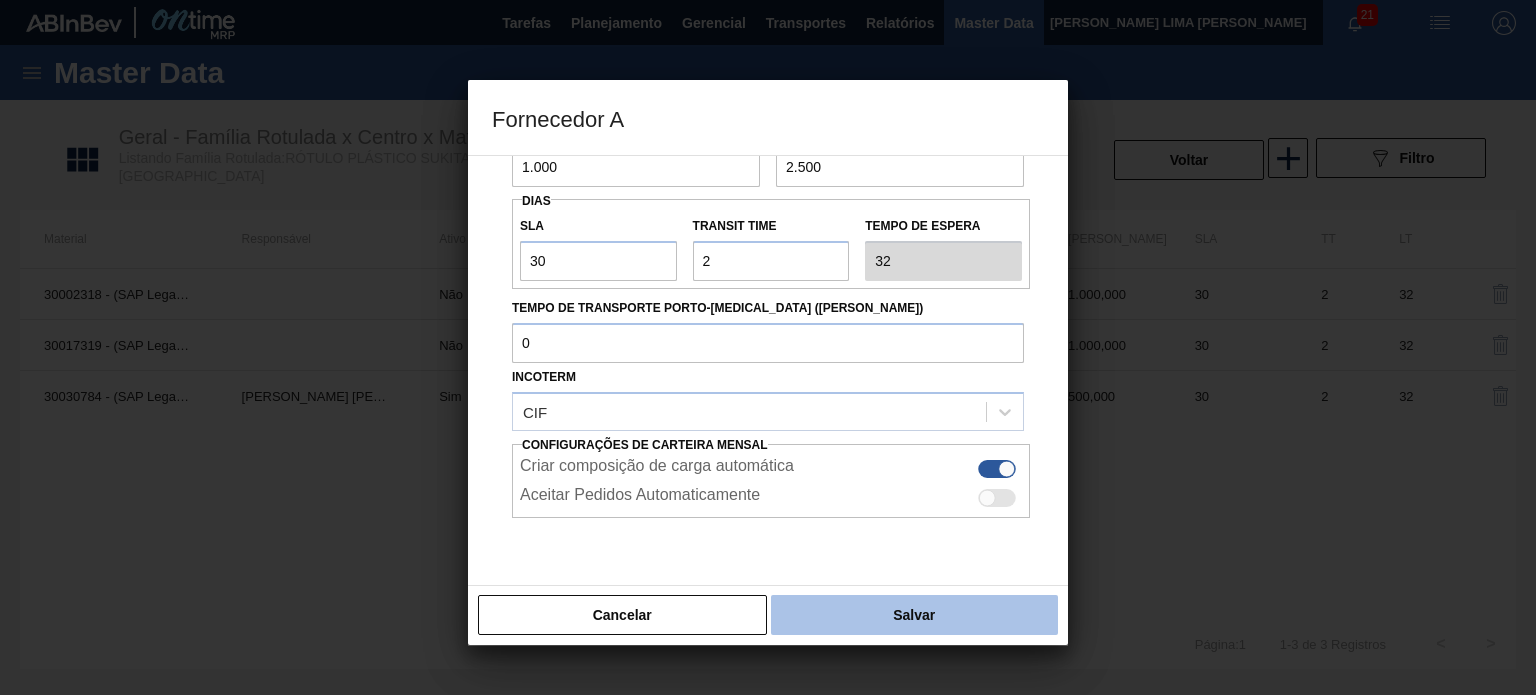type on "1.000" 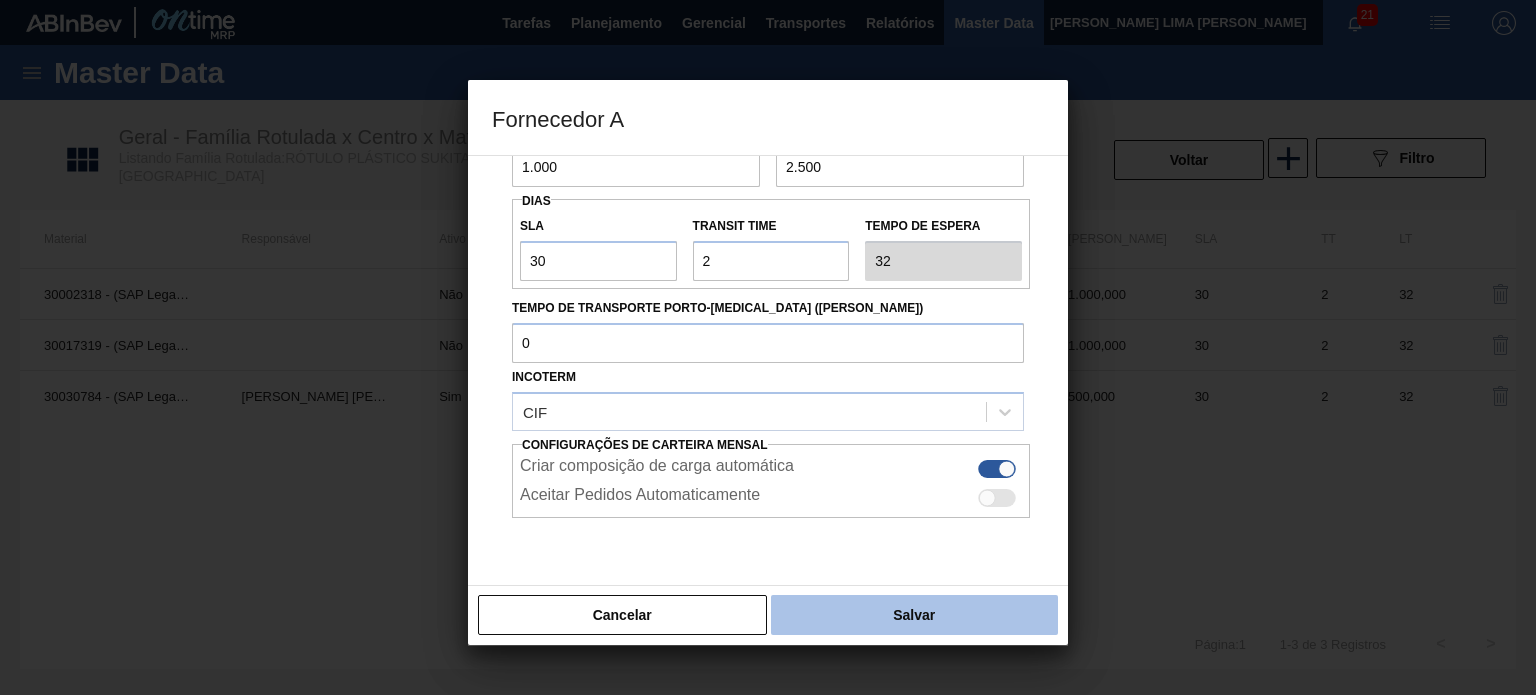 click on "Salvar" at bounding box center [914, 615] 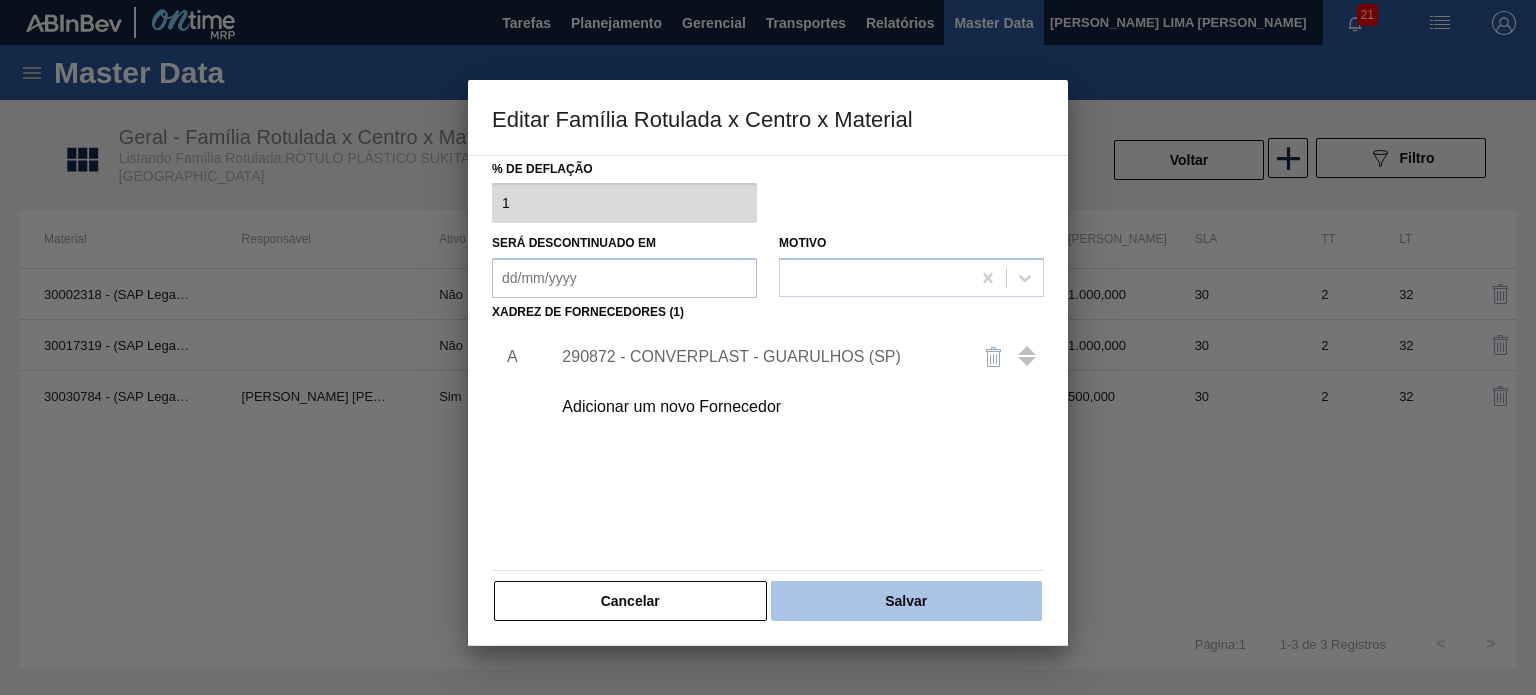 scroll, scrollTop: 204, scrollLeft: 0, axis: vertical 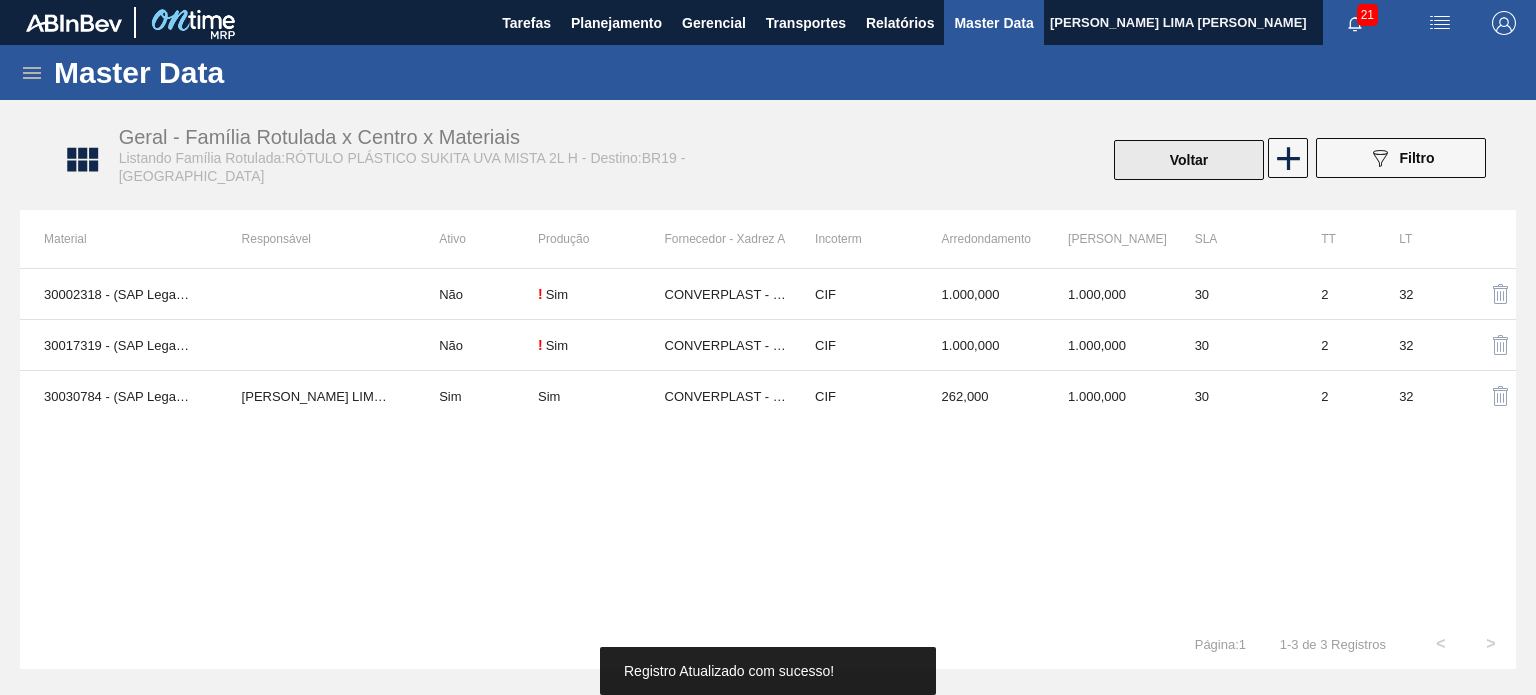 click on "Voltar" at bounding box center (1189, 160) 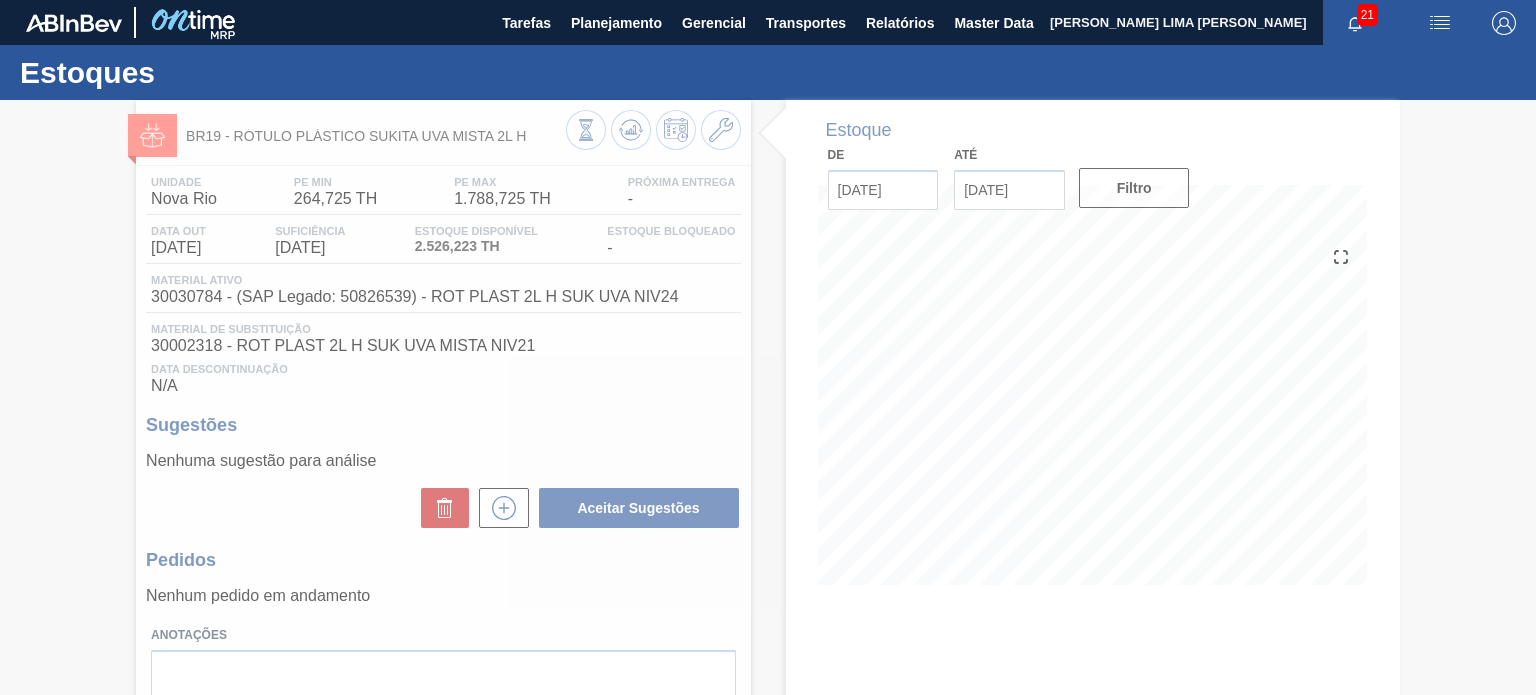 click at bounding box center [768, 397] 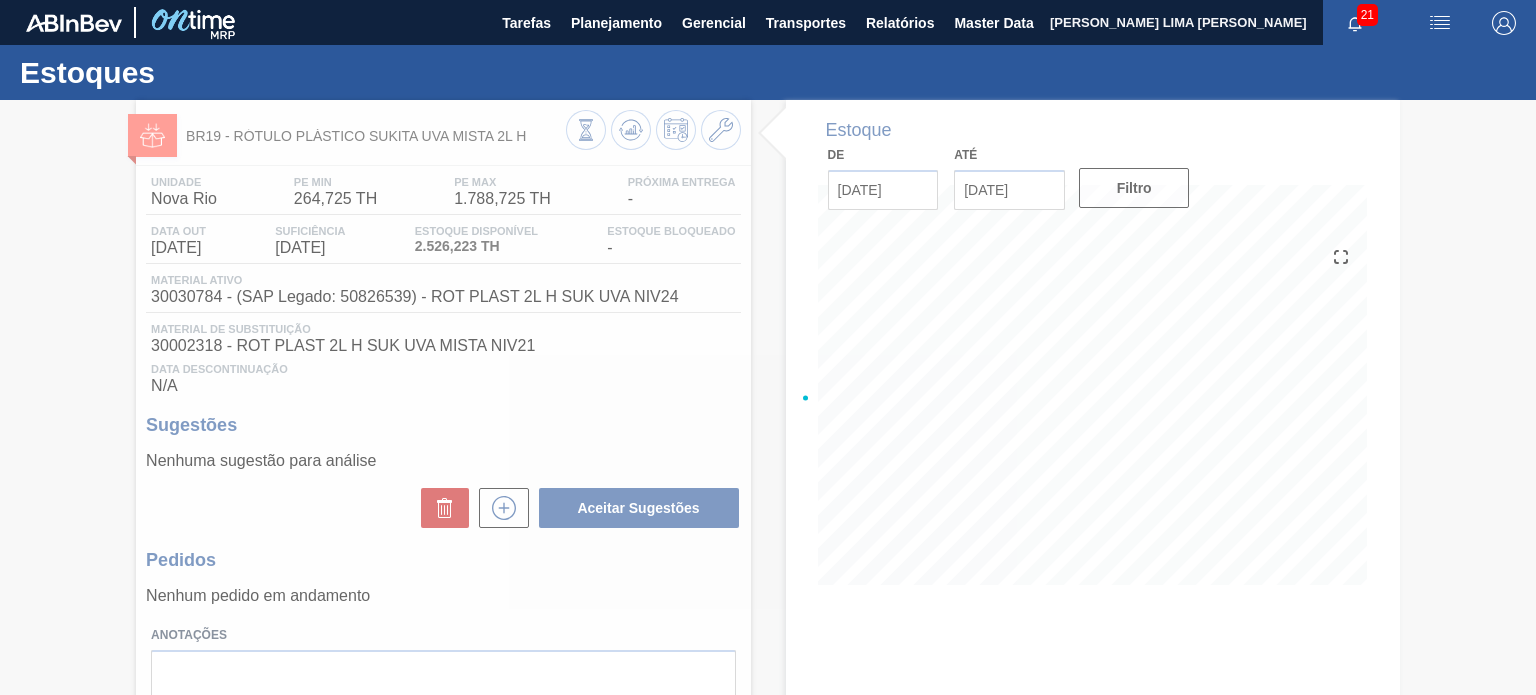 click at bounding box center (768, 397) 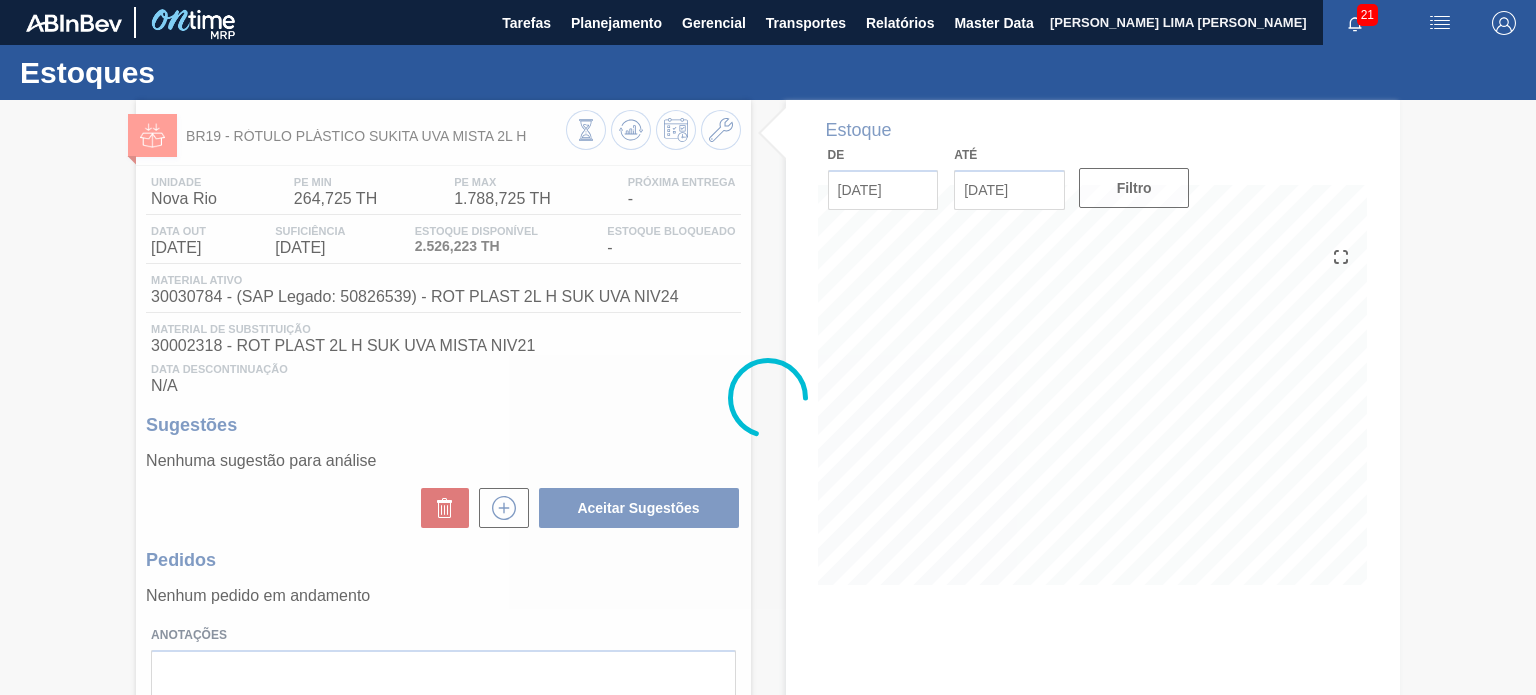 click at bounding box center (768, 397) 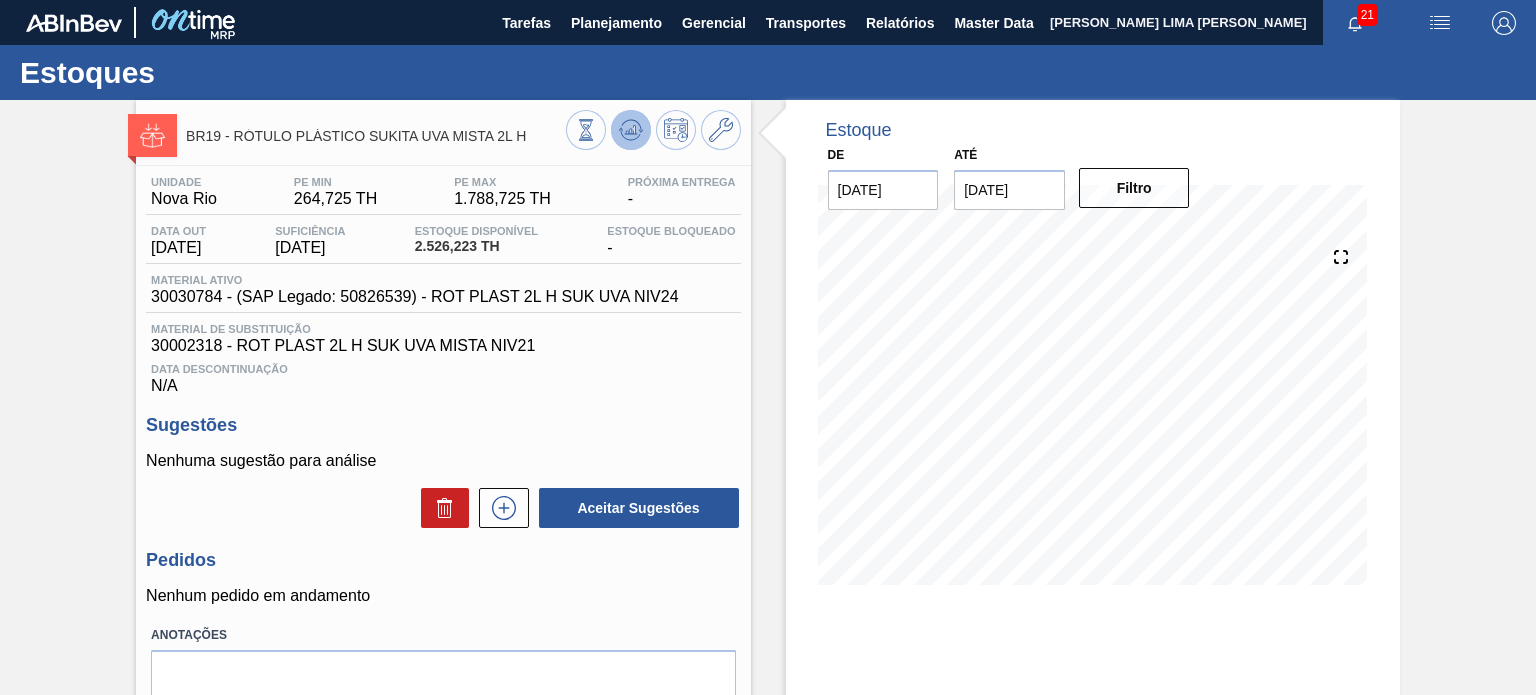 click 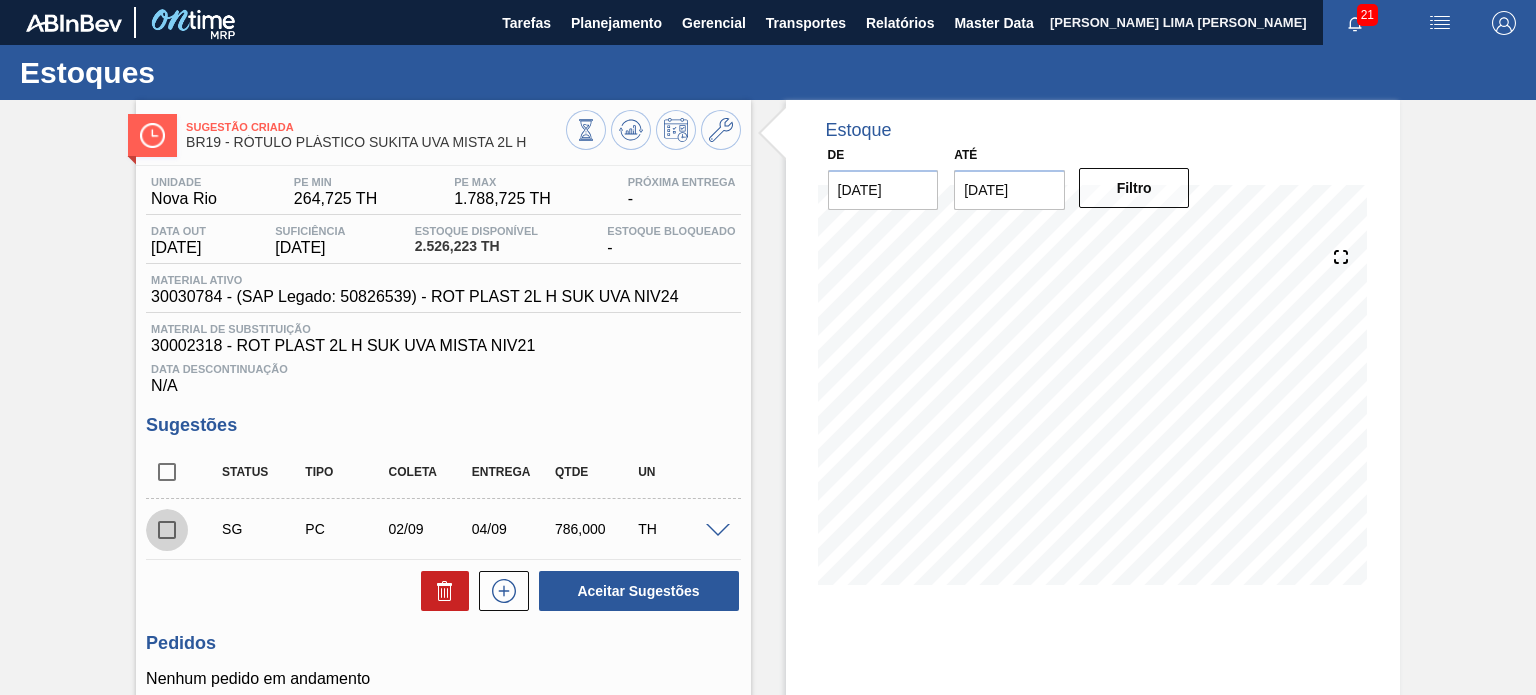 click at bounding box center [167, 530] 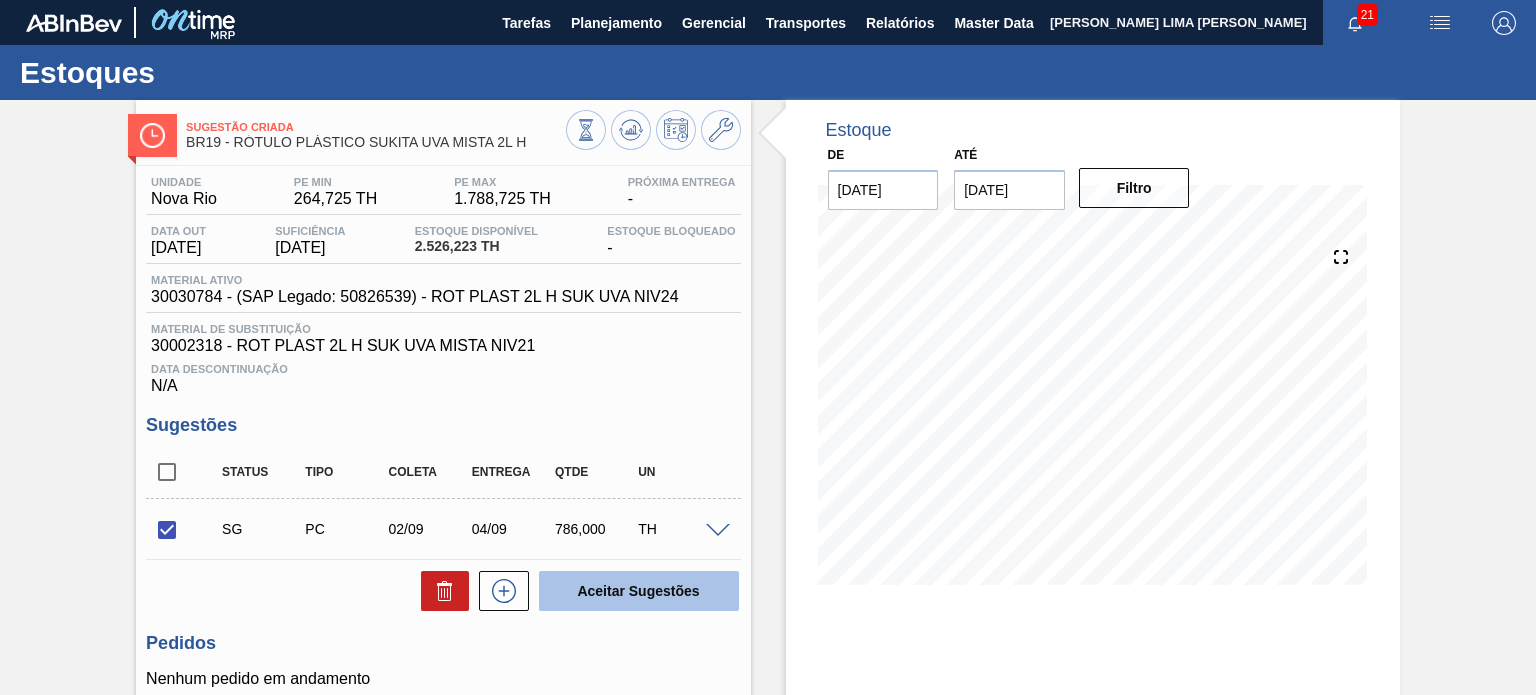 click on "Aceitar Sugestões" at bounding box center (639, 591) 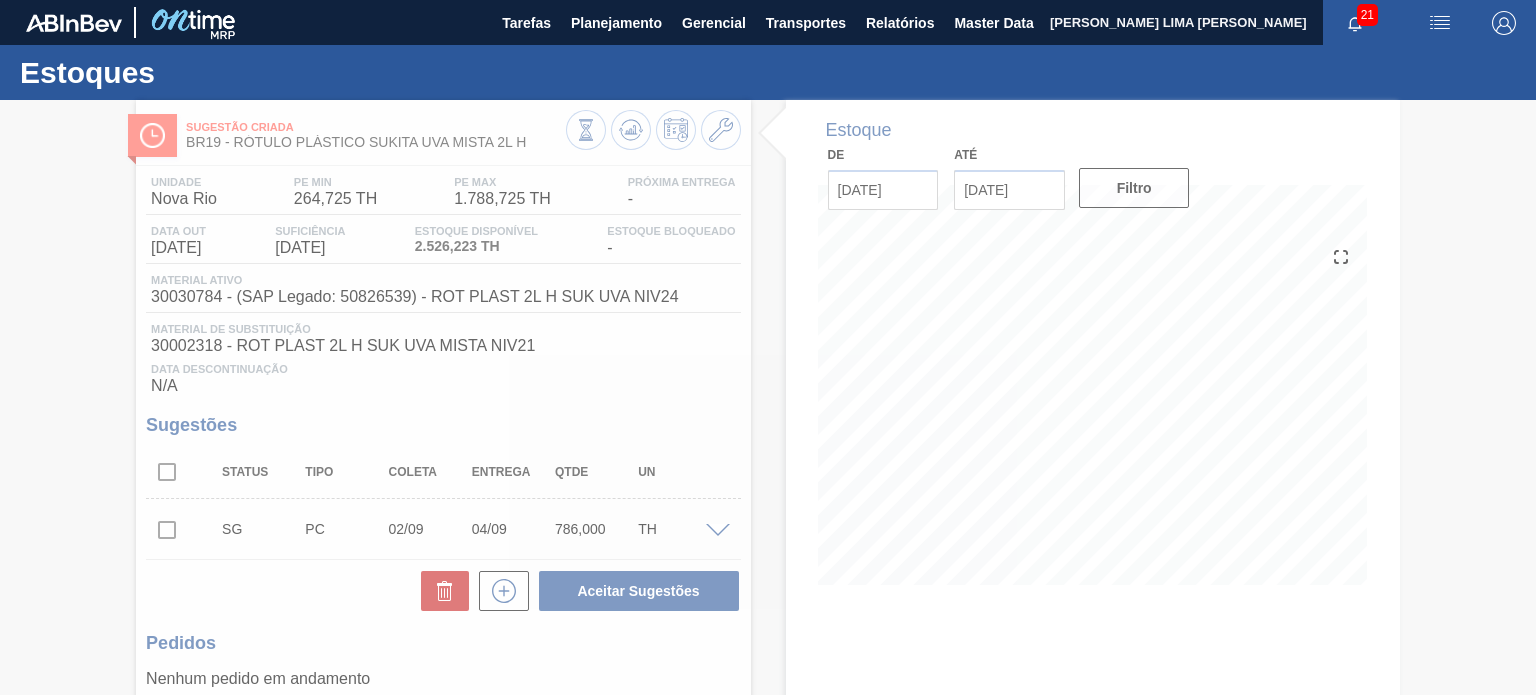 type 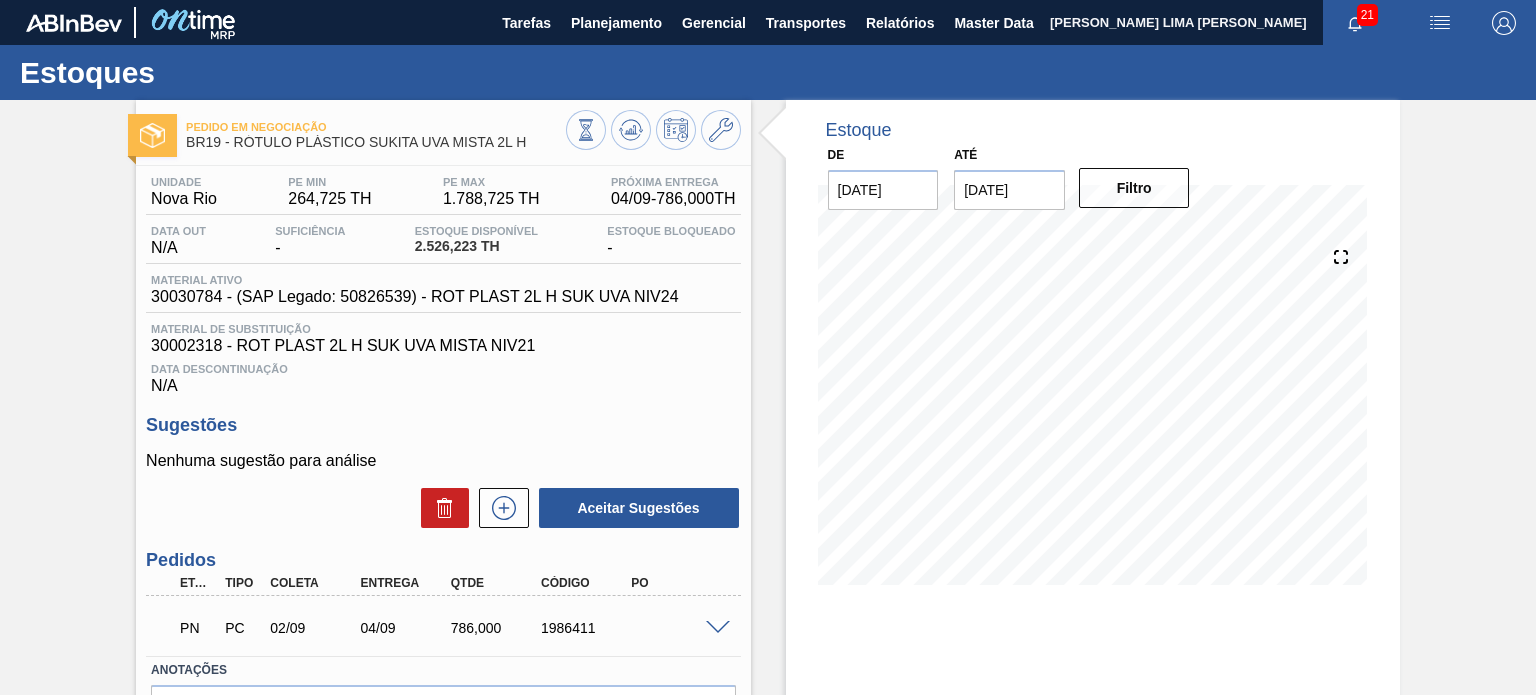 drag, startPoint x: 541, startPoint y: 147, endPoint x: 234, endPoint y: 136, distance: 307.197 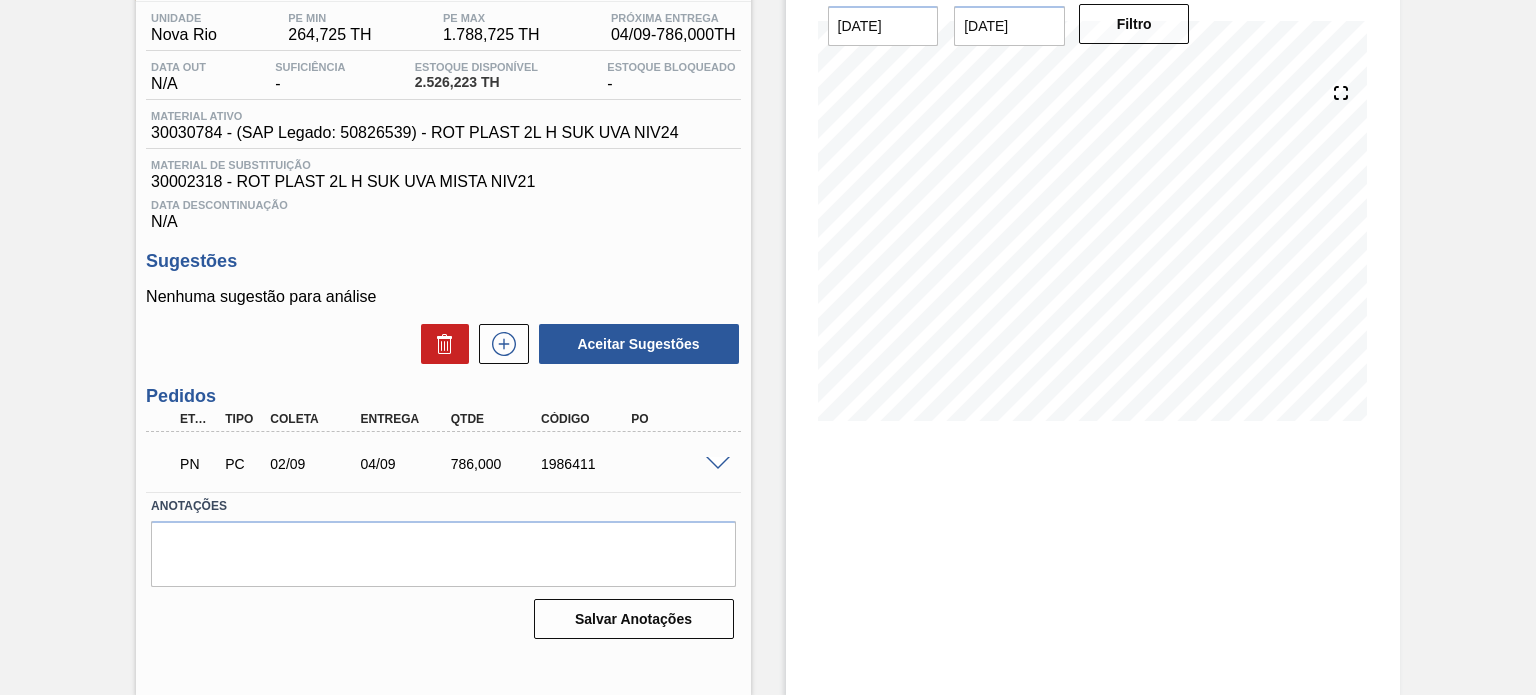 scroll, scrollTop: 164, scrollLeft: 0, axis: vertical 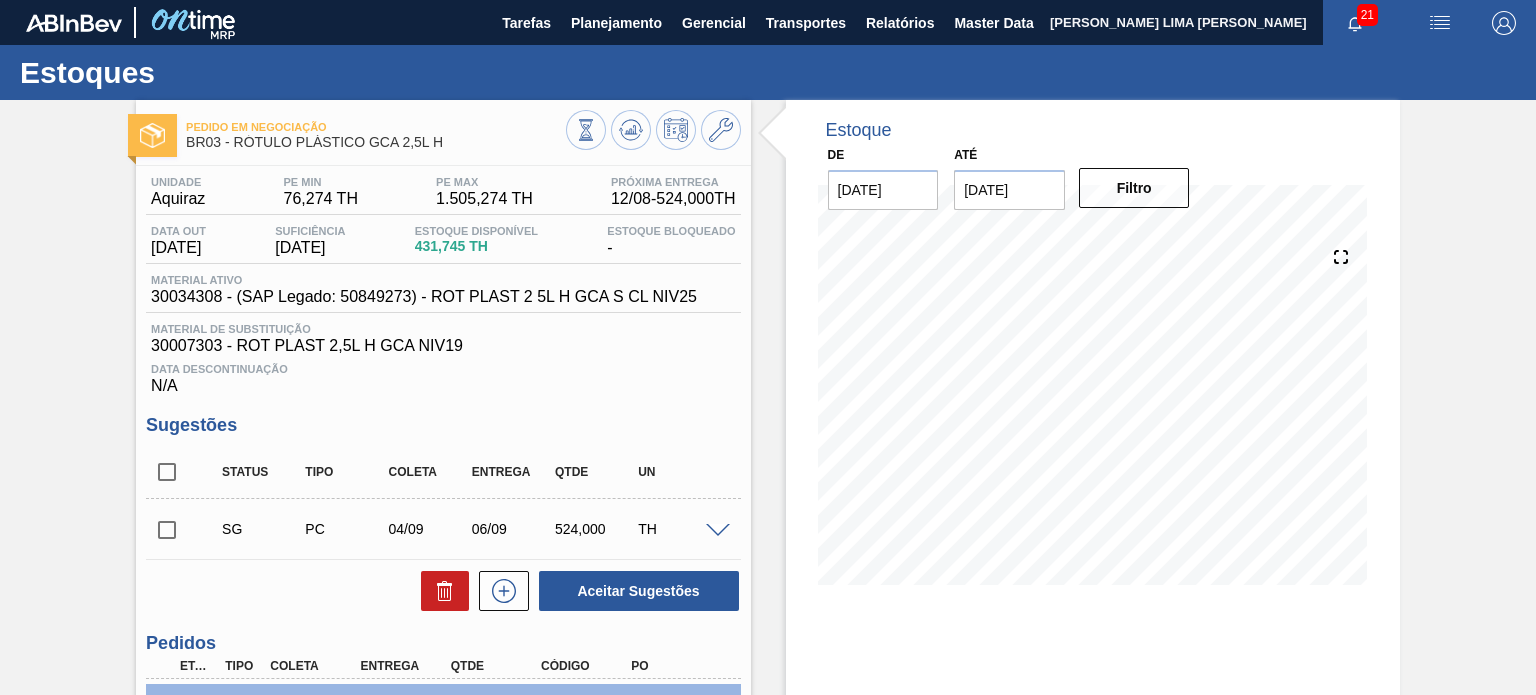 click on "BR03 - RÓTULO PLÁSTICO GCA 2,5L H" at bounding box center (375, 142) 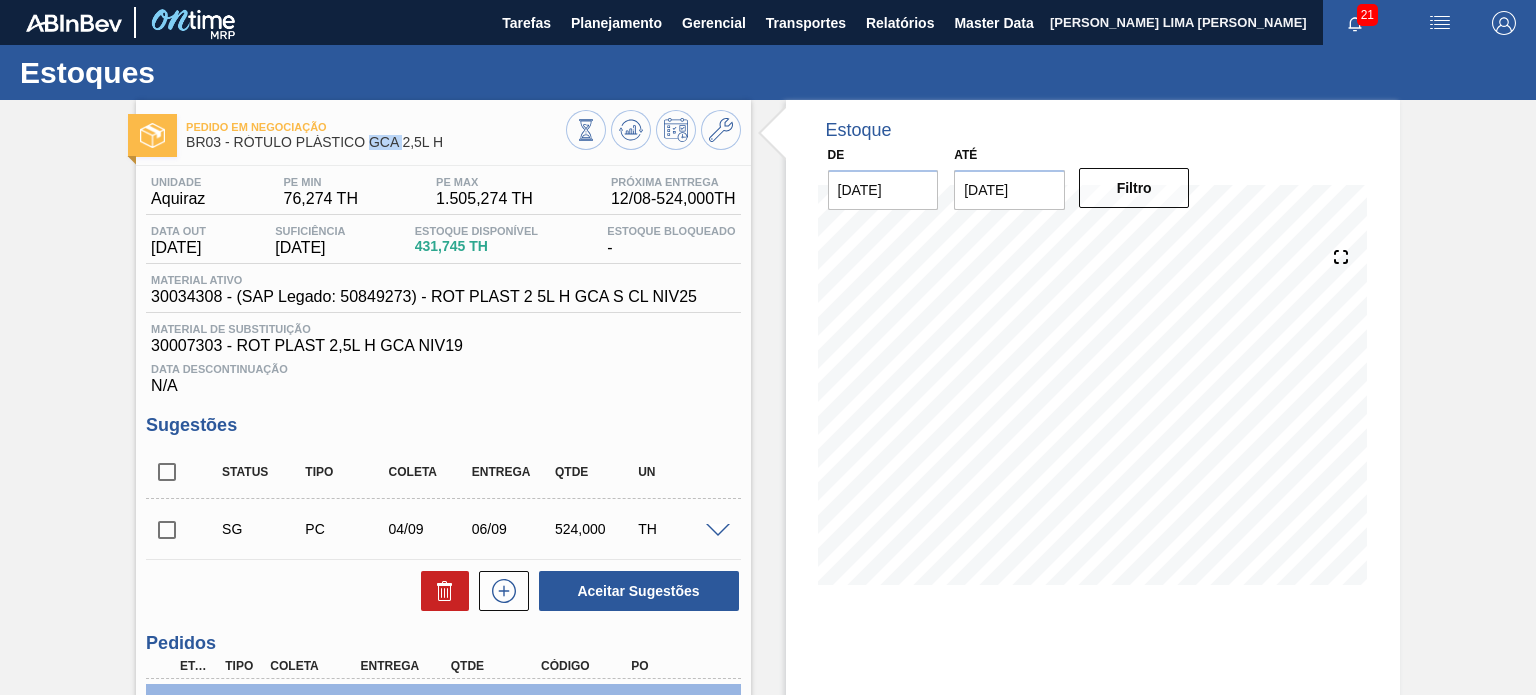 click on "BR03 - RÓTULO PLÁSTICO GCA 2,5L H" at bounding box center (375, 142) 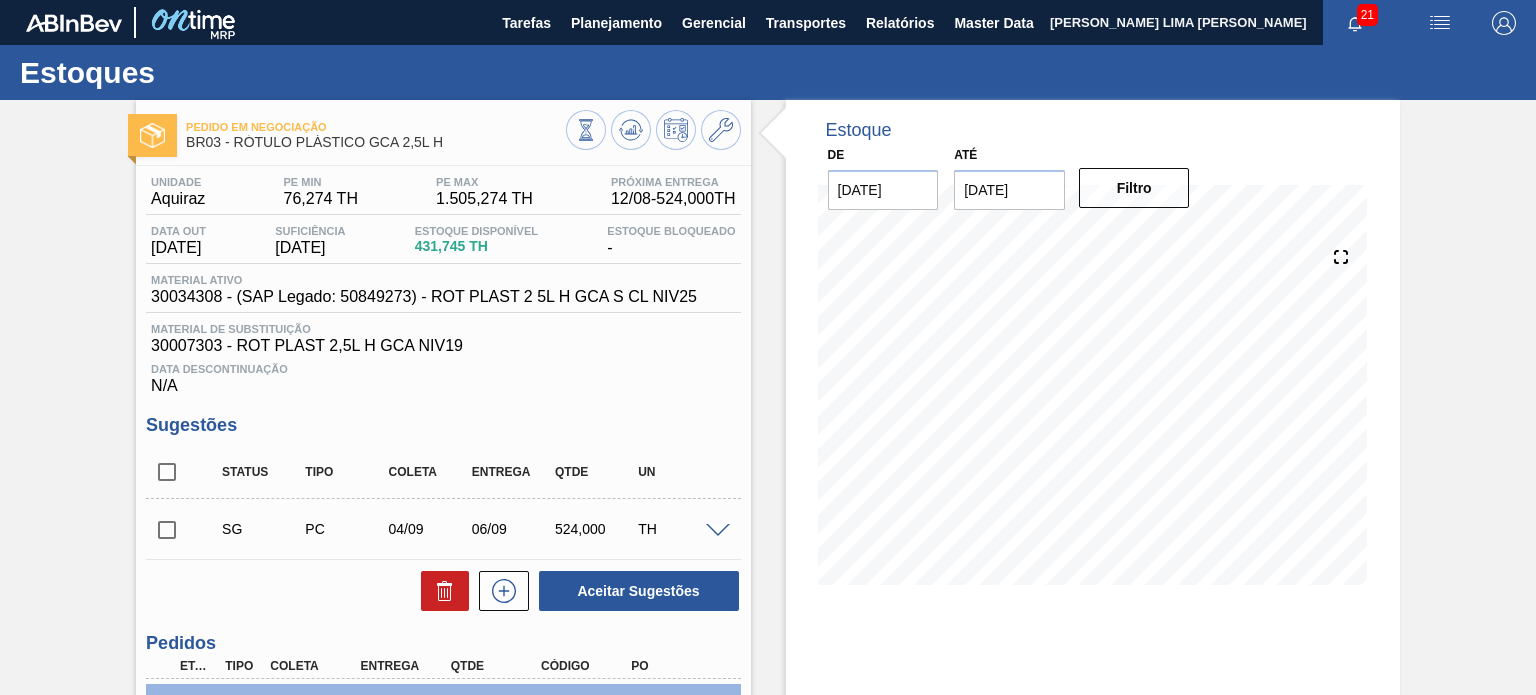 drag, startPoint x: 436, startPoint y: 147, endPoint x: 456, endPoint y: 146, distance: 20.024984 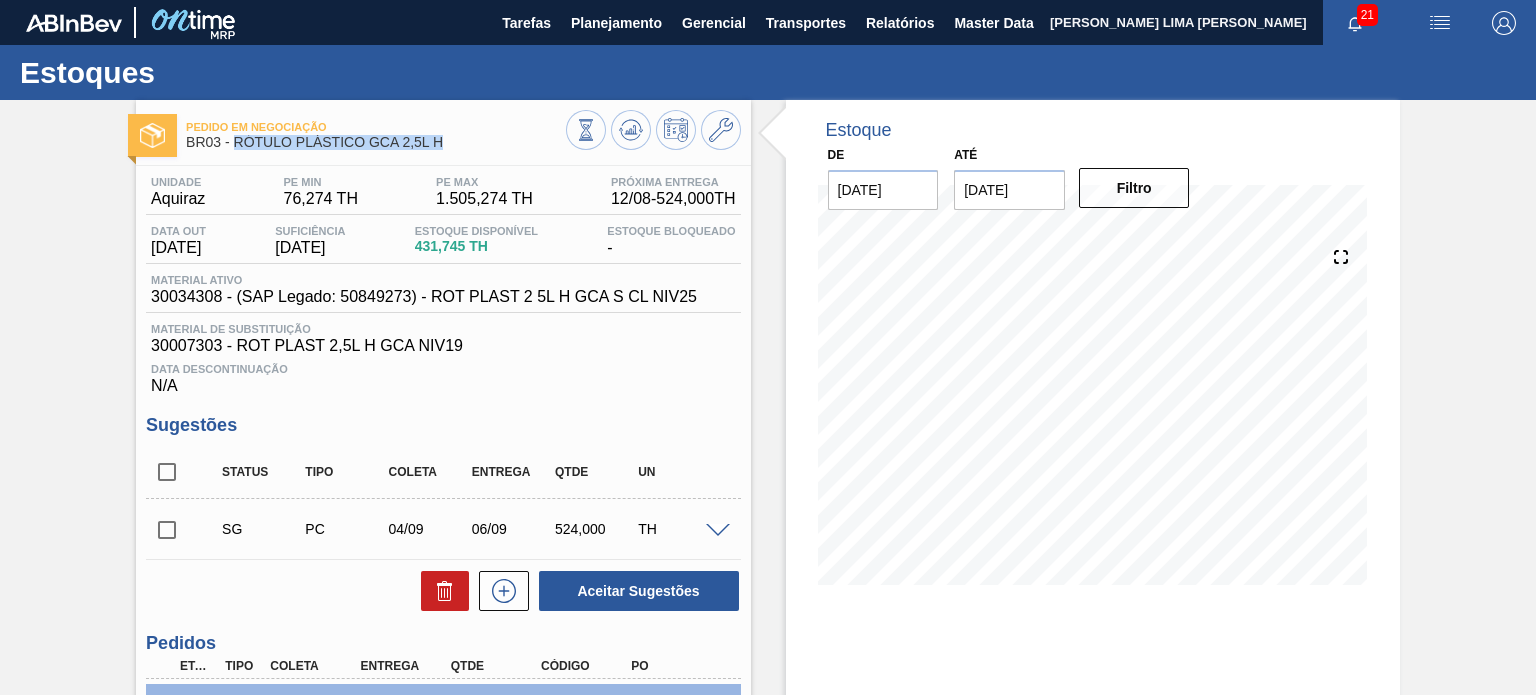 drag, startPoint x: 412, startPoint y: 138, endPoint x: 235, endPoint y: 146, distance: 177.1807 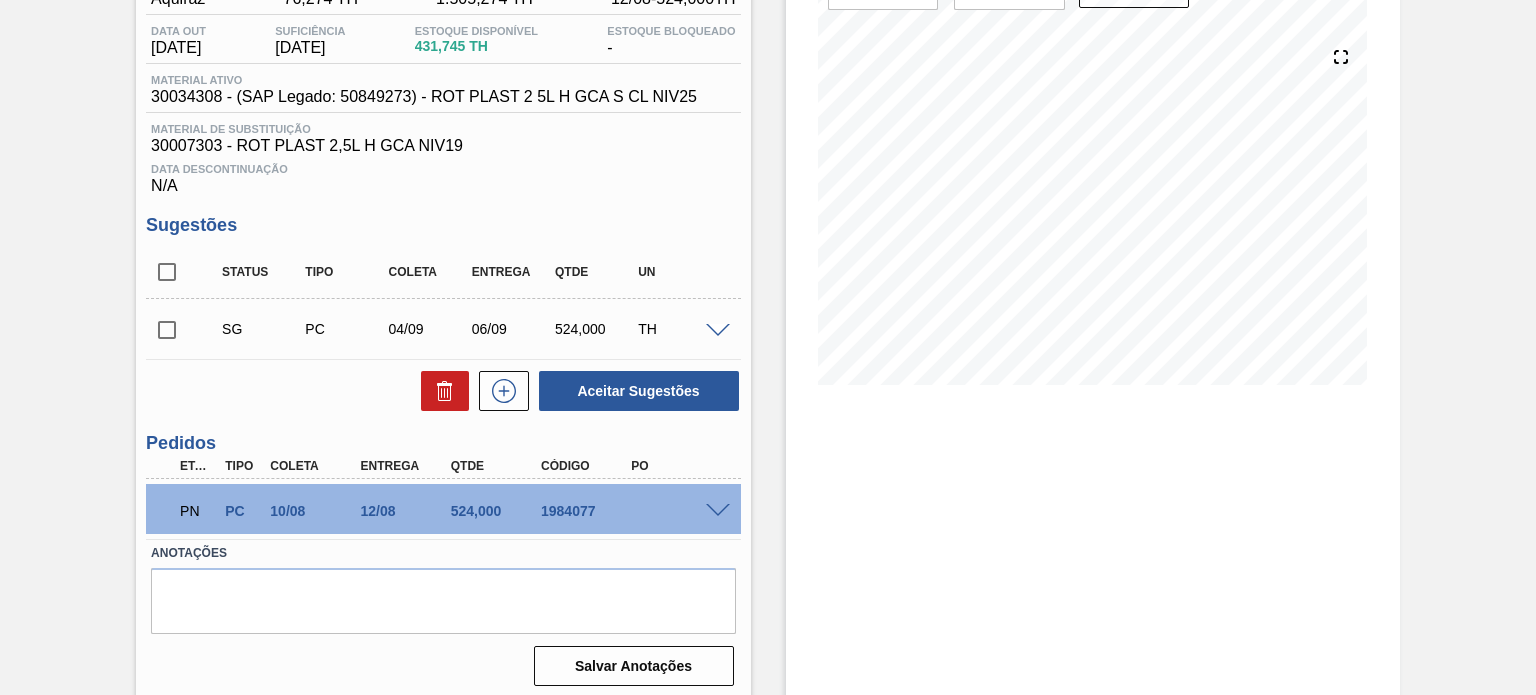 click on "1984077" at bounding box center [585, 511] 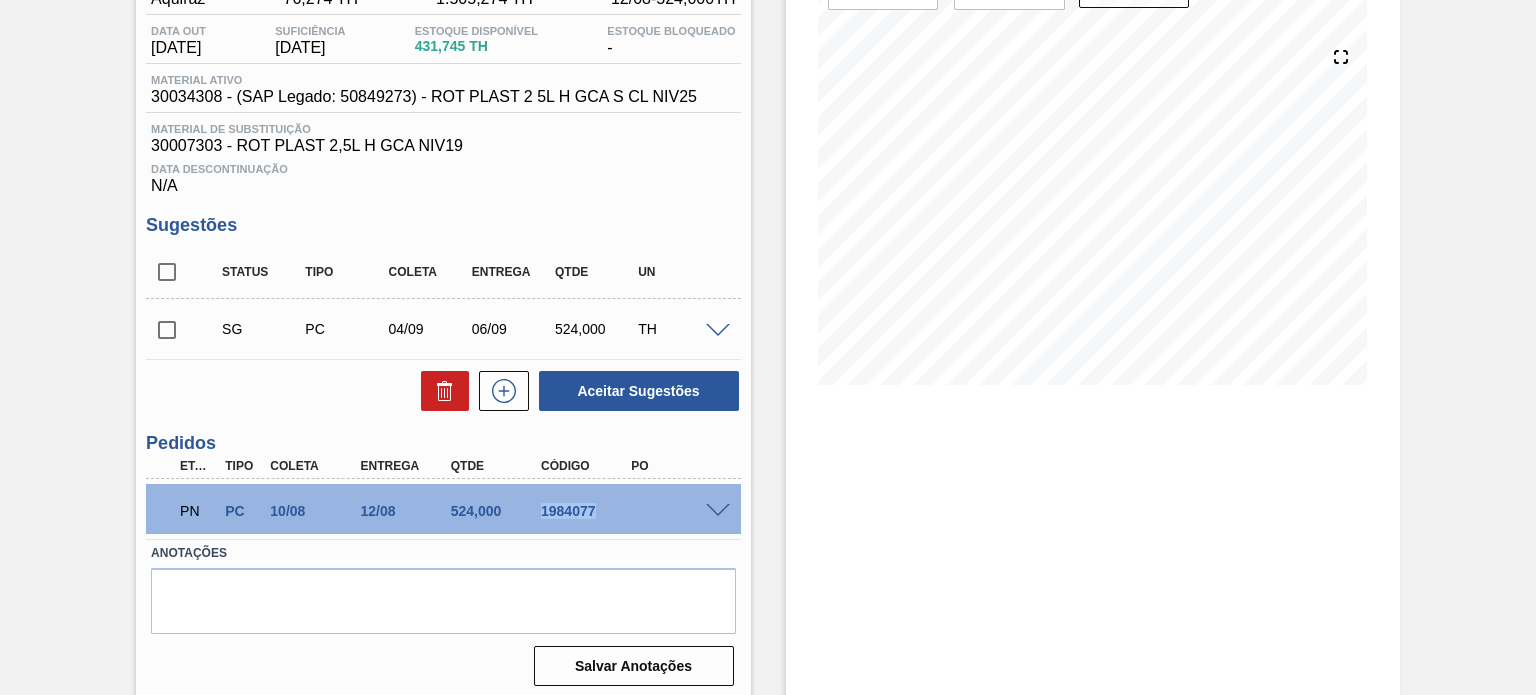click on "1984077" at bounding box center (585, 511) 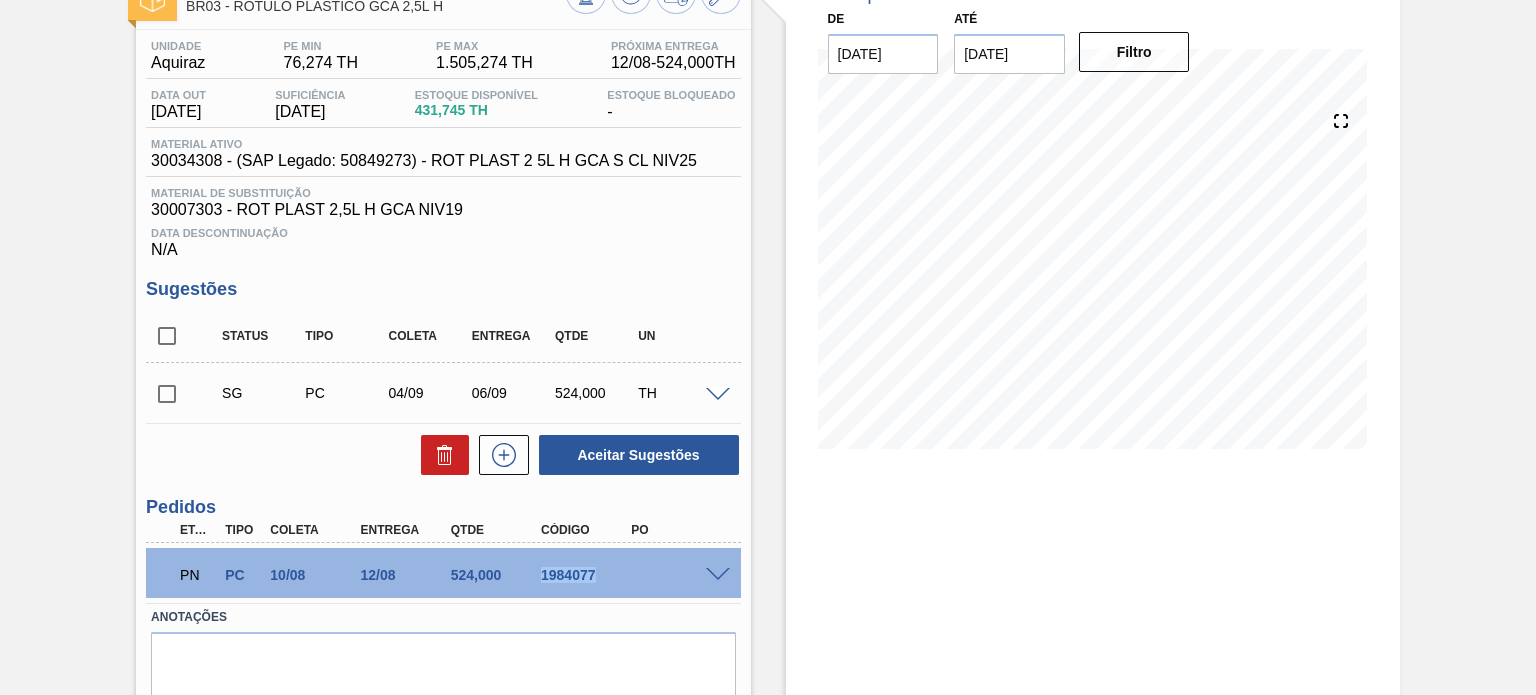 scroll, scrollTop: 208, scrollLeft: 0, axis: vertical 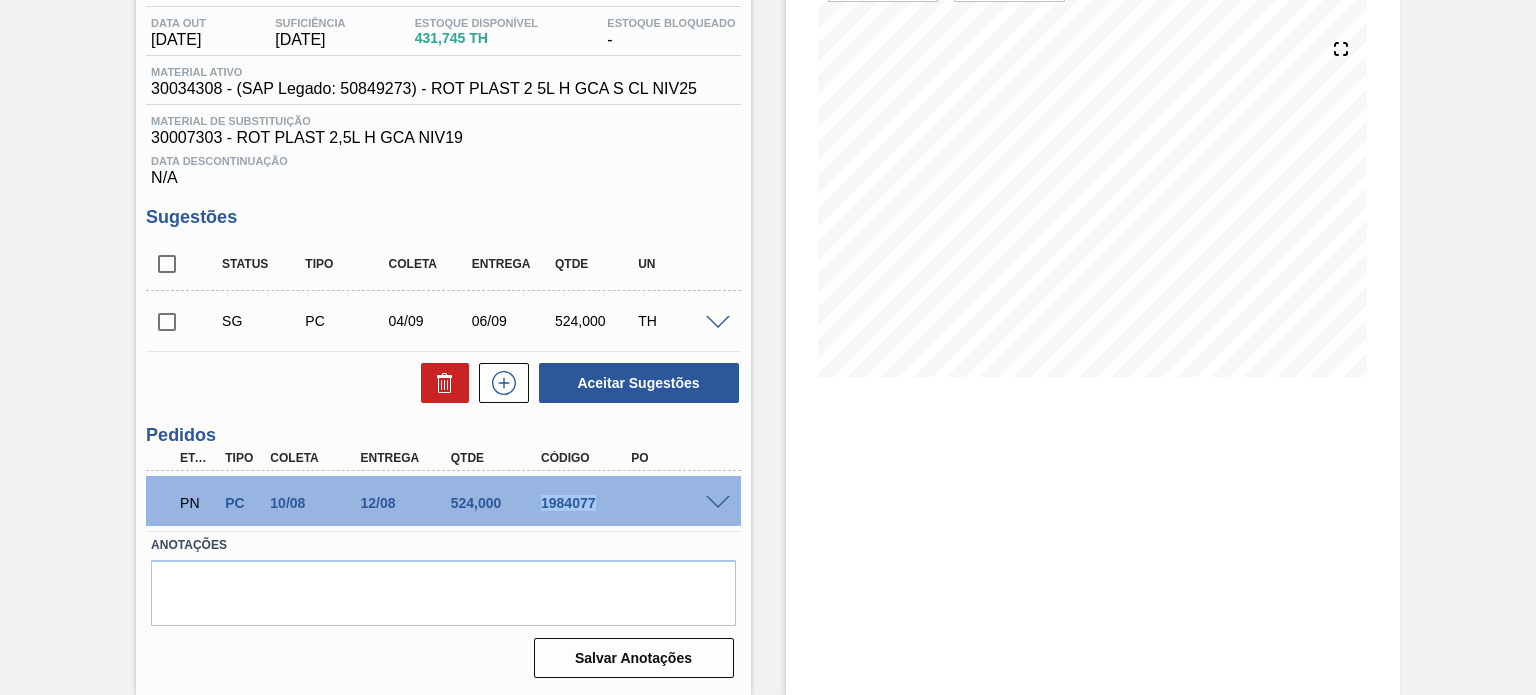 click at bounding box center [167, 322] 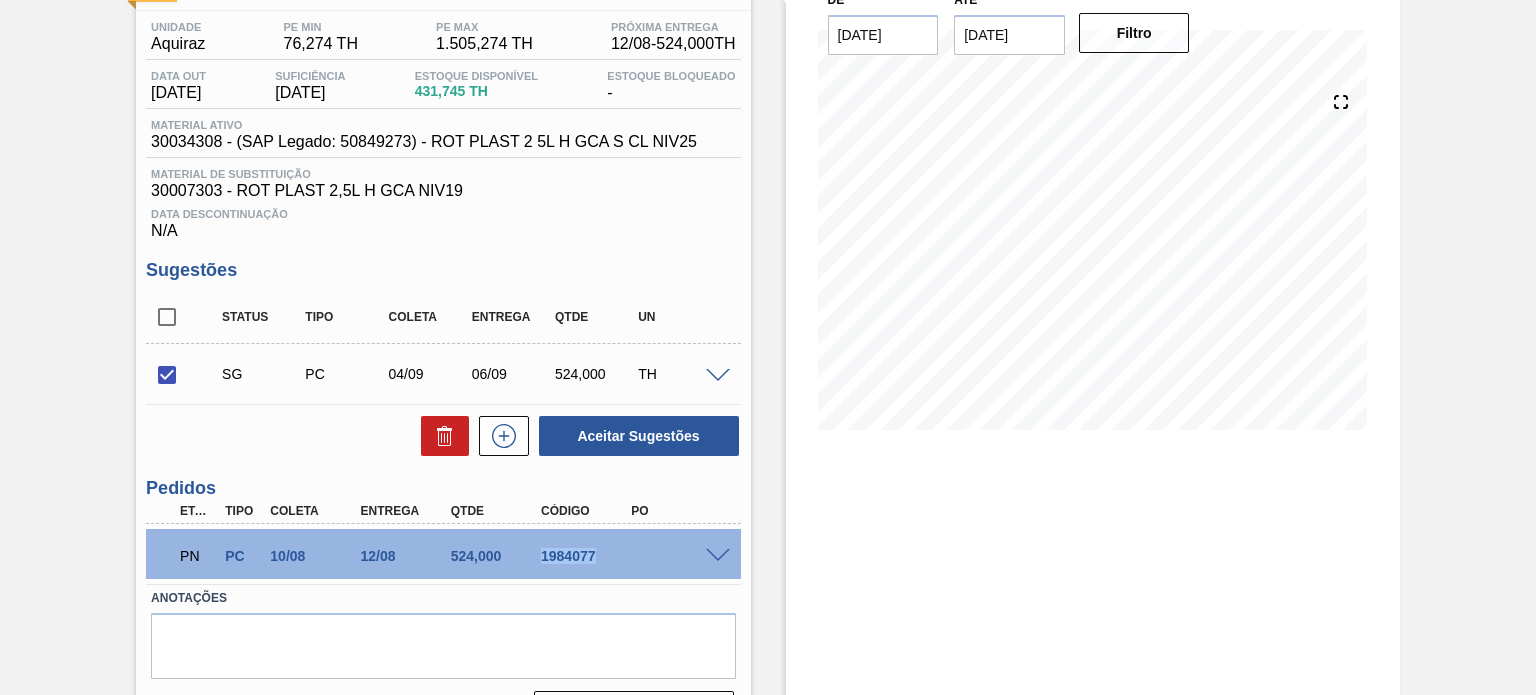 scroll, scrollTop: 108, scrollLeft: 0, axis: vertical 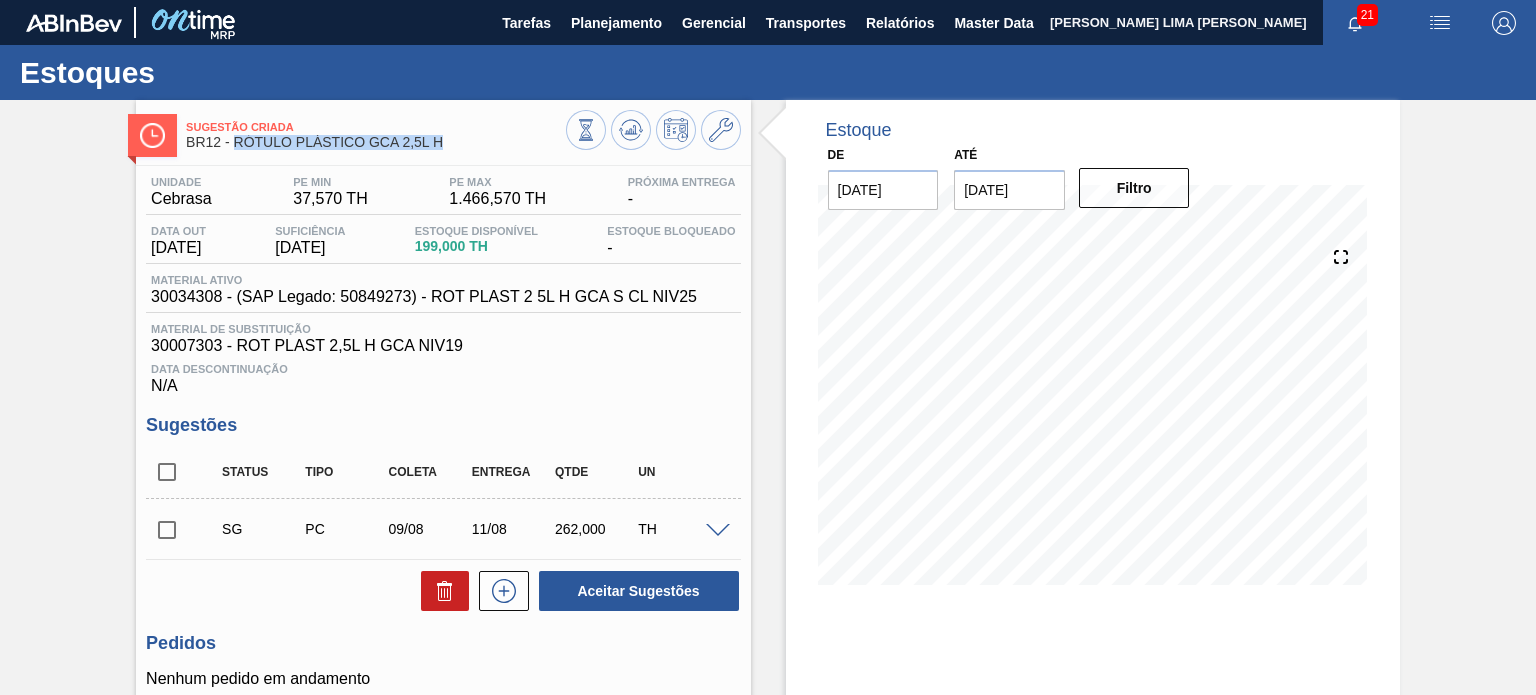 drag, startPoint x: 448, startPoint y: 148, endPoint x: 236, endPoint y: 147, distance: 212.00237 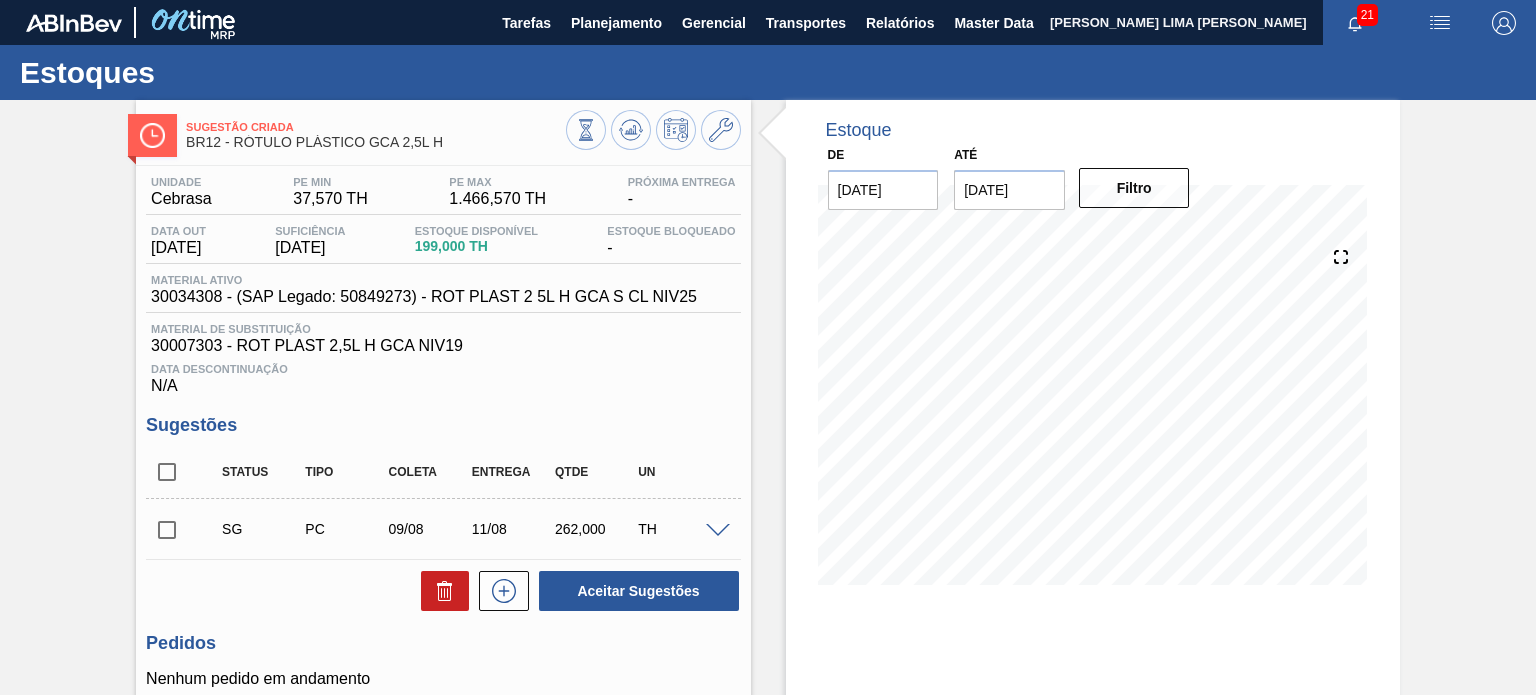 click on "PE MAX 1.466,570   TH" at bounding box center (497, 192) 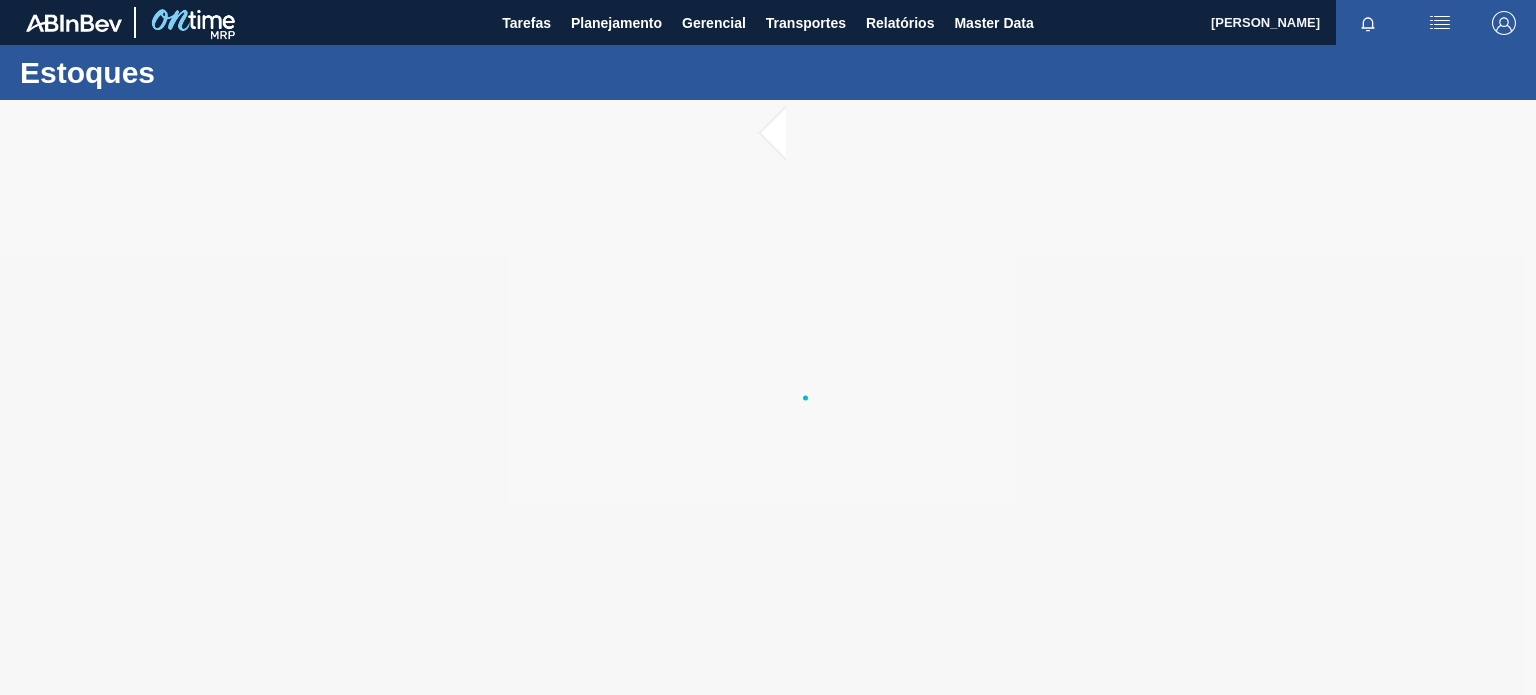 scroll, scrollTop: 0, scrollLeft: 0, axis: both 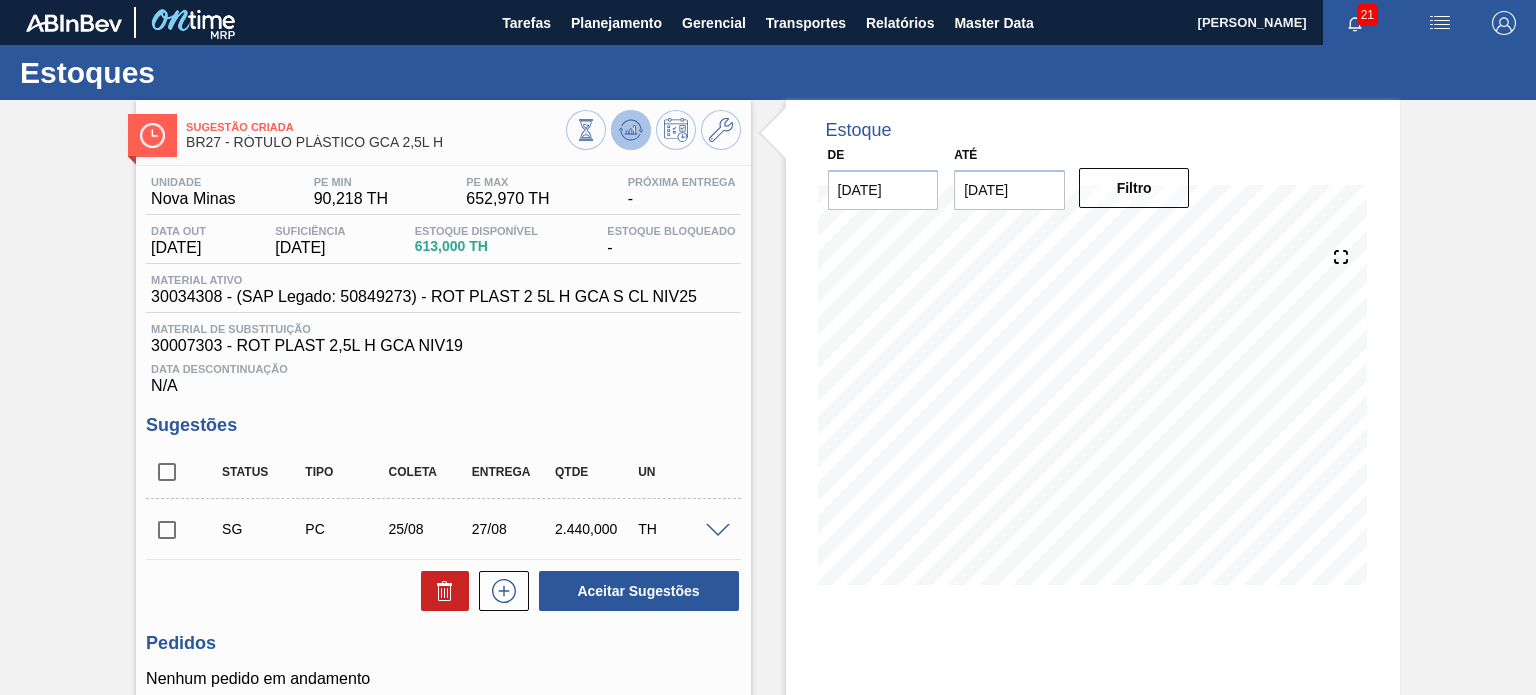 click 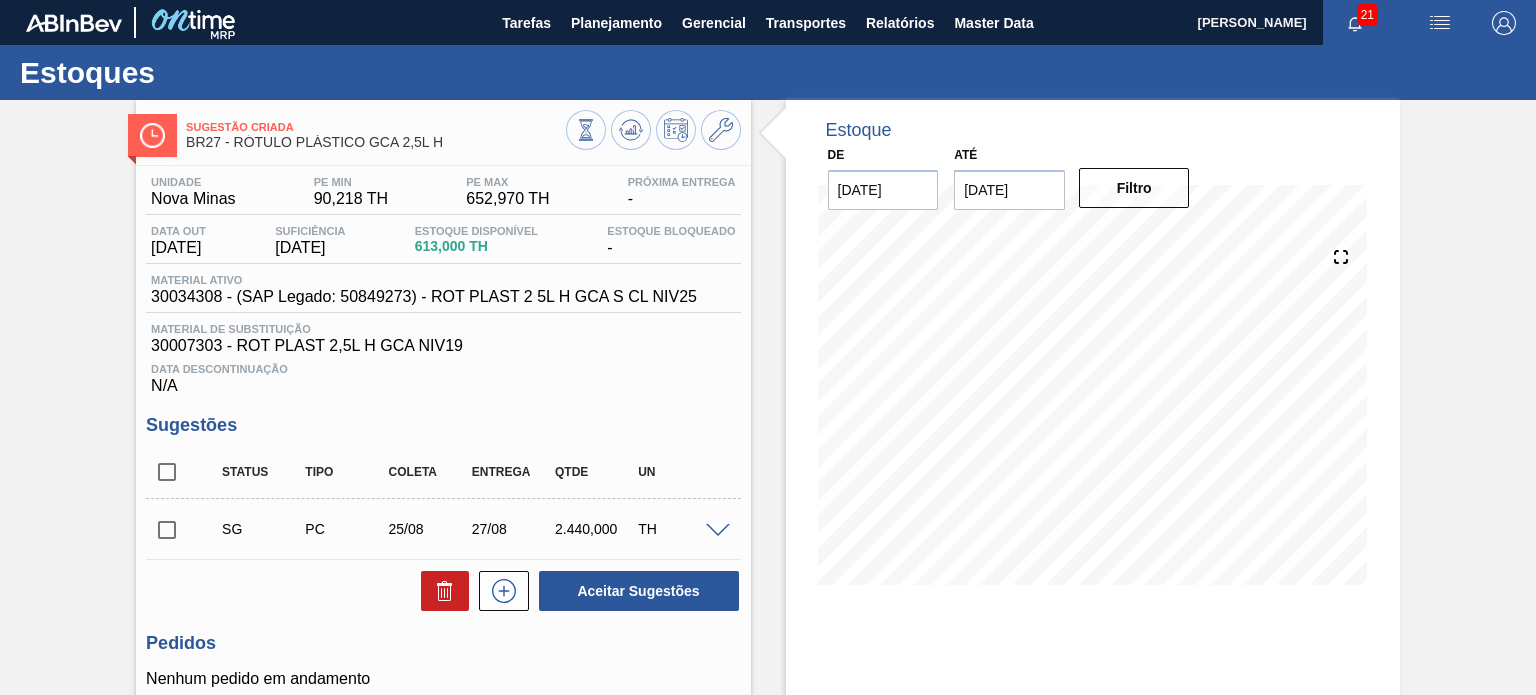 type 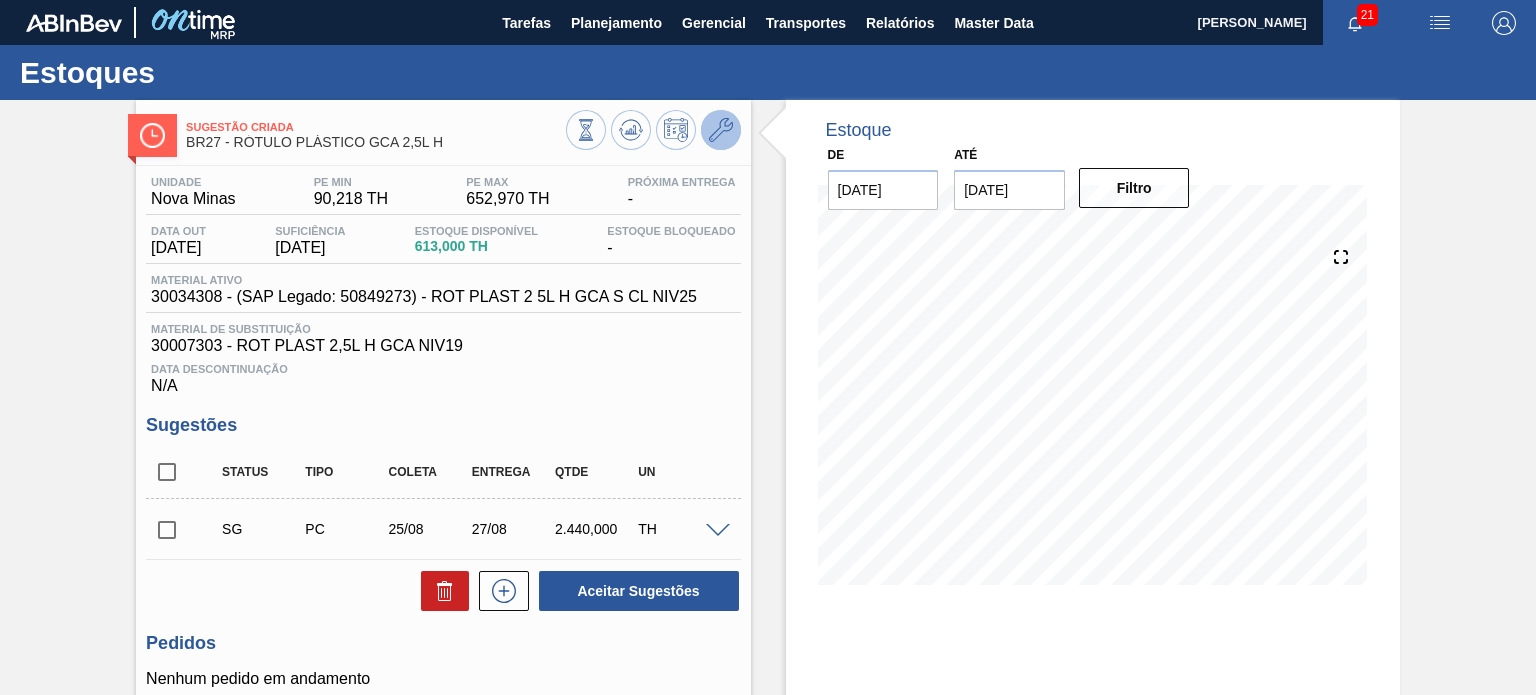 click 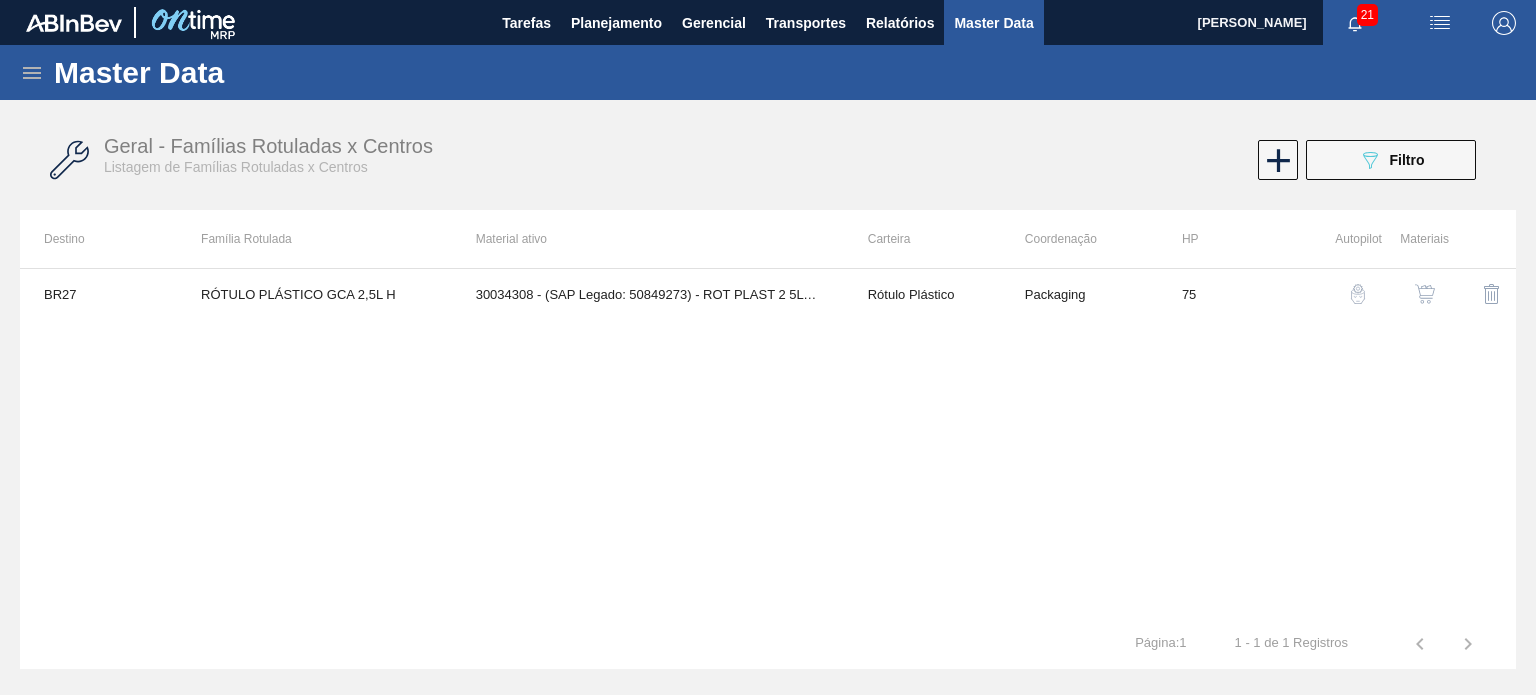 click at bounding box center [1425, 294] 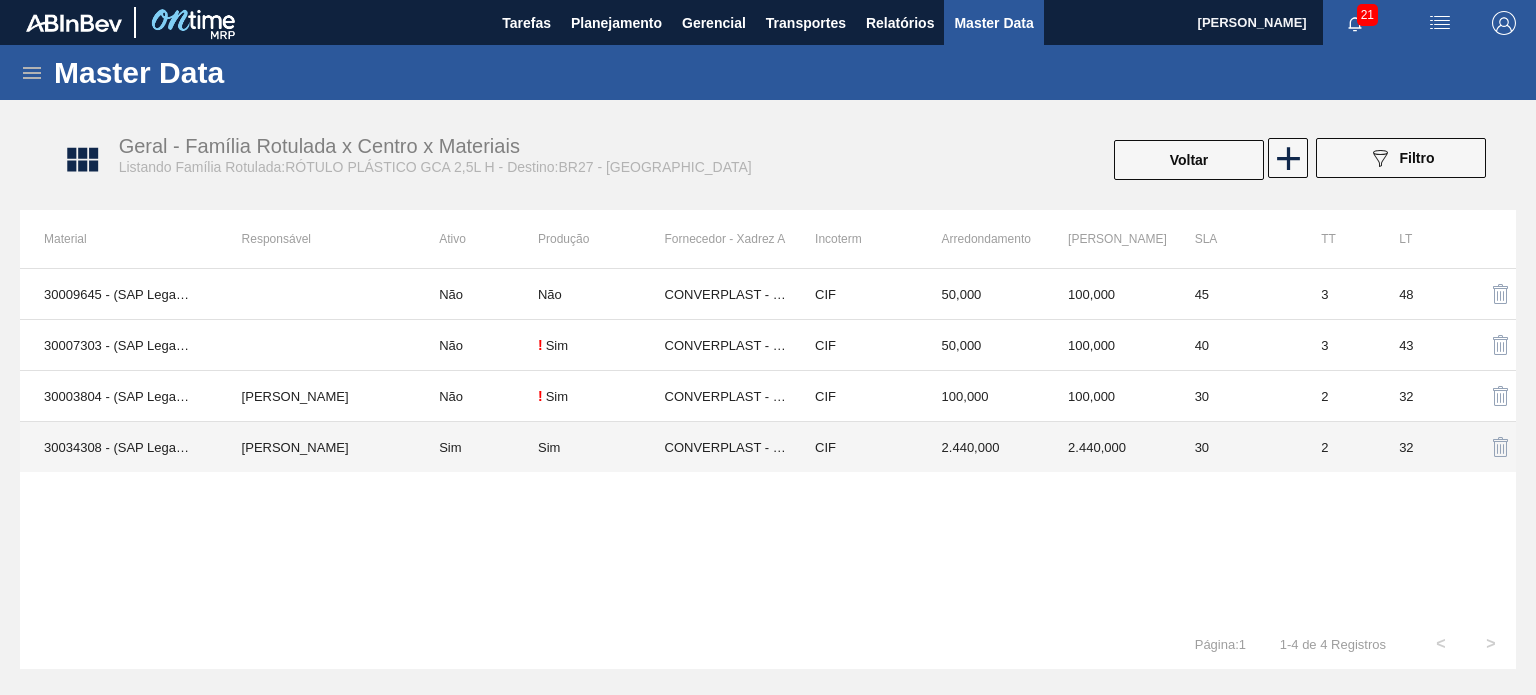 click on "CONVERPLAST - GUARULHOS (SP)" at bounding box center [728, 447] 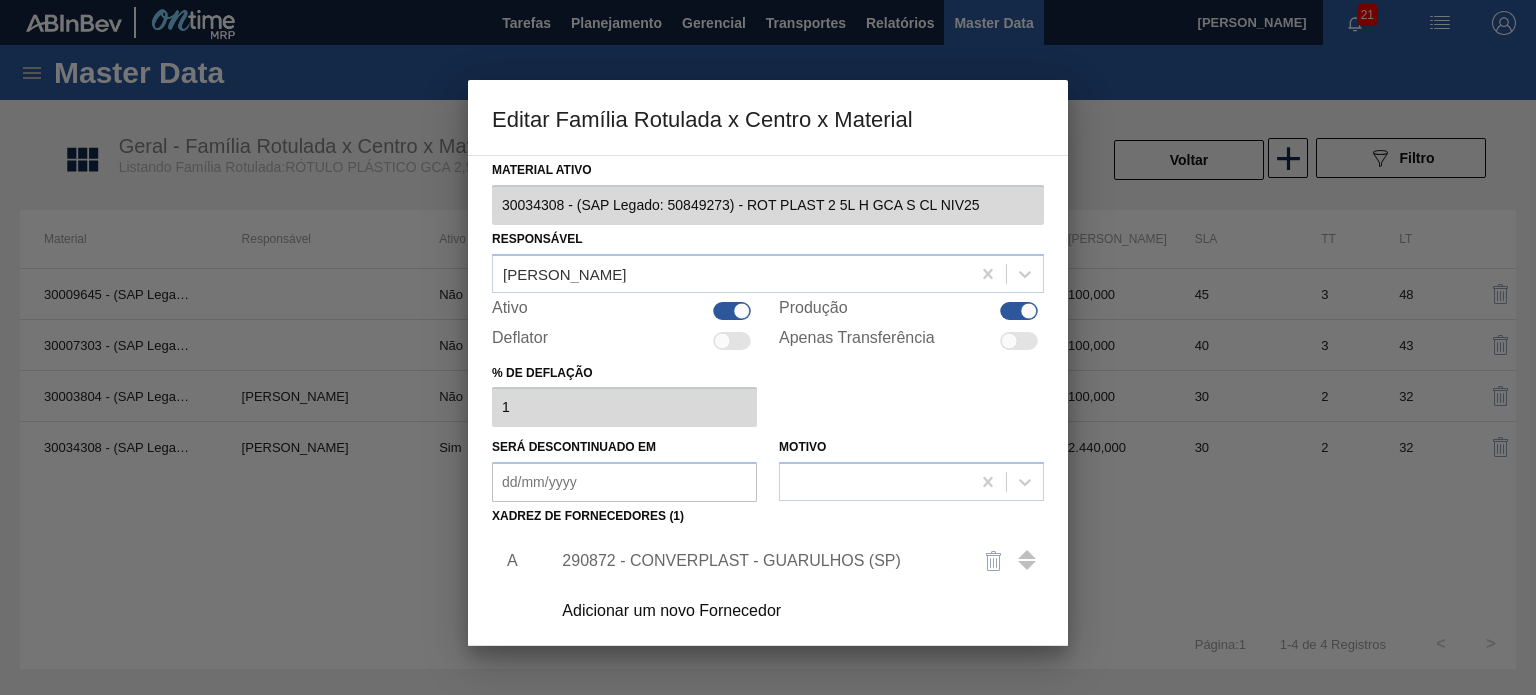 click on "290872 - CONVERPLAST - GUARULHOS (SP)" at bounding box center [791, 561] 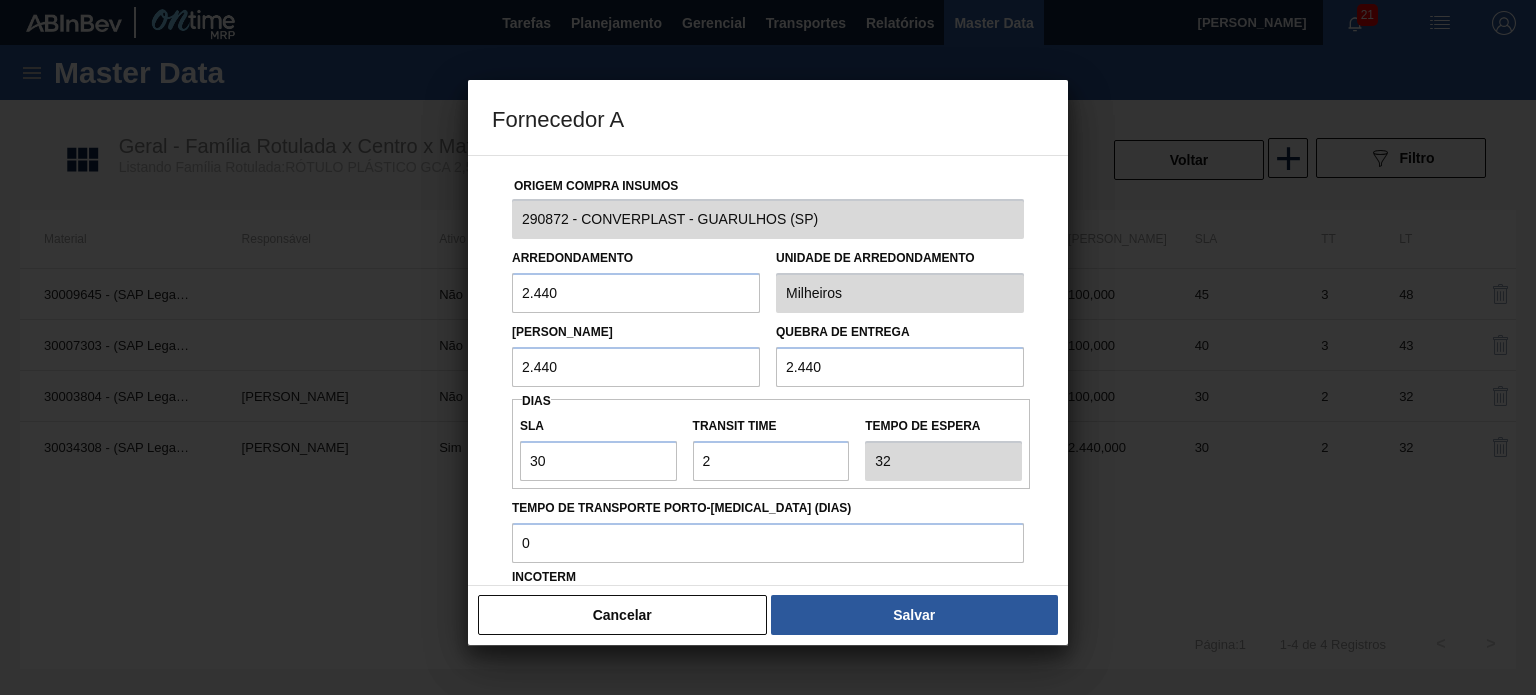 drag, startPoint x: 626, startPoint y: 291, endPoint x: 498, endPoint y: 287, distance: 128.06248 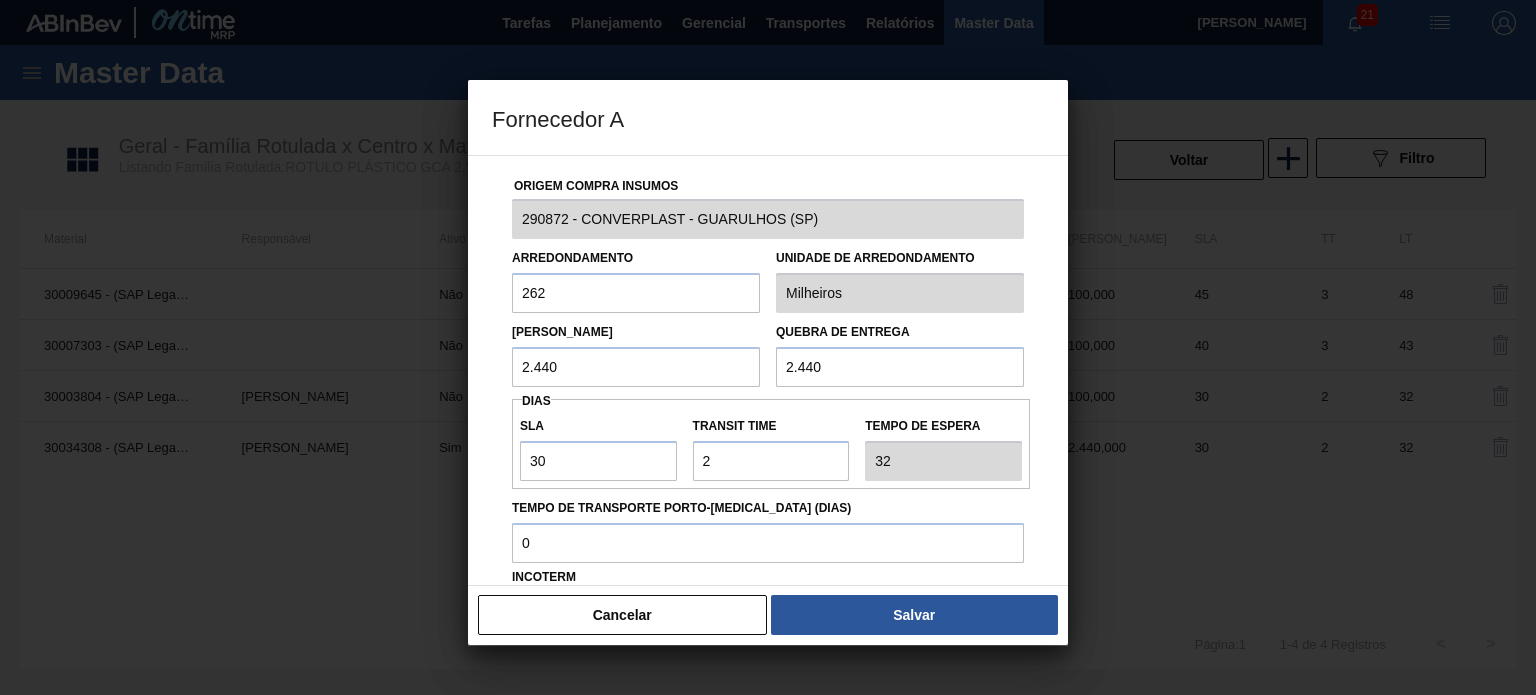 type on "262" 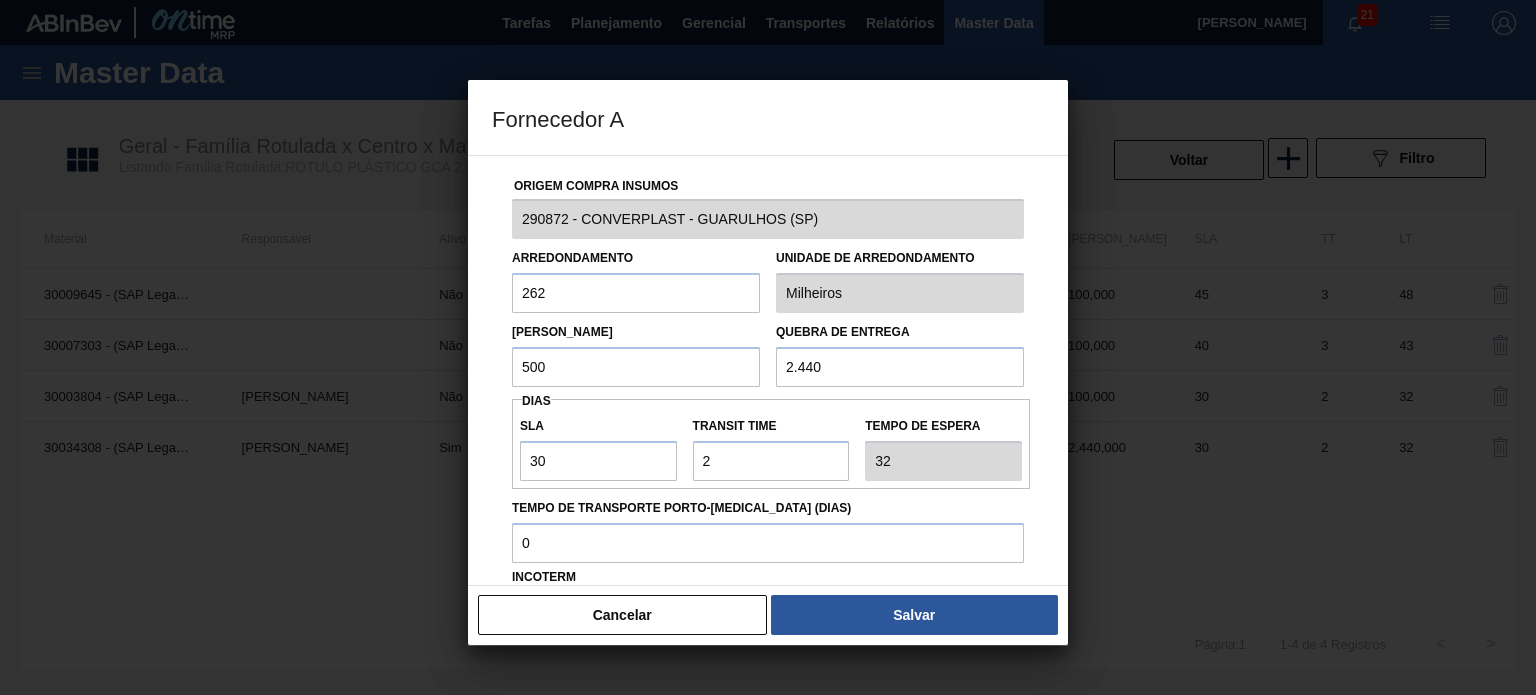 type on "500" 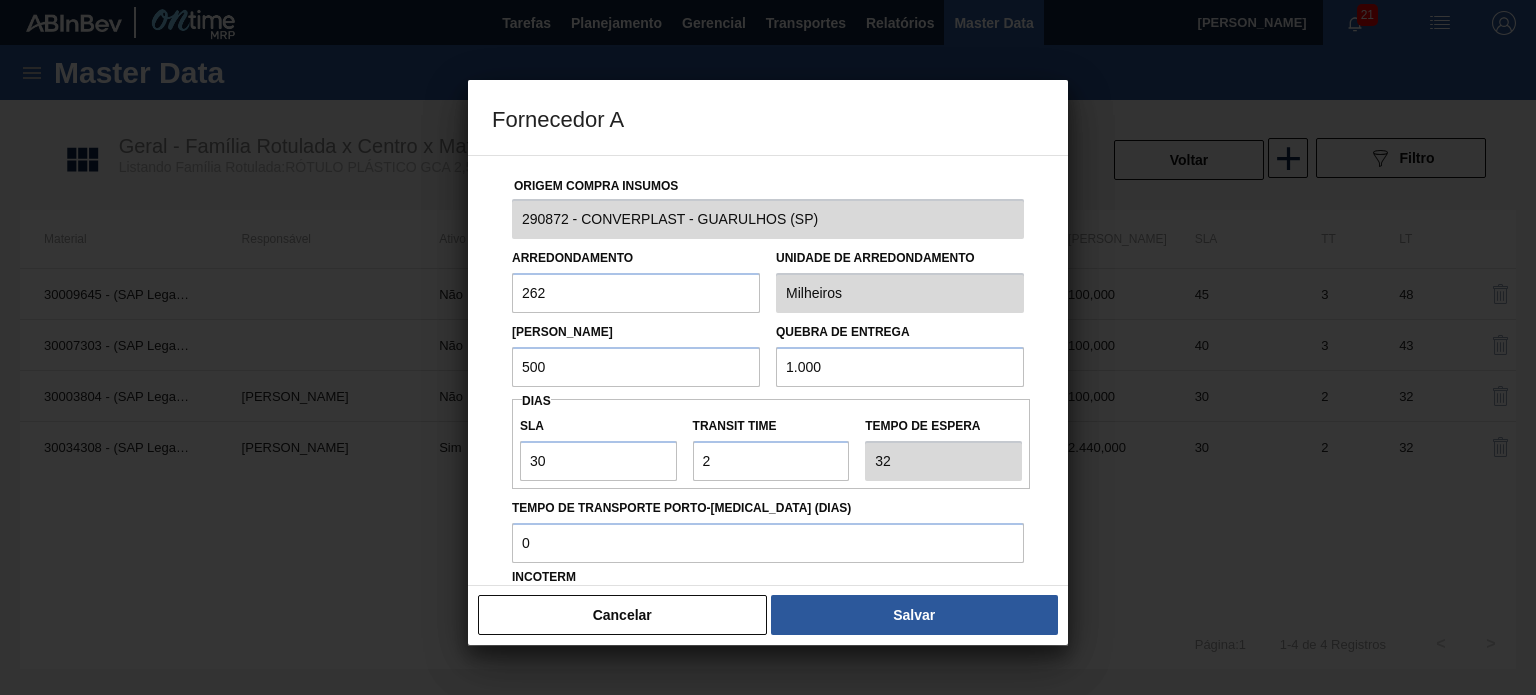 type on "1.000" 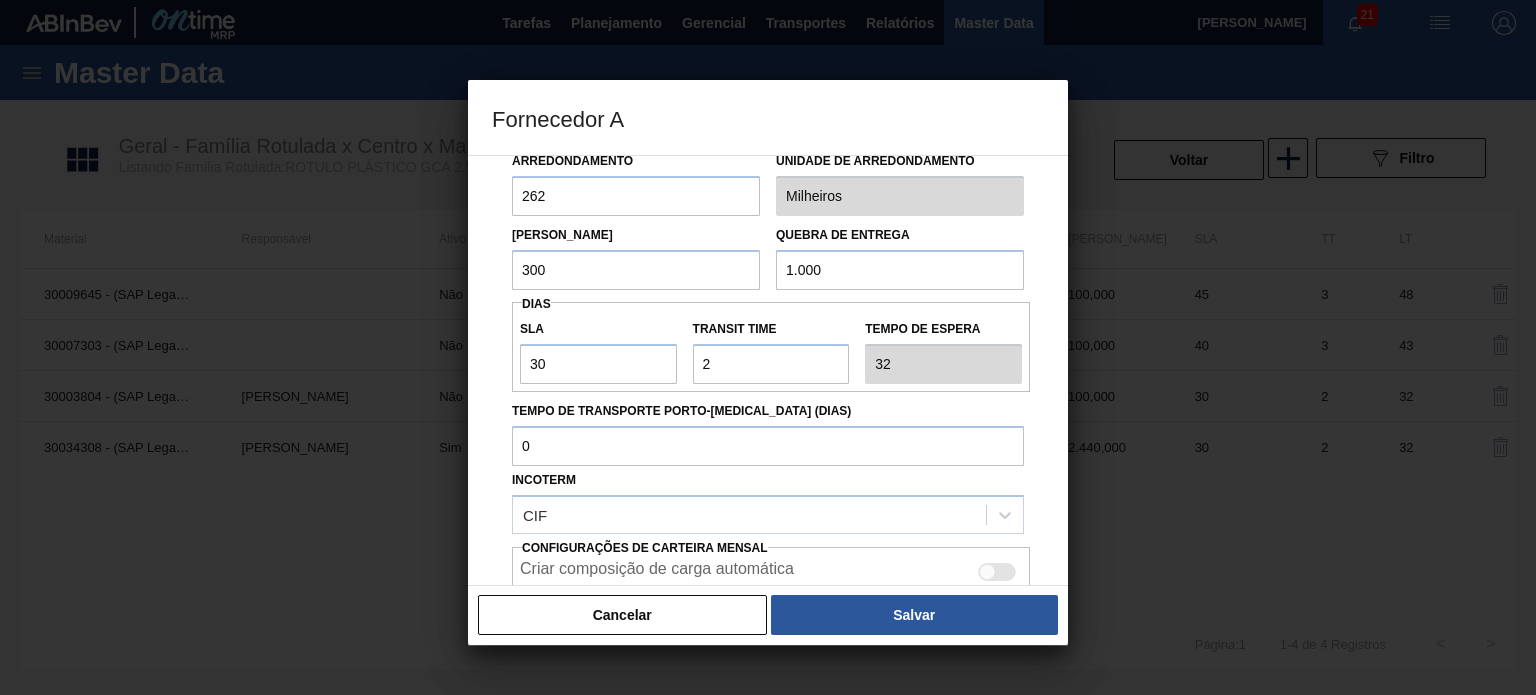 scroll, scrollTop: 200, scrollLeft: 0, axis: vertical 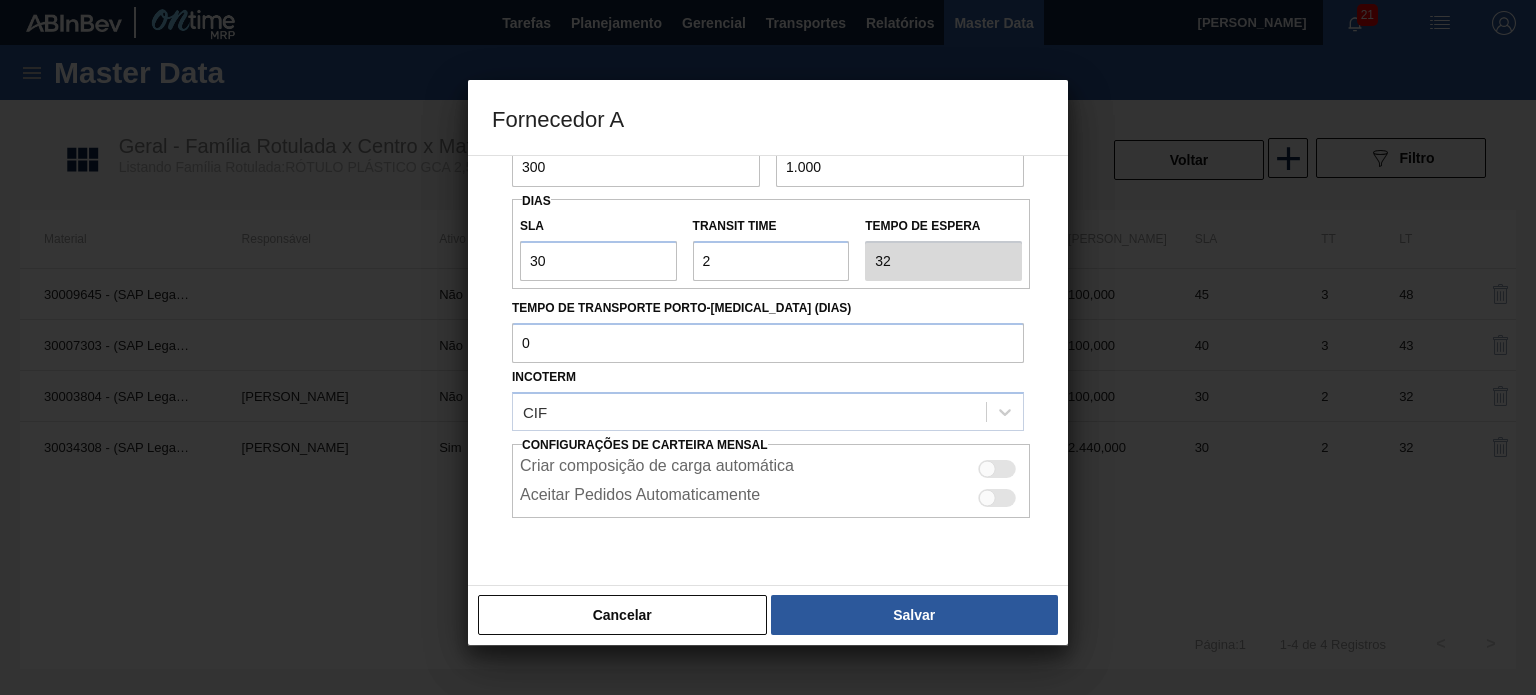 type on "300" 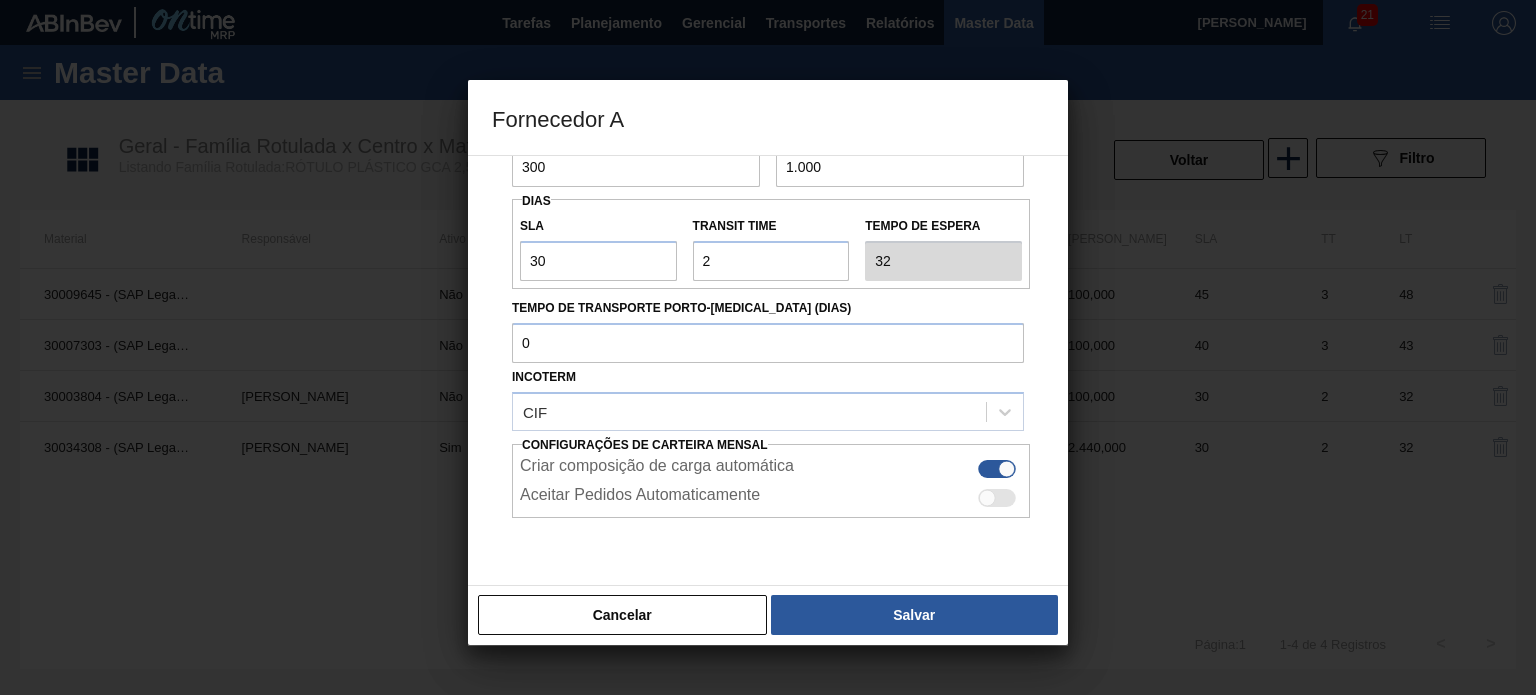 drag, startPoint x: 879, startPoint y: 618, endPoint x: 855, endPoint y: 575, distance: 49.24429 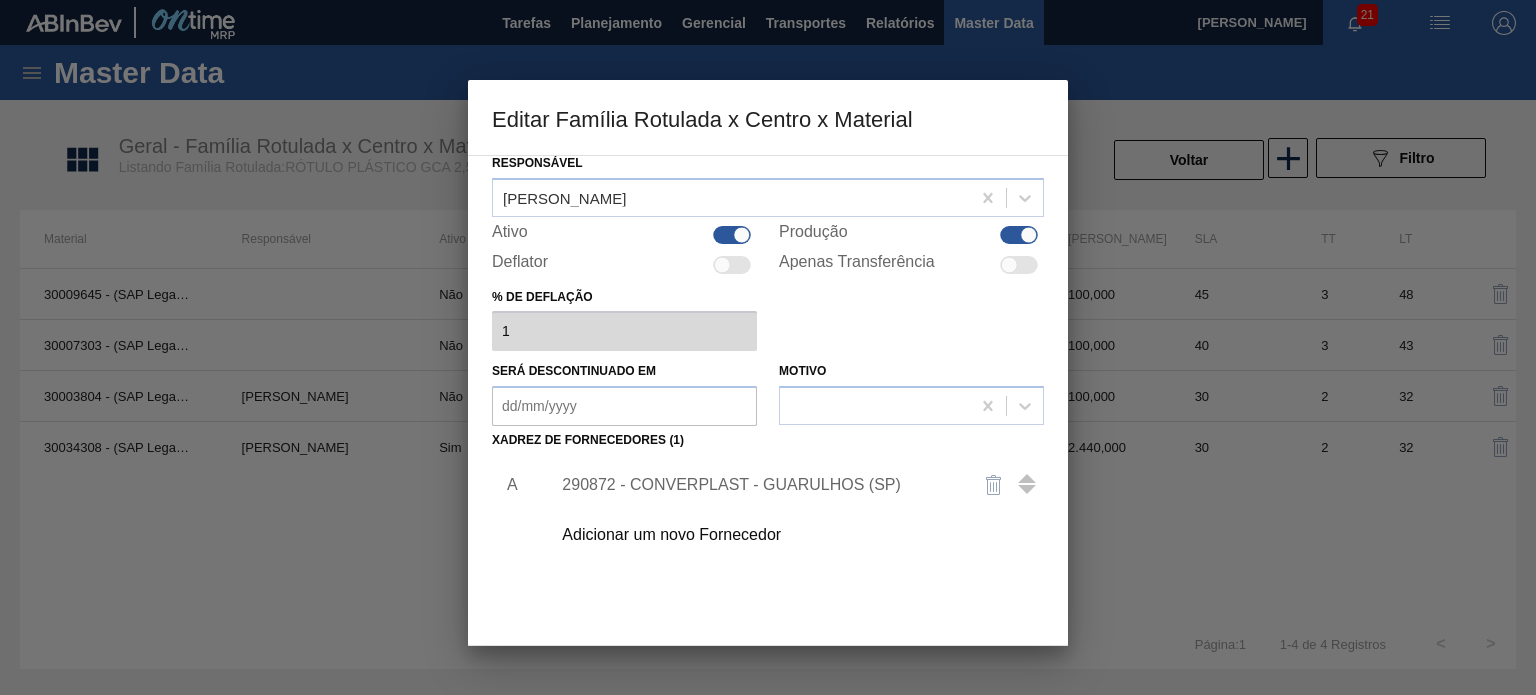 scroll, scrollTop: 204, scrollLeft: 0, axis: vertical 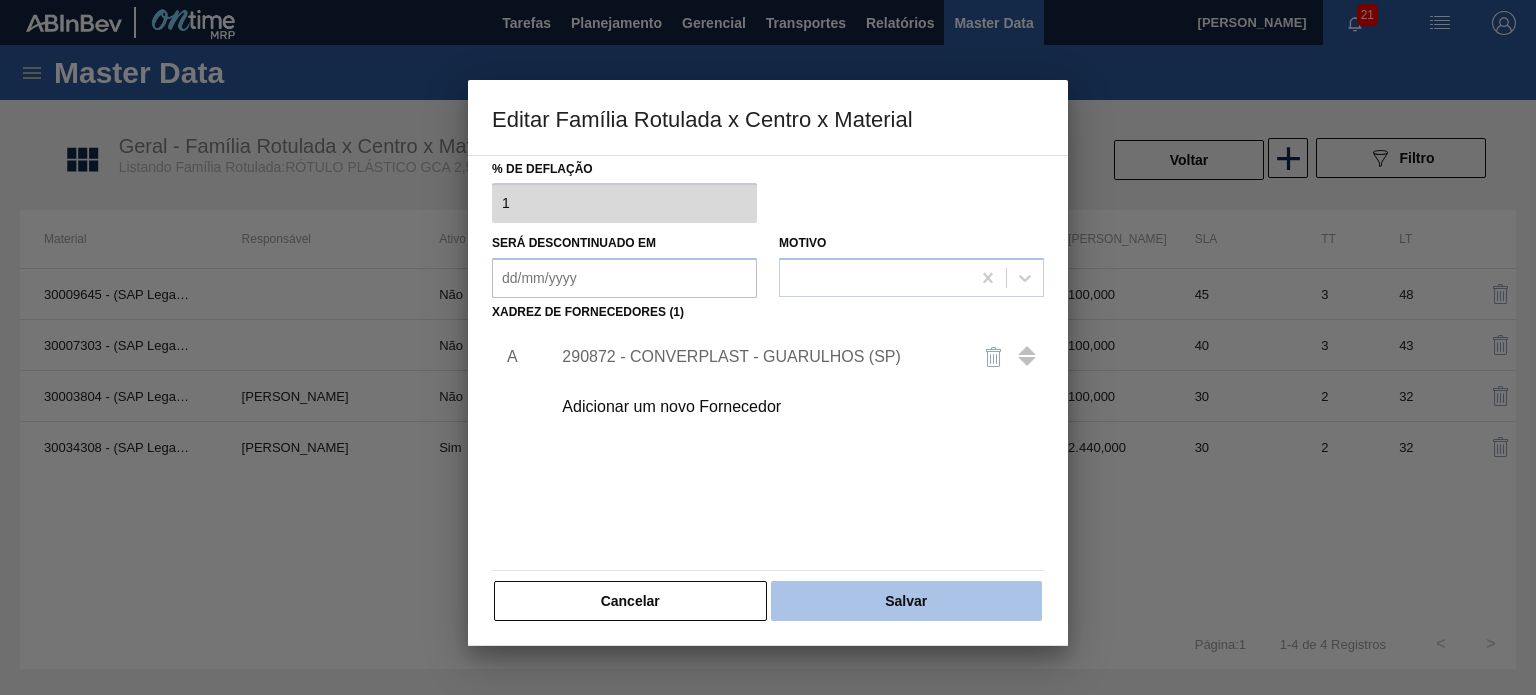 click on "Salvar" at bounding box center [906, 601] 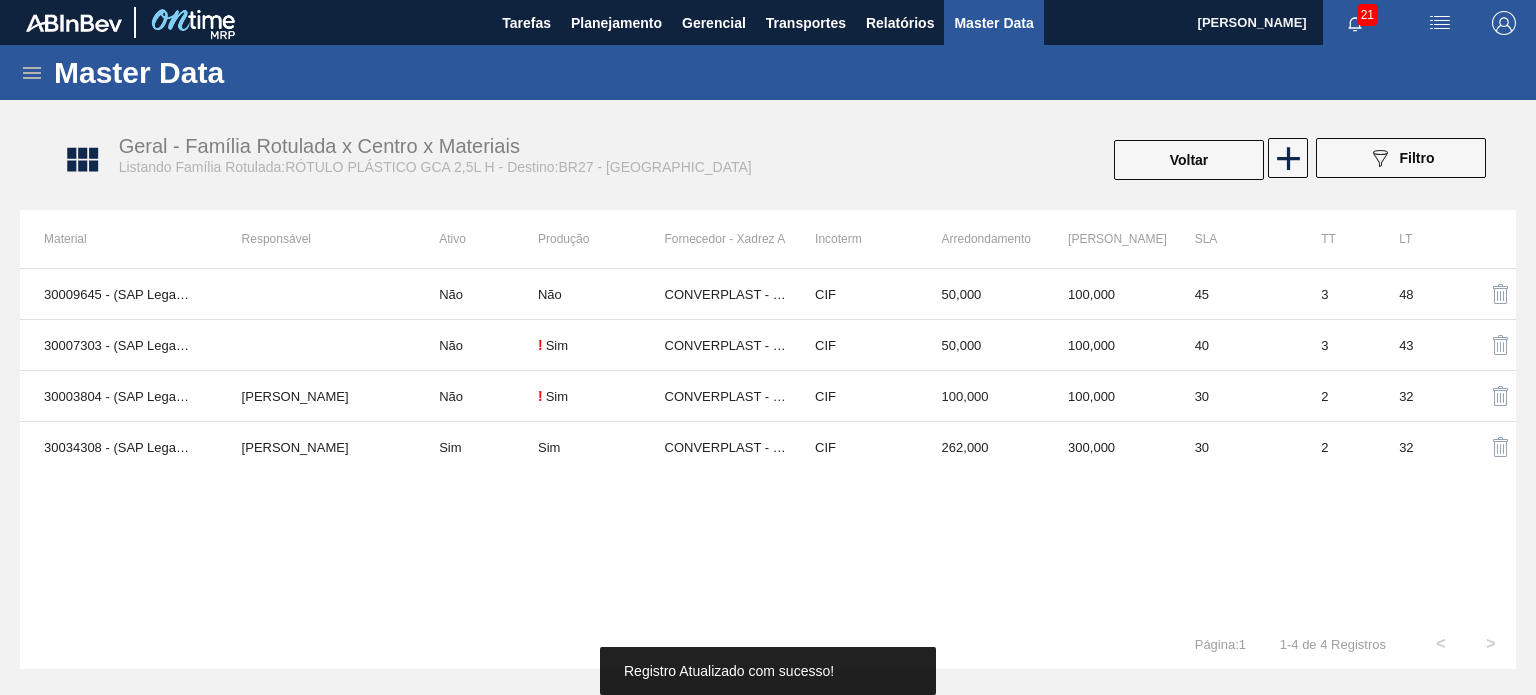 click on "Voltar" at bounding box center [1189, 160] 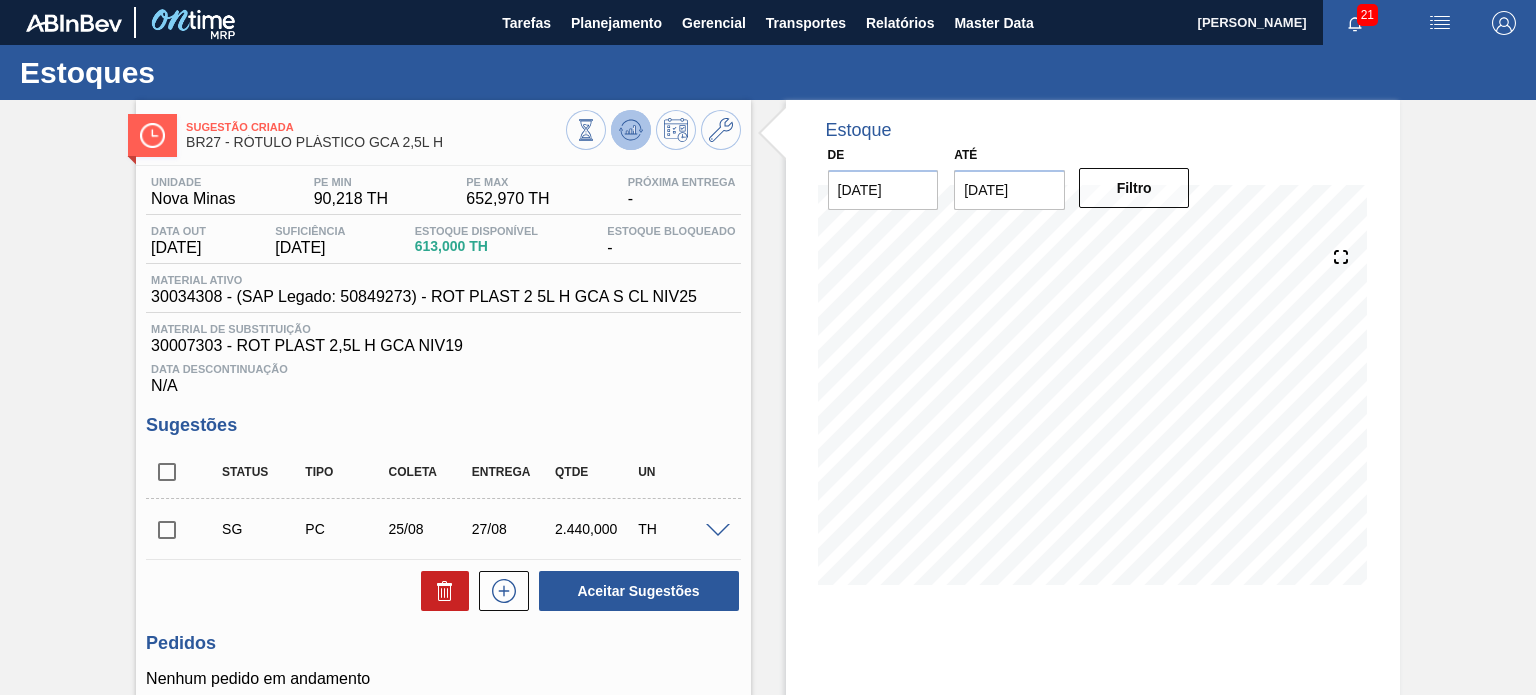 click 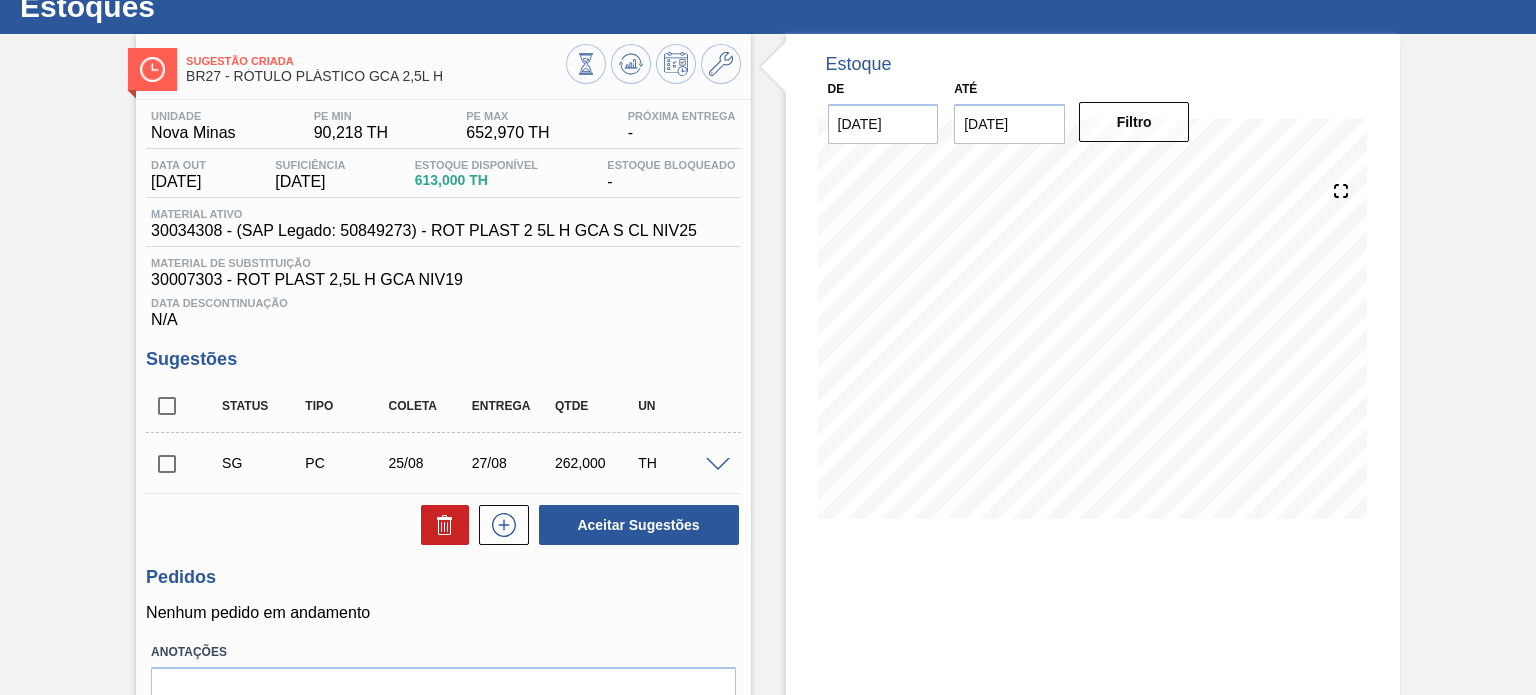 scroll, scrollTop: 100, scrollLeft: 0, axis: vertical 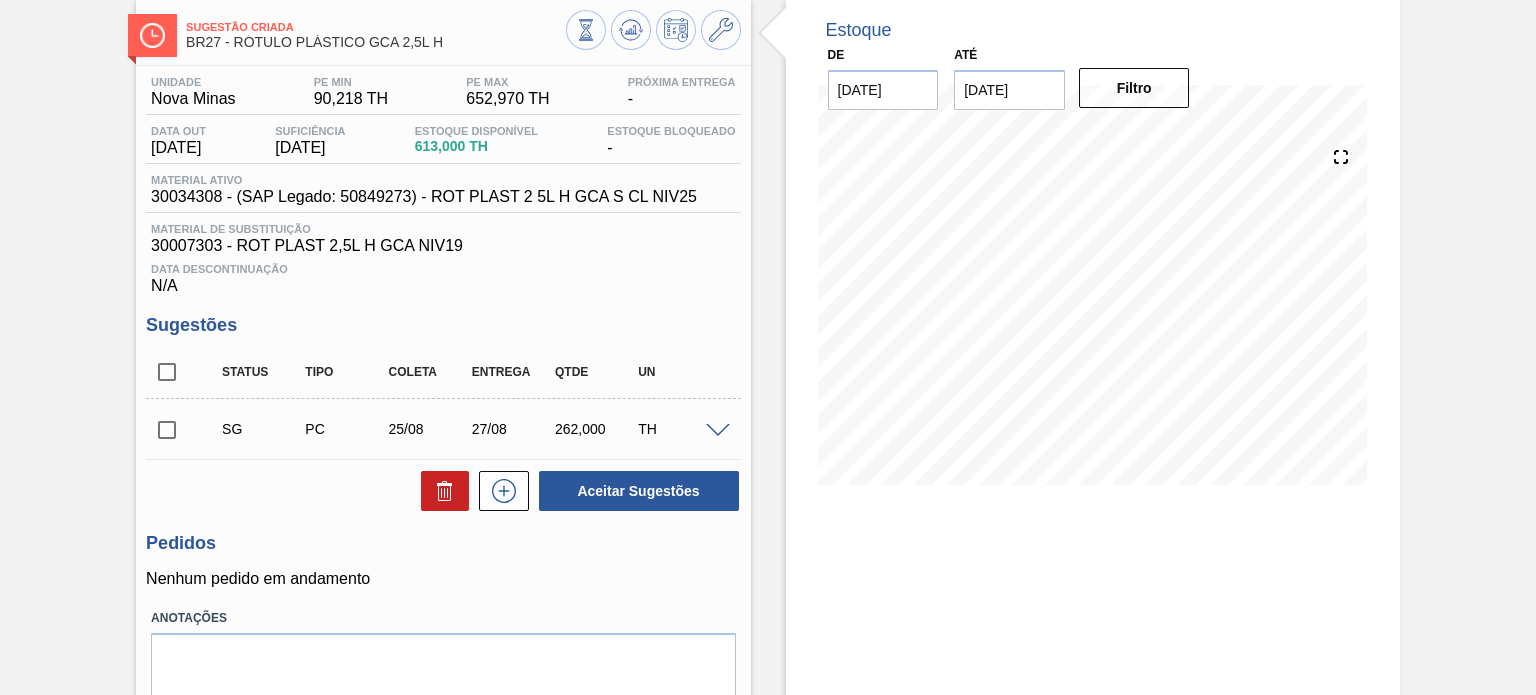 click on "Sugestão Criada BR27 - RÓTULO PLÁSTICO GCA 2,5L H   Unidade Nova Minas PE MIN 90,218   TH PE MAX 652,970   TH Próxima Entrega - Data out 03/09/2025 Suficiência 06/09/2025 Estoque Disponível 613,000 TH Estoque Bloqueado - Material ativo 30034308 - (SAP Legado: 50849273) - ROT PLAST 2 5L H GCA S CL NIV25 Material de Substituição 30007303 - ROT PLAST 2,5L H GCA NIV19 Data Descontinuação N/A   Sugestões   Status Tipo Coleta Entrega Qtde UN SG PC 25/08 27/08 262,000 TH Material 30034308 - ROT PLAST 2 5L H GCA S CL NIV25 Origem Xadrez Transferência Unidades Fornecedor A - 367563 - CONVERPLAST - GUARULHOS (SP) Coleta 25/08/2025 Entrega 27/08/2025 Hora Entrega Incoterm CIF Tipo de pedido Tam lote 262,000 Quantidade 1 Carros 0,262 Total 262 Doca N/A Linha de Produção Comentário Observações Aceitar Sugestões Pedidos Nenhum pedido em andamento Anotações Salvar Anotações Estoque De 10/07/2025 Até 31/01/2026 Filtro 22/09 Projeção de Estoque 219.026 Nec.SAP 31.998 Política Objetiva 371.594 0" at bounding box center (768, 384) 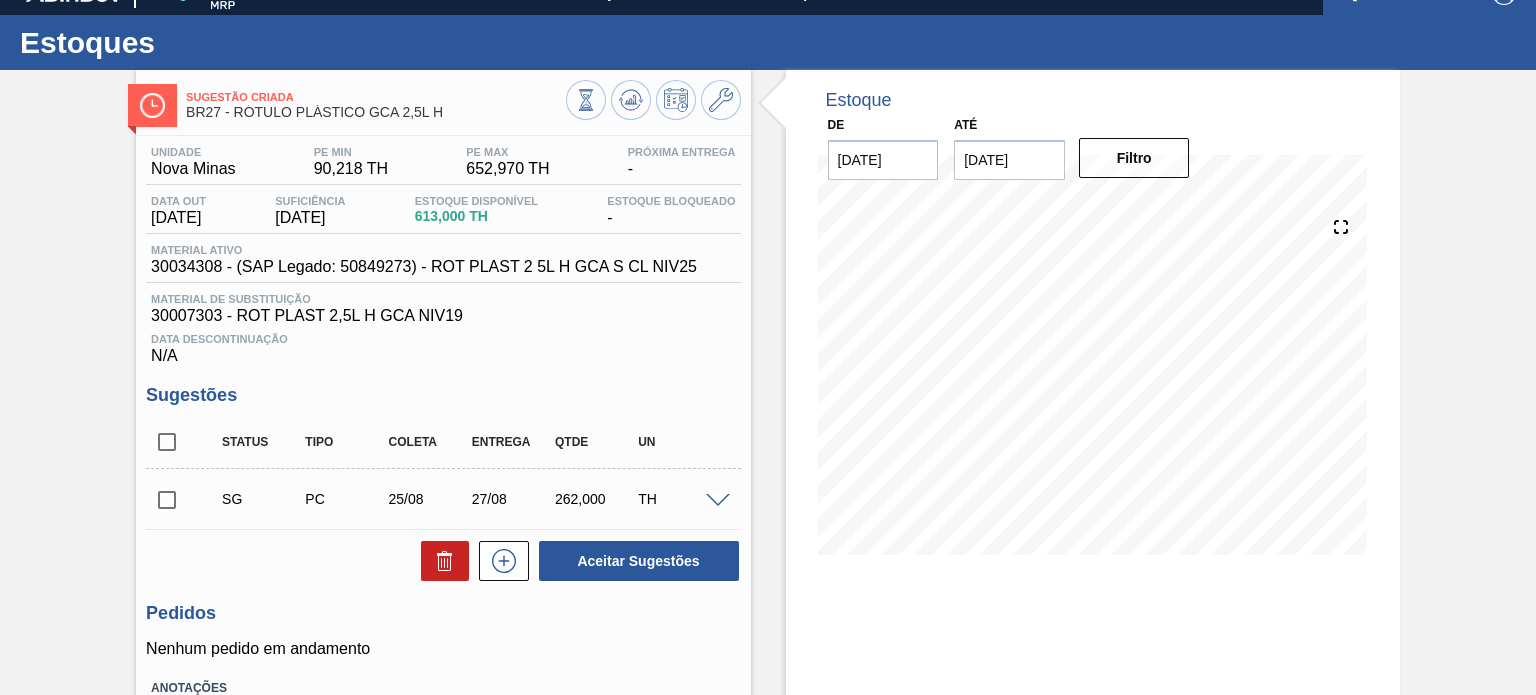 scroll, scrollTop: 0, scrollLeft: 0, axis: both 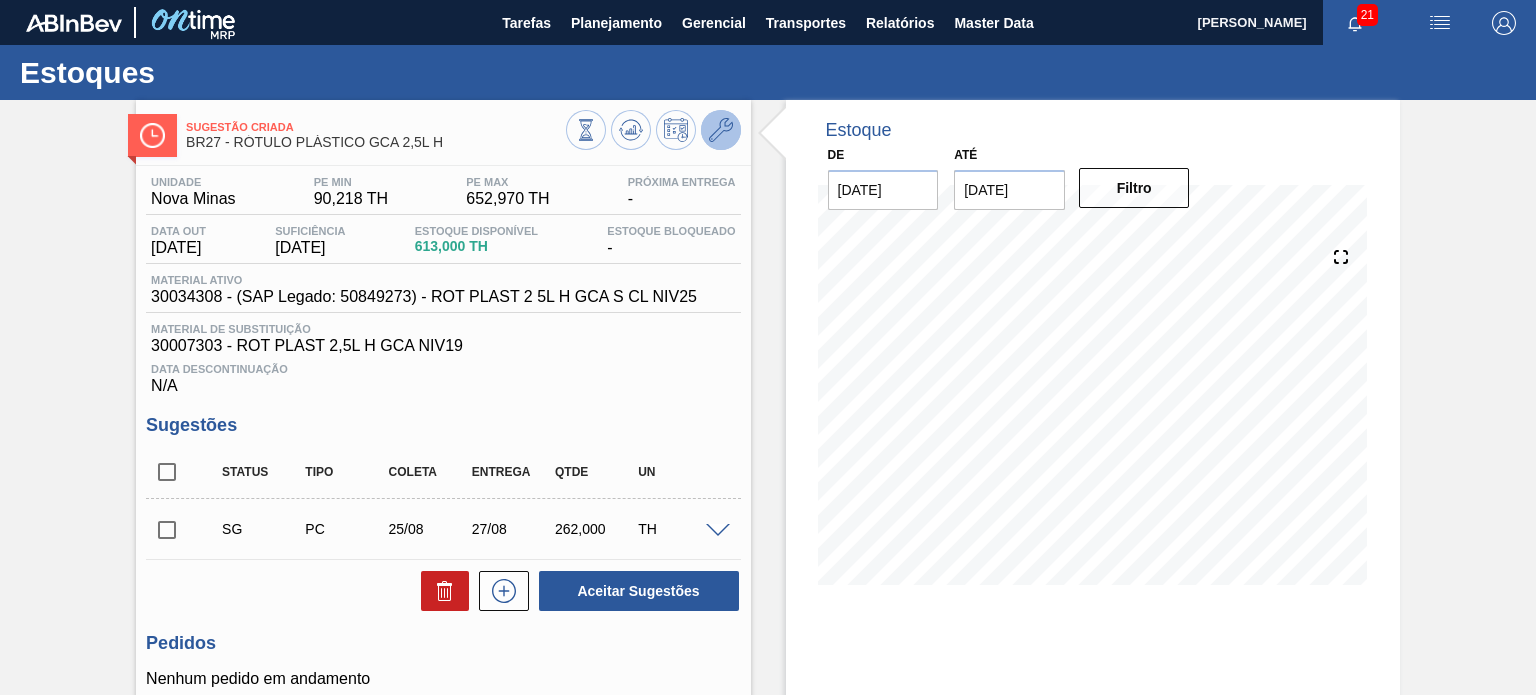click 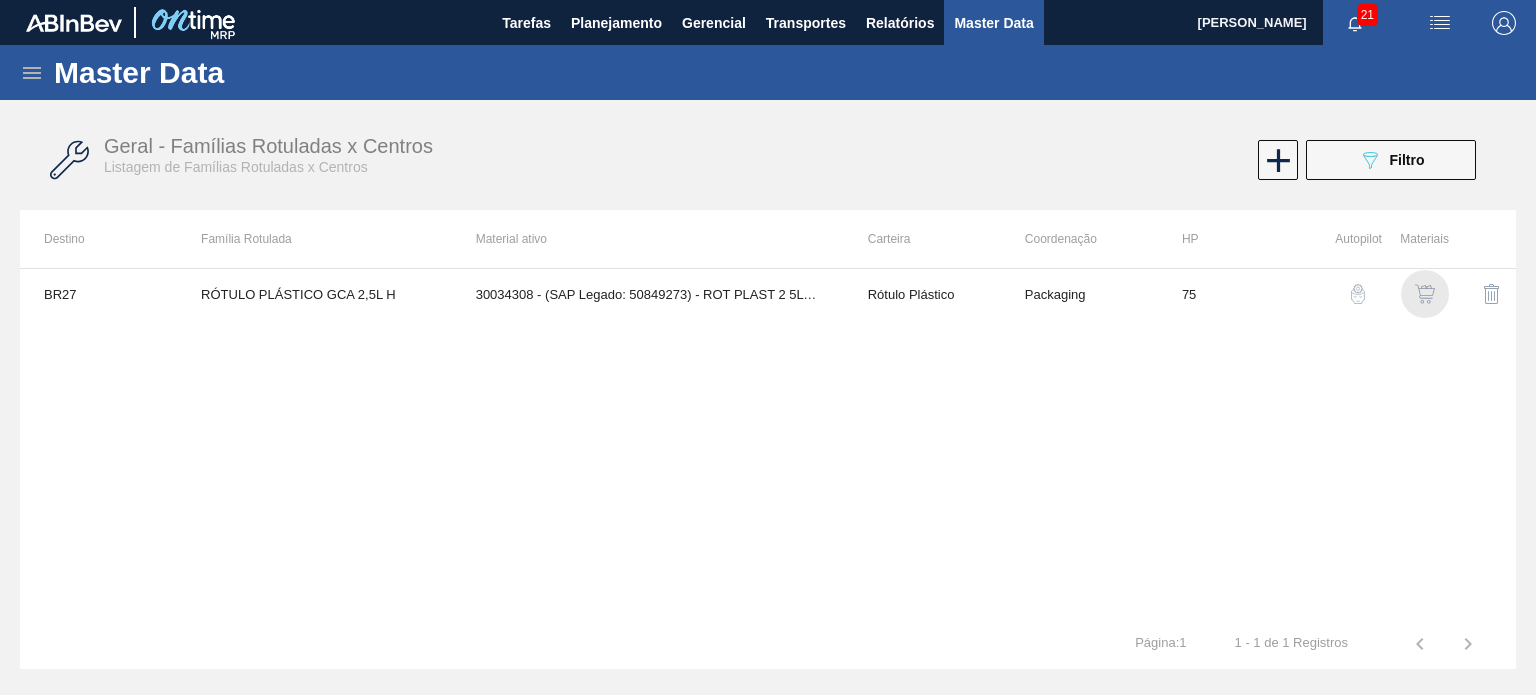 click at bounding box center [1425, 294] 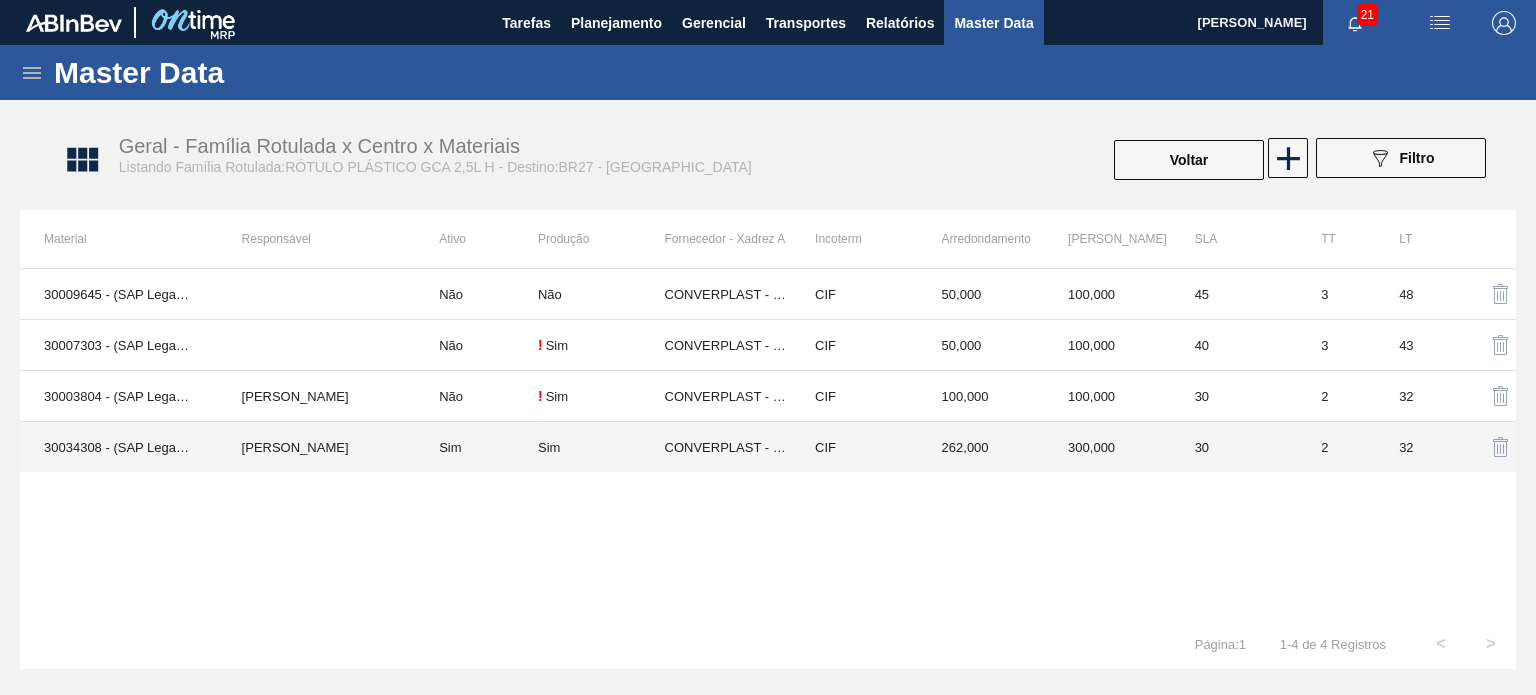 click on "CIF" at bounding box center [854, 447] 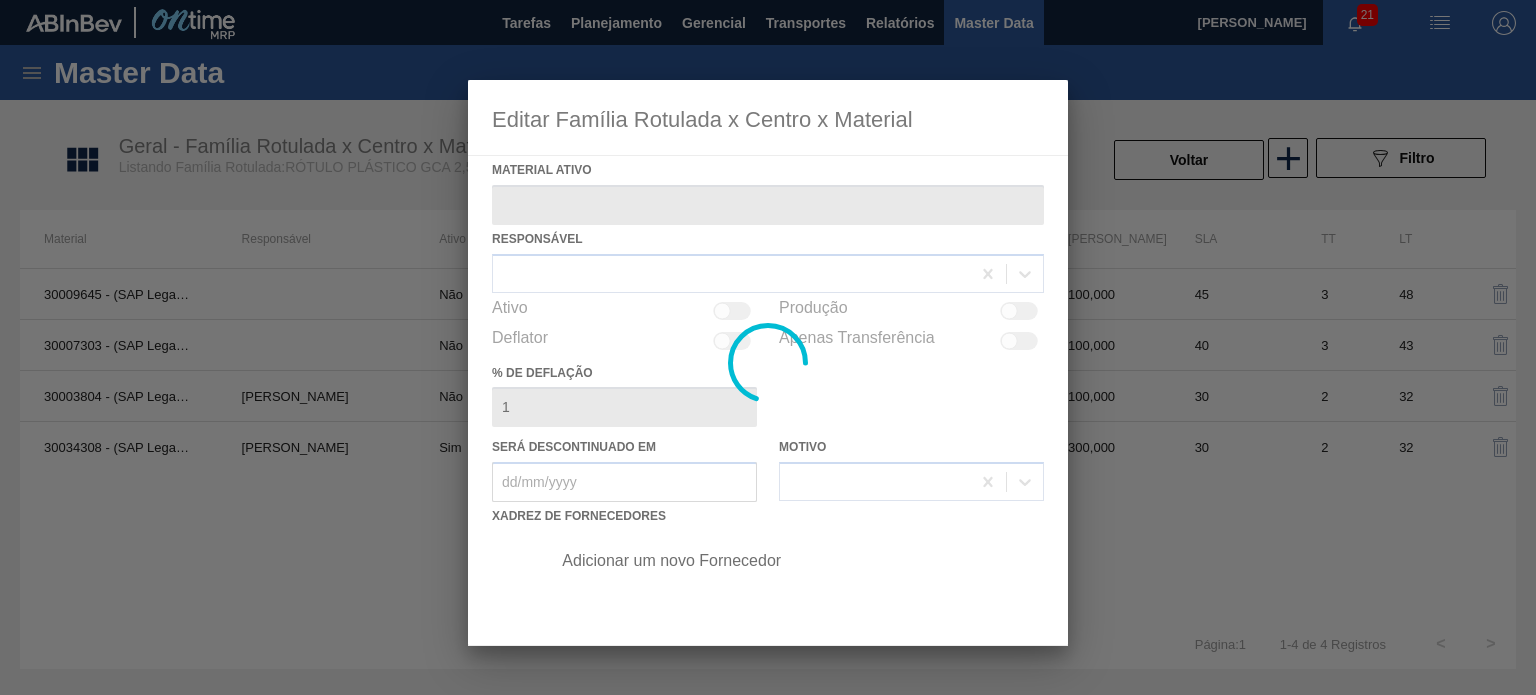 type on "30034308 - (SAP Legado: 50849273) - ROT PLAST 2 5L H GCA S CL NIV25" 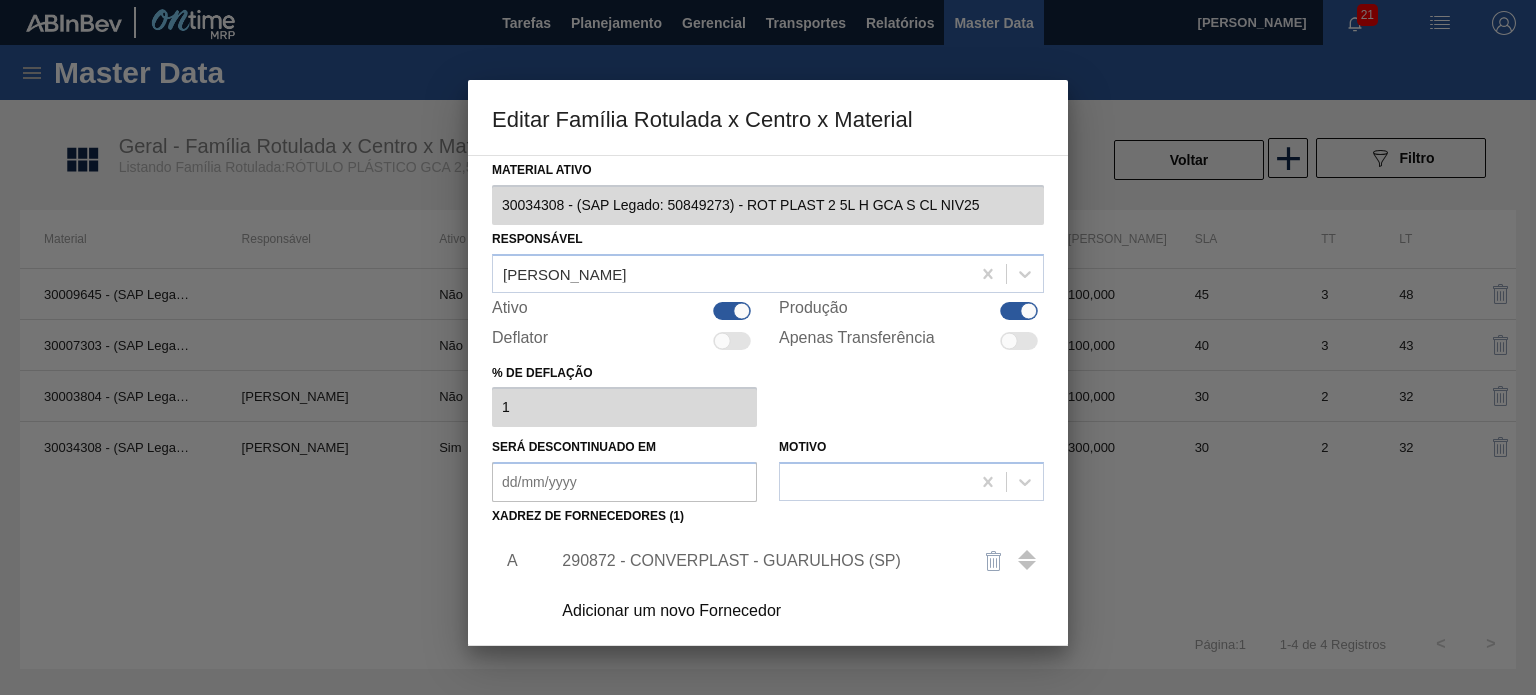 click on "290872 - CONVERPLAST - GUARULHOS (SP)" at bounding box center (791, 561) 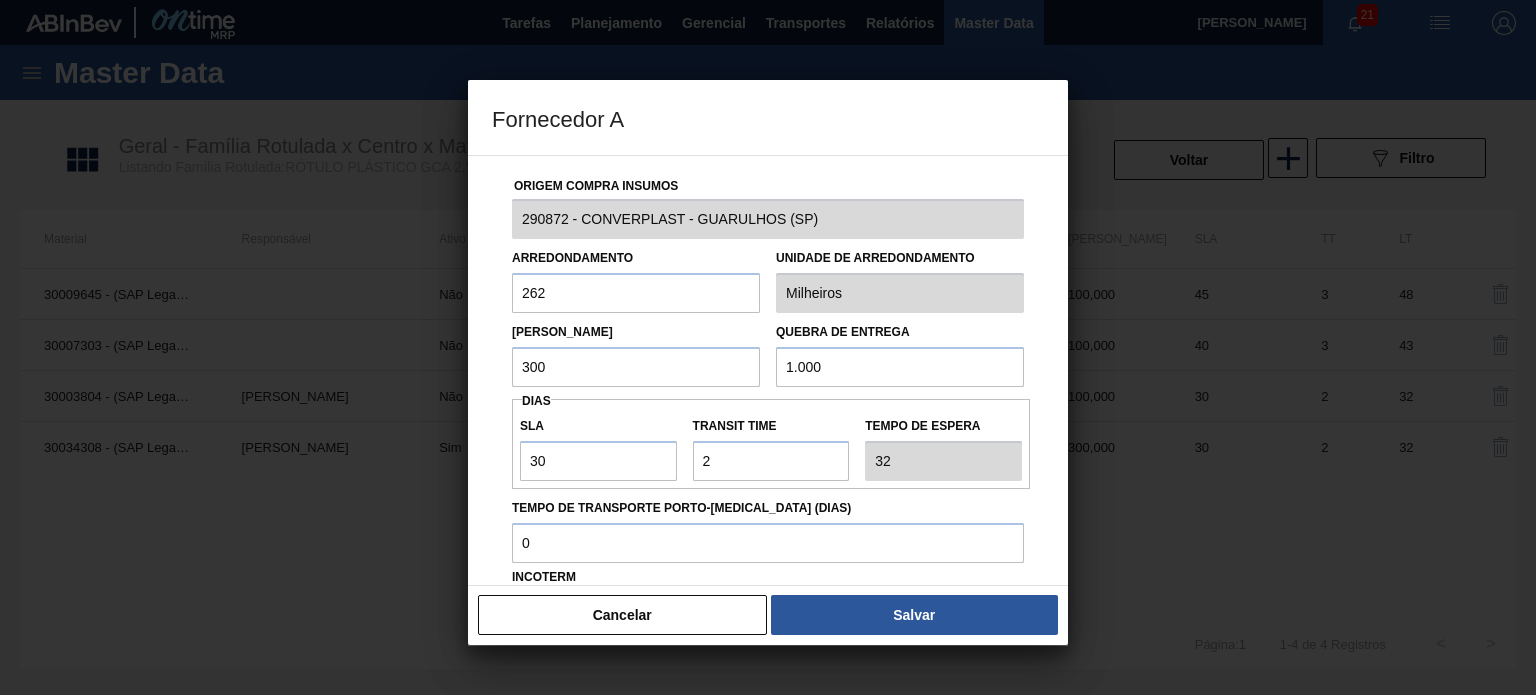 drag, startPoint x: 581, startPoint y: 378, endPoint x: 520, endPoint y: 371, distance: 61.400326 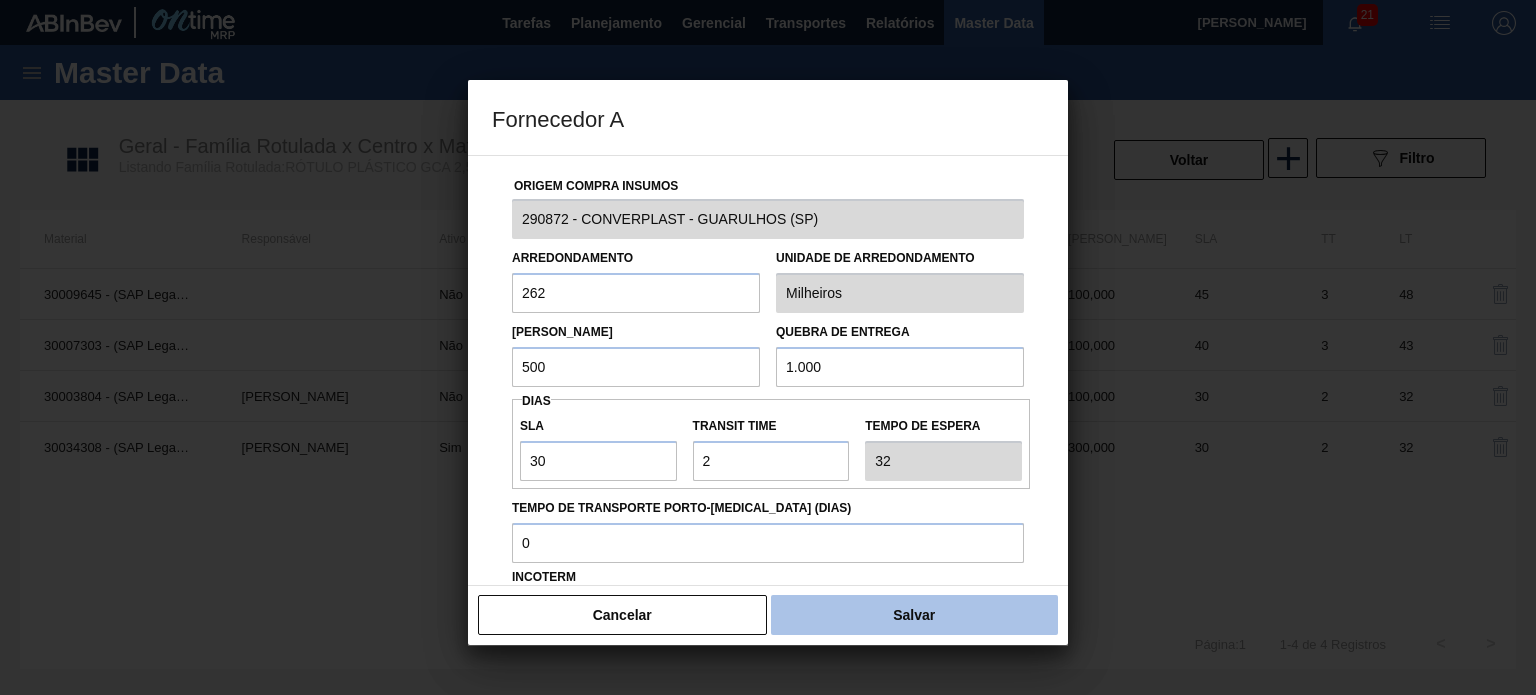 type on "500" 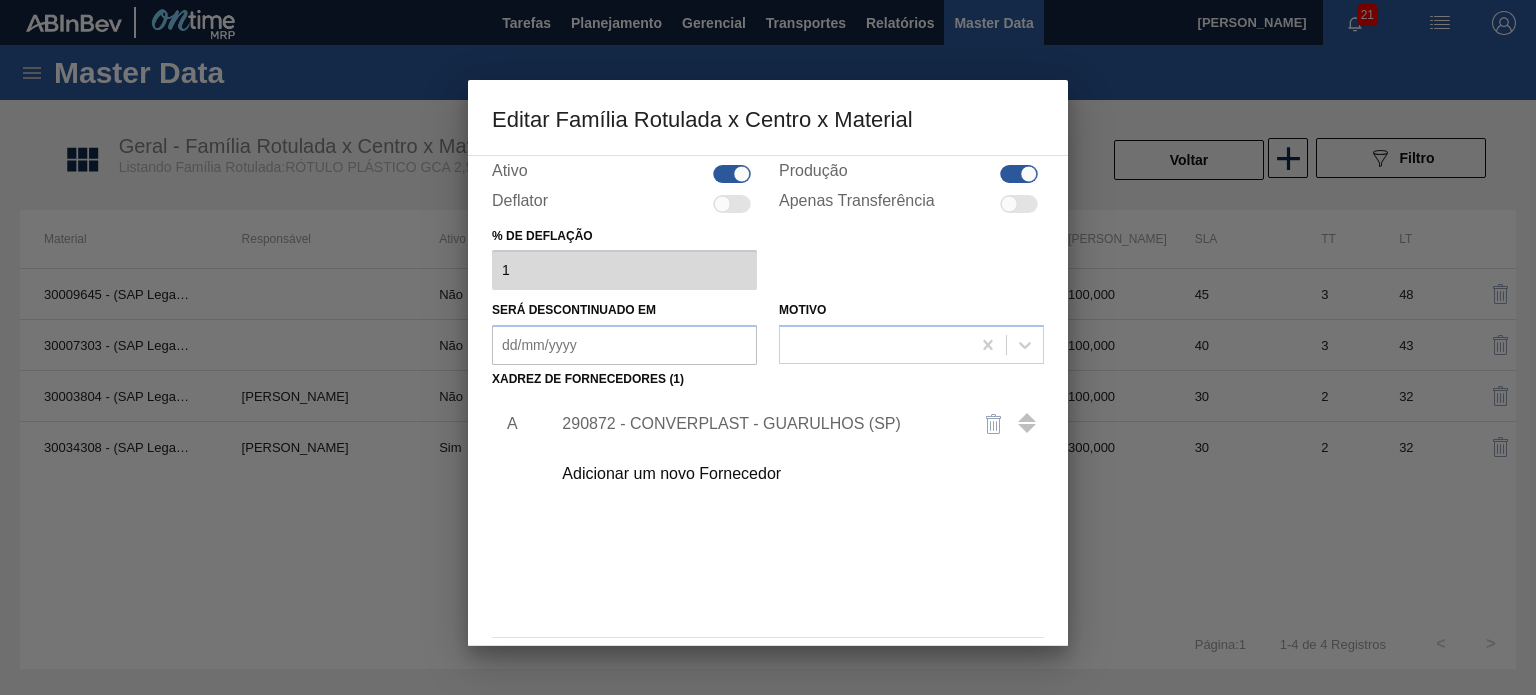 scroll, scrollTop: 204, scrollLeft: 0, axis: vertical 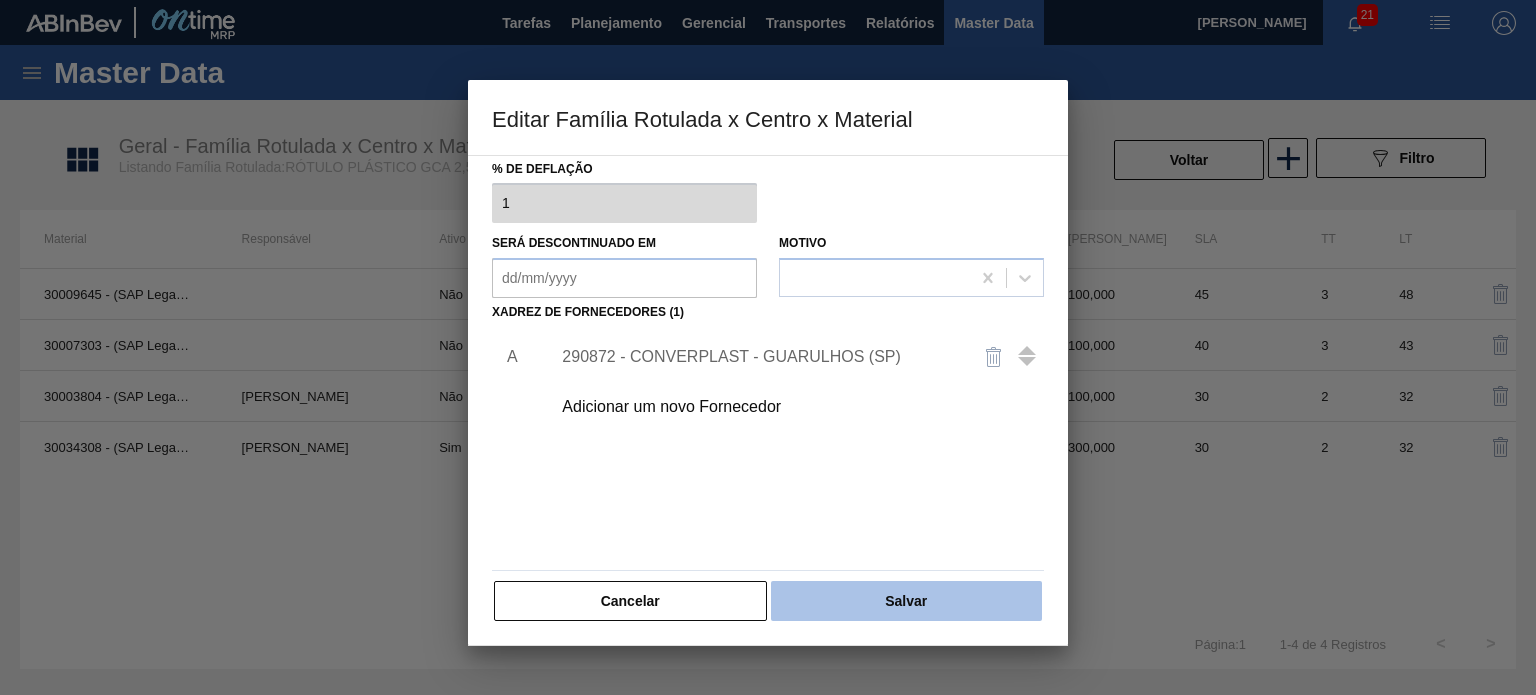 click on "Salvar" at bounding box center [906, 601] 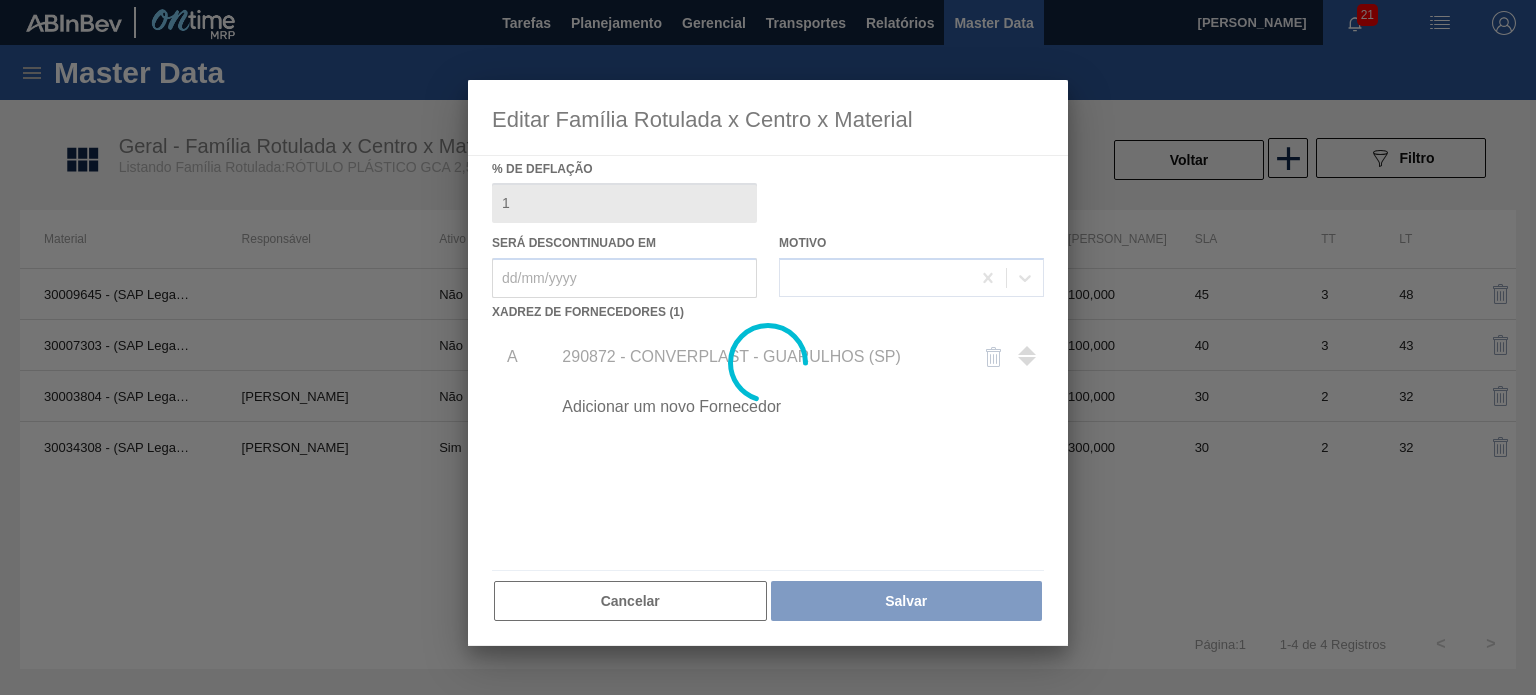 click at bounding box center (768, 347) 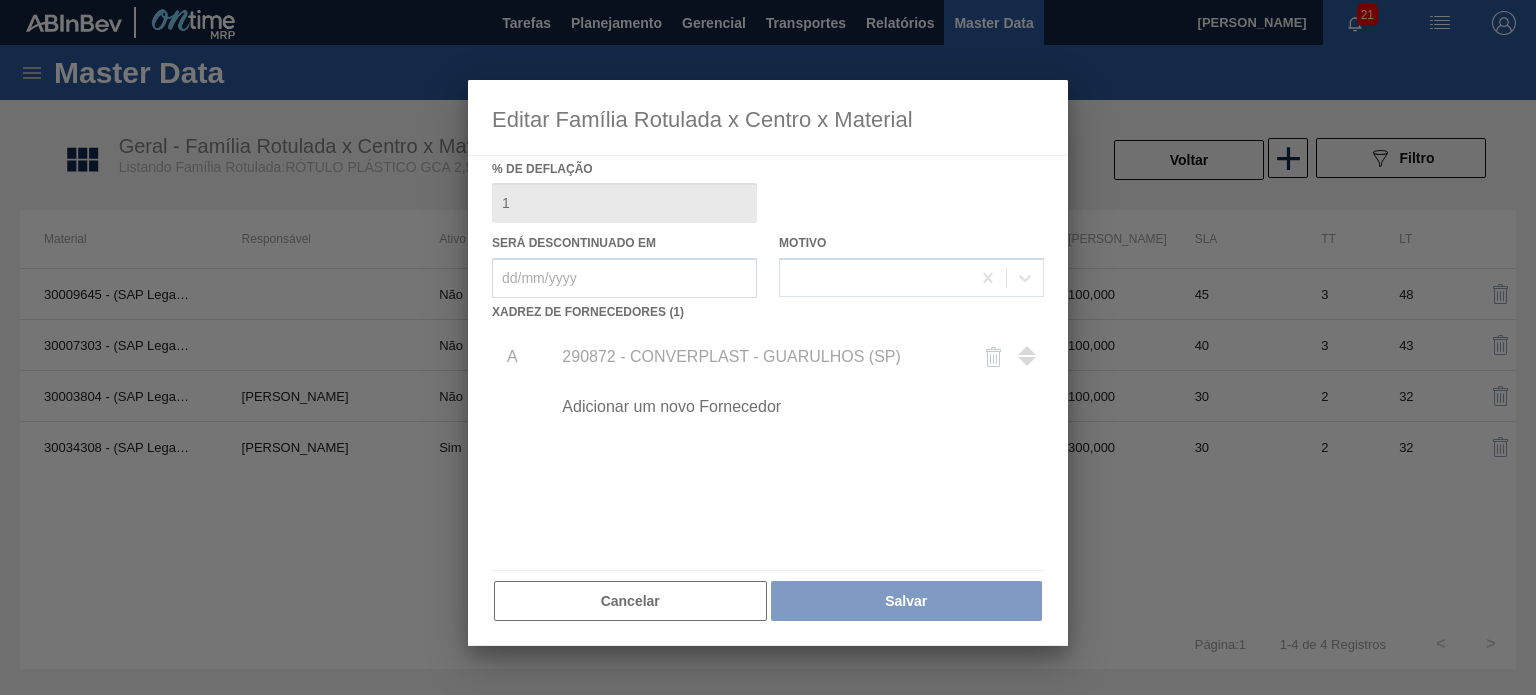 click at bounding box center [768, 347] 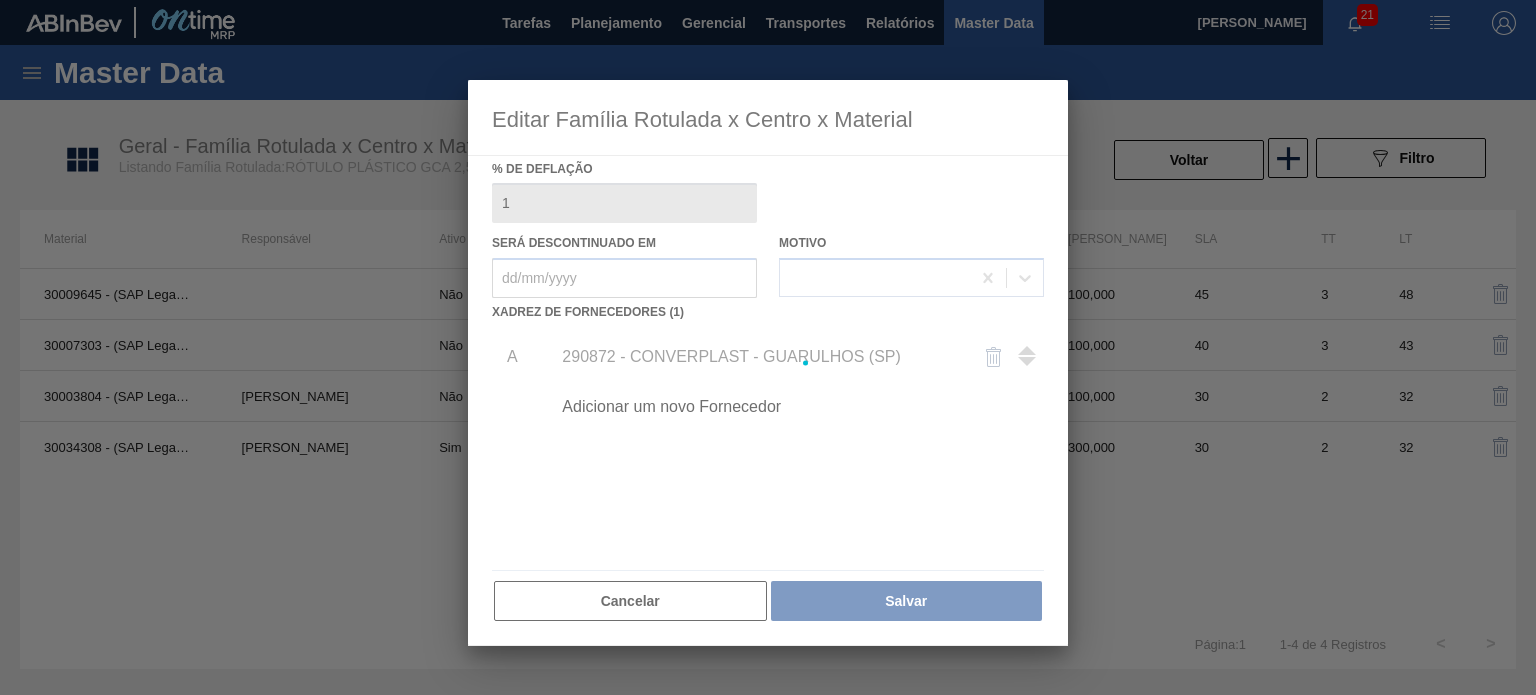 click at bounding box center [768, 347] 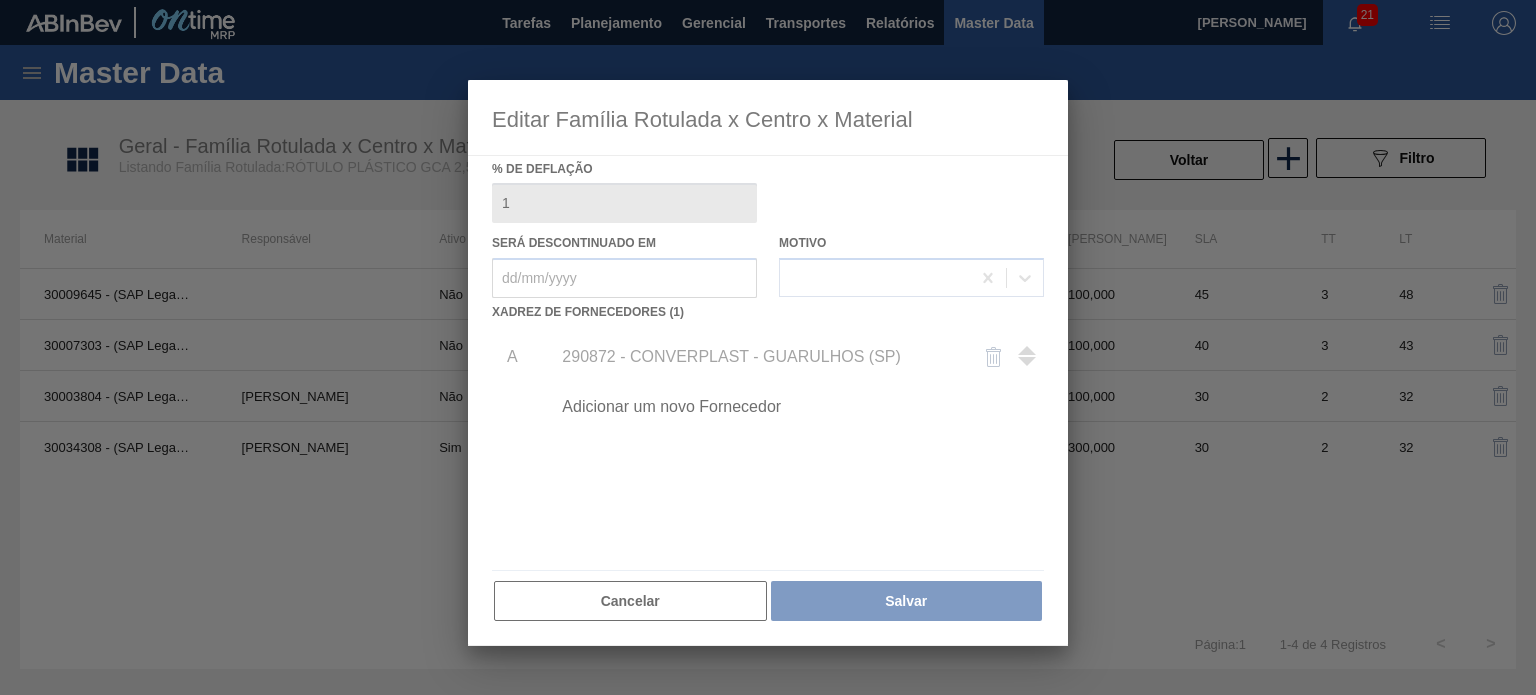 click at bounding box center (768, 347) 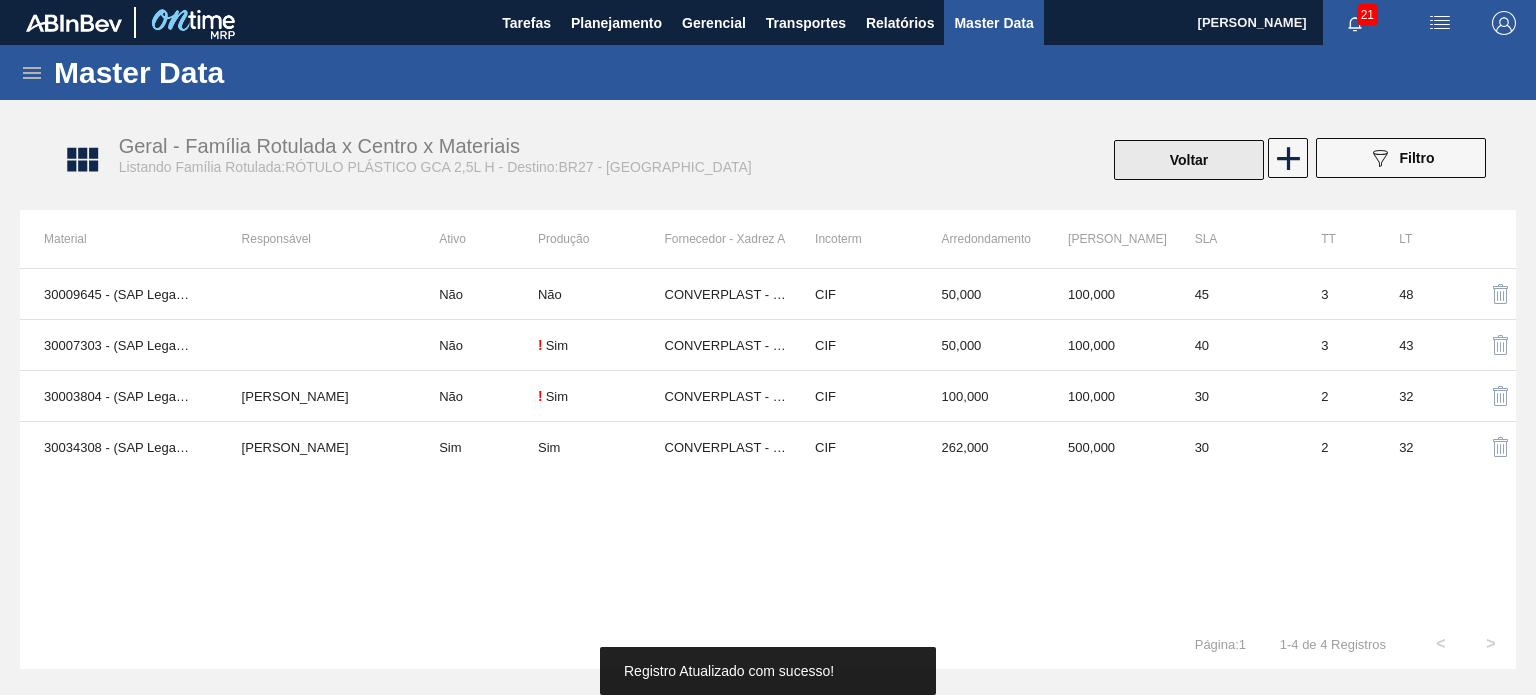 click on "Voltar" at bounding box center (1189, 160) 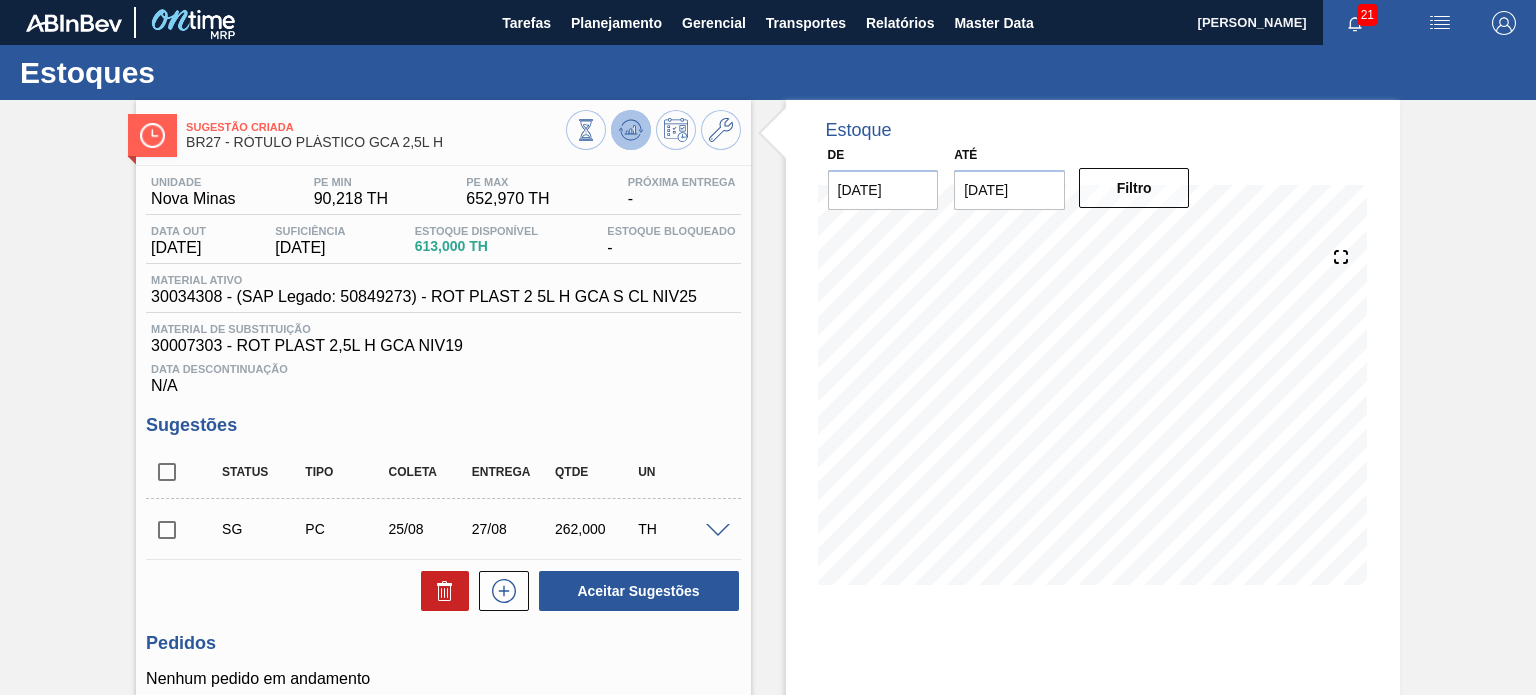 click 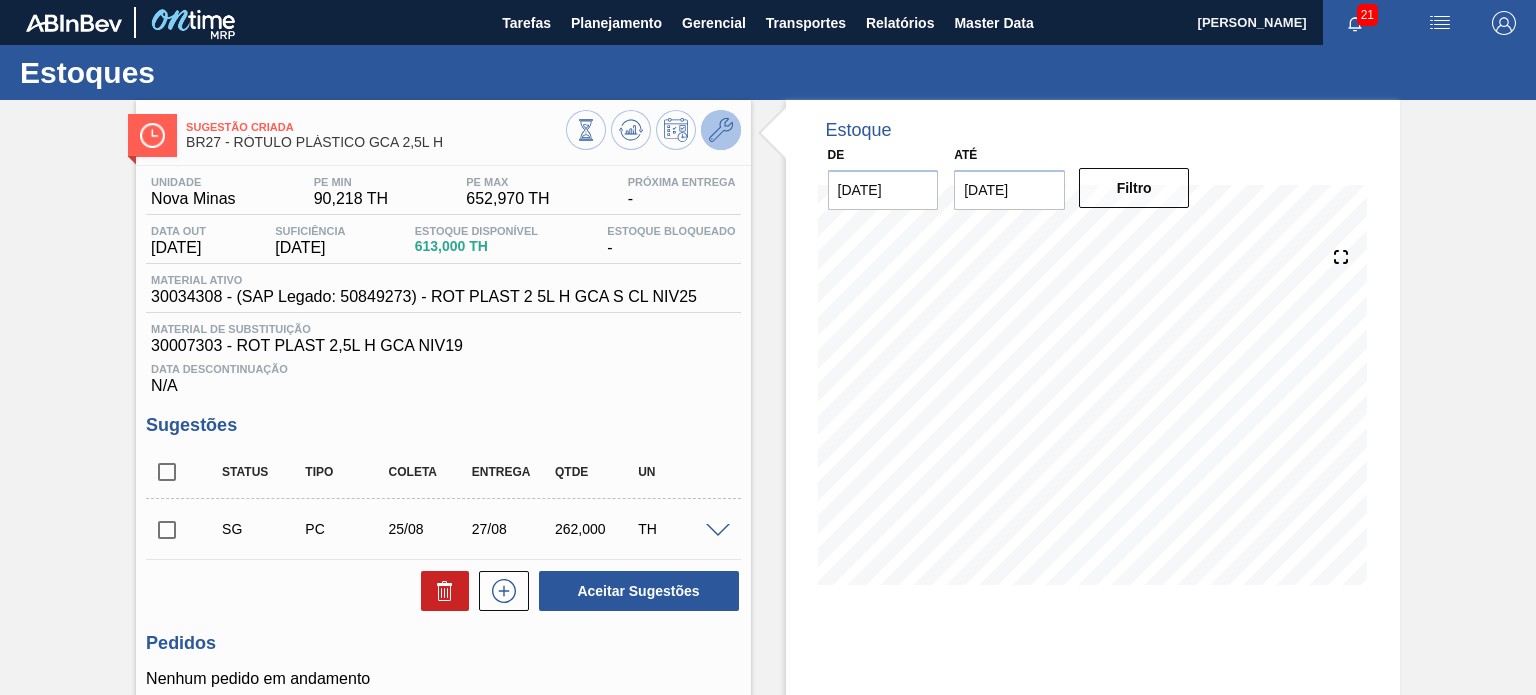 click 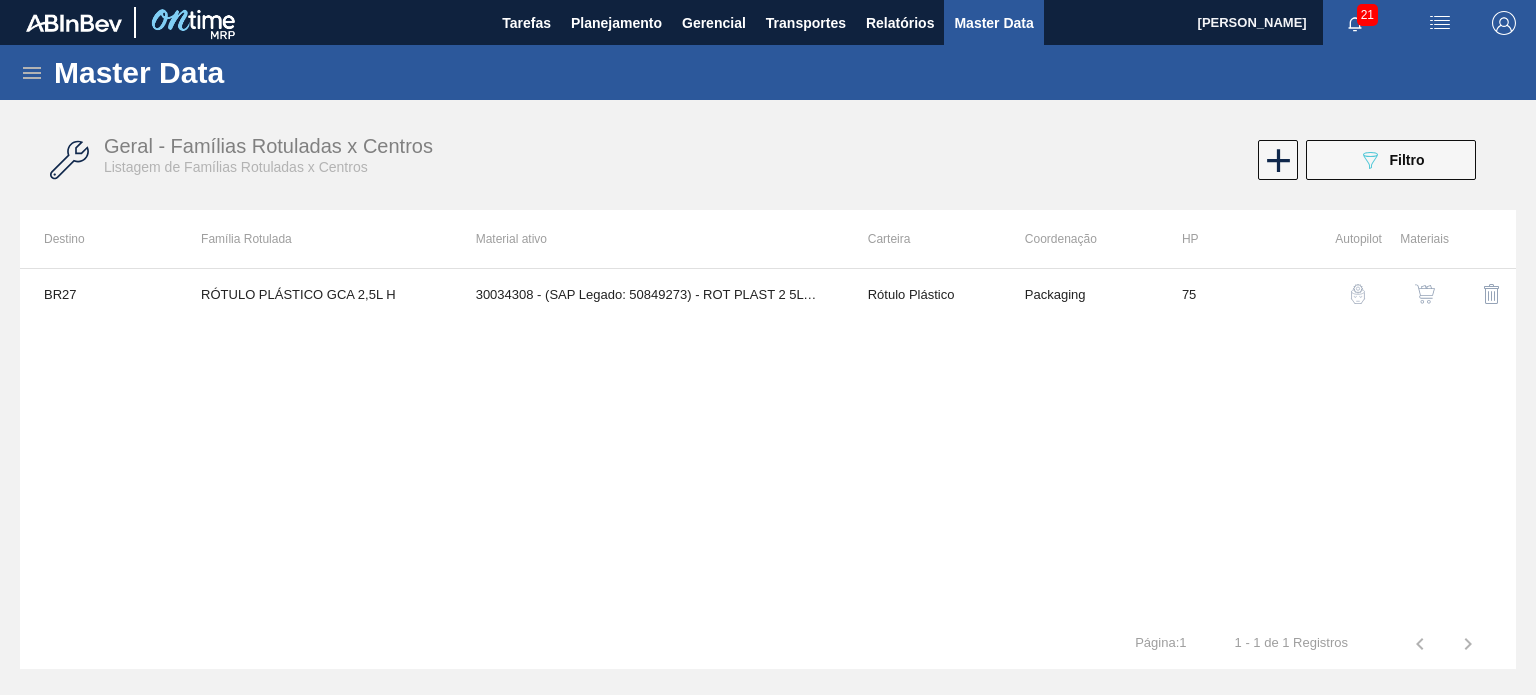 click at bounding box center [1425, 294] 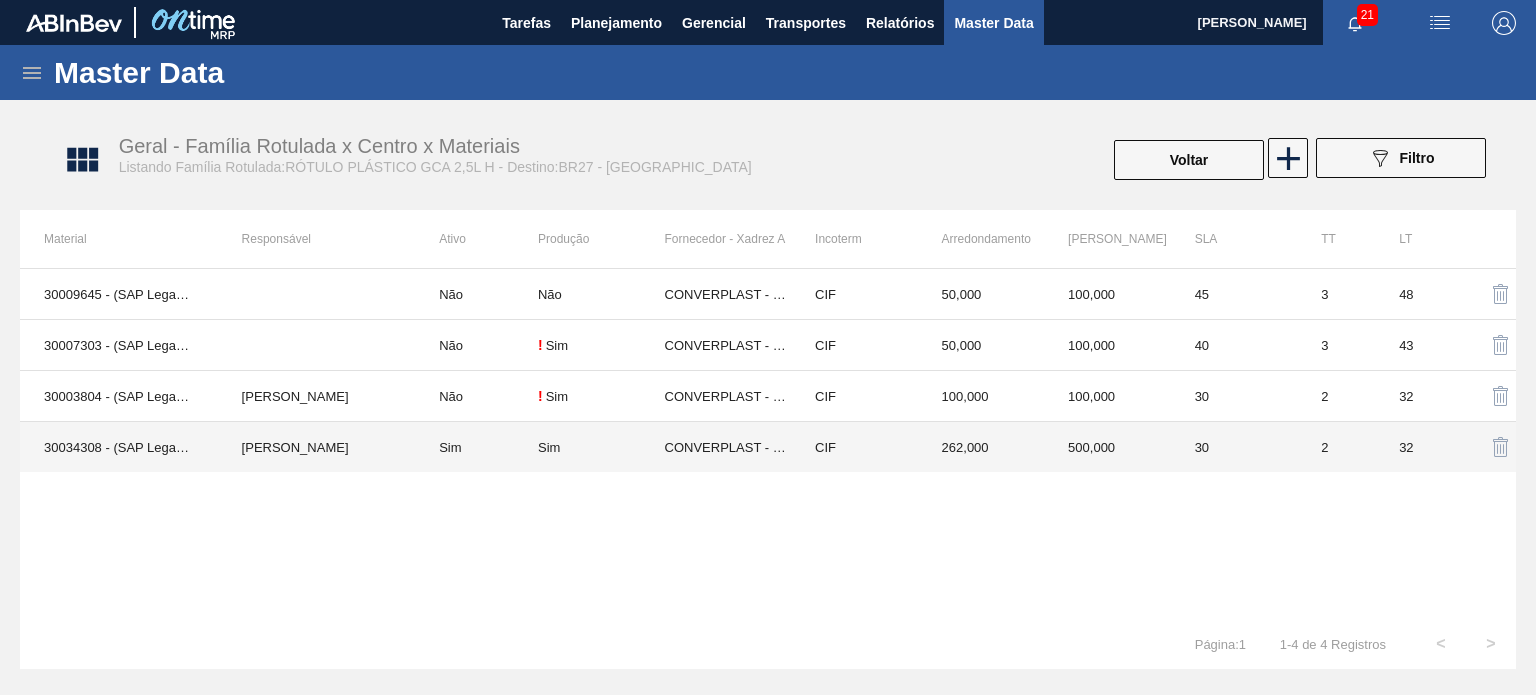 click on "CIF" at bounding box center [854, 447] 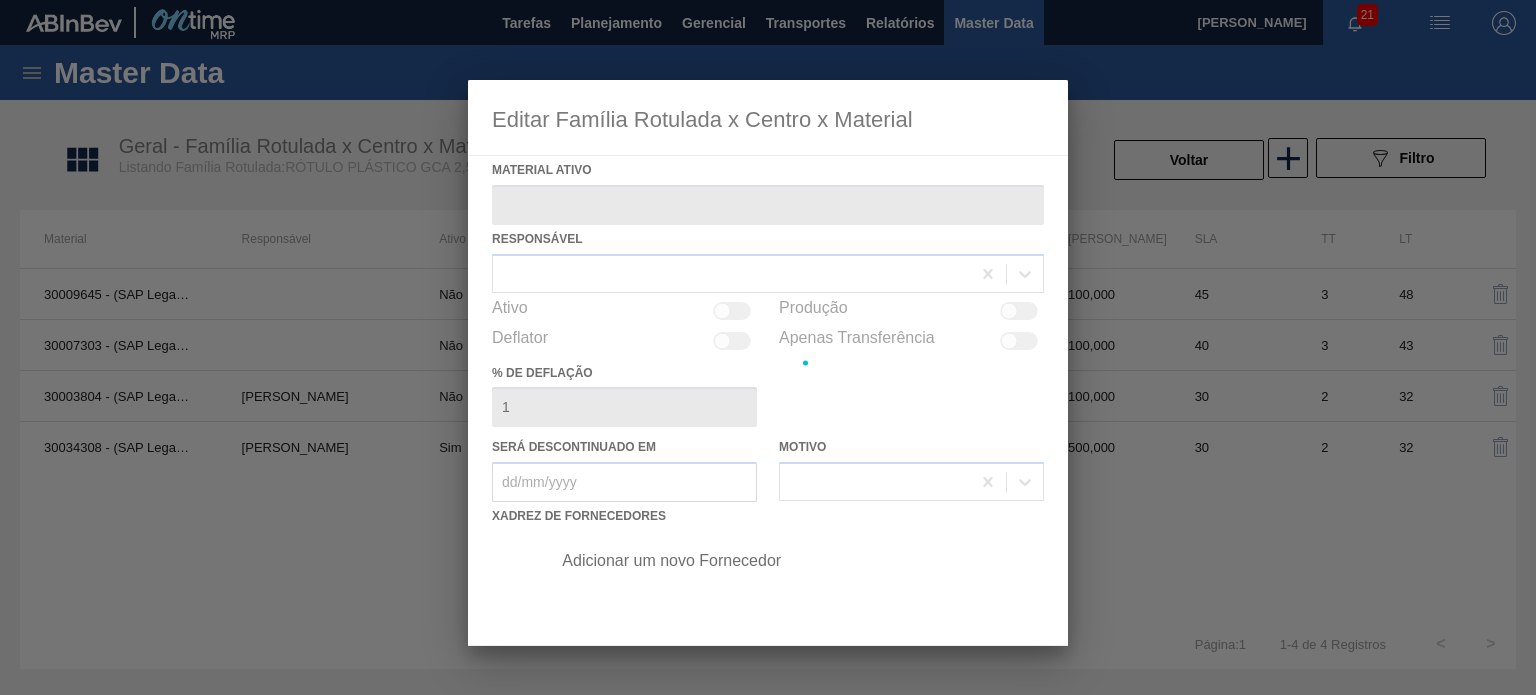 type on "30034308 - (SAP Legado: 50849273) - ROT PLAST 2 5L H GCA S CL NIV25" 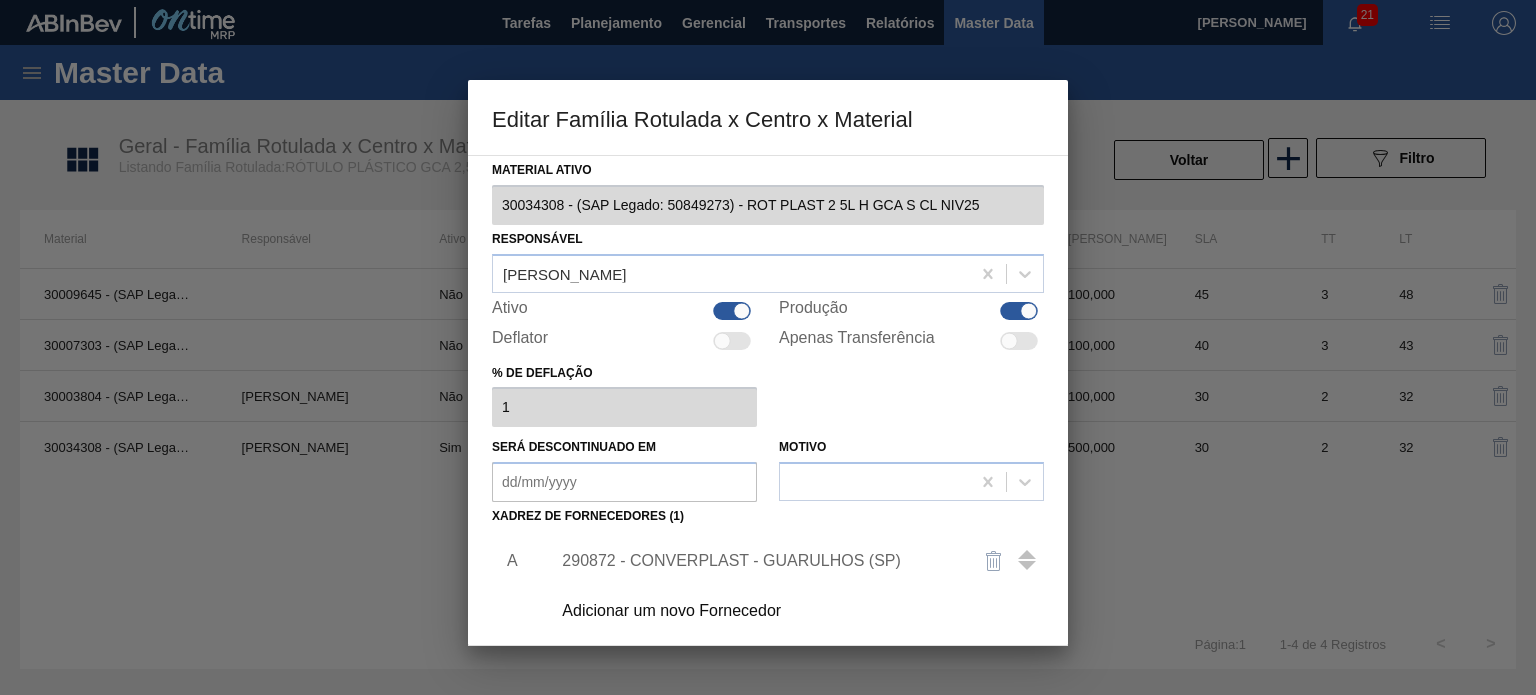 click on "290872 - CONVERPLAST - GUARULHOS (SP)" at bounding box center (758, 561) 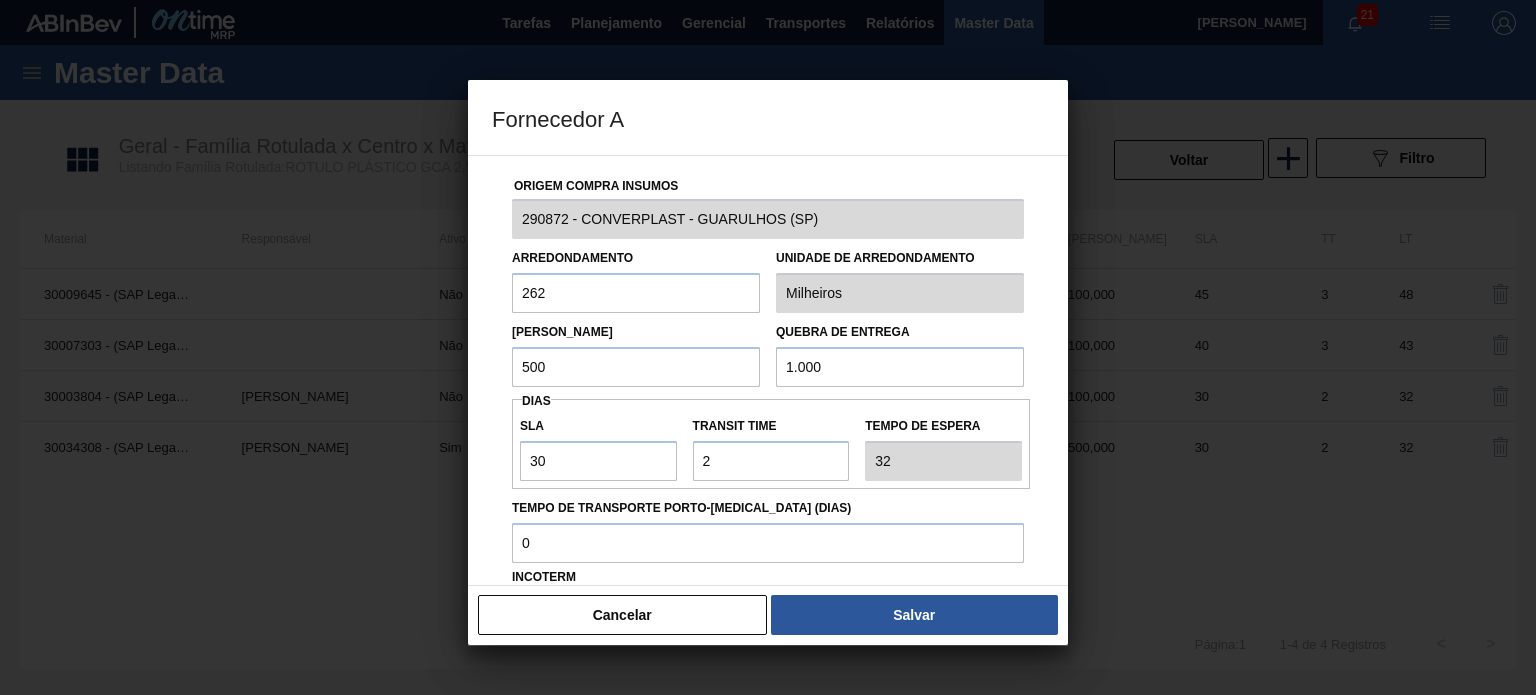 drag, startPoint x: 874, startPoint y: 366, endPoint x: 708, endPoint y: 349, distance: 166.86821 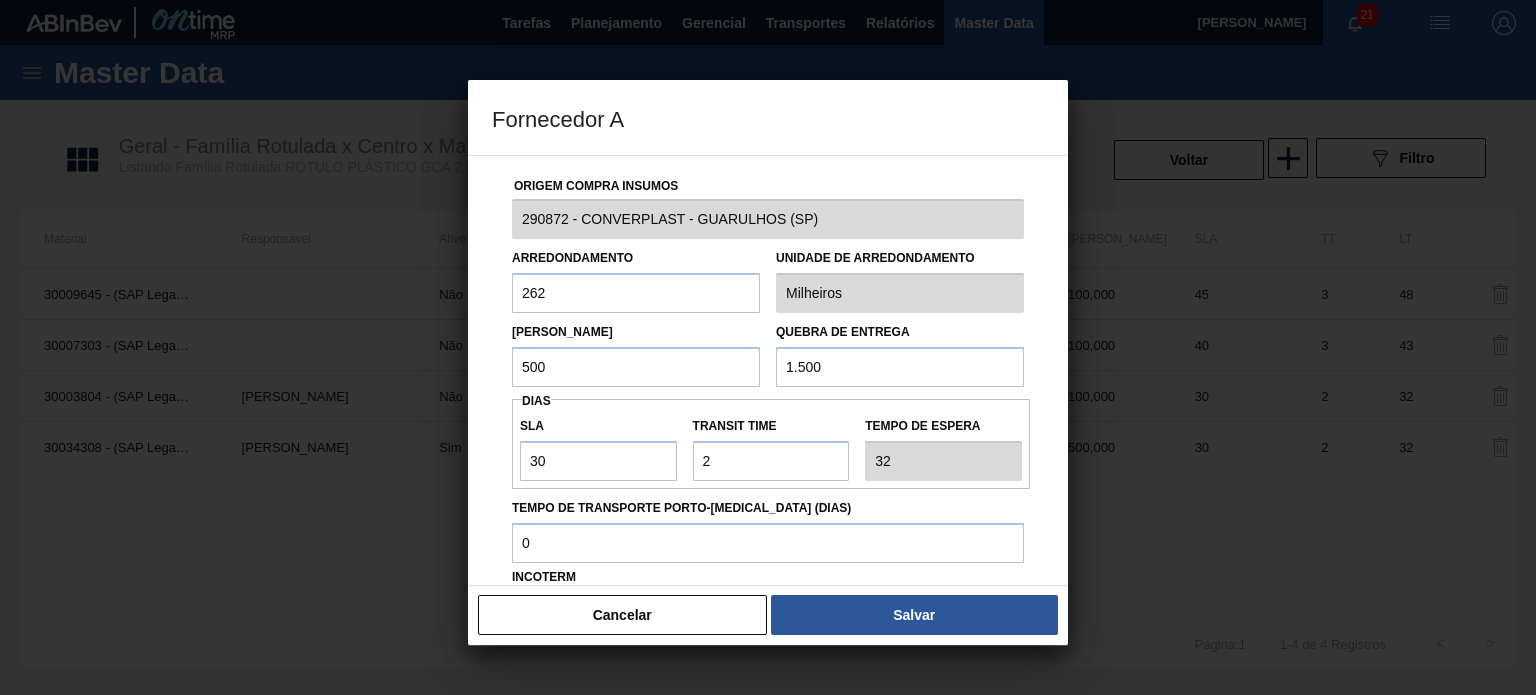 scroll, scrollTop: 200, scrollLeft: 0, axis: vertical 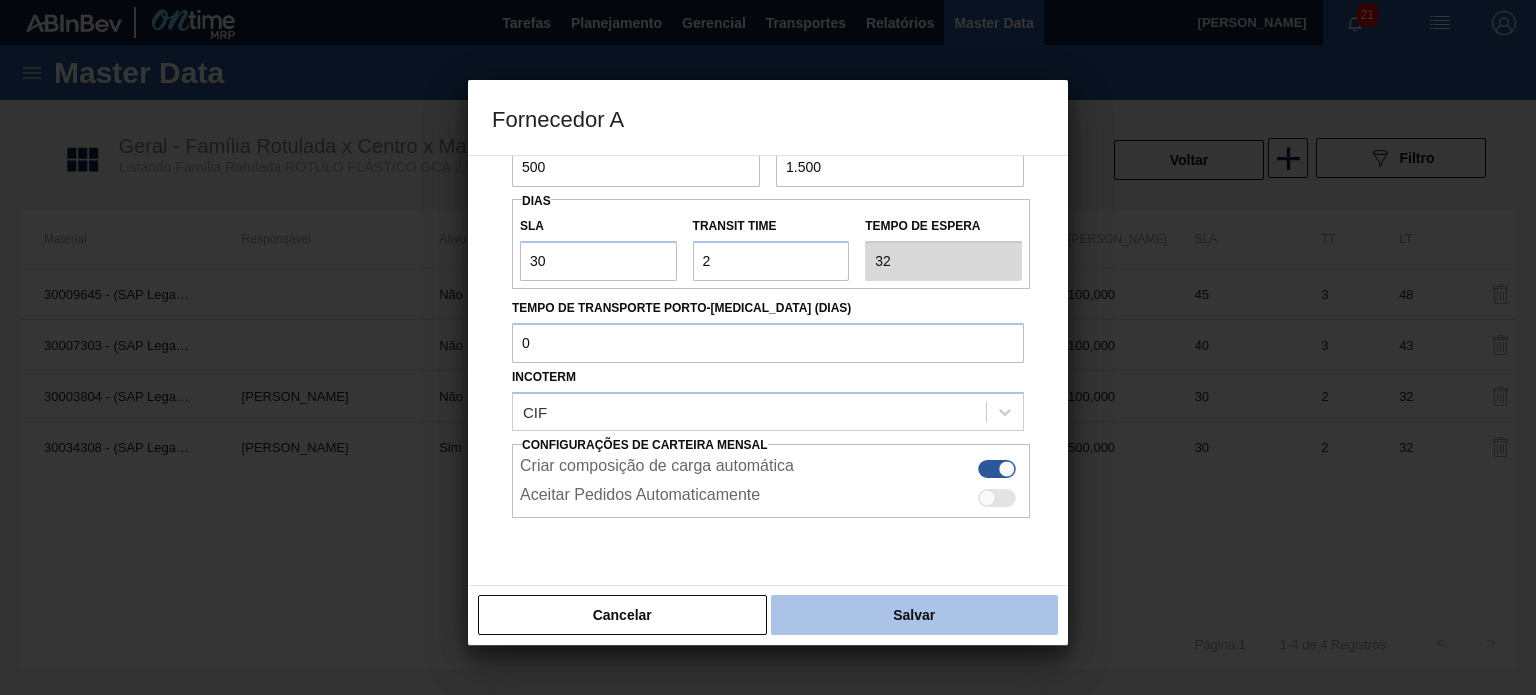 type on "1.500" 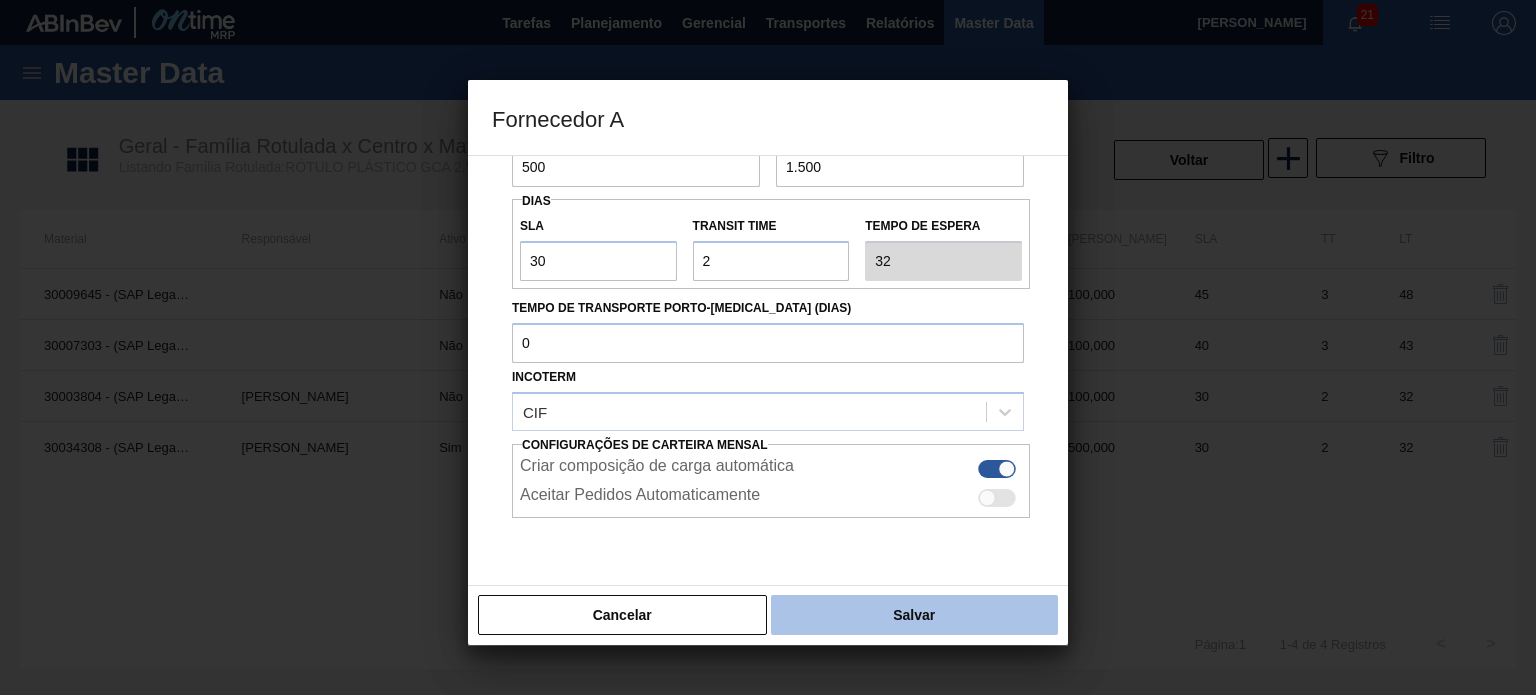 click on "Salvar" at bounding box center (914, 615) 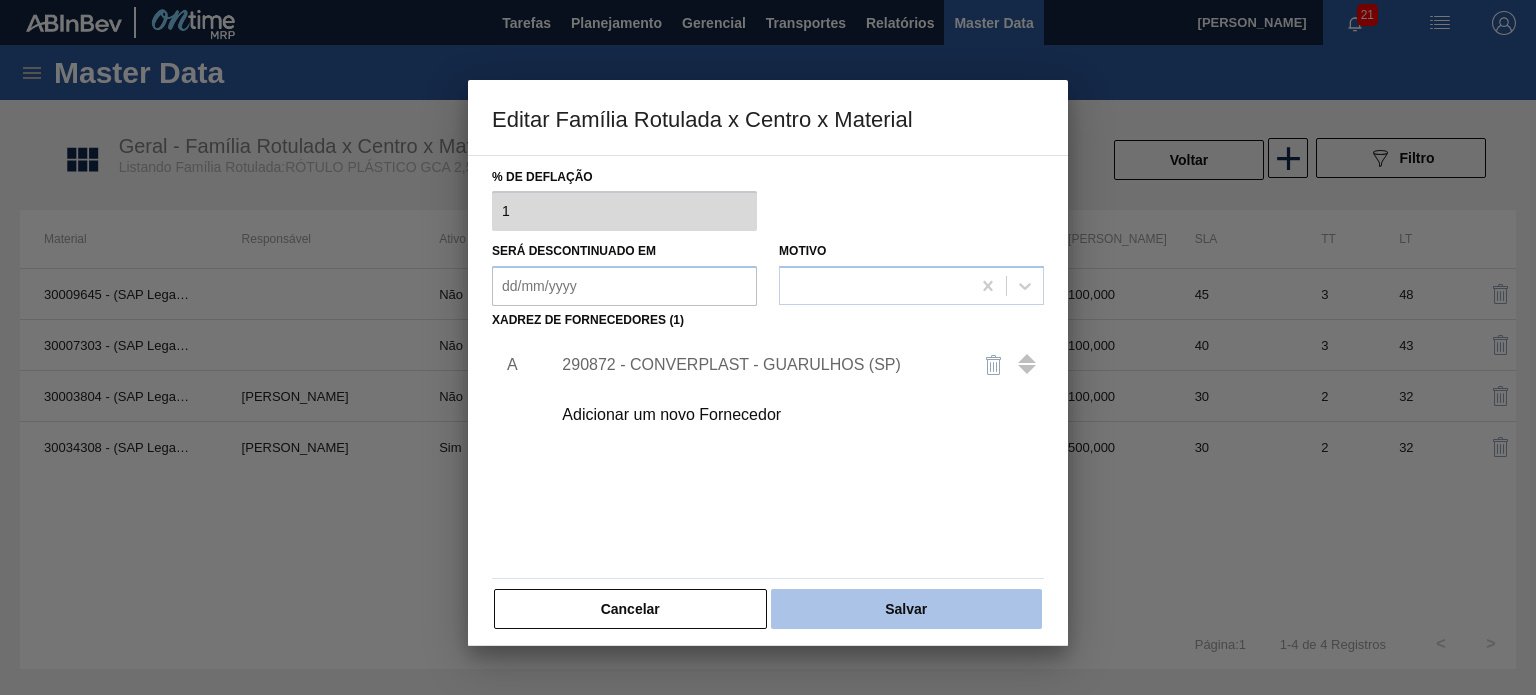 scroll, scrollTop: 204, scrollLeft: 0, axis: vertical 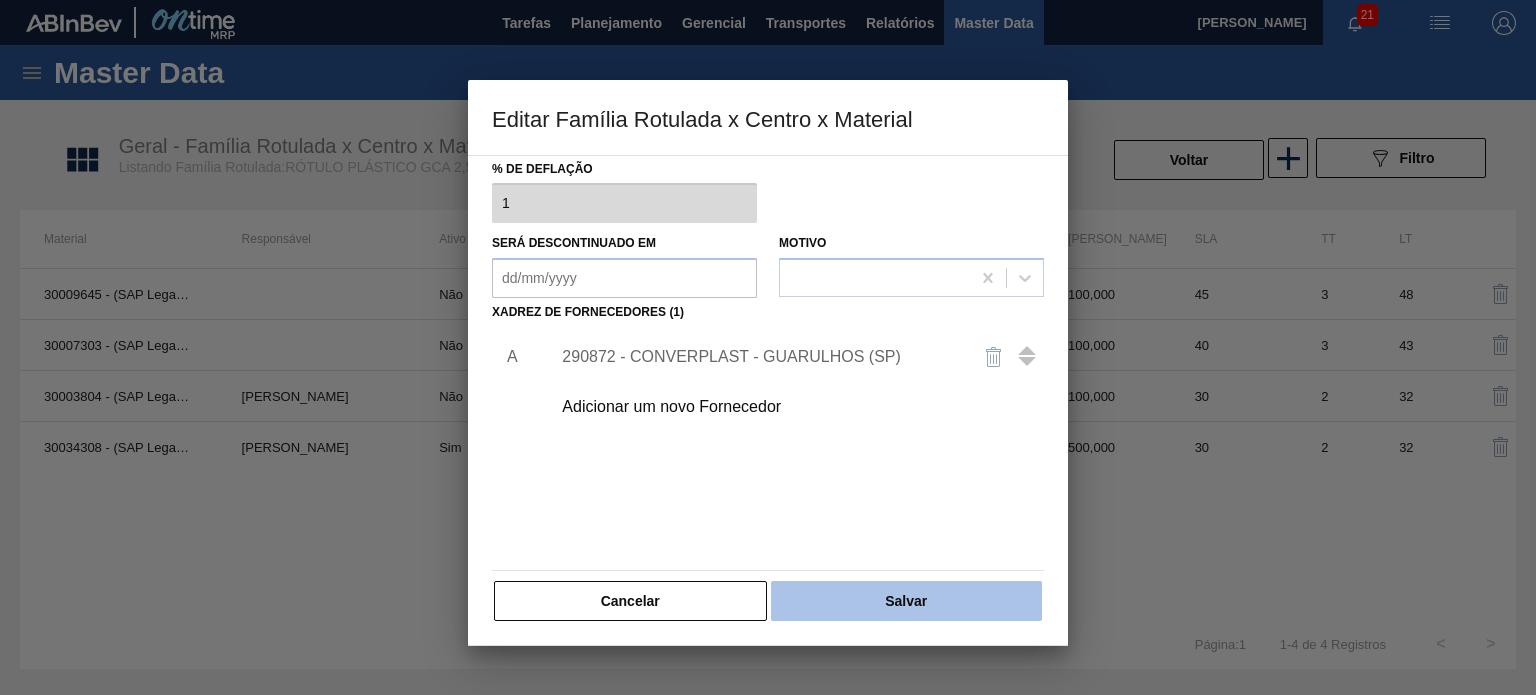 click on "Salvar" at bounding box center (906, 601) 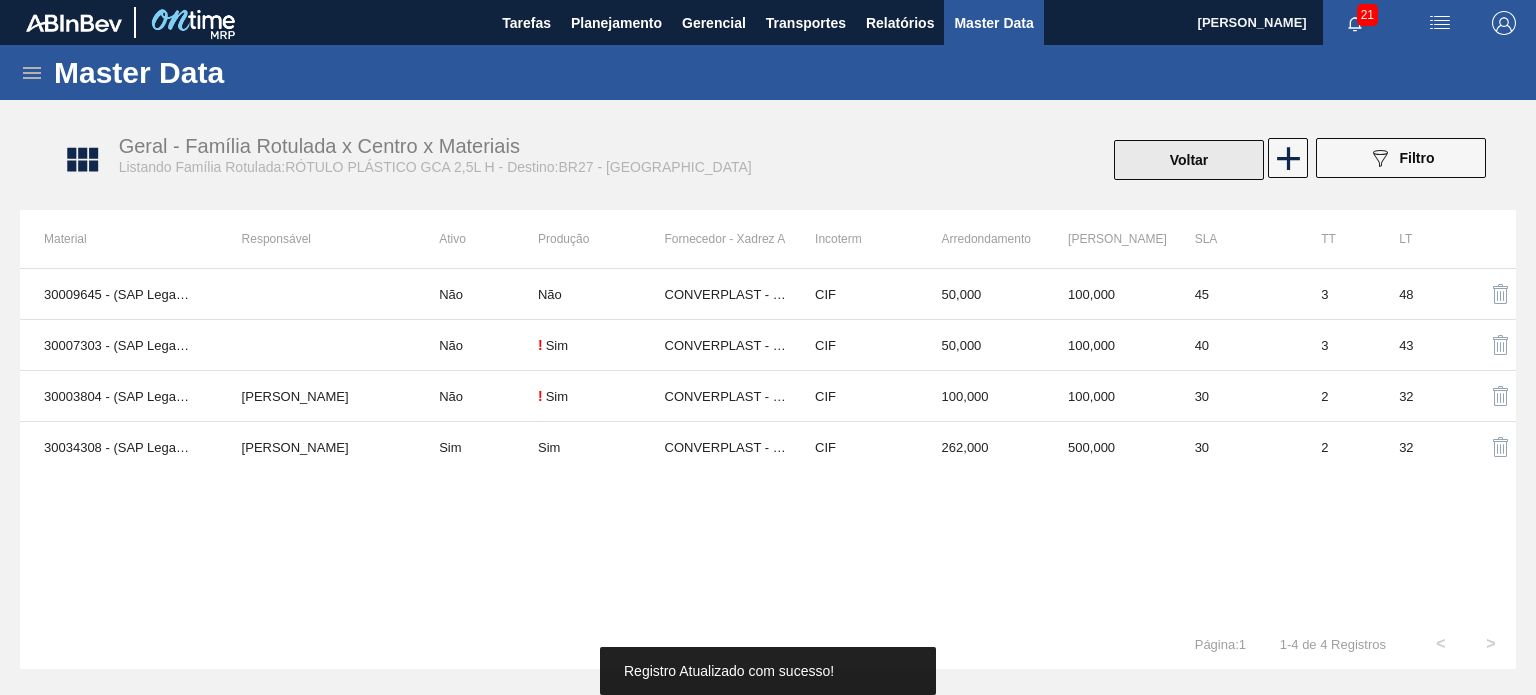 click on "Voltar" at bounding box center [1189, 160] 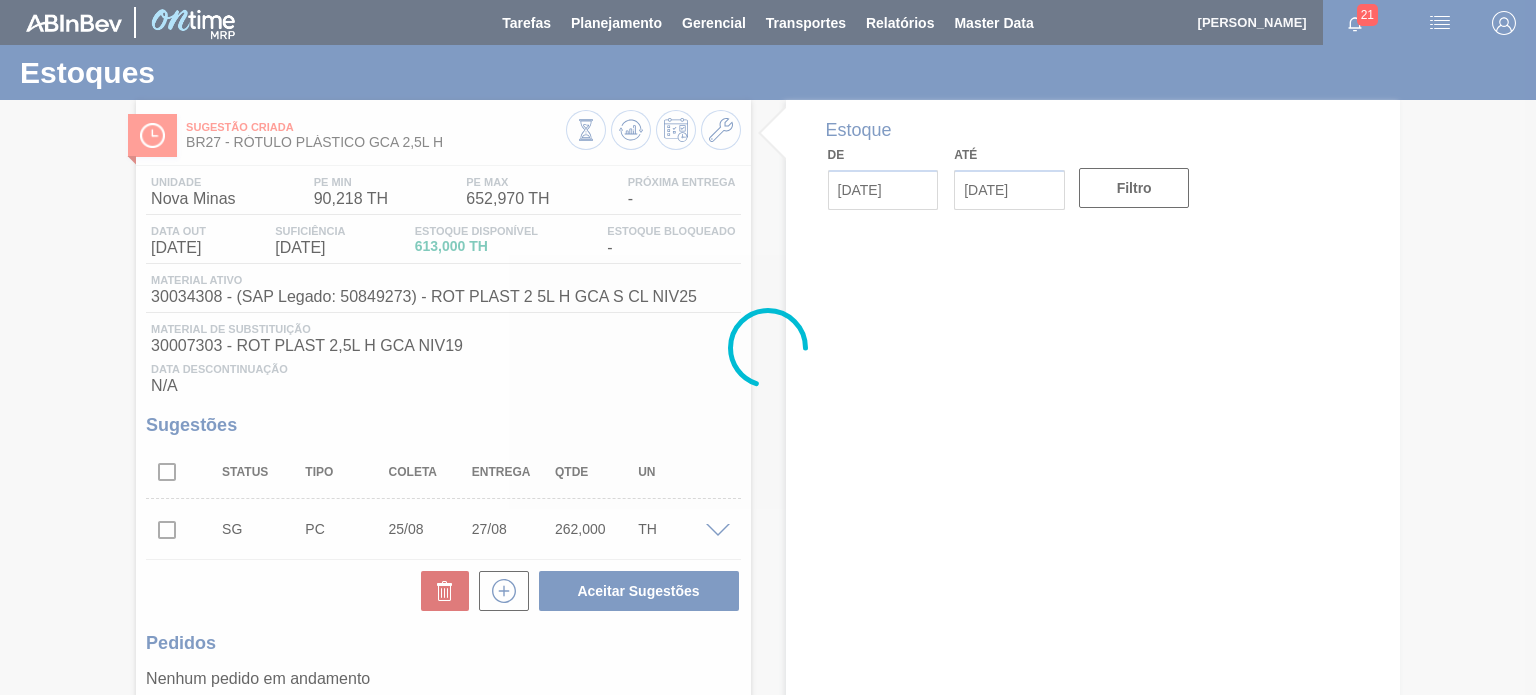 click 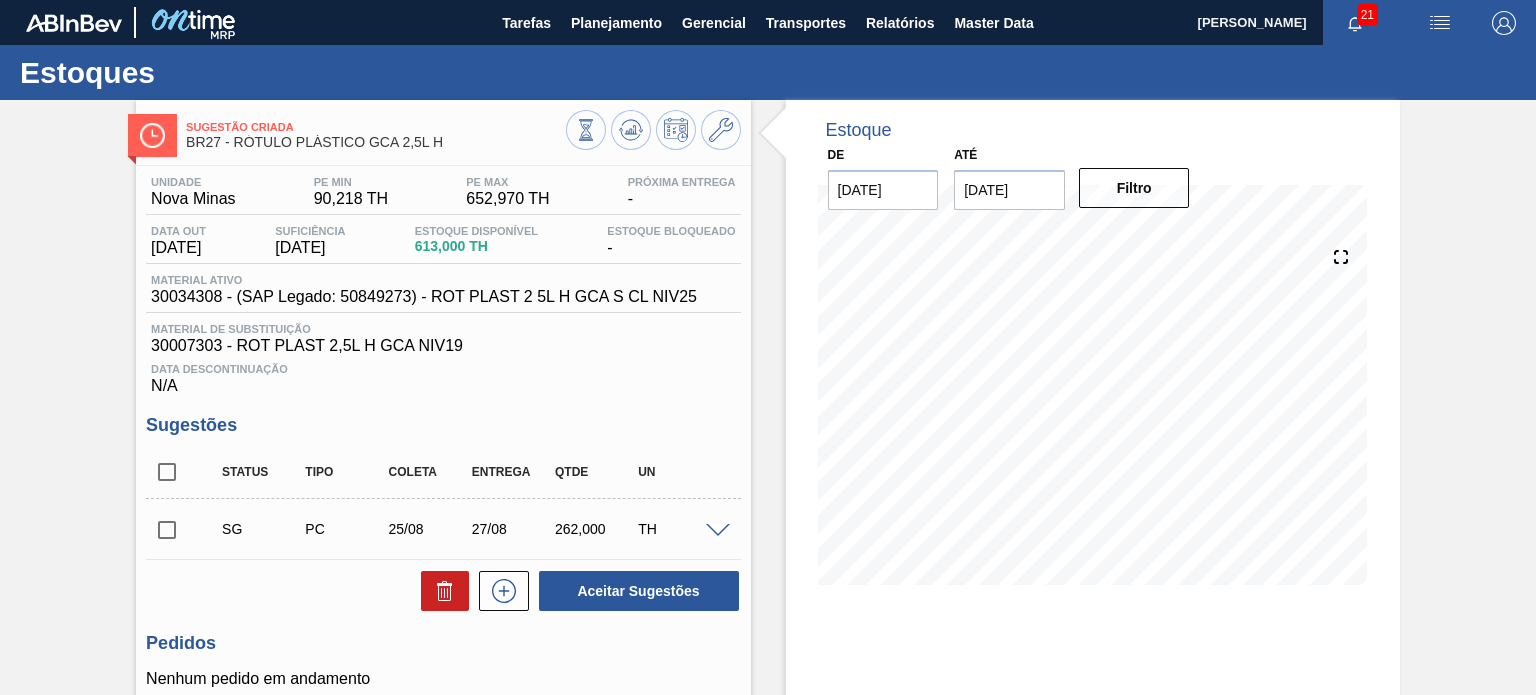 click 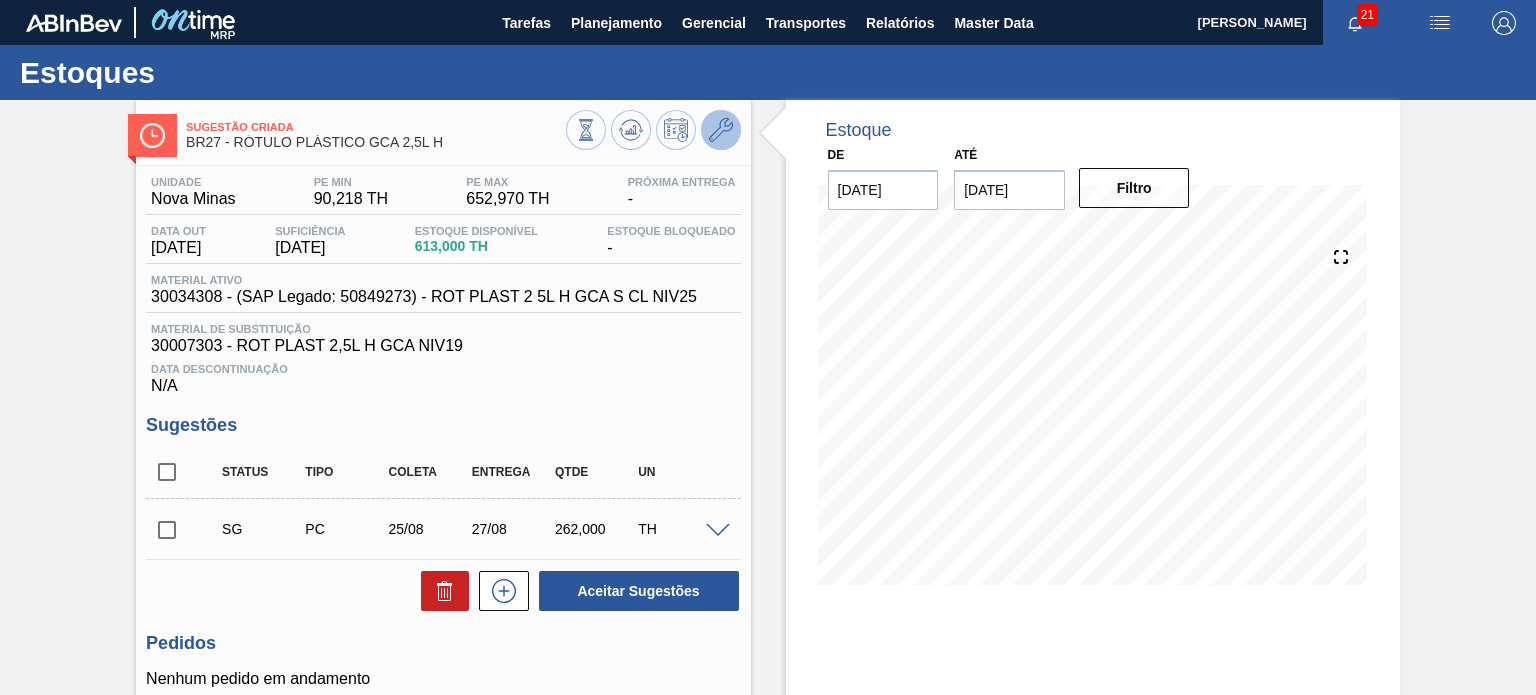 click 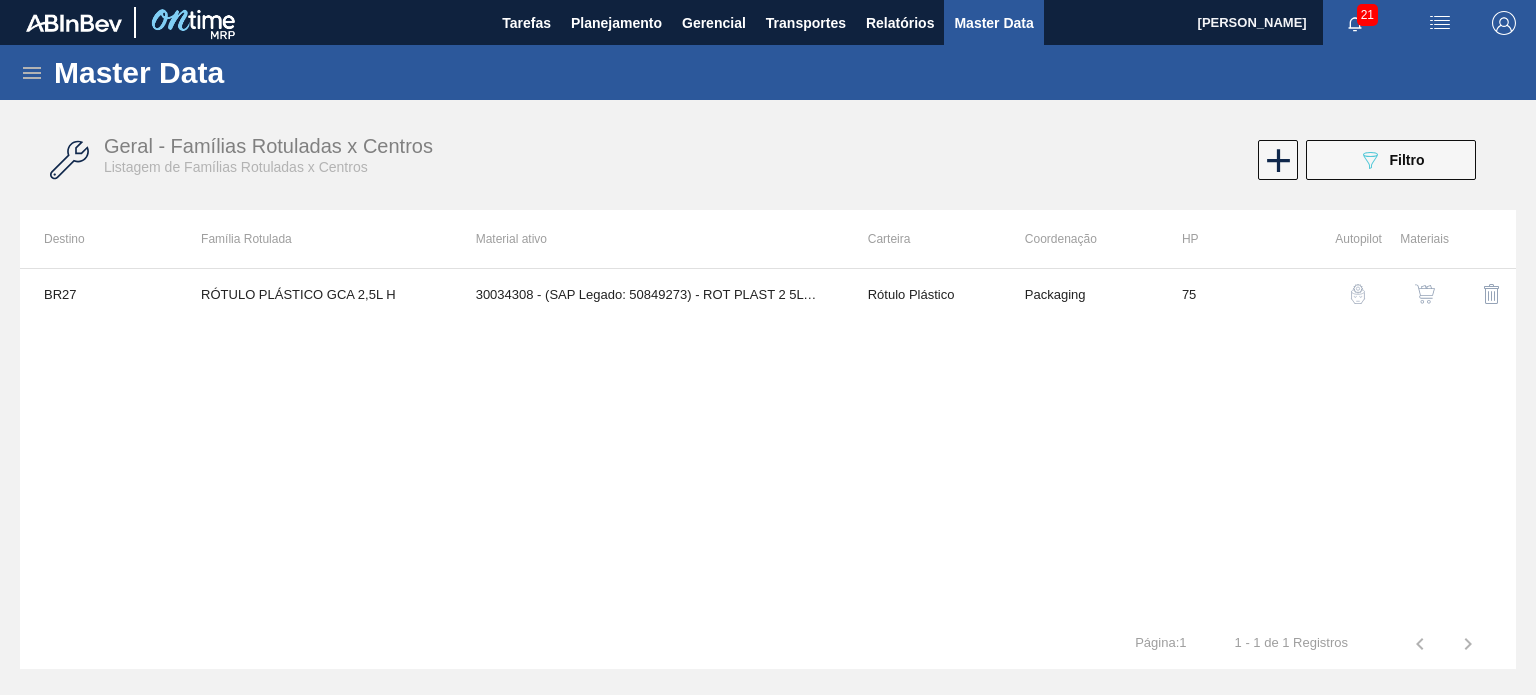 click at bounding box center (1425, 294) 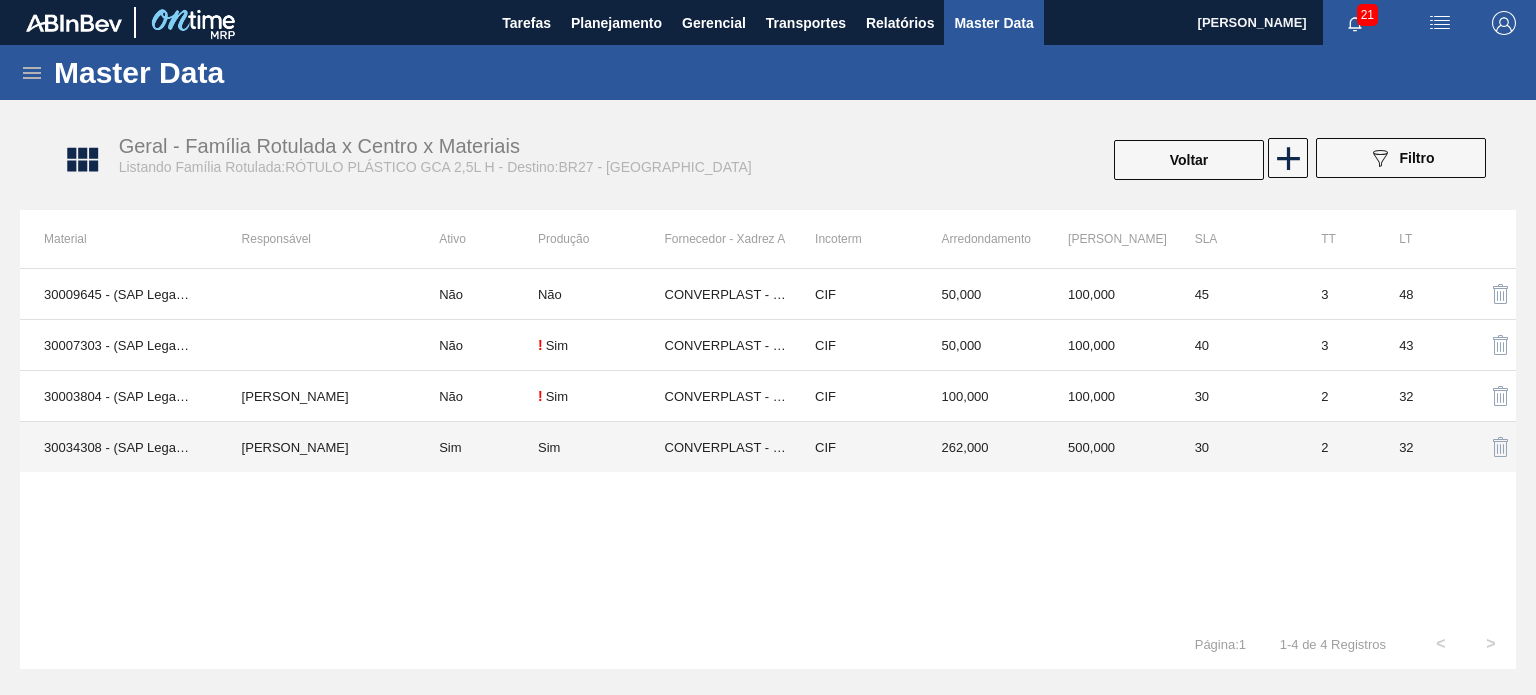 click on "262,000" at bounding box center [981, 447] 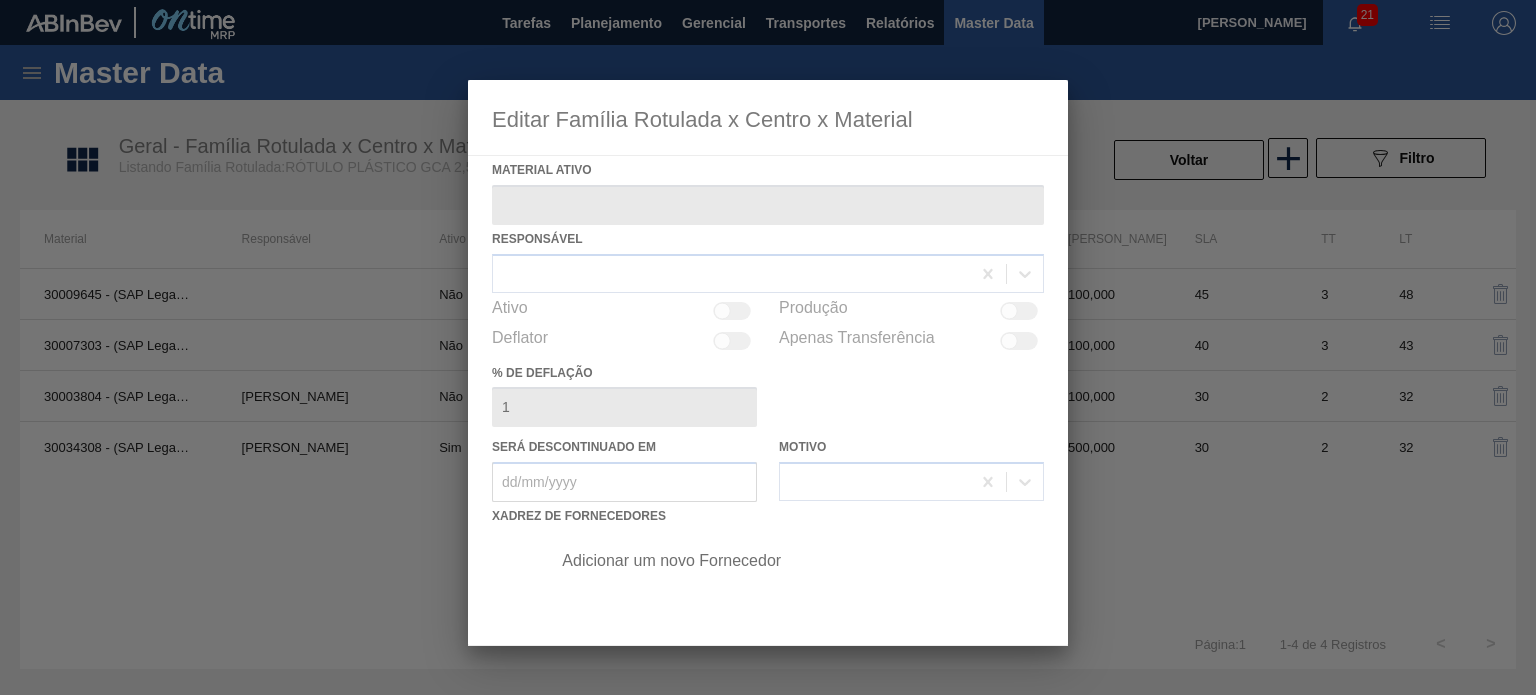 type on "30034308 - (SAP Legado: 50849273) - ROT PLAST 2 5L H GCA S CL NIV25" 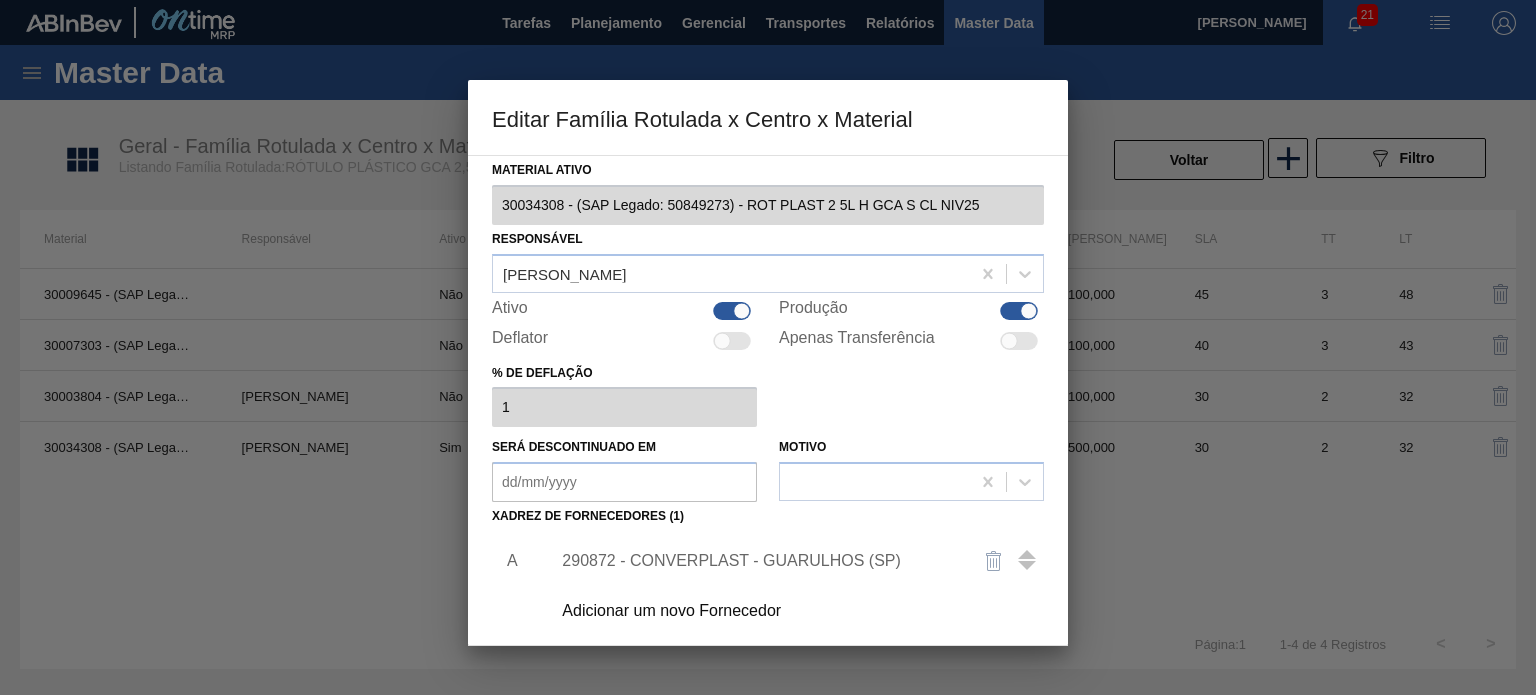 click on "290872 - CONVERPLAST - GUARULHOS (SP)" at bounding box center [758, 561] 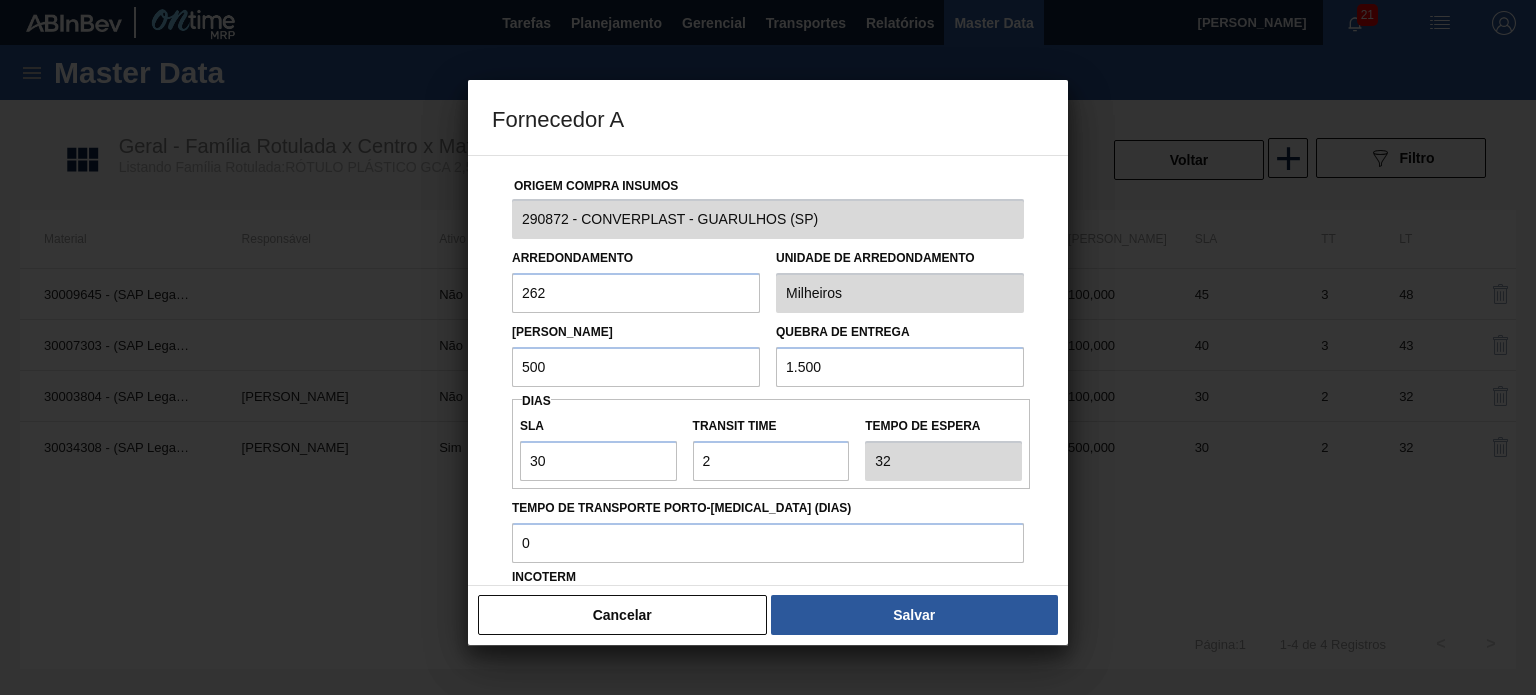 drag, startPoint x: 452, startPoint y: 355, endPoint x: 424, endPoint y: 353, distance: 28.071337 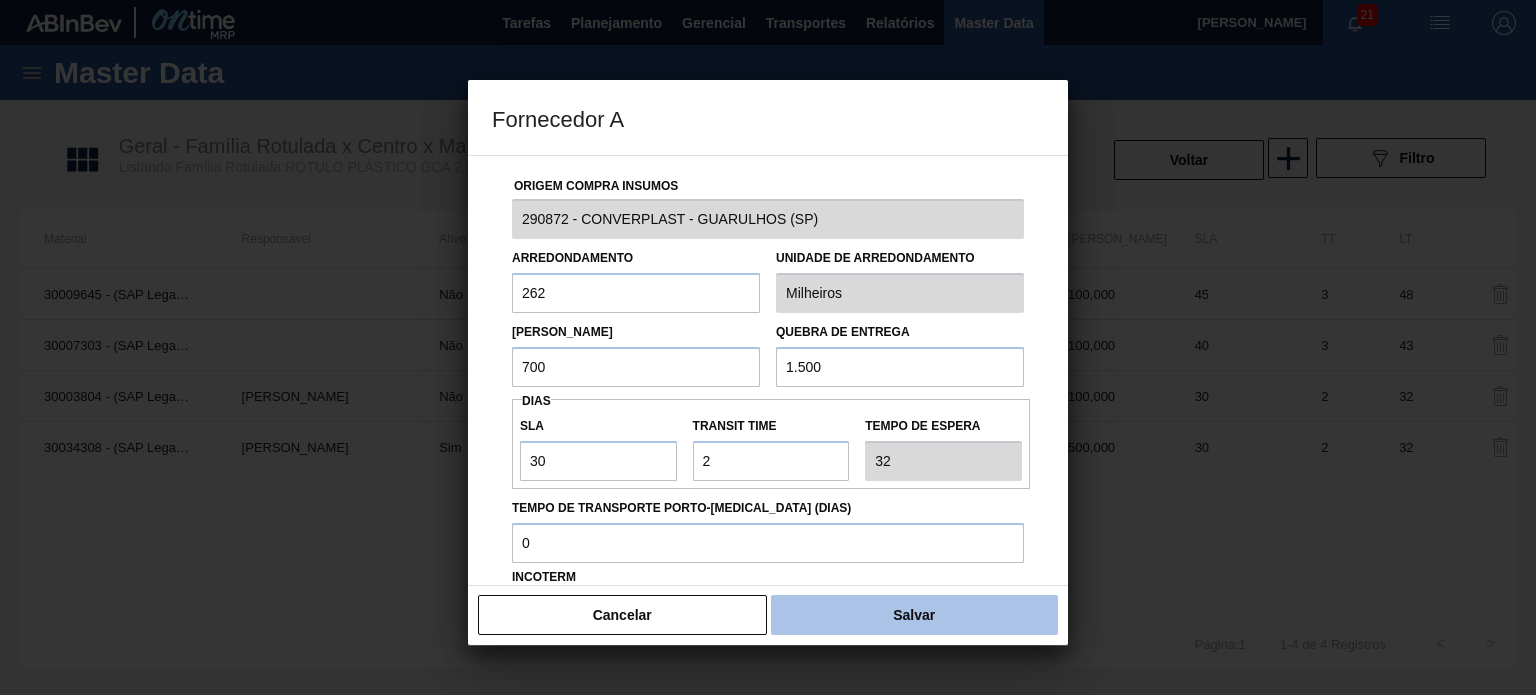 type on "700" 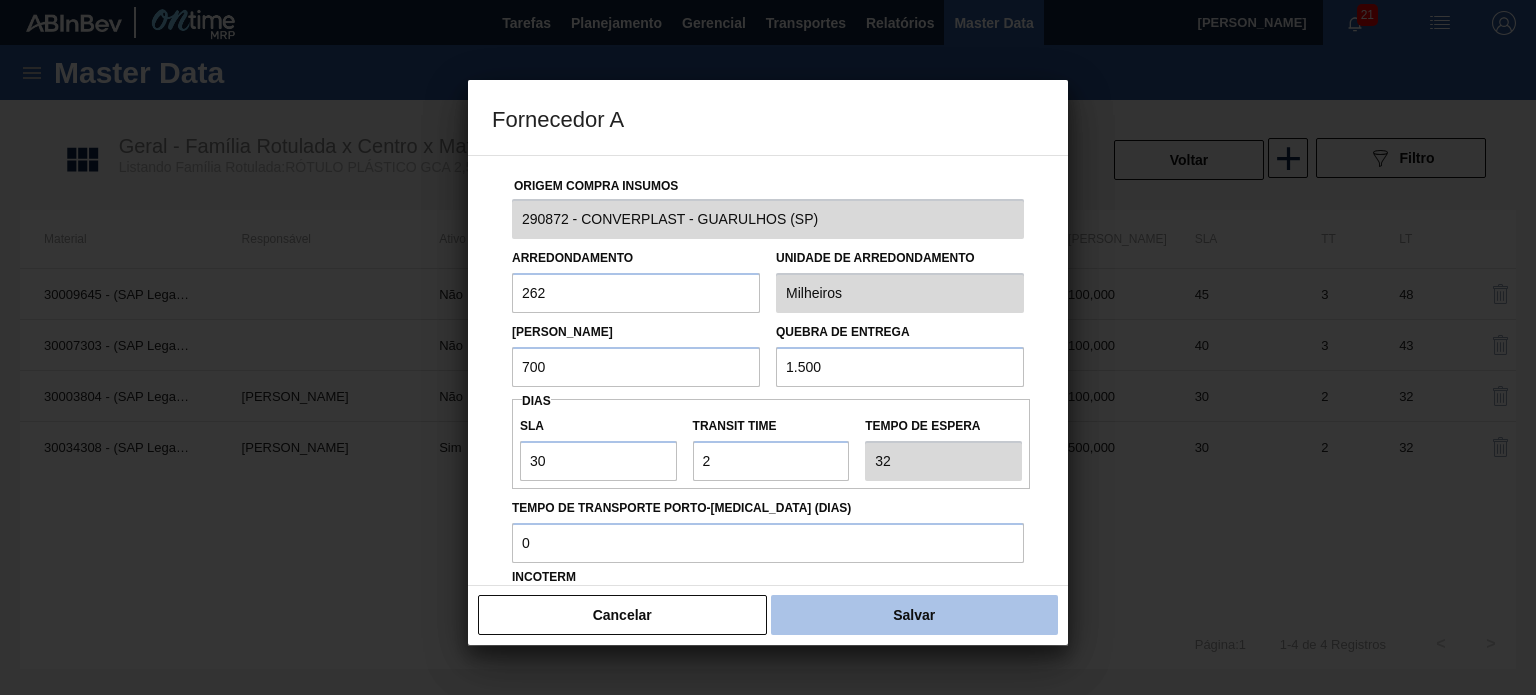 click on "Salvar" at bounding box center (914, 615) 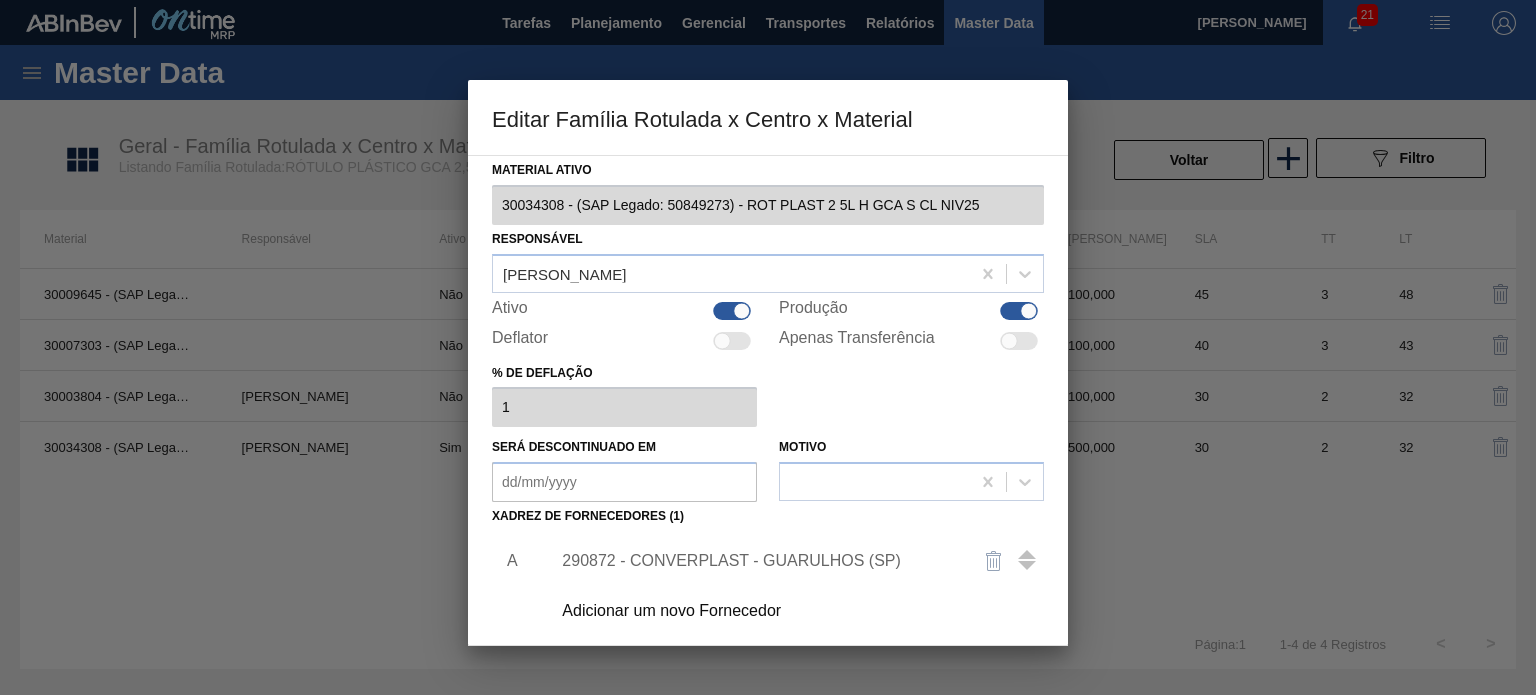 scroll, scrollTop: 204, scrollLeft: 0, axis: vertical 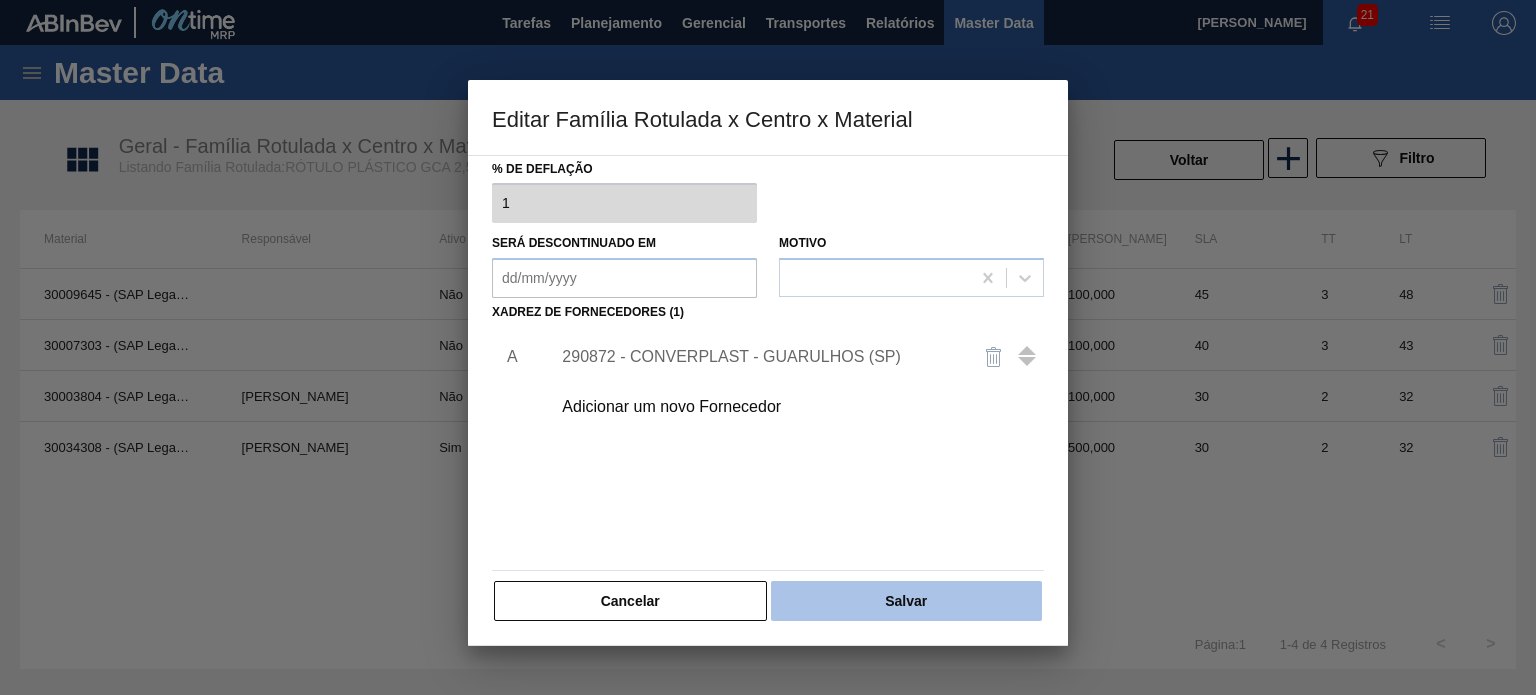 click on "Salvar" at bounding box center (906, 601) 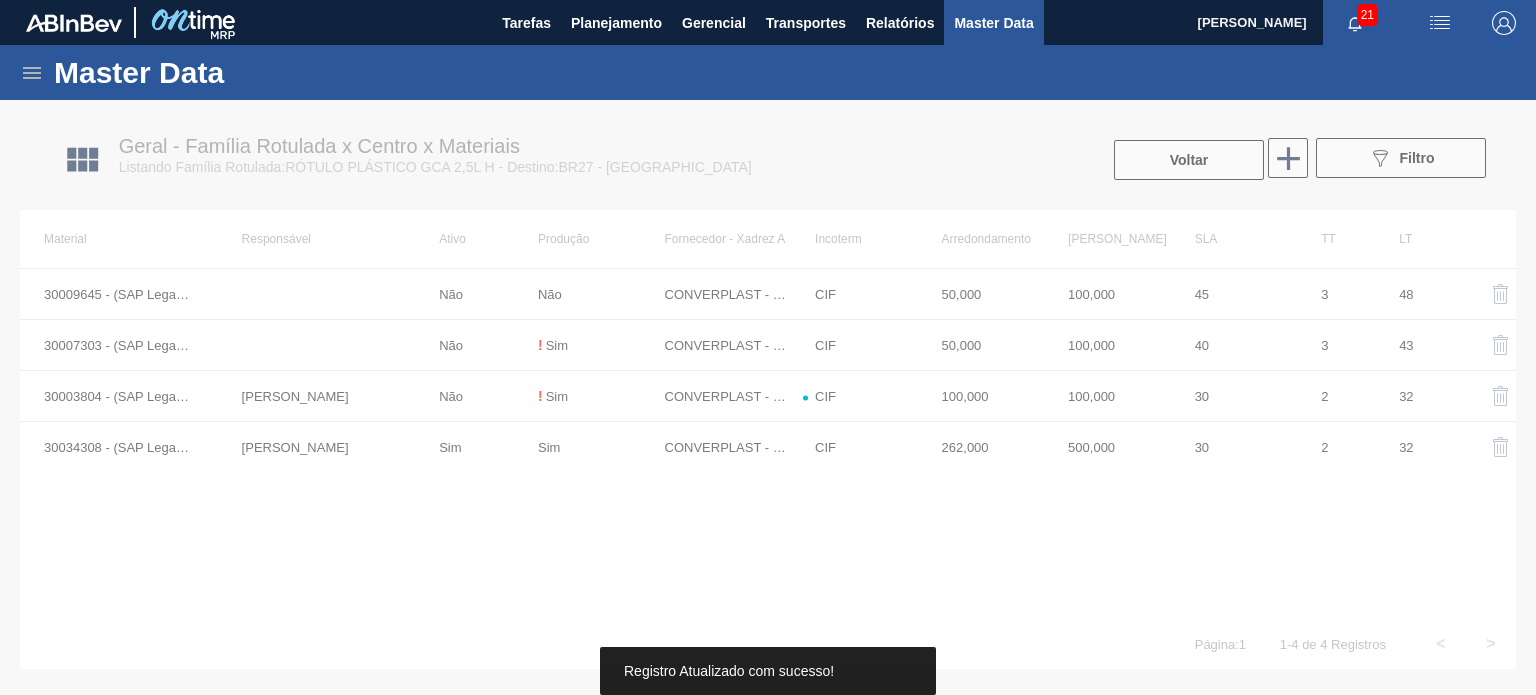 click on "Voltar" at bounding box center (1189, 160) 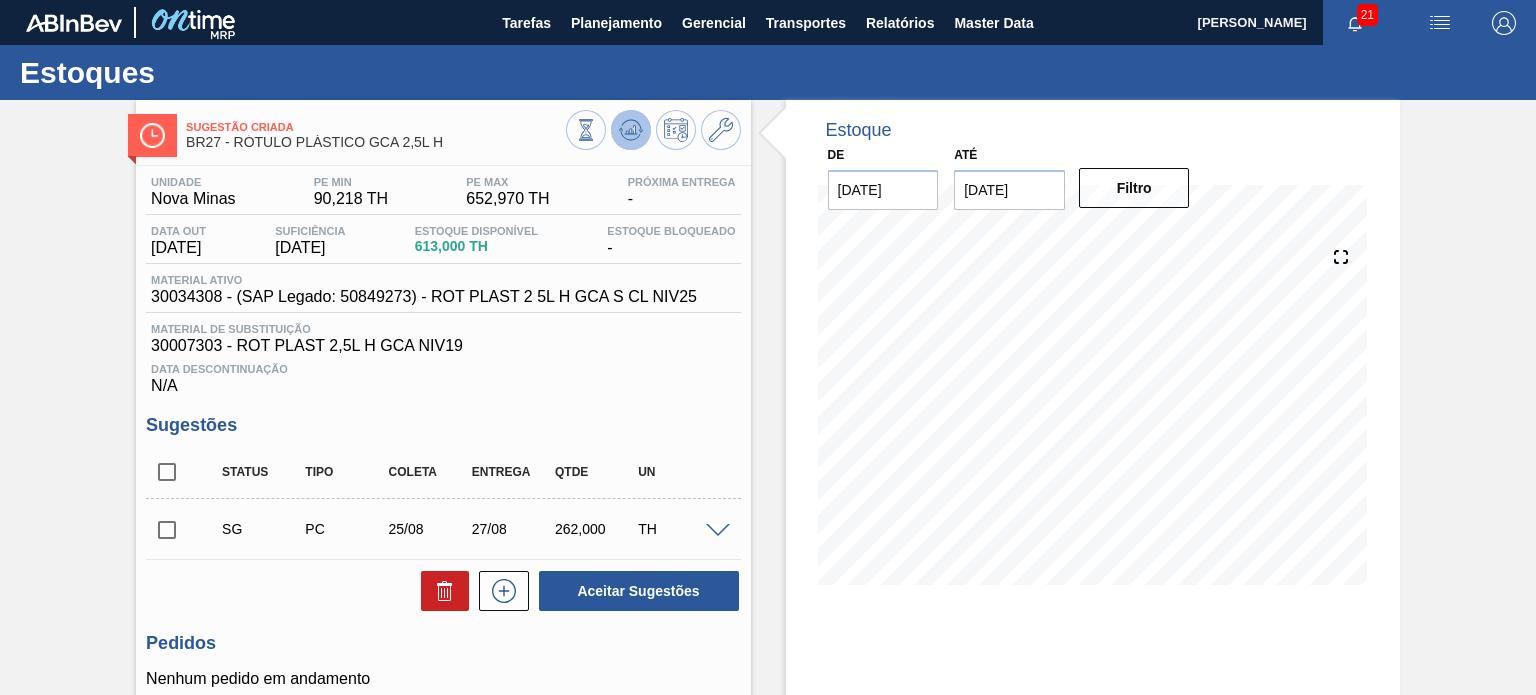 click 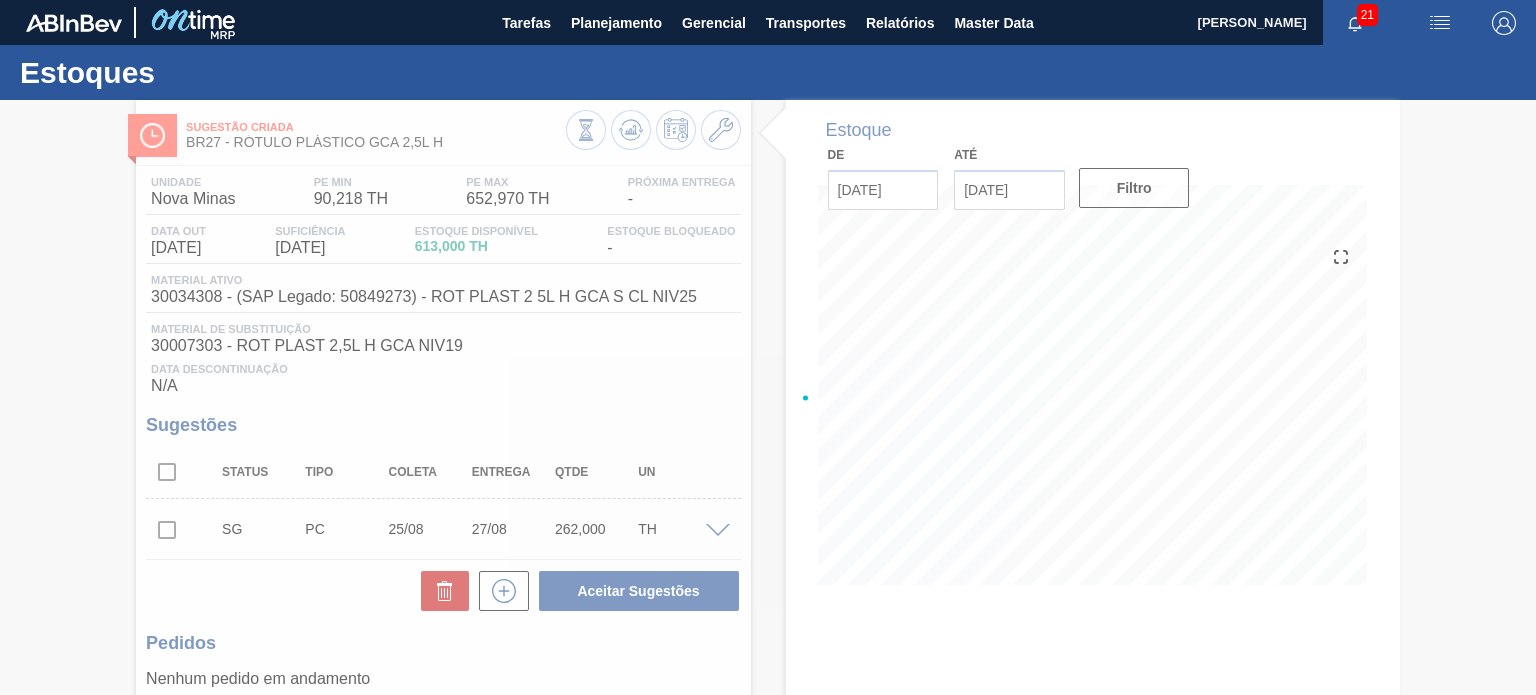 click at bounding box center (768, 397) 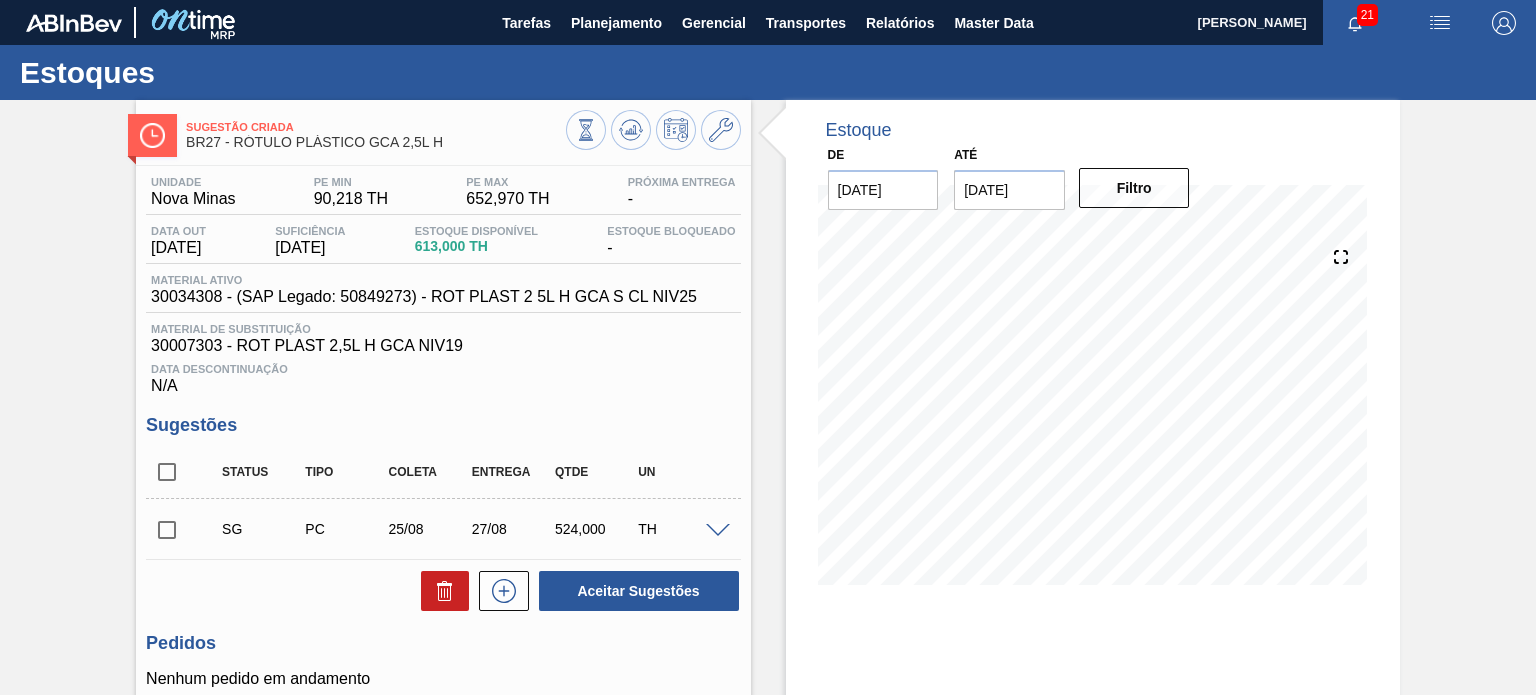 click on "Sugestão Criada BR27 - RÓTULO PLÁSTICO GCA 2,5L H   Unidade Nova Minas PE MIN 90,218   TH PE MAX 652,970   TH Próxima Entrega - Data out 03/09/2025 Suficiência 06/09/2025 Estoque Disponível 613,000 TH Estoque Bloqueado - Material ativo 30034308 - (SAP Legado: 50849273) - ROT PLAST 2 5L H GCA S CL NIV25 Material de Substituição 30007303 - ROT PLAST 2,5L H GCA NIV19 Data Descontinuação N/A   Sugestões   Status Tipo Coleta Entrega Qtde UN SG PC 25/08 27/08 524,000 TH Material 30034308 - ROT PLAST 2 5L H GCA S CL NIV25 Origem Xadrez Transferência Unidades Fornecedor A - 367563 - CONVERPLAST - GUARULHOS (SP) Coleta 25/08/2025 Entrega 27/08/2025 Hora Entrega Incoterm CIF Tipo de pedido Tam lote 262,000 Quantidade 2 Carros 0,349 Total 524 Doca N/A Linha de Produção Comentário Observações Aceitar Sugestões Pedidos Nenhum pedido em andamento Anotações Salvar Anotações Estoque De 10/07/2025 Até 31/01/2026 Filtro 21/09 Projeção de Estoque 513.024 Nec.SAP 0 Política Objetiva 371.594 Sugestões 0" at bounding box center [768, 484] 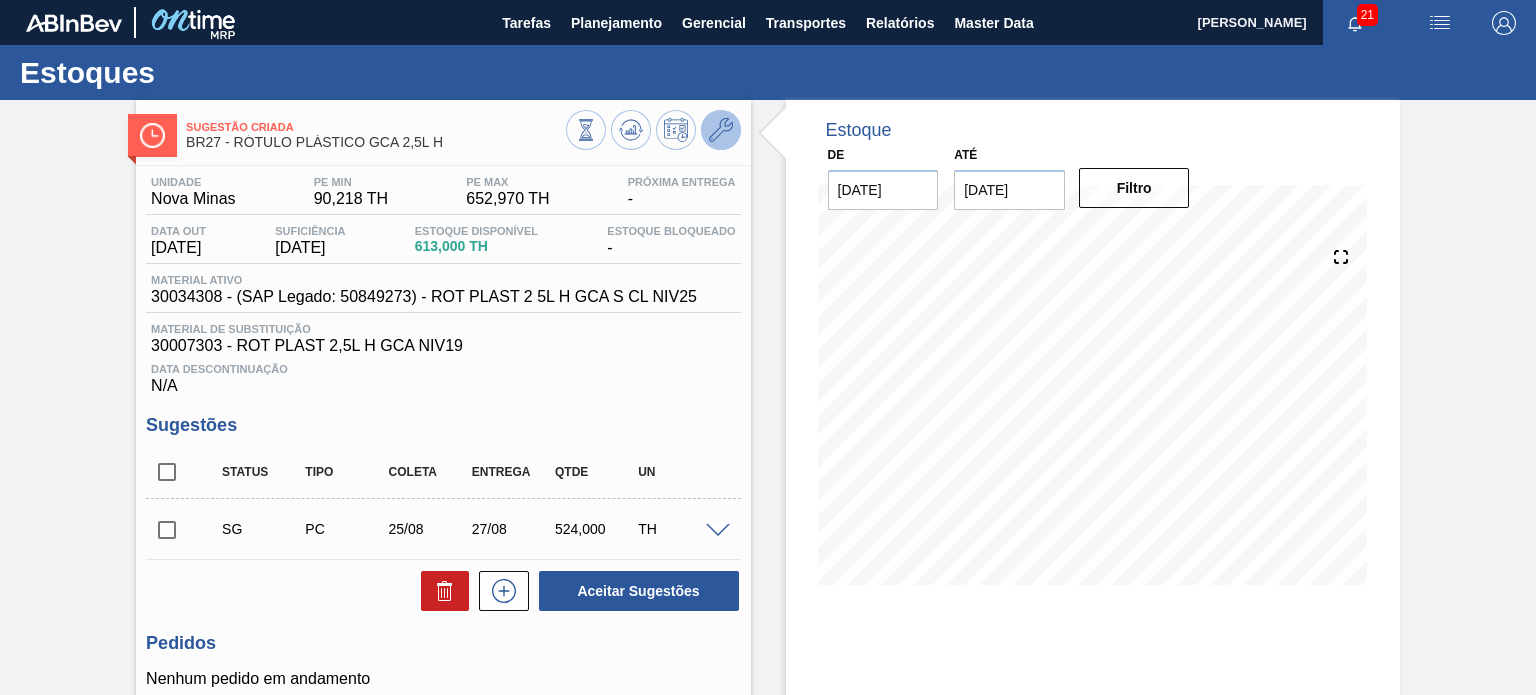 click 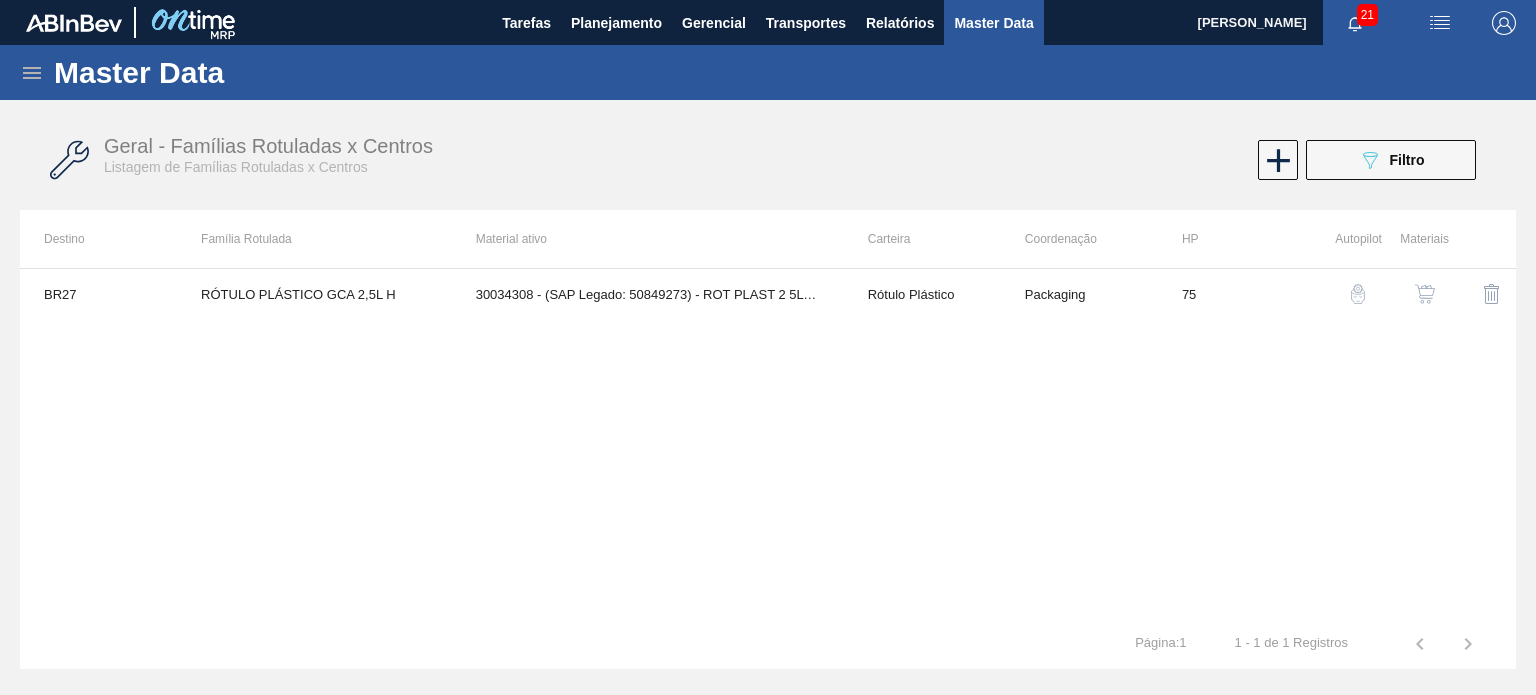 click at bounding box center [1425, 294] 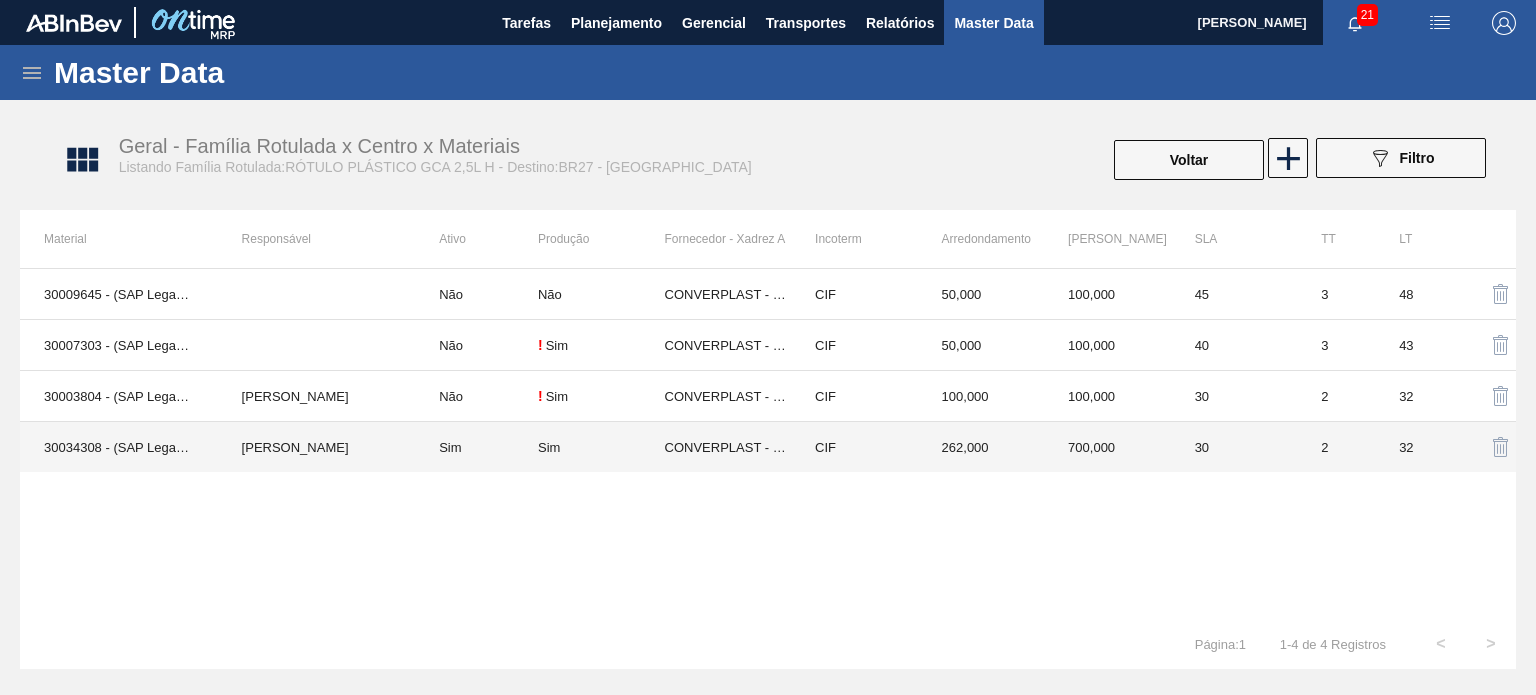 click on "262,000" at bounding box center [981, 447] 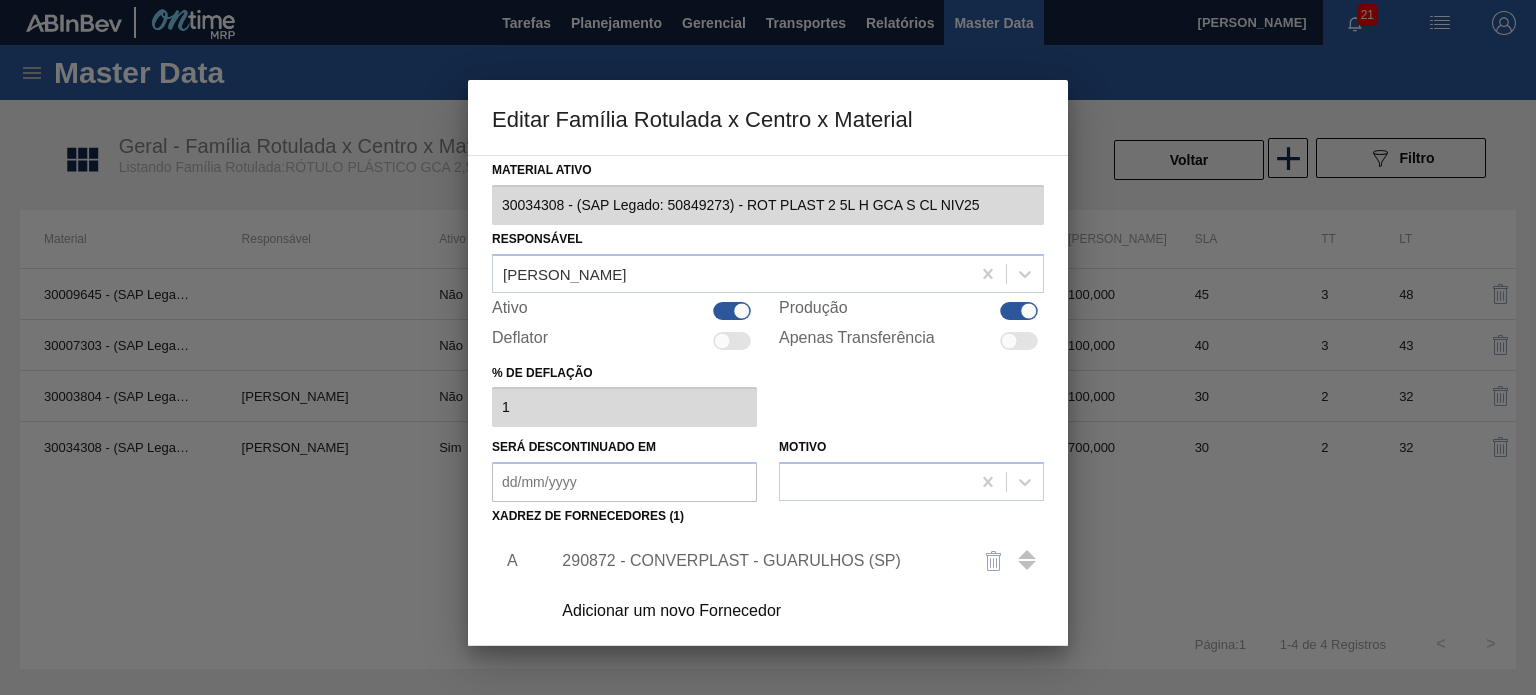 scroll, scrollTop: 200, scrollLeft: 0, axis: vertical 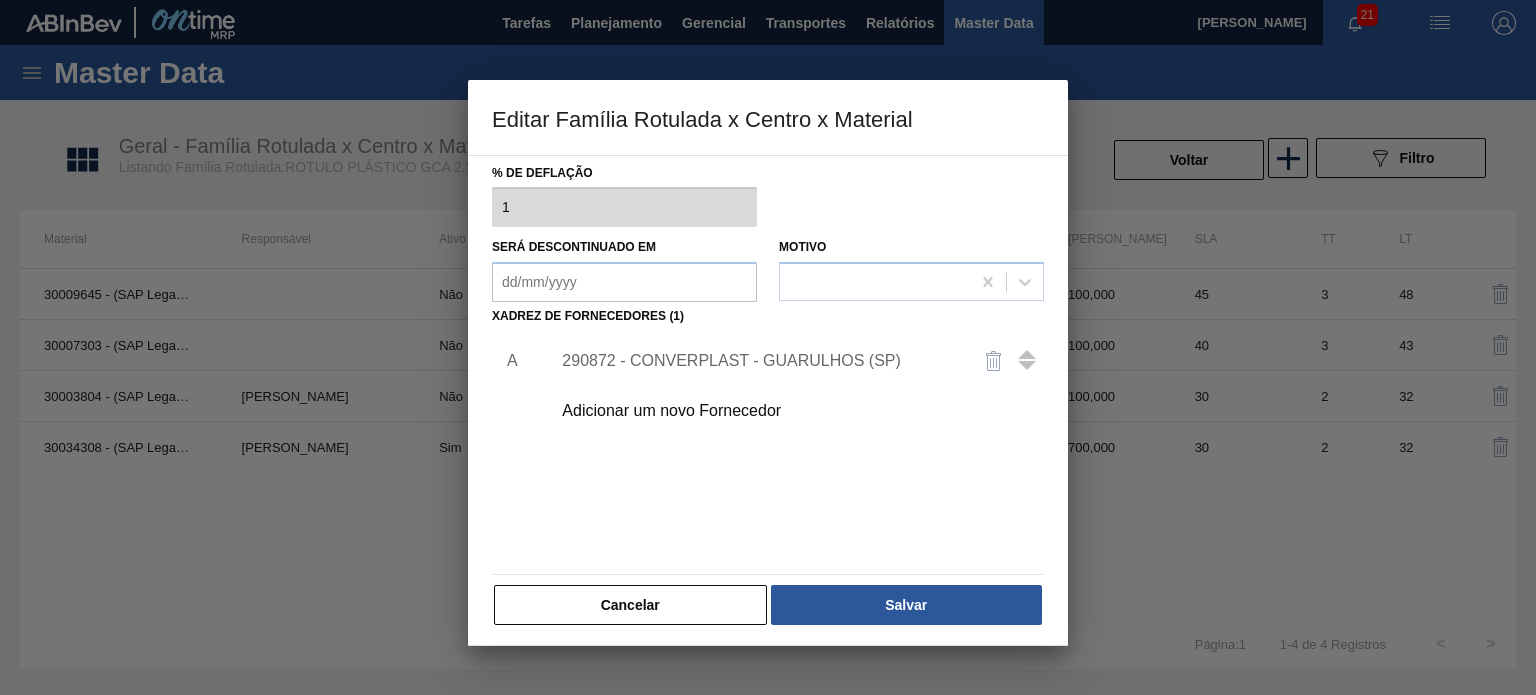 click on "290872 - CONVERPLAST - GUARULHOS (SP)" at bounding box center (758, 361) 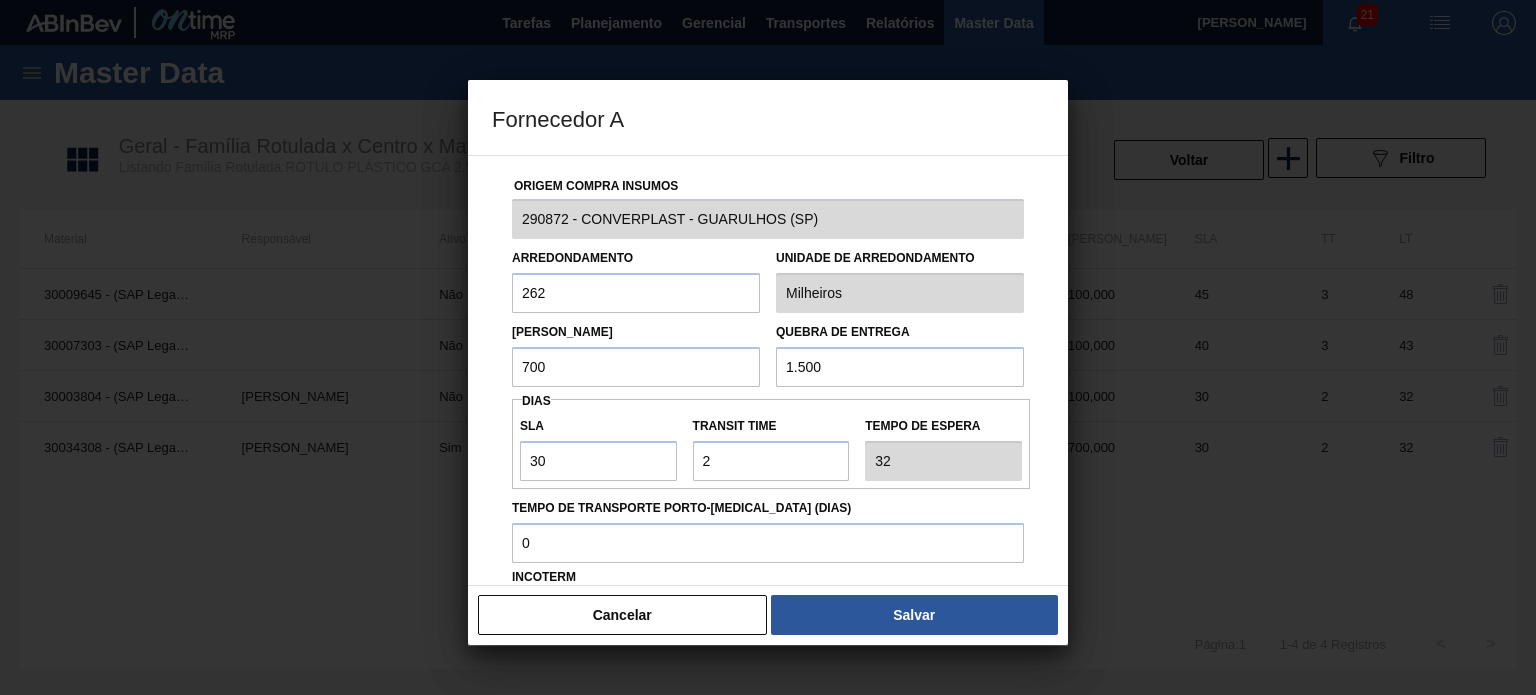 drag, startPoint x: 612, startPoint y: 367, endPoint x: 479, endPoint y: 361, distance: 133.13527 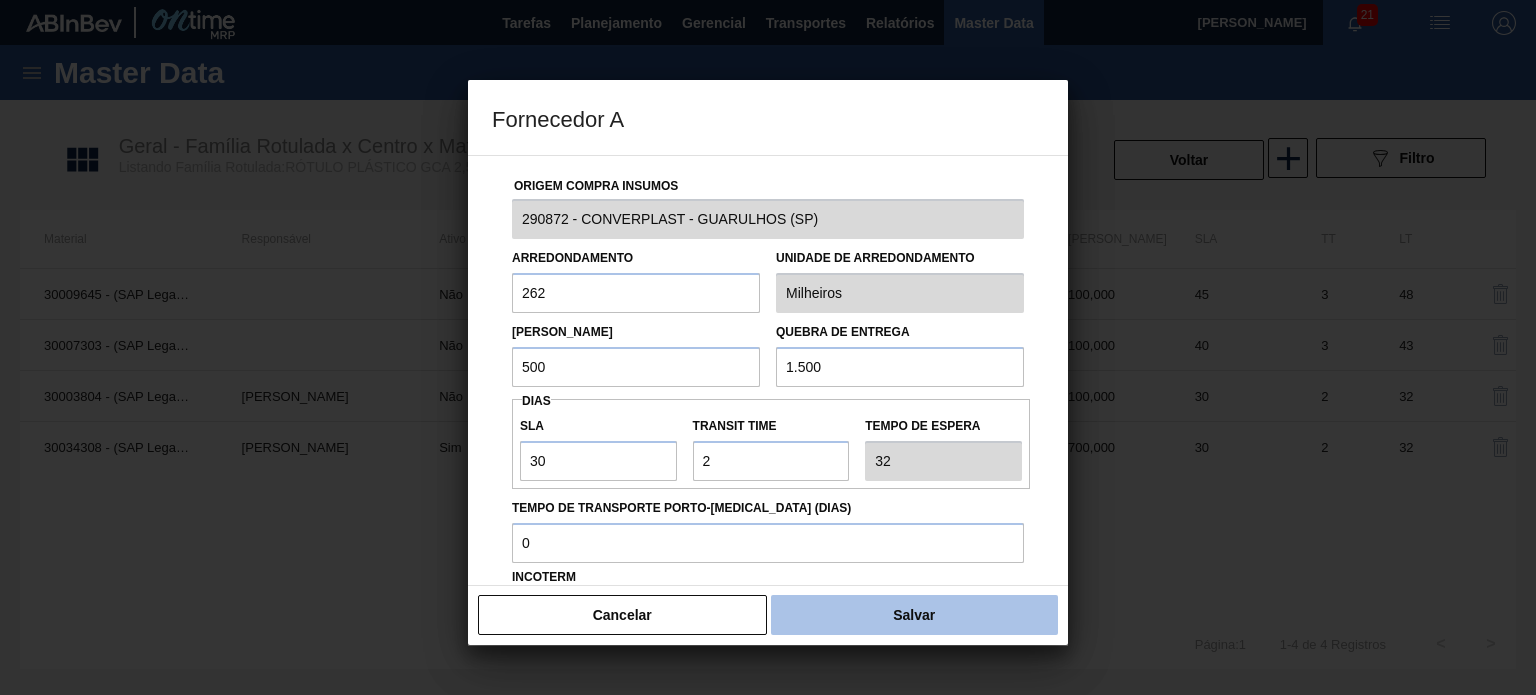 type on "500" 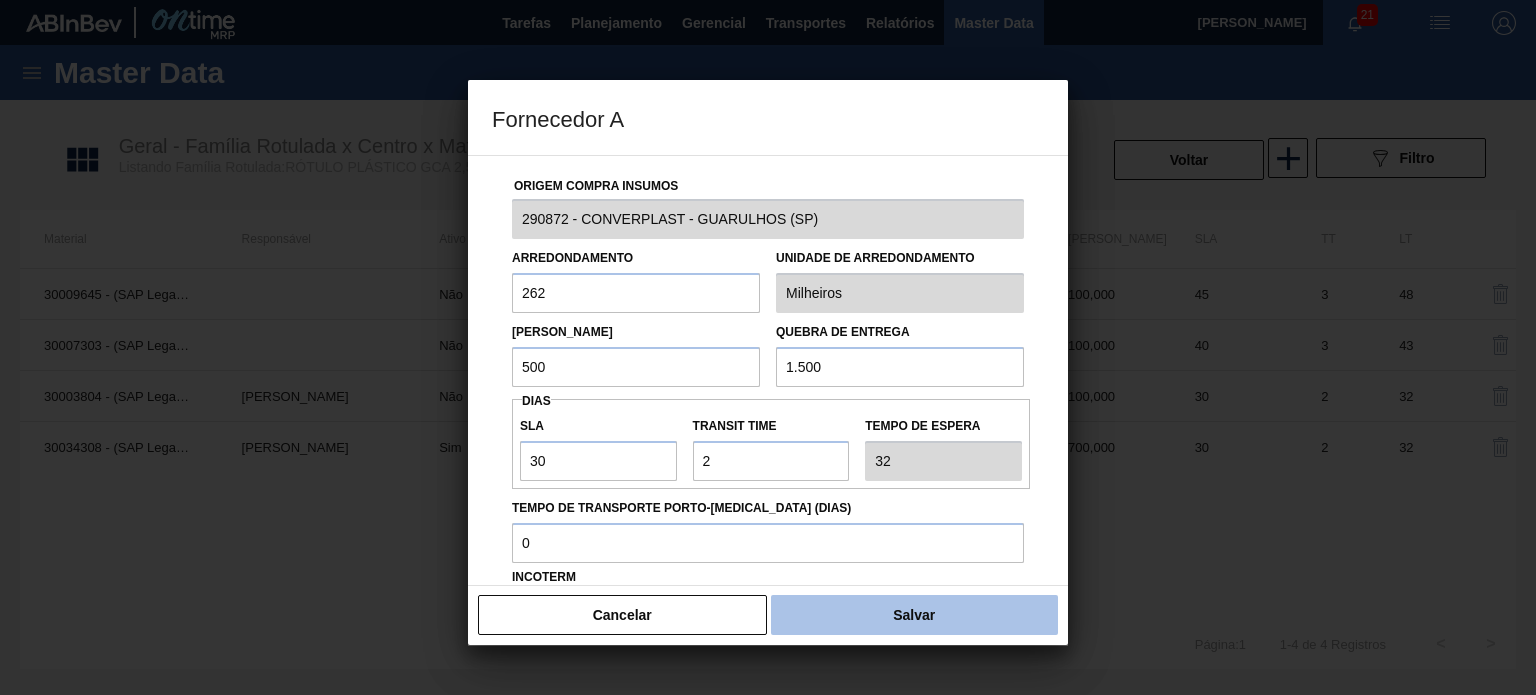 click on "Salvar" at bounding box center [914, 615] 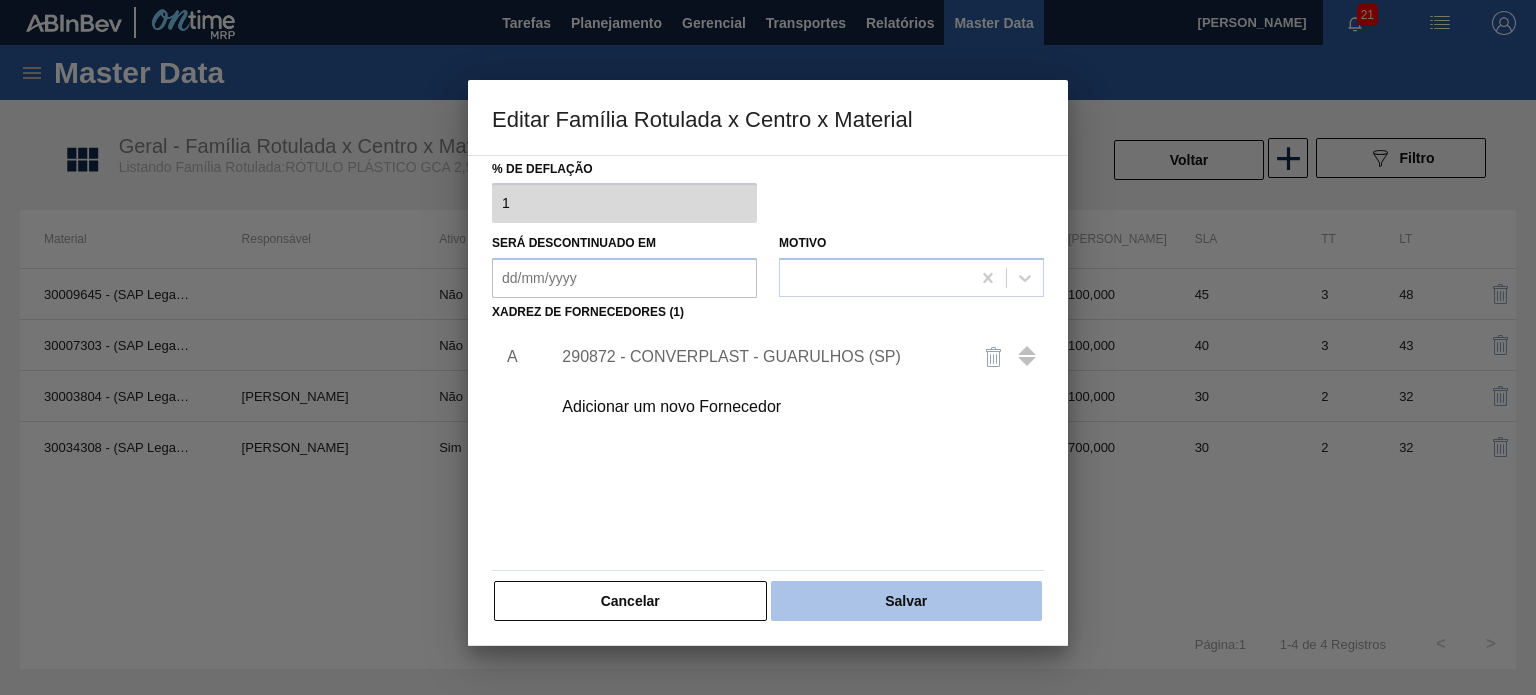 scroll, scrollTop: 204, scrollLeft: 0, axis: vertical 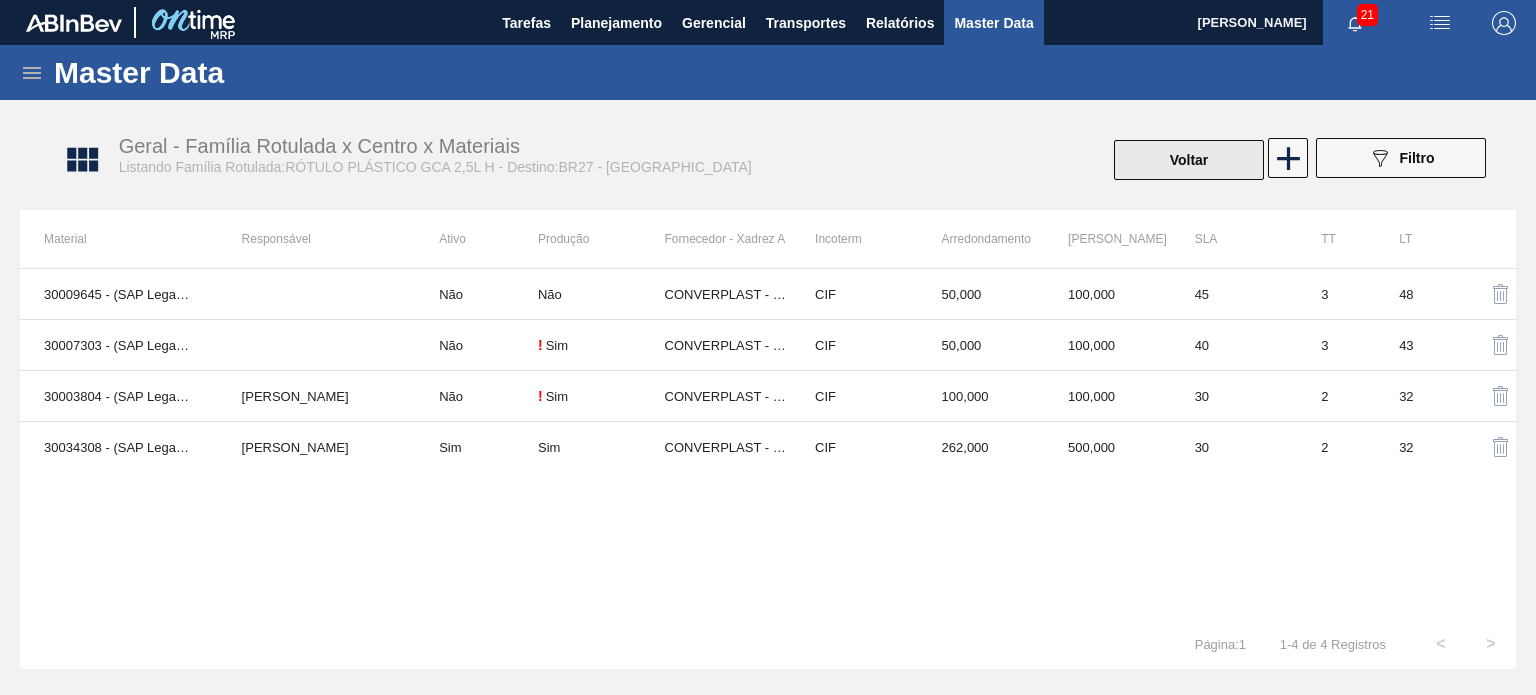 click on "Voltar" at bounding box center [1189, 160] 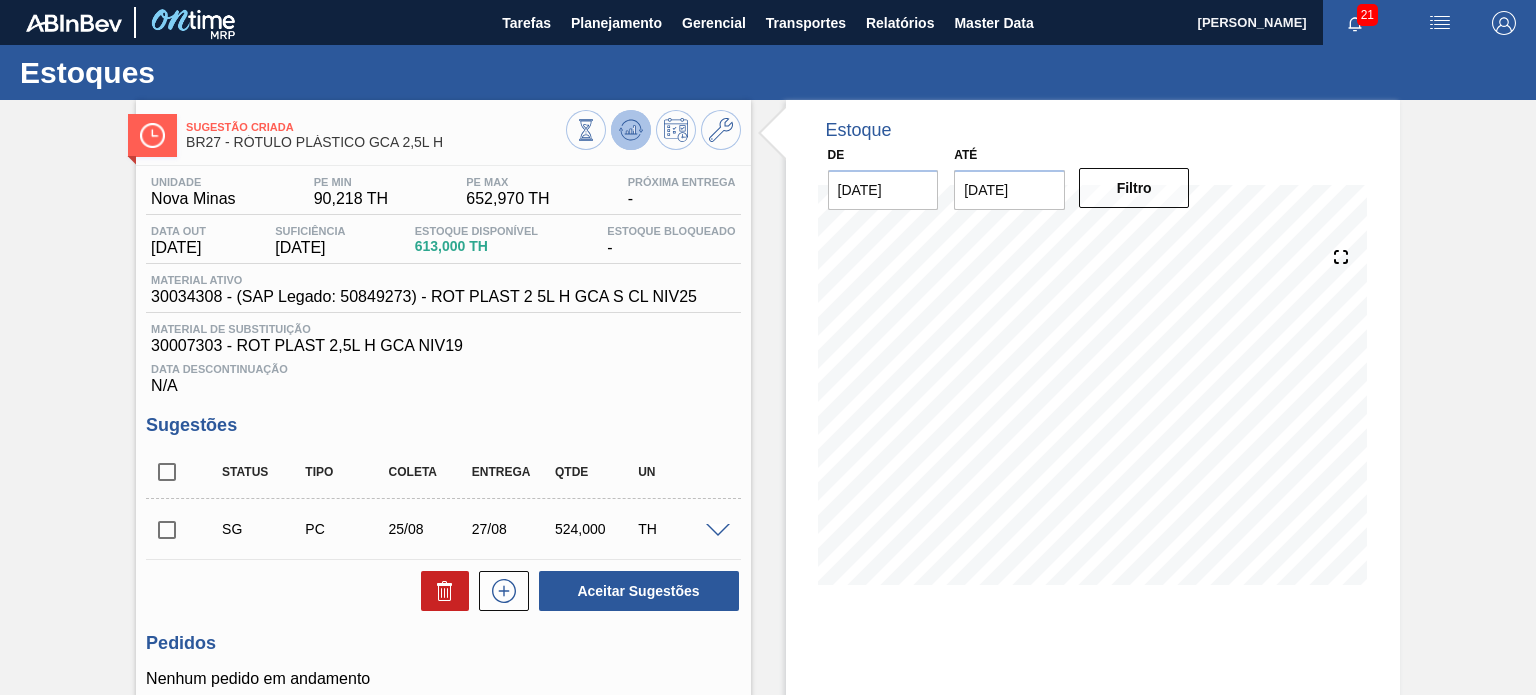 click 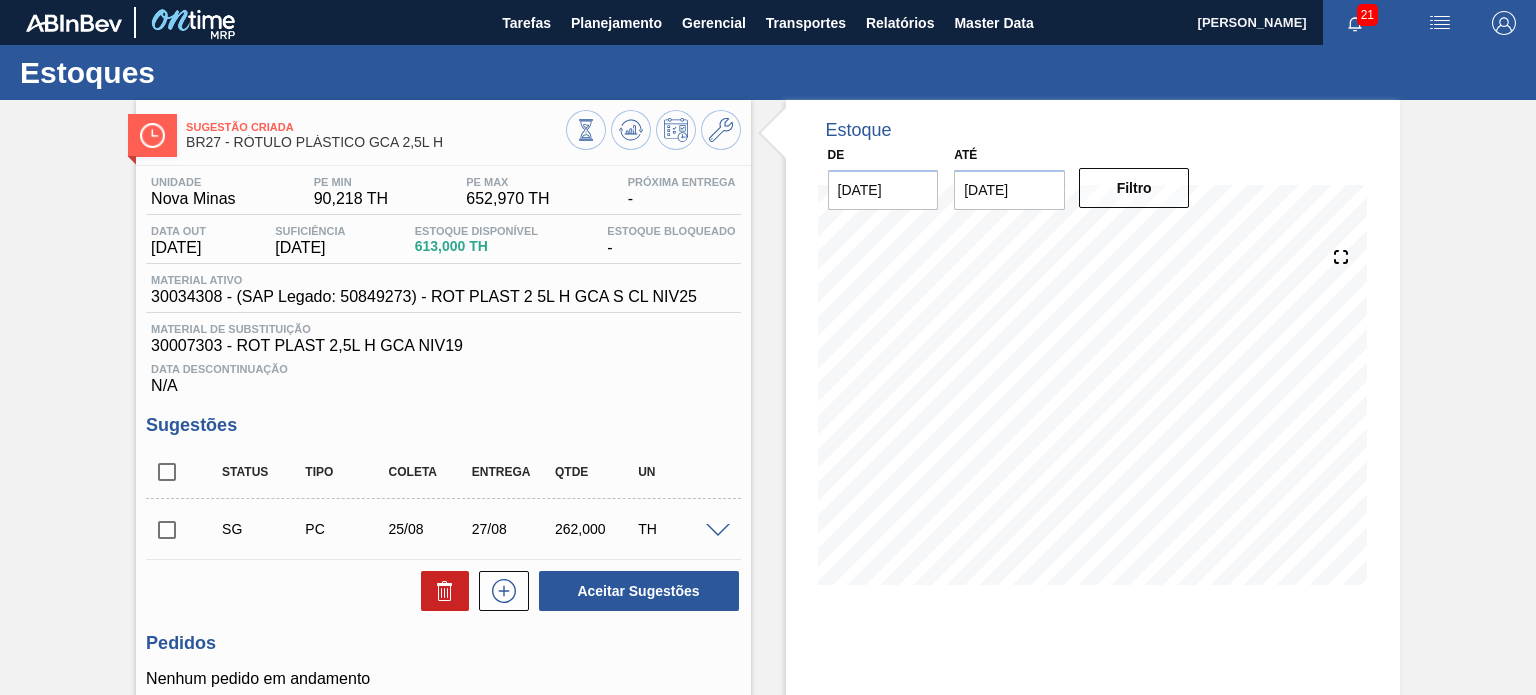 click at bounding box center [167, 530] 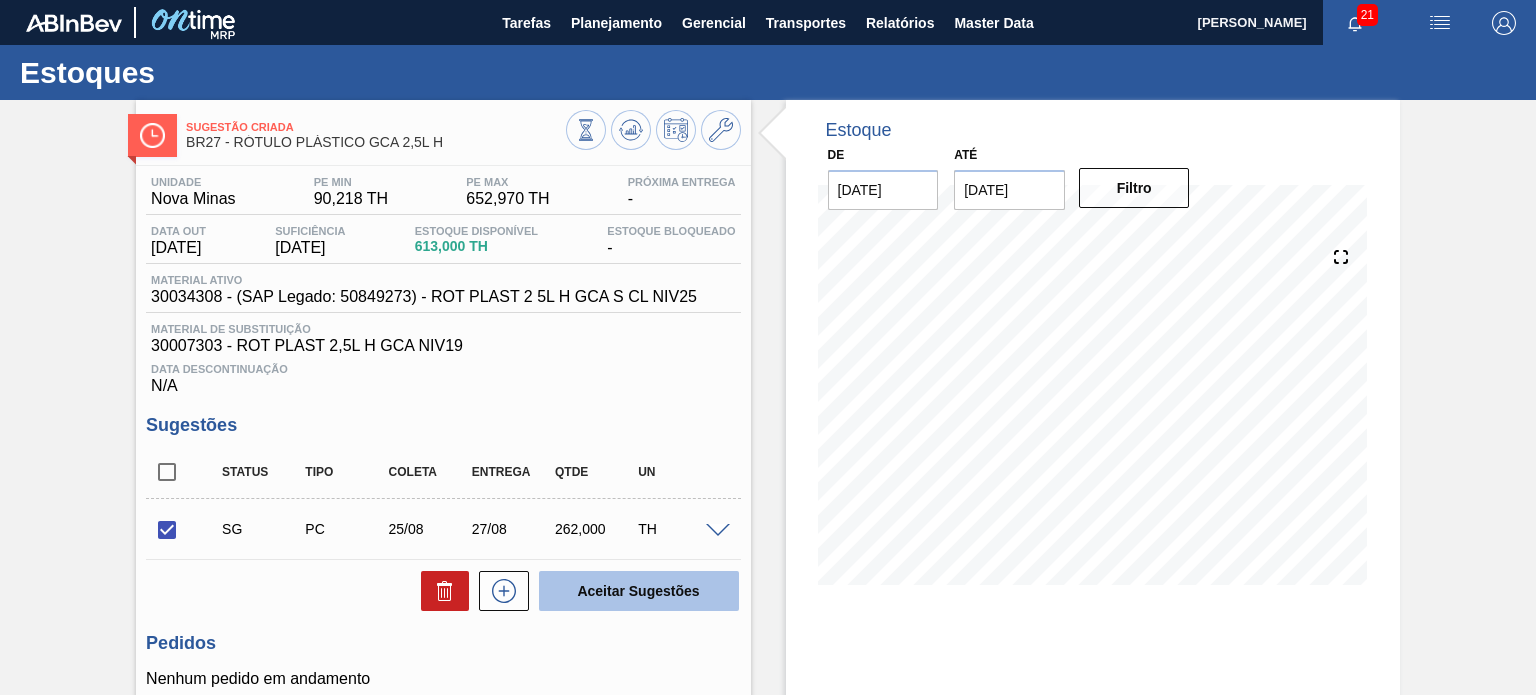 click on "Aceitar Sugestões" at bounding box center (639, 591) 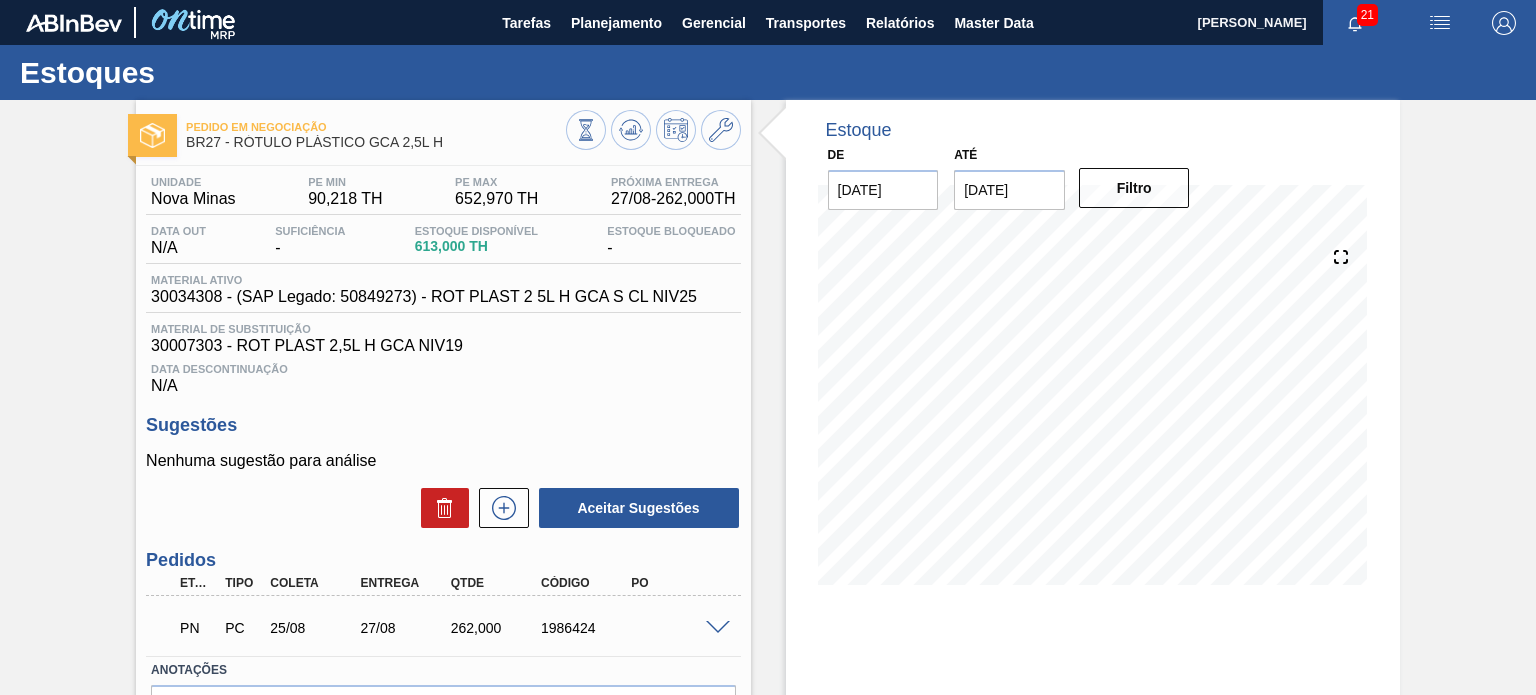 type 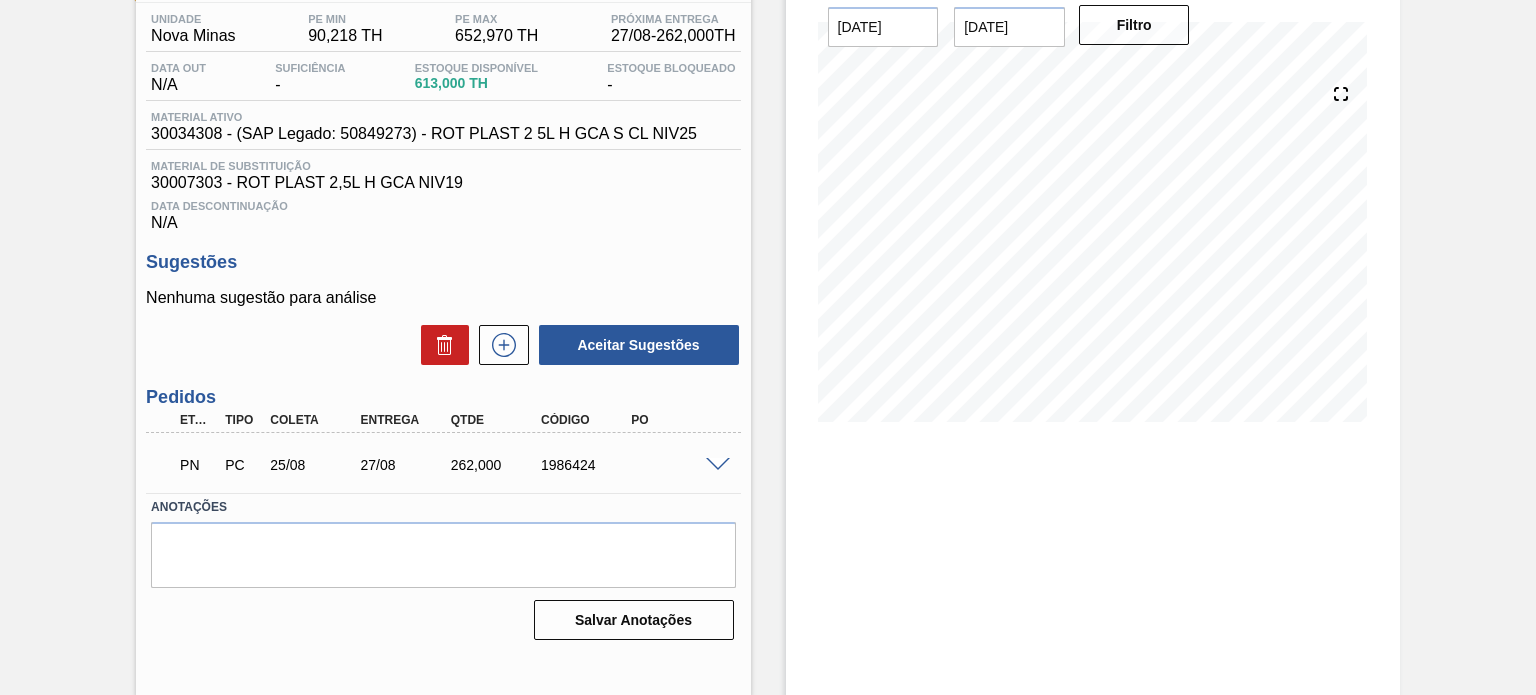 scroll, scrollTop: 164, scrollLeft: 0, axis: vertical 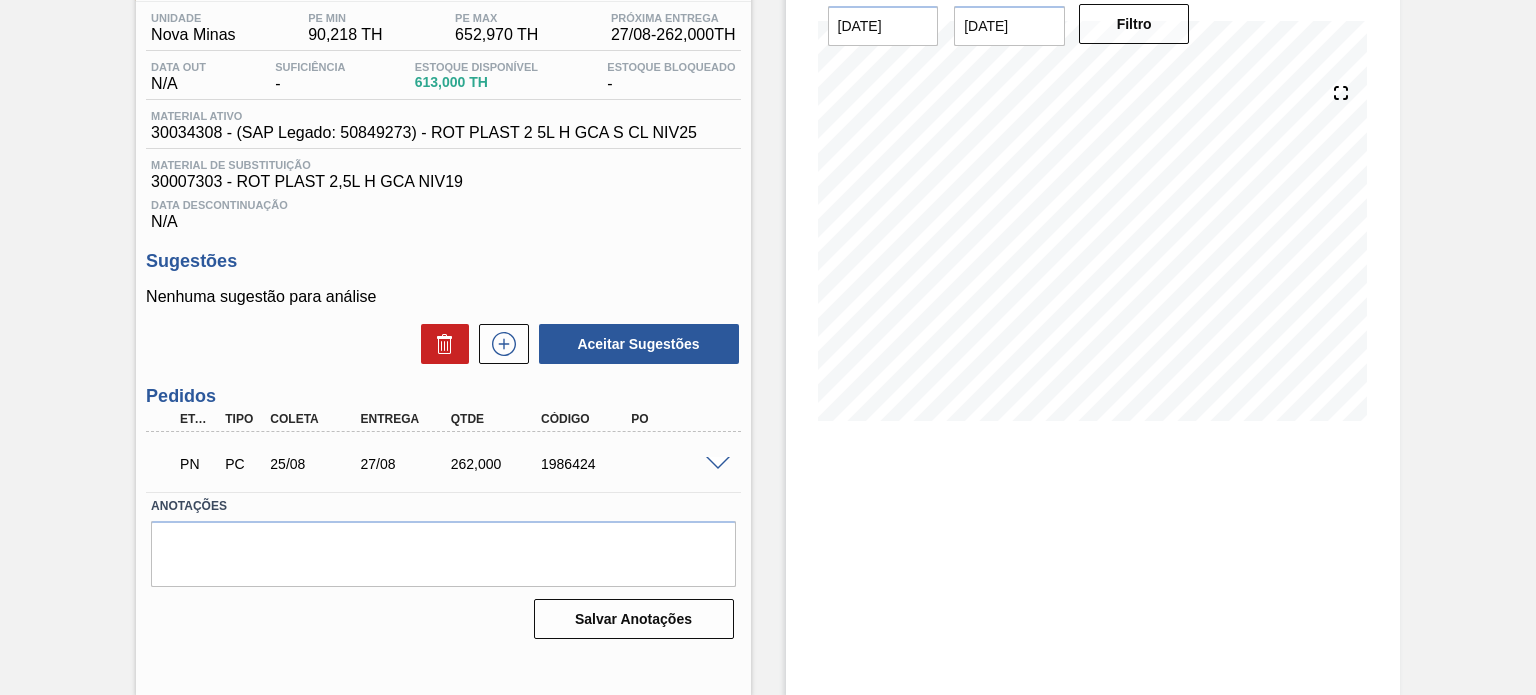 click on "1986424" at bounding box center (585, 464) 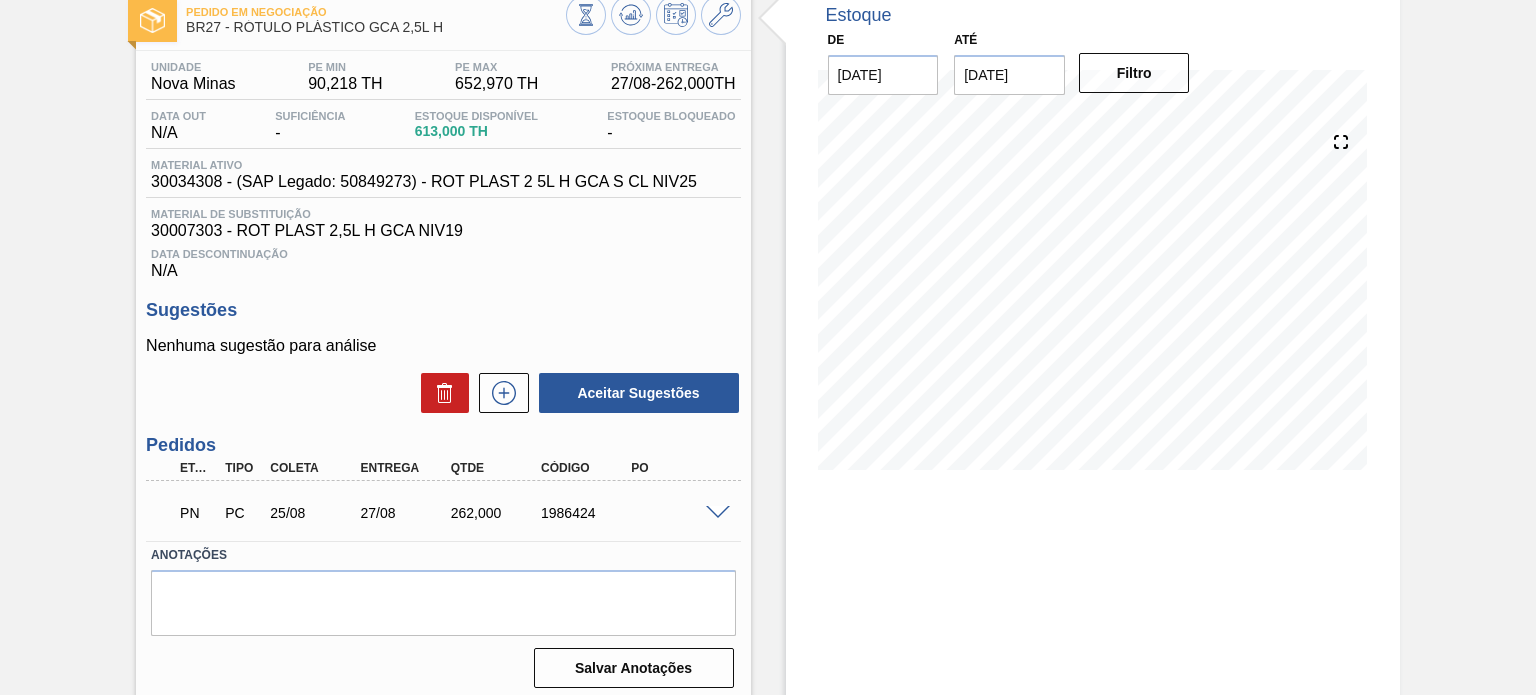 scroll, scrollTop: 0, scrollLeft: 0, axis: both 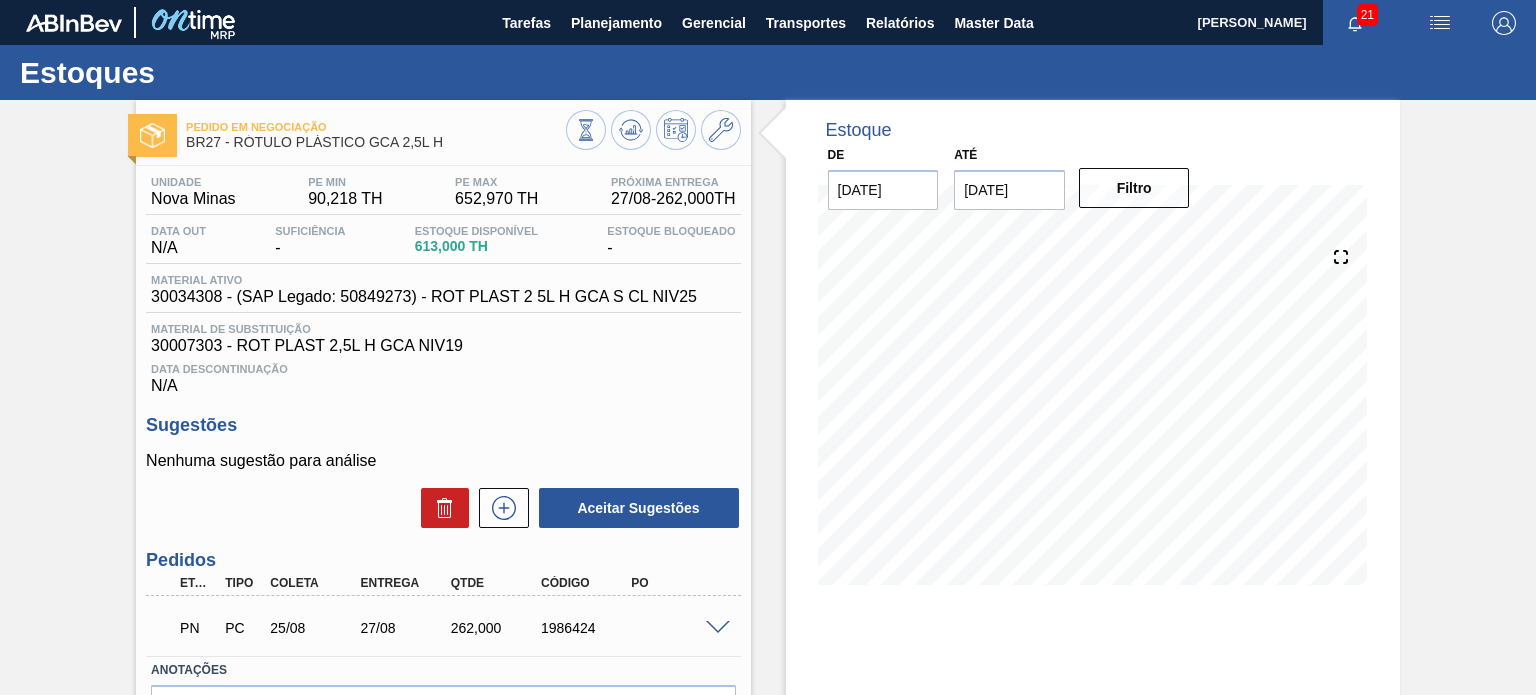 drag, startPoint x: 383, startPoint y: 145, endPoint x: 236, endPoint y: 149, distance: 147.05441 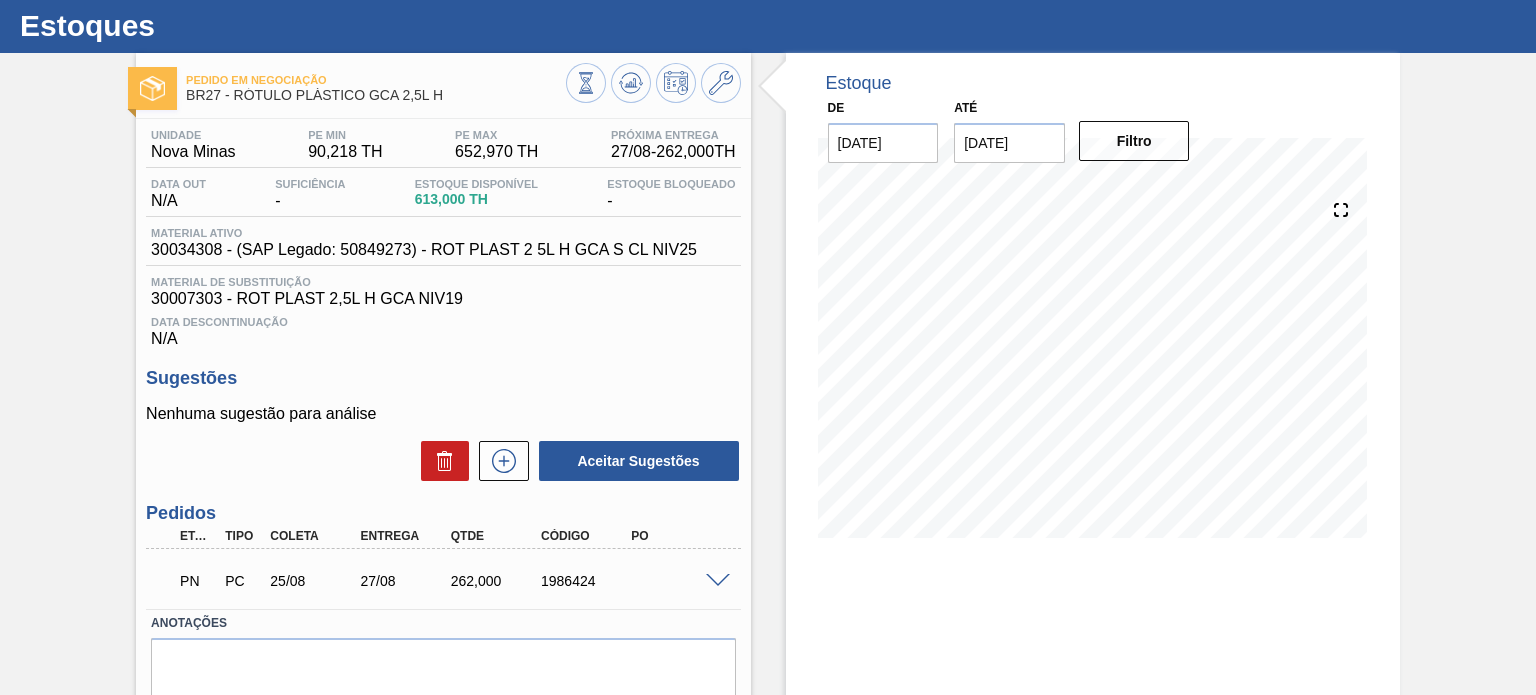 scroll, scrollTop: 0, scrollLeft: 0, axis: both 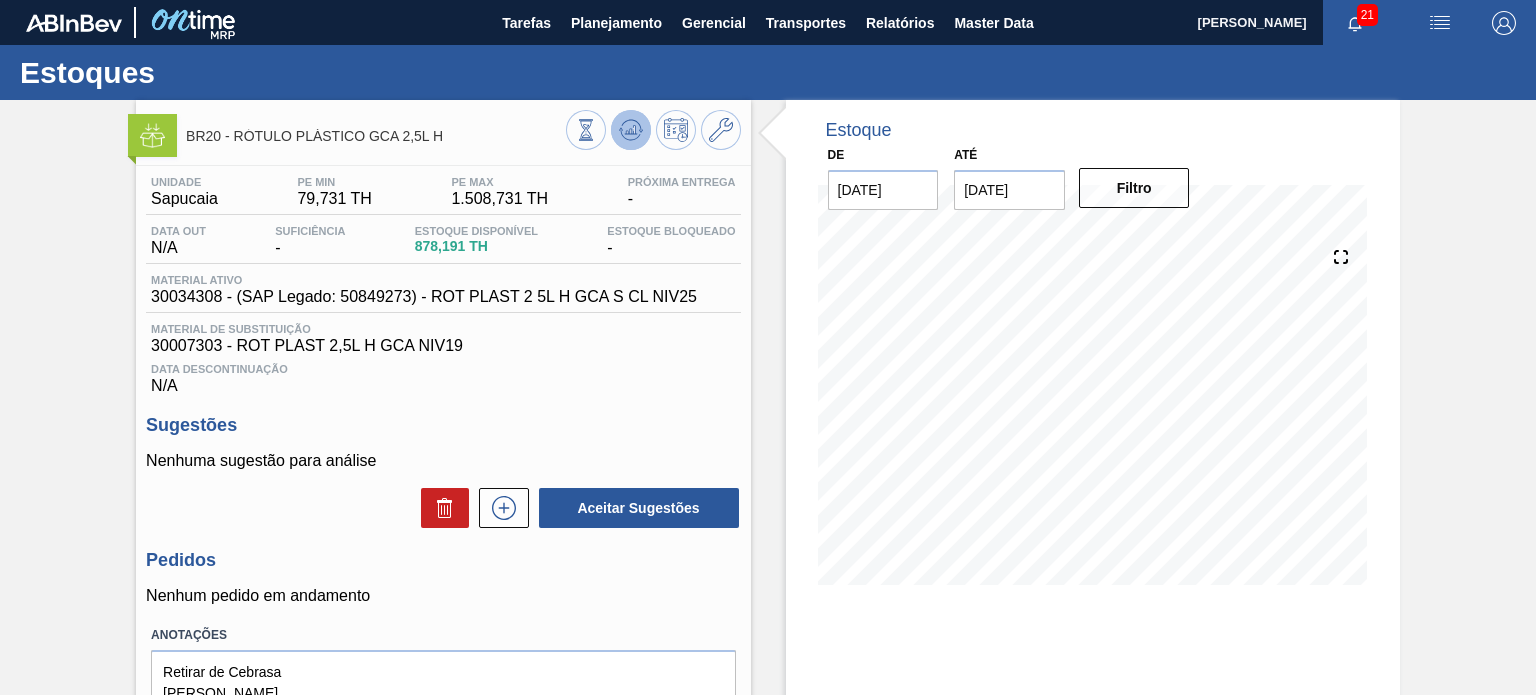 click 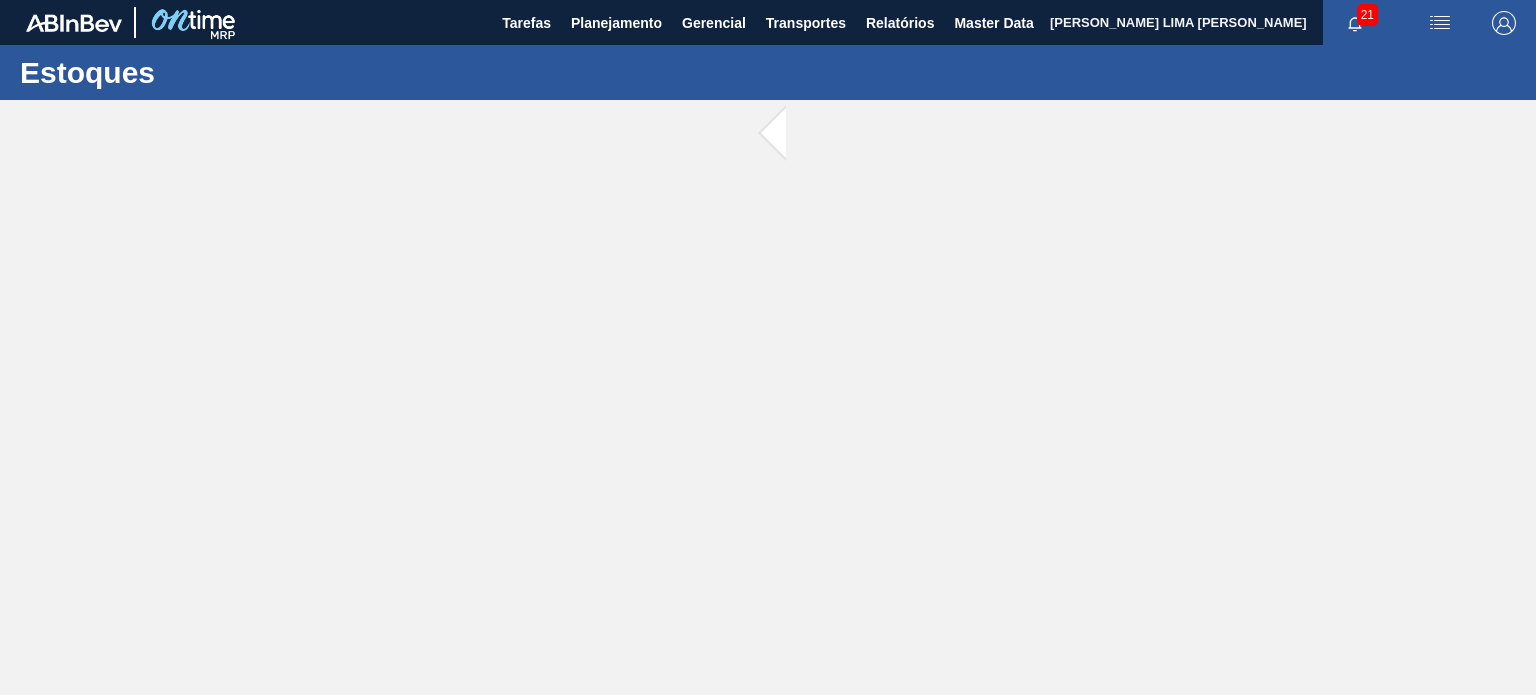 scroll, scrollTop: 0, scrollLeft: 0, axis: both 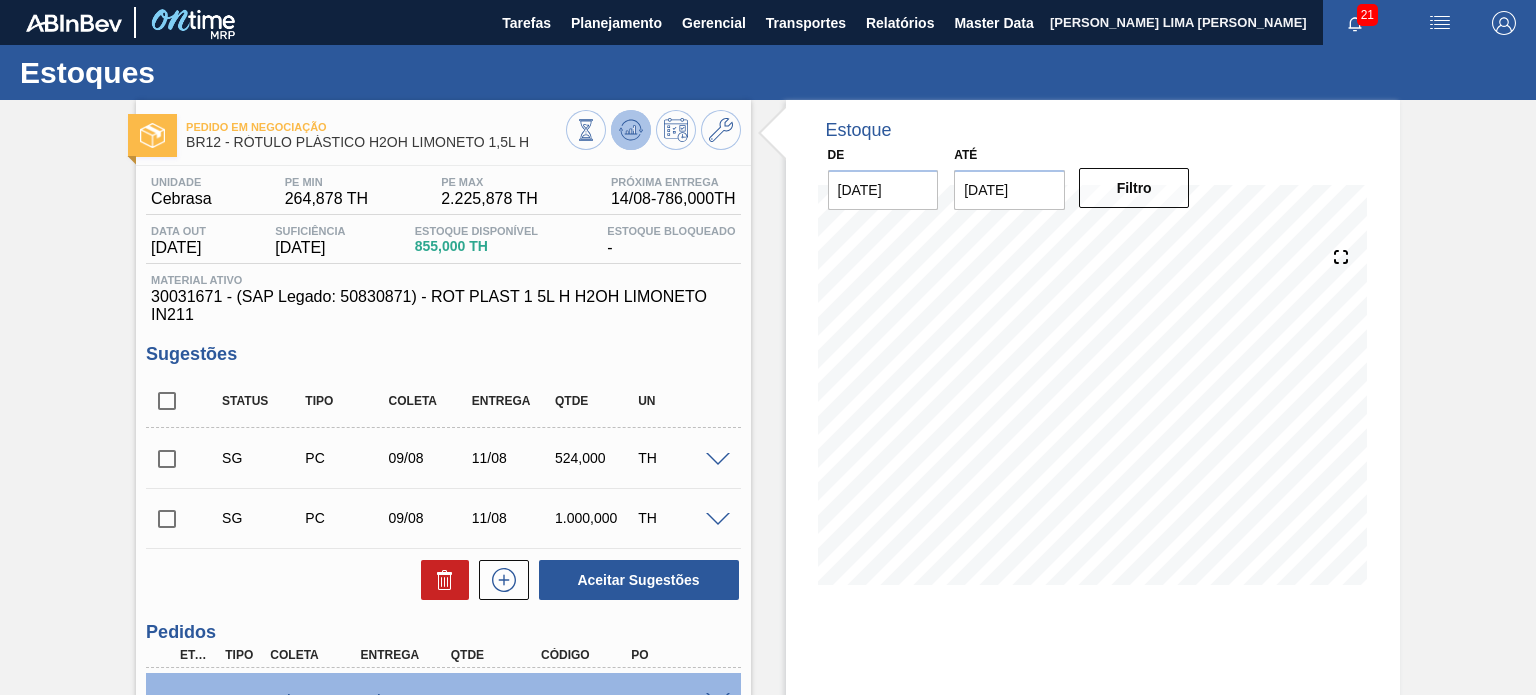 click at bounding box center [631, 130] 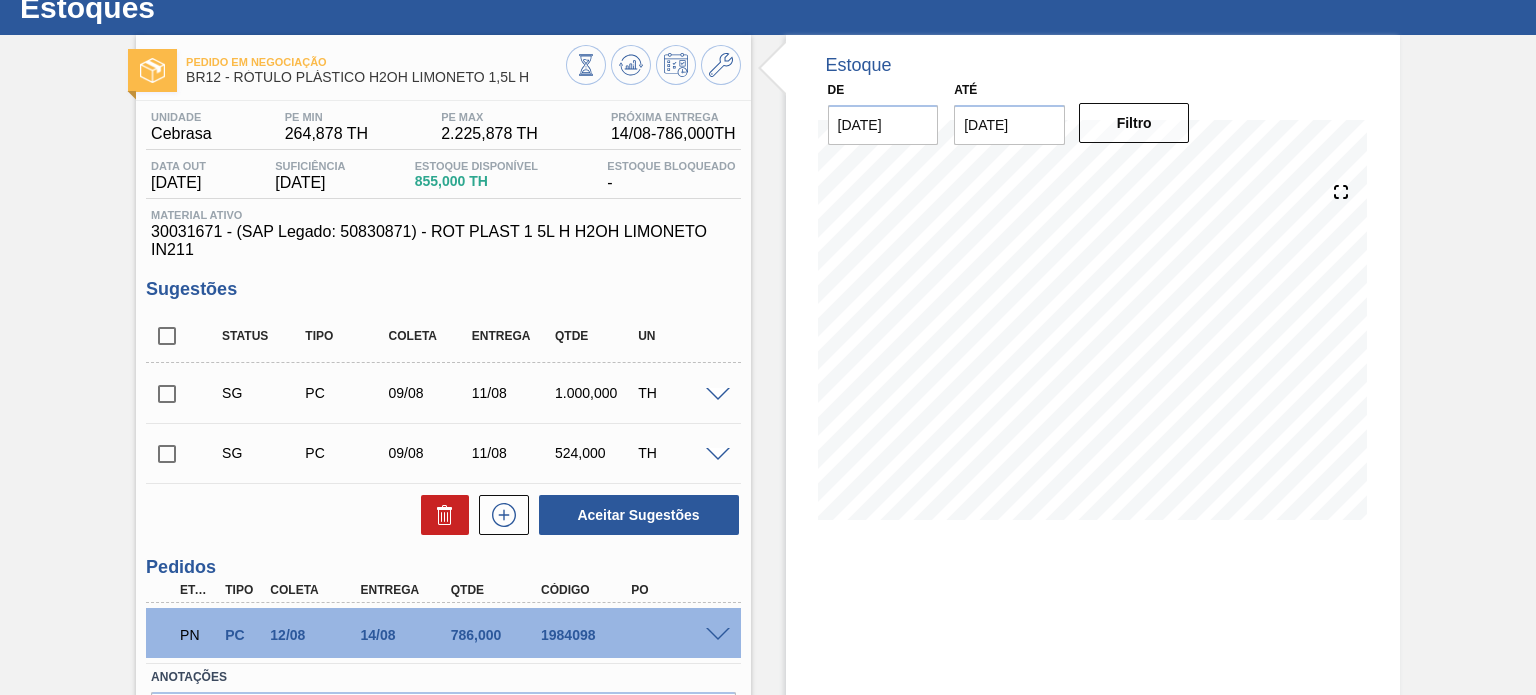 scroll, scrollTop: 100, scrollLeft: 0, axis: vertical 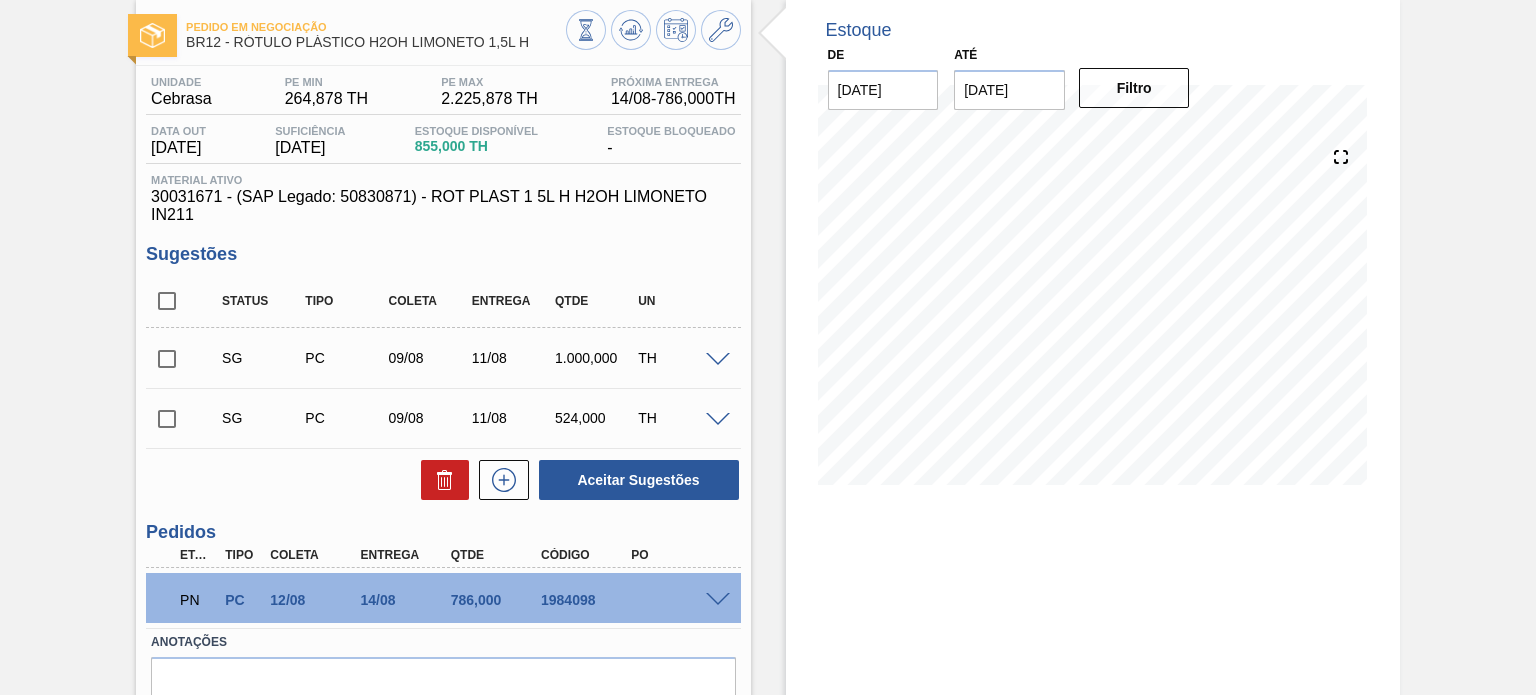click at bounding box center (718, 600) 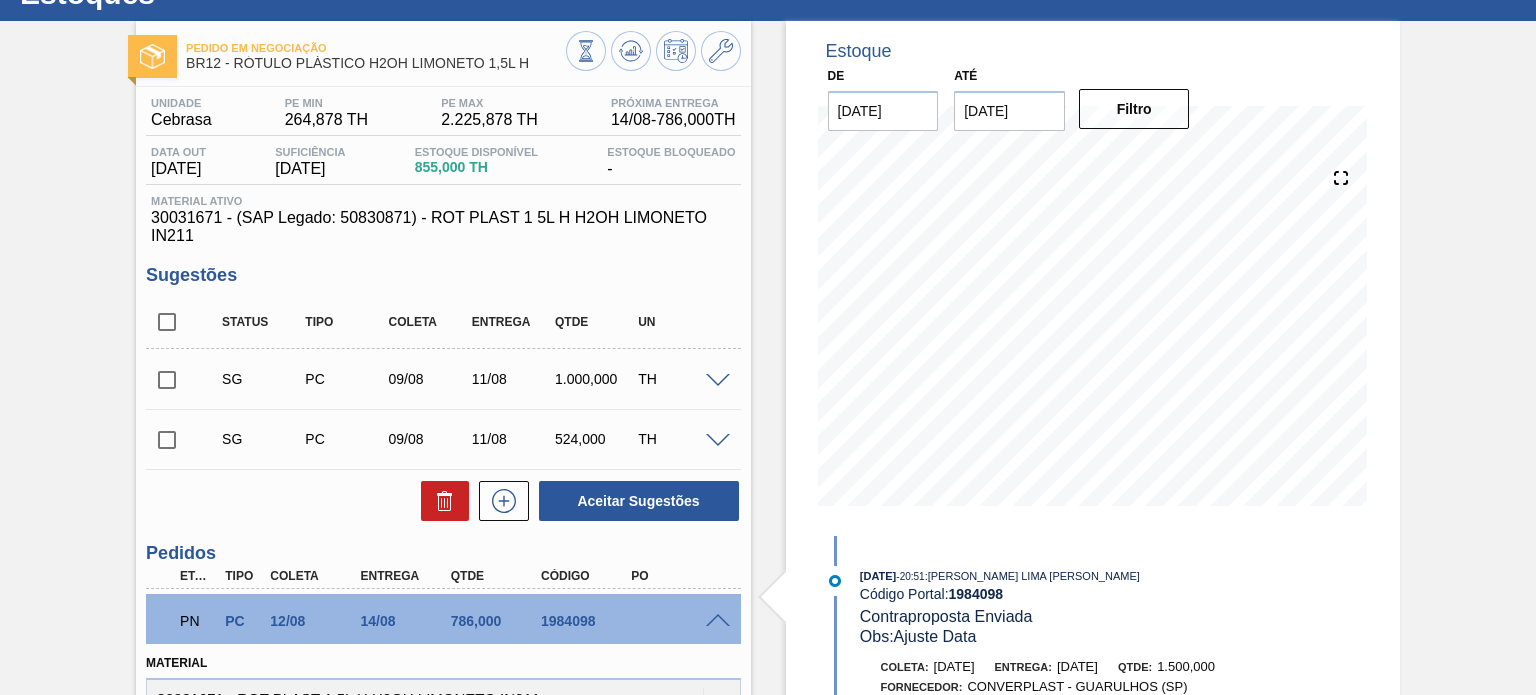 scroll, scrollTop: 0, scrollLeft: 0, axis: both 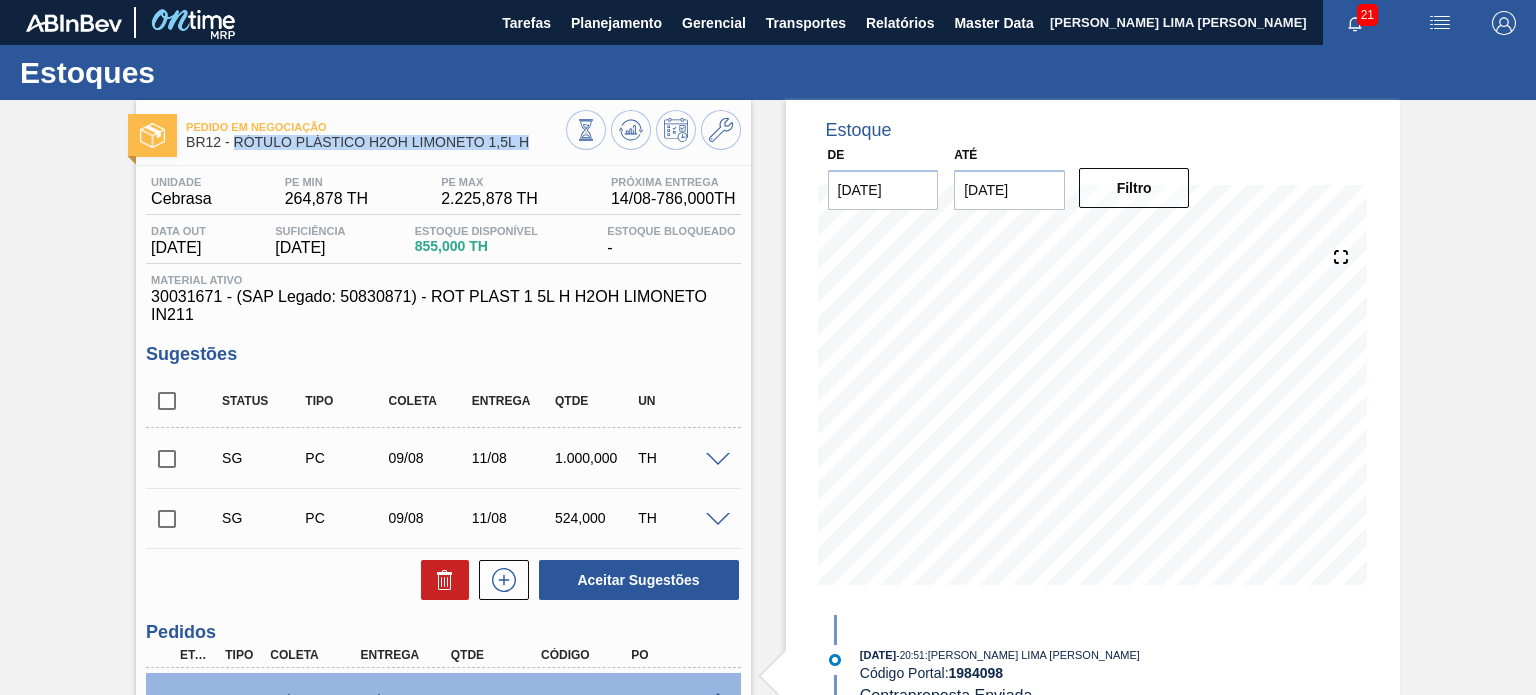copy on "RÓTULO PLÁSTICO H2OH LIMONETO 1,5L H" 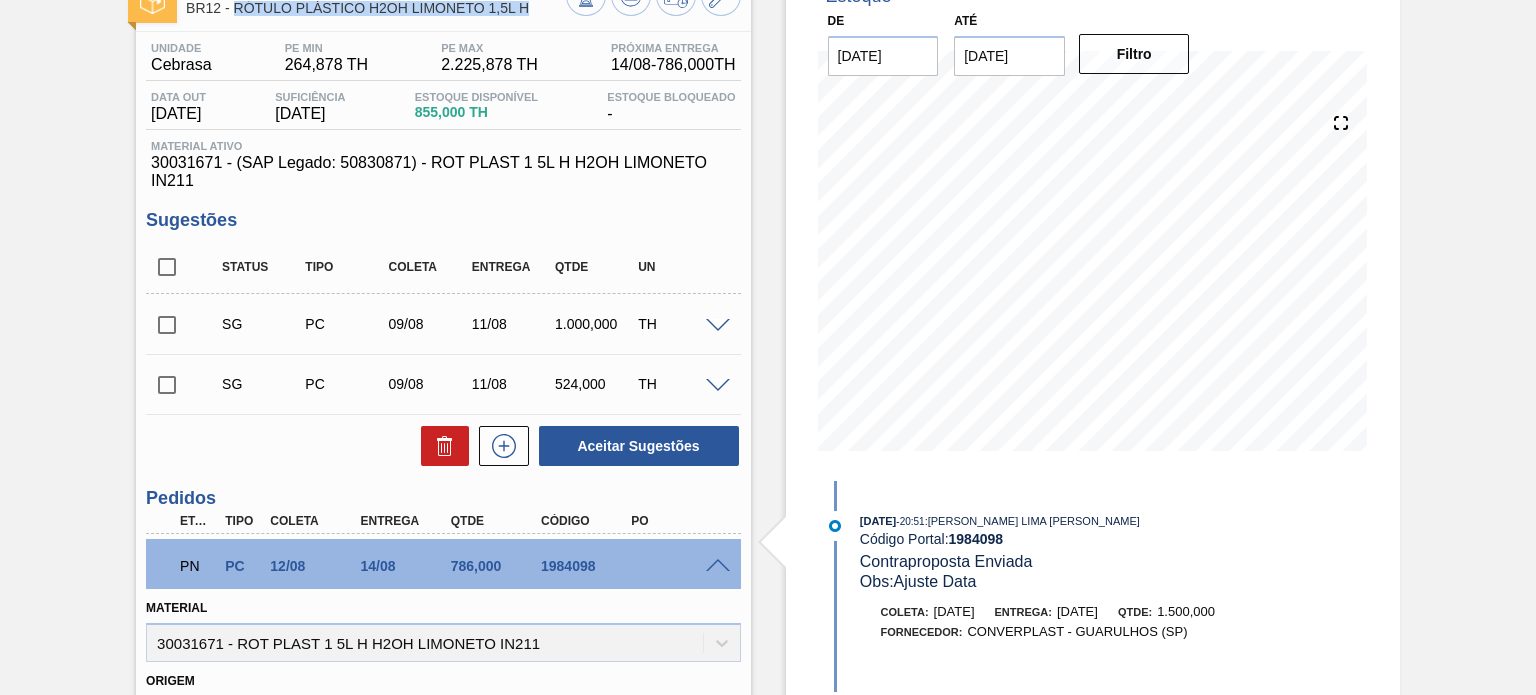 scroll, scrollTop: 100, scrollLeft: 0, axis: vertical 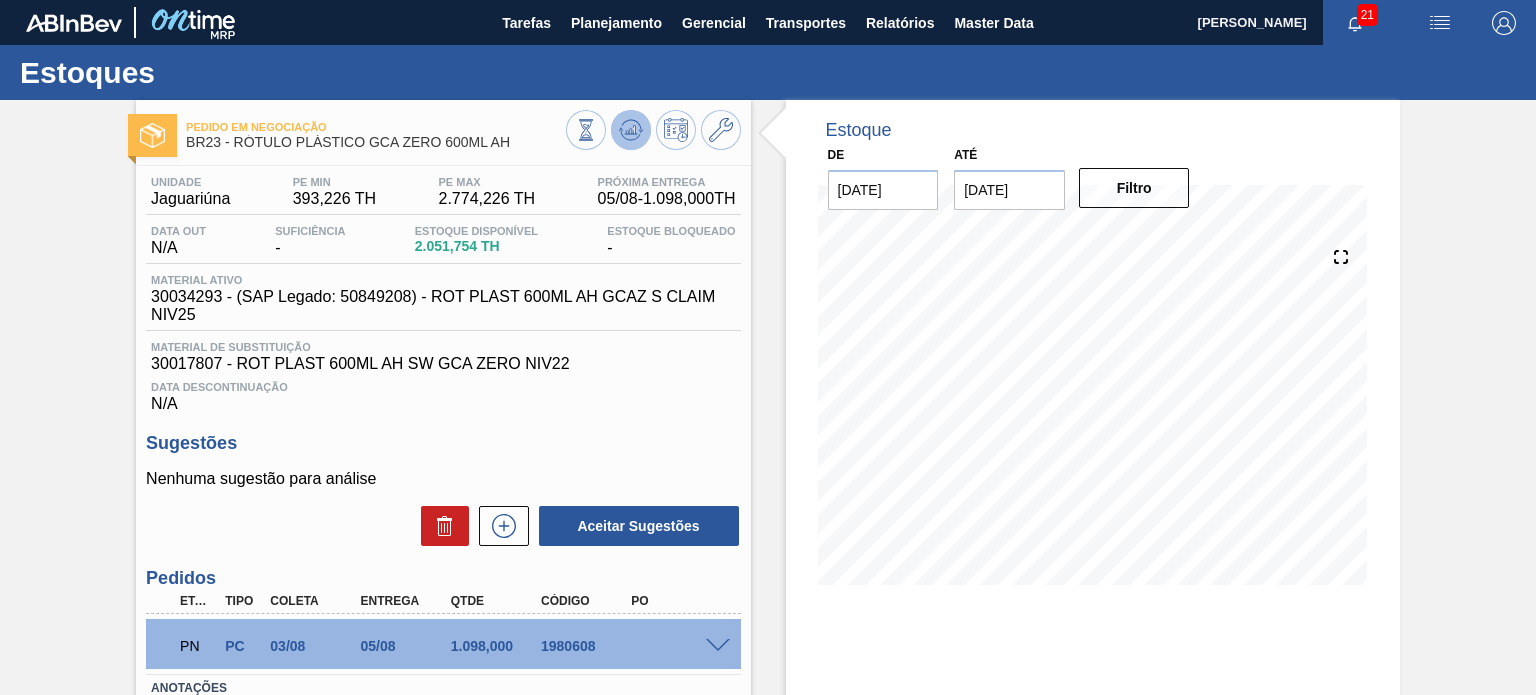 click 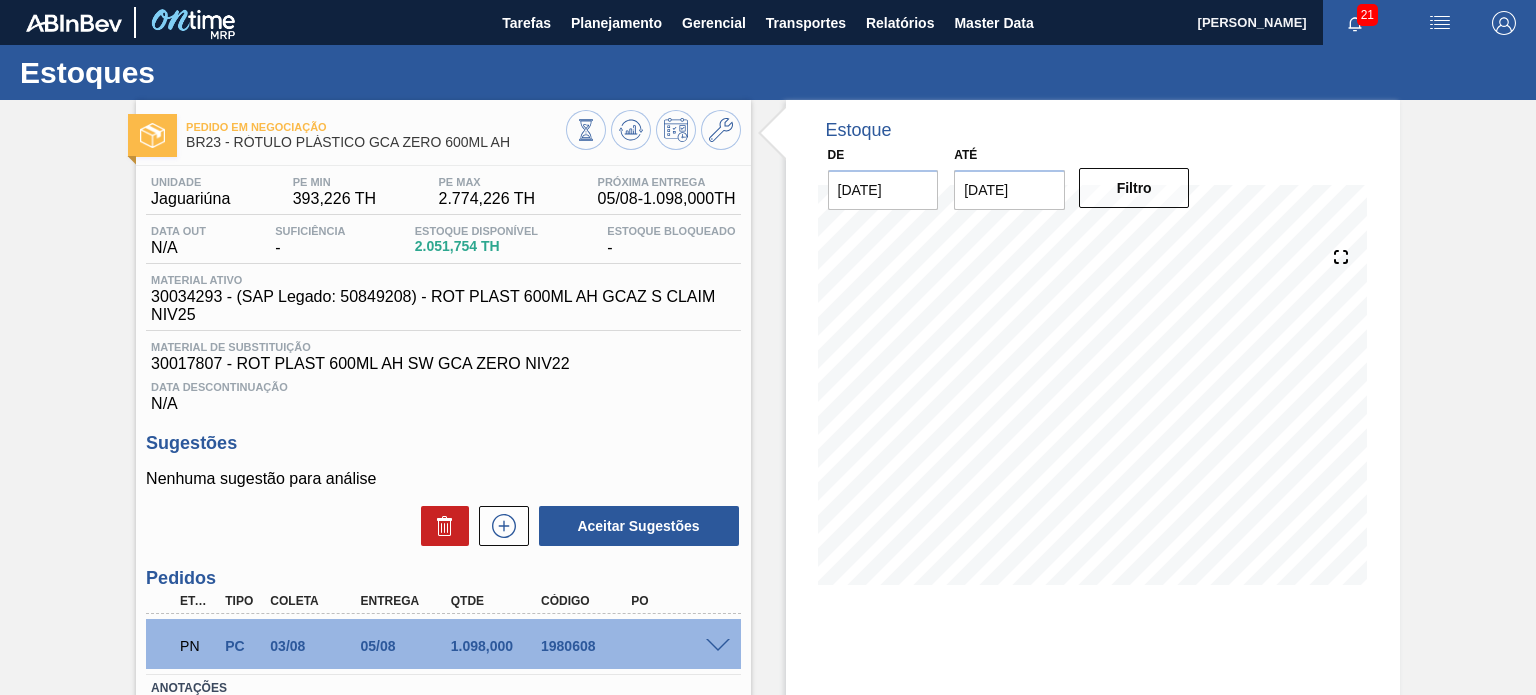 type 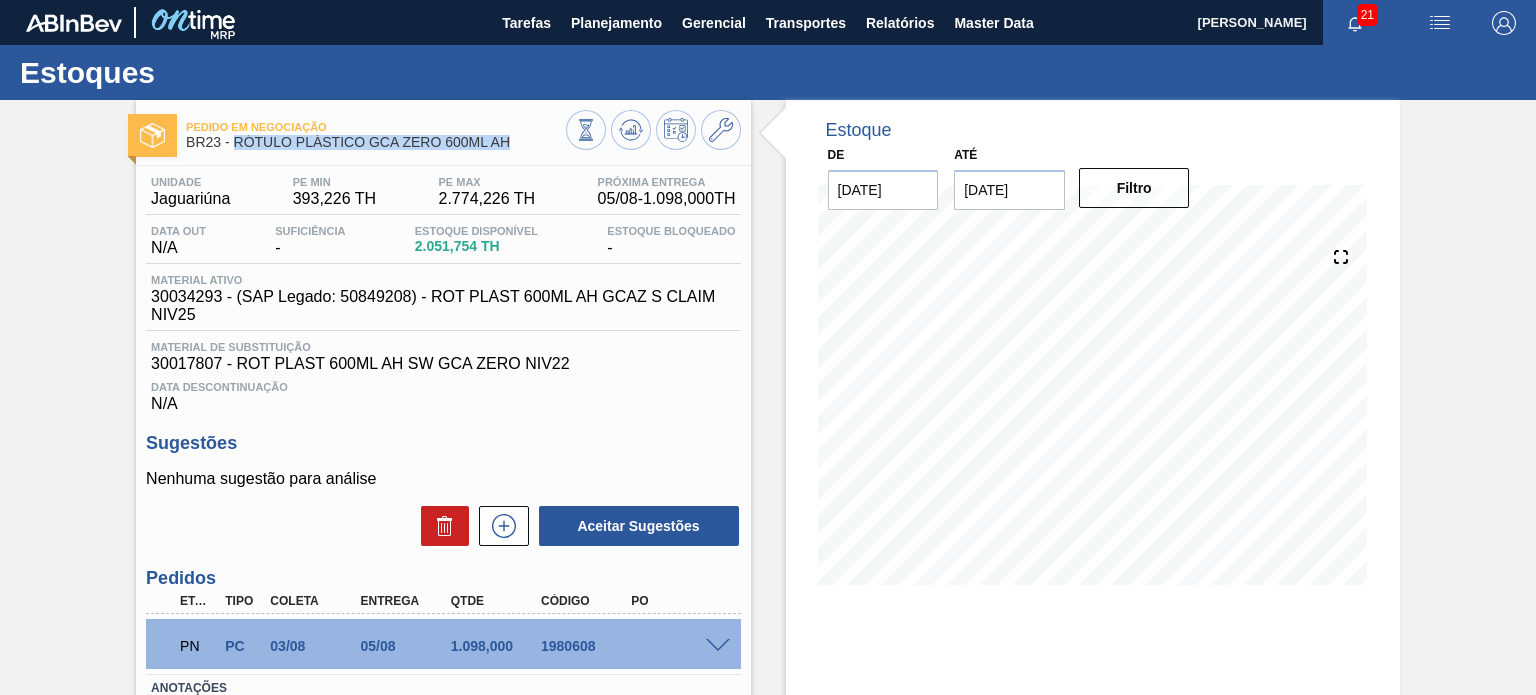 drag, startPoint x: 468, startPoint y: 143, endPoint x: 236, endPoint y: 141, distance: 232.00862 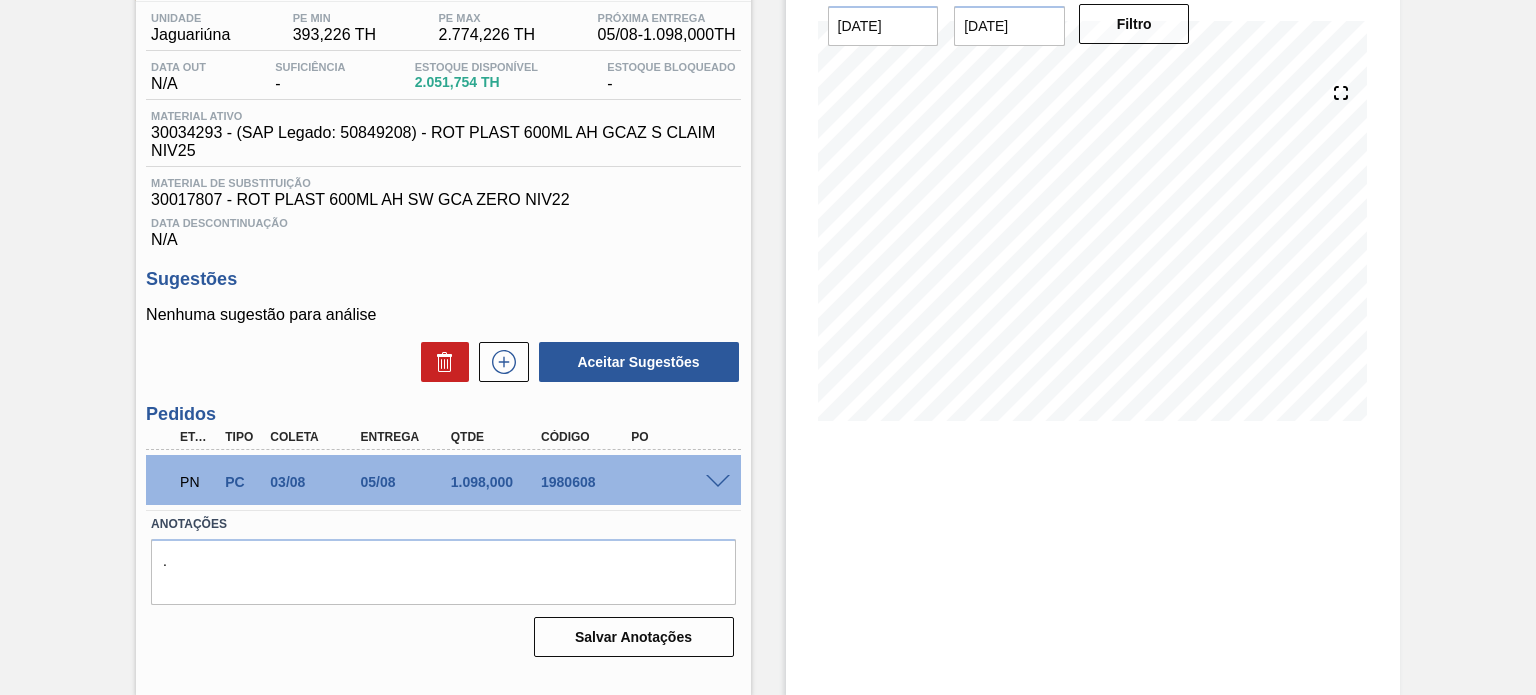 scroll, scrollTop: 164, scrollLeft: 0, axis: vertical 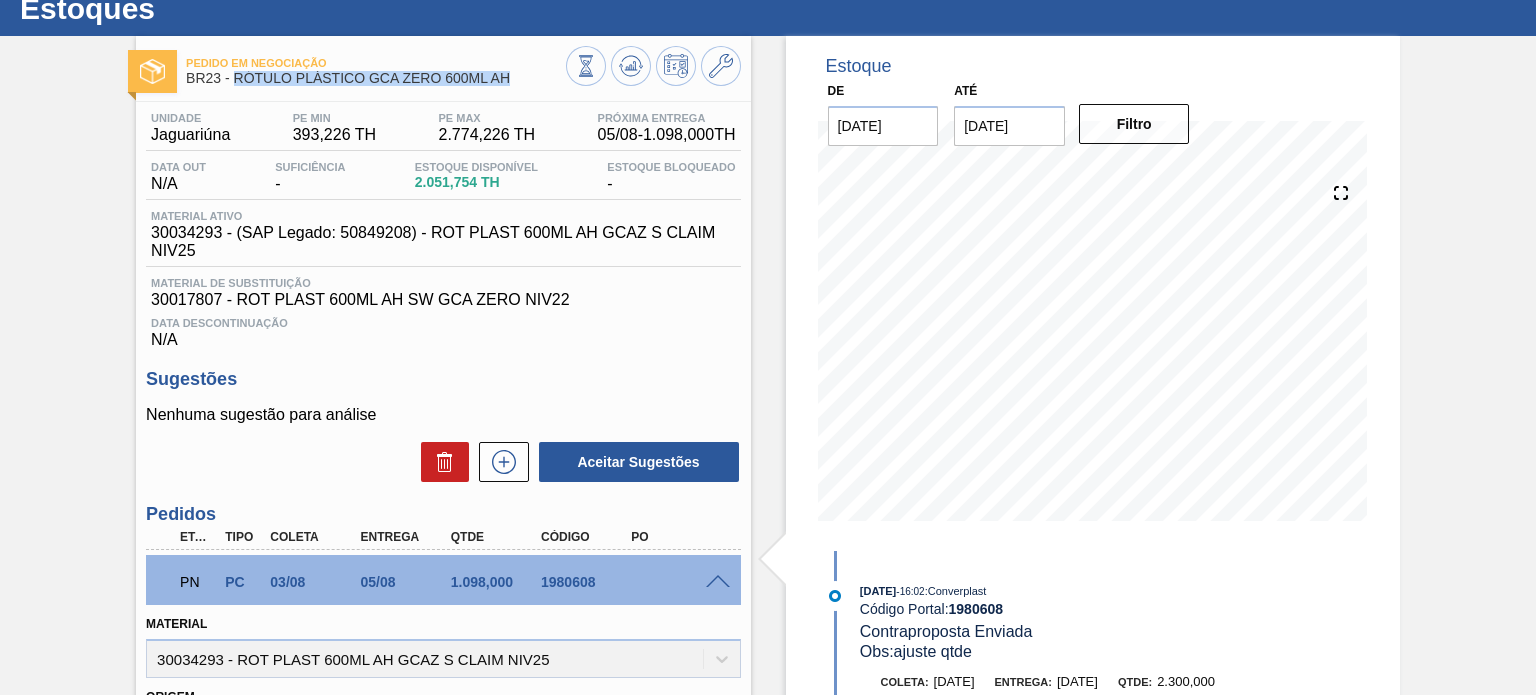 drag, startPoint x: 516, startPoint y: 79, endPoint x: 237, endPoint y: 86, distance: 279.0878 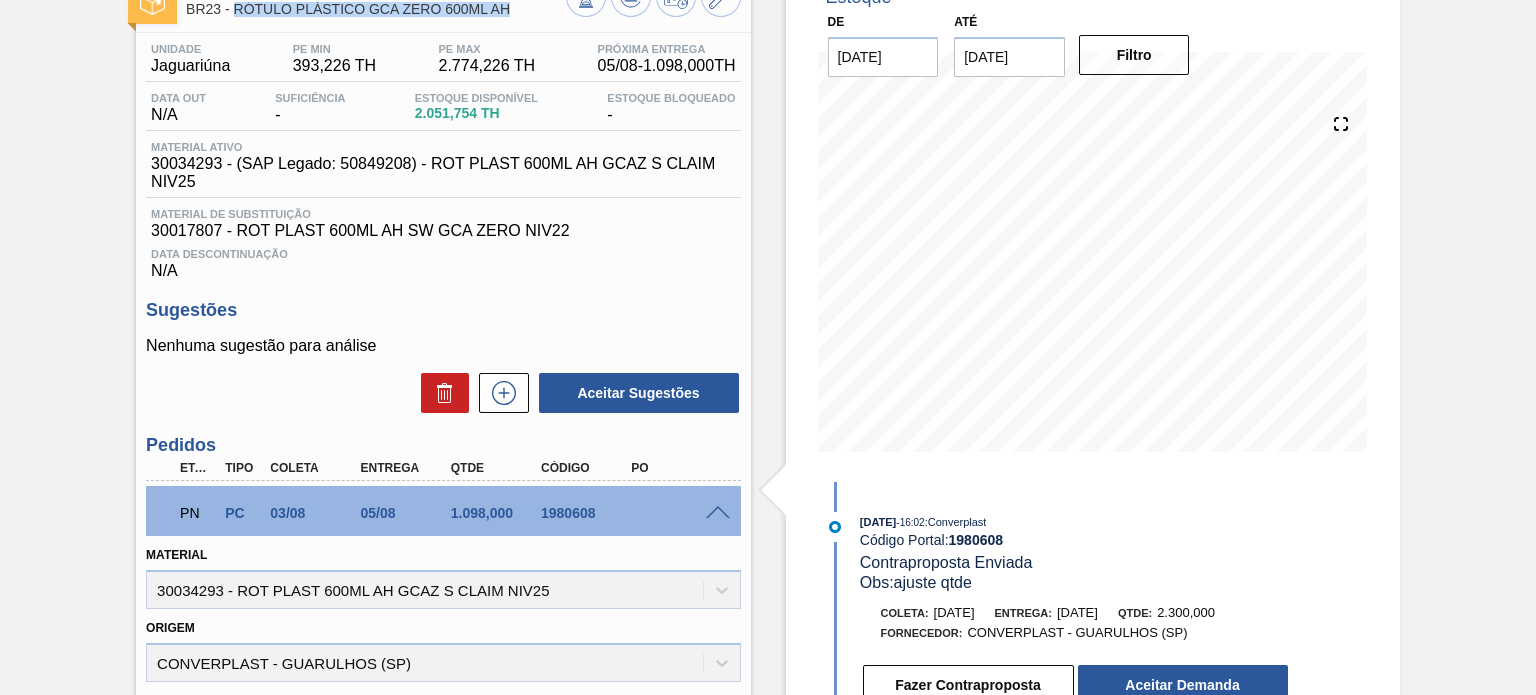 scroll, scrollTop: 164, scrollLeft: 0, axis: vertical 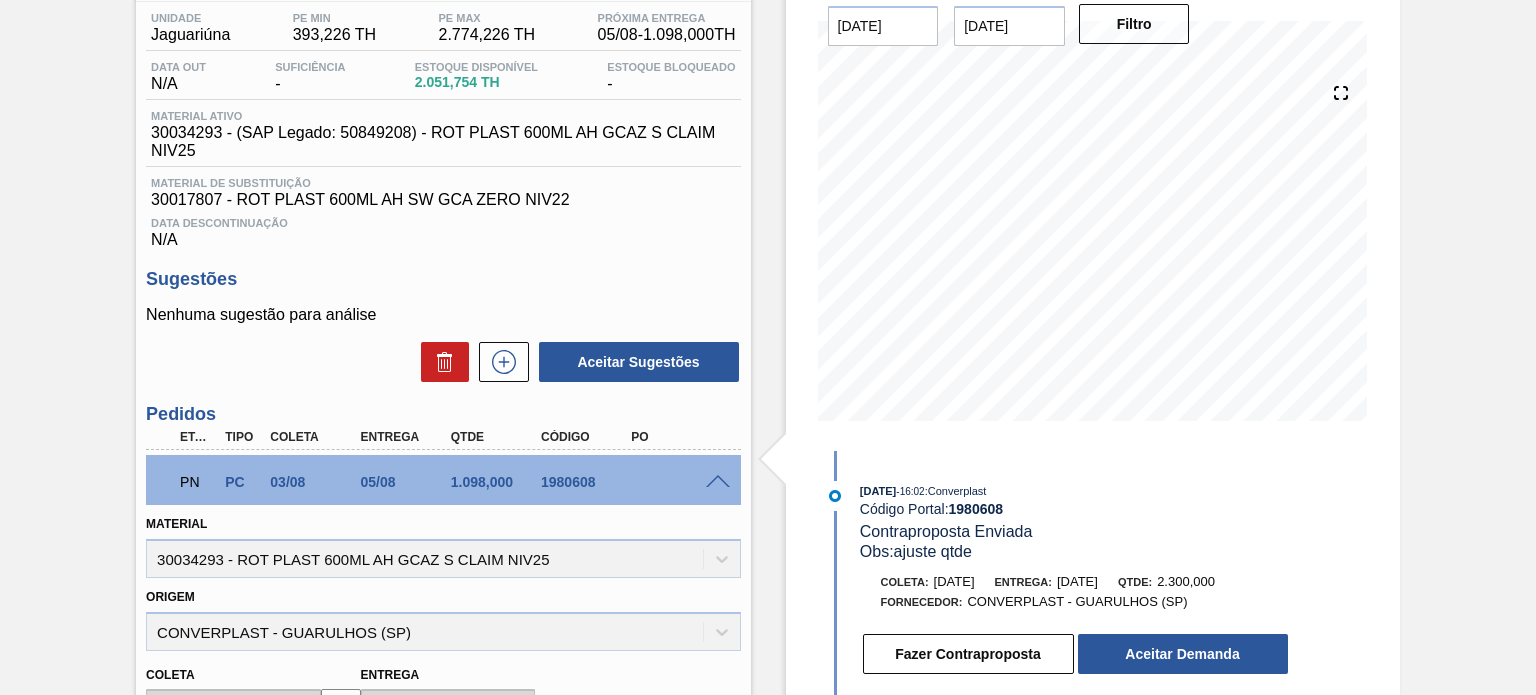 click on "Pedido em Negociação BR23 - RÓTULO PLÁSTICO GCA ZERO 600ML AH   Unidade Jaguariúna PE MIN 393,226   TH PE MAX 2.774,226   TH Próxima Entrega 05/08  -  1.098,000 TH Data out N/A Suficiência - Estoque Disponível 2.051,754 TH Estoque Bloqueado - Material ativo 30034293 - (SAP Legado: 50849208) - ROT PLAST 600ML AH GCAZ S CLAIM NIV25 Material de Substituição 30017807 - ROT PLAST 600ML AH SW GCA ZERO NIV22 Data Descontinuação N/A   Sugestões   Nenhuma sugestão para análise Aceitar Sugestões Pedidos Etapa Tipo Coleta Entrega Qtde Código PO   PN   PC 03/08 05/08 1.098,000 1980608 Material 30034293 - ROT PLAST 600ML AH GCAZ S CLAIM NIV25 Origem CONVERPLAST - GUARULHOS (SP) Coleta 03/08/2025 Entrega 05/08/2025 Tam lote 262 Quantidade 4,191 Total 1.098 Doca Linha de Produção Comentário Incoterm CIF Anotações . Salvar Anotações Estoque De 10/07/2025 Até 31/01/2026 Filtro 06/09 Projeção de Estoque 822.27 Nec.SAP 0 Política Objetiva 1,583.726 Pedidos 0 03/07/2025  -  16:02 :  Converplast Obs:" at bounding box center [768, 547] 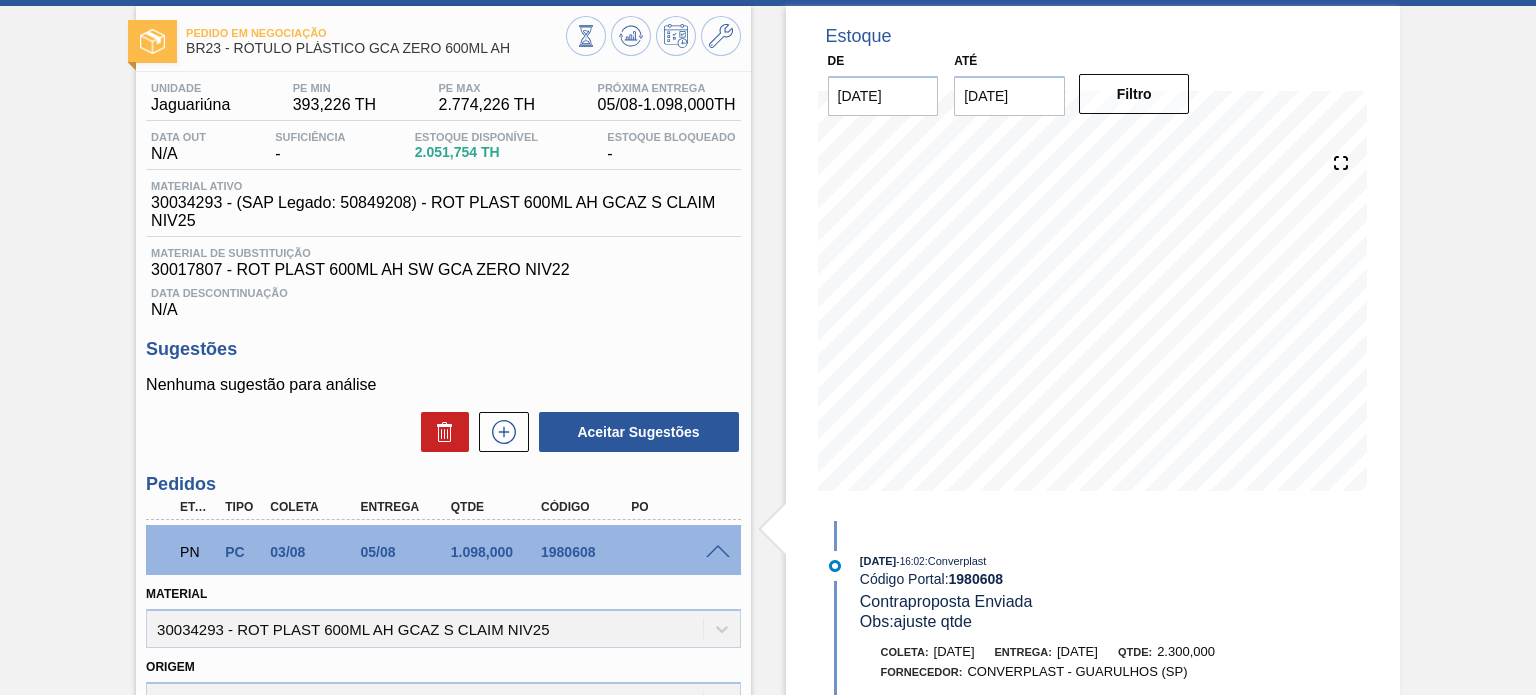 scroll, scrollTop: 300, scrollLeft: 0, axis: vertical 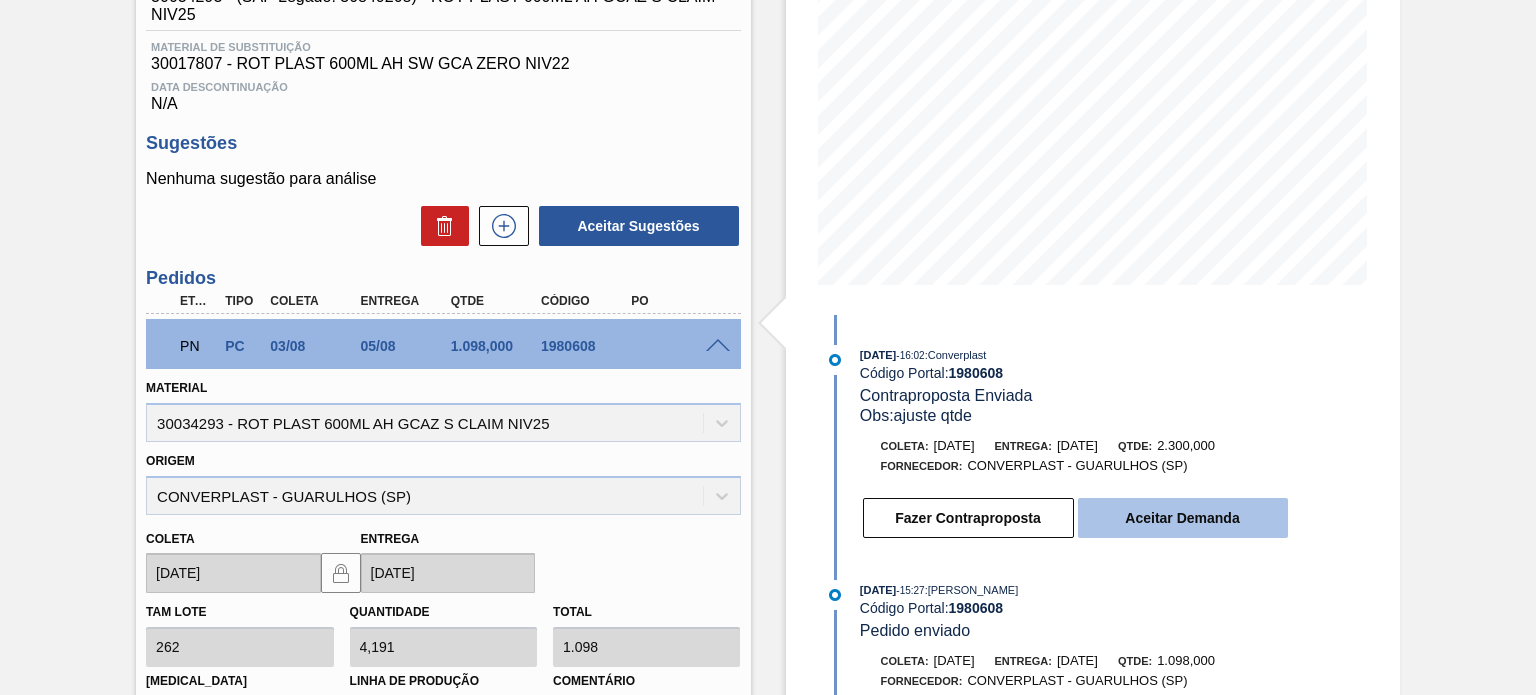 click on "Aceitar Demanda" at bounding box center (1183, 518) 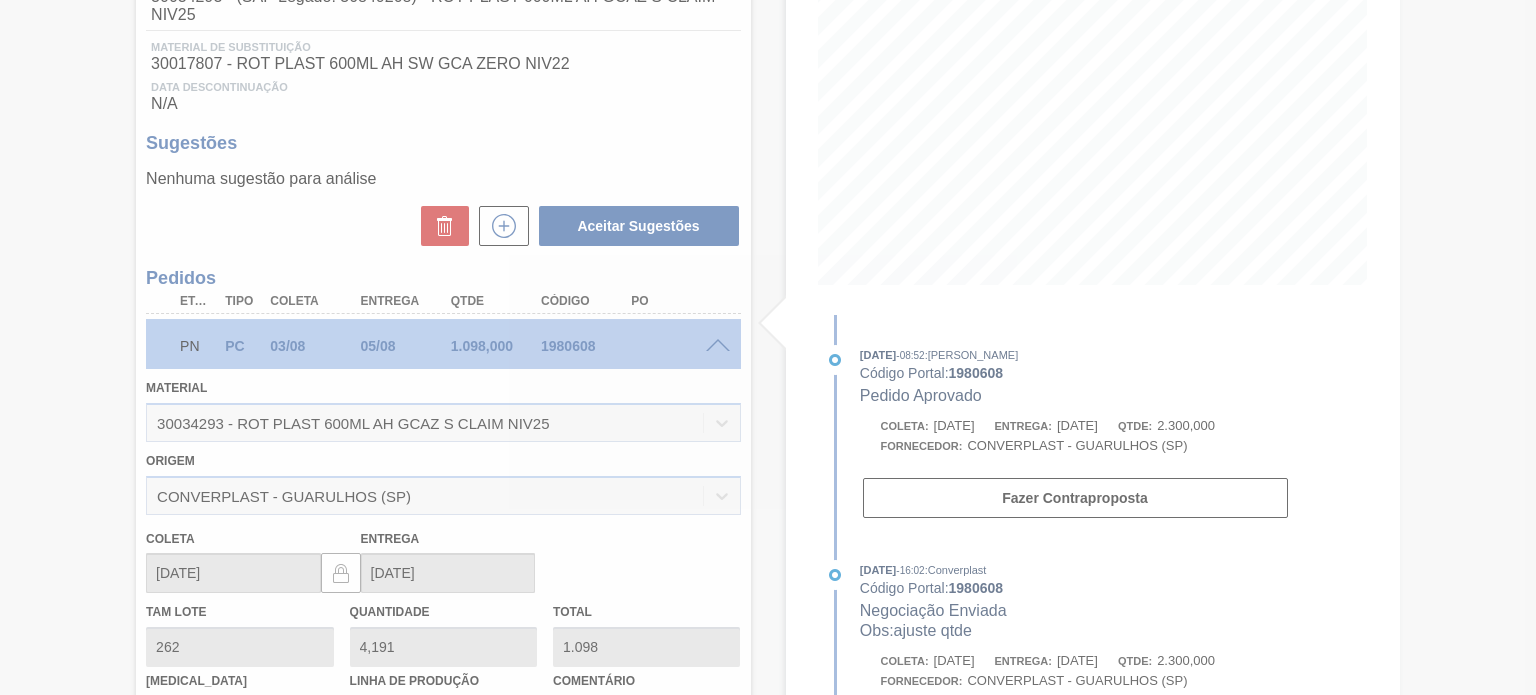 type on "8,779" 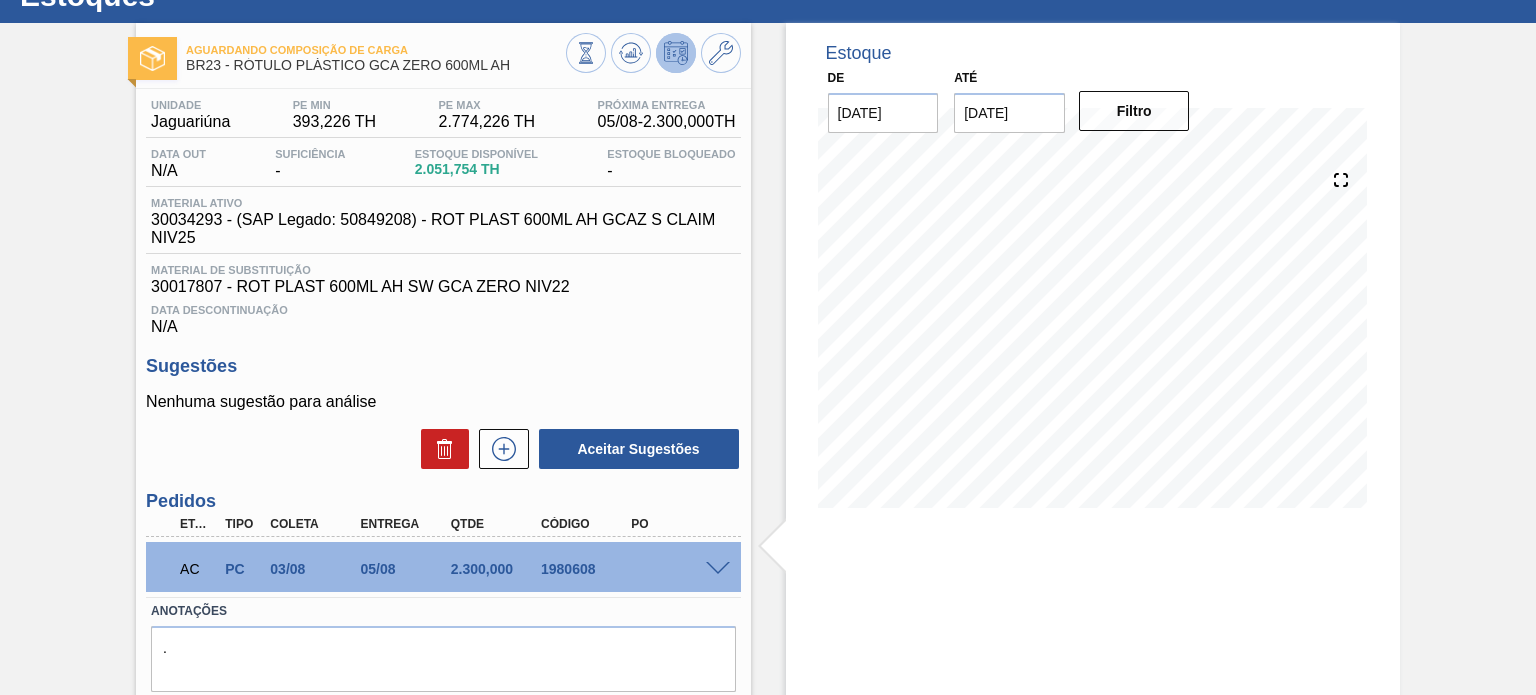 scroll, scrollTop: 0, scrollLeft: 0, axis: both 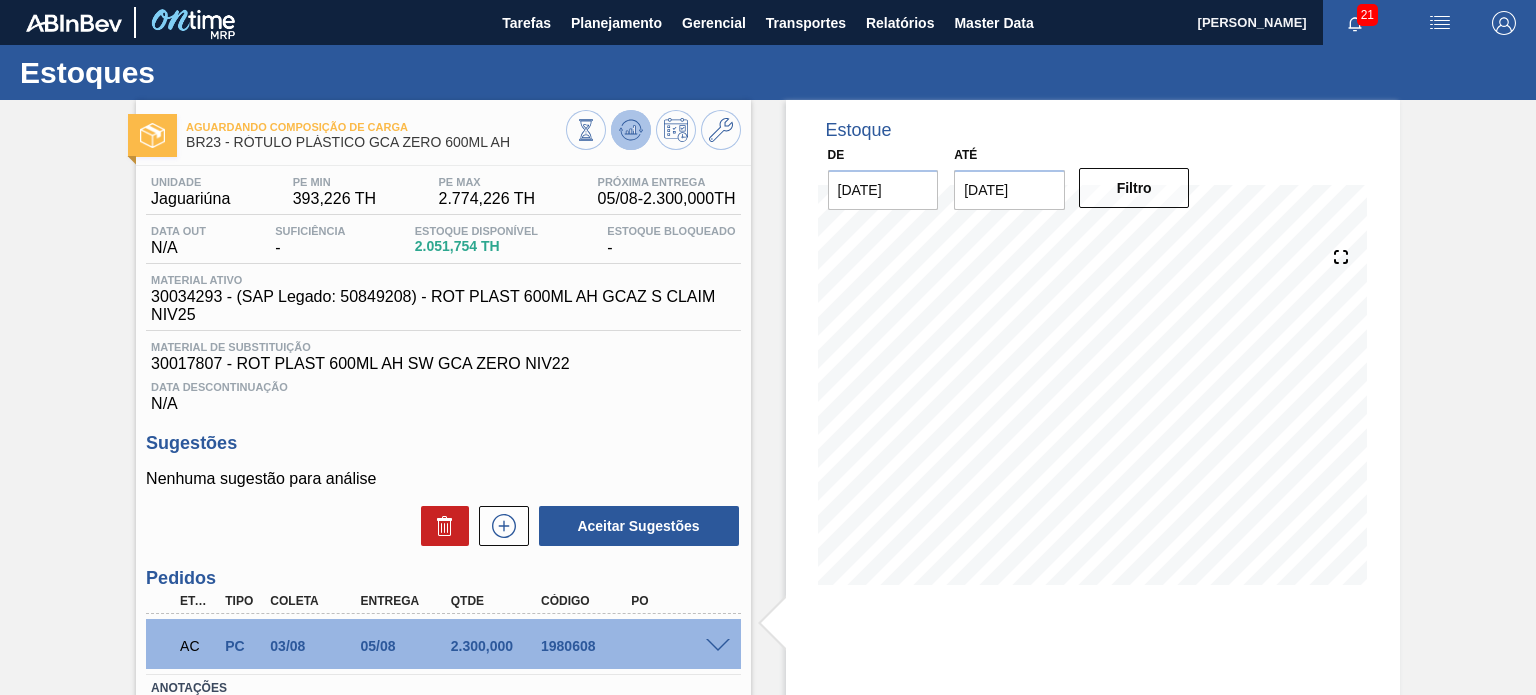 click 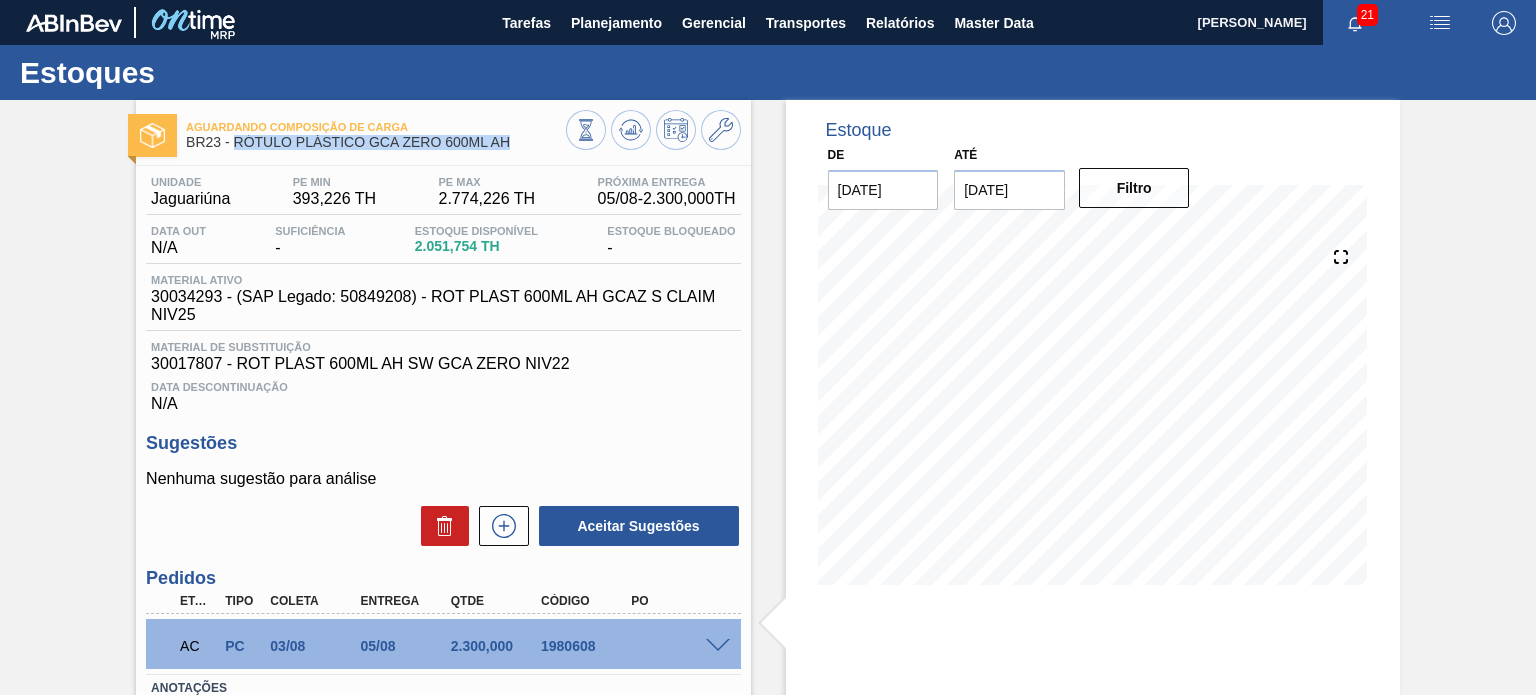 drag, startPoint x: 513, startPoint y: 148, endPoint x: 234, endPoint y: 149, distance: 279.0018 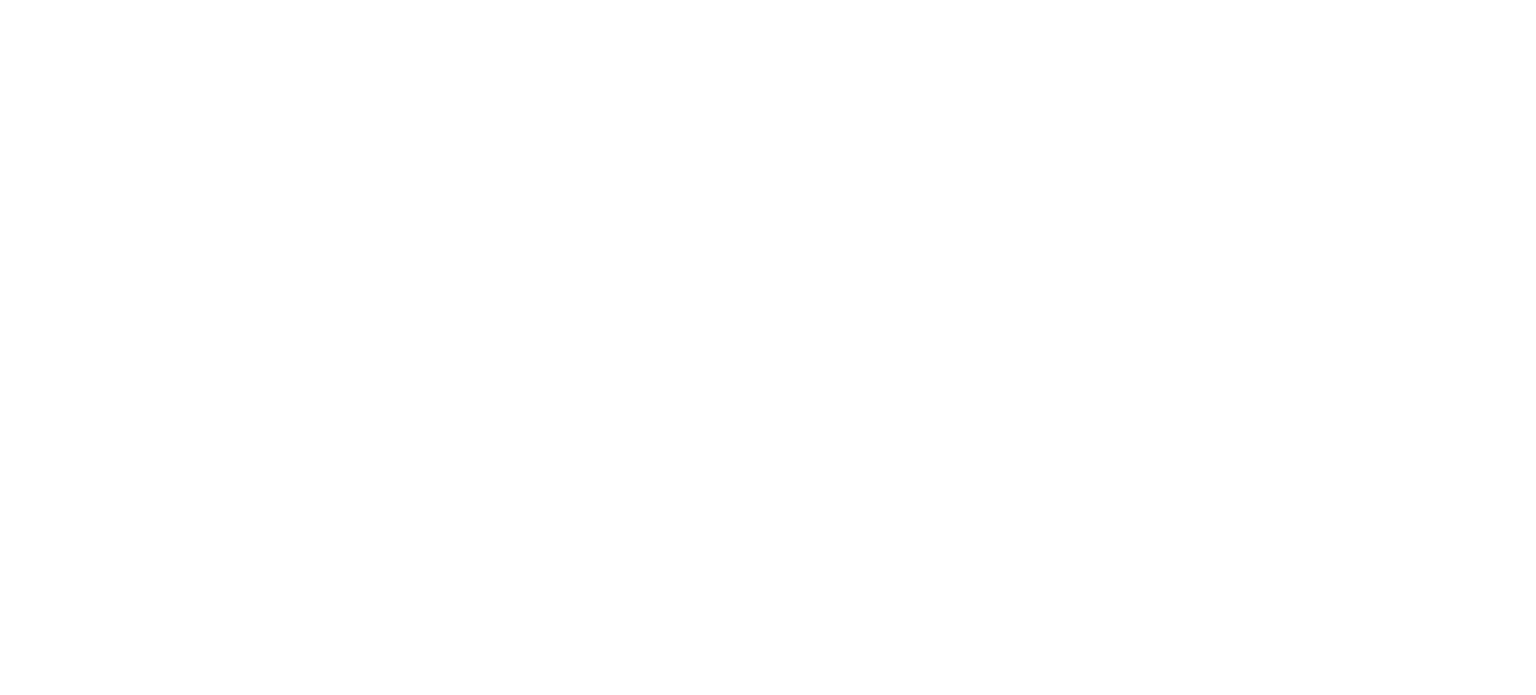 scroll, scrollTop: 0, scrollLeft: 0, axis: both 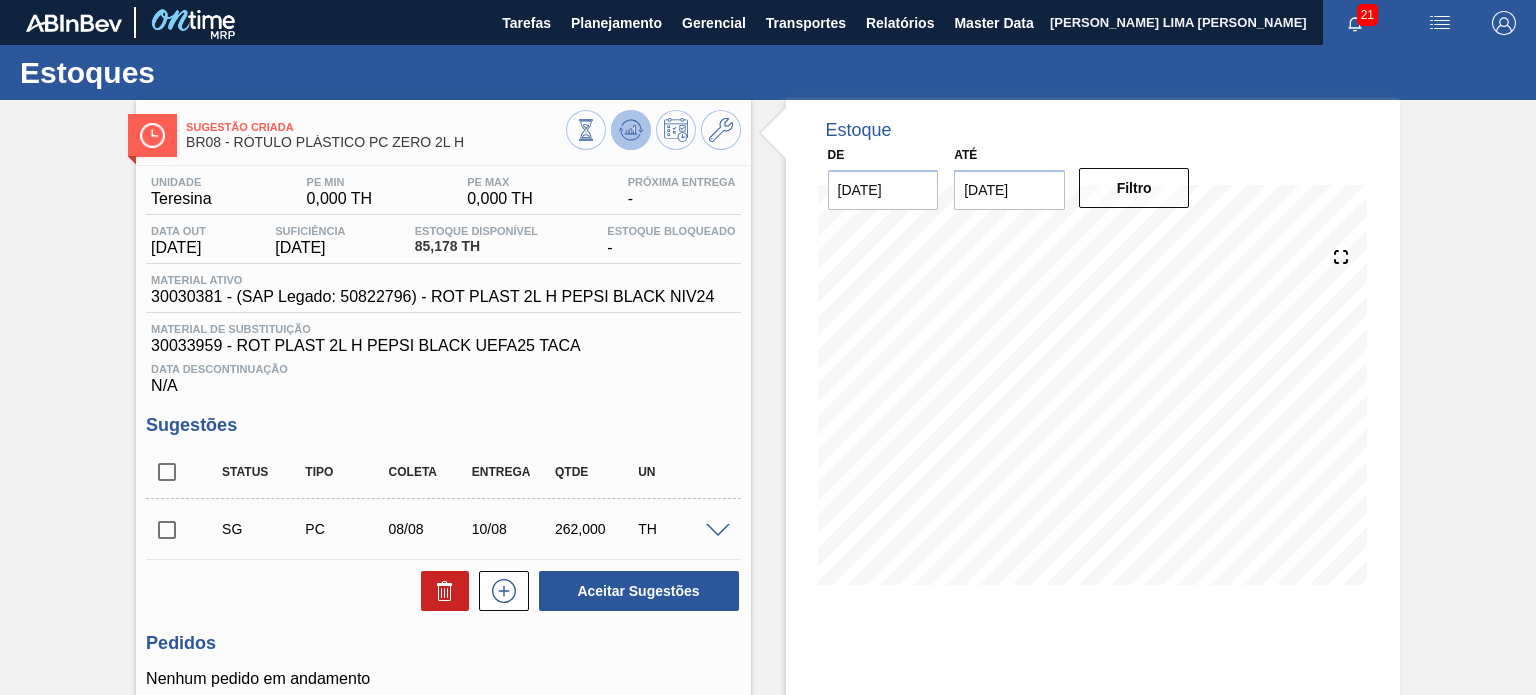 click 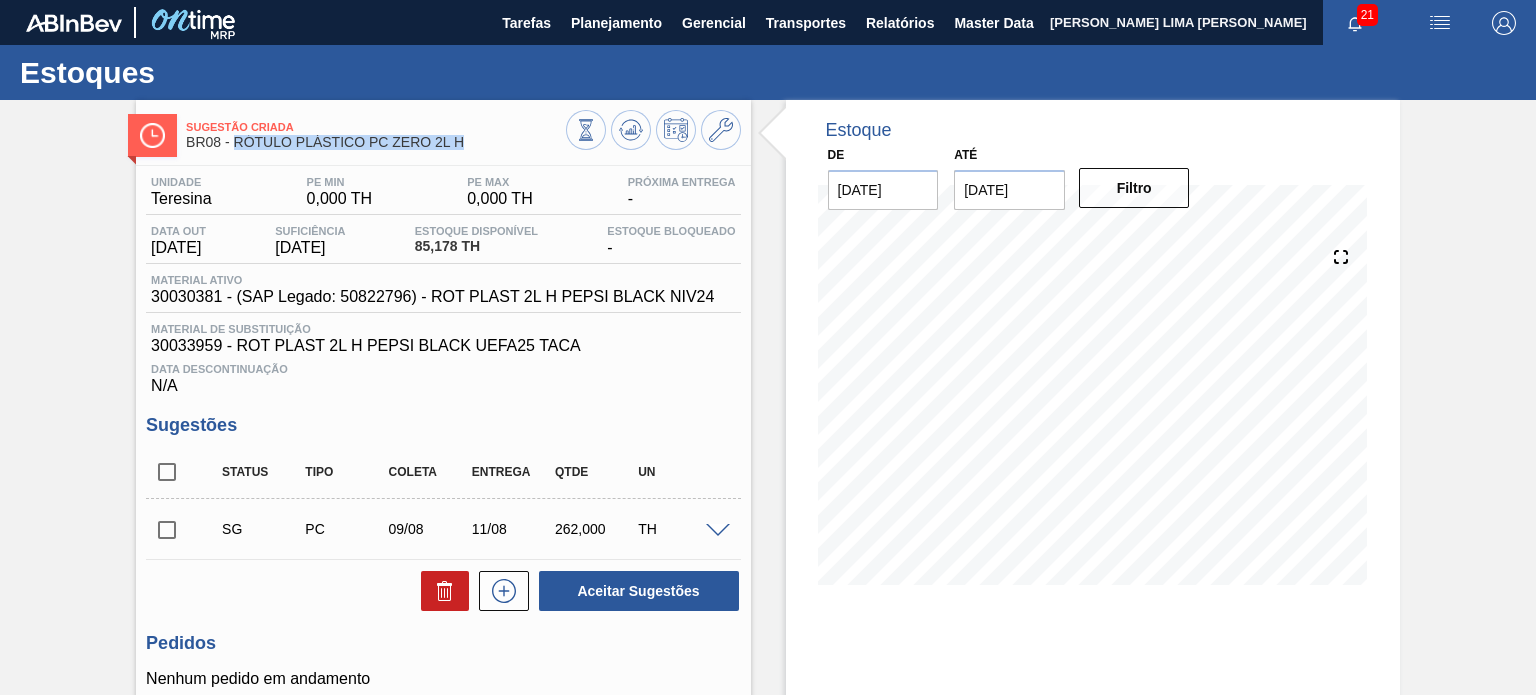drag, startPoint x: 476, startPoint y: 143, endPoint x: 233, endPoint y: 145, distance: 243.00822 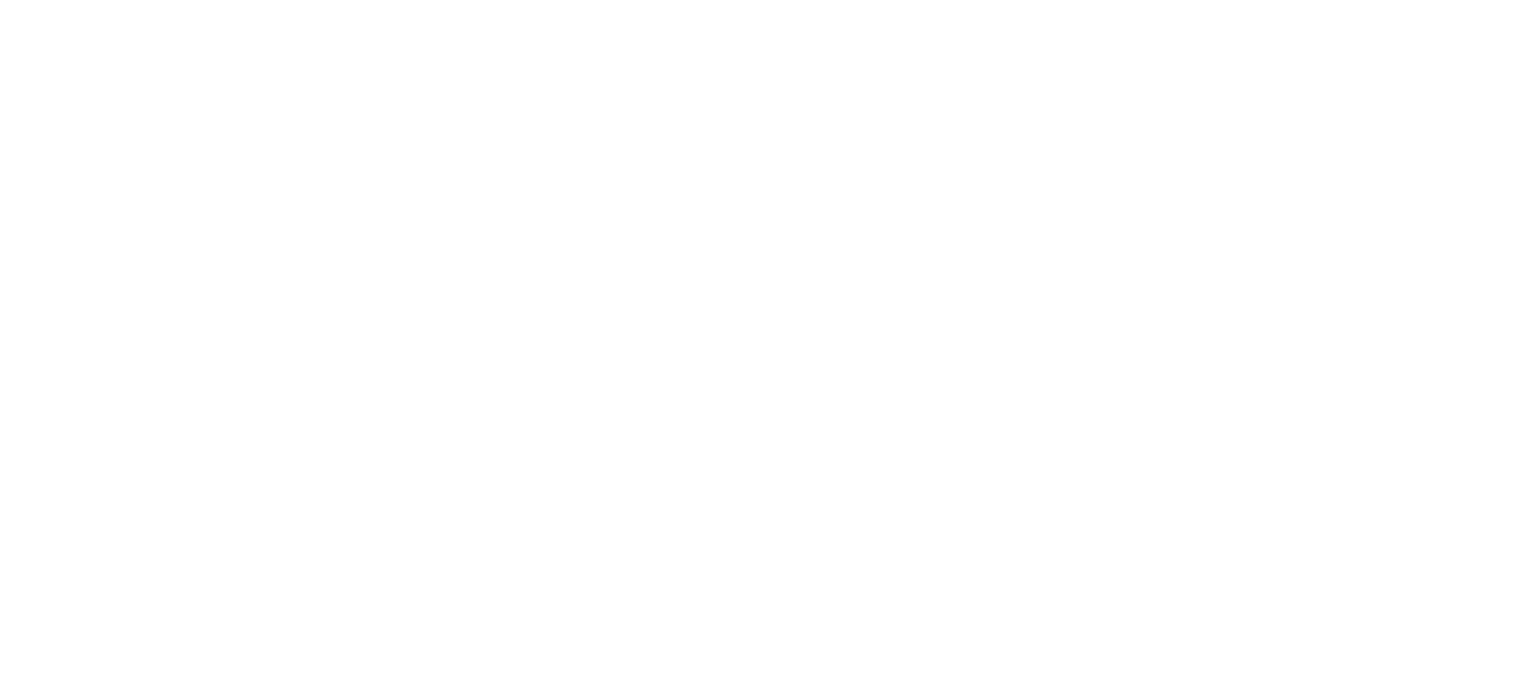 scroll, scrollTop: 0, scrollLeft: 0, axis: both 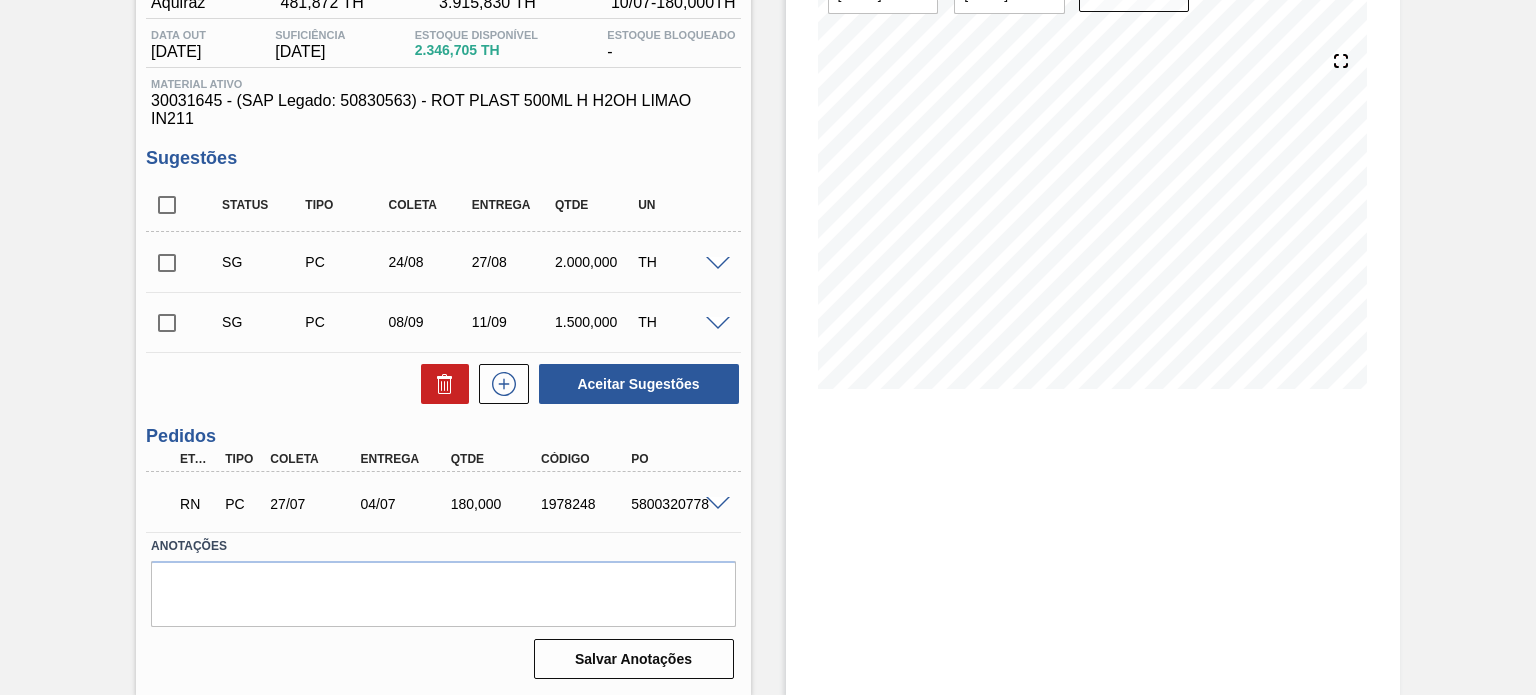 click on "RN   PC 27/07 04/07 180,000 1978248 5800320778" at bounding box center [437, 502] 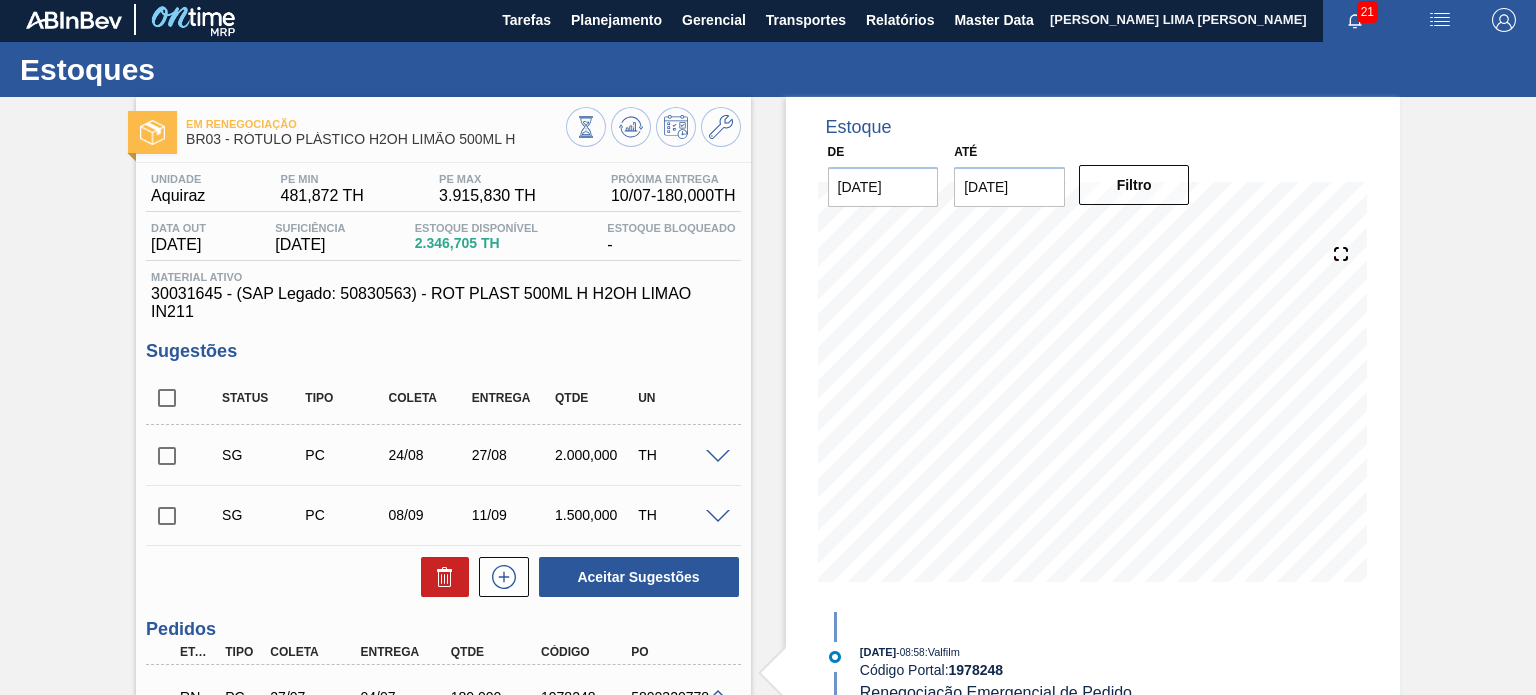 scroll, scrollTop: 0, scrollLeft: 0, axis: both 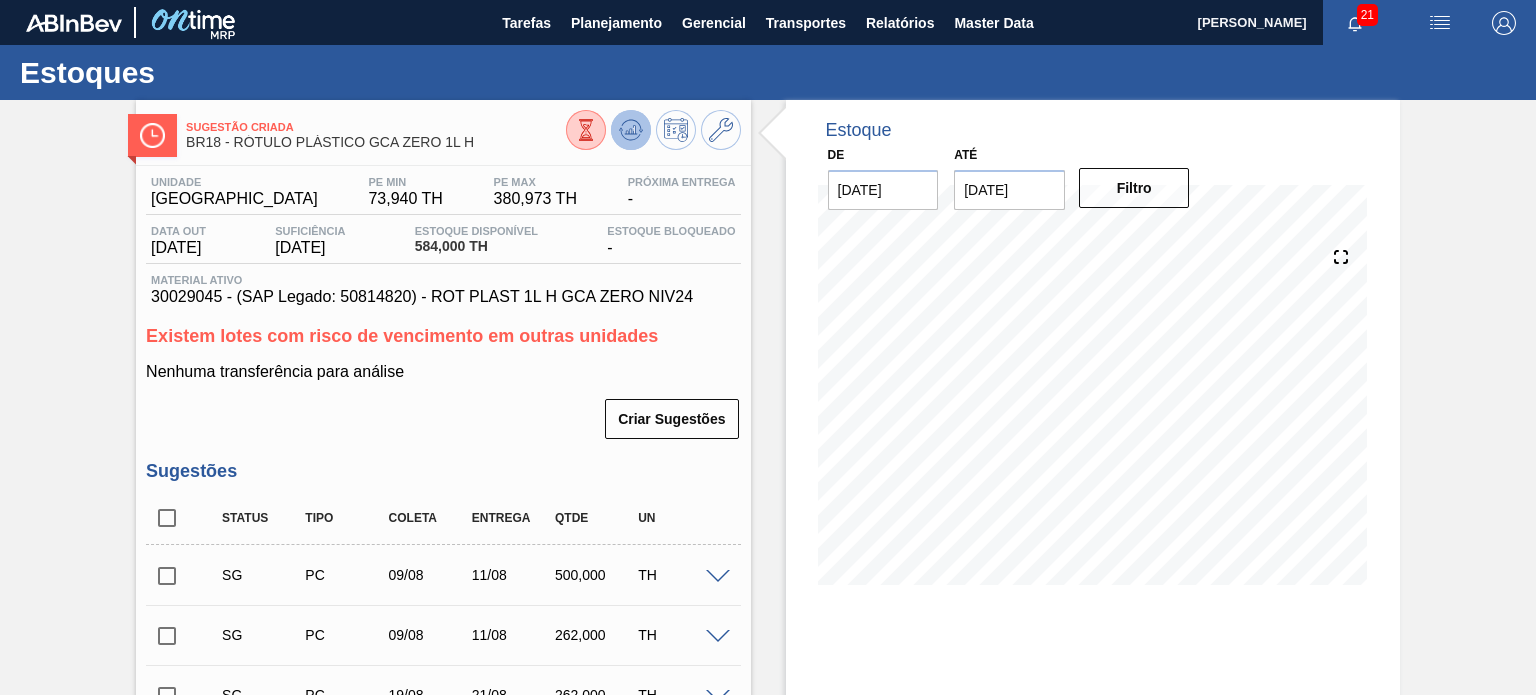click 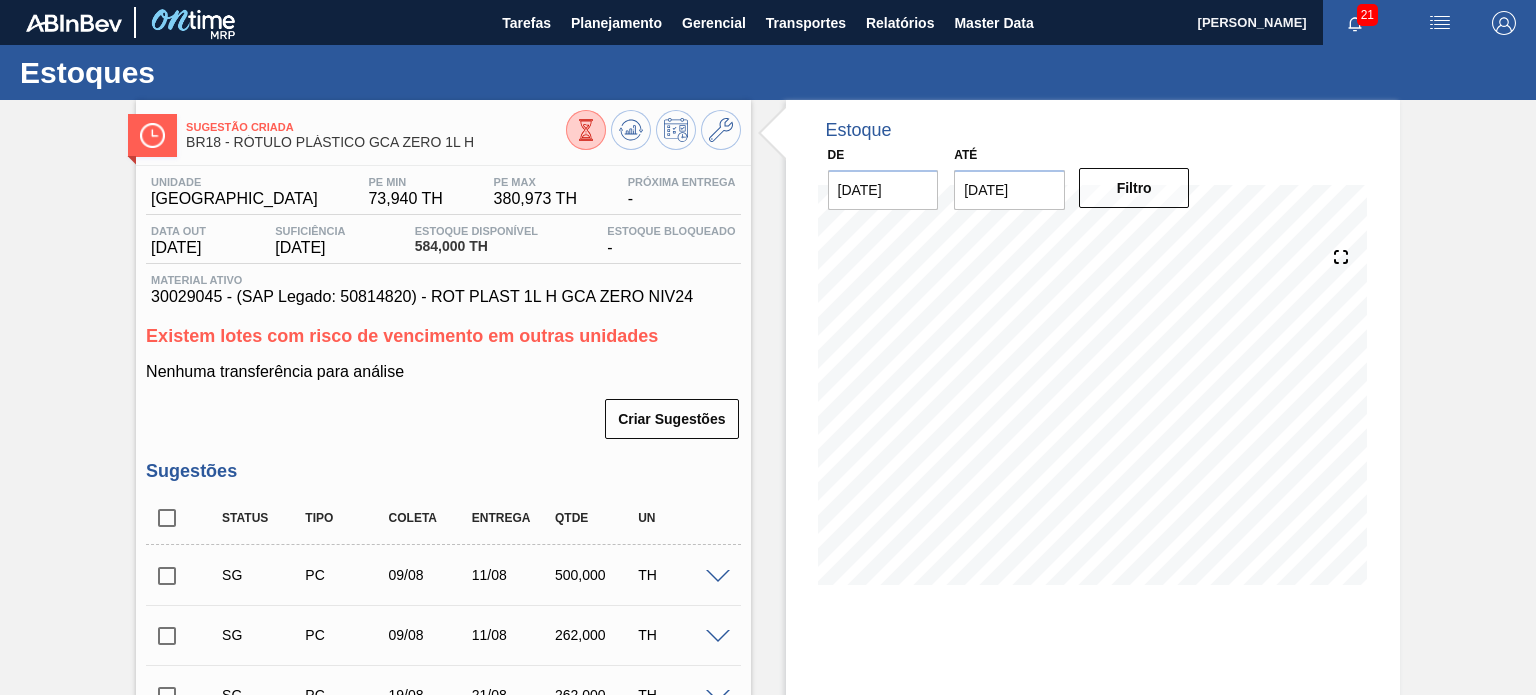 type 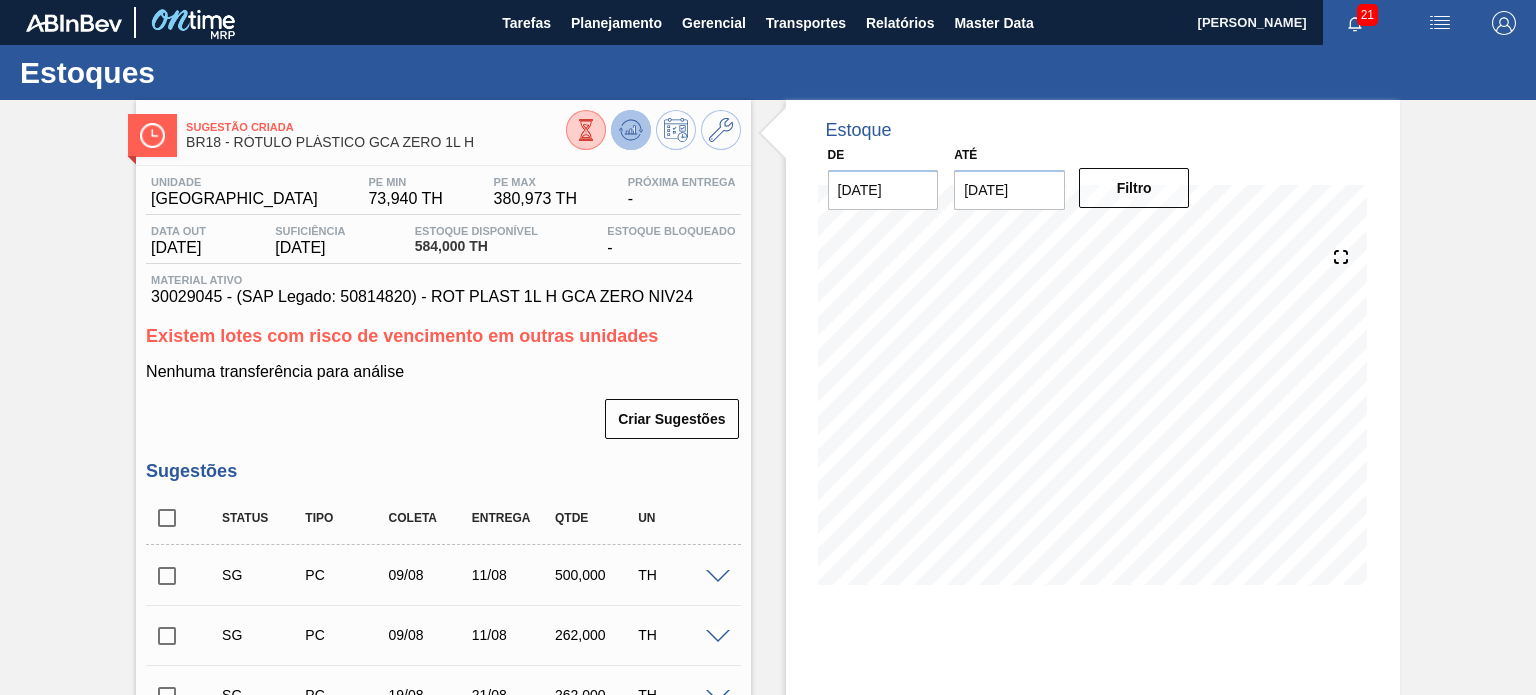 click at bounding box center [631, 130] 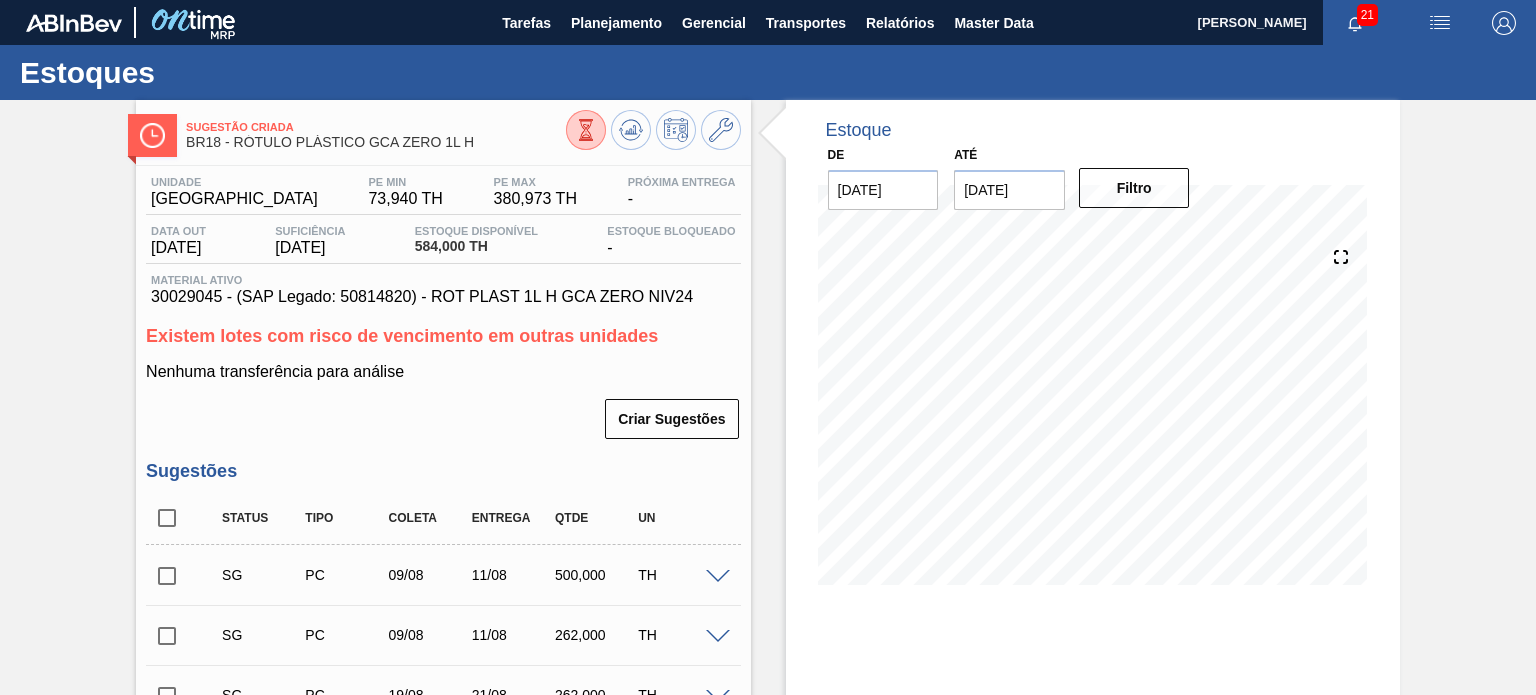 click on "Sugestão Criada BR18 - RÓTULO PLÁSTICO GCA ZERO 1L H   Unidade Pernambuco PE MIN 73,940   TH PE MAX 380,973   TH Próxima Entrega - Data out 01/08/2025 Suficiência 01/08/2025 Estoque Disponível 584,000 TH Estoque Bloqueado - Material ativo 30029045 - (SAP Legado: 50814820) - ROT PLAST 1L H GCA ZERO NIV24   Existem lotes com risco de vencimento em outras unidades Nenhuma transferência para análise Criar Sugestões   Sugestões   Status Tipo Coleta Entrega Qtde UN SG PC 09/08 11/08 500,000 TH Material 30029045 - ROT PLAST 1L H GCA ZERO NIV24 Origem Xadrez Transferência Unidades Fornecedor A - 367563 - CONVERPLAST - GUARULHOS (SP) Coleta 09/08/2025 Entrega 11/08/2025 Hora Entrega Incoterm CIF Tipo de pedido Tam lote 262,000 Quantidade 1,908 Carros 1 Total 500 Doca N/A Linha de Produção Comentário Observações SG PC 09/08 11/08 262,000 TH Material 30029045 - ROT PLAST 1L H GCA ZERO NIV24 Origem Xadrez Transferência Unidades Fornecedor A - 367563 - CONVERPLAST - GUARULHOS (SP) Coleta 09/08/2025 CIF 1" at bounding box center (768, 597) 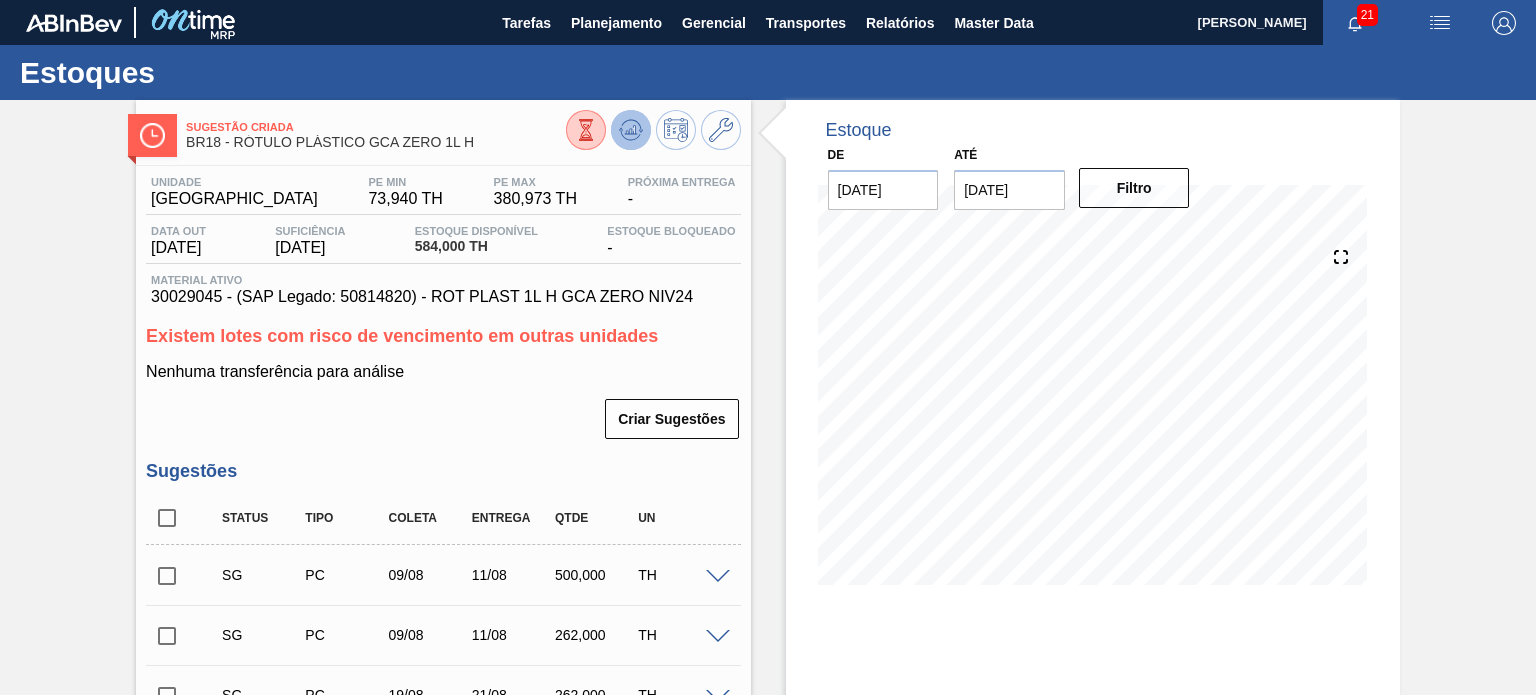 click at bounding box center (631, 130) 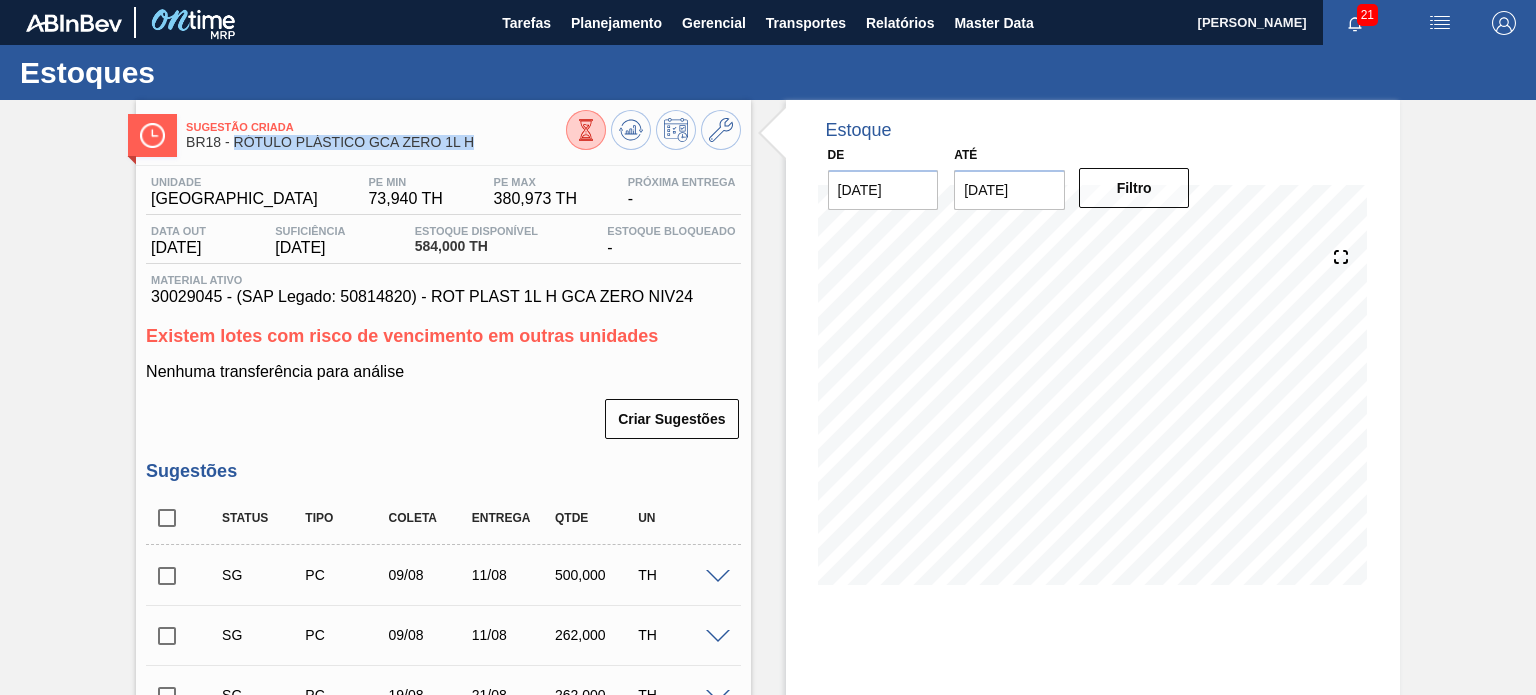 drag, startPoint x: 492, startPoint y: 141, endPoint x: 234, endPoint y: 139, distance: 258.00775 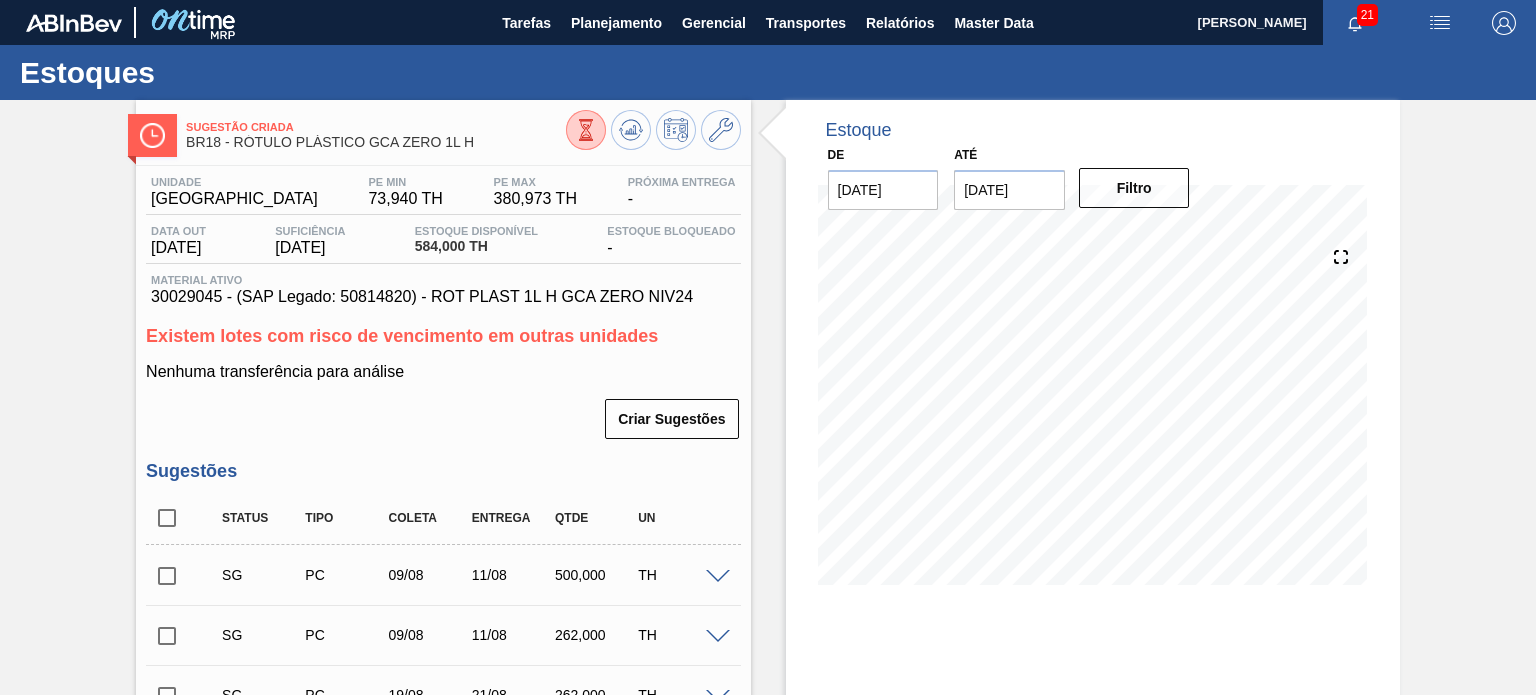 click on "Sugestão Criada BR18 - RÓTULO PLÁSTICO GCA ZERO 1L H" at bounding box center [375, 135] 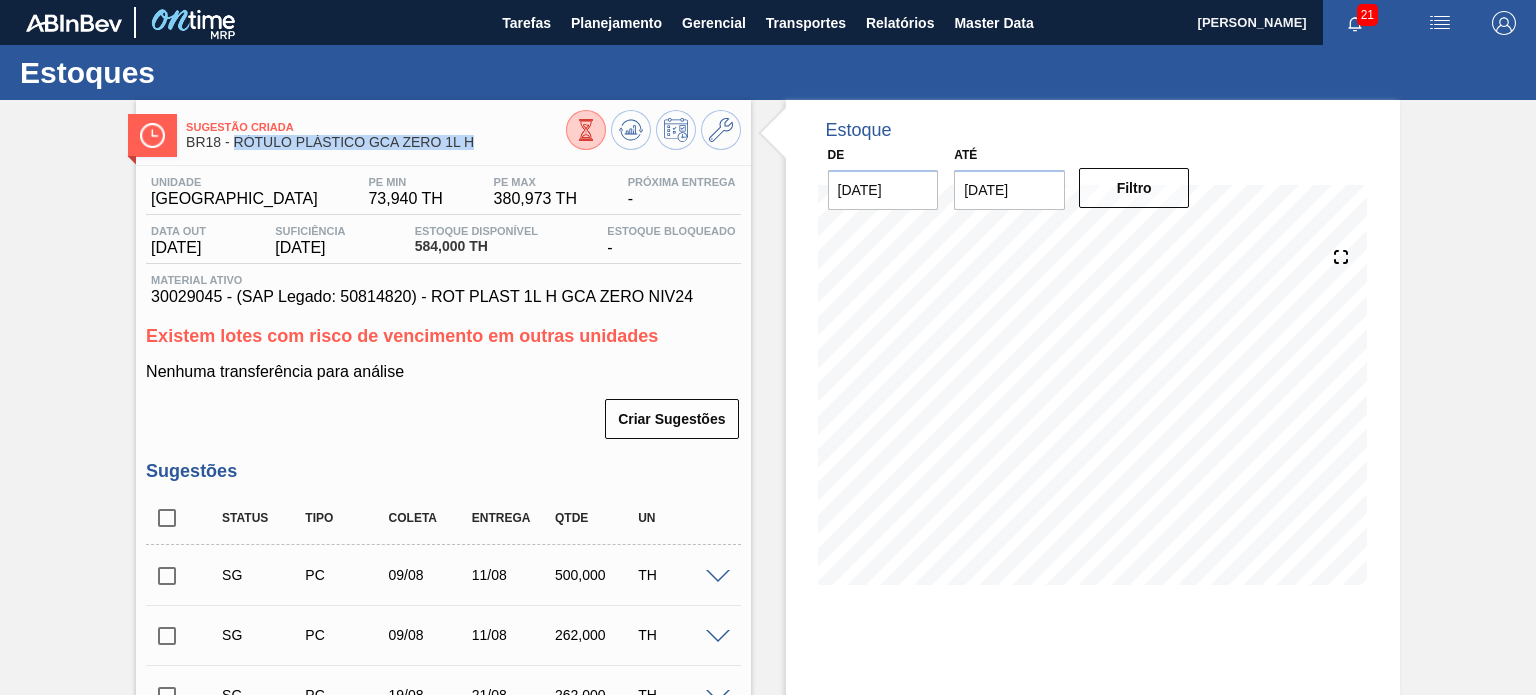 drag, startPoint x: 424, startPoint y: 142, endPoint x: 233, endPoint y: 149, distance: 191.12823 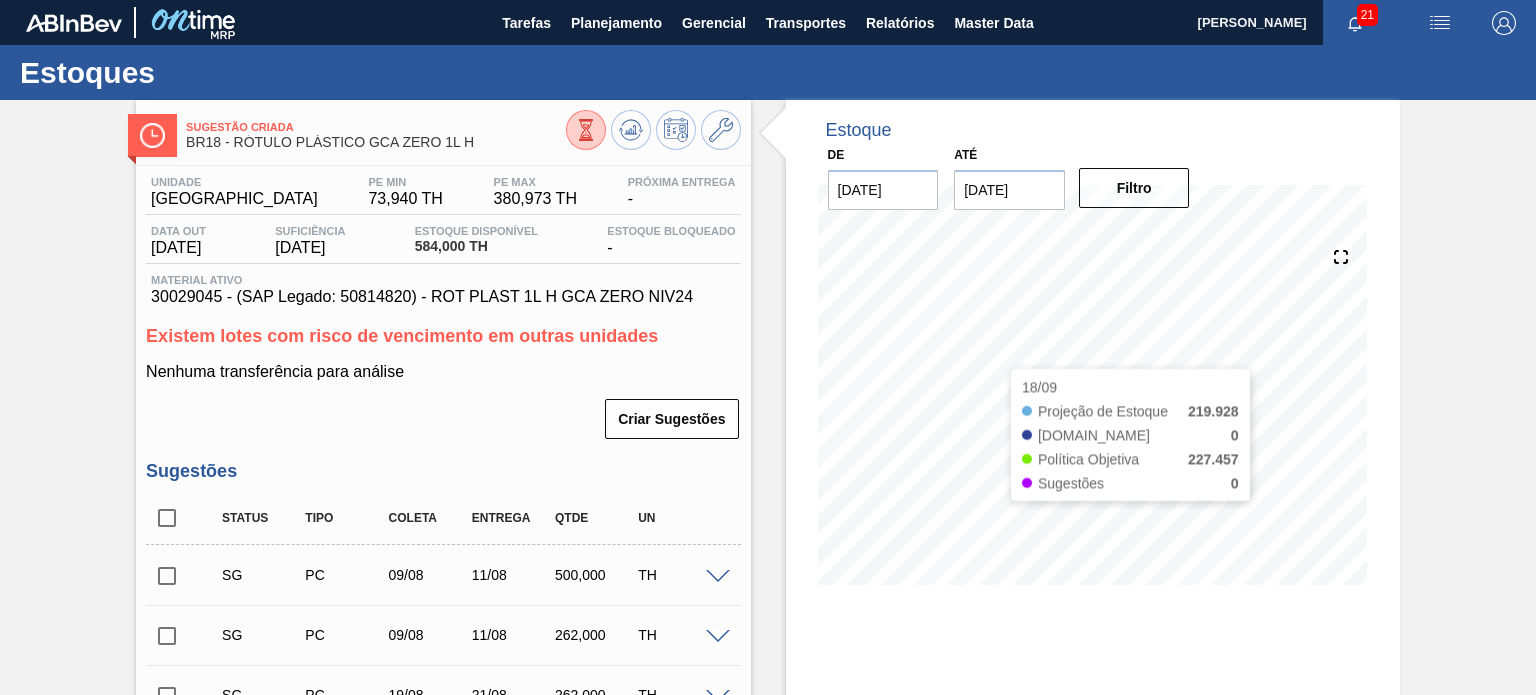click on "Sugestão Criada BR18 - RÓTULO PLÁSTICO GCA ZERO 1L H   Unidade Pernambuco PE MIN 73,940   TH PE MAX 380,973   TH Próxima Entrega - Data out 01/08/2025 Suficiência 01/08/2025 Estoque Disponível 584,000 TH Estoque Bloqueado - Material ativo 30029045 - (SAP Legado: 50814820) - ROT PLAST 1L H GCA ZERO NIV24   Existem lotes com risco de vencimento em outras unidades Nenhuma transferência para análise Criar Sugestões   Sugestões   Status Tipo Coleta Entrega Qtde UN SG PC 09/08 11/08 500,000 TH Material 30029045 - ROT PLAST 1L H GCA ZERO NIV24 Origem Xadrez Transferência Unidades Fornecedor A - 367563 - CONVERPLAST - GUARULHOS (SP) Coleta 09/08/2025 Entrega 11/08/2025 Hora Entrega Incoterm CIF Tipo de pedido Tam lote 262,000 Quantidade 1,908 Carros 1 Total 500 Doca N/A Linha de Produção Comentário Observações SG PC 09/08 11/08 262,000 TH Material 30029045 - ROT PLAST 1L H GCA ZERO NIV24 Origem Xadrez Transferência Unidades Fornecedor A - 367563 - CONVERPLAST - GUARULHOS (SP) Coleta 09/08/2025 CIF 1" at bounding box center (768, 597) 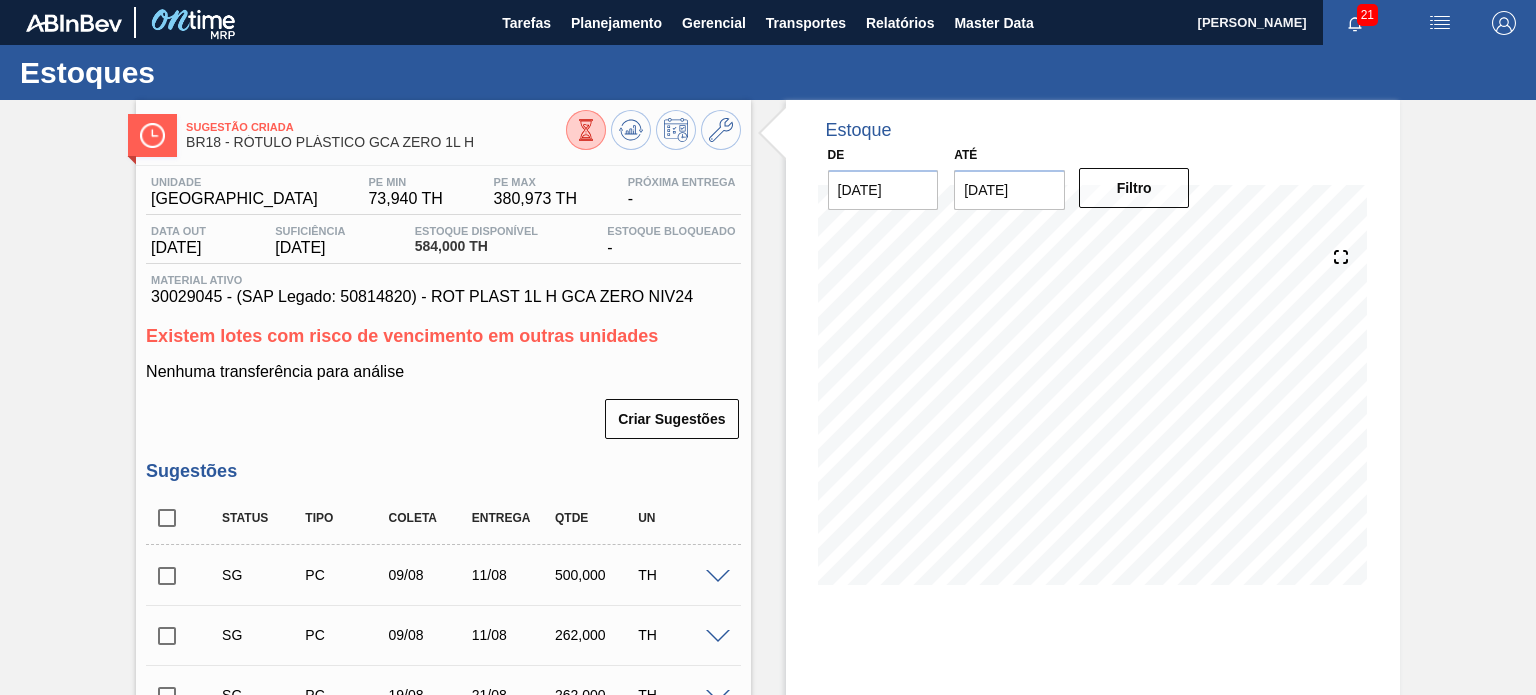 click on "Sugestão Criada BR18 - RÓTULO PLÁSTICO GCA ZERO 1L H   Unidade Pernambuco PE MIN 73,940   TH PE MAX 380,973   TH Próxima Entrega - Data out 01/08/2025 Suficiência 01/08/2025 Estoque Disponível 584,000 TH Estoque Bloqueado - Material ativo 30029045 - (SAP Legado: 50814820) - ROT PLAST 1L H GCA ZERO NIV24   Existem lotes com risco de vencimento em outras unidades Nenhuma transferência para análise Criar Sugestões   Sugestões   Status Tipo Coleta Entrega Qtde UN SG PC 09/08 11/08 500,000 TH Material 30029045 - ROT PLAST 1L H GCA ZERO NIV24 Origem Xadrez Transferência Unidades Fornecedor A - 367563 - CONVERPLAST - GUARULHOS (SP) Coleta 09/08/2025 Entrega 11/08/2025 Hora Entrega Incoterm CIF Tipo de pedido Tam lote 262,000 Quantidade 1,908 Carros 1 Total 500 Doca N/A Linha de Produção Comentário Observações SG PC 09/08 11/08 262,000 TH Material 30029045 - ROT PLAST 1L H GCA ZERO NIV24 Origem Xadrez Transferência Unidades Fornecedor A - 367563 - CONVERPLAST - GUARULHOS (SP) Coleta 09/08/2025 CIF 1" at bounding box center (768, 597) 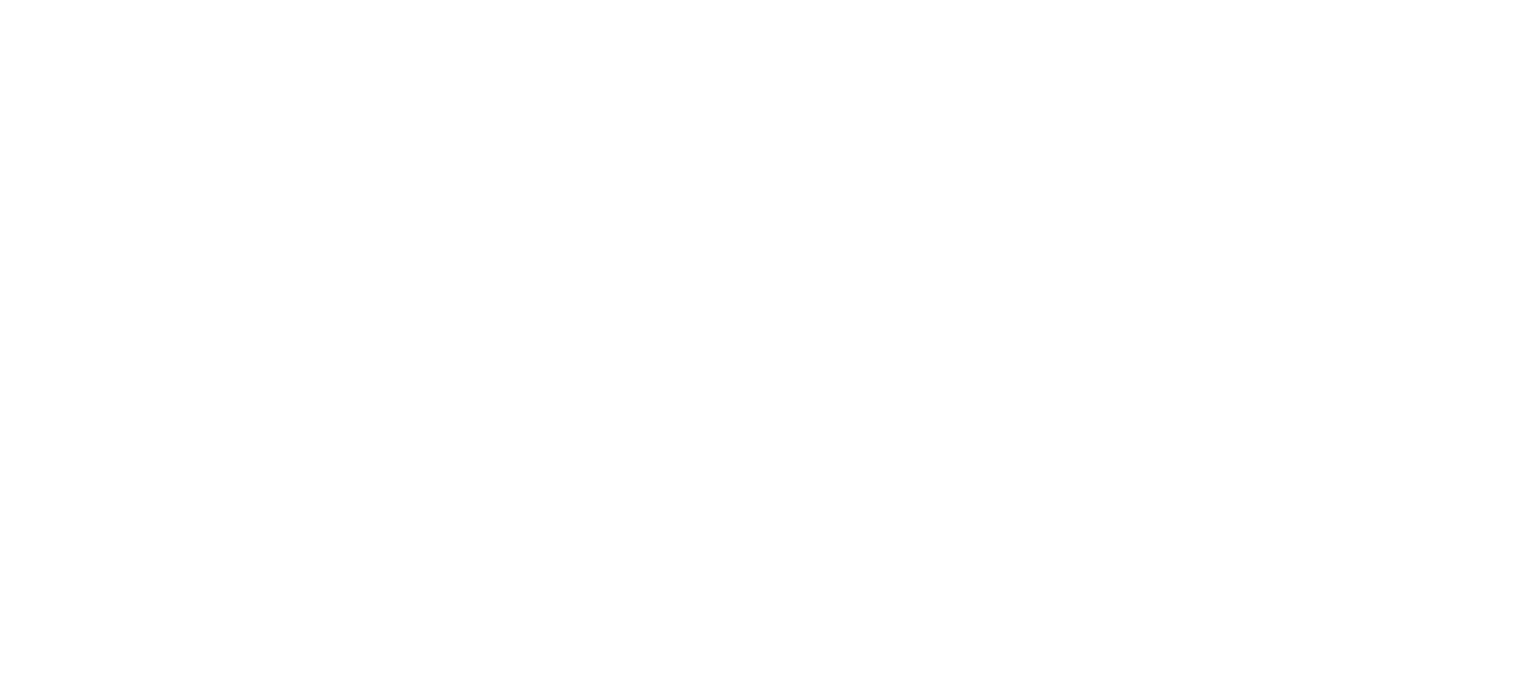 scroll, scrollTop: 0, scrollLeft: 0, axis: both 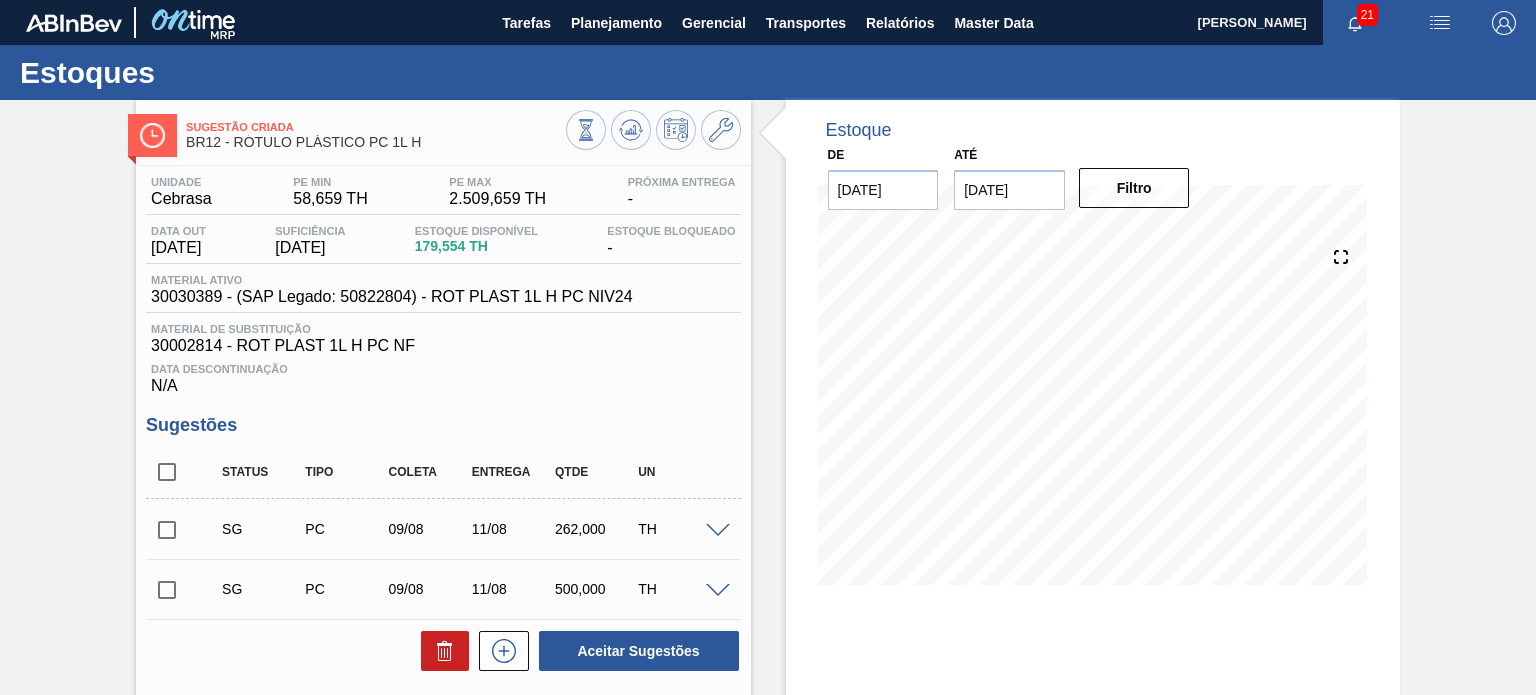 click on "Sugestão Criada BR12 - RÓTULO PLÁSTICO PC 1L H   Unidade Cebrasa PE MIN 58,659   TH PE MAX 2.509,659   TH Próxima Entrega - Data out 06/08/2025 Suficiência 06/08/2025 Estoque Disponível 179,554 TH Estoque Bloqueado - Material ativo 30030389 - (SAP Legado: 50822804) - ROT PLAST 1L H PC NIV24 Material de Substituição 30002814 - ROT PLAST 1L H PC NF Data Descontinuação N/A   Sugestões   Status Tipo Coleta Entrega Qtde UN SG PC 09/08 11/08 262,000 TH Material 30030389 - ROT PLAST 1L H PC NIV24 Origem Xadrez Transferência Unidades Fornecedor A - 367563 - CONVERPLAST - GUARULHOS (SP) Coleta 09/08/2025 Entrega 11/08/2025 Hora Entrega Incoterm CIF Tipo de pedido Tam lote 262,000 Quantidade 1 Carros 0,524 Total 262 Doca N/A Linha de Produção Comentário Observações SG PC 09/08 11/08 500,000 TH Material 30030389 - ROT PLAST 1L H PC NIV24 Origem Xadrez Transferência Unidades Fornecedor A - 367563 - CONVERPLAST - GUARULHOS (SP) Coleta 09/08/2025 Entrega 11/08/2025 Hora Entrega Incoterm CIF Tipo de pedido" at bounding box center (768, 514) 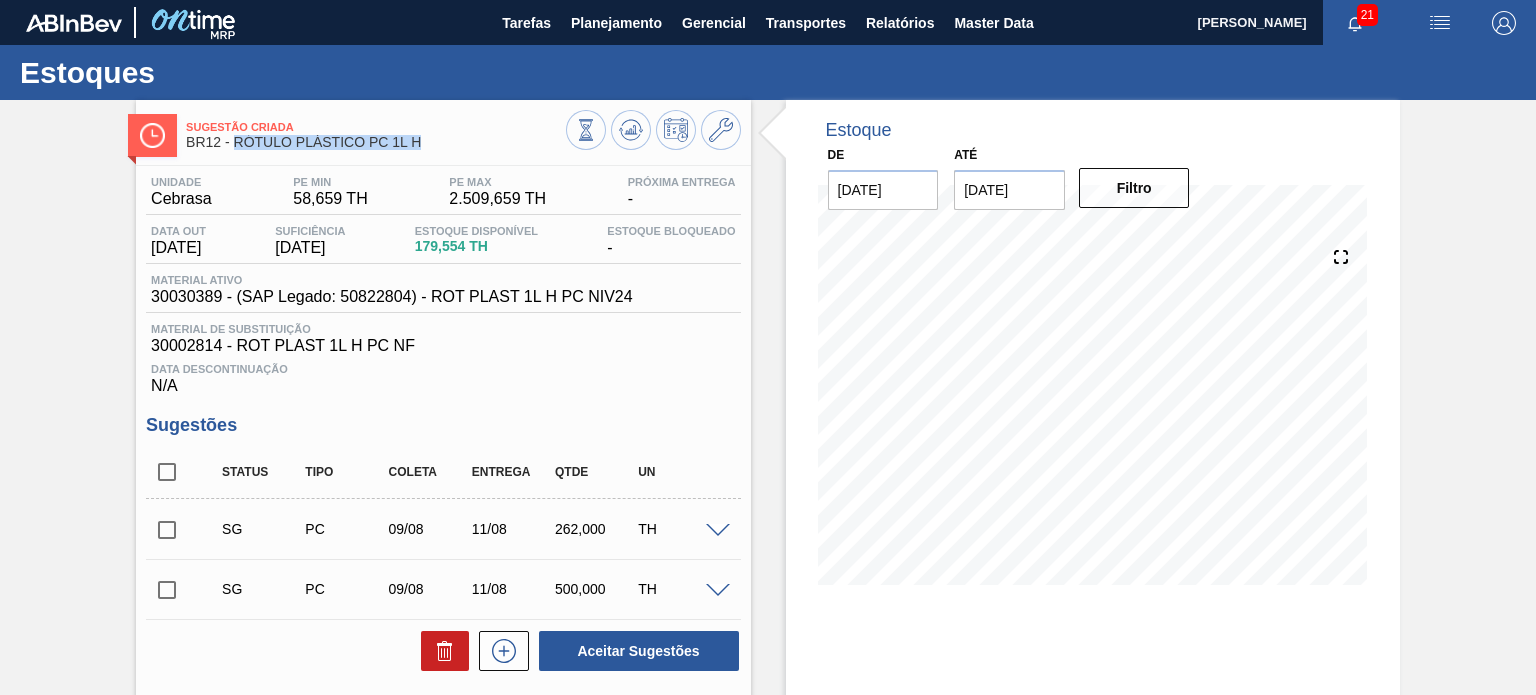 drag, startPoint x: 368, startPoint y: 147, endPoint x: 234, endPoint y: 151, distance: 134.0597 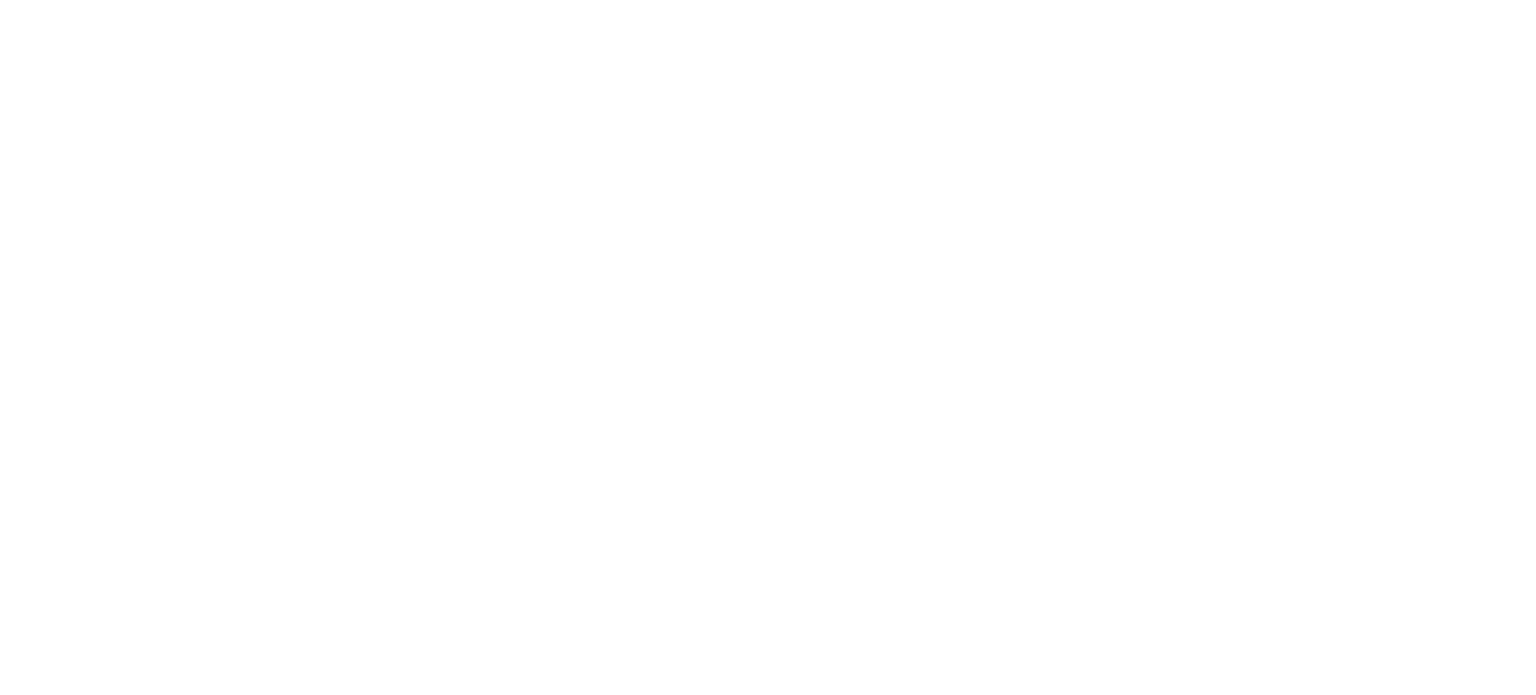 scroll, scrollTop: 0, scrollLeft: 0, axis: both 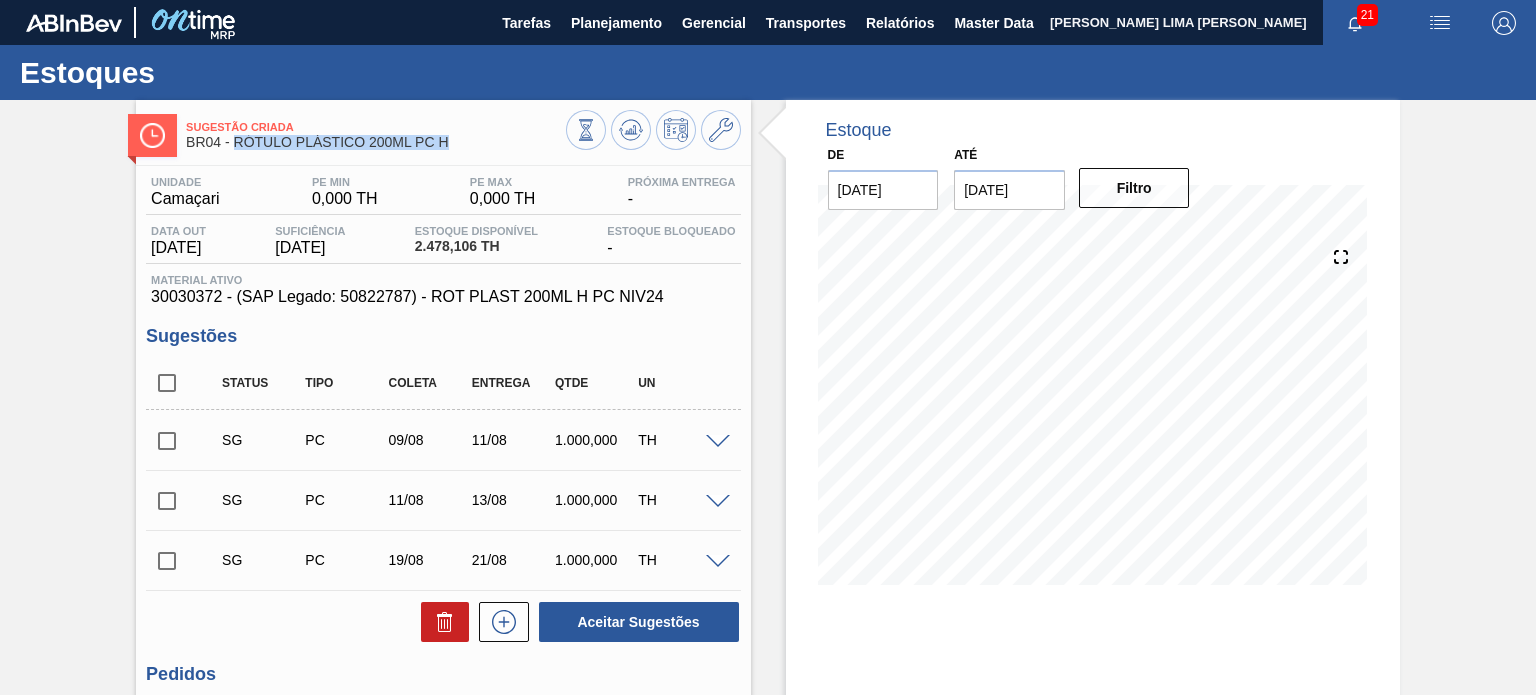 drag, startPoint x: 445, startPoint y: 142, endPoint x: 235, endPoint y: 154, distance: 210.34258 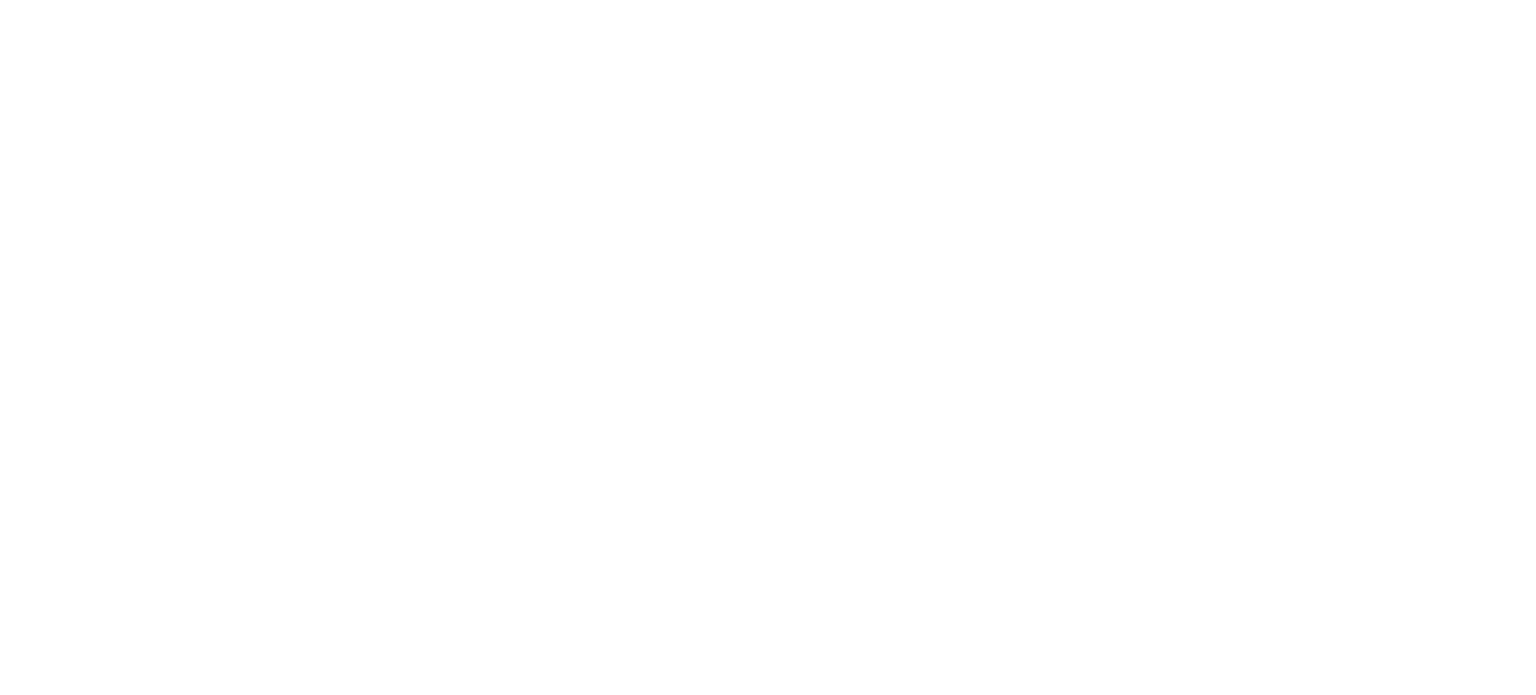 scroll, scrollTop: 0, scrollLeft: 0, axis: both 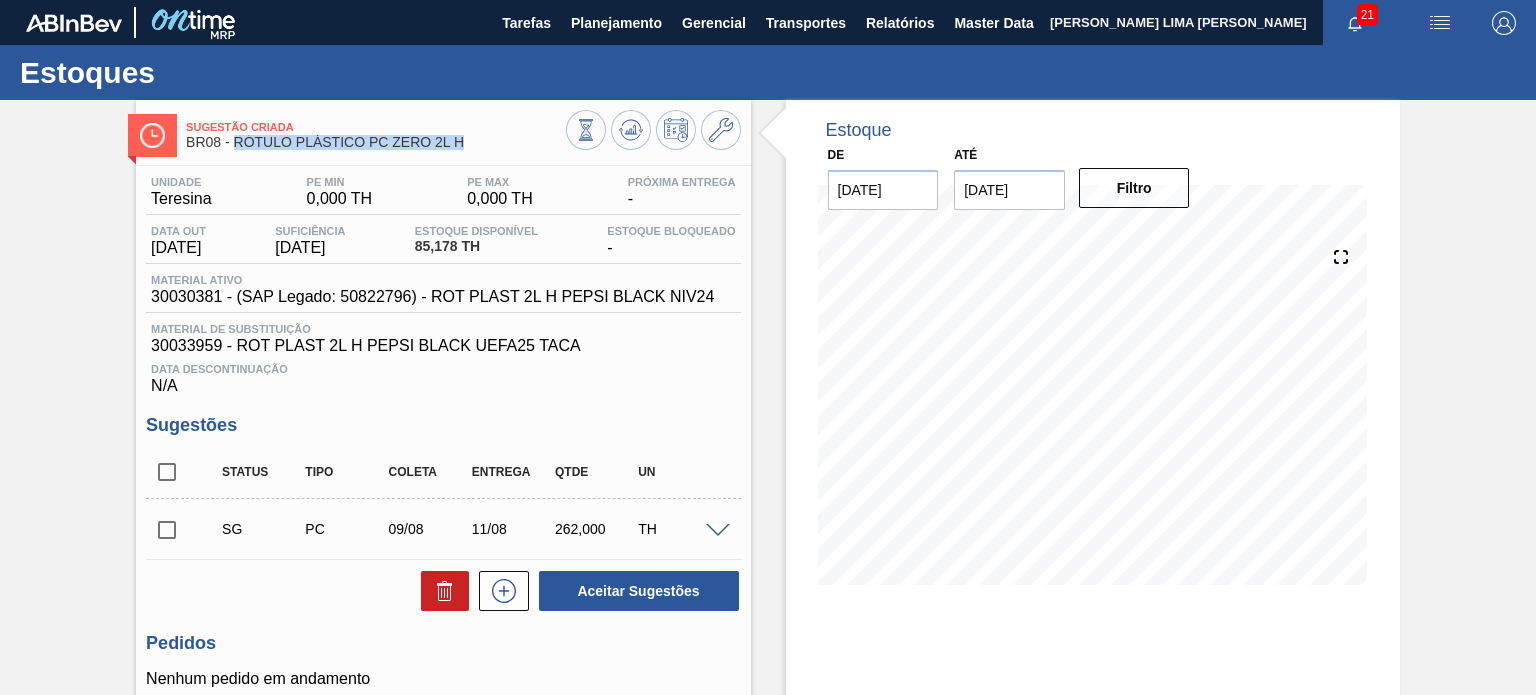 drag, startPoint x: 461, startPoint y: 139, endPoint x: 235, endPoint y: 151, distance: 226.31836 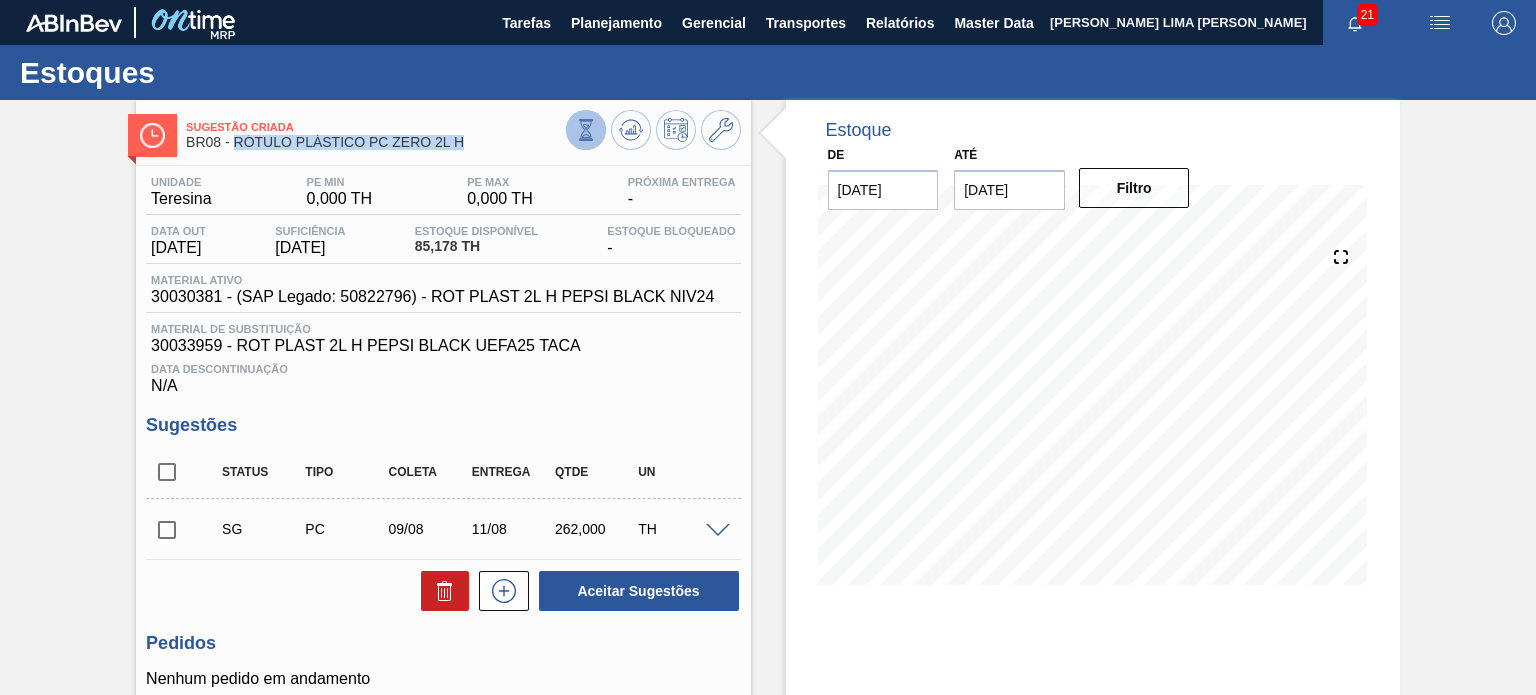 click 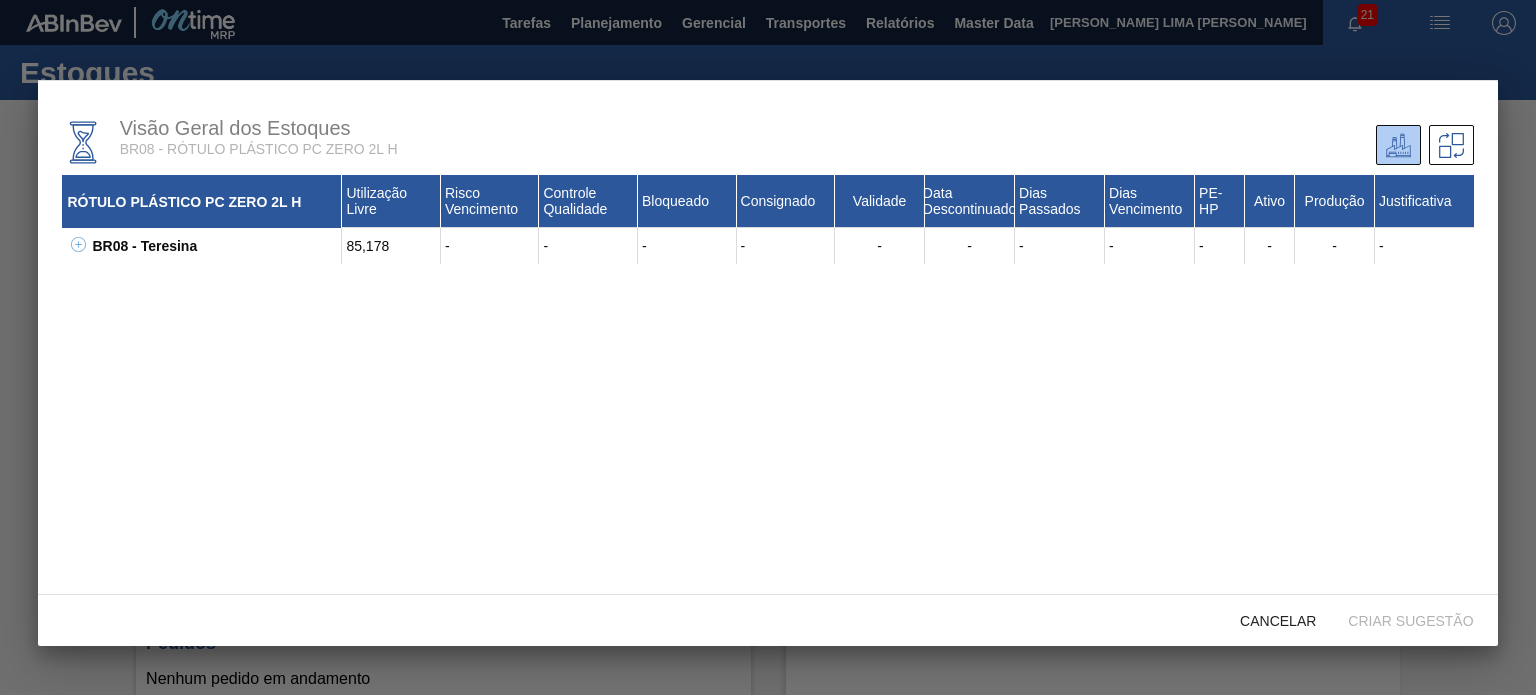 click on "BR08 - Teresina" at bounding box center (214, 246) 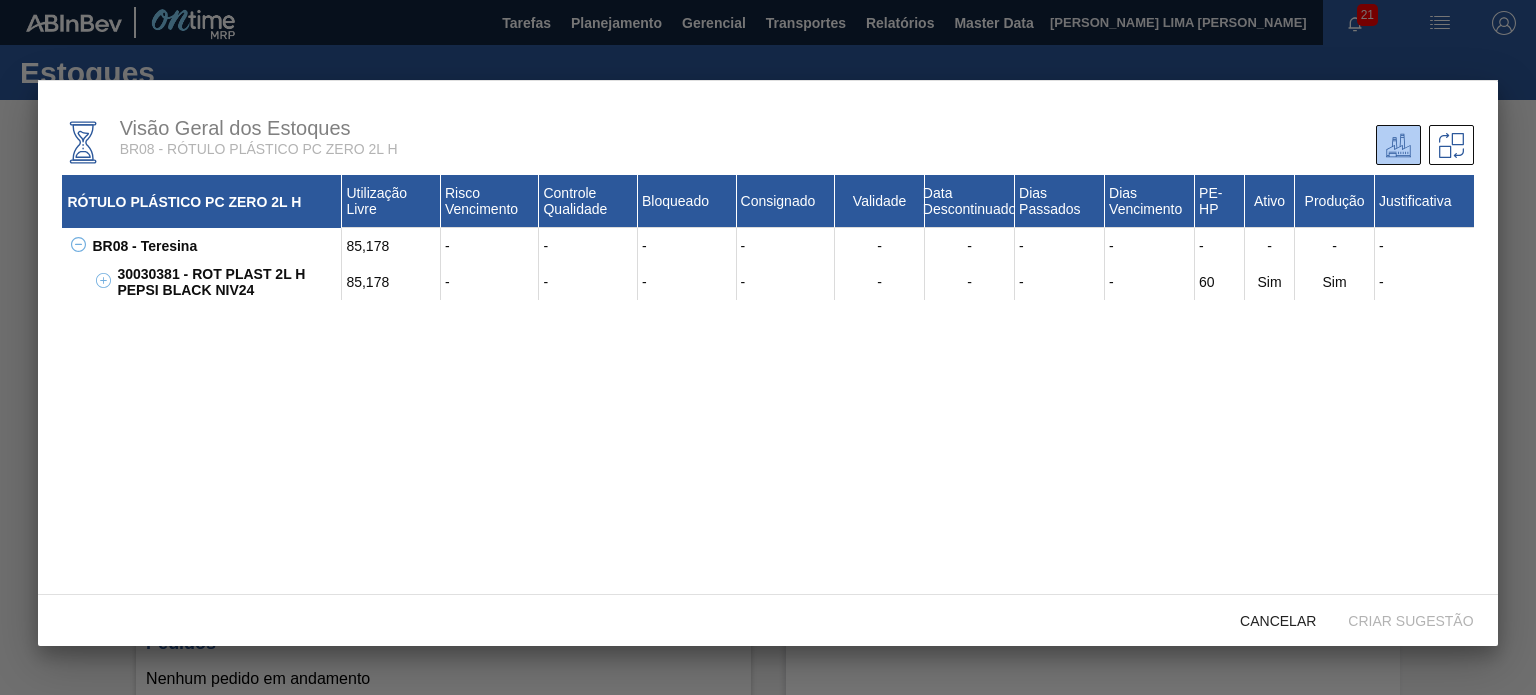 click 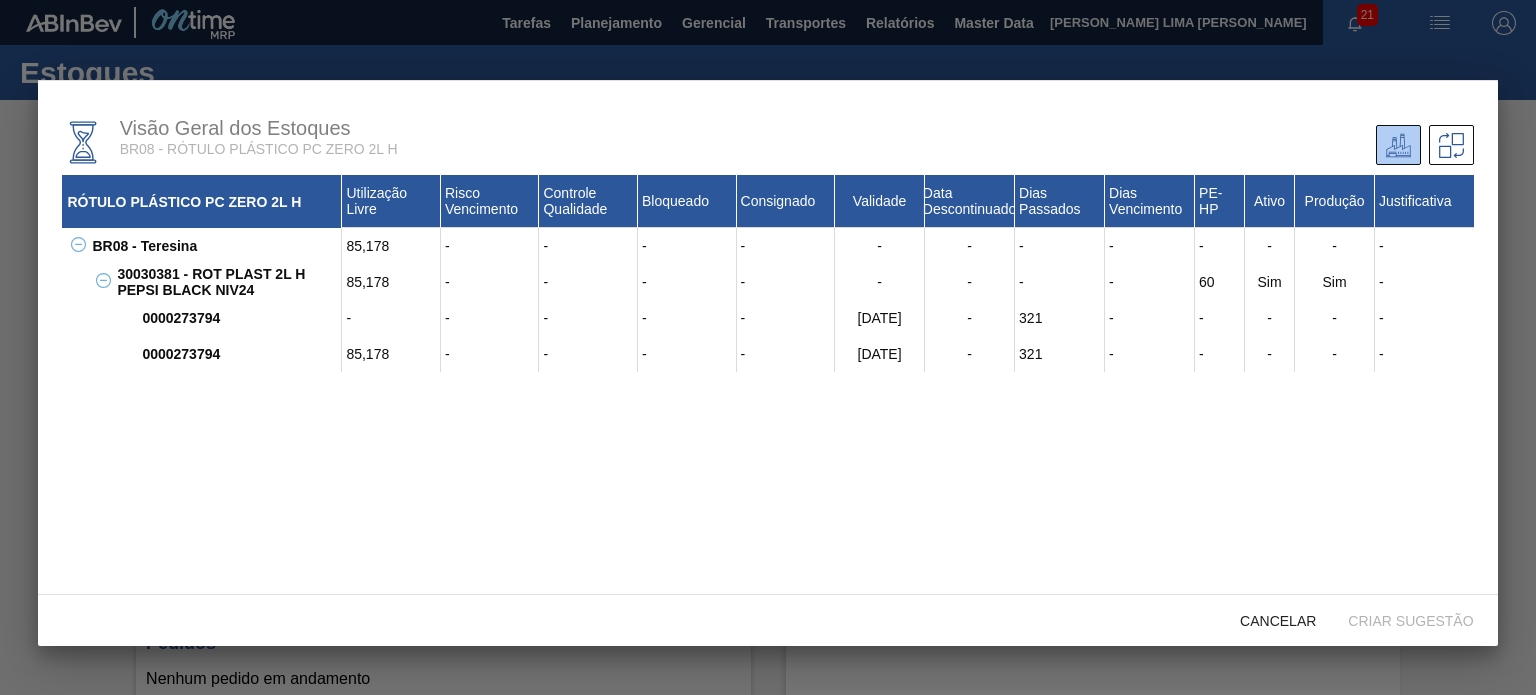 type 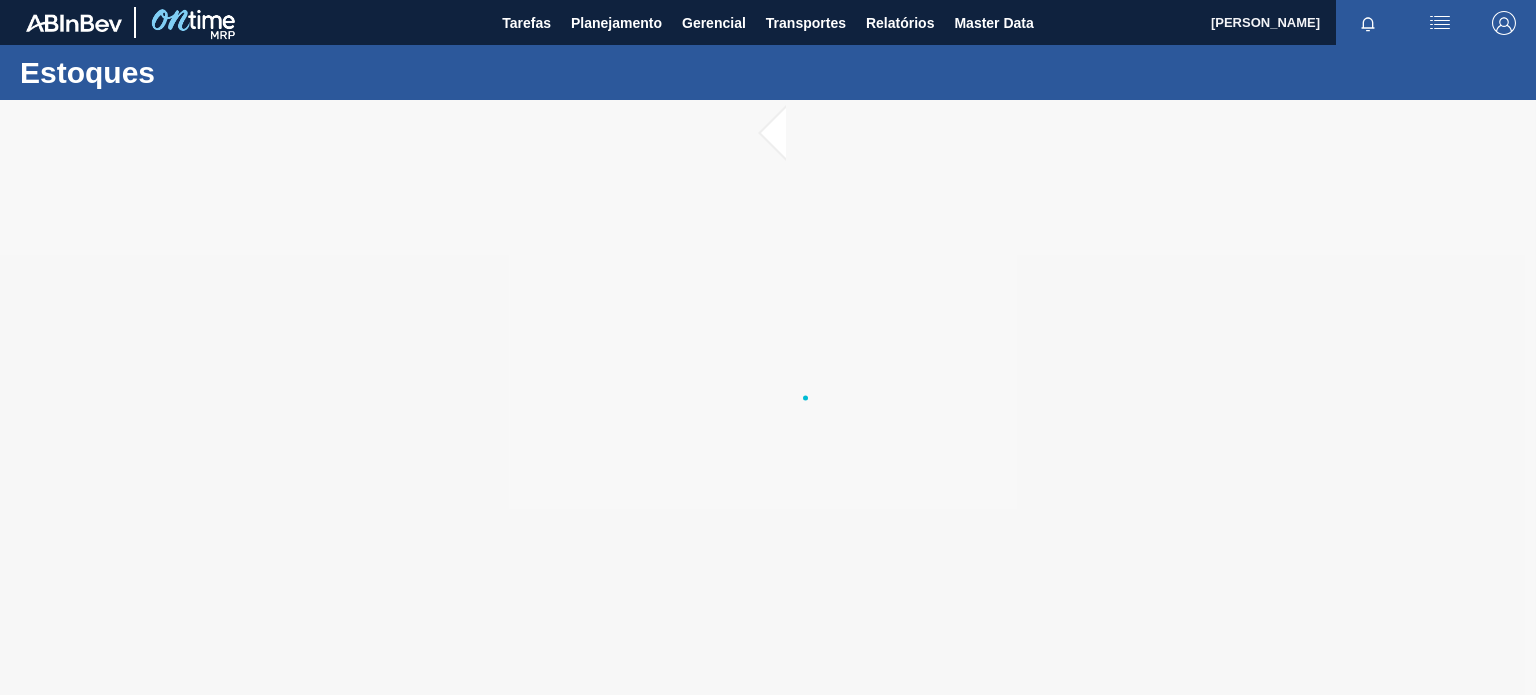 scroll, scrollTop: 0, scrollLeft: 0, axis: both 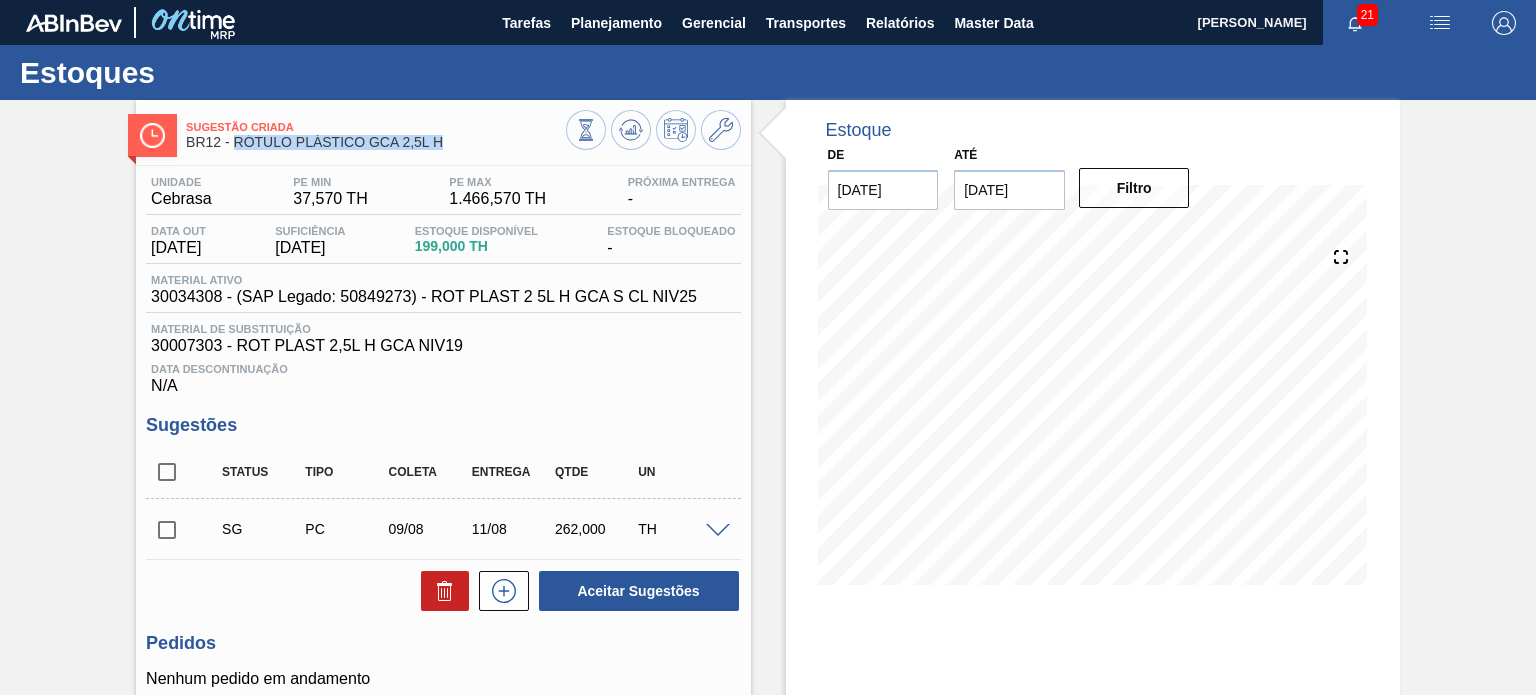 drag, startPoint x: 409, startPoint y: 152, endPoint x: 234, endPoint y: 158, distance: 175.10283 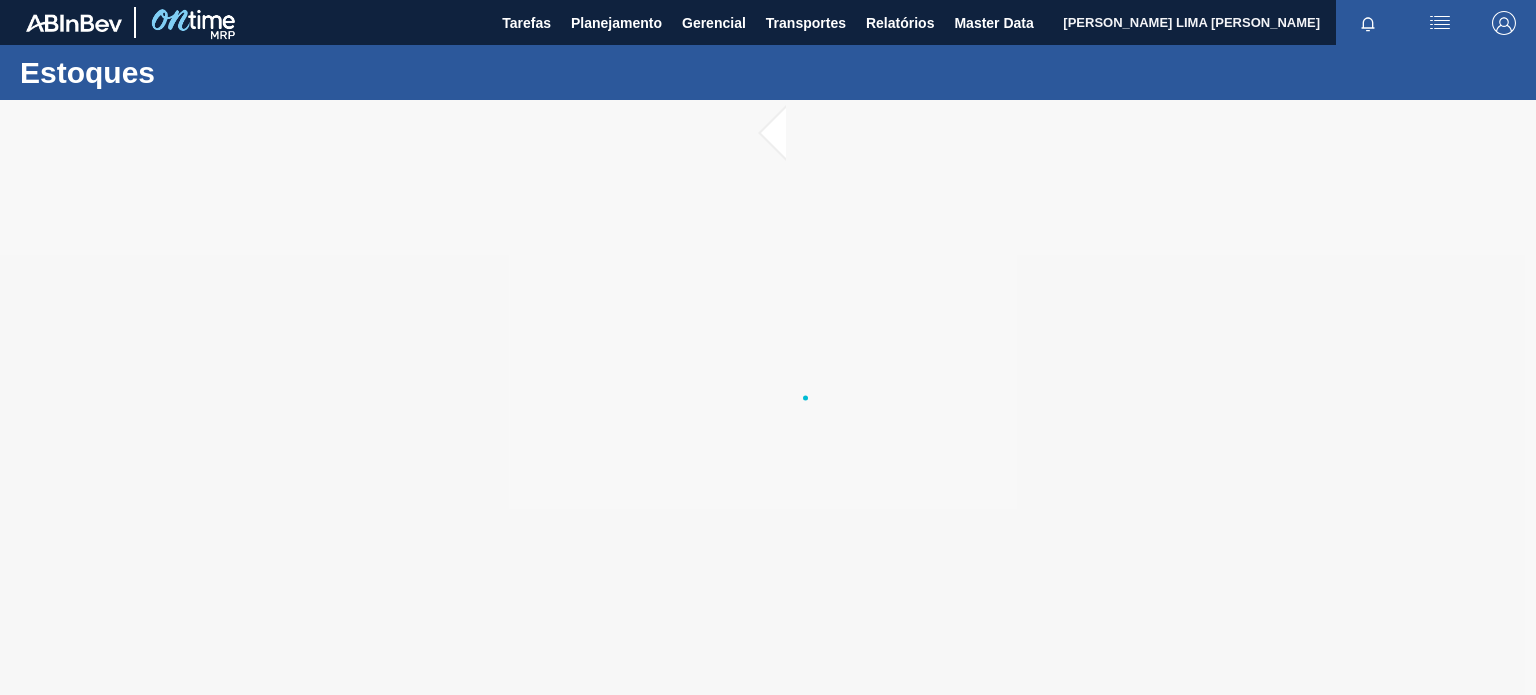 scroll, scrollTop: 0, scrollLeft: 0, axis: both 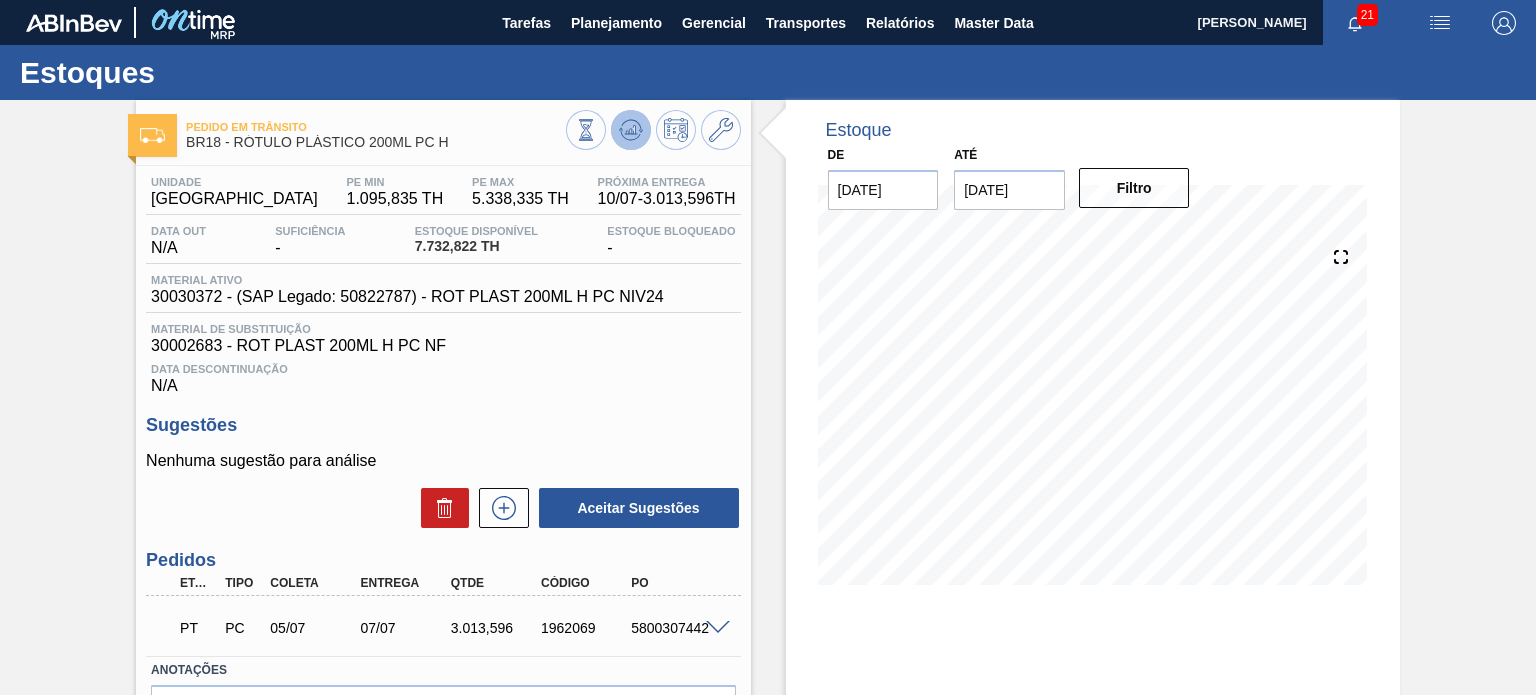 click 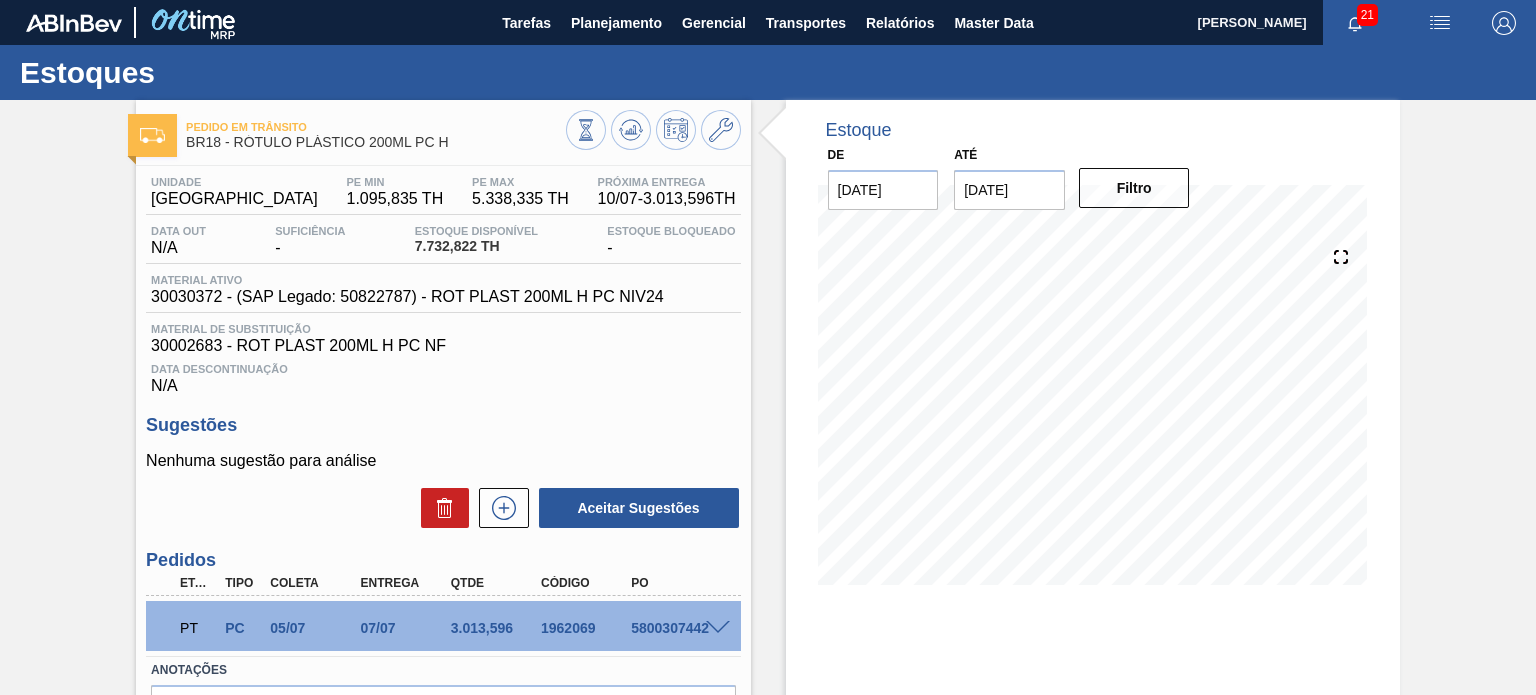 scroll, scrollTop: 100, scrollLeft: 0, axis: vertical 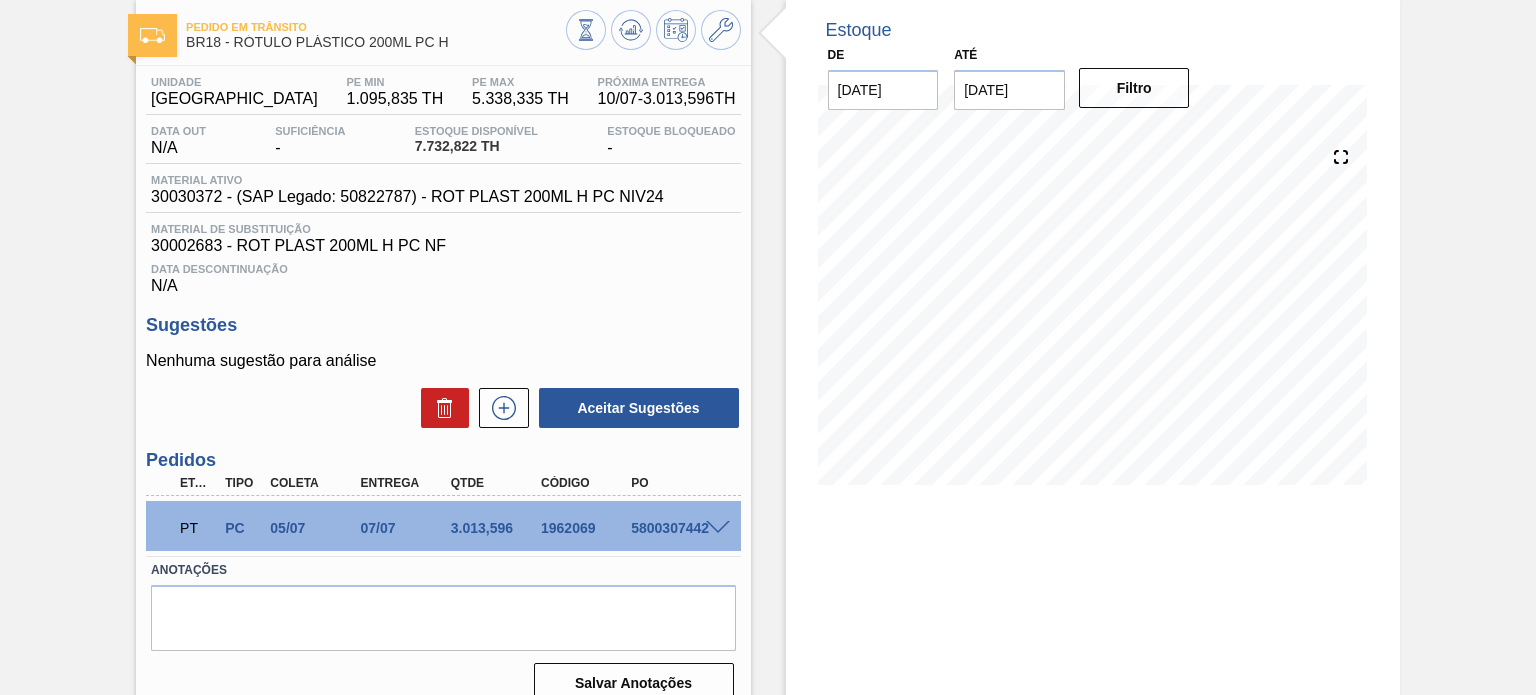 click at bounding box center [718, 528] 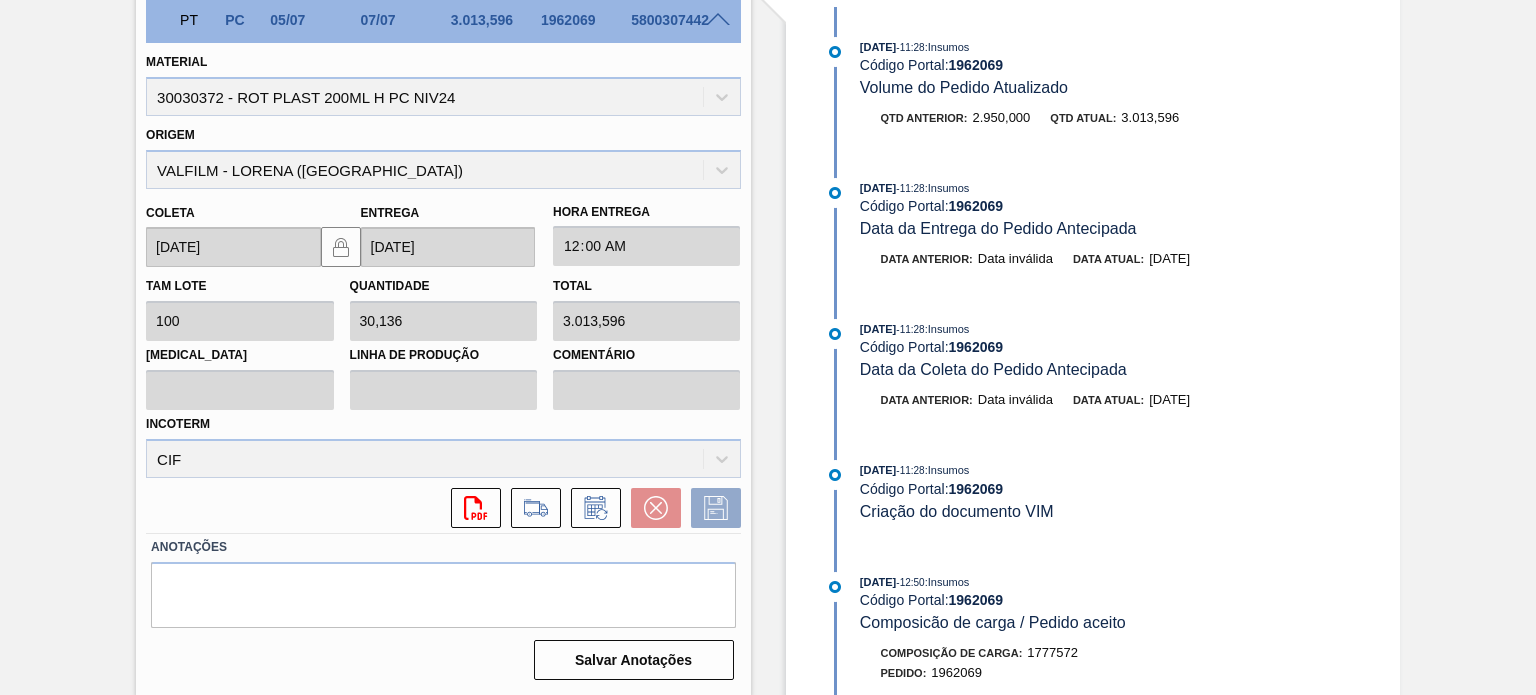 scroll, scrollTop: 408, scrollLeft: 0, axis: vertical 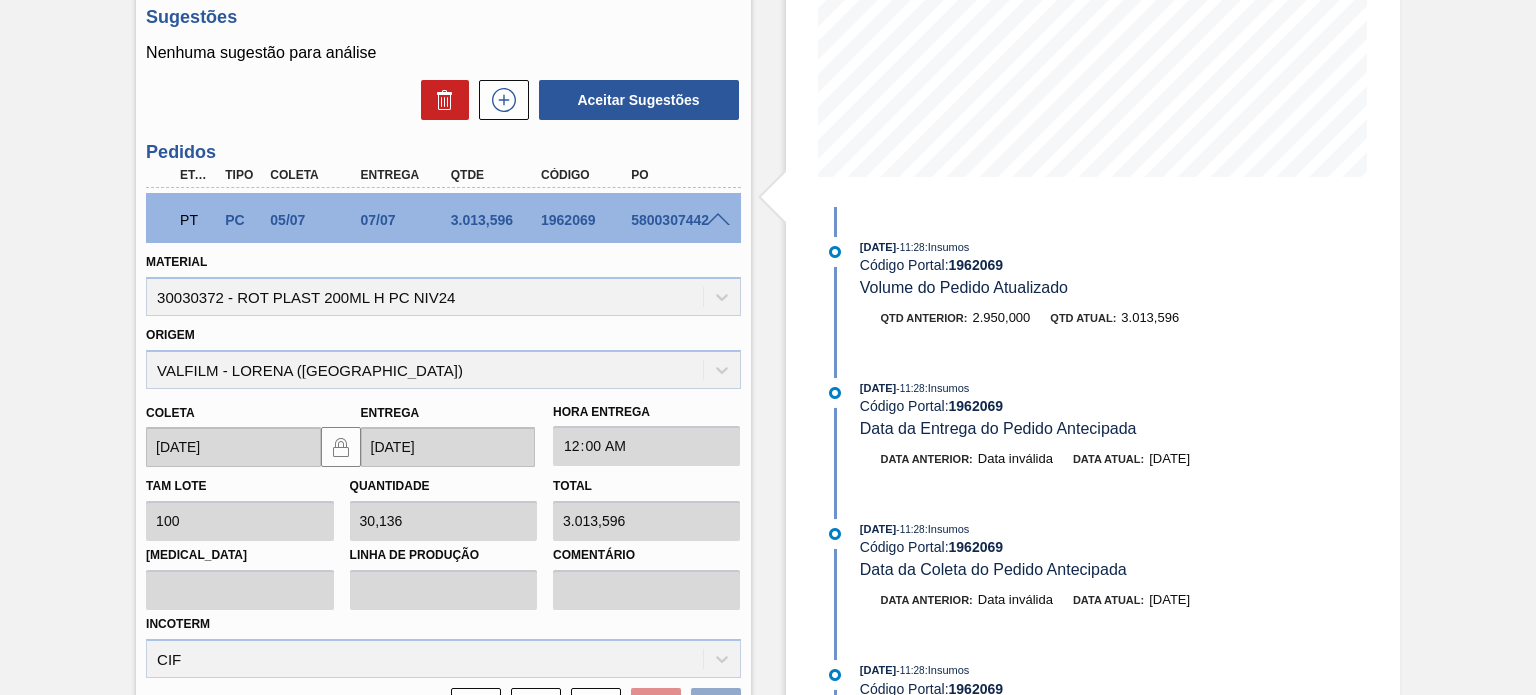 click at bounding box center [718, 220] 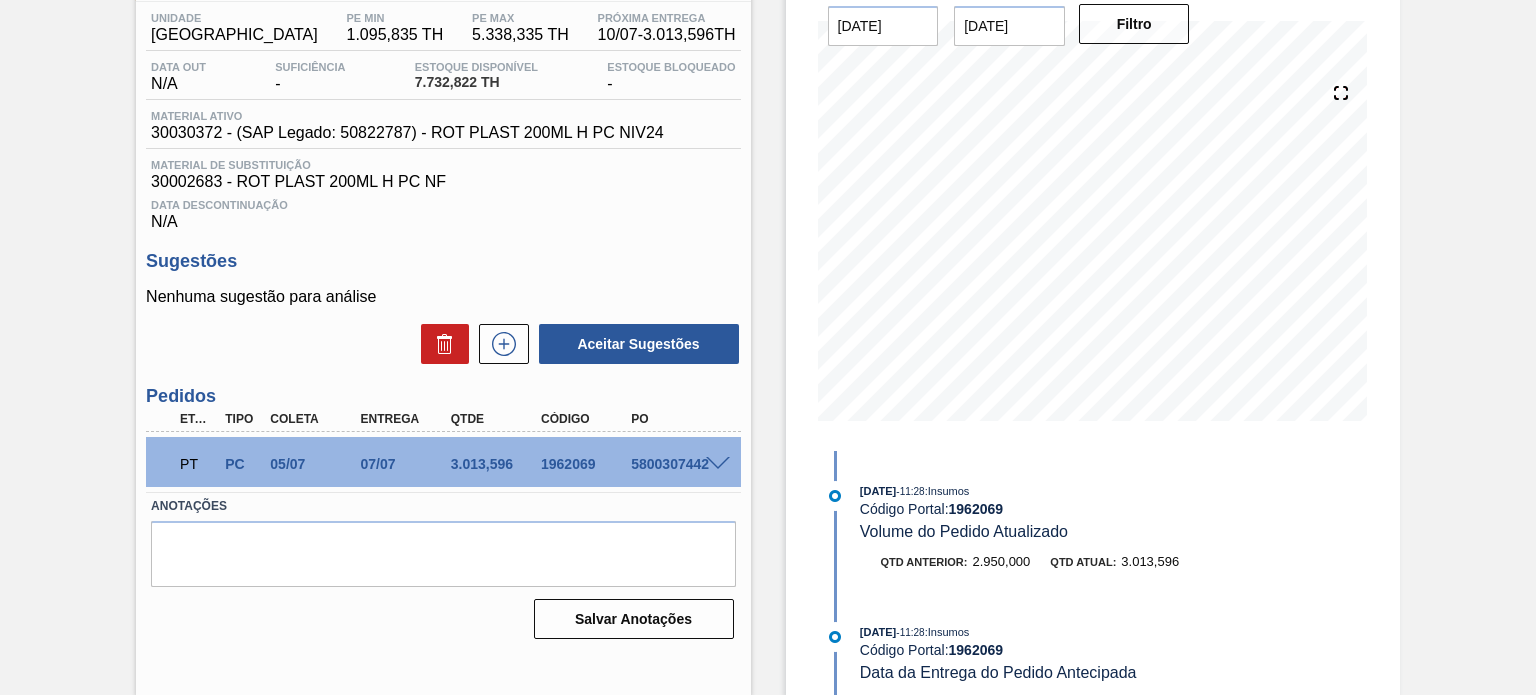click on "1962069" at bounding box center (585, 464) 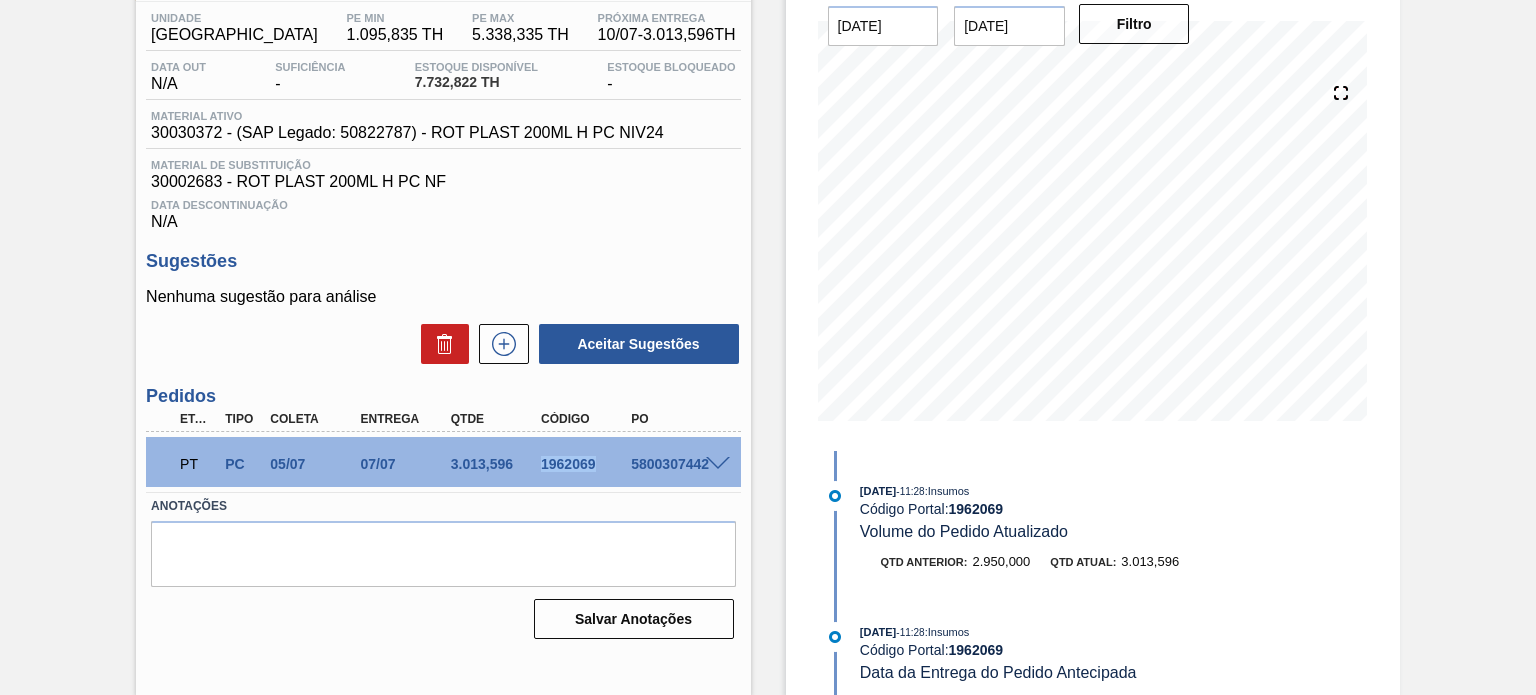 click on "1962069" at bounding box center (585, 464) 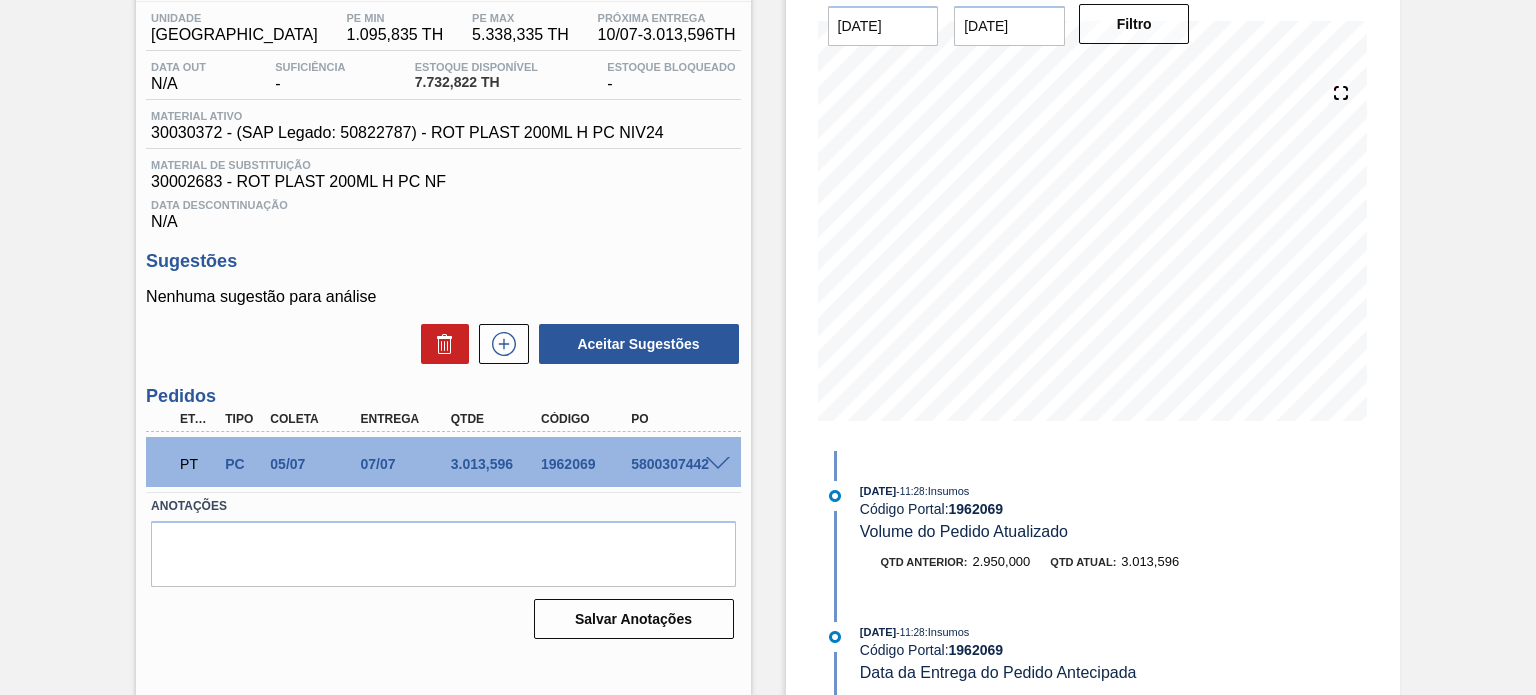 click on "24/08 Projeção de Estoque 2,946.37 Nec.SAP 0 Política Objetiva 3,217.085 Pedidos 0" at bounding box center (1093, 251) 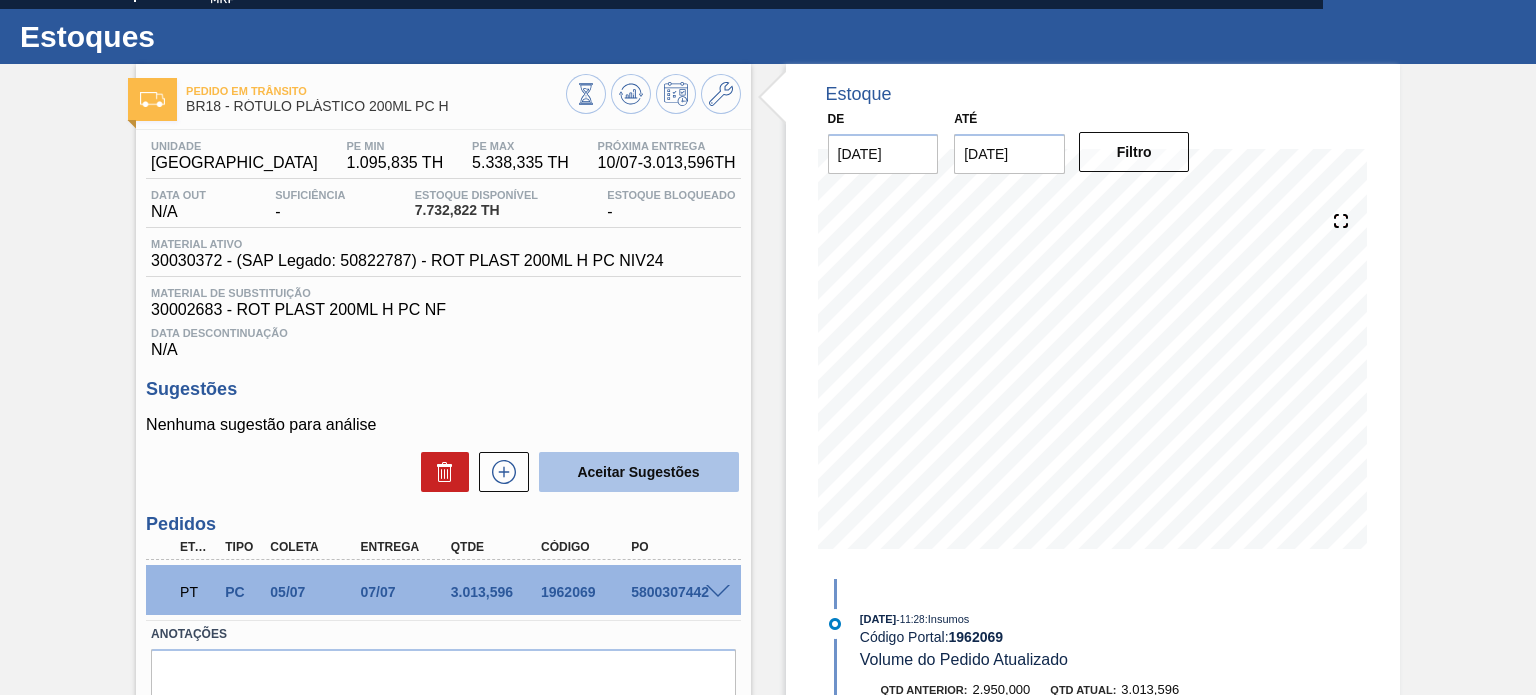 scroll, scrollTop: 0, scrollLeft: 0, axis: both 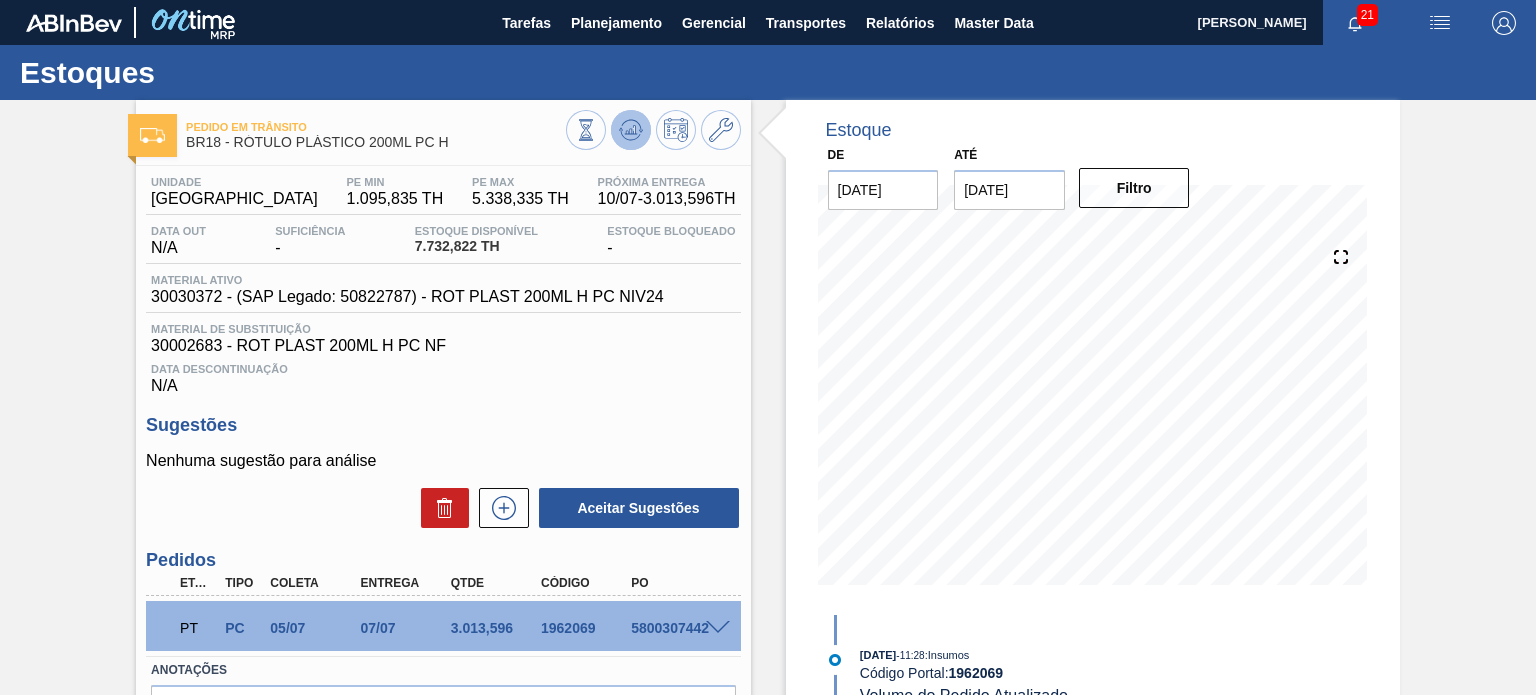click at bounding box center (631, 130) 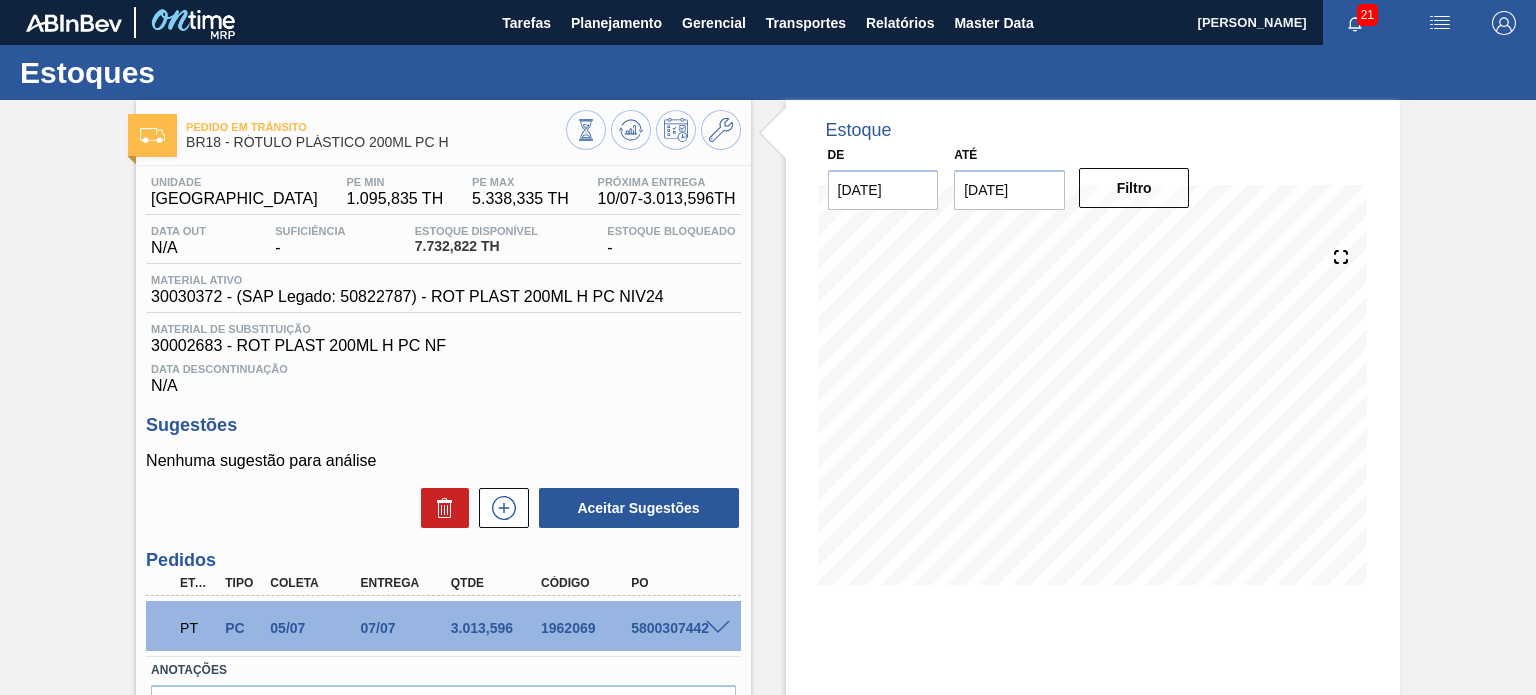 scroll, scrollTop: 100, scrollLeft: 0, axis: vertical 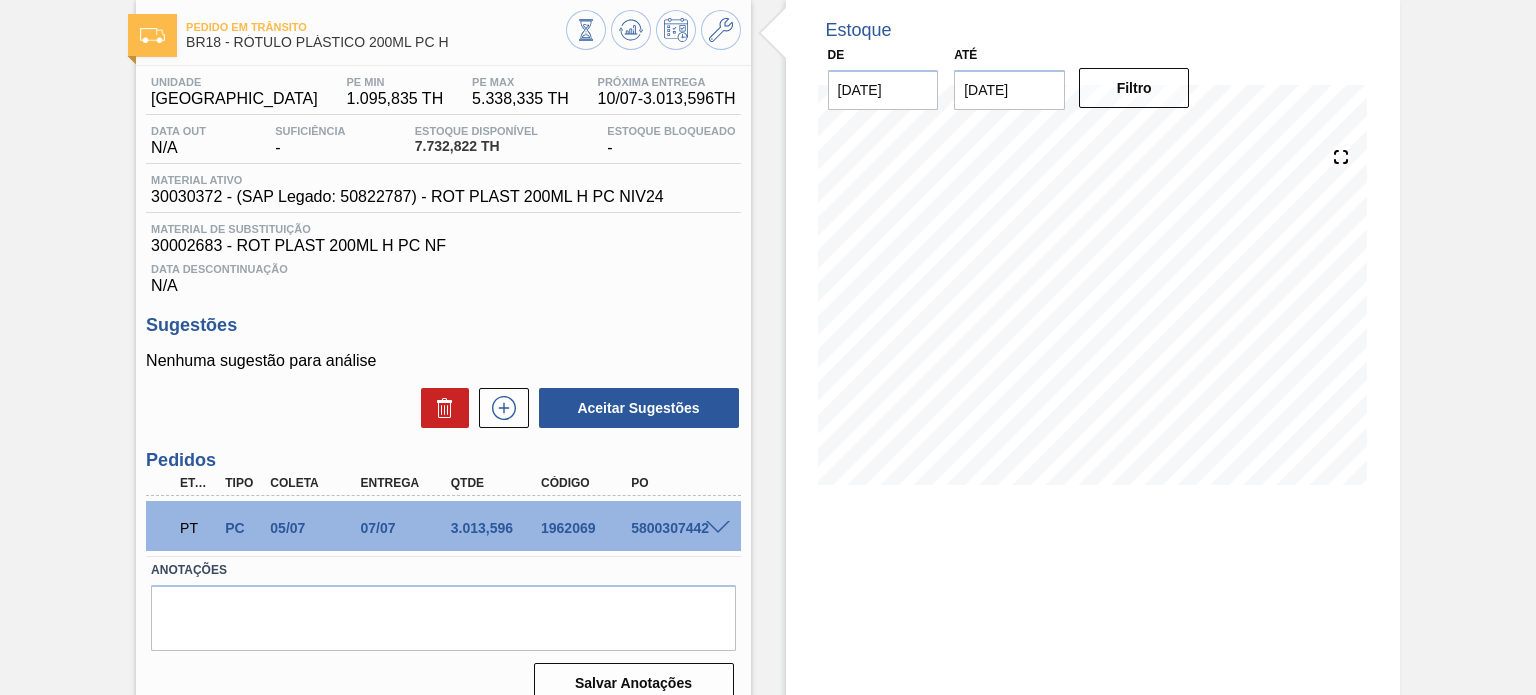 type 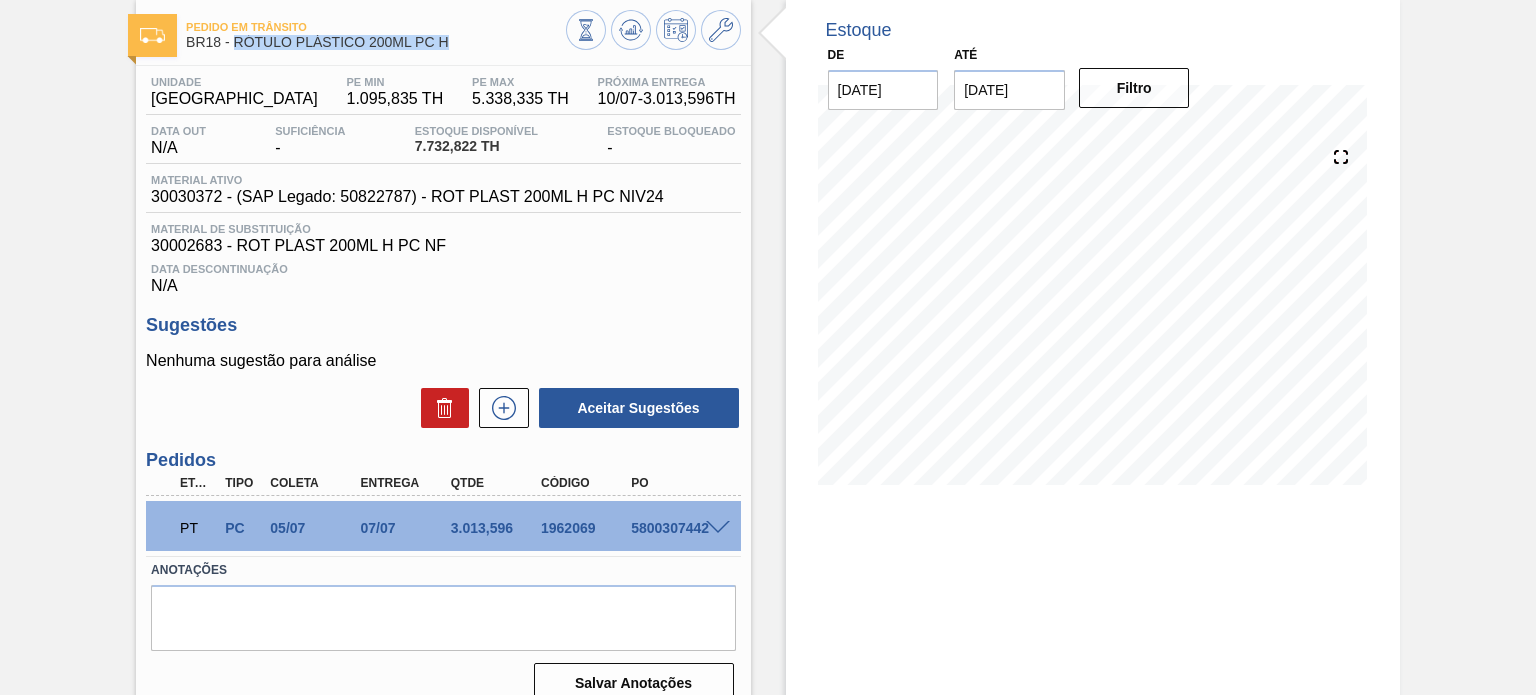 drag, startPoint x: 455, startPoint y: 35, endPoint x: 233, endPoint y: 46, distance: 222.27235 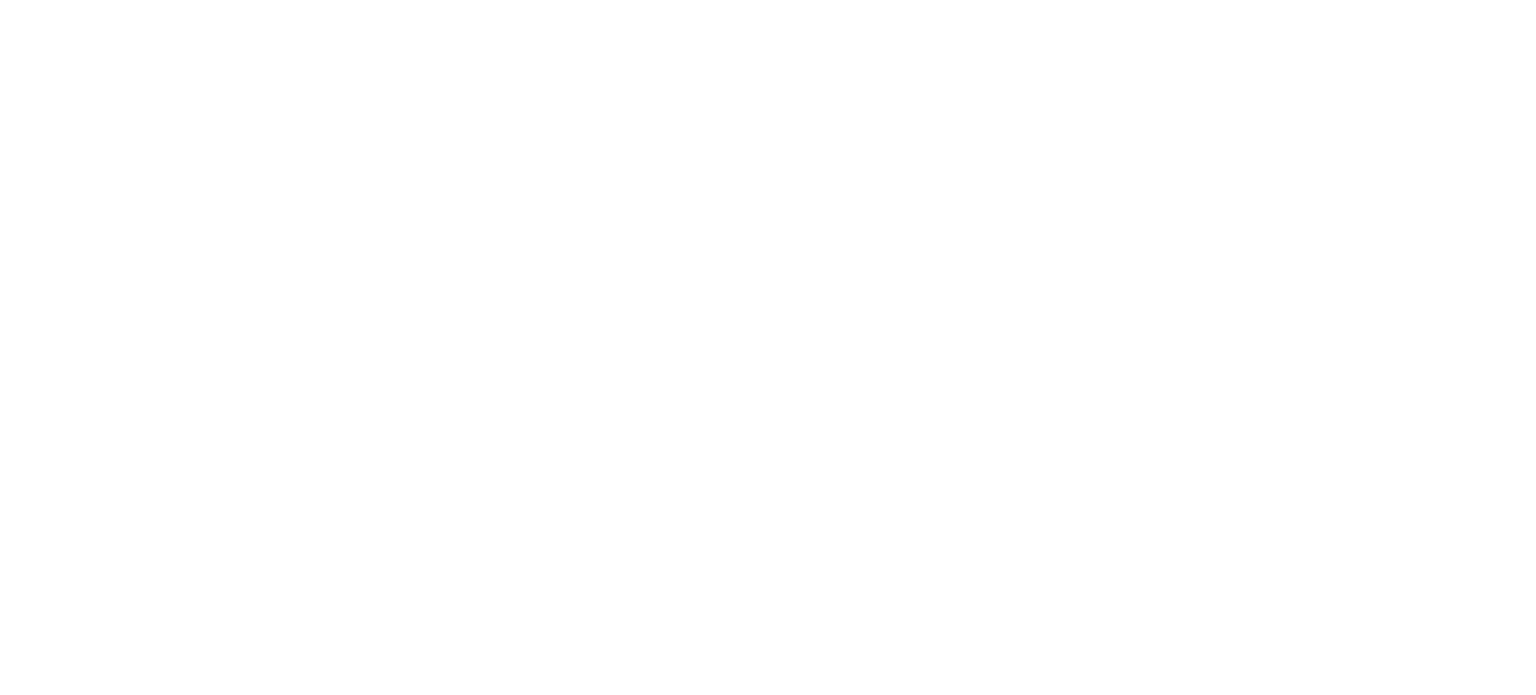 scroll, scrollTop: 0, scrollLeft: 0, axis: both 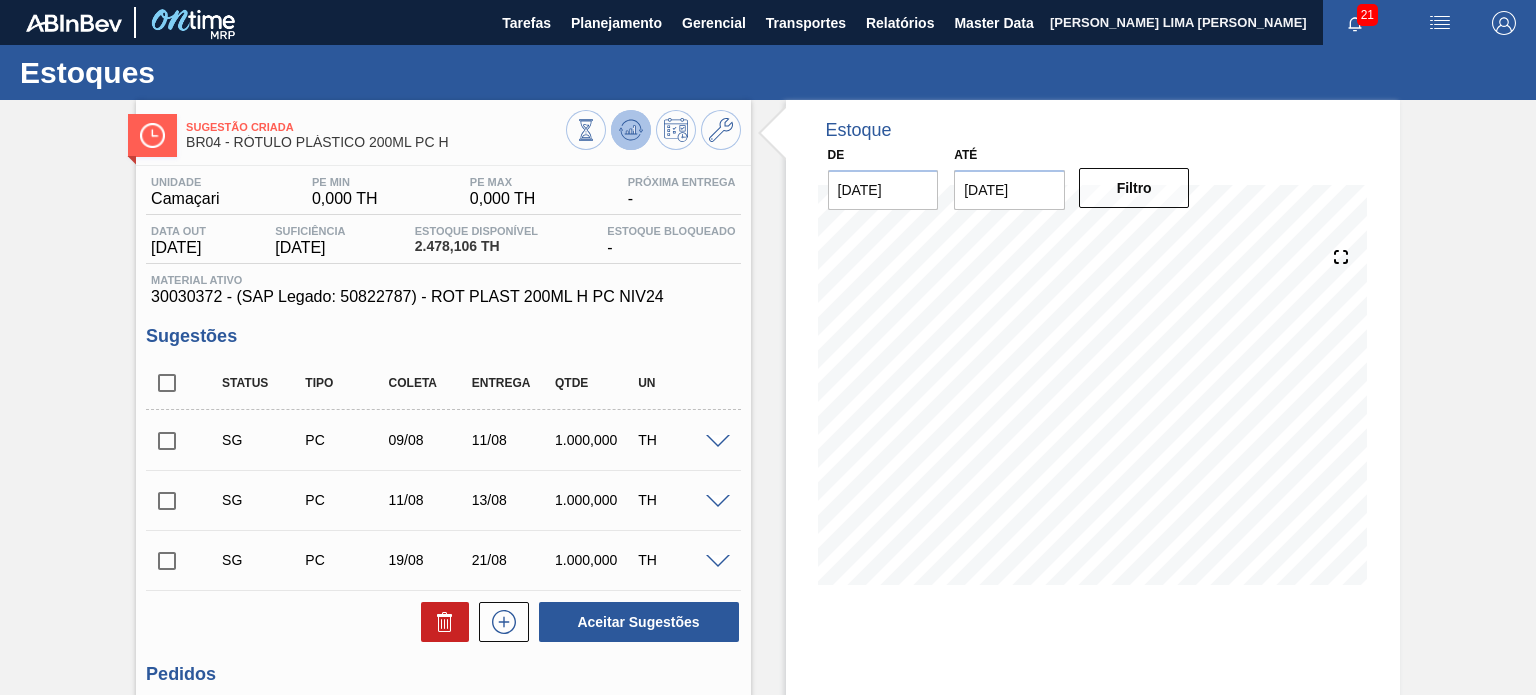click 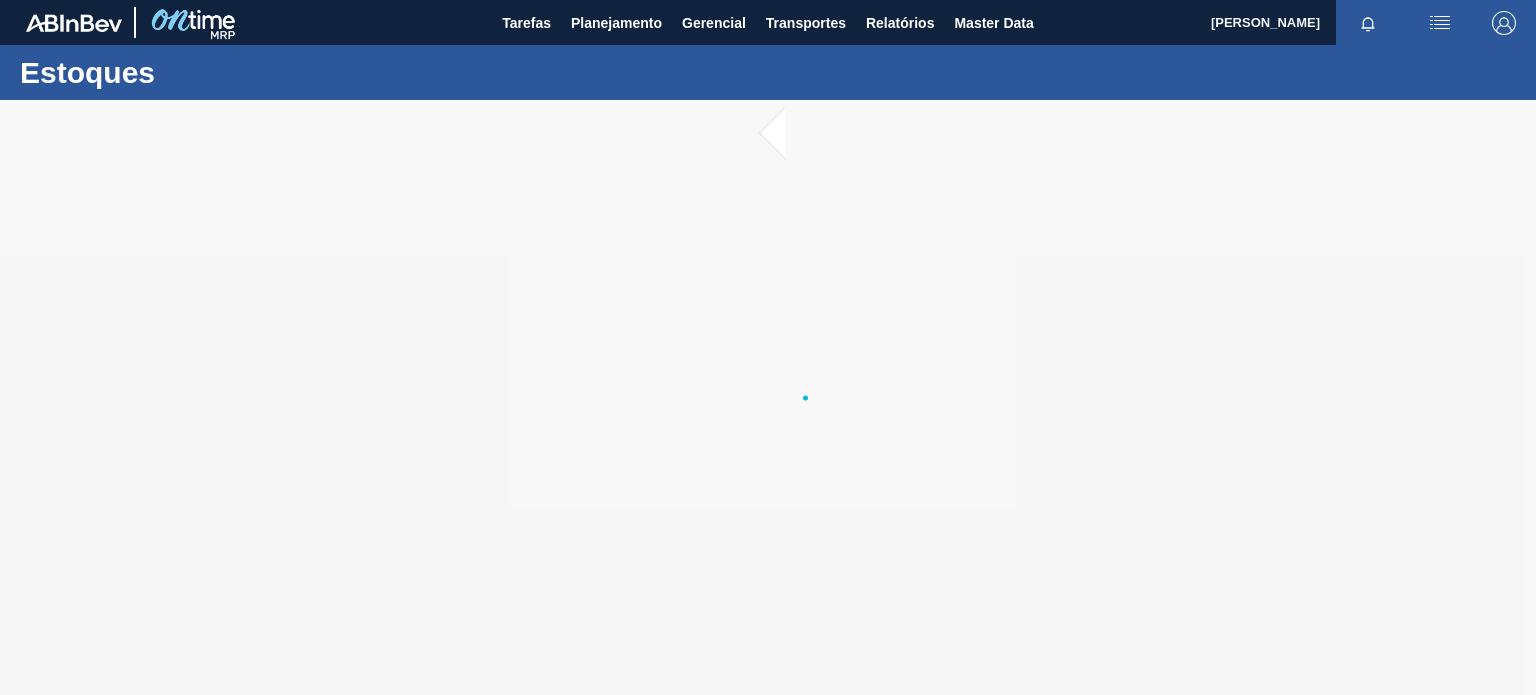 scroll, scrollTop: 0, scrollLeft: 0, axis: both 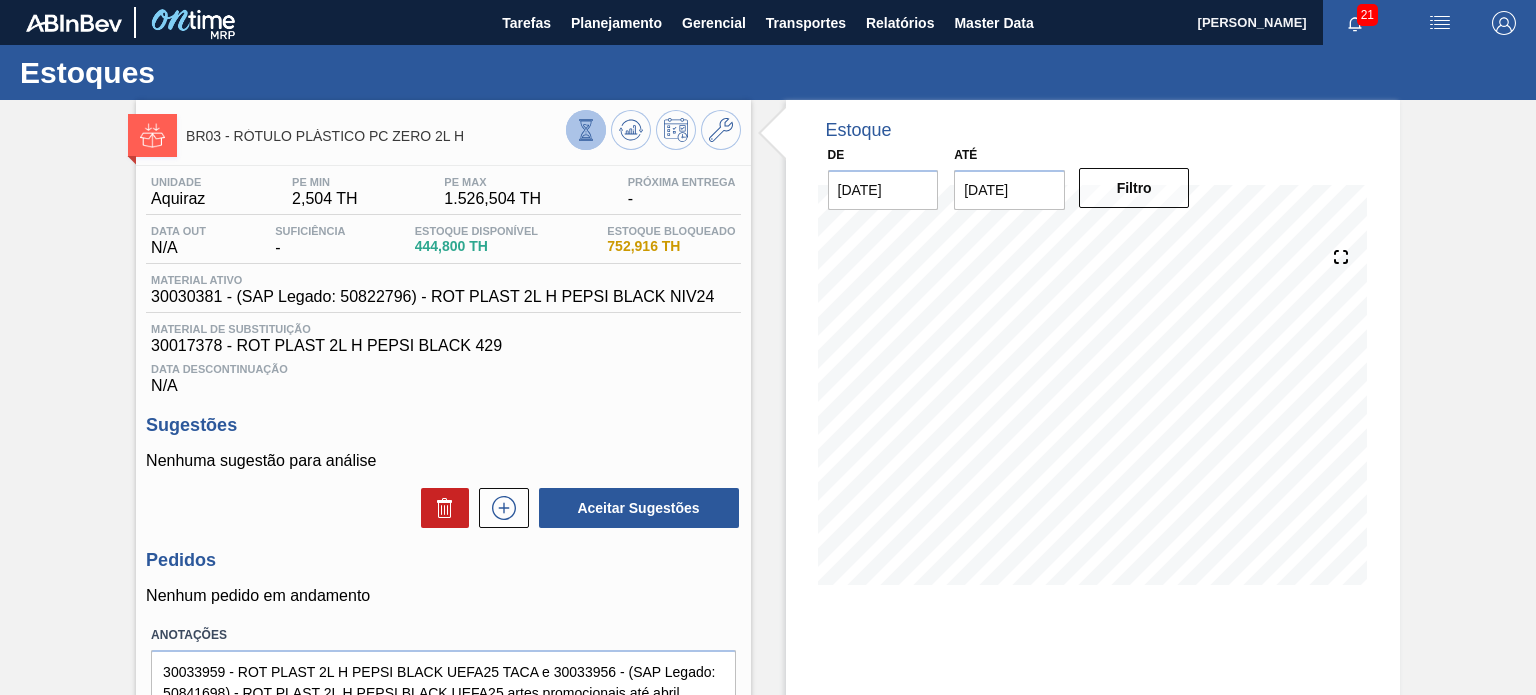 click 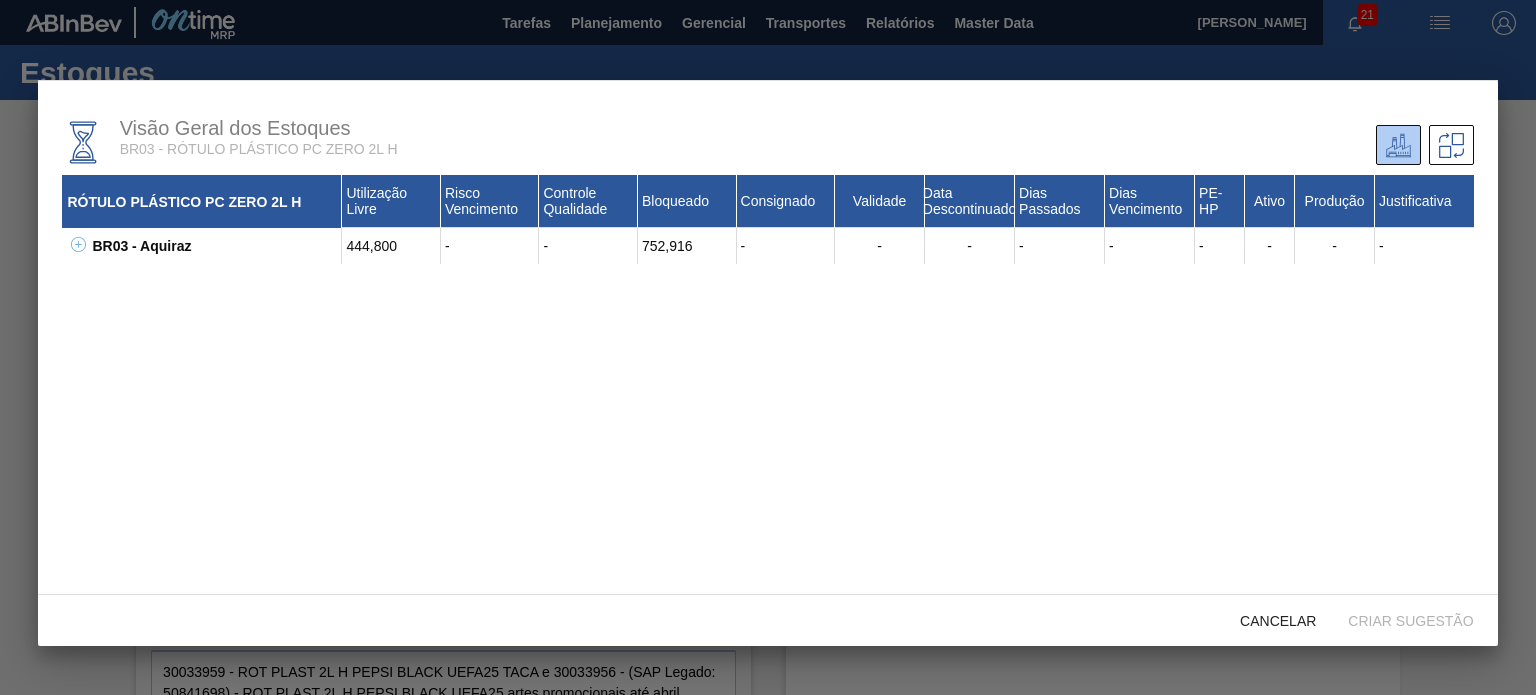 click at bounding box center [75, 246] 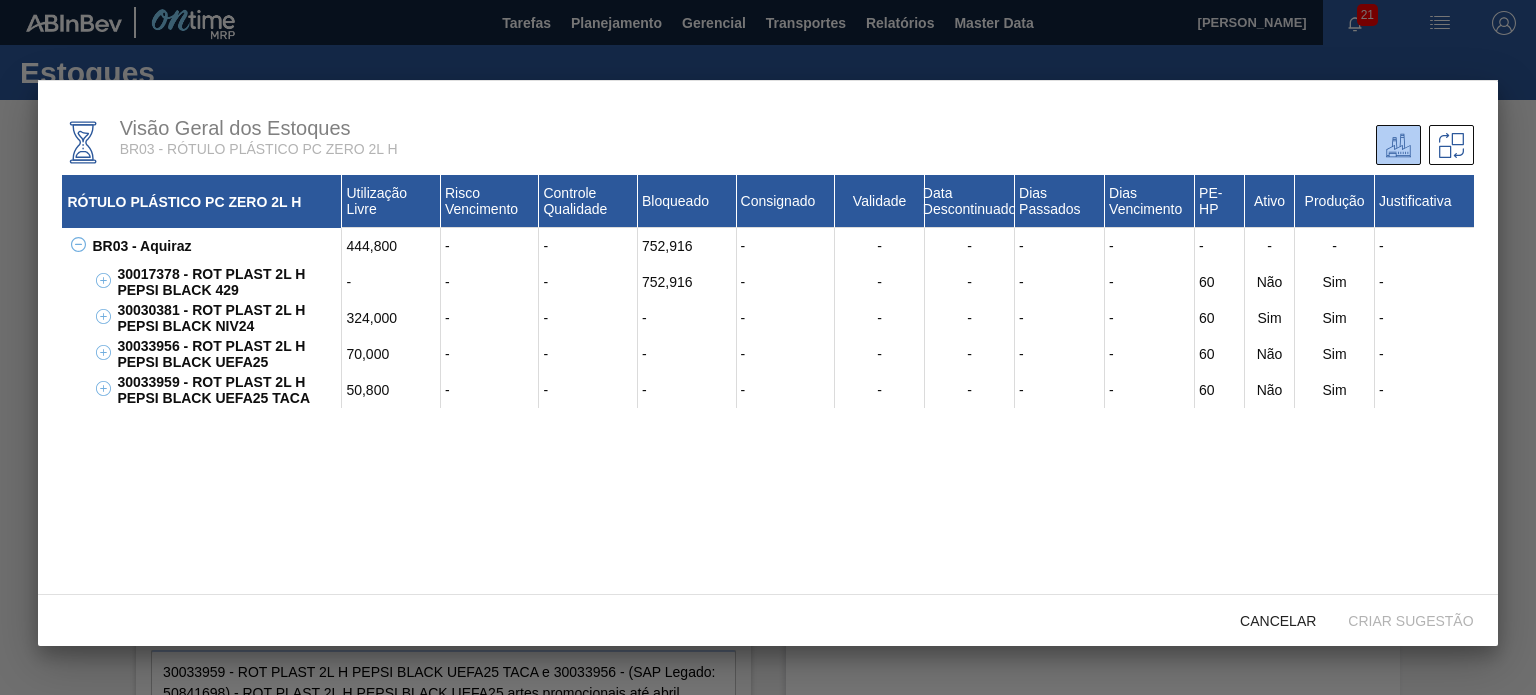 type 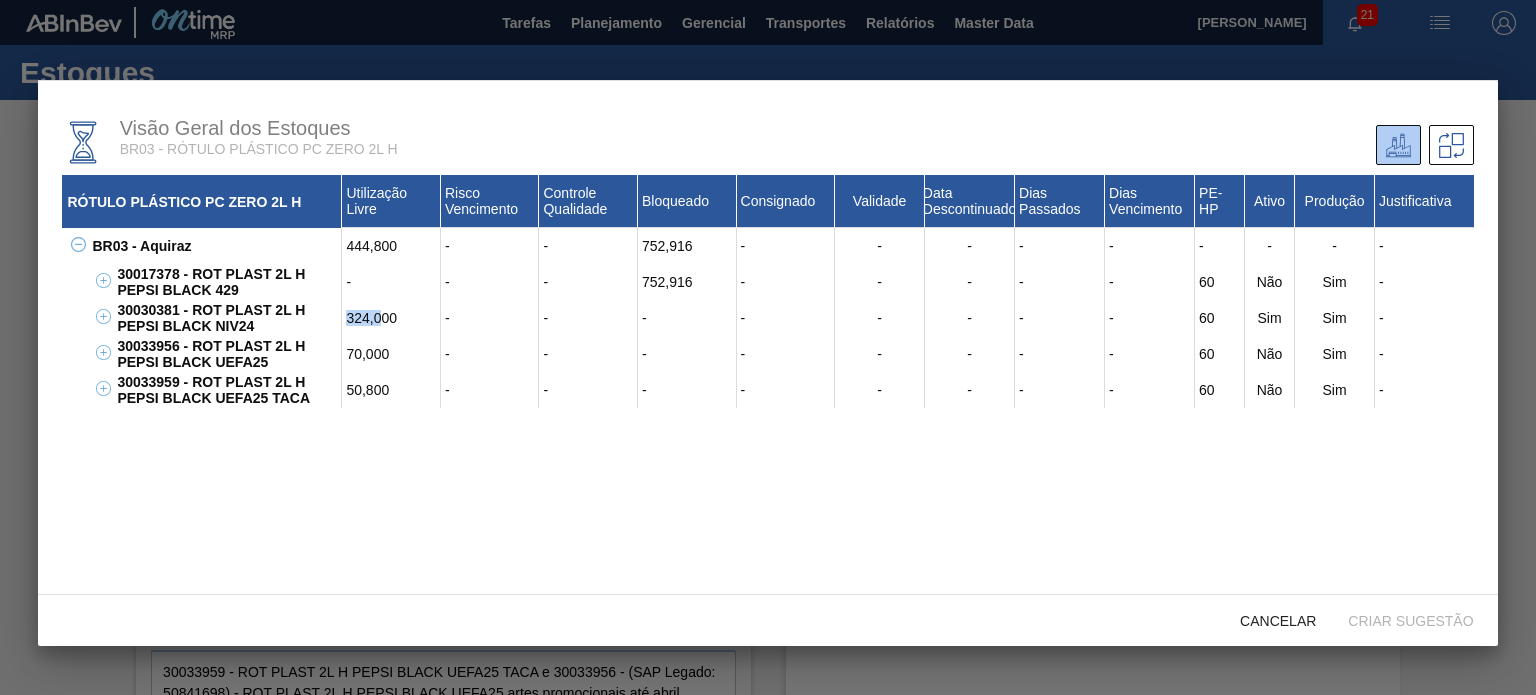 drag, startPoint x: 345, startPoint y: 323, endPoint x: 386, endPoint y: 328, distance: 41.303753 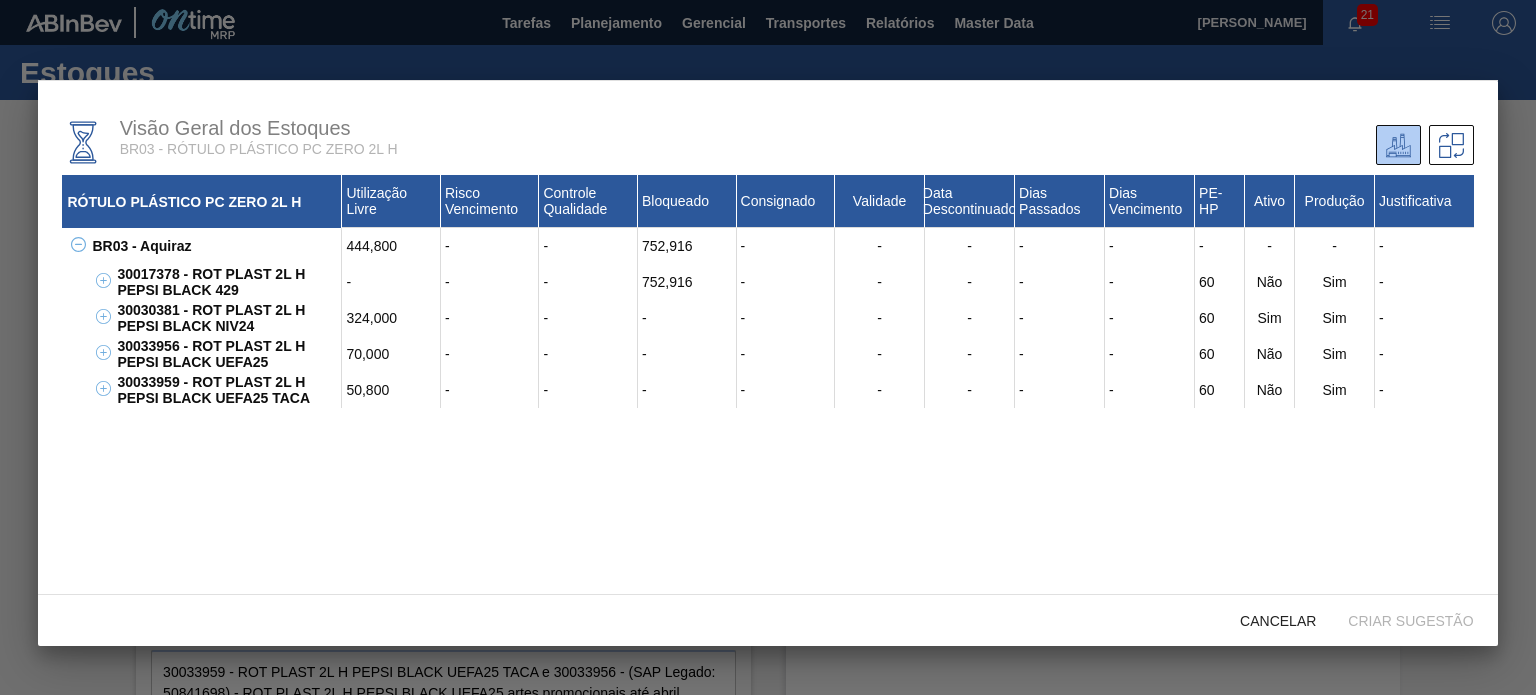 click on "70,000" at bounding box center (391, 354) 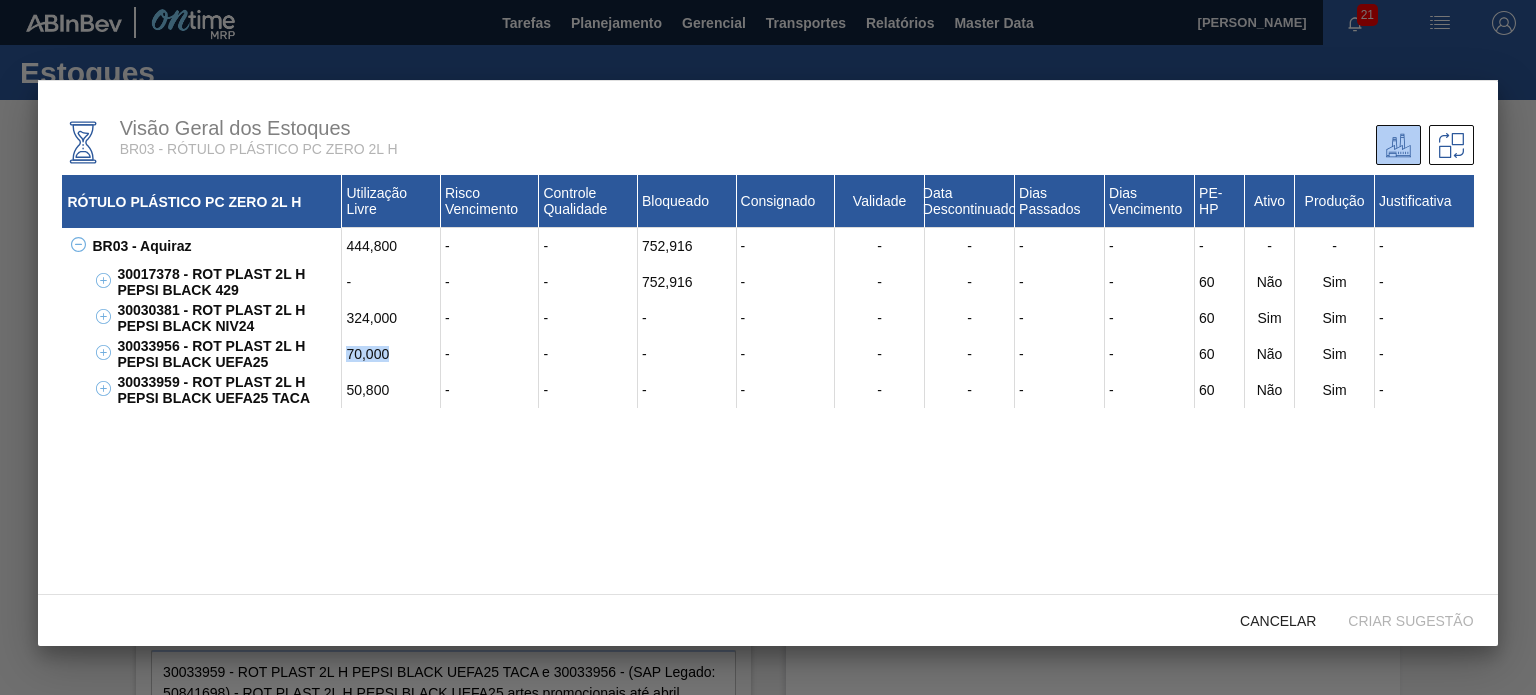 click on "70,000" at bounding box center (391, 354) 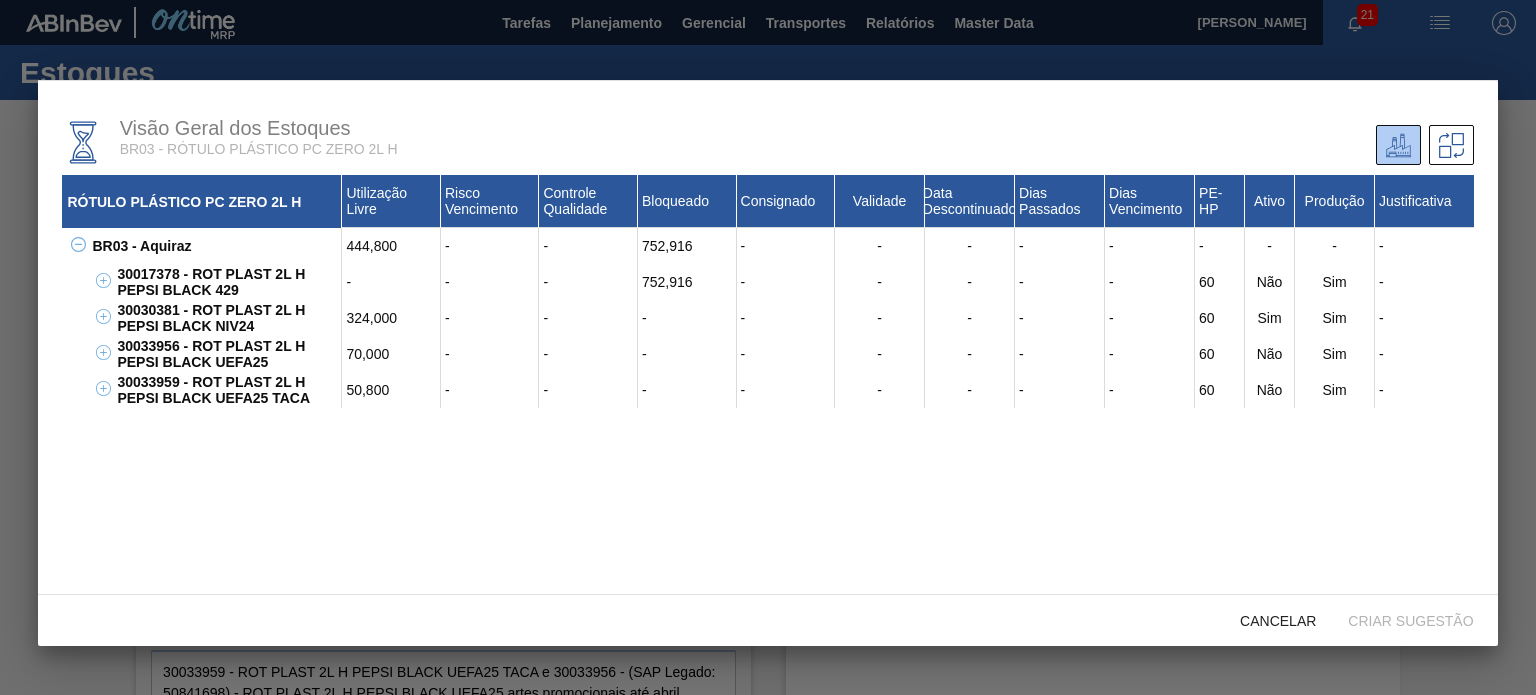click on "50,800" at bounding box center (391, 390) 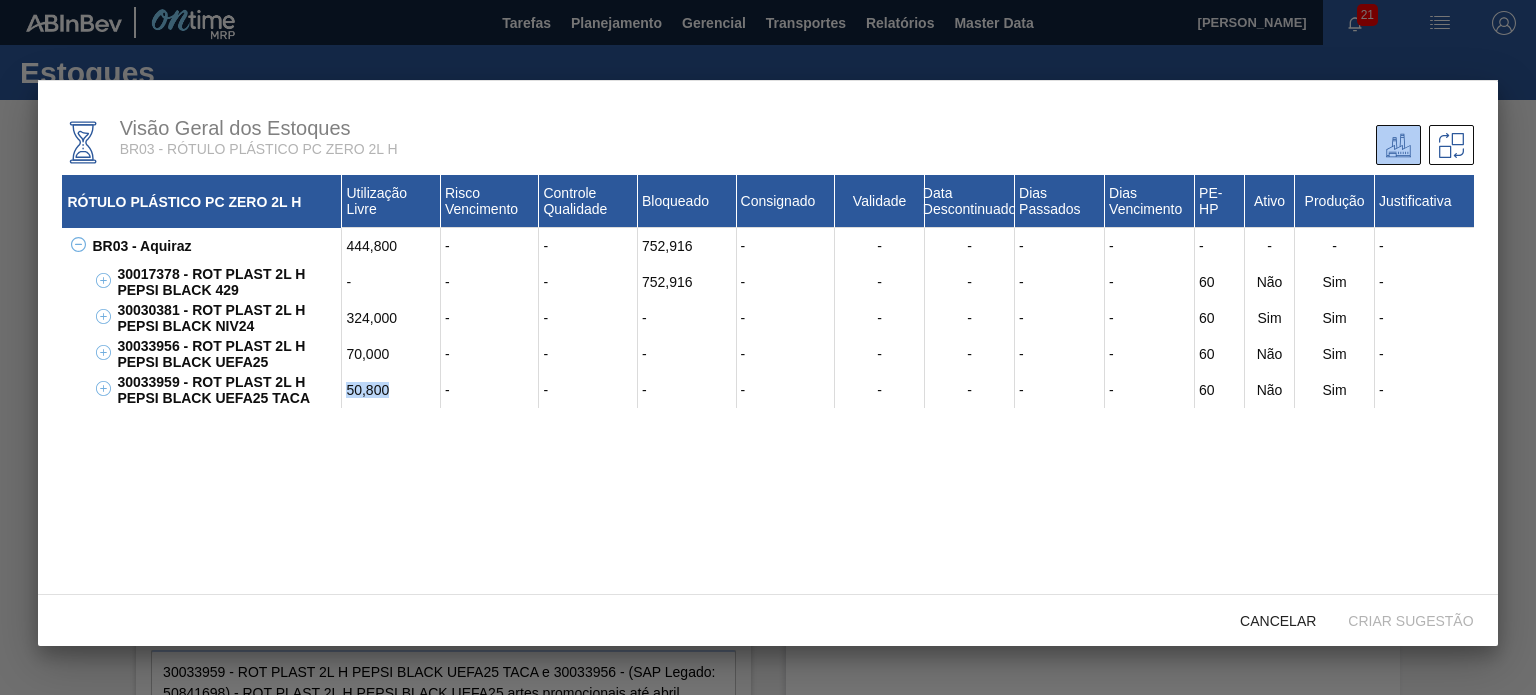 click on "50,800" at bounding box center [391, 390] 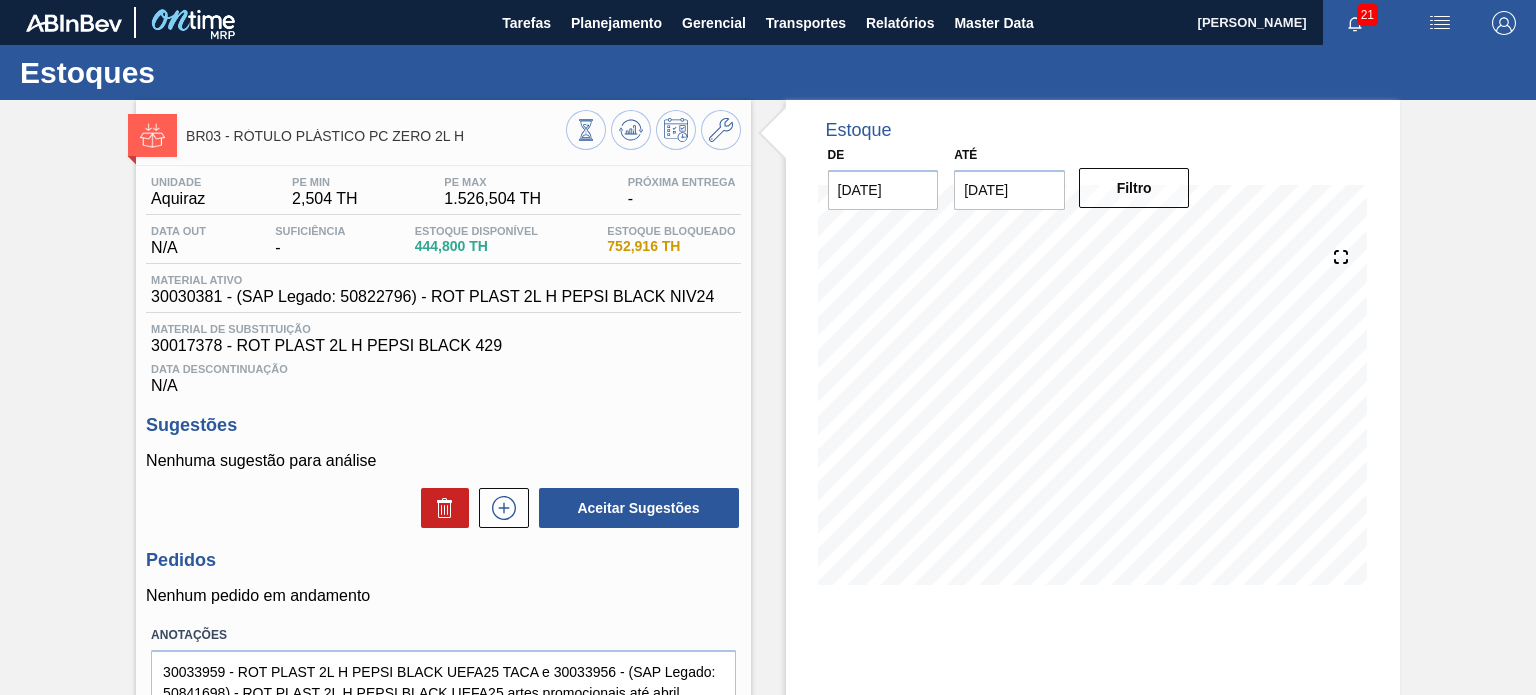 click on "BR03 - RÓTULO PLÁSTICO PC ZERO 2L H   Unidade Aquiraz PE MIN 2,504   TH PE MAX 1.526,504   TH Próxima Entrega - Data out N/A Suficiência - Estoque Disponível 444,800 TH Estoque Bloqueado 752,916 TH Material ativo 30030381 - (SAP Legado: 50822796) - ROT PLAST 2L H PEPSI BLACK NIV24 Material de Substituição 30017378 - ROT PLAST 2L H PEPSI BLACK 429 Data Descontinuação N/A   Sugestões   Nenhuma sugestão para análise Aceitar Sugestões Pedidos Nenhum pedido em andamento Anotações 30033959 - ROT PLAST 2L H PEPSI BLACK UEFA25 TACA e 30033956 - (SAP Legado: 50841698) - ROT PLAST 2L H PEPSI BLACK UEFA25 artes promocionais até abril Salvar Anotações" at bounding box center [443, 480] 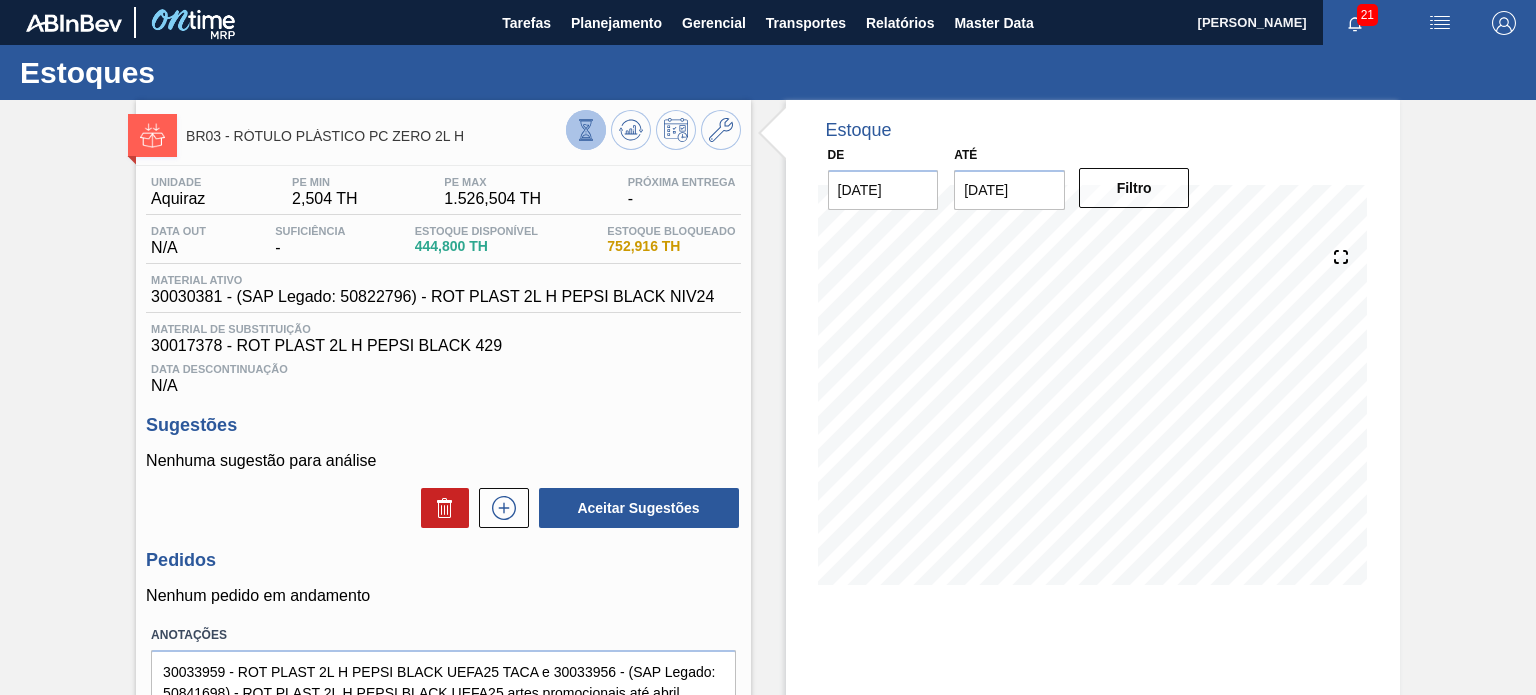 click 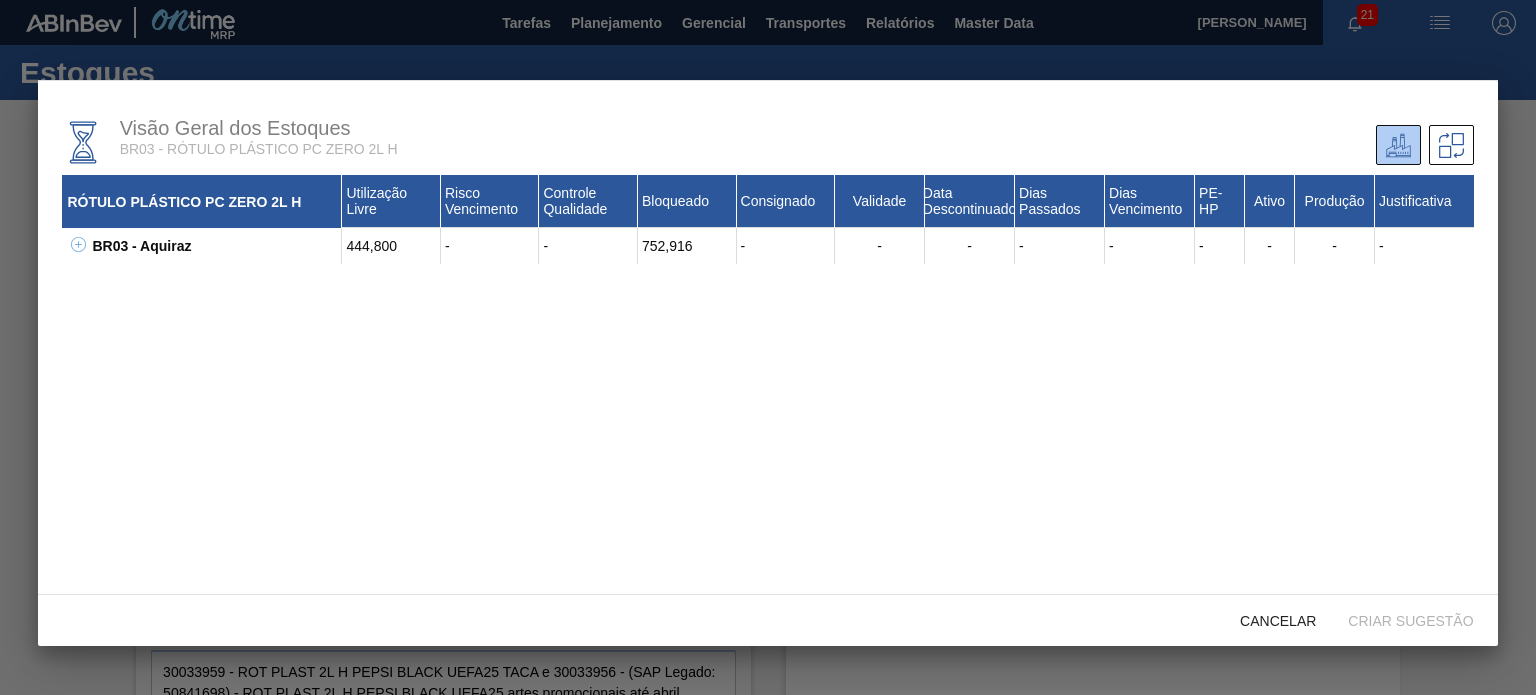 click 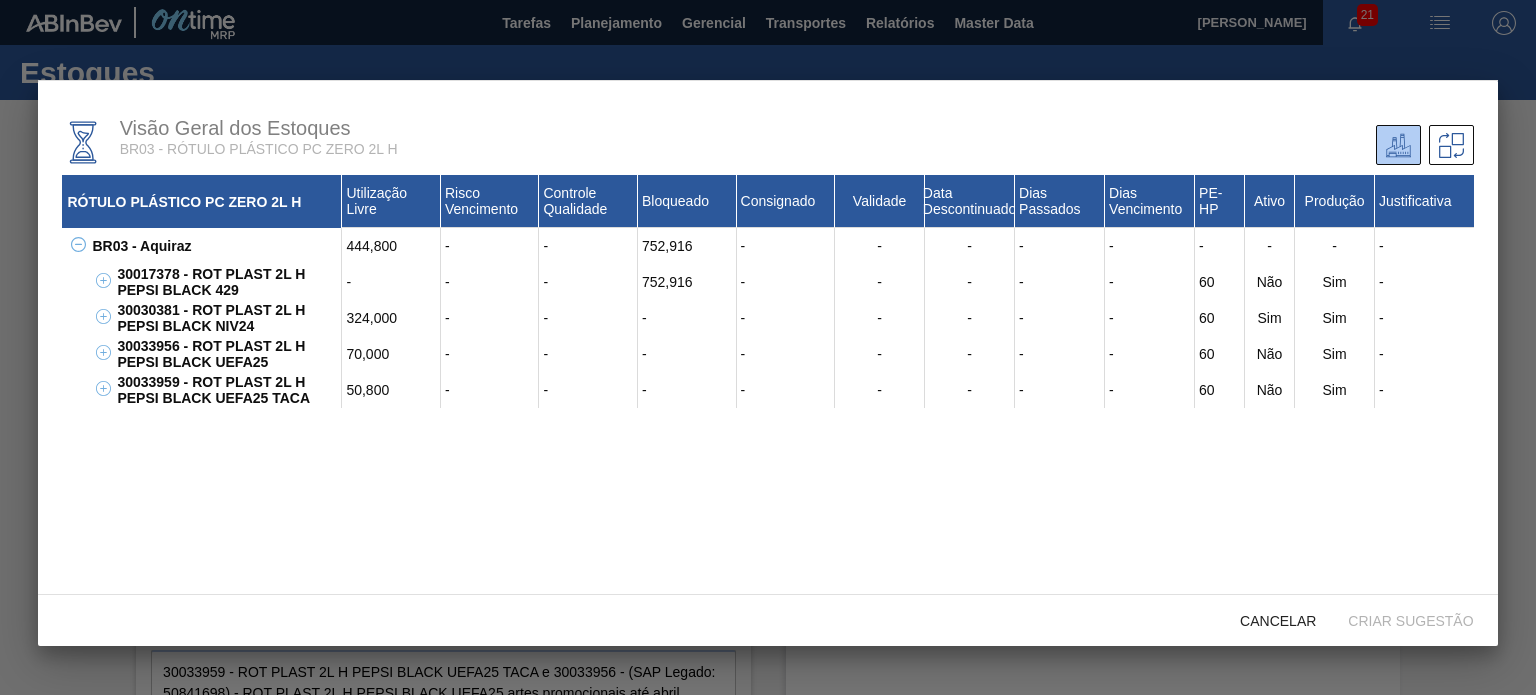 type 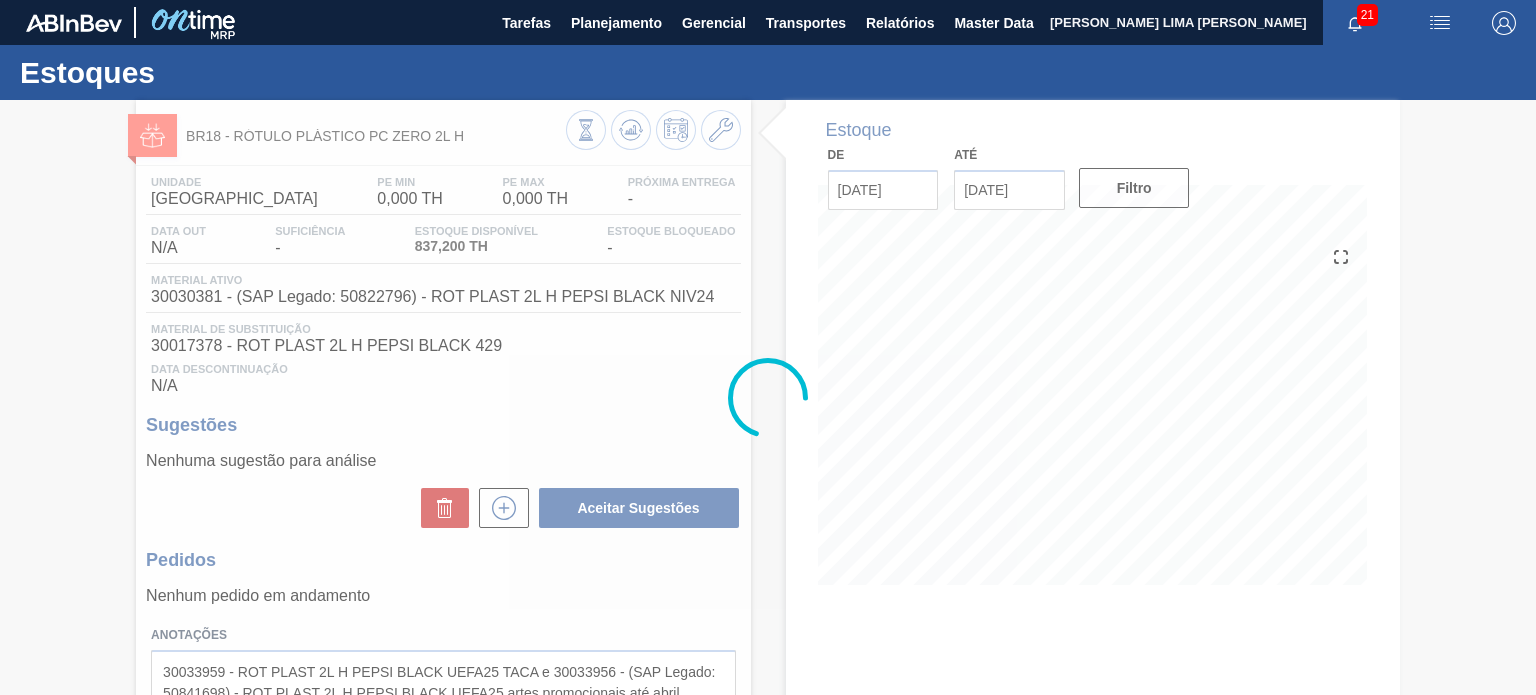 scroll, scrollTop: 0, scrollLeft: 0, axis: both 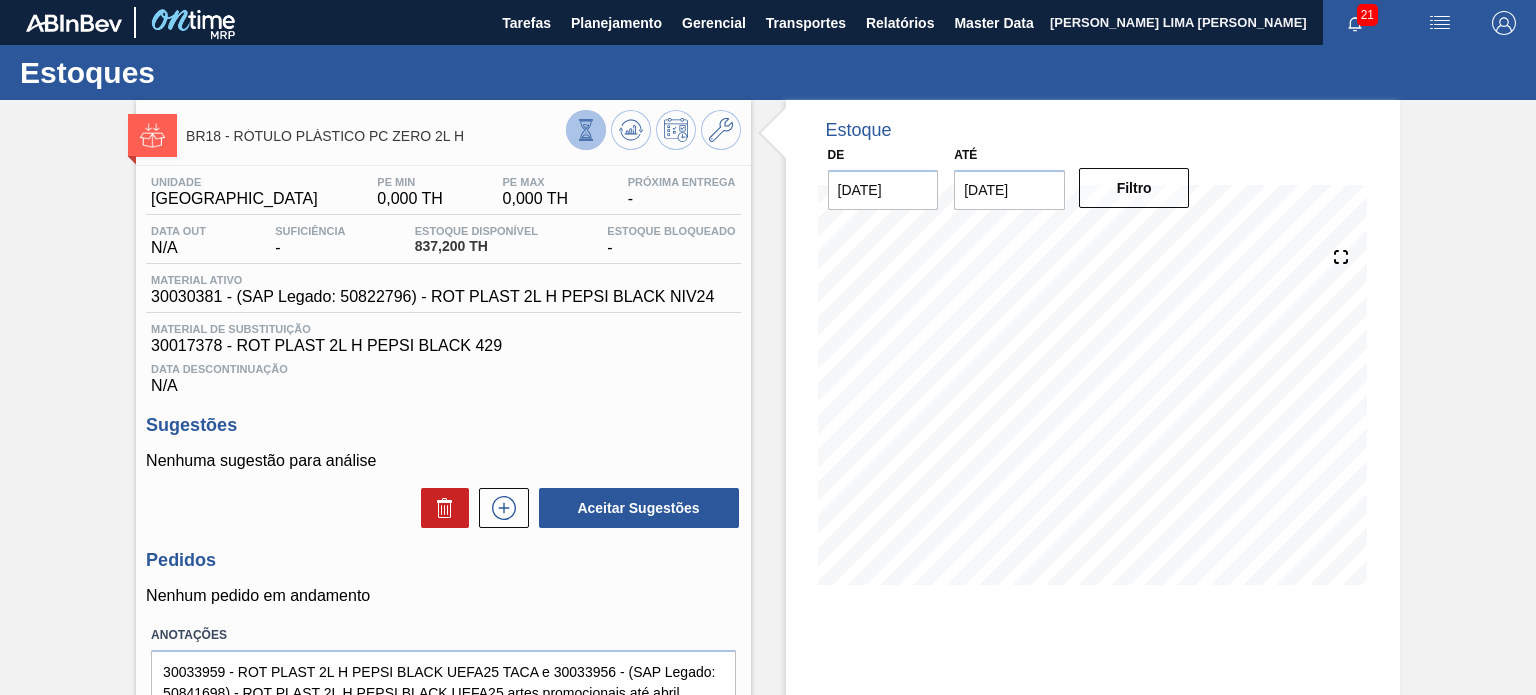 click 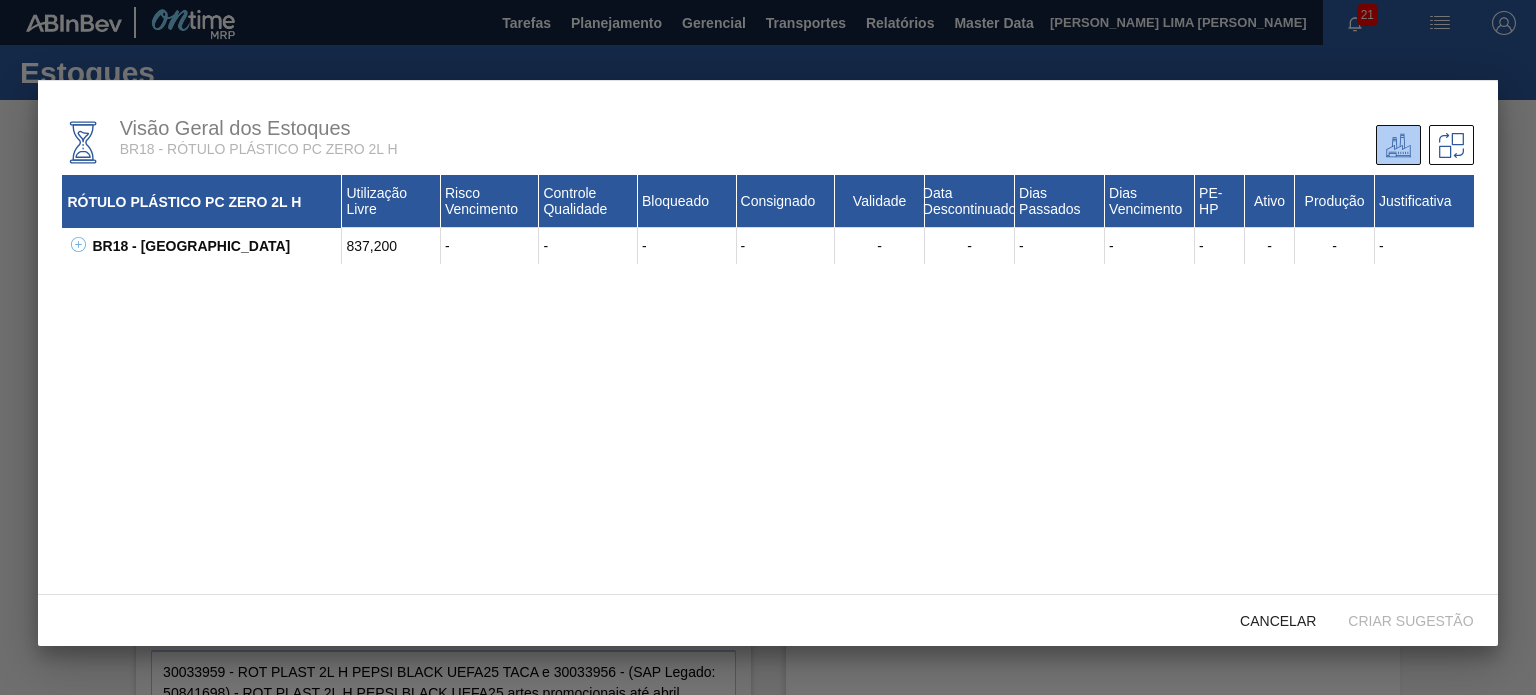 click 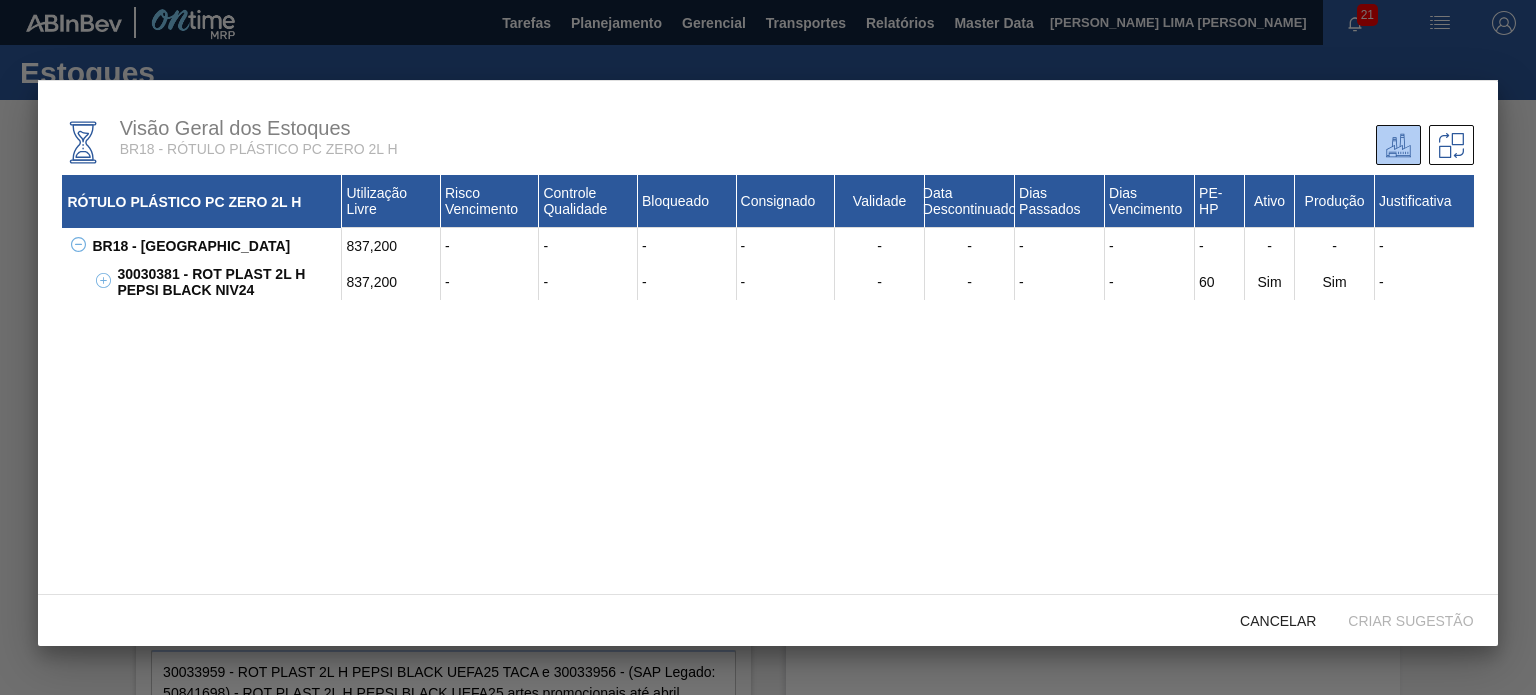 type 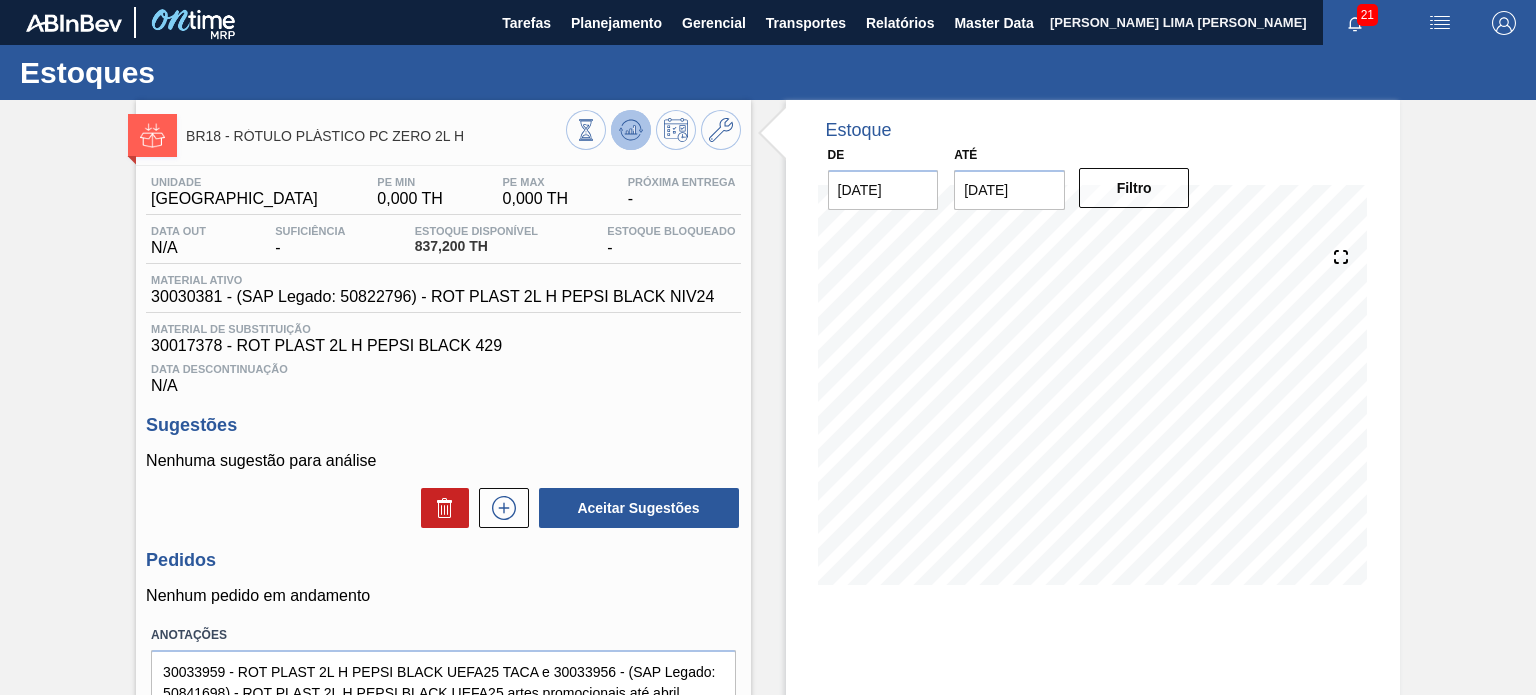 click at bounding box center (631, 130) 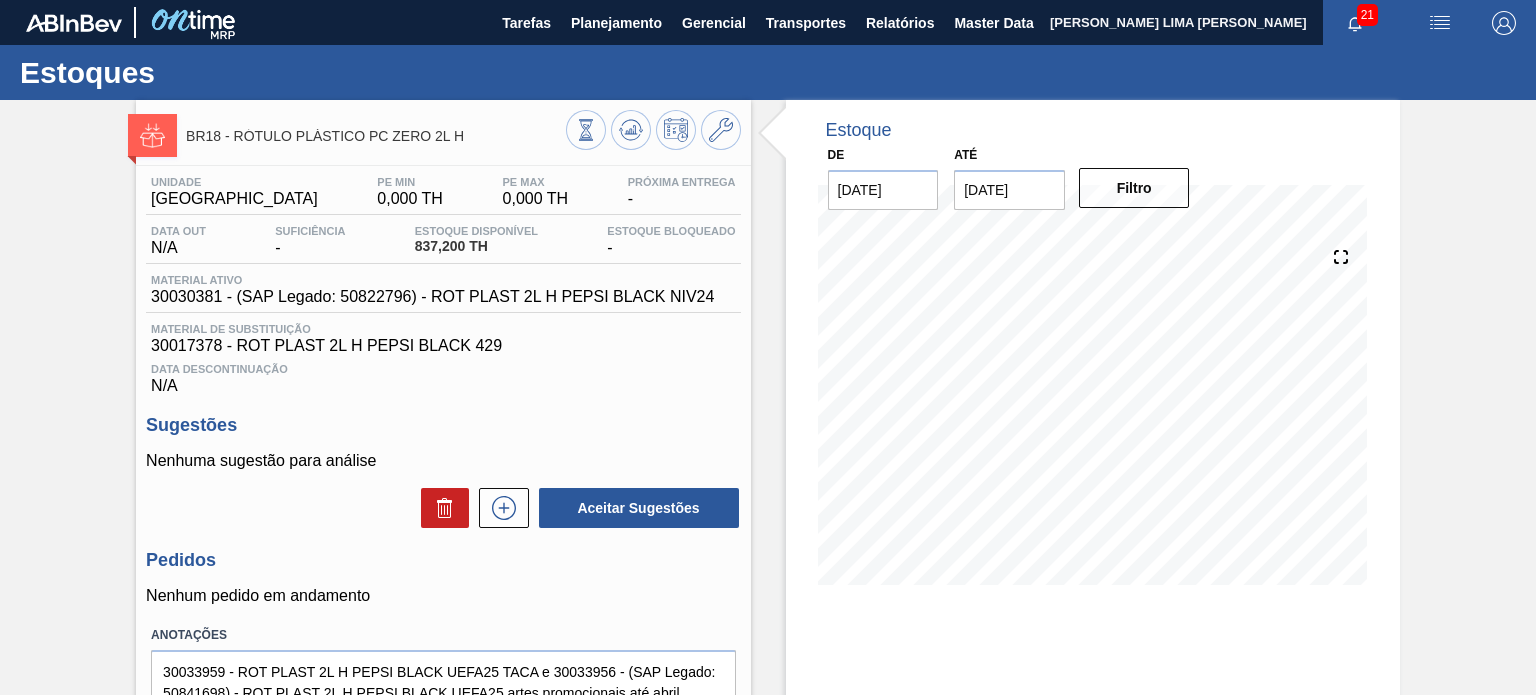 type 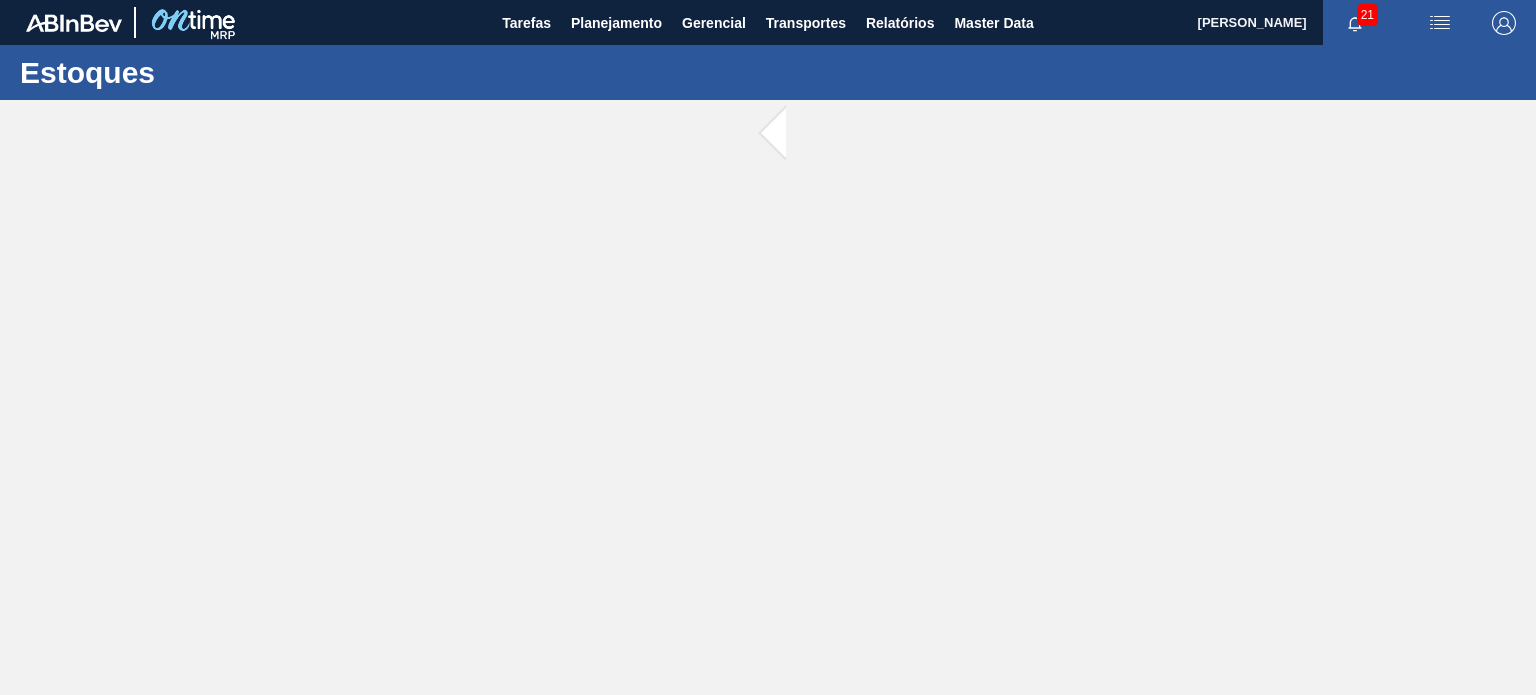 scroll, scrollTop: 0, scrollLeft: 0, axis: both 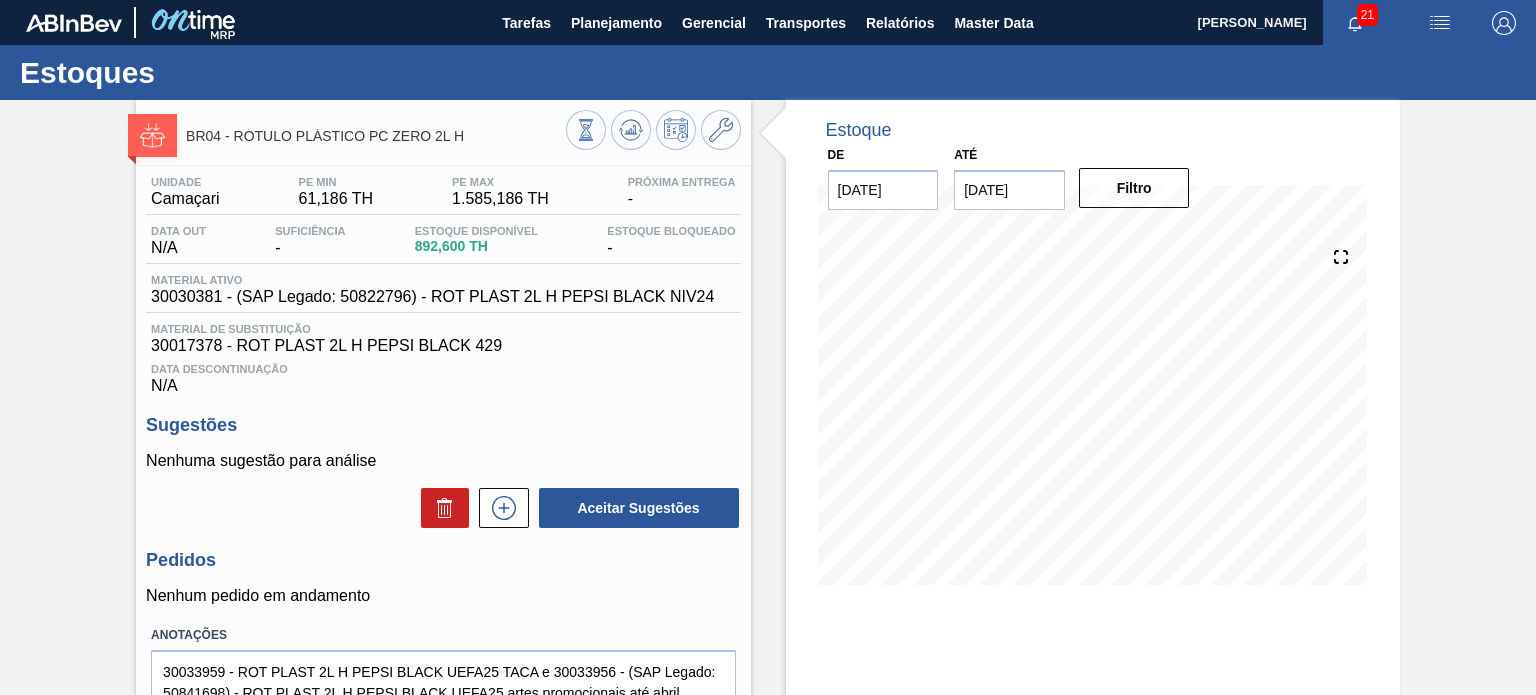 click on "BR04 - RÓTULO PLÁSTICO PC ZERO 2L H   Unidade Camaçari PE MIN 61,186   TH PE MAX 1.585,186   TH Próxima Entrega - Data out N/A Suficiência - Estoque Disponível 892,600 TH Estoque Bloqueado - Material ativo 30030381 - (SAP Legado: 50822796) - ROT PLAST 2L H PEPSI BLACK NIV24 Material de Substituição 30017378 - ROT PLAST 2L H PEPSI BLACK 429 Data Descontinuação N/A   Sugestões   Nenhuma sugestão para análise Aceitar Sugestões Pedidos Nenhum pedido em andamento Anotações 30033959 - ROT PLAST 2L H PEPSI BLACK UEFA25 TACA e 30033956 - (SAP Legado: 50841698) - ROT PLAST 2L H PEPSI BLACK UEFA25 artes promocionais até abril Salvar Anotações Estoque De [DATE] Até [DATE] Filtro 08/09 Projeção de Estoque 572.578 [DOMAIN_NAME] 0 Política Objetiva 365.986" at bounding box center [768, 480] 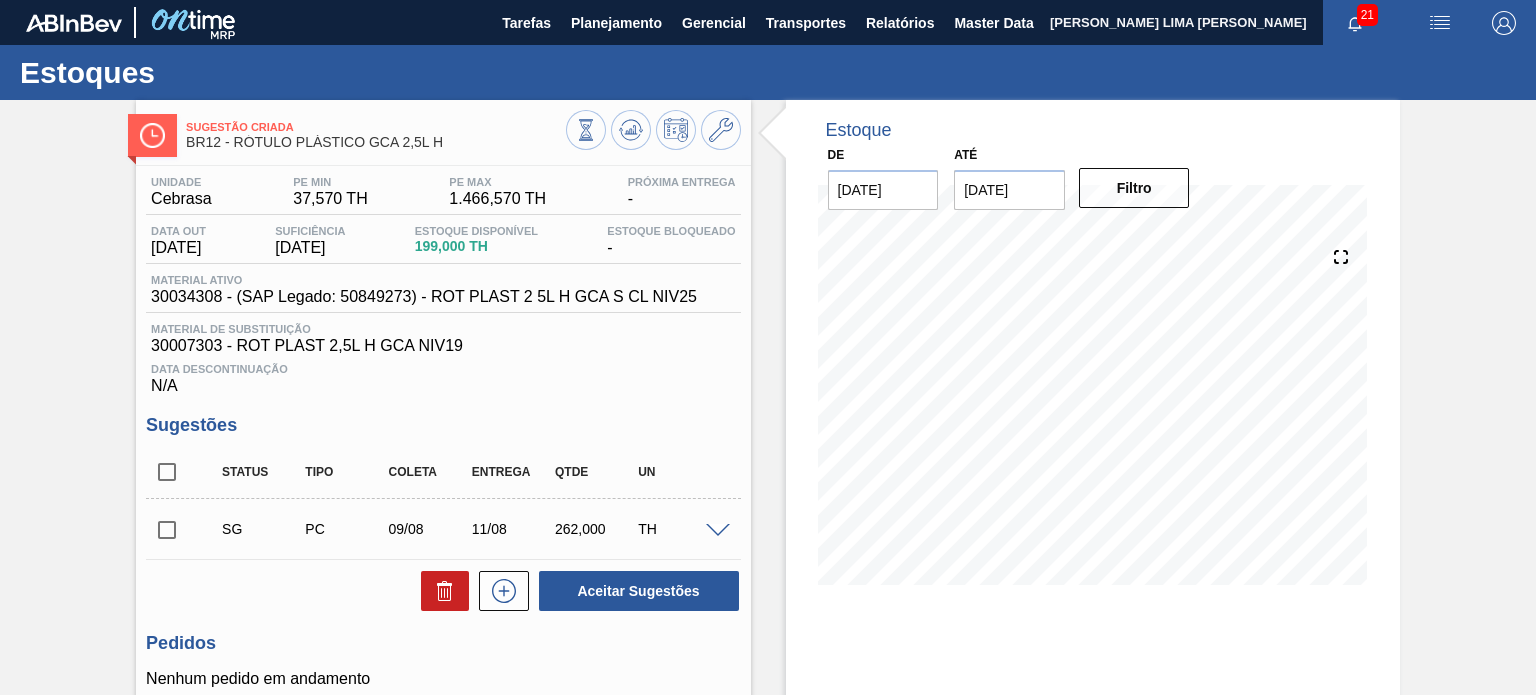 scroll, scrollTop: 0, scrollLeft: 0, axis: both 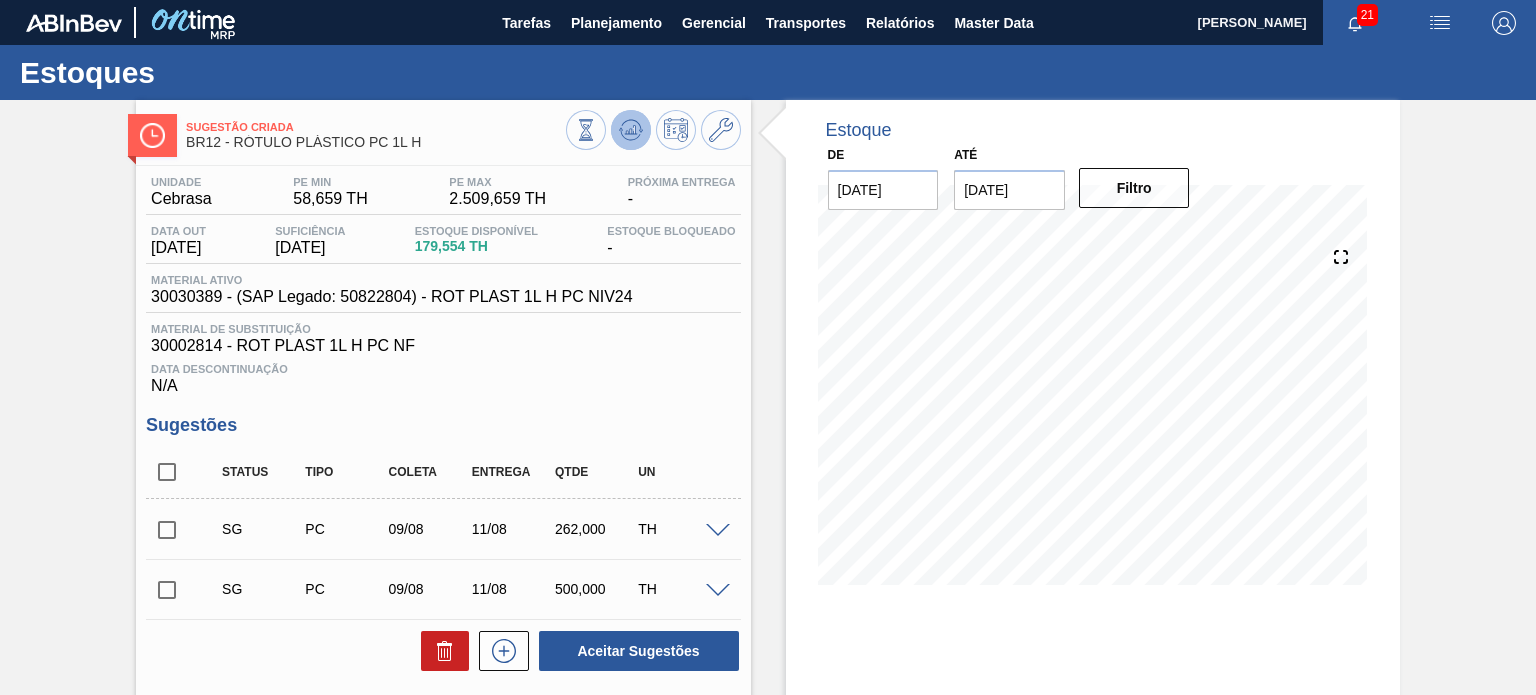 click 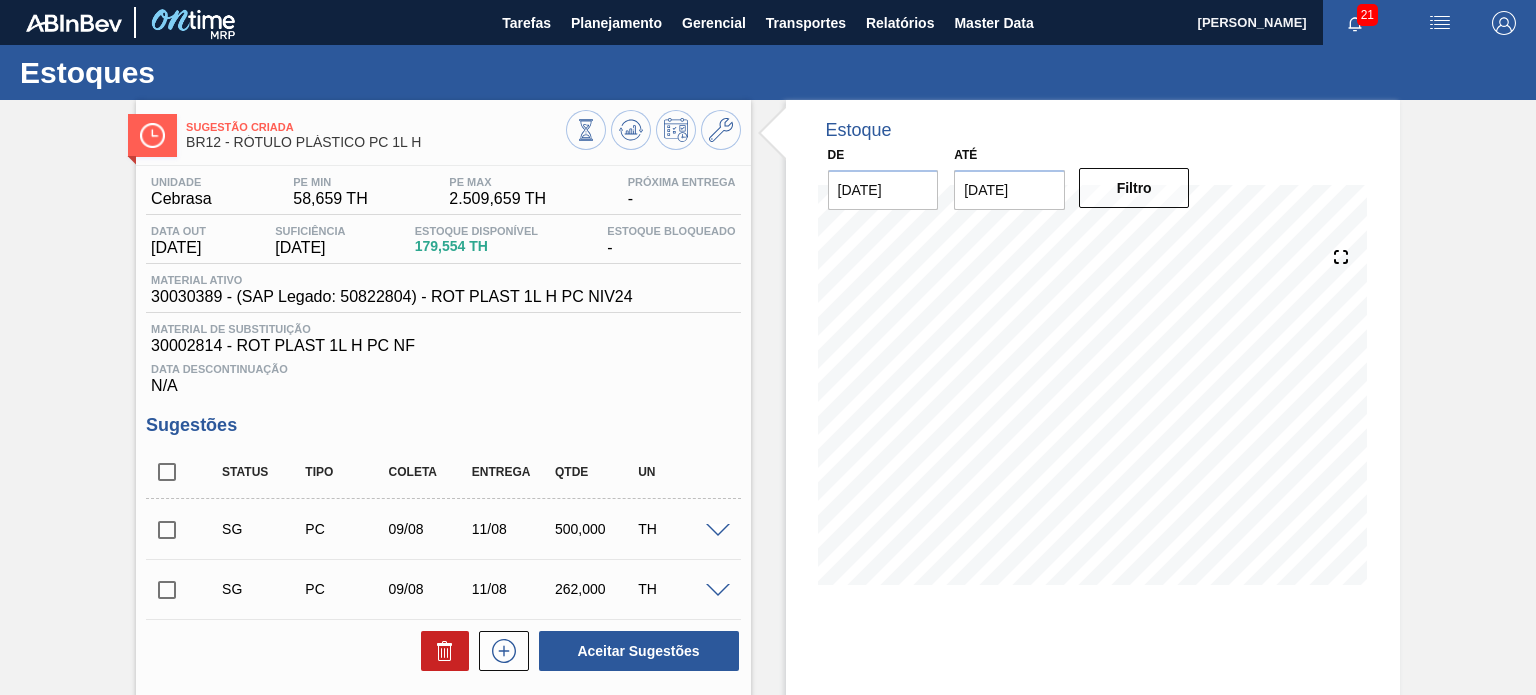 type 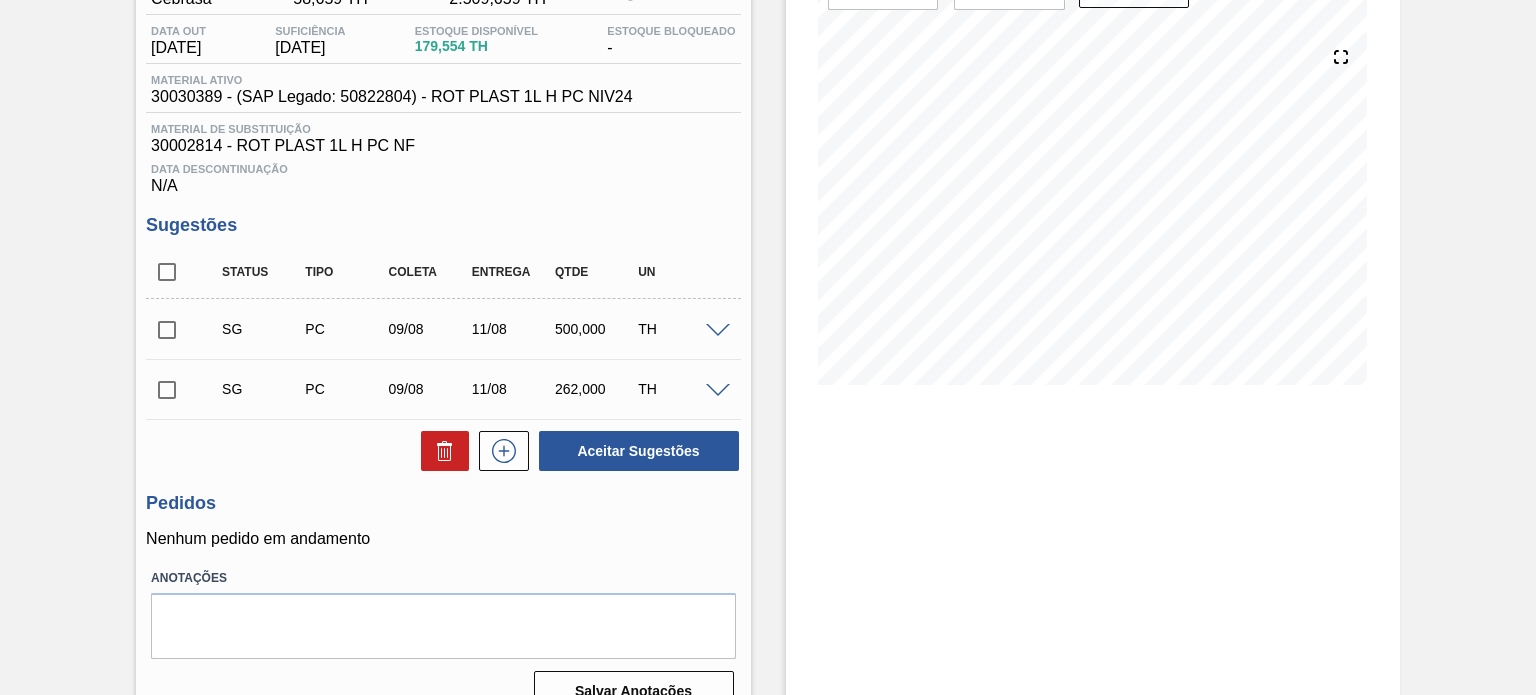 scroll, scrollTop: 0, scrollLeft: 0, axis: both 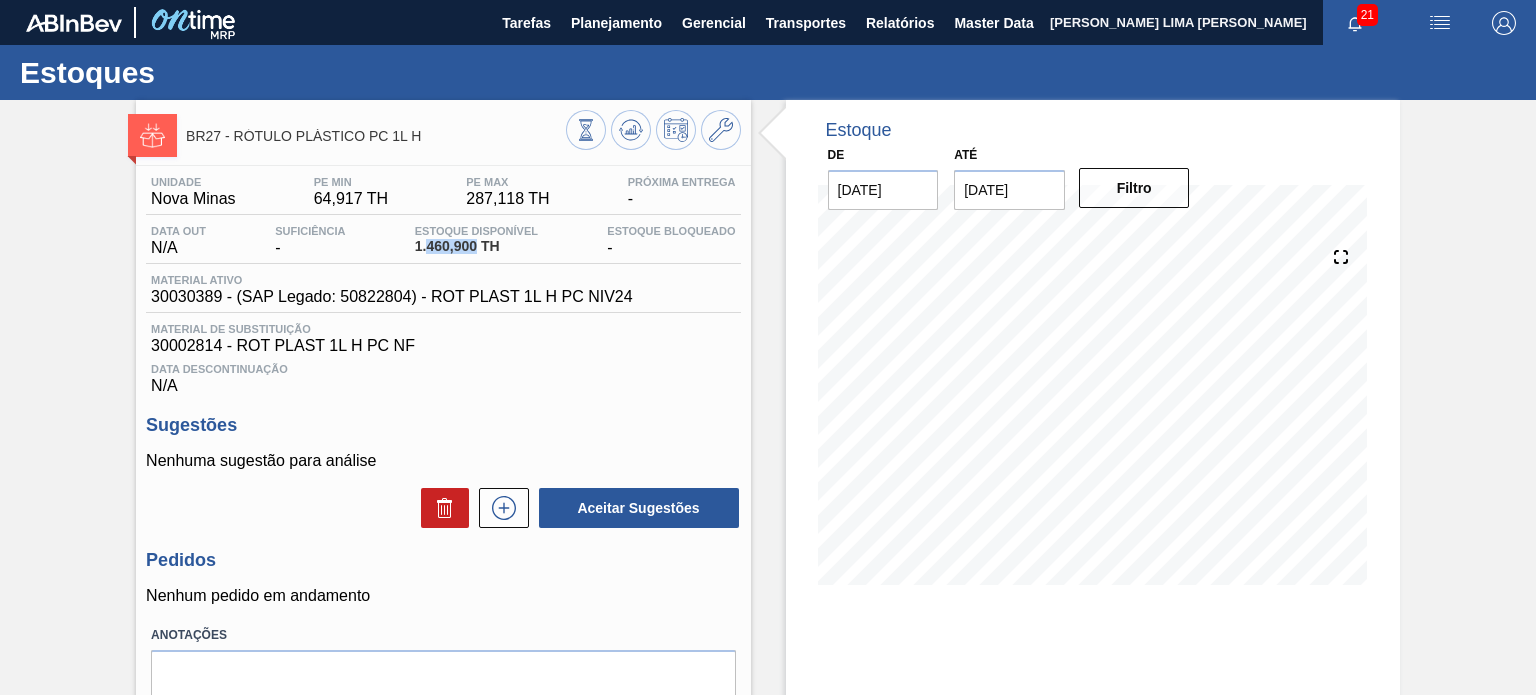 drag, startPoint x: 427, startPoint y: 249, endPoint x: 473, endPoint y: 251, distance: 46.043457 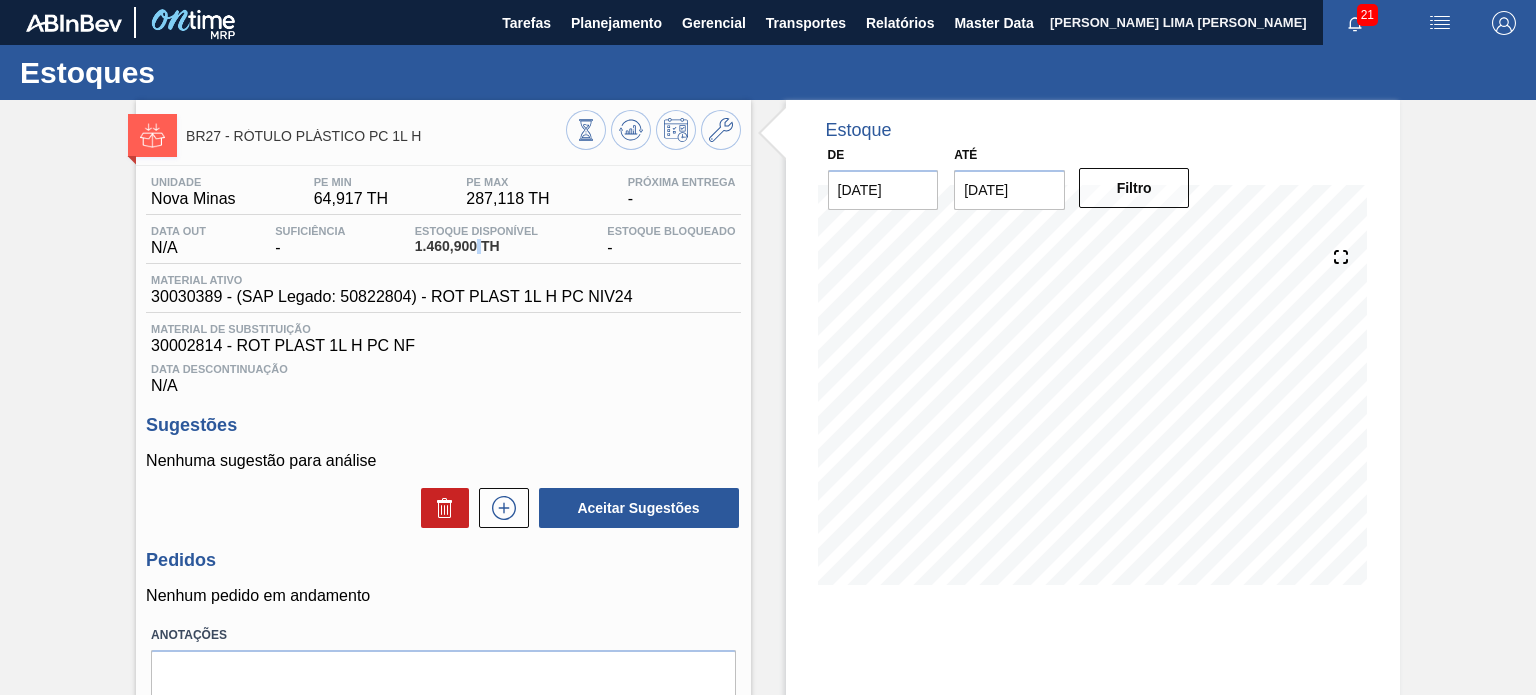 click on "1.460,900 TH" at bounding box center (476, 246) 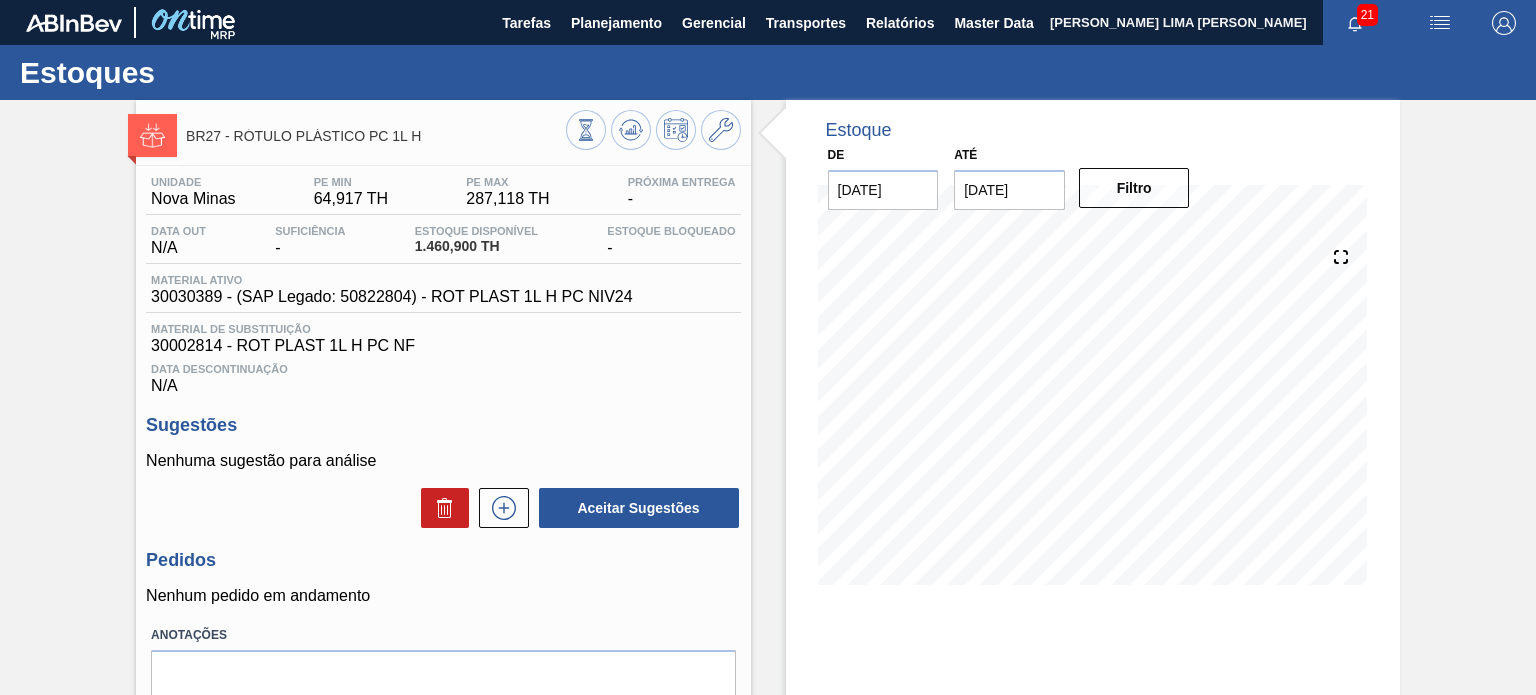 click on "Unidade Nova Minas PE MIN 64,917   TH PE MAX 287,118   TH Próxima Entrega - Data out N/A Suficiência - Estoque Disponível 1.460,900 TH Estoque Bloqueado - Material ativo 30030389 - (SAP Legado: 50822804) - ROT PLAST 1L H PC NIV24 Material de Substituição 30002814 - ROT PLAST 1L H PC NF Data Descontinuação N/A" at bounding box center [443, 285] 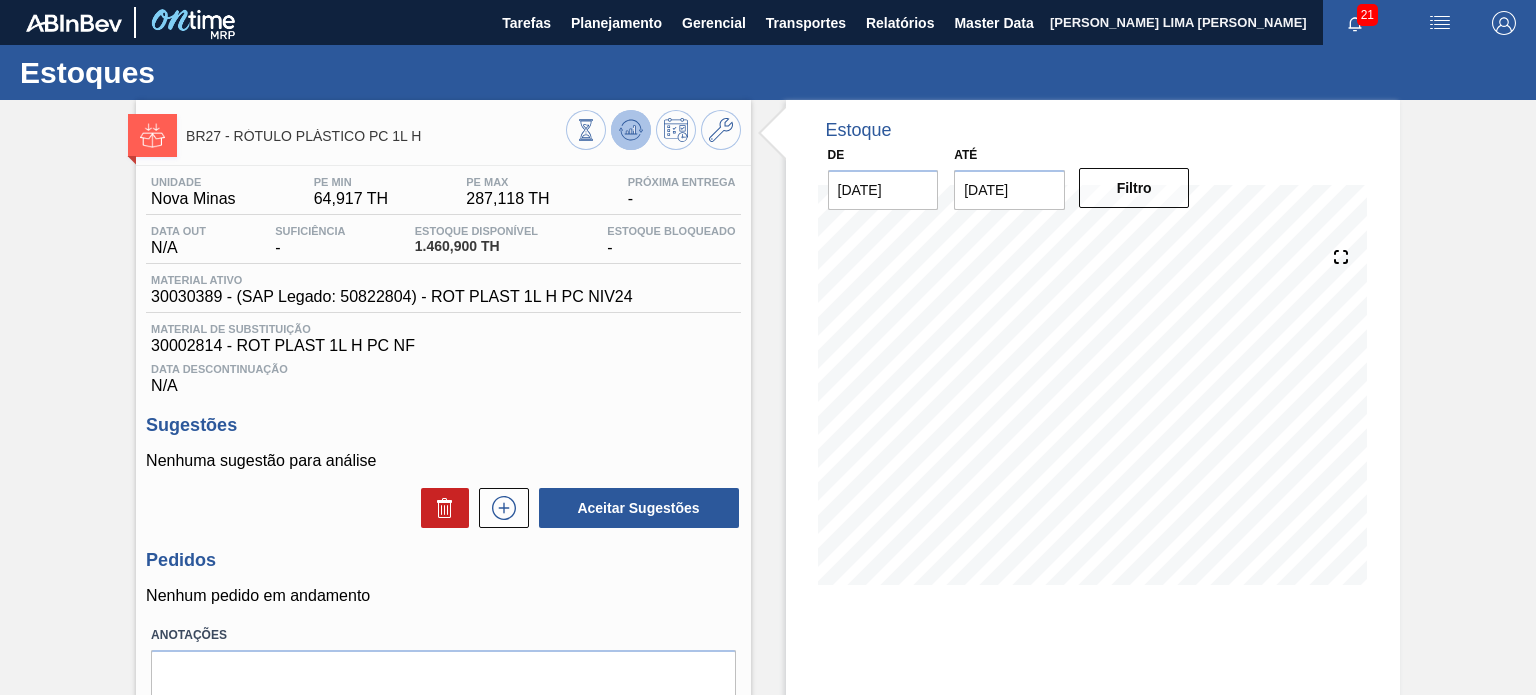 click 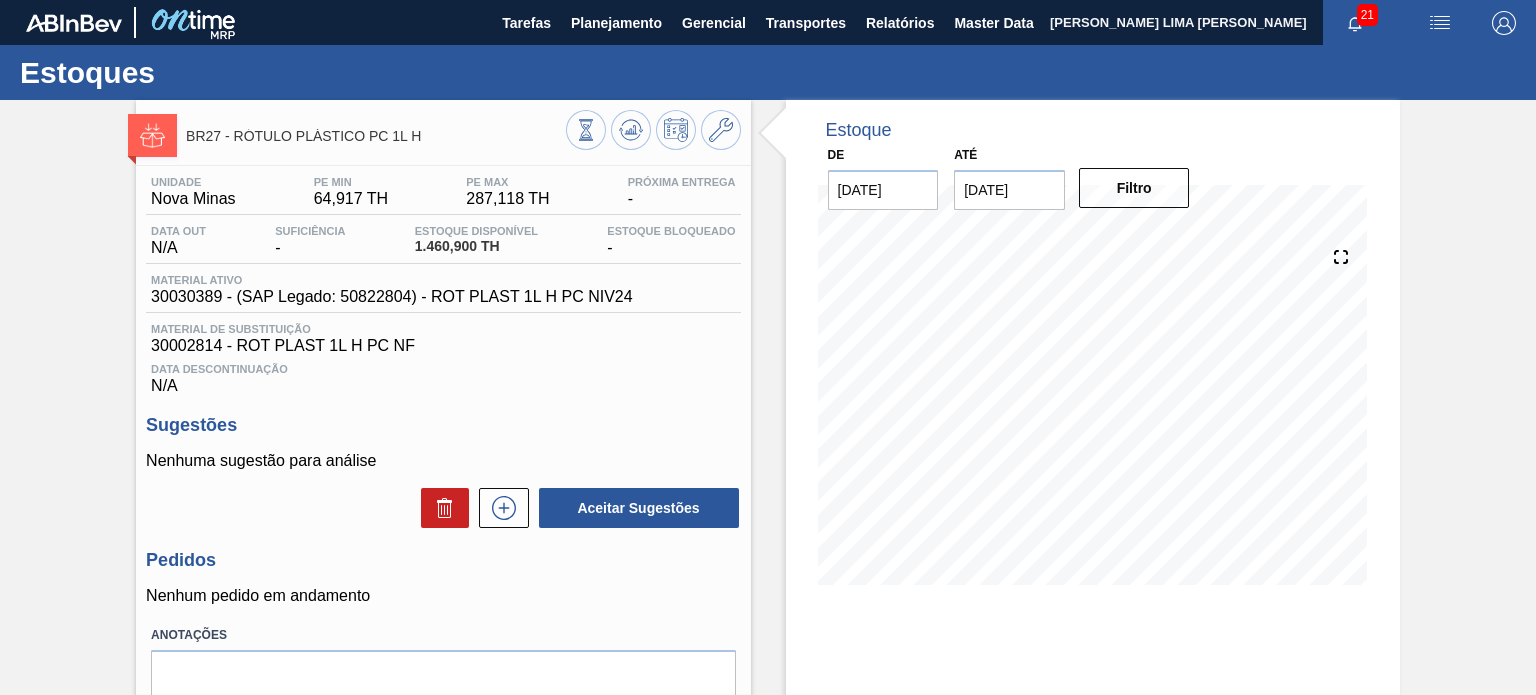 type 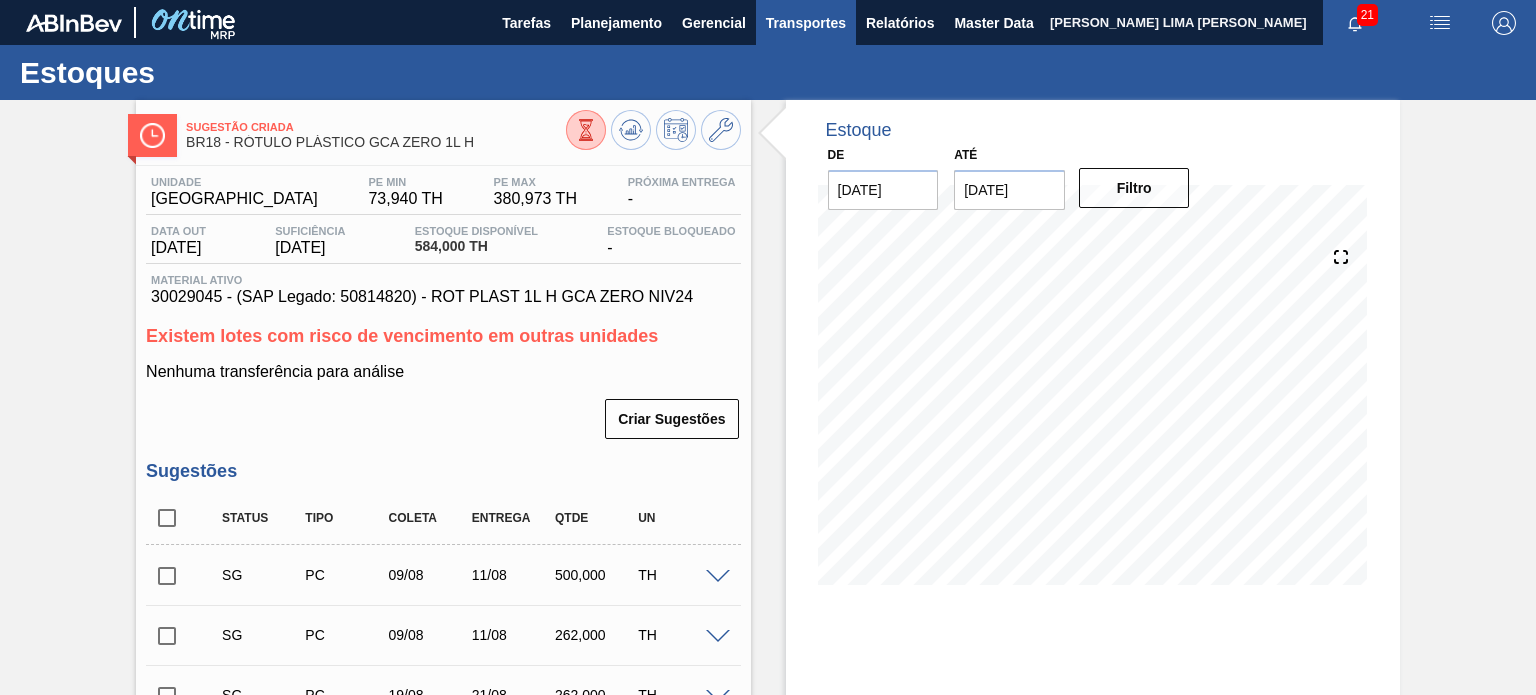 scroll, scrollTop: 0, scrollLeft: 0, axis: both 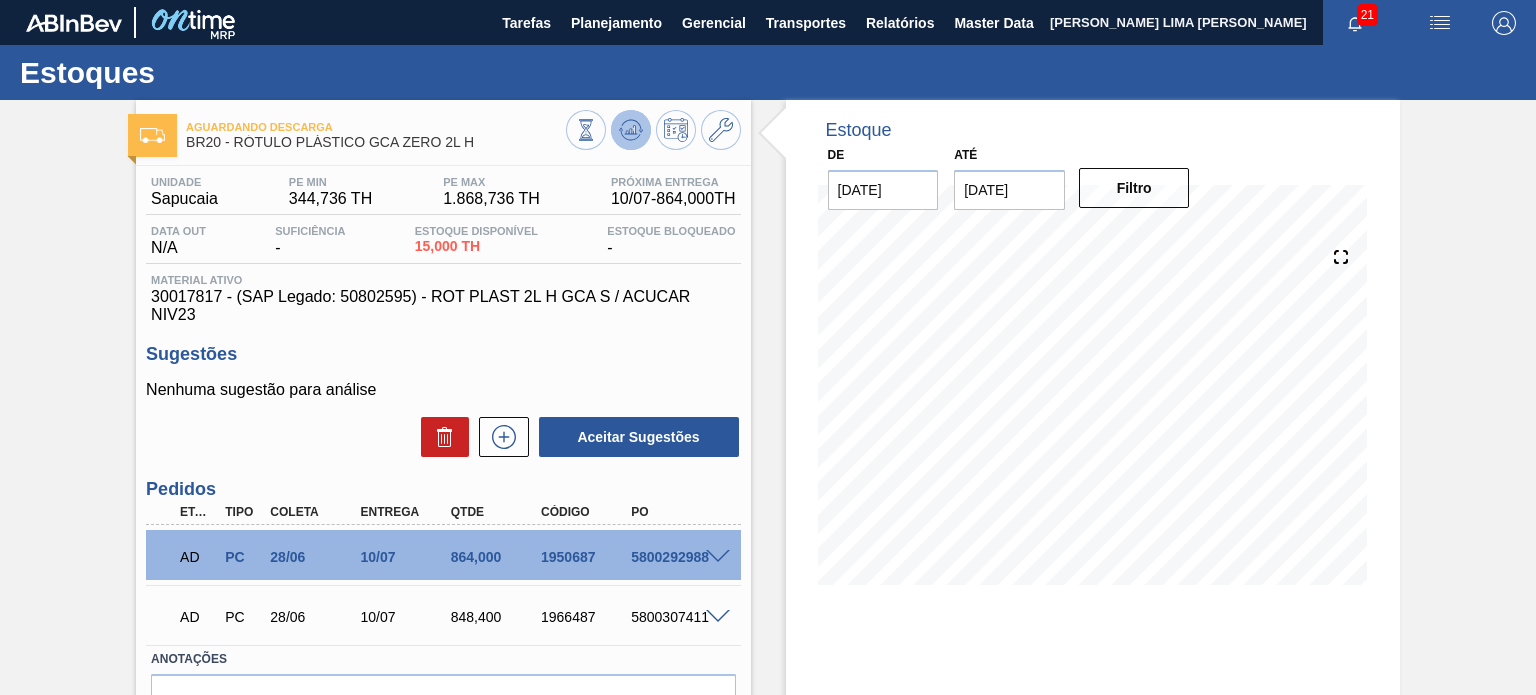 click 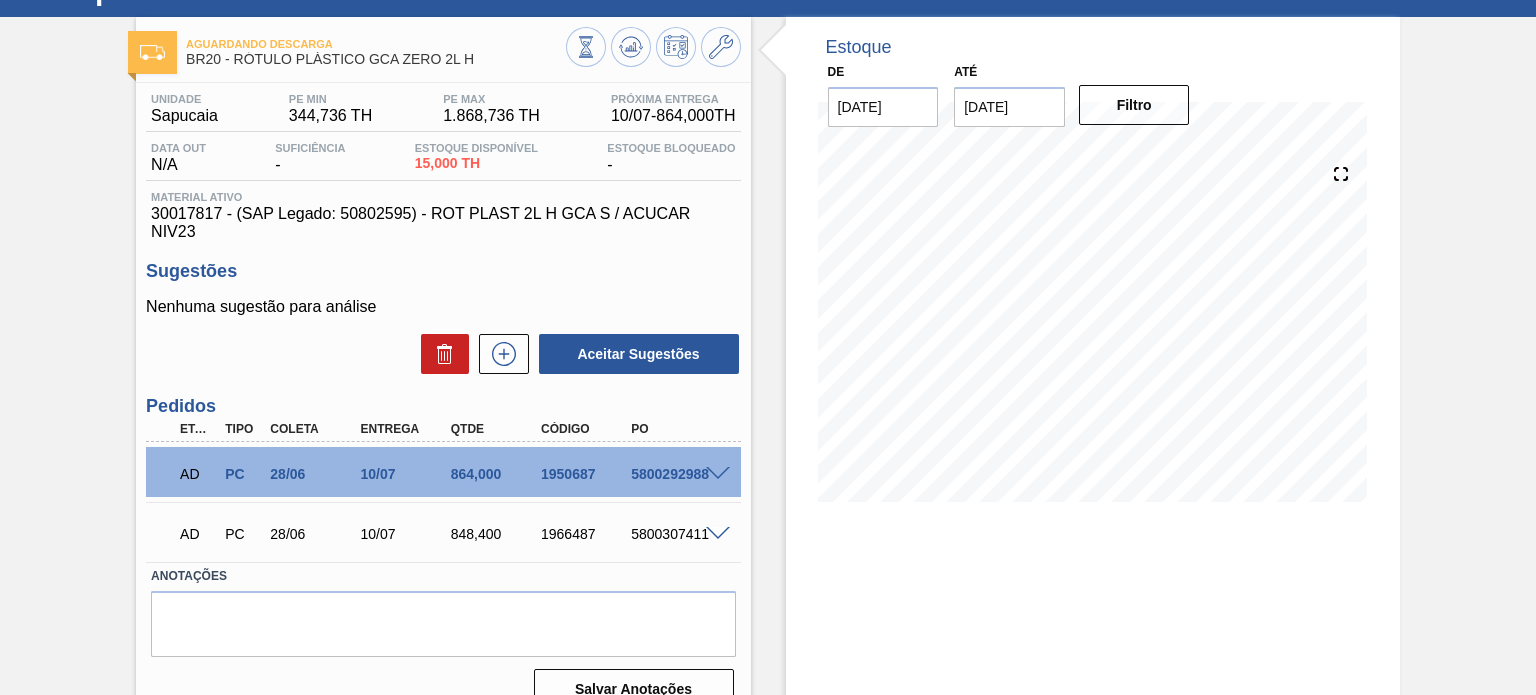 scroll, scrollTop: 164, scrollLeft: 0, axis: vertical 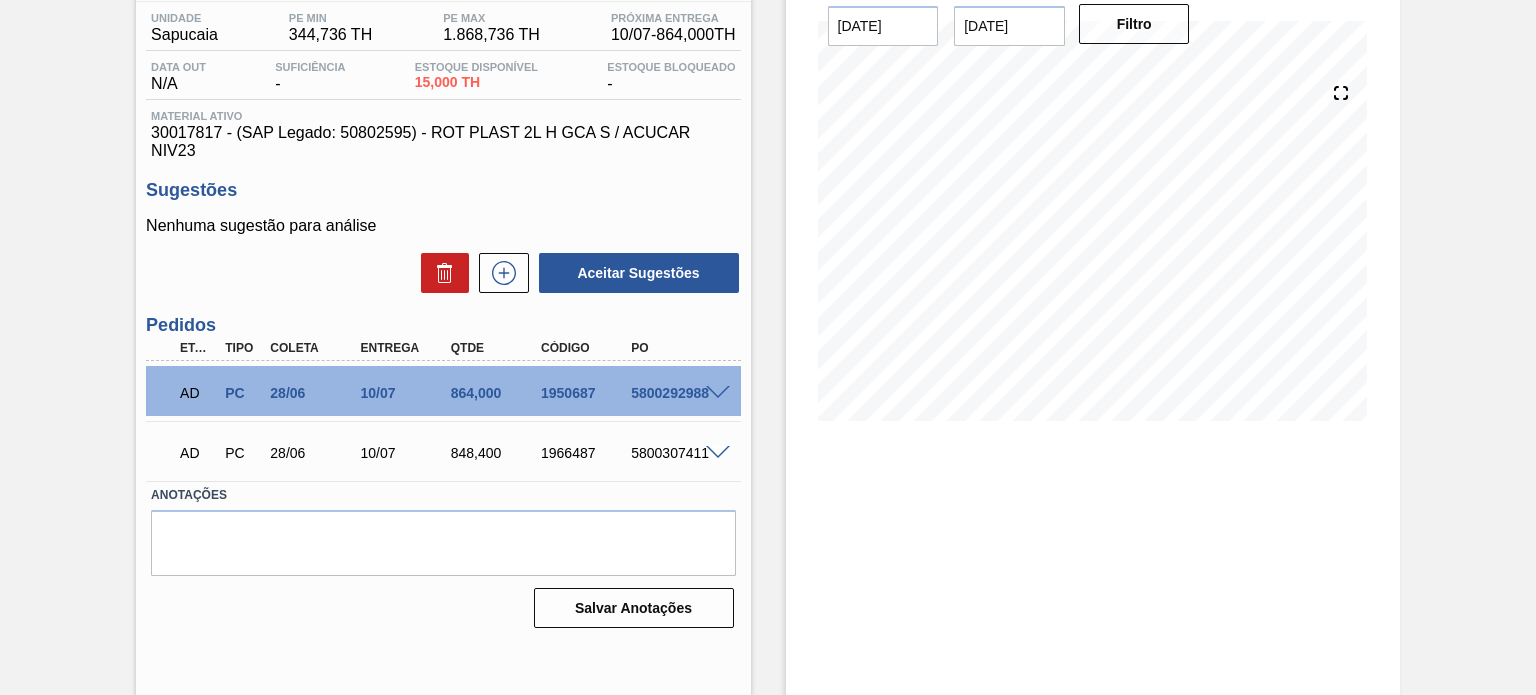 click at bounding box center [718, 393] 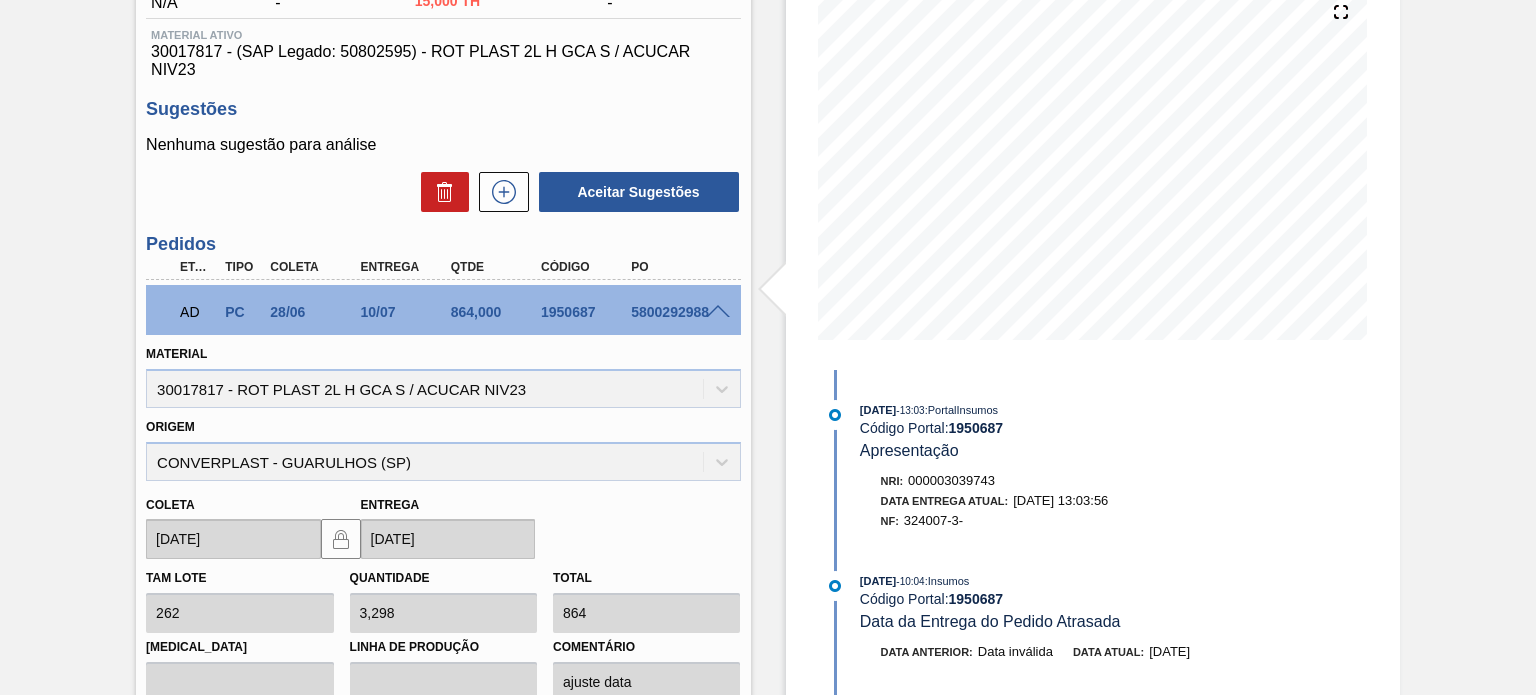 scroll, scrollTop: 364, scrollLeft: 0, axis: vertical 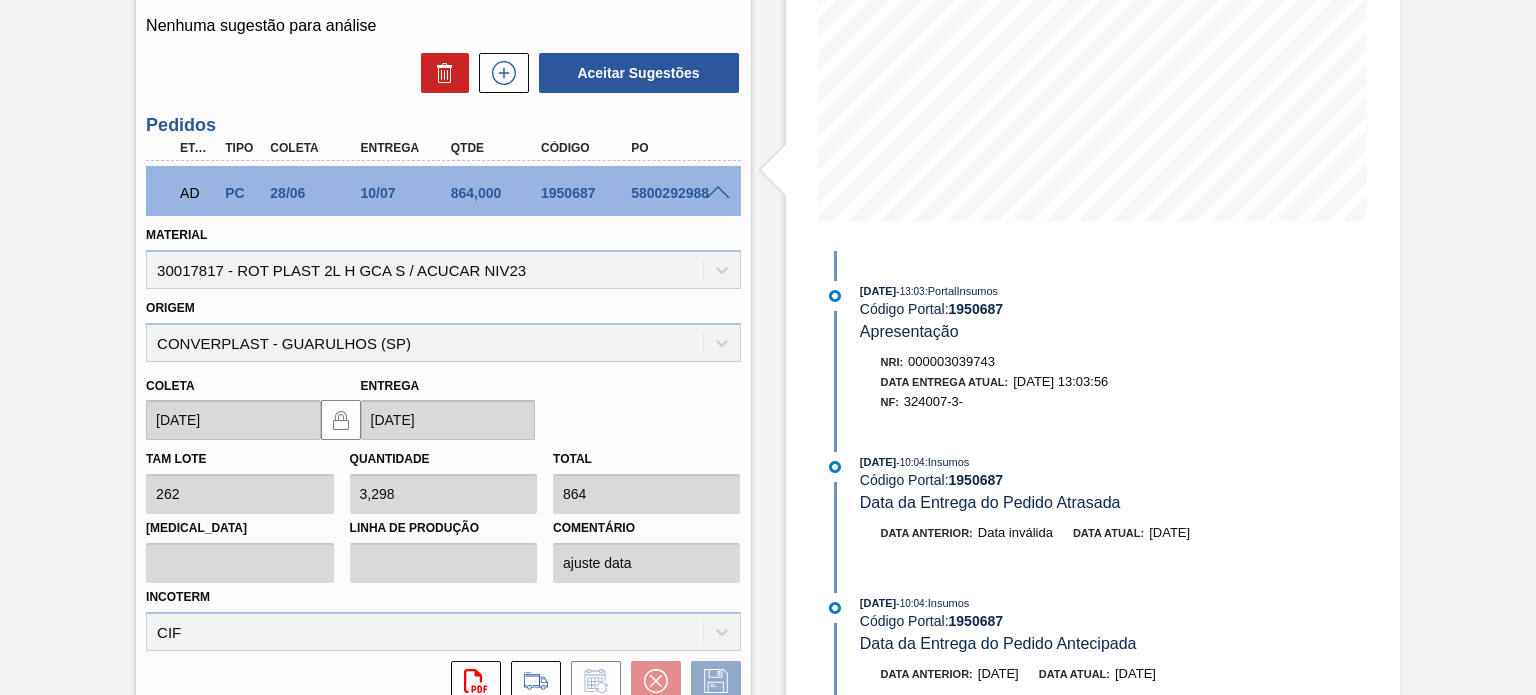 click at bounding box center (718, 193) 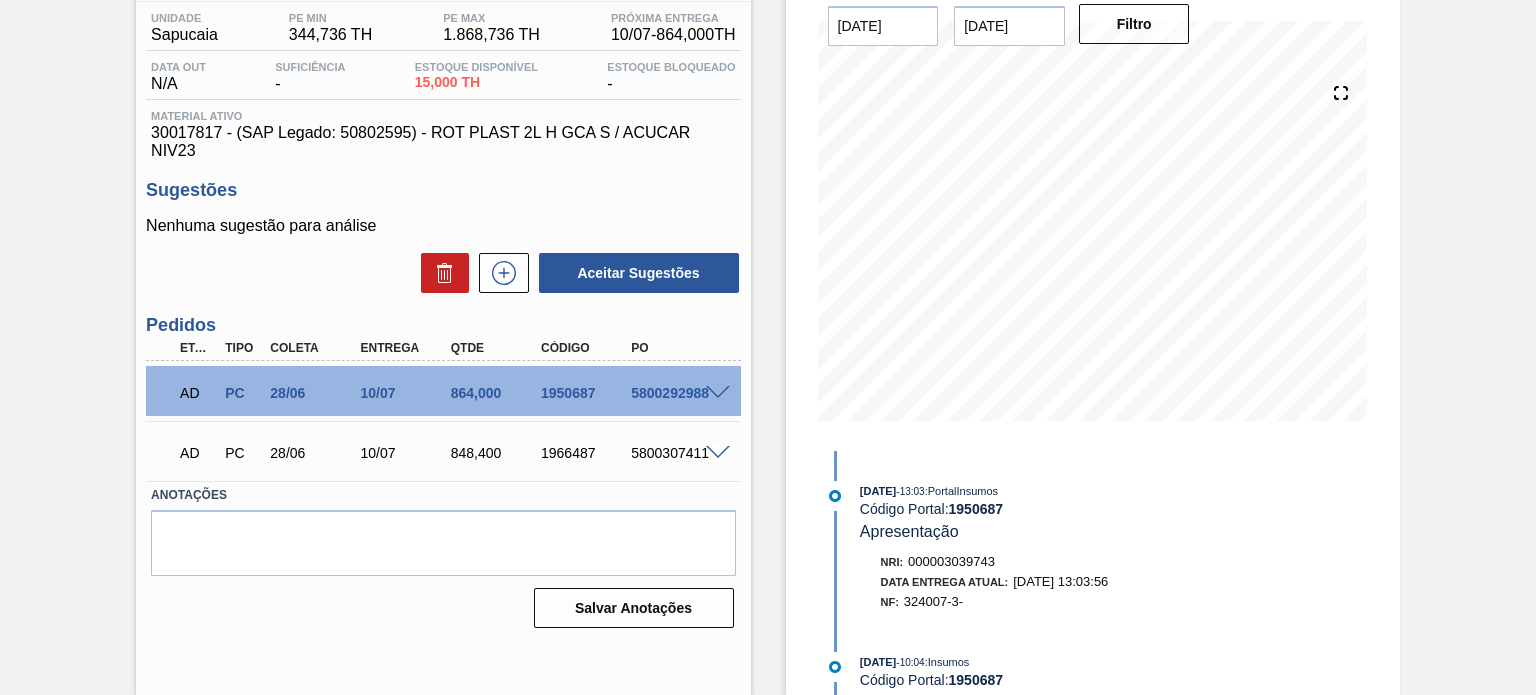 scroll, scrollTop: 0, scrollLeft: 0, axis: both 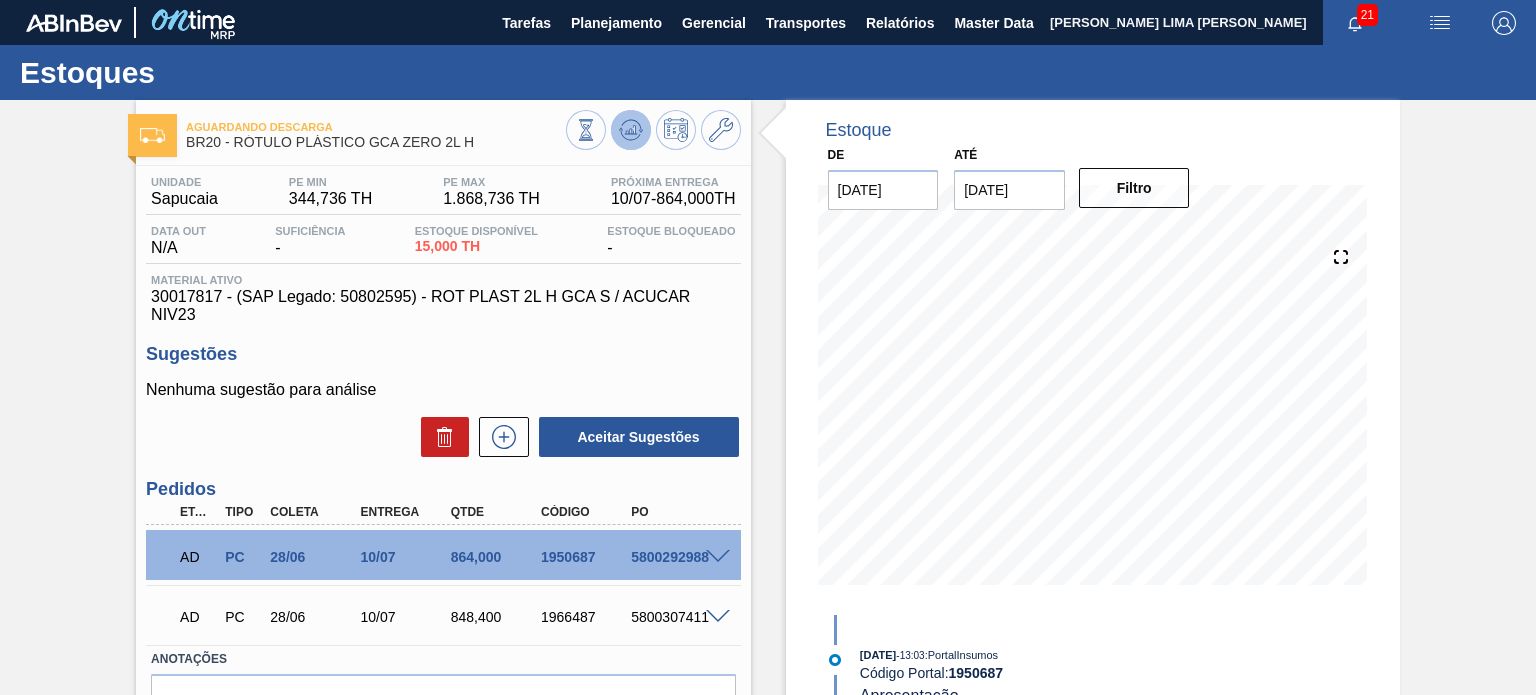 click 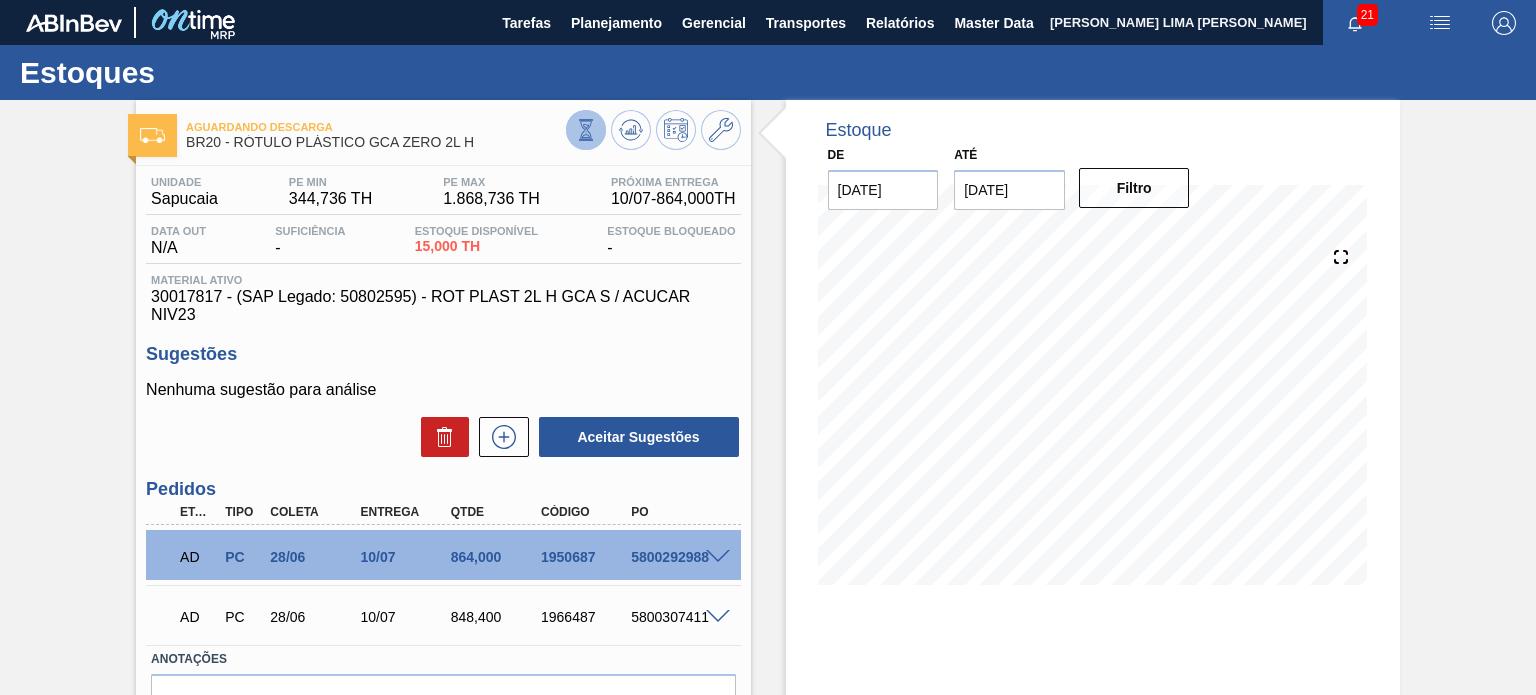 click 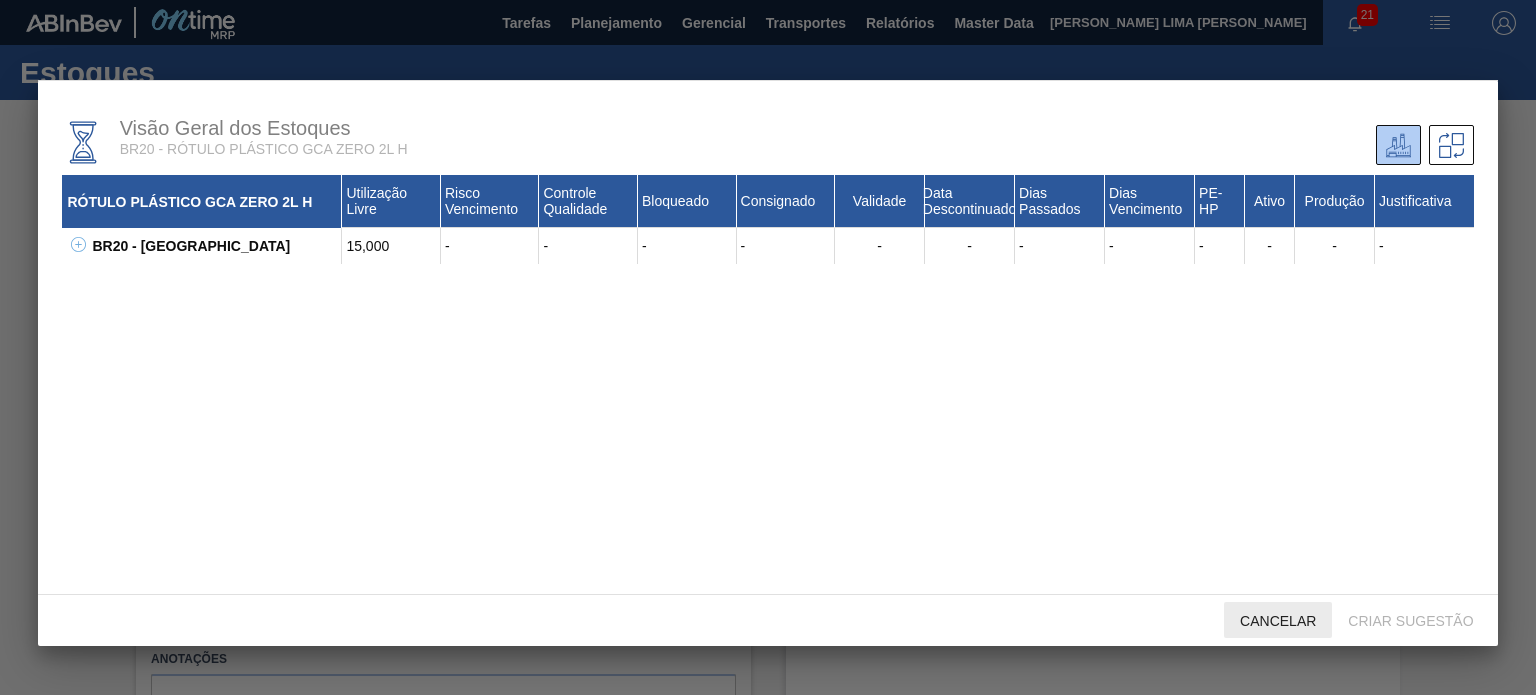 click on "Cancelar" at bounding box center (1278, 620) 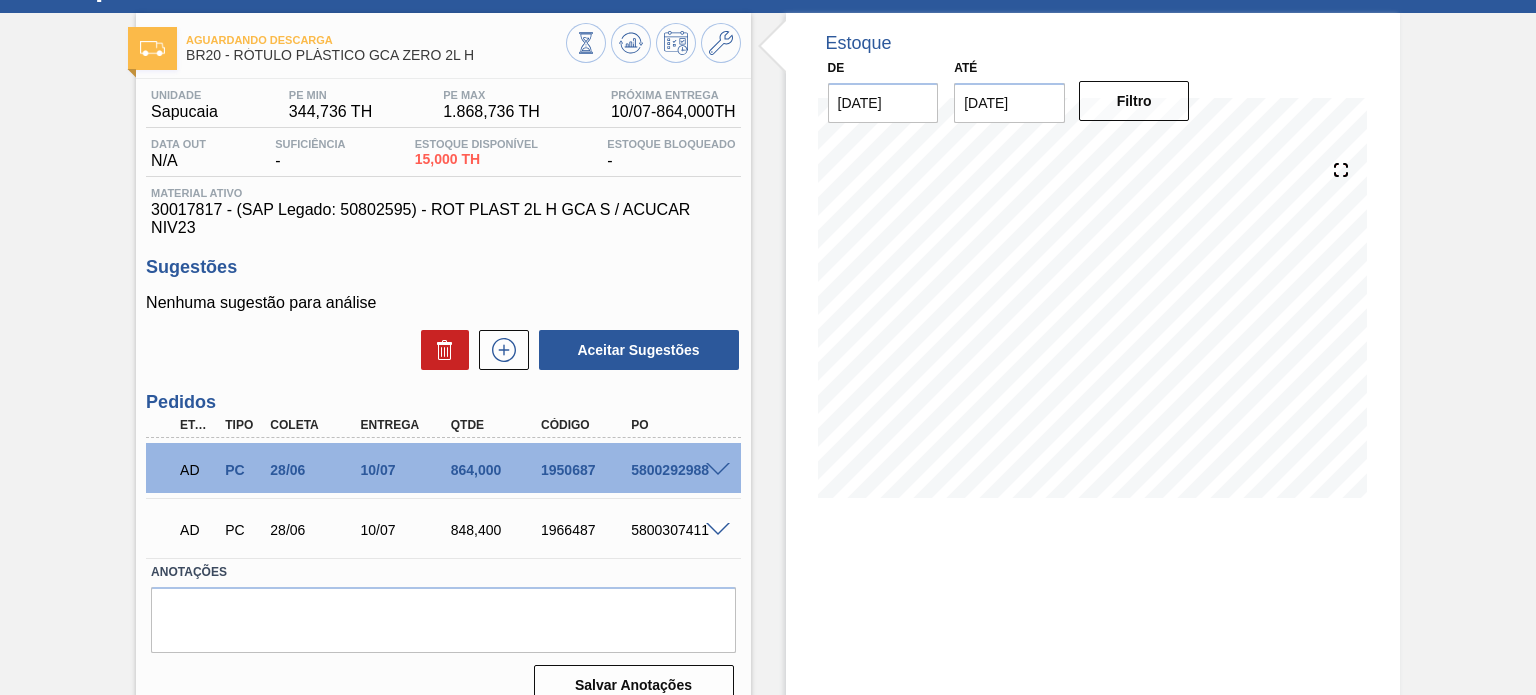 scroll, scrollTop: 164, scrollLeft: 0, axis: vertical 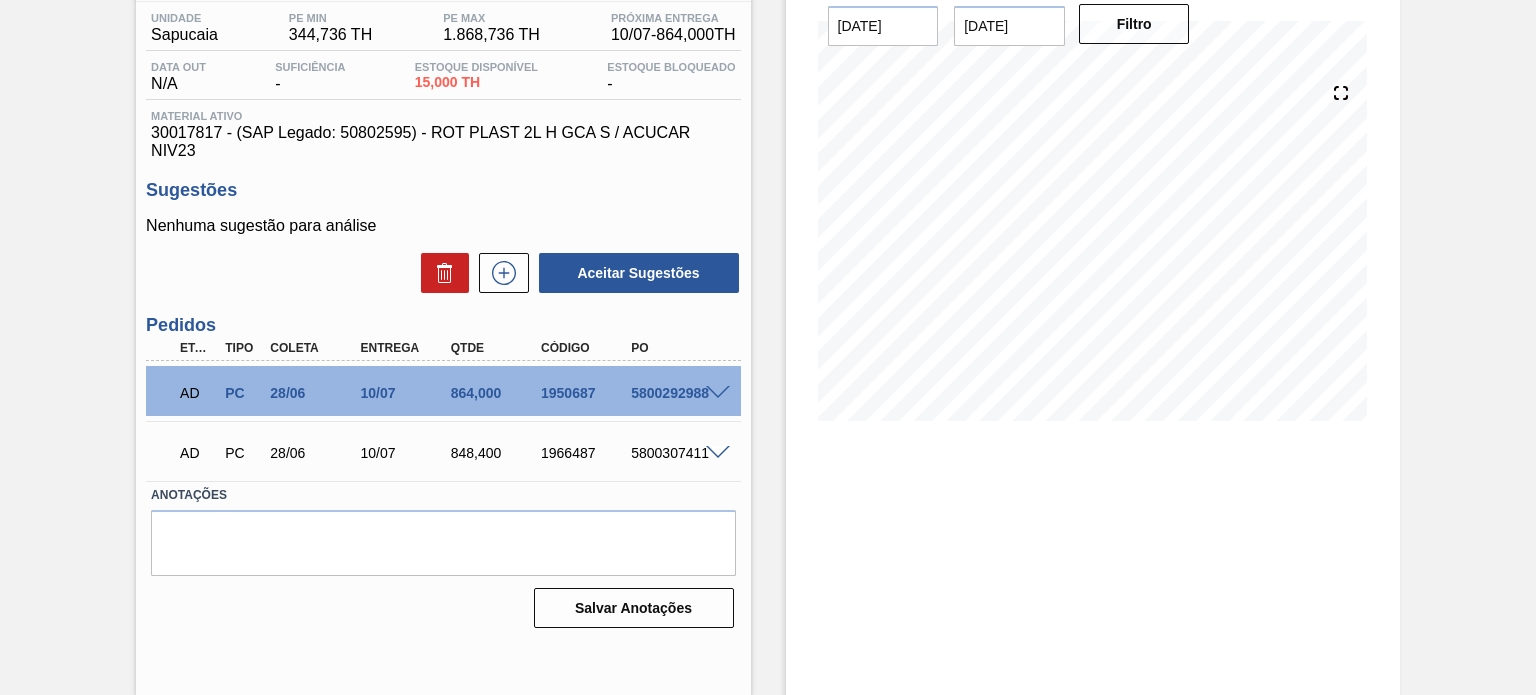 click at bounding box center (718, 393) 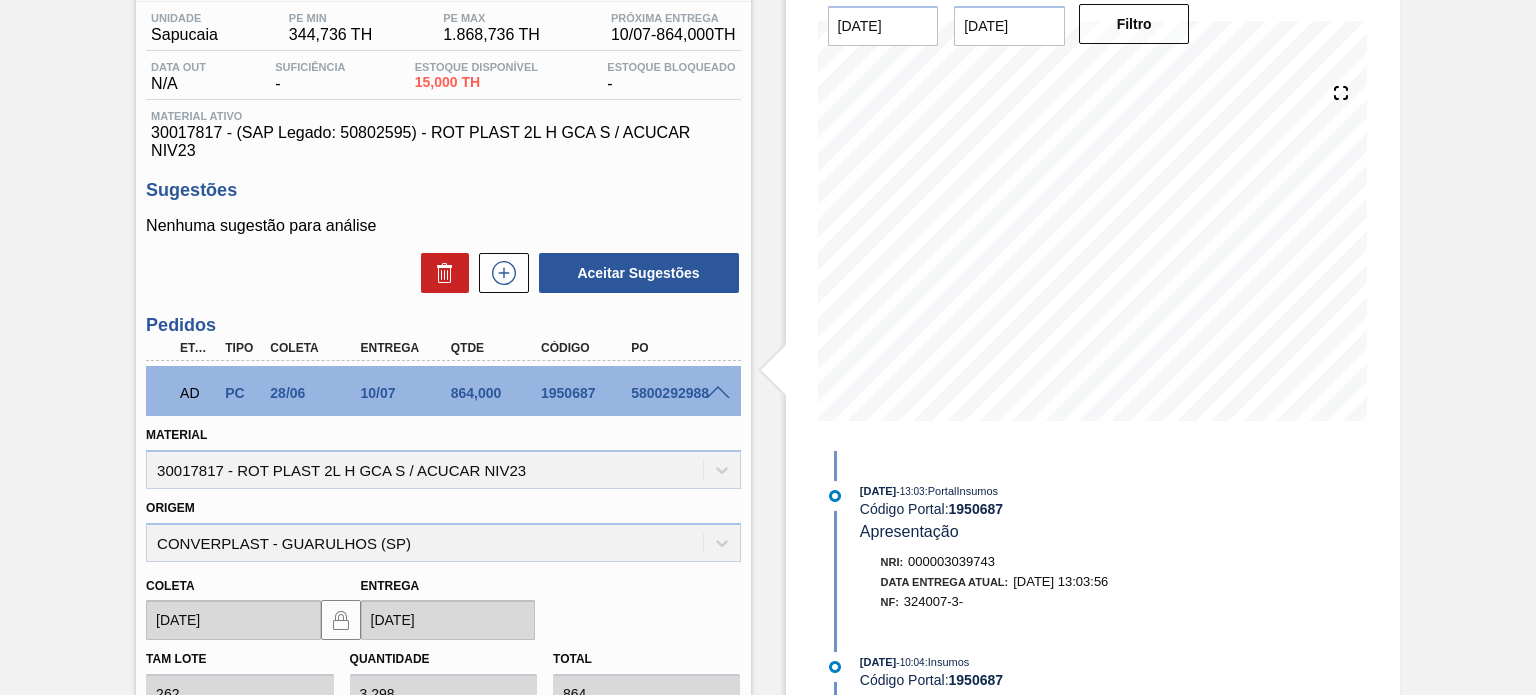 click on "Material 30017817 - ROT PLAST 2L H GCA S / ACUCAR NIV23" at bounding box center (443, 455) 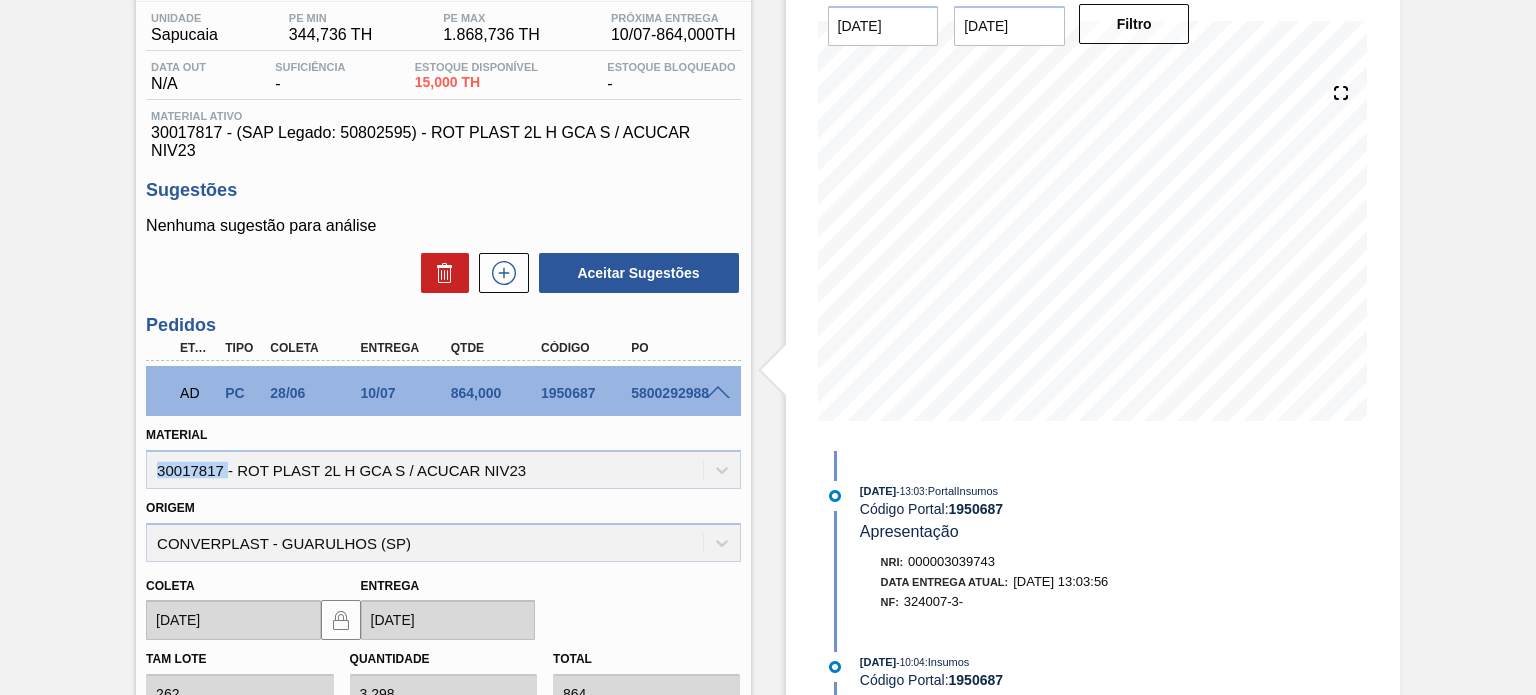 click on "Material 30017817 - ROT PLAST 2L H GCA S / ACUCAR NIV23" at bounding box center [443, 455] 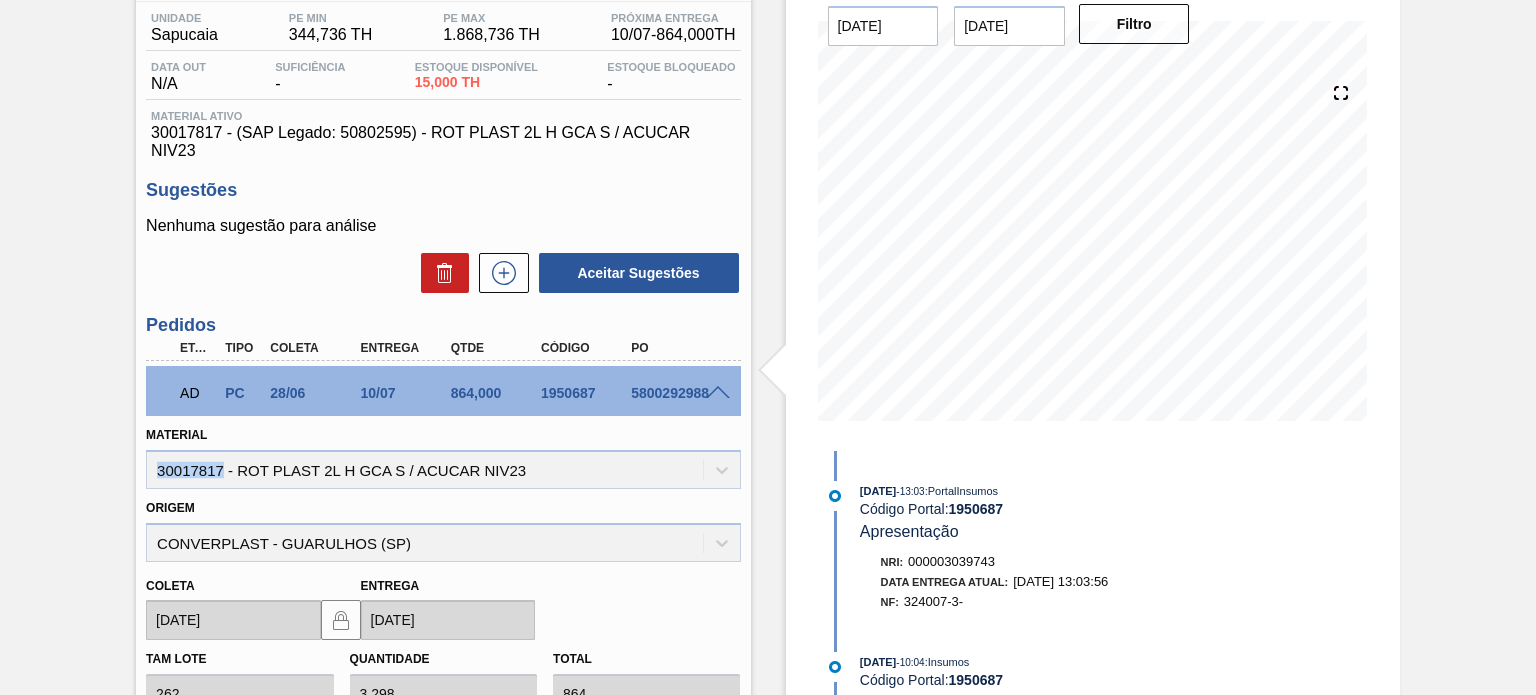 copy on "30017817" 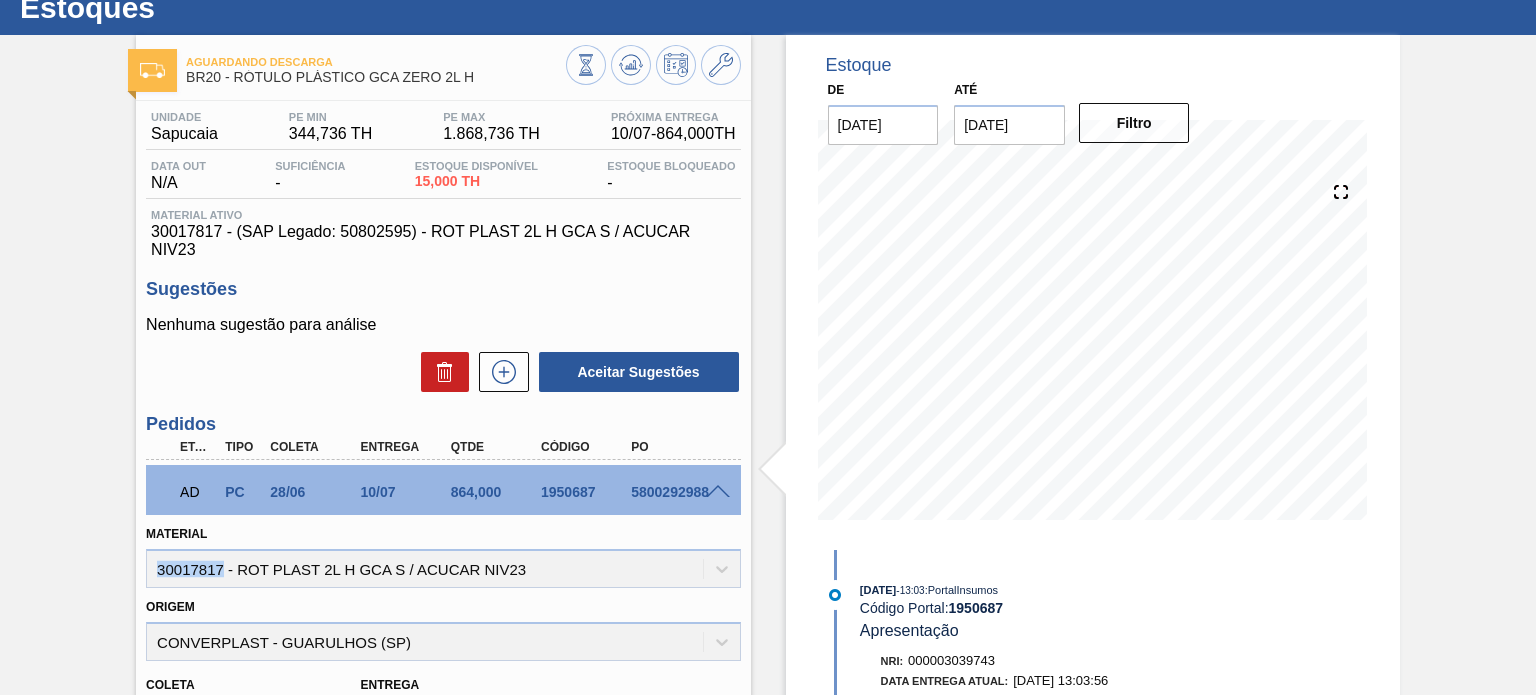 scroll, scrollTop: 100, scrollLeft: 0, axis: vertical 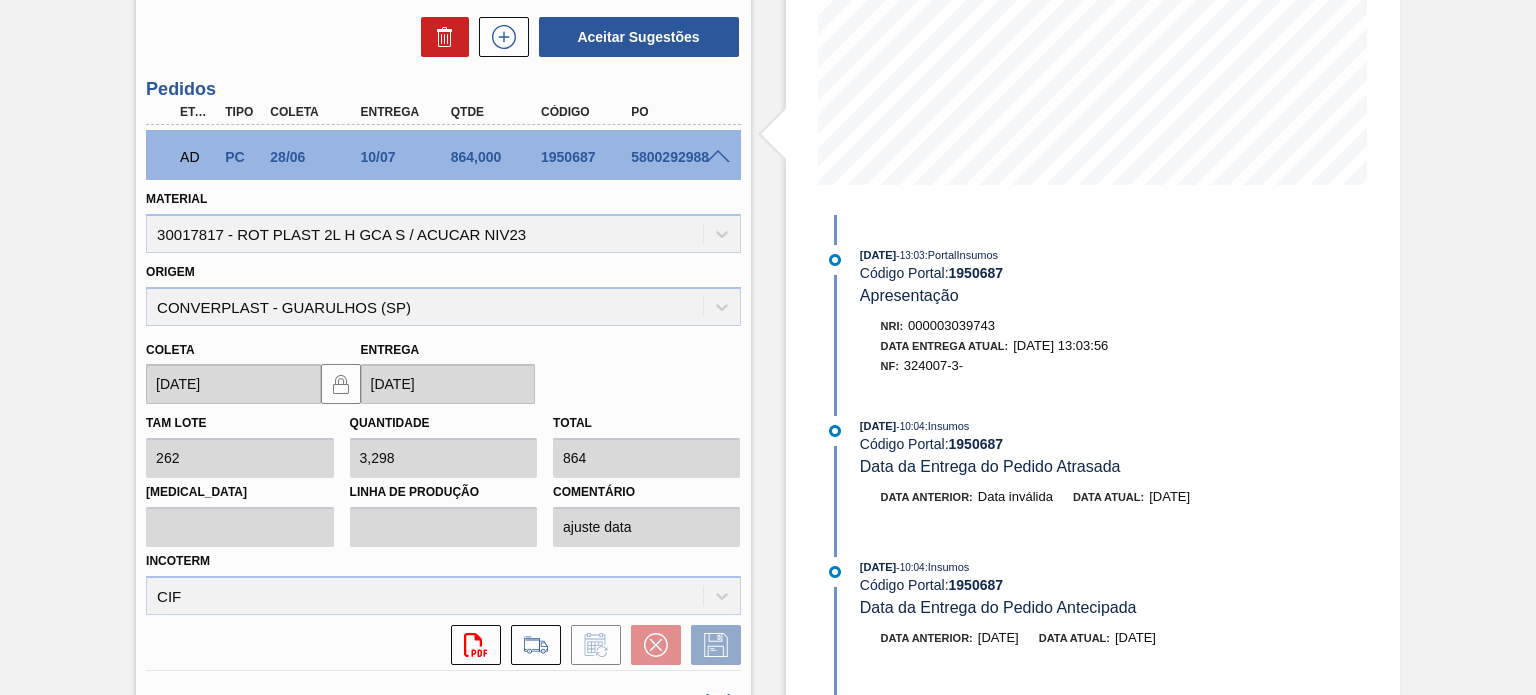 click at bounding box center (718, 157) 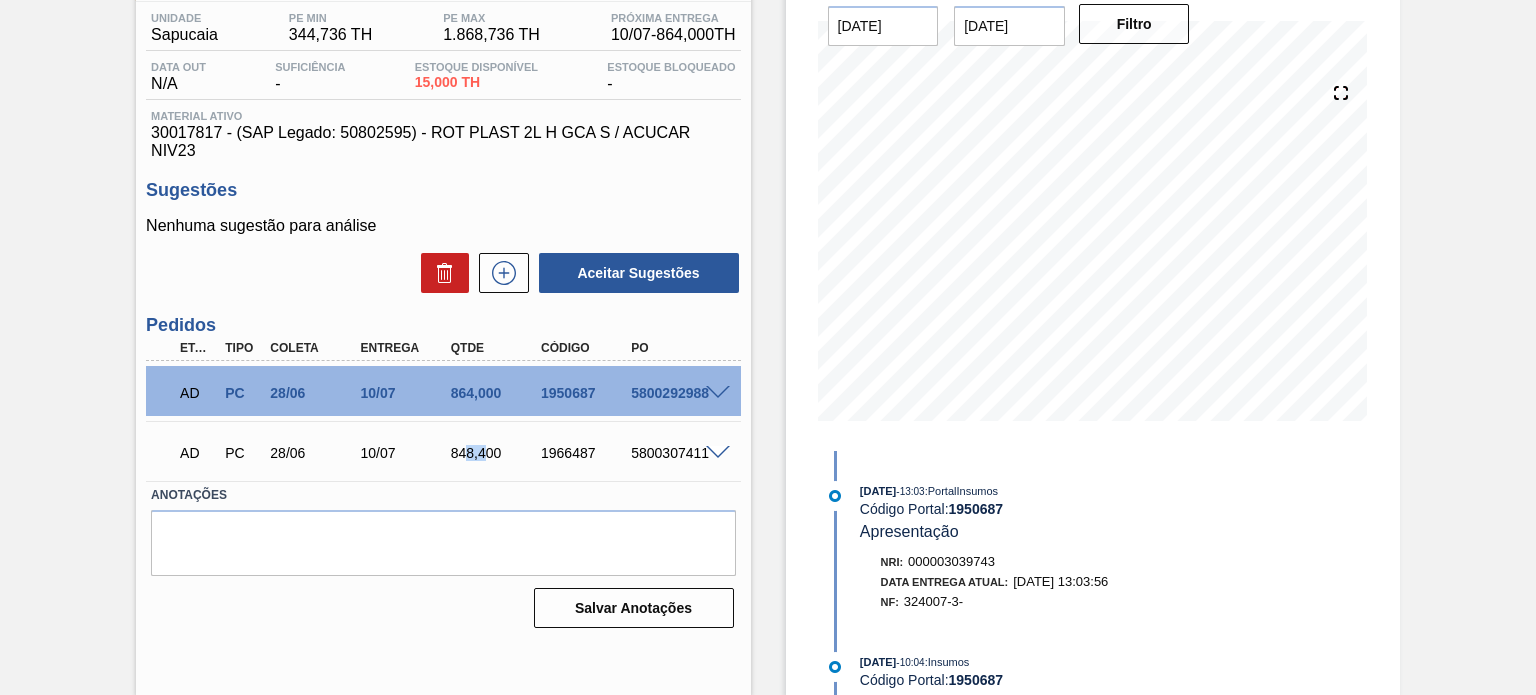 drag, startPoint x: 470, startPoint y: 443, endPoint x: 496, endPoint y: 441, distance: 26.076809 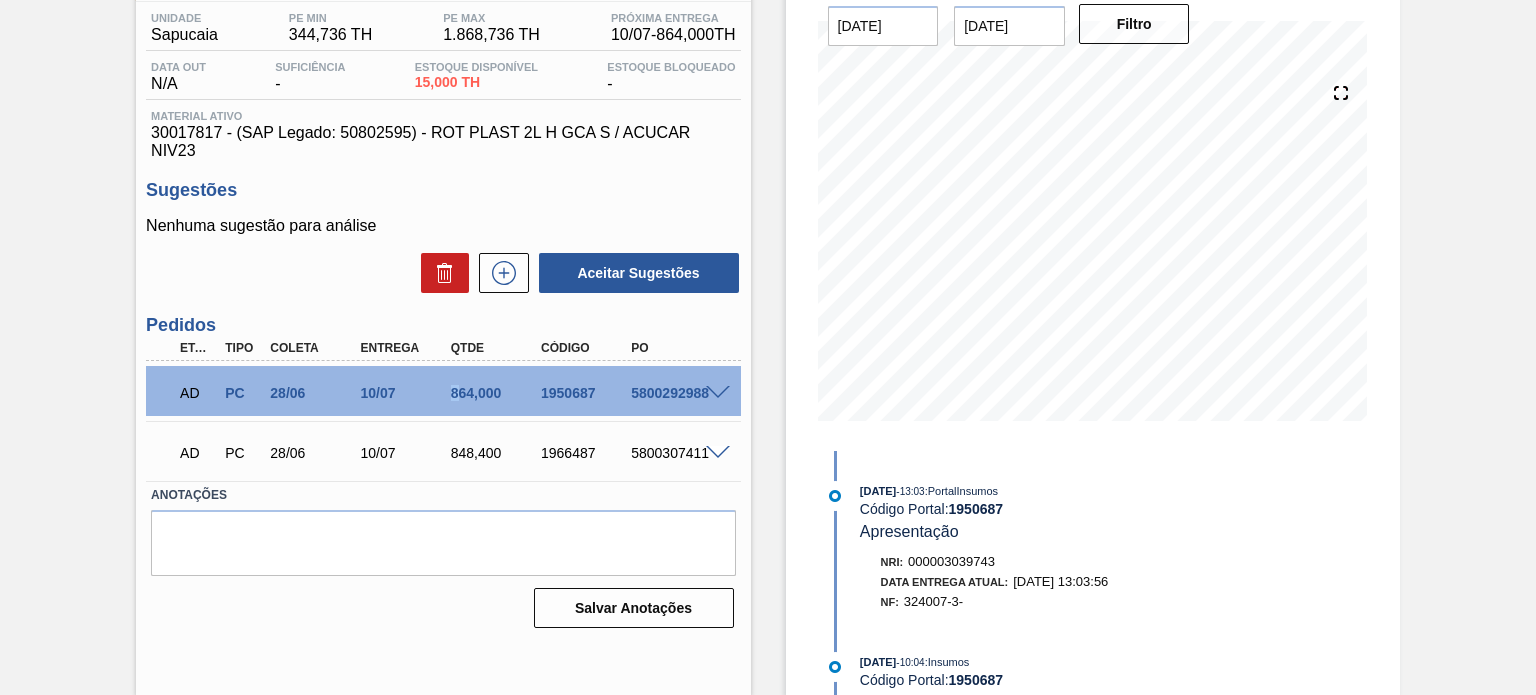 drag, startPoint x: 448, startPoint y: 395, endPoint x: 472, endPoint y: 395, distance: 24 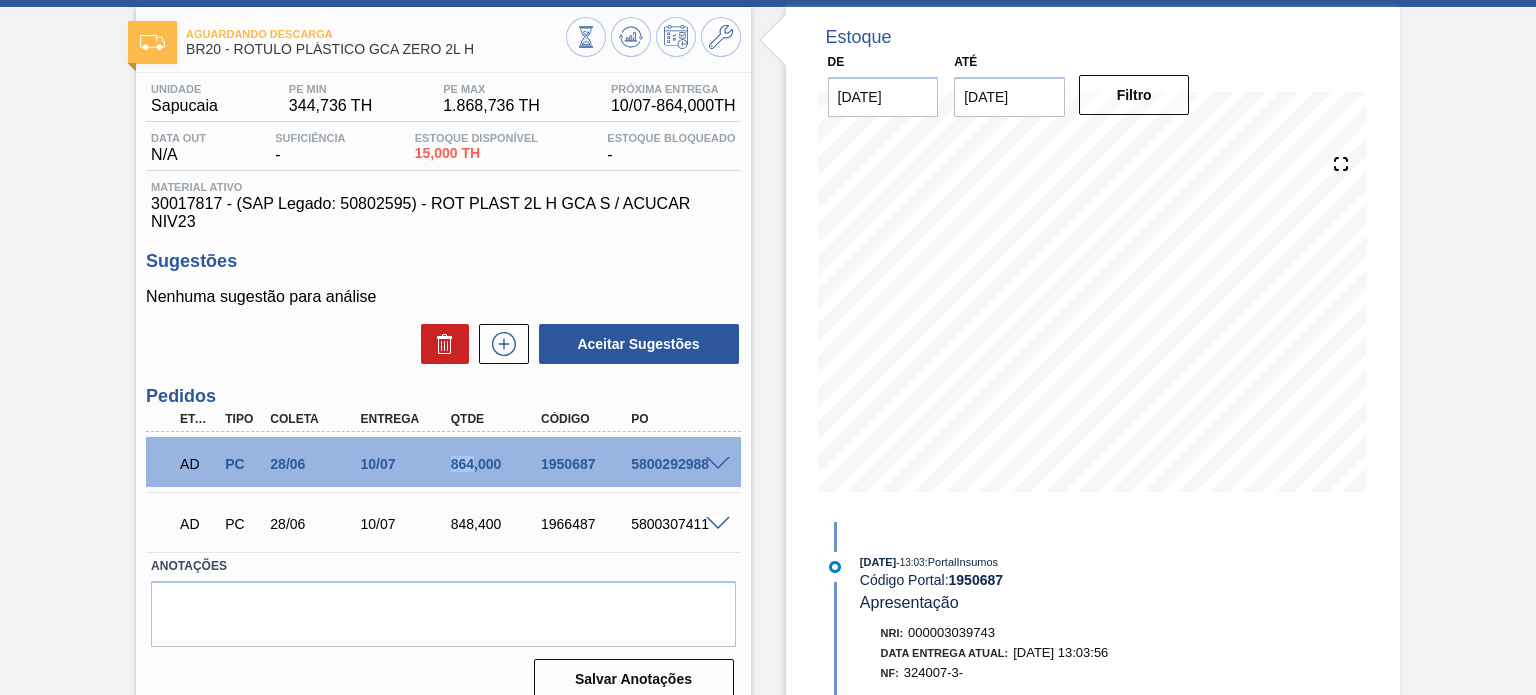 scroll, scrollTop: 0, scrollLeft: 0, axis: both 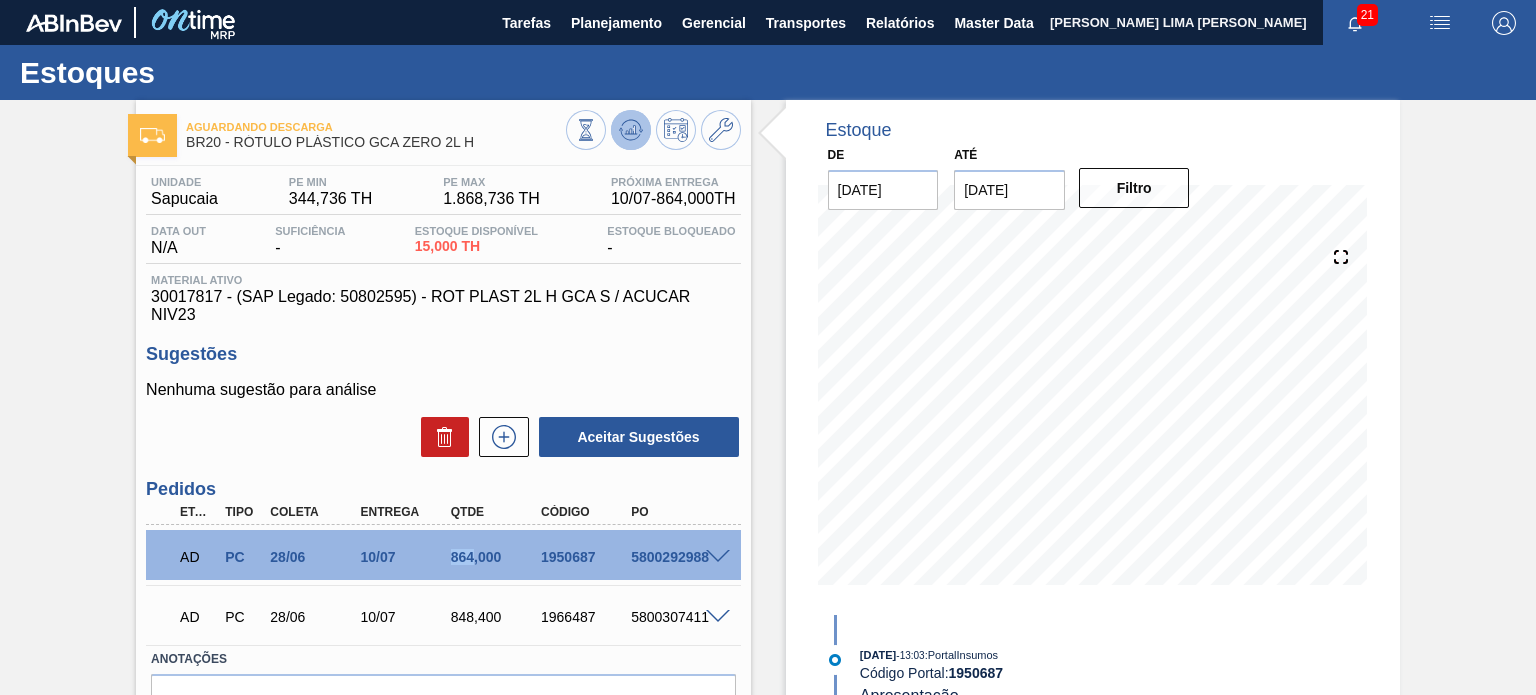 click 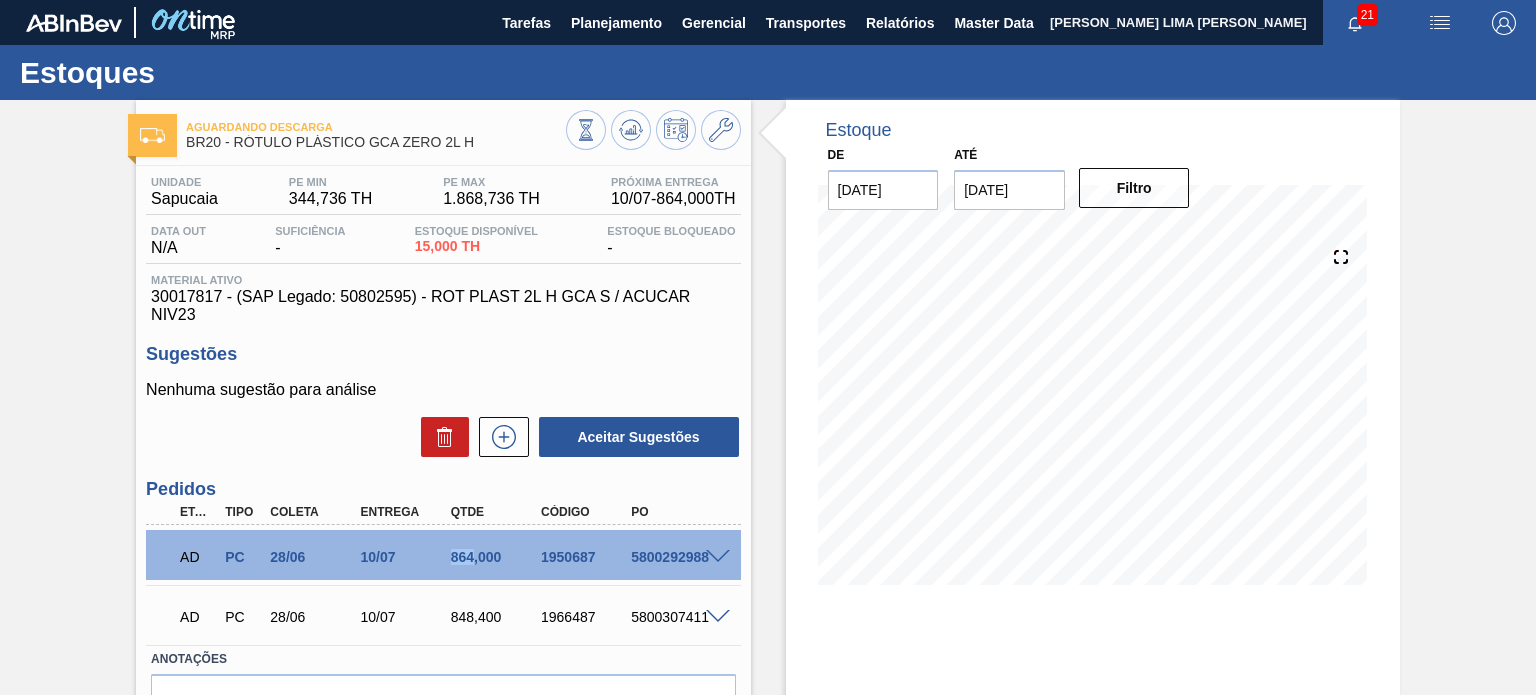 type 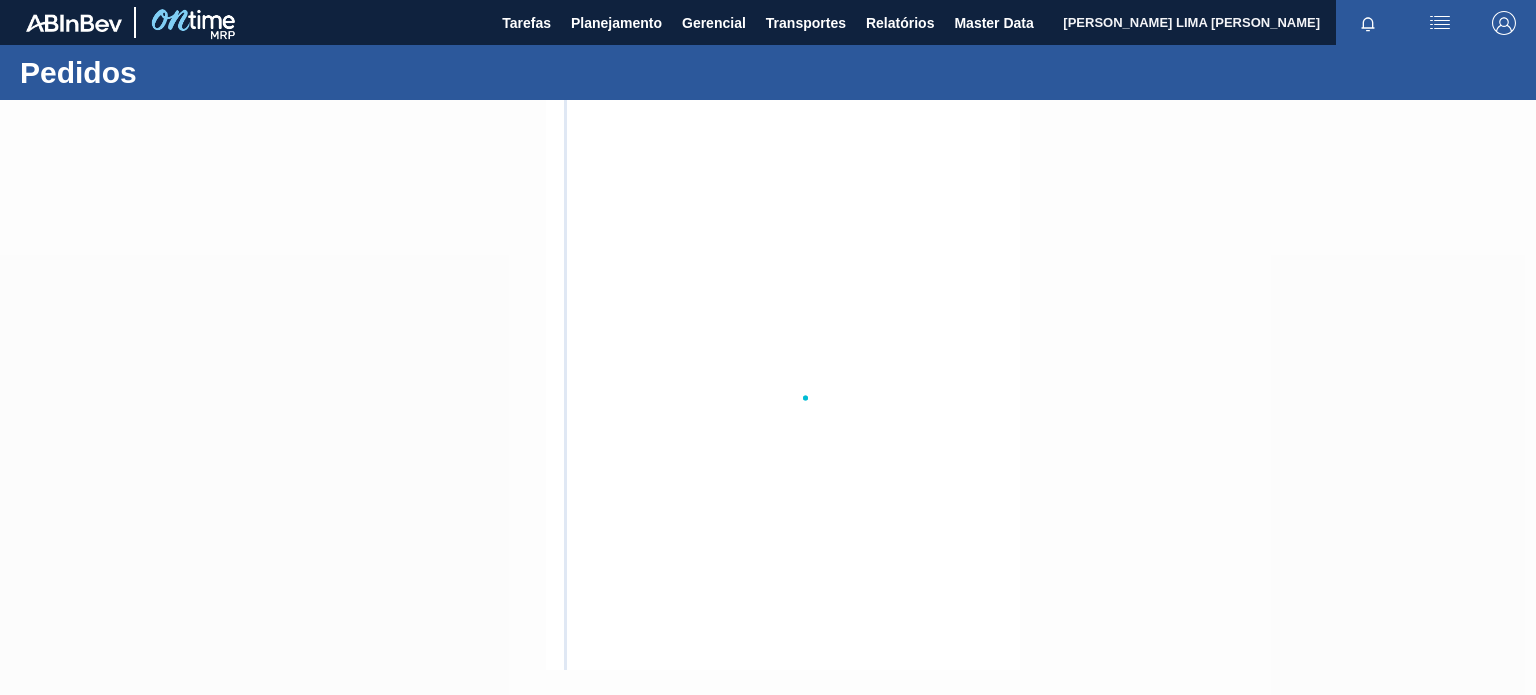 scroll, scrollTop: 0, scrollLeft: 0, axis: both 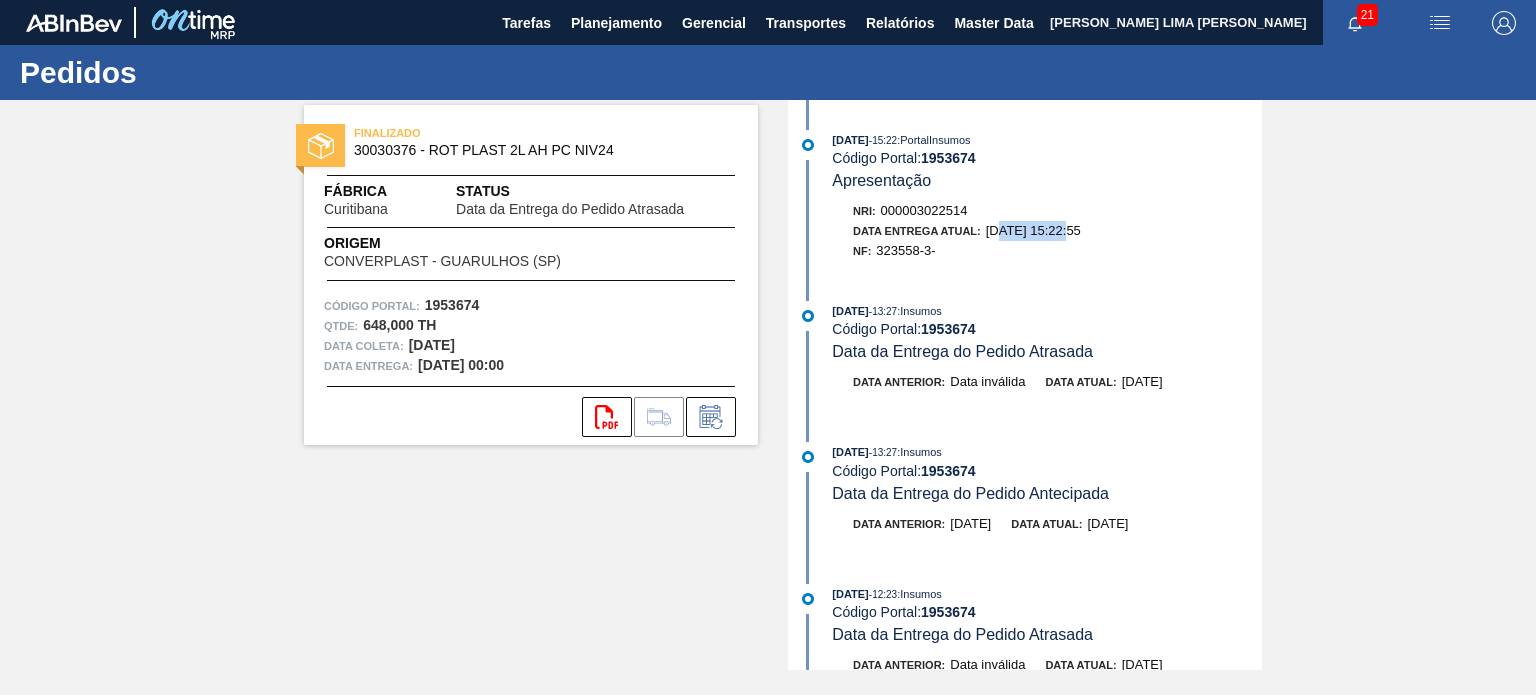 drag, startPoint x: 1073, startPoint y: 234, endPoint x: 991, endPoint y: 229, distance: 82.1523 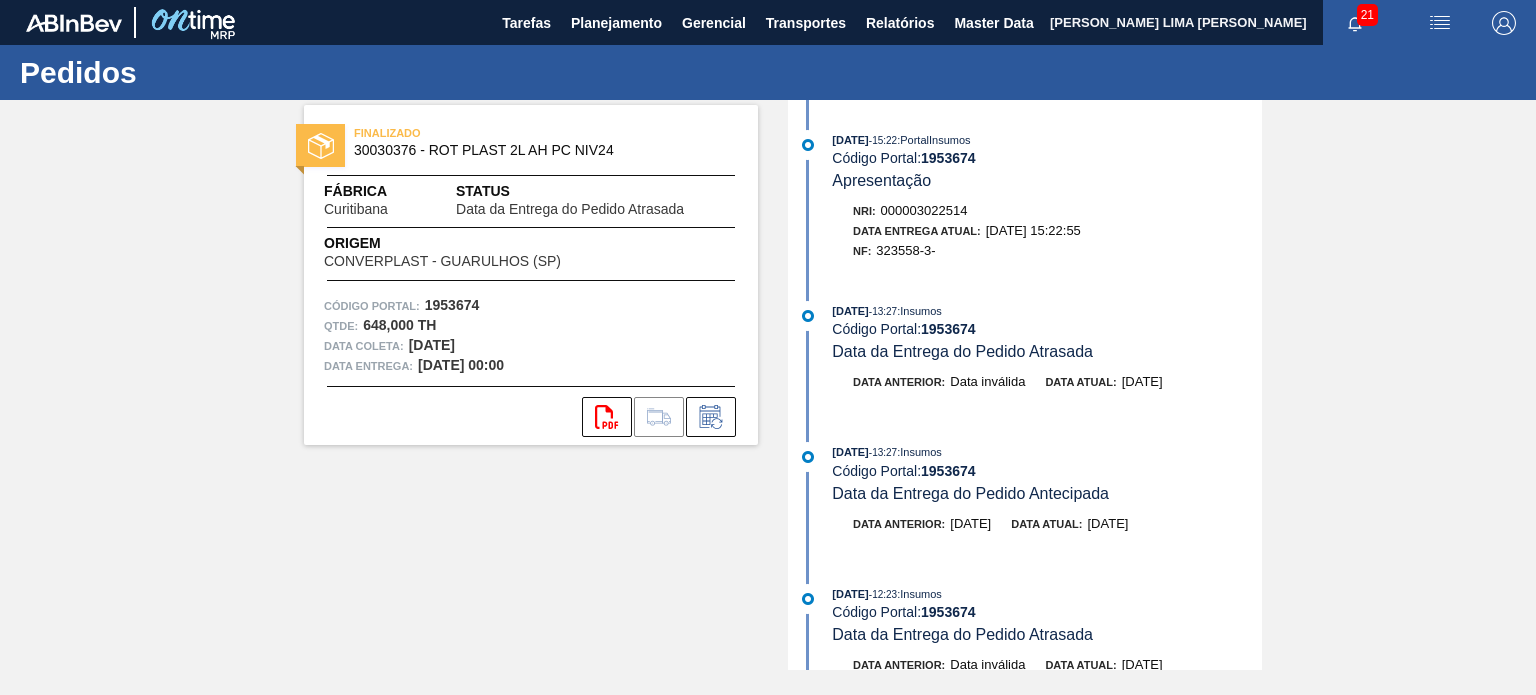 drag, startPoint x: 714, startPoint y: 549, endPoint x: 741, endPoint y: 536, distance: 29.966648 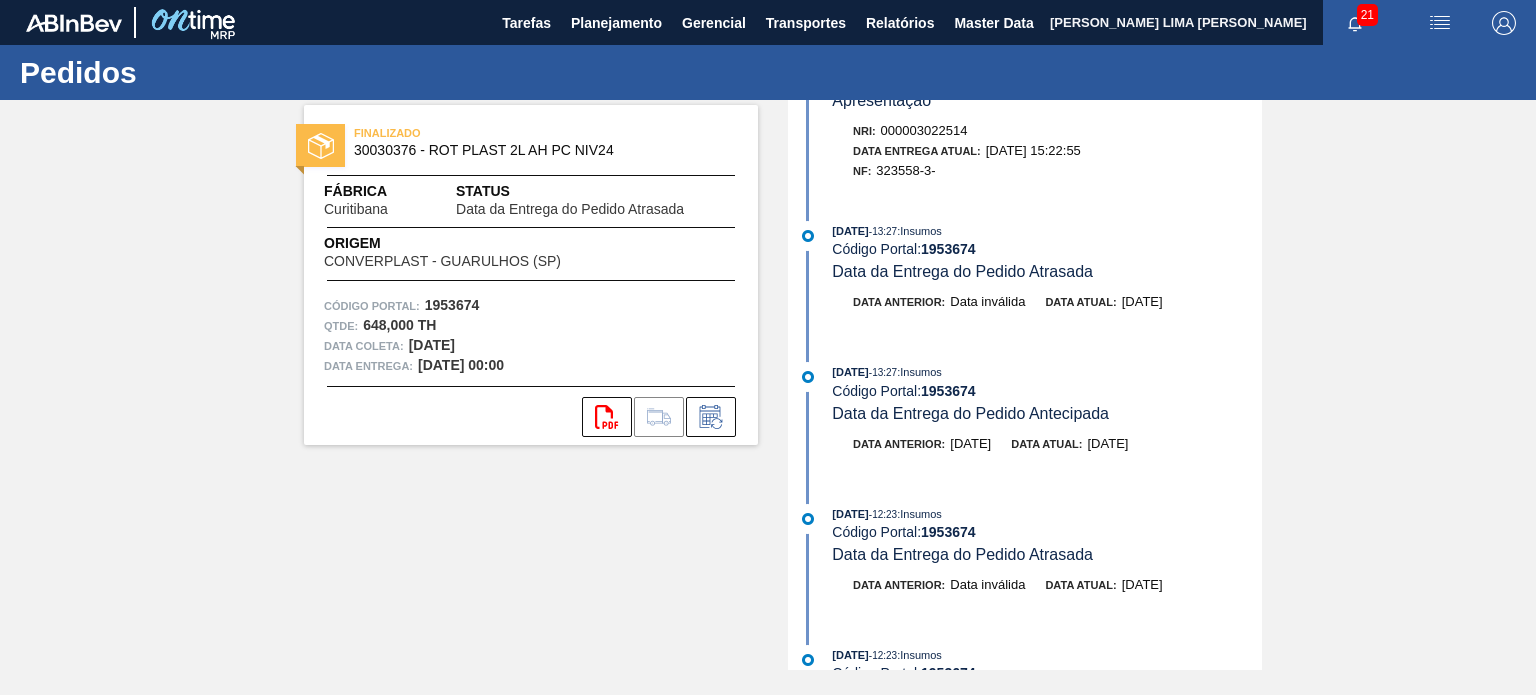 scroll, scrollTop: 0, scrollLeft: 0, axis: both 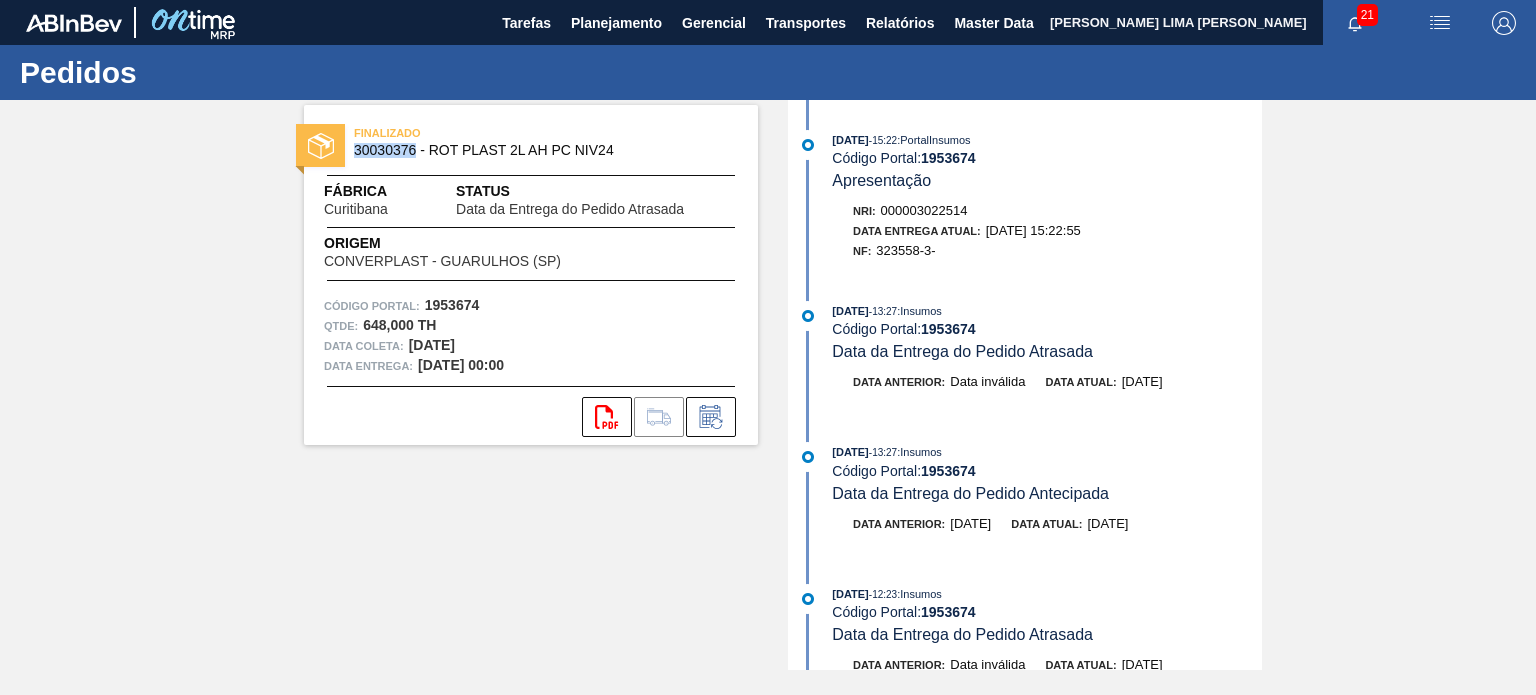 drag, startPoint x: 410, startPoint y: 152, endPoint x: 345, endPoint y: 154, distance: 65.03076 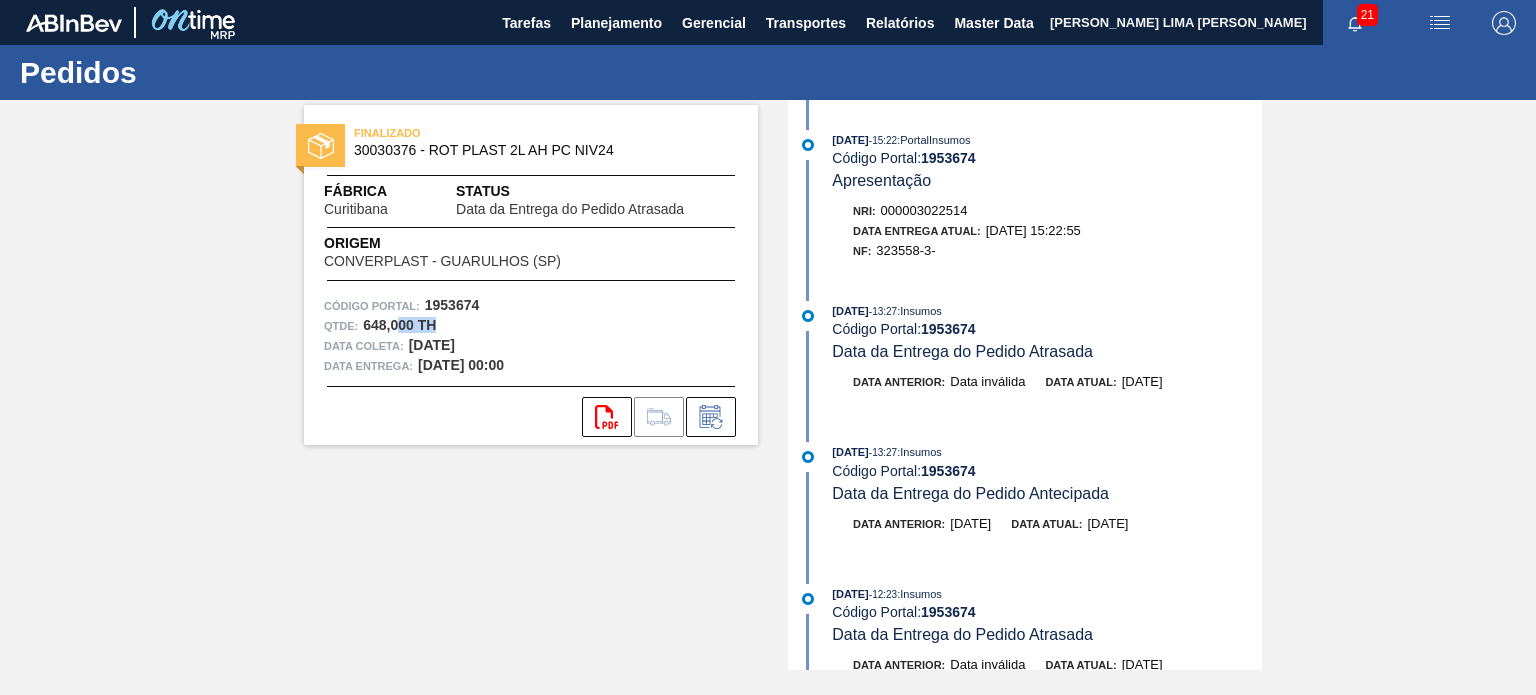 drag, startPoint x: 416, startPoint y: 319, endPoint x: 379, endPoint y: 319, distance: 37 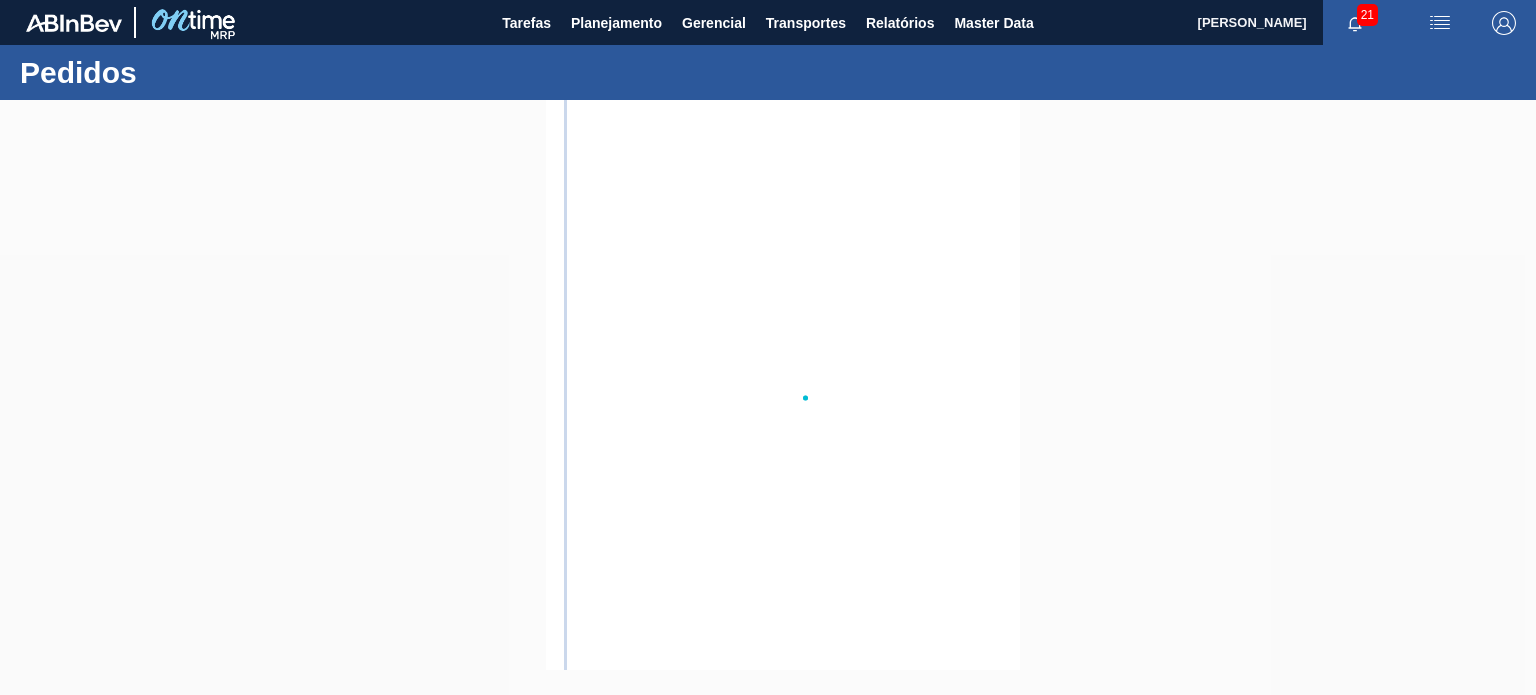 scroll, scrollTop: 0, scrollLeft: 0, axis: both 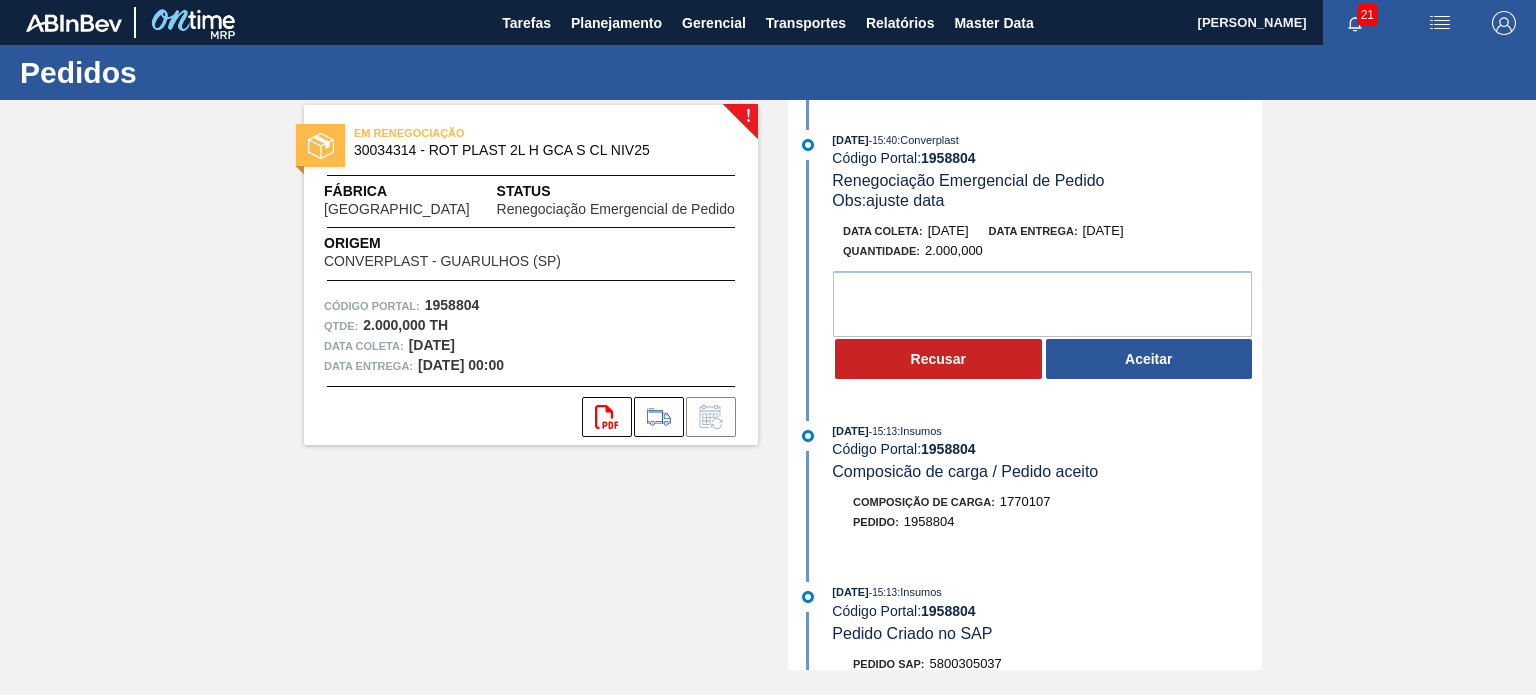 click on "EM RENEGOCIAÇÃO 30034314 - ROT PLAST 2L H GCA S CL NIV25 Fábrica [GEOGRAPHIC_DATA] Status Renegociação Emergencial de Pedido Origem CONVERPLAST - GUARULHOS ([GEOGRAPHIC_DATA])   Código Portal:  1958804 Qtde : 2.000,000 TH Data coleta: [DATE] Data entrega: [DATE] 00:00 svg{fill:#ff0000}" at bounding box center [531, 275] 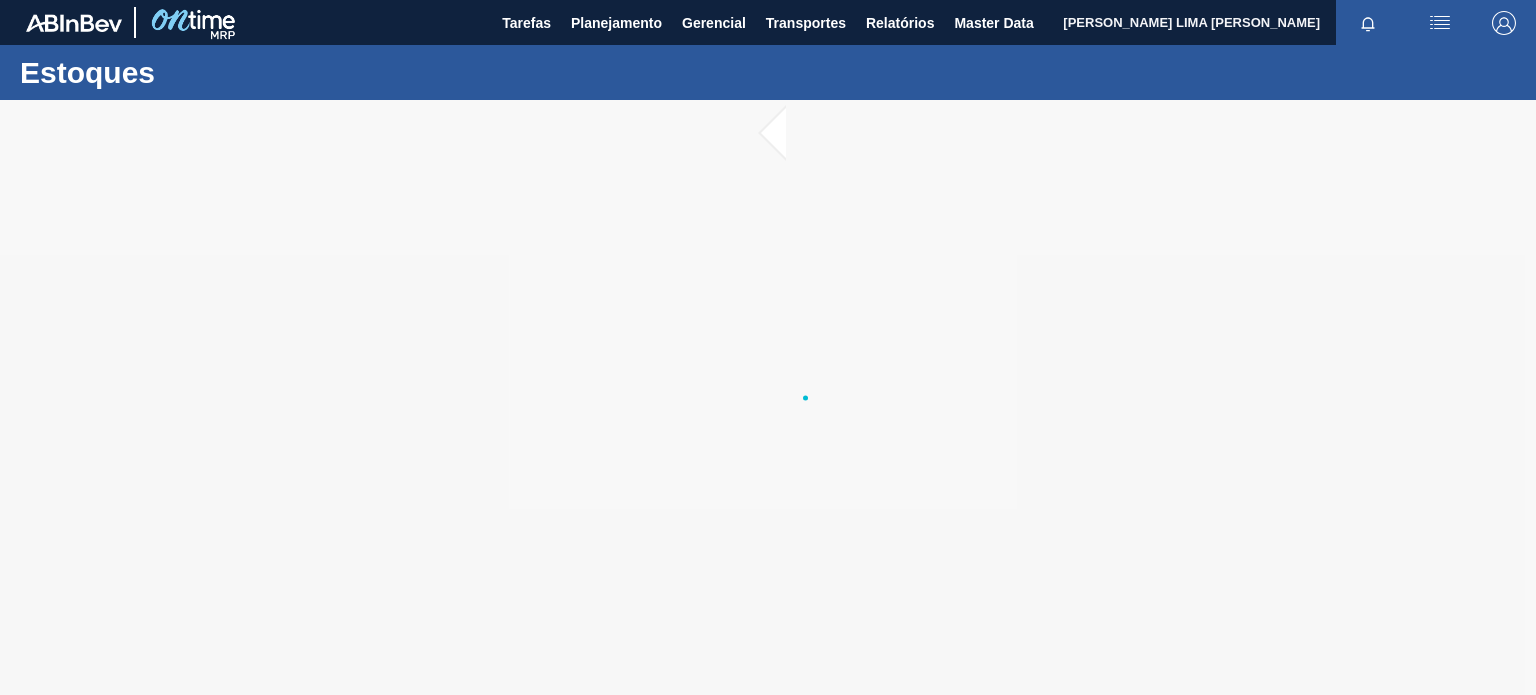 scroll, scrollTop: 0, scrollLeft: 0, axis: both 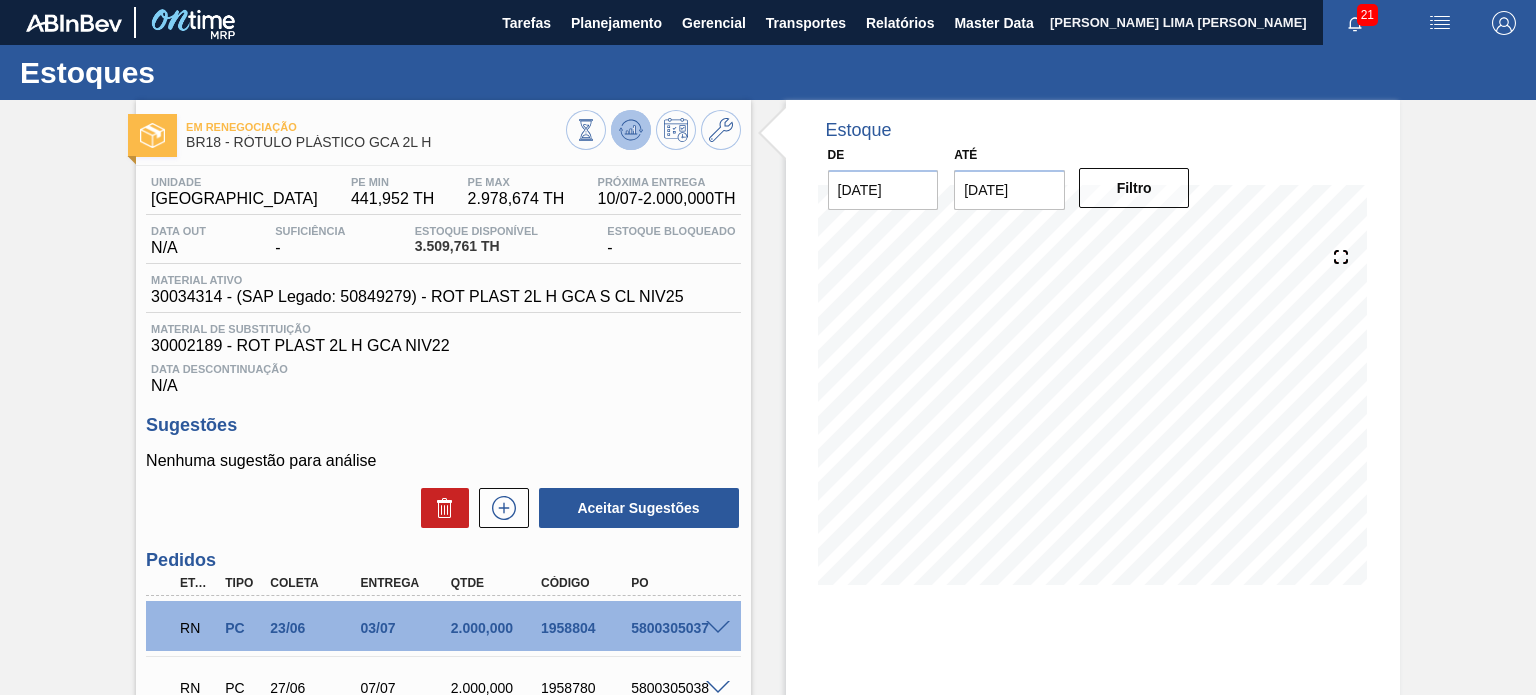 click 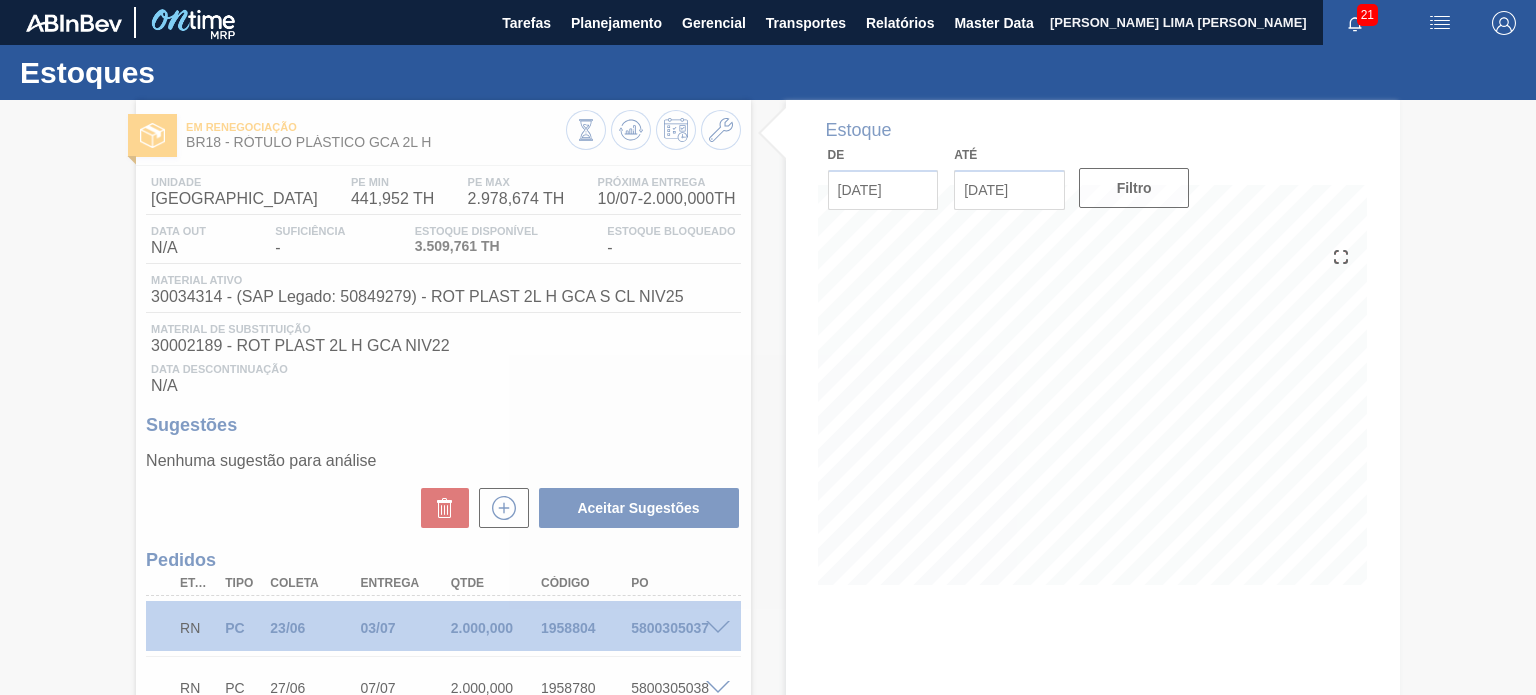 type 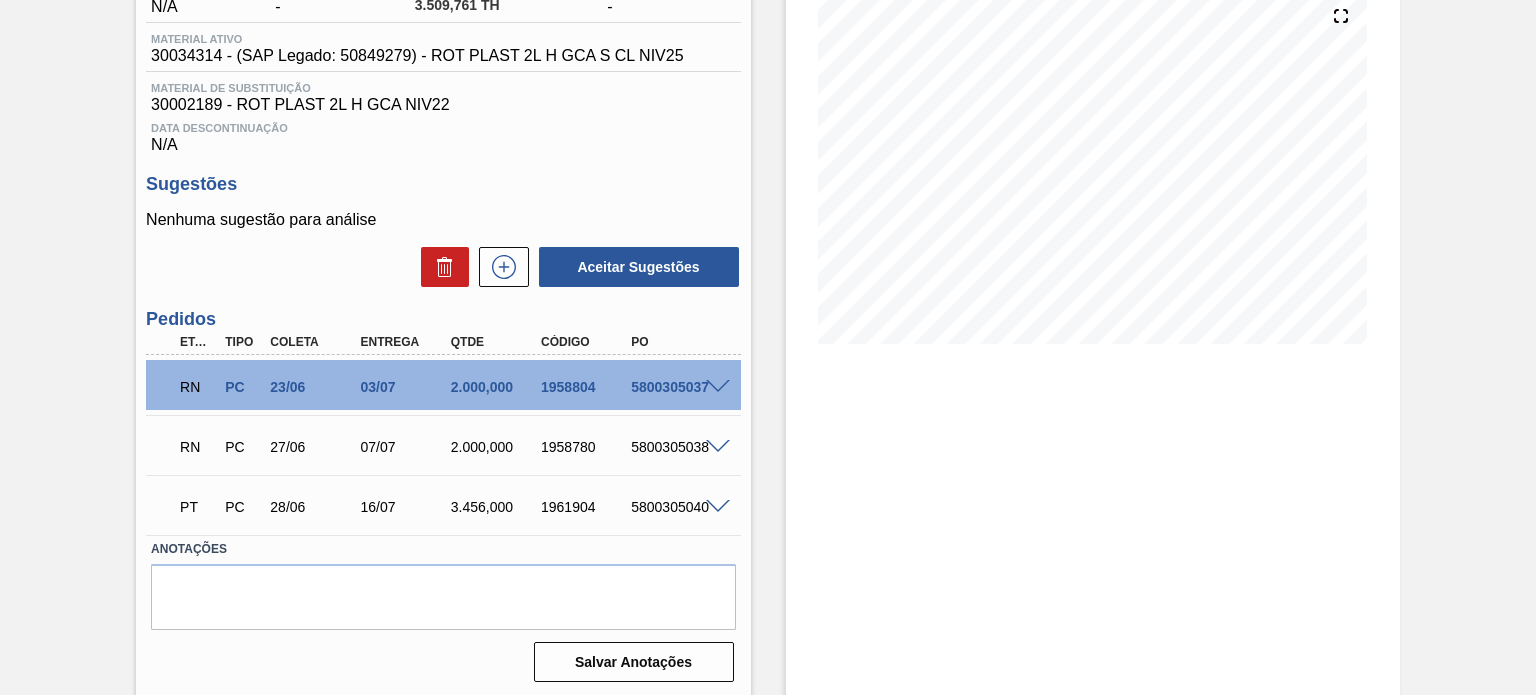 scroll, scrollTop: 245, scrollLeft: 0, axis: vertical 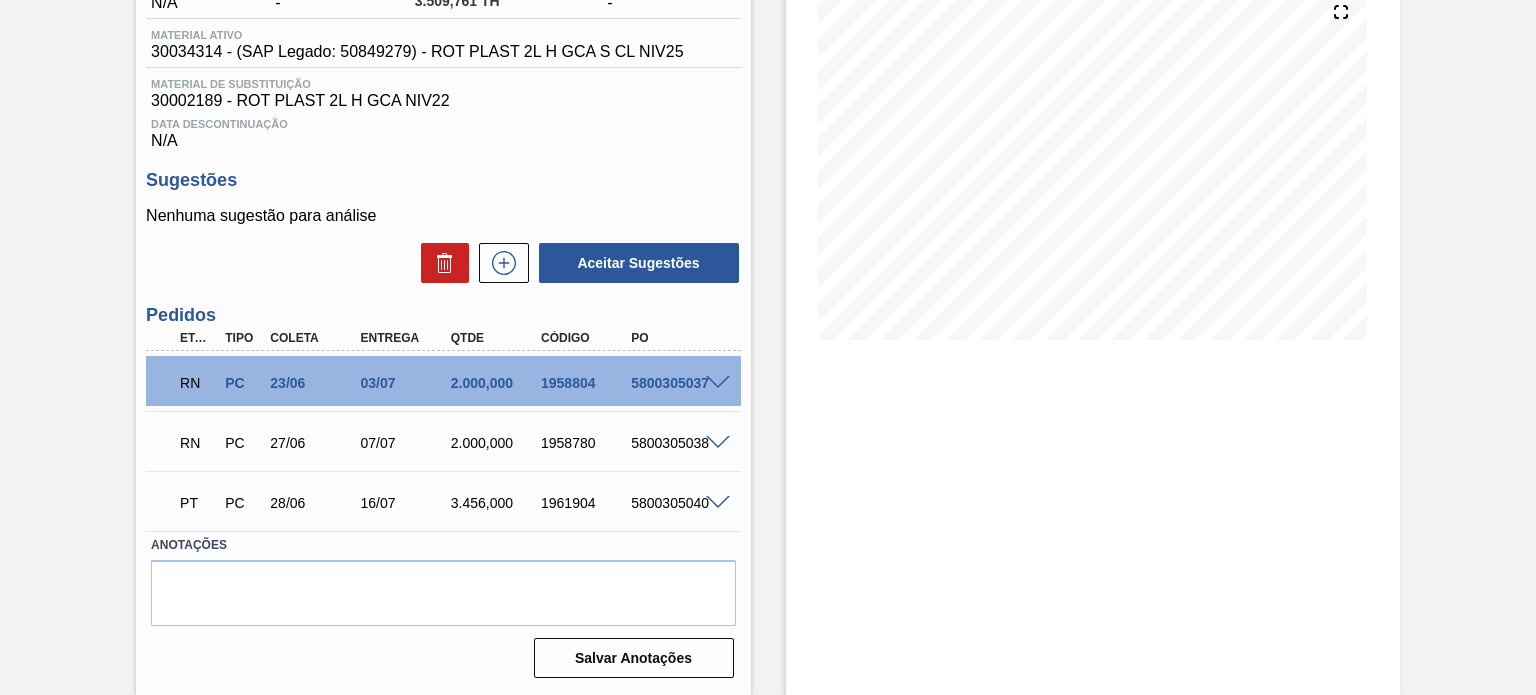 click at bounding box center (718, 383) 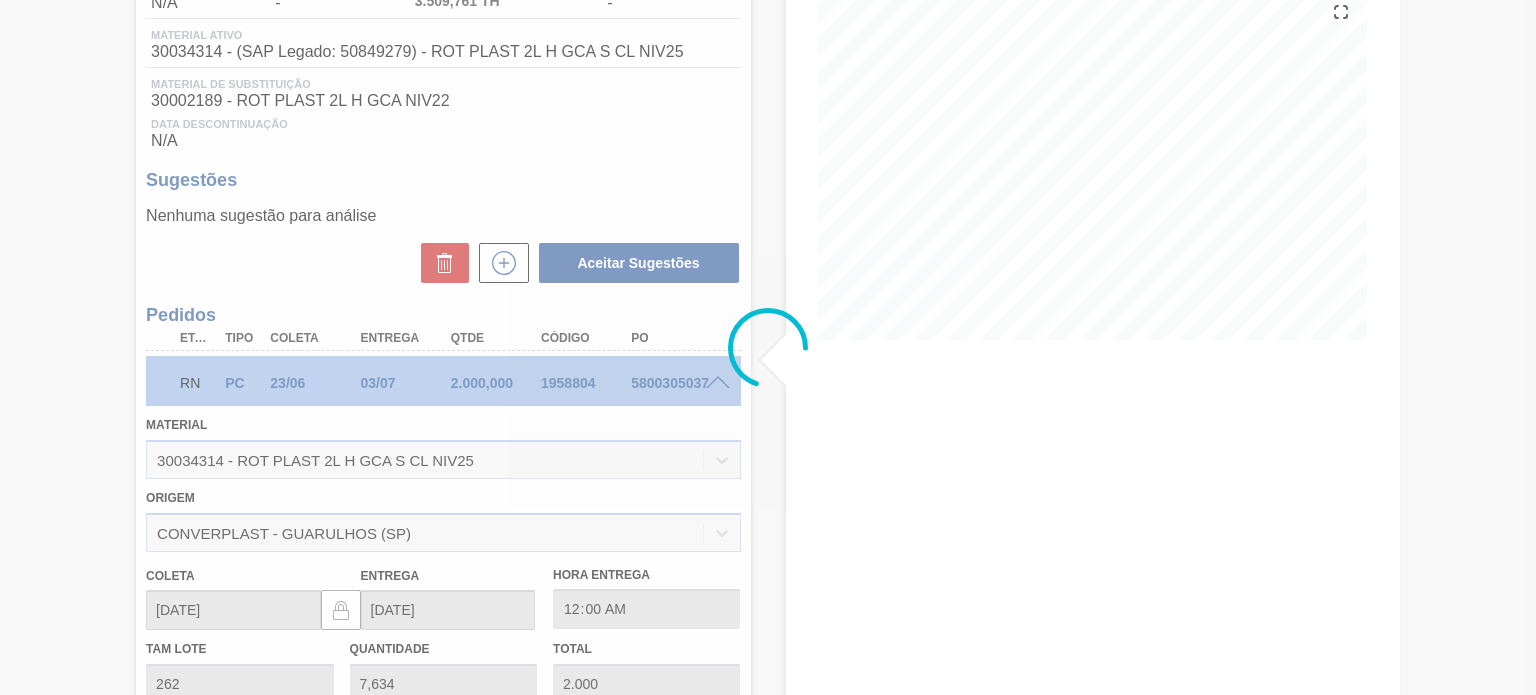 click at bounding box center [768, 347] 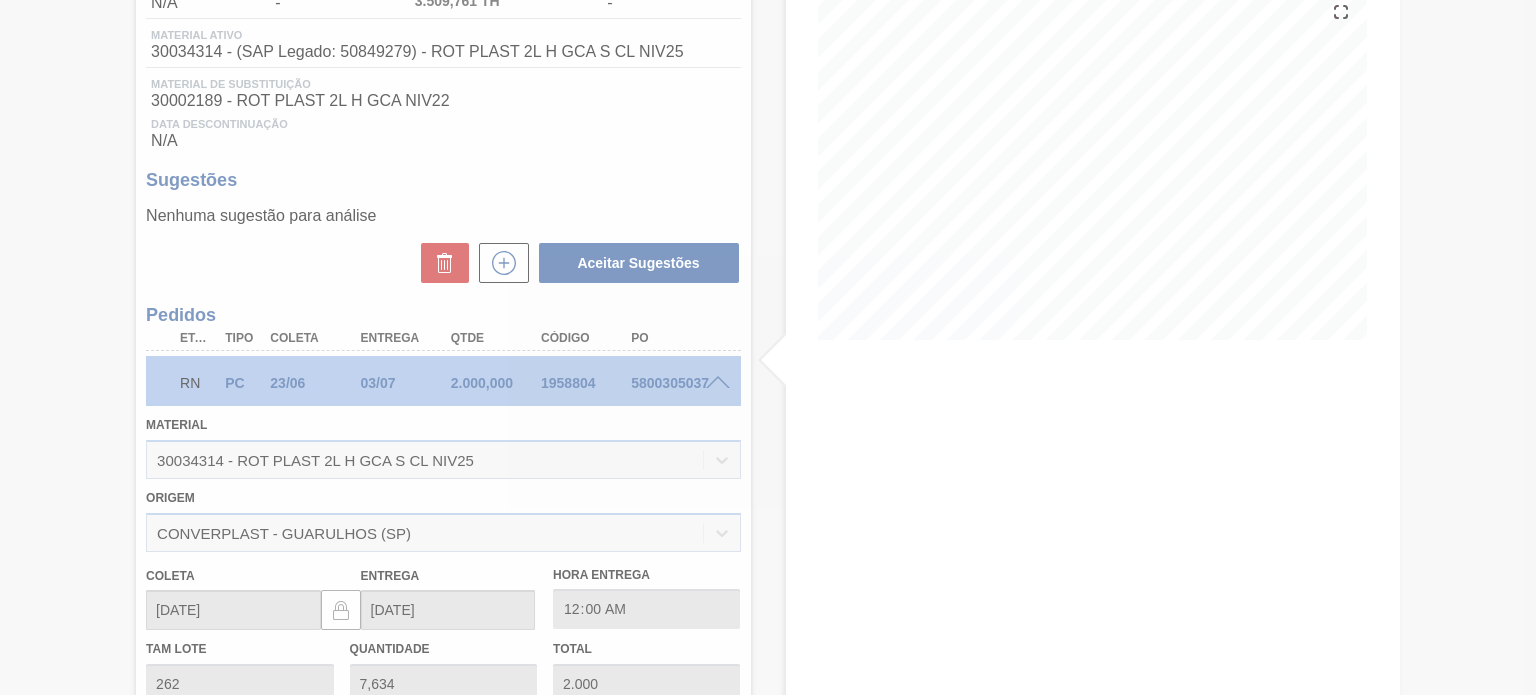 click at bounding box center (768, 347) 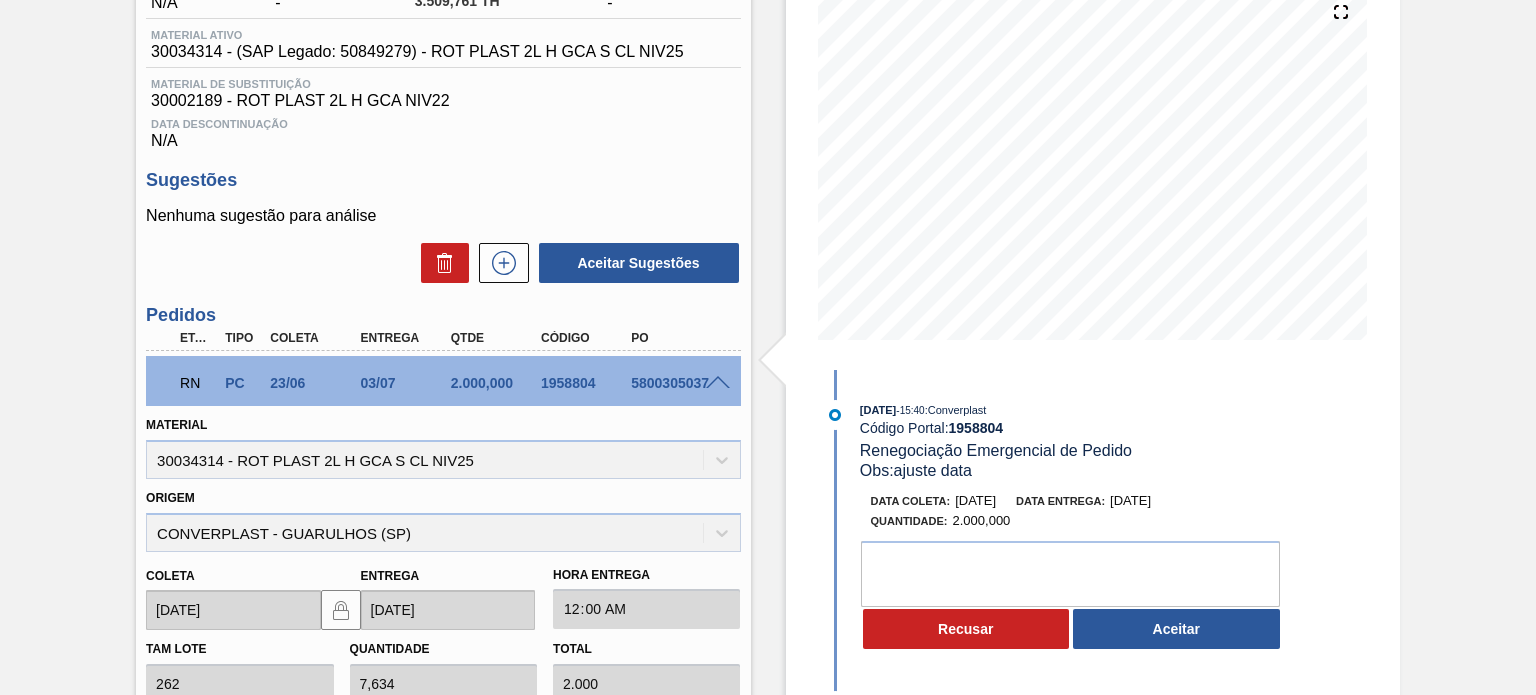 click at bounding box center (718, 383) 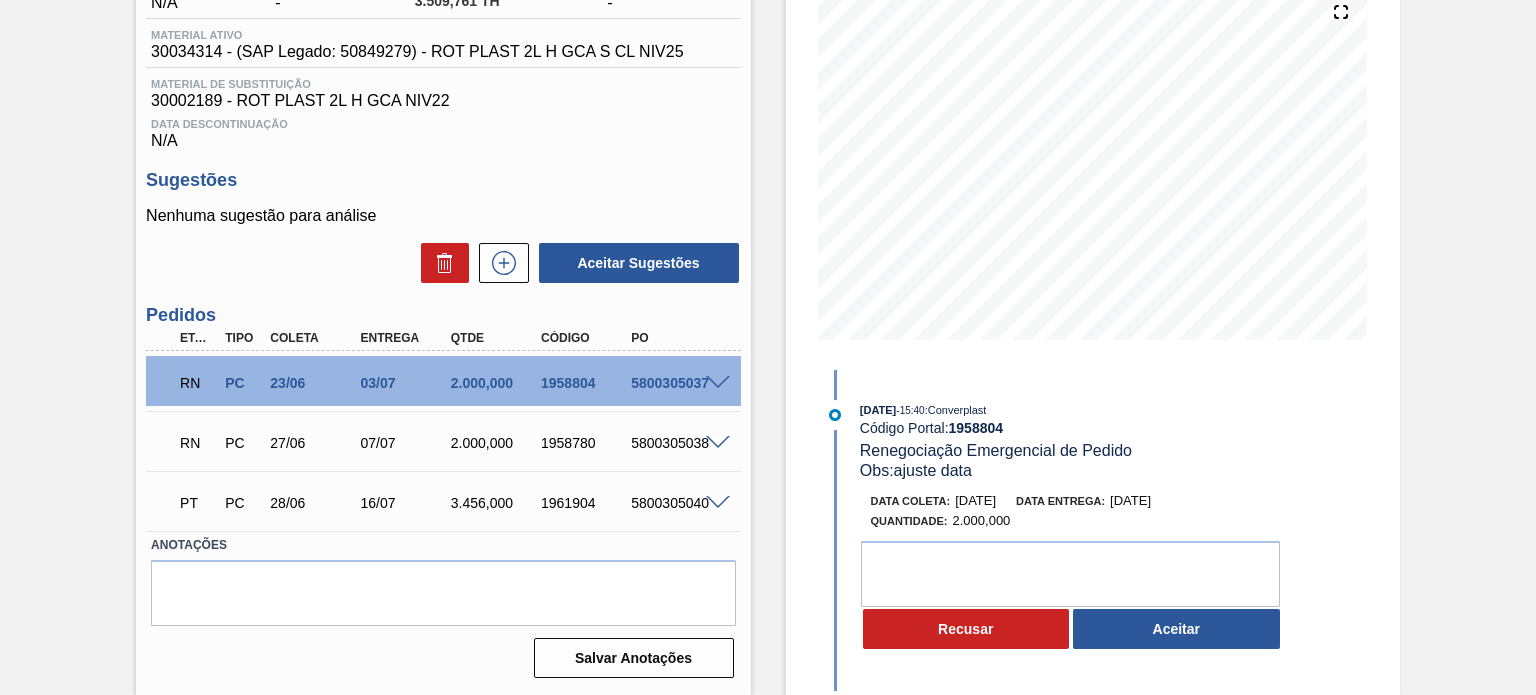 click at bounding box center [718, 383] 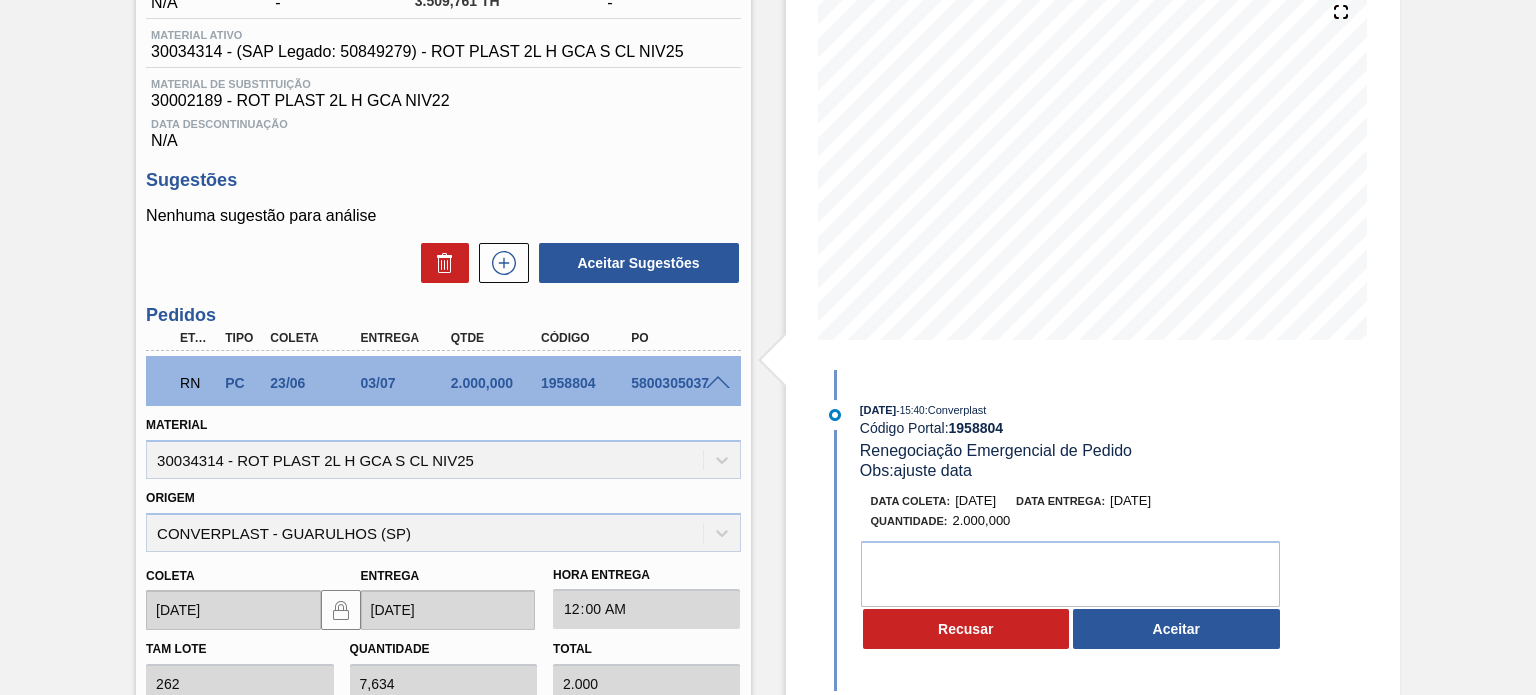 click at bounding box center (718, 383) 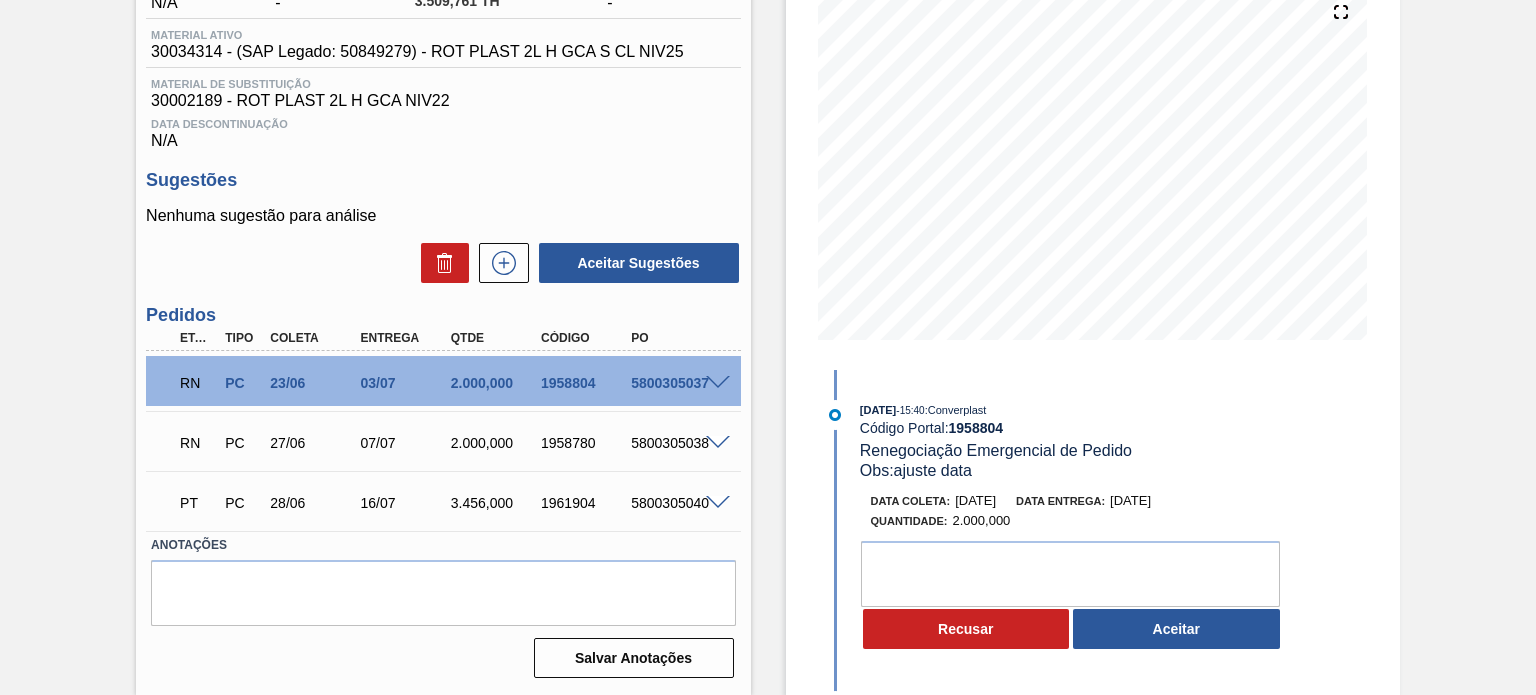 click at bounding box center (718, 383) 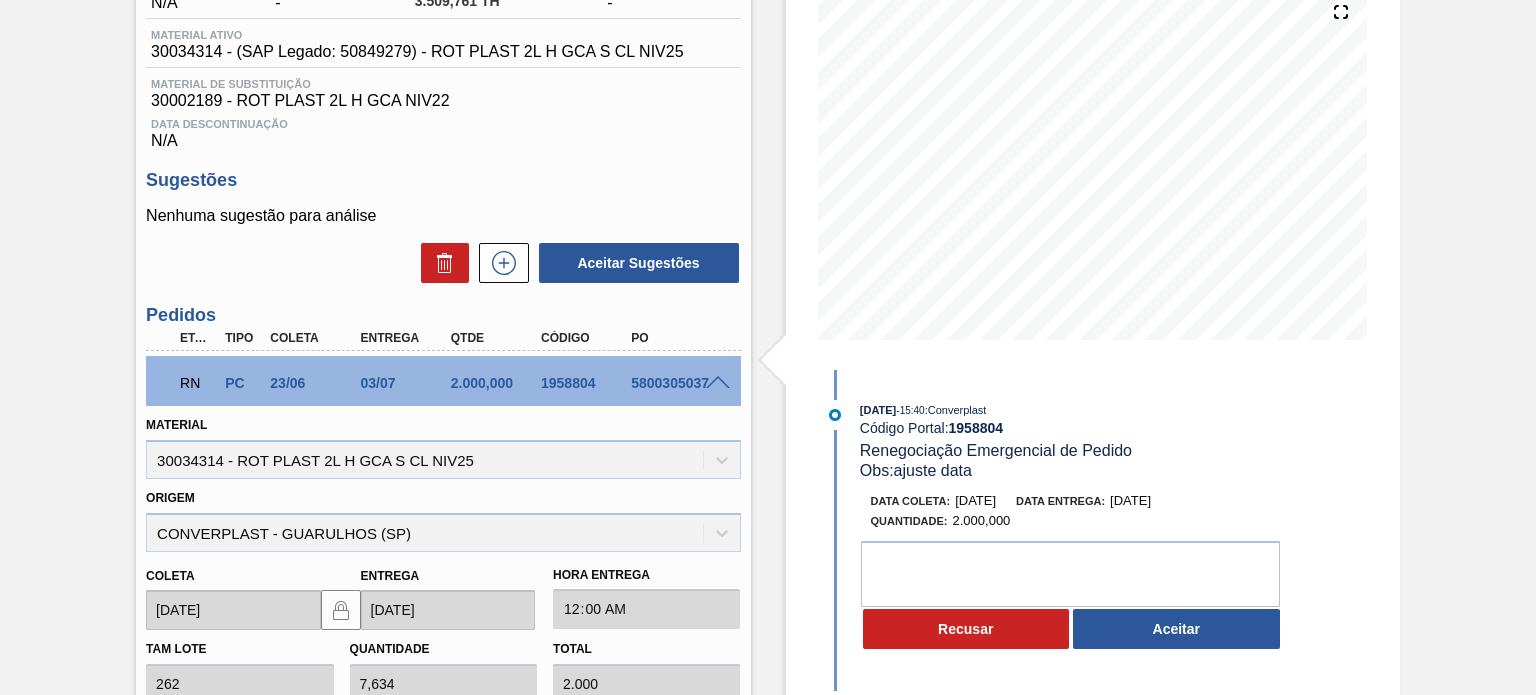 click on "Aceitar" at bounding box center (1176, 629) 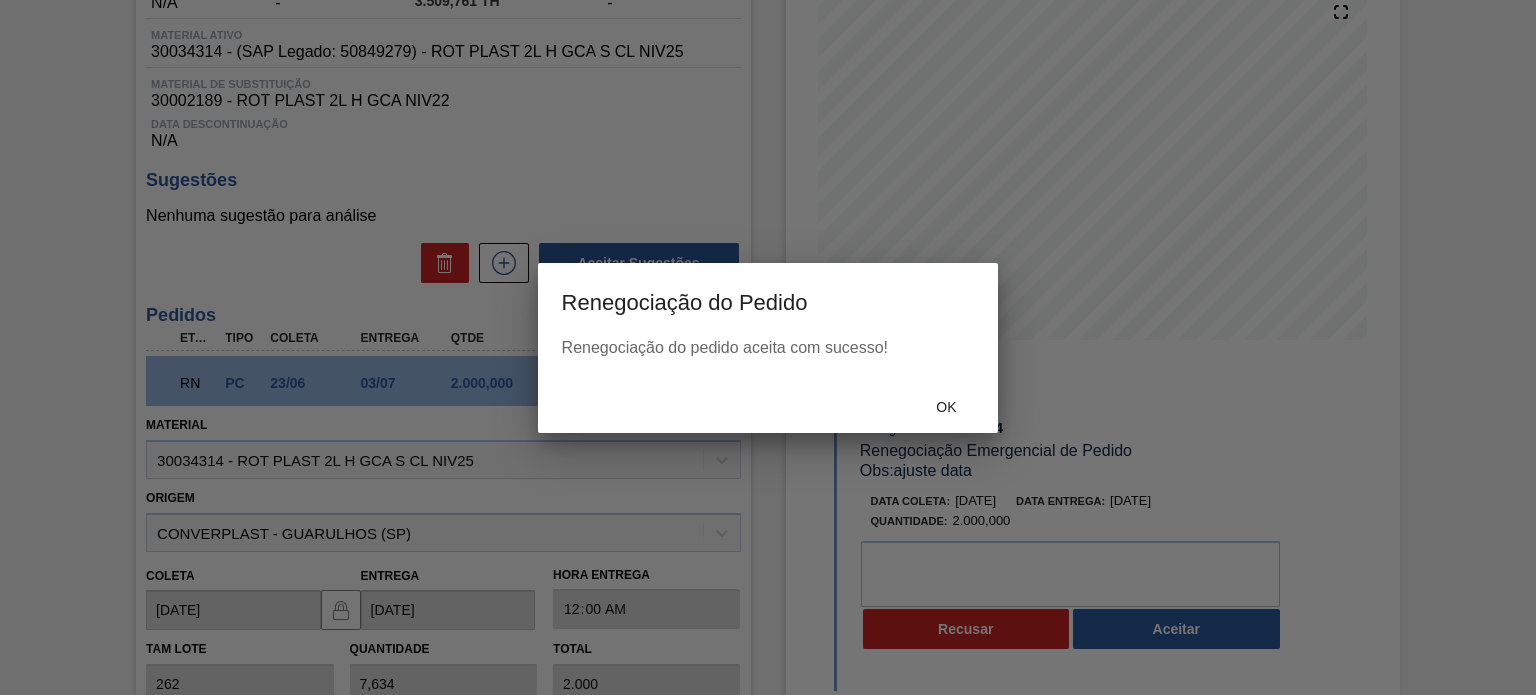 click on "Ok" at bounding box center [946, 407] 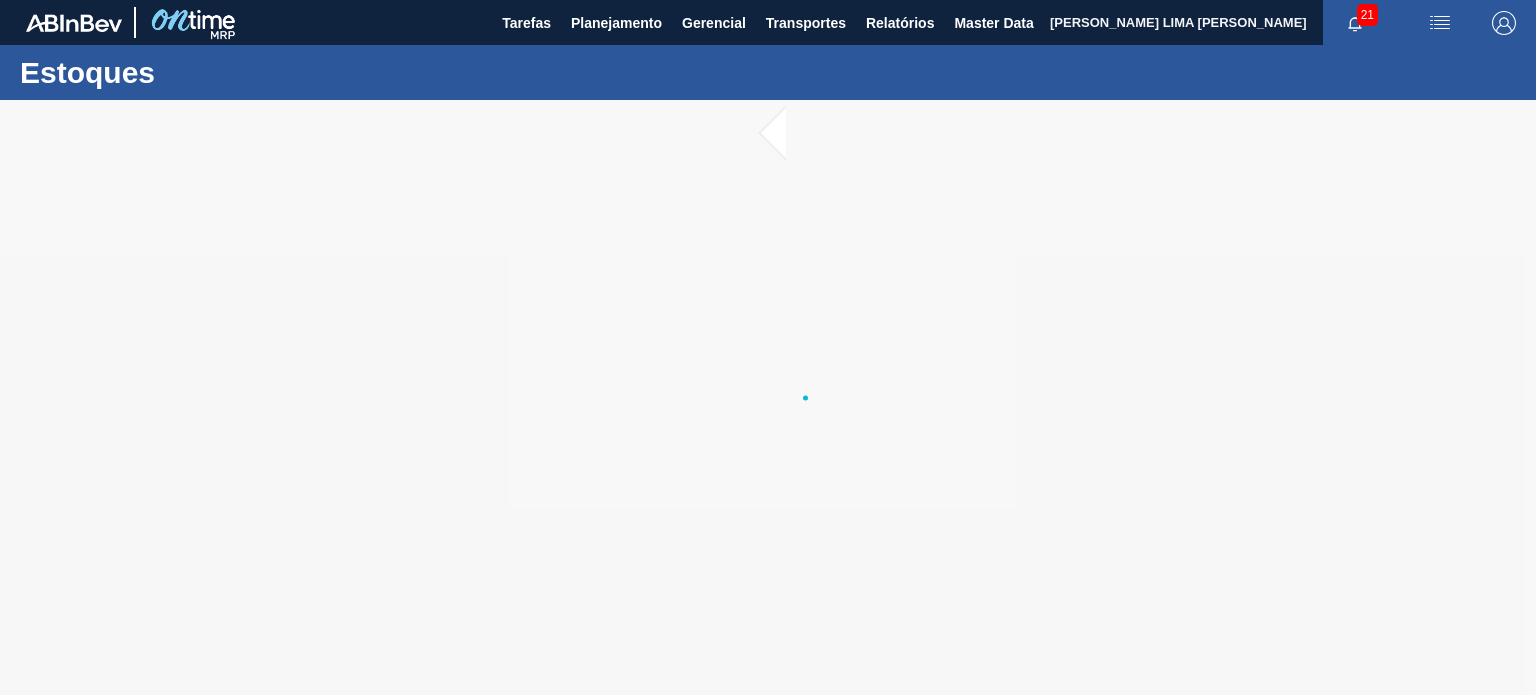 scroll, scrollTop: 0, scrollLeft: 0, axis: both 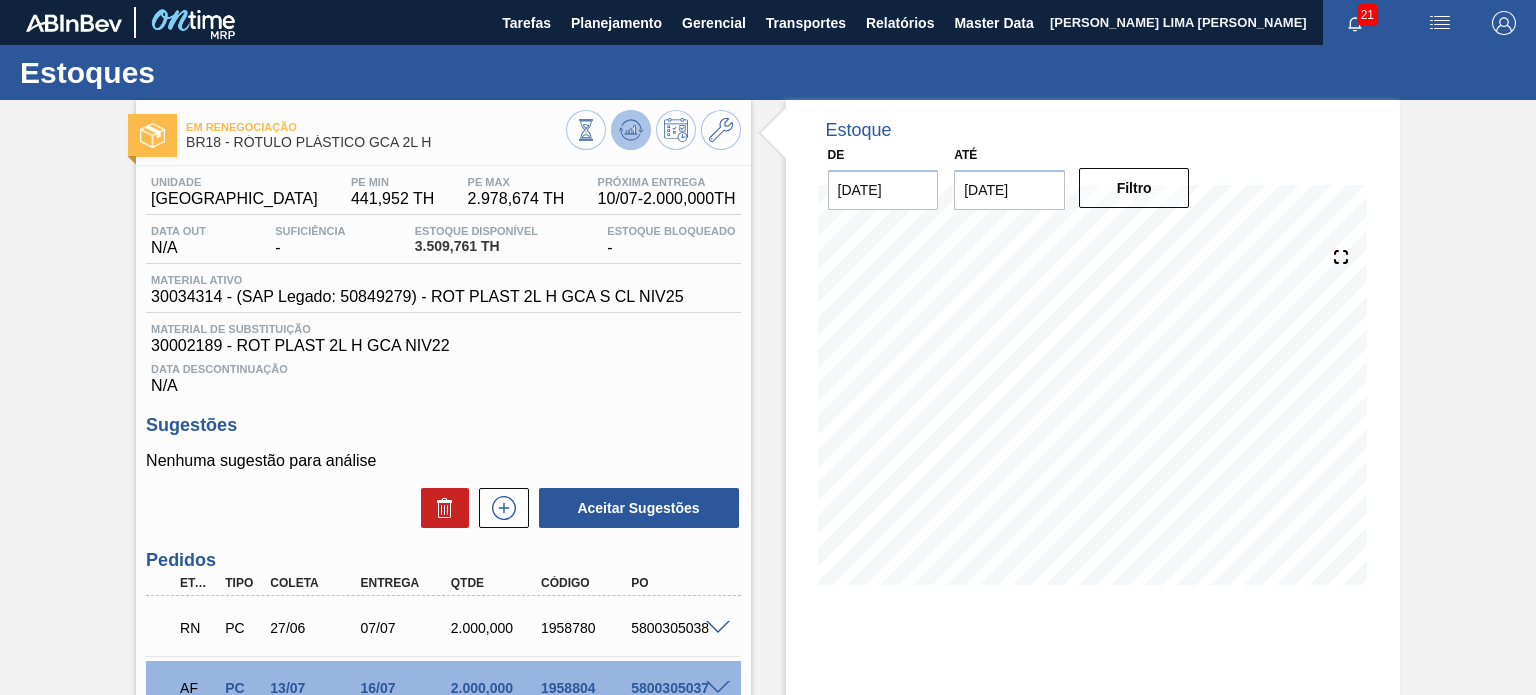 click 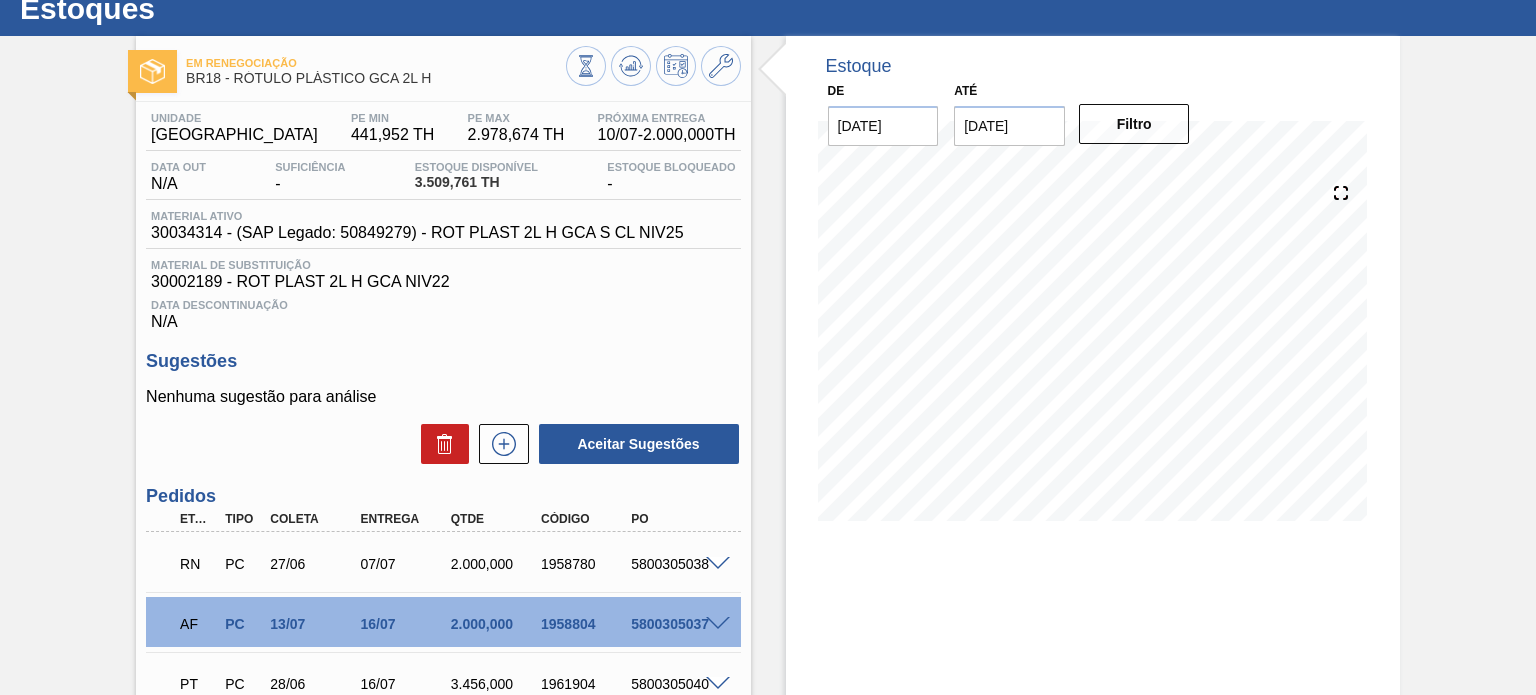 scroll, scrollTop: 100, scrollLeft: 0, axis: vertical 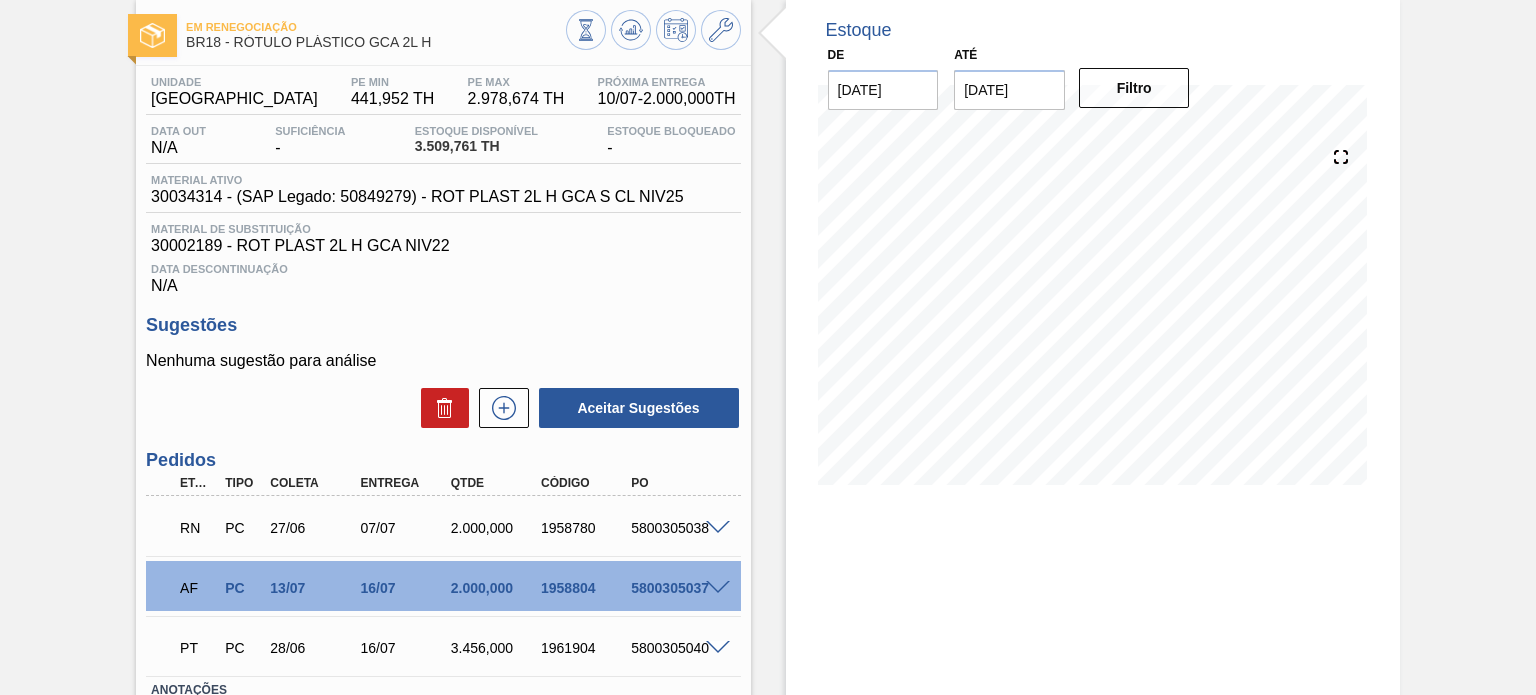 click at bounding box center [718, 528] 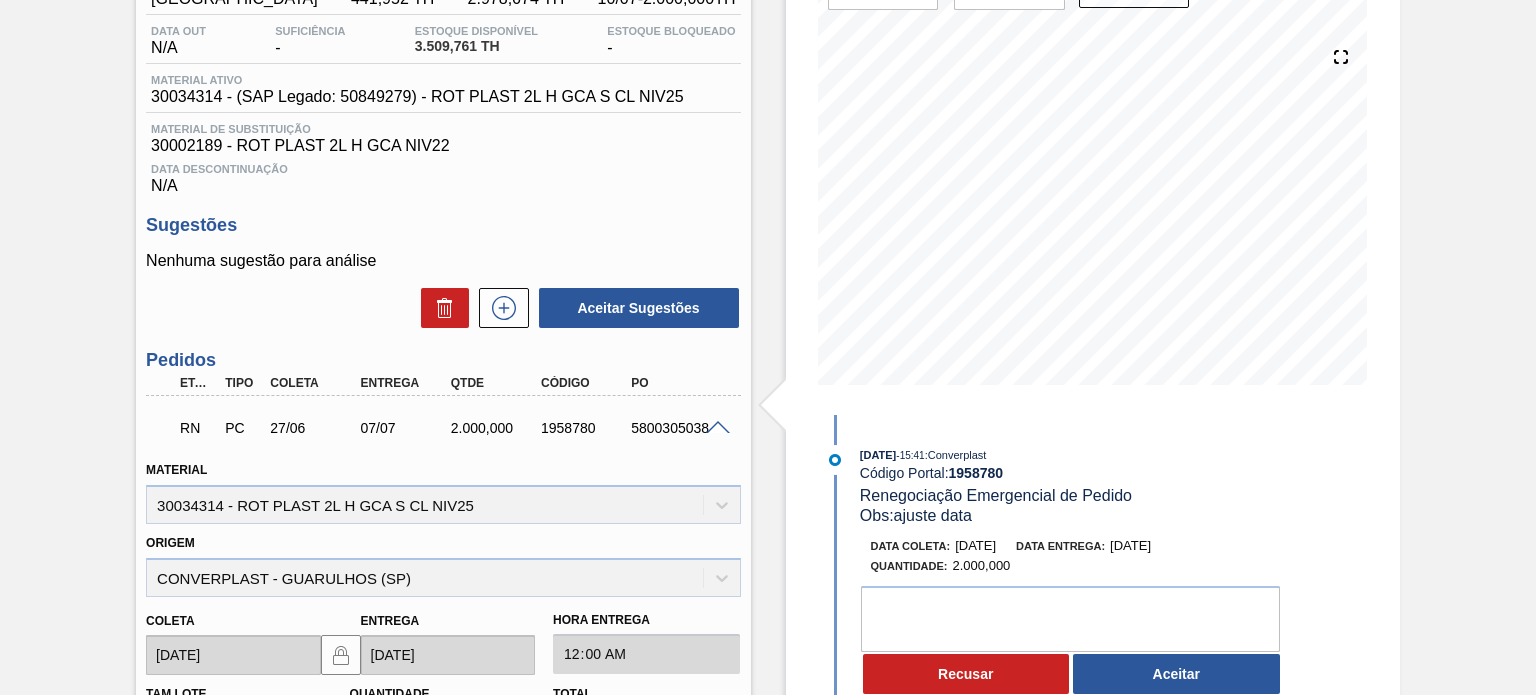 scroll, scrollTop: 400, scrollLeft: 0, axis: vertical 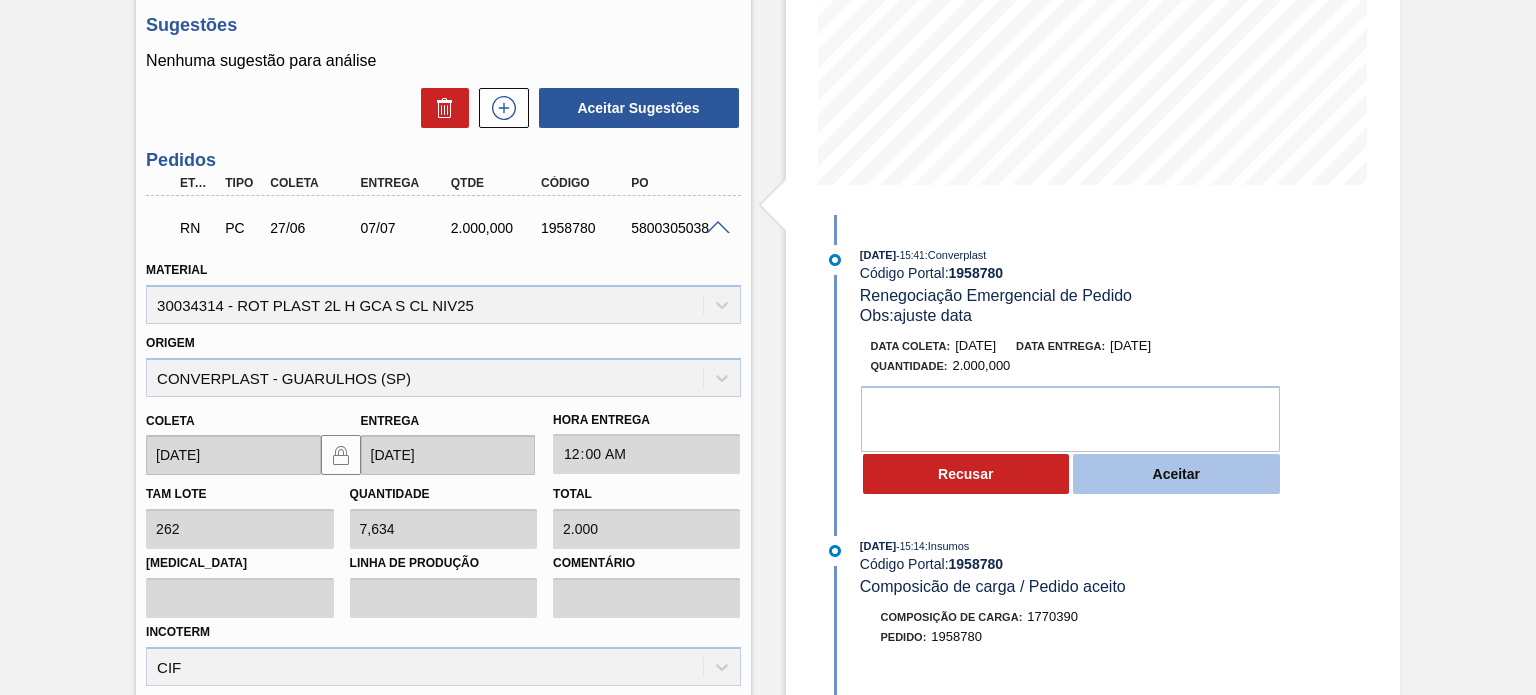 click on "Aceitar" at bounding box center [1176, 474] 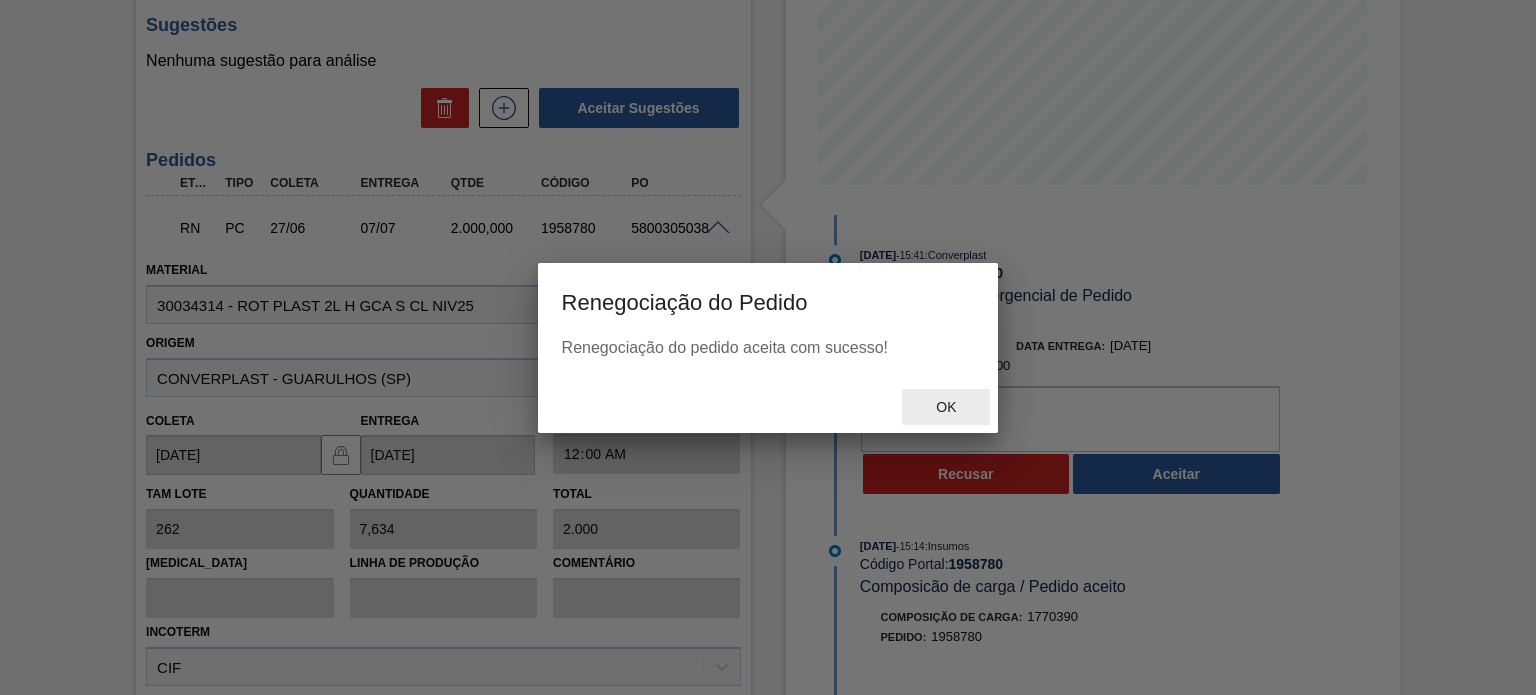 click on "Ok" at bounding box center (946, 407) 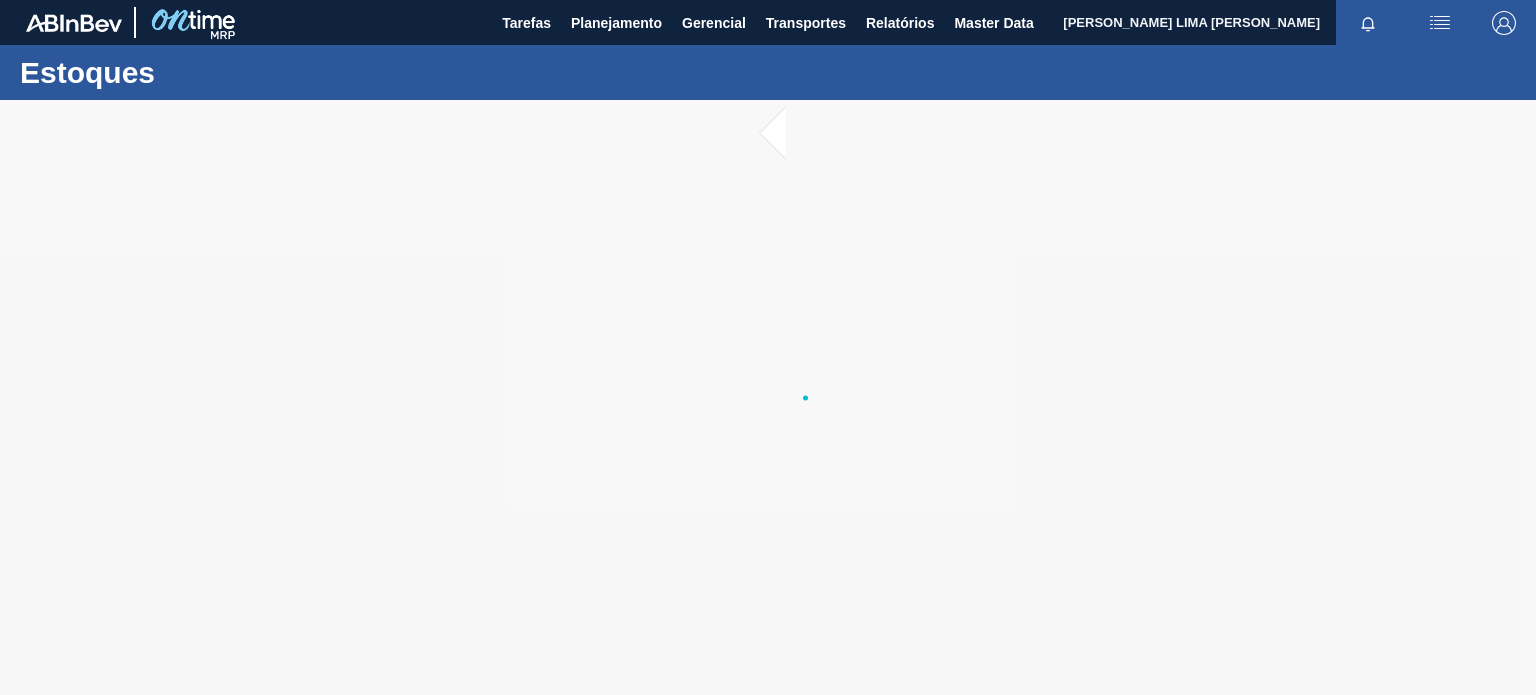 scroll, scrollTop: 0, scrollLeft: 0, axis: both 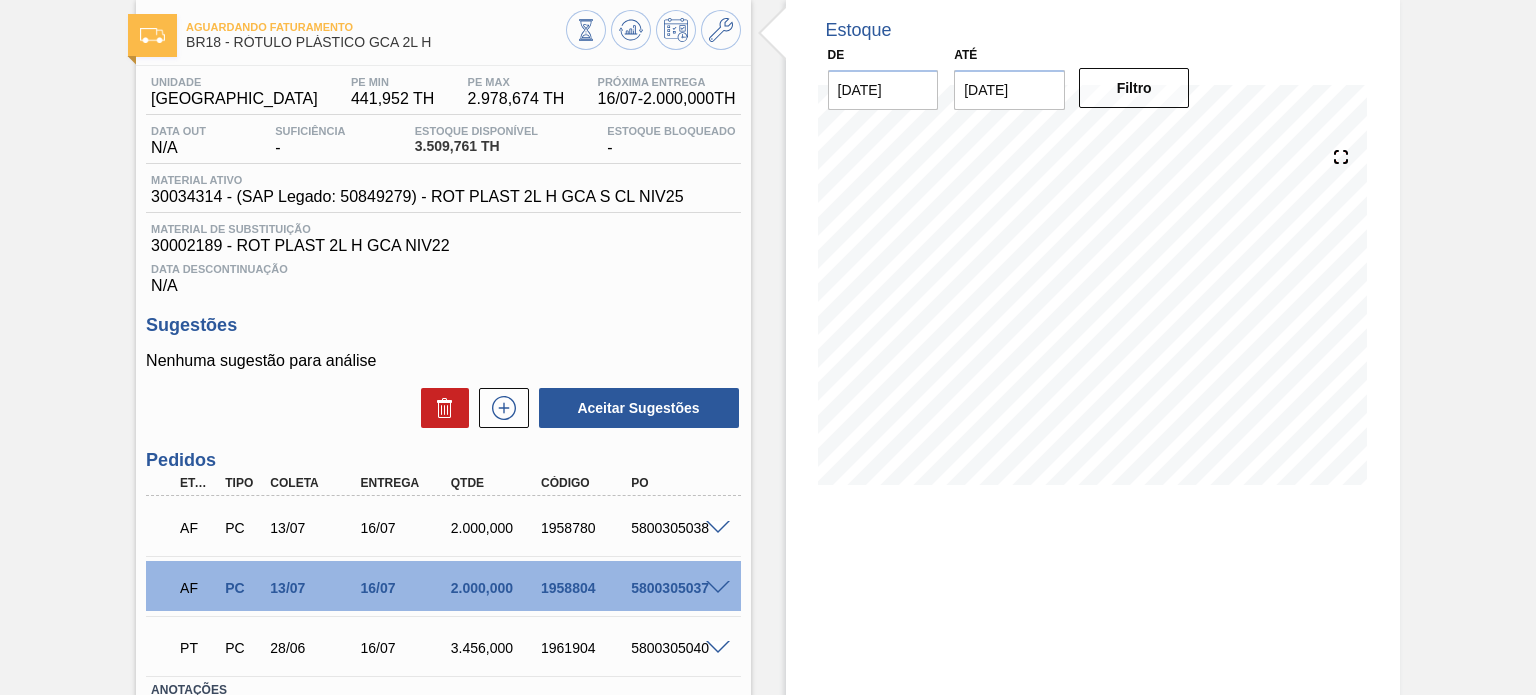 click at bounding box center (718, 588) 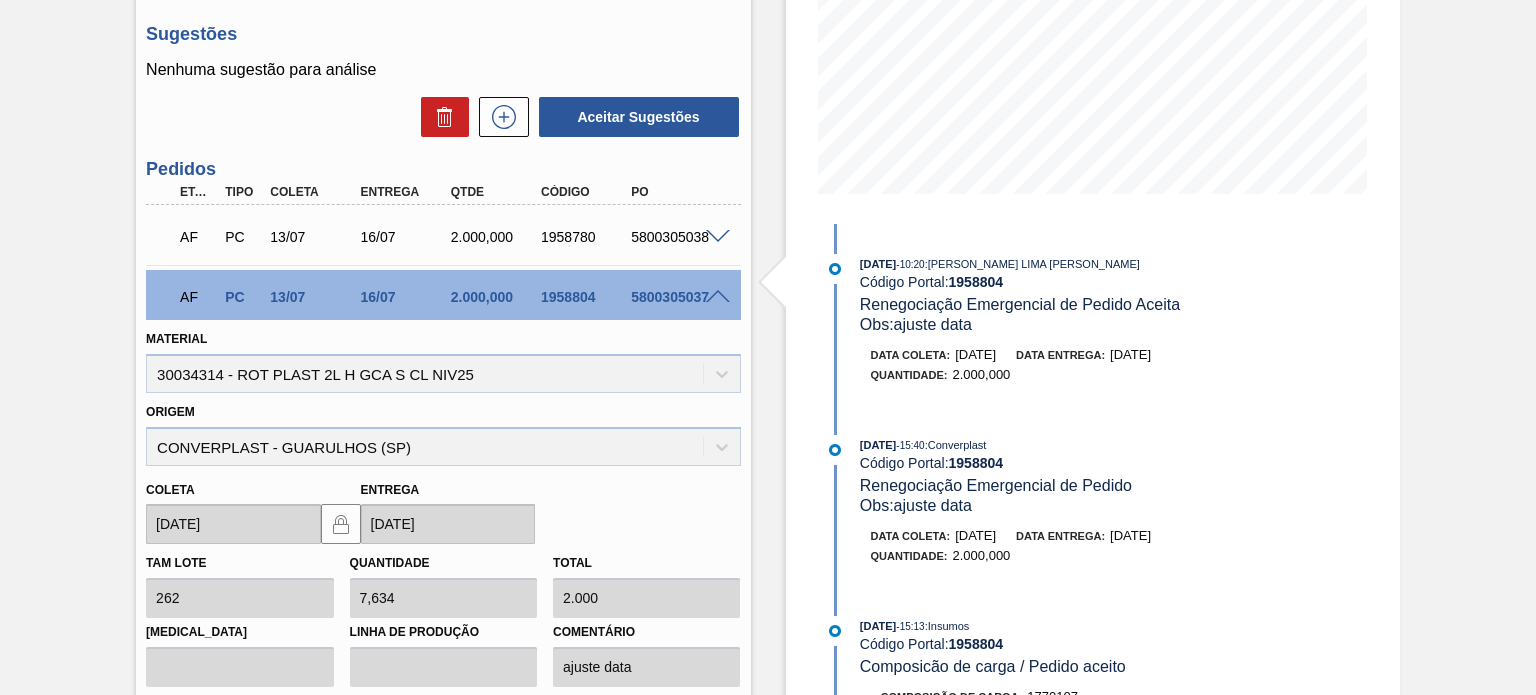 scroll, scrollTop: 400, scrollLeft: 0, axis: vertical 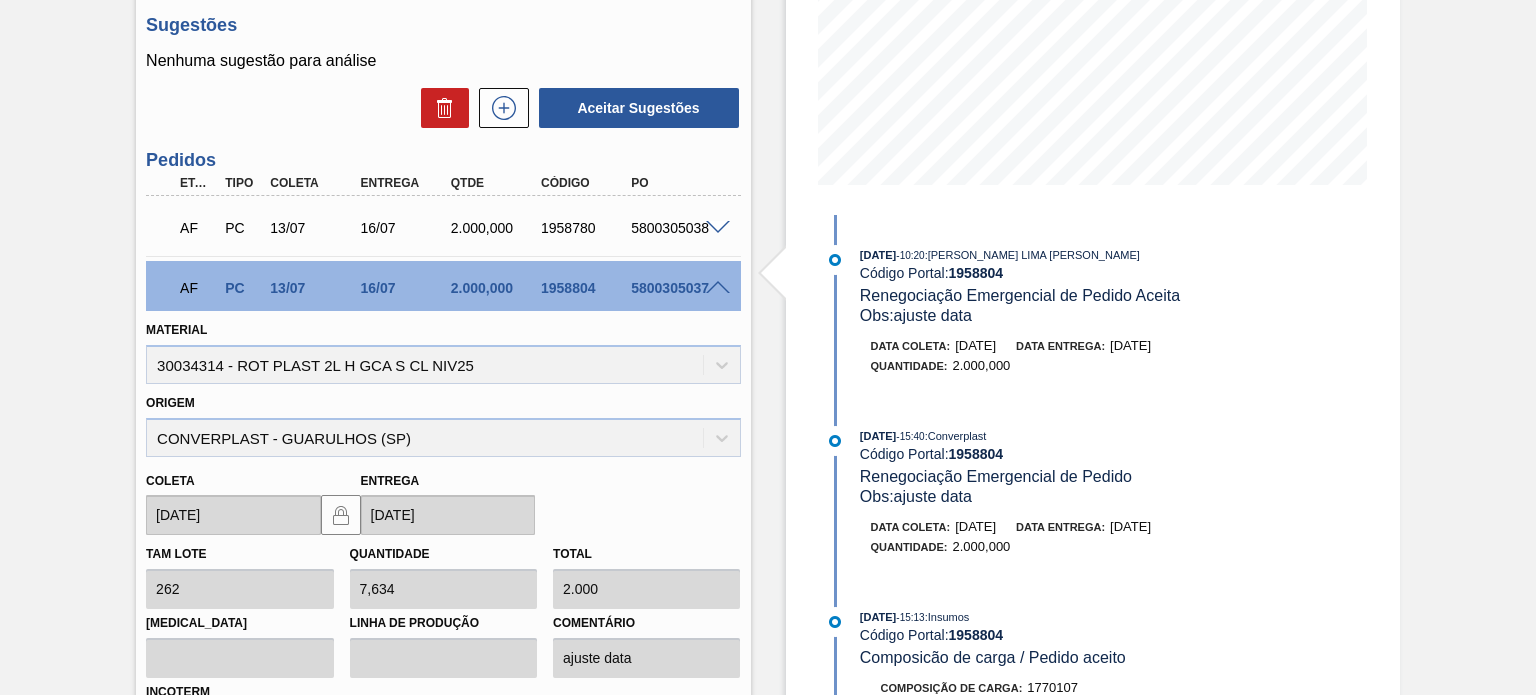 click on "1958780" at bounding box center (585, 228) 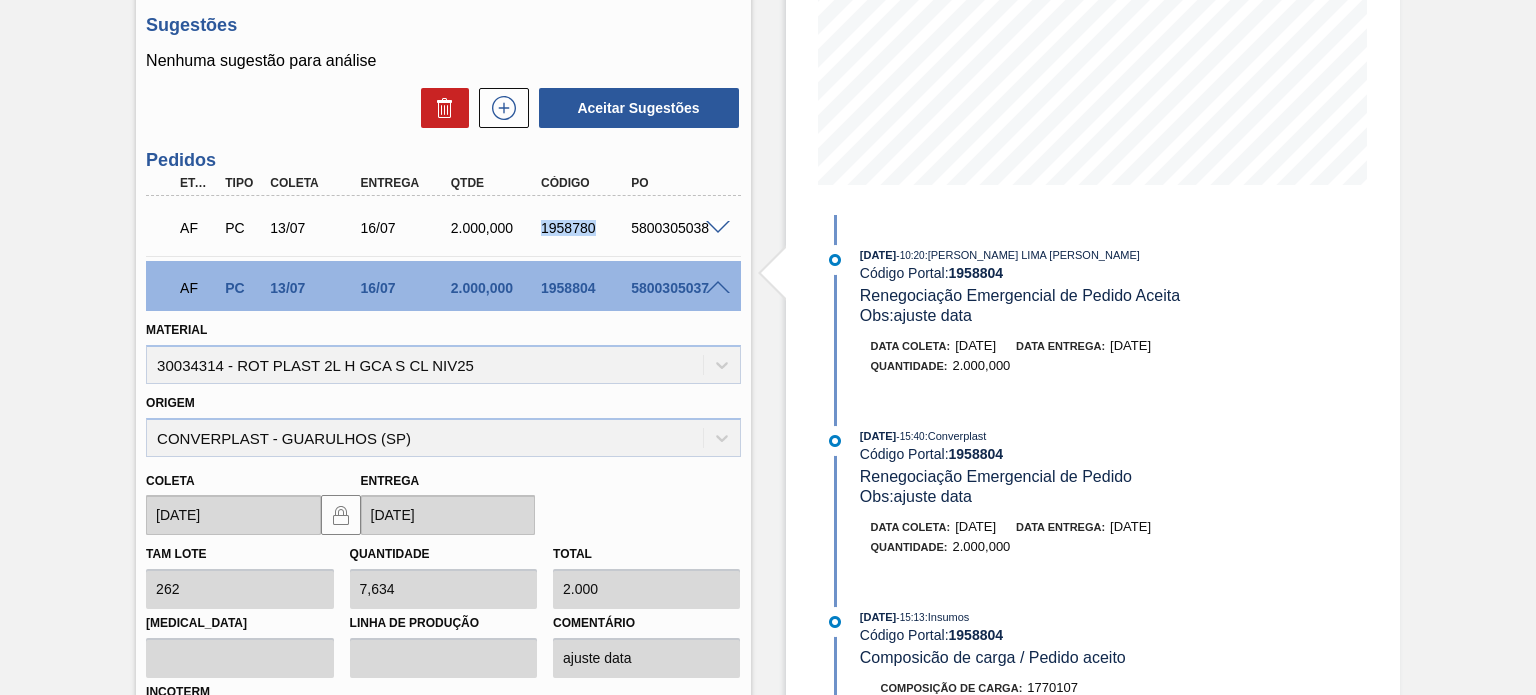 click on "1958780" at bounding box center [585, 228] 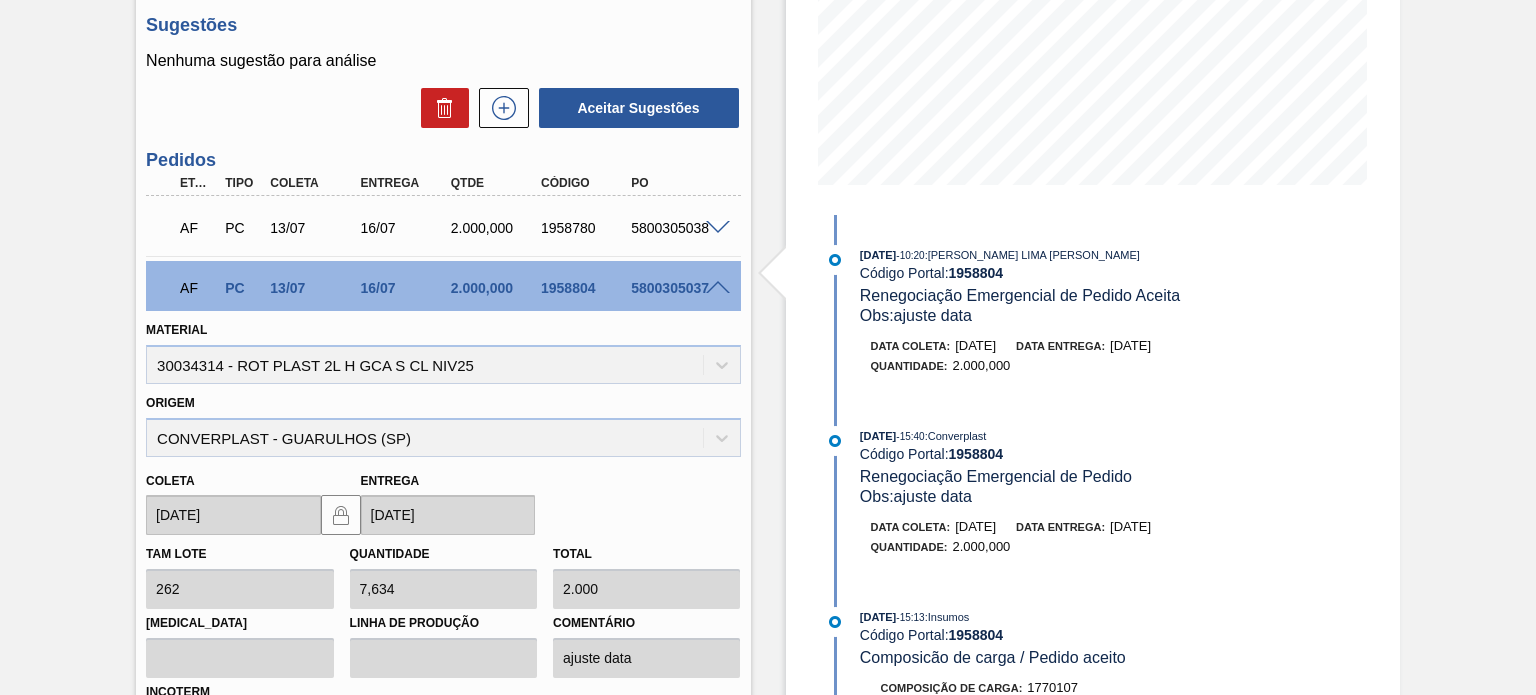 click on "Material 30034314 - ROT PLAST 2L H GCA S CL NIV25" at bounding box center (443, 347) 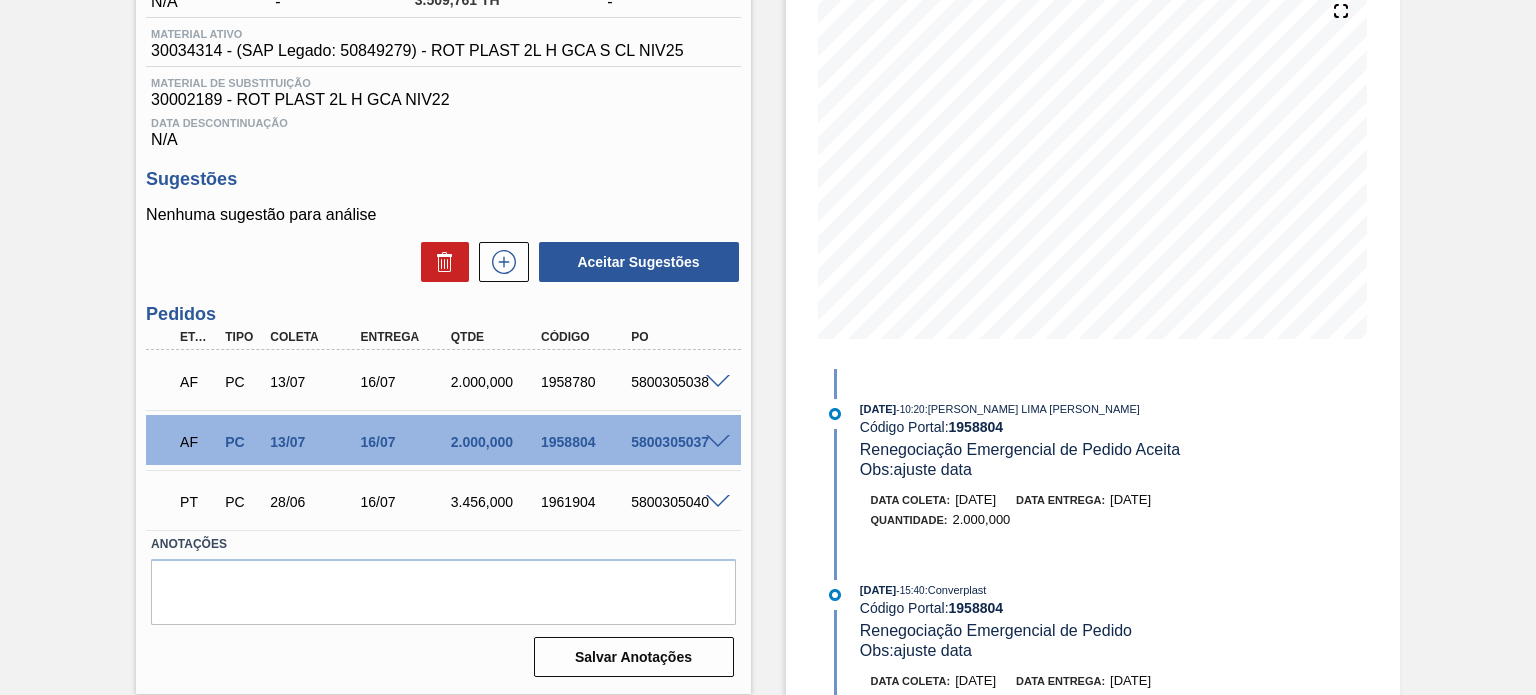 scroll, scrollTop: 245, scrollLeft: 0, axis: vertical 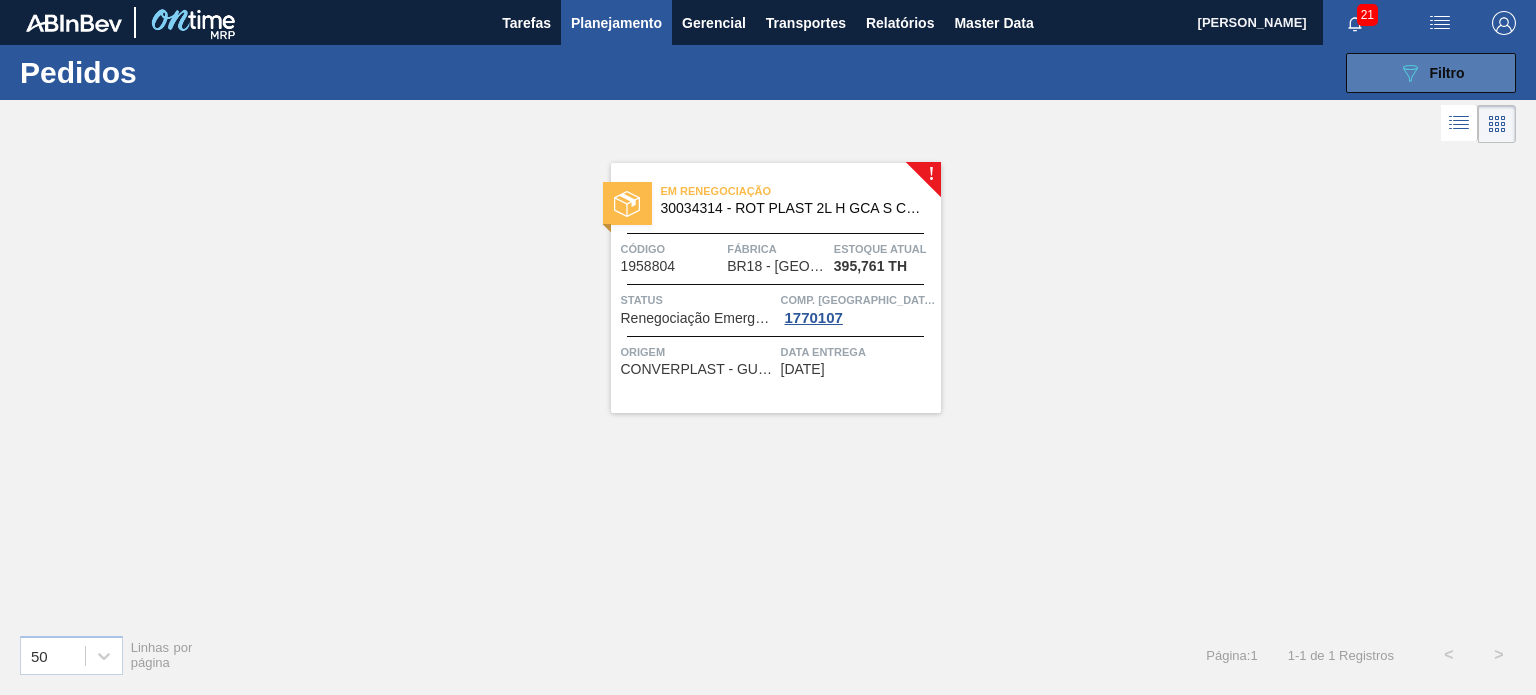 click on "089F7B8B-B2A5-4AFE-B5C0-19BA573D28AC" 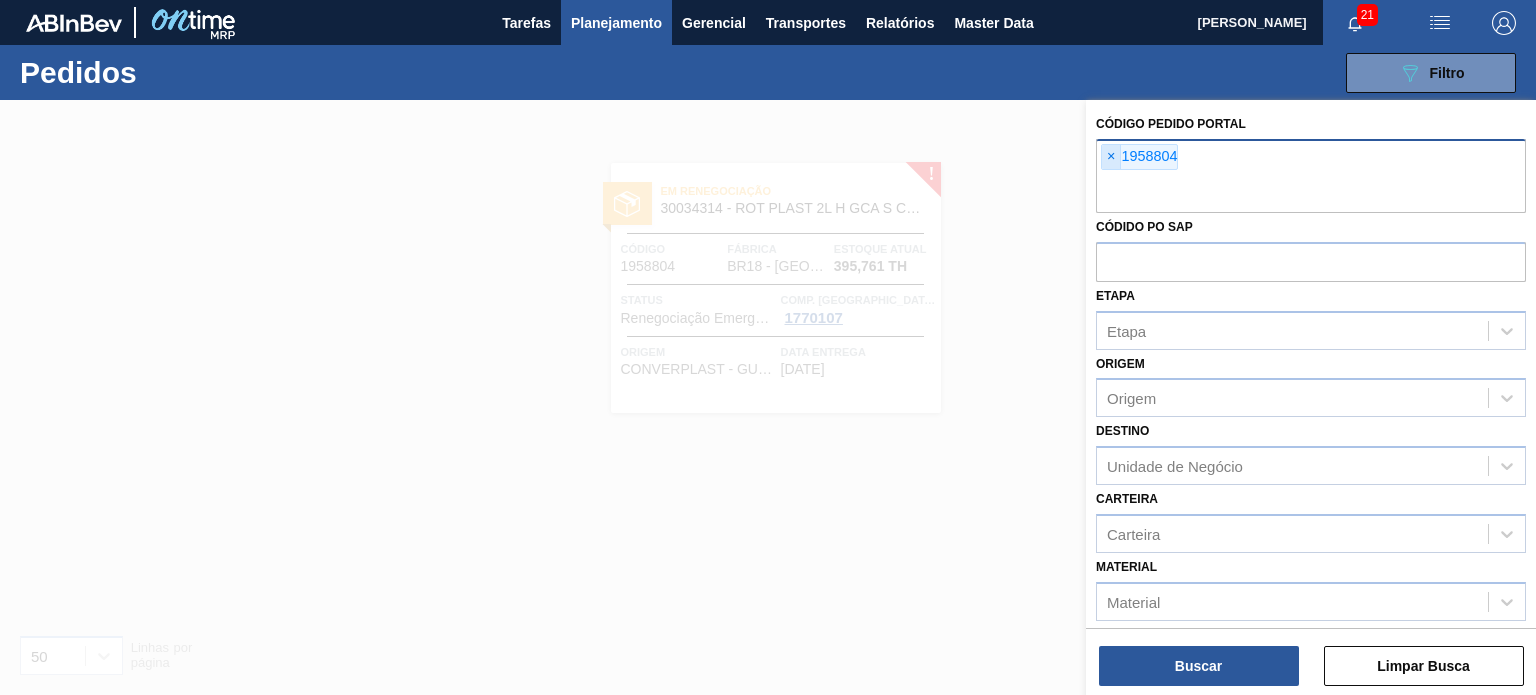 click on "×" at bounding box center [1111, 157] 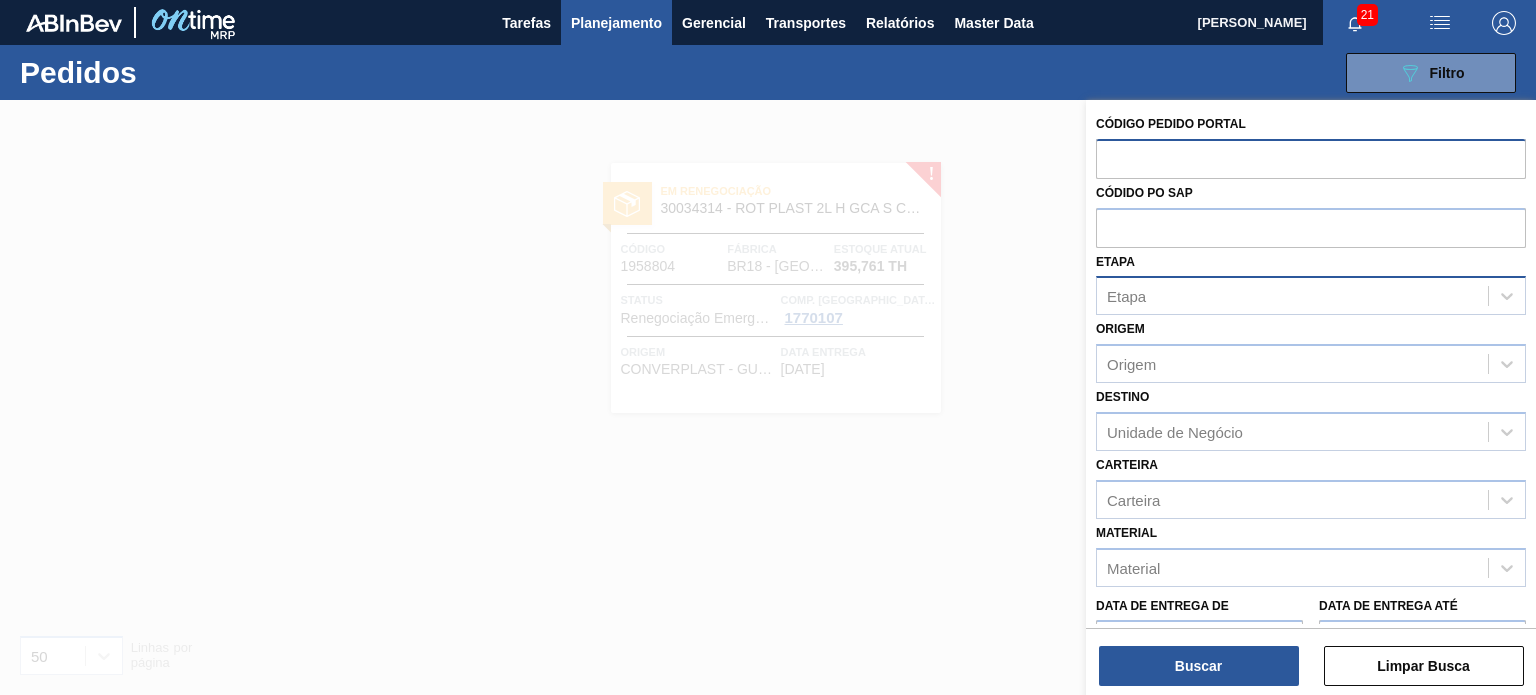 paste on "1945502" 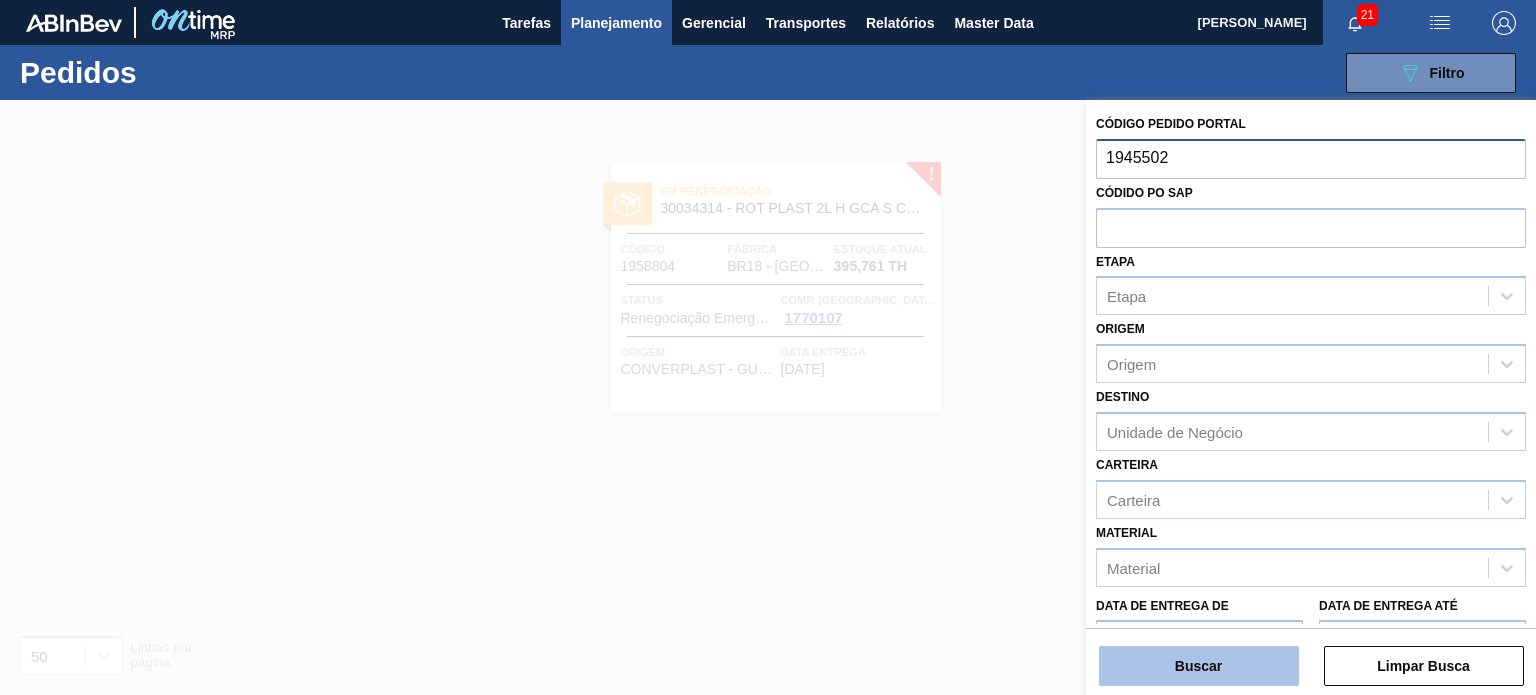 type on "1945502" 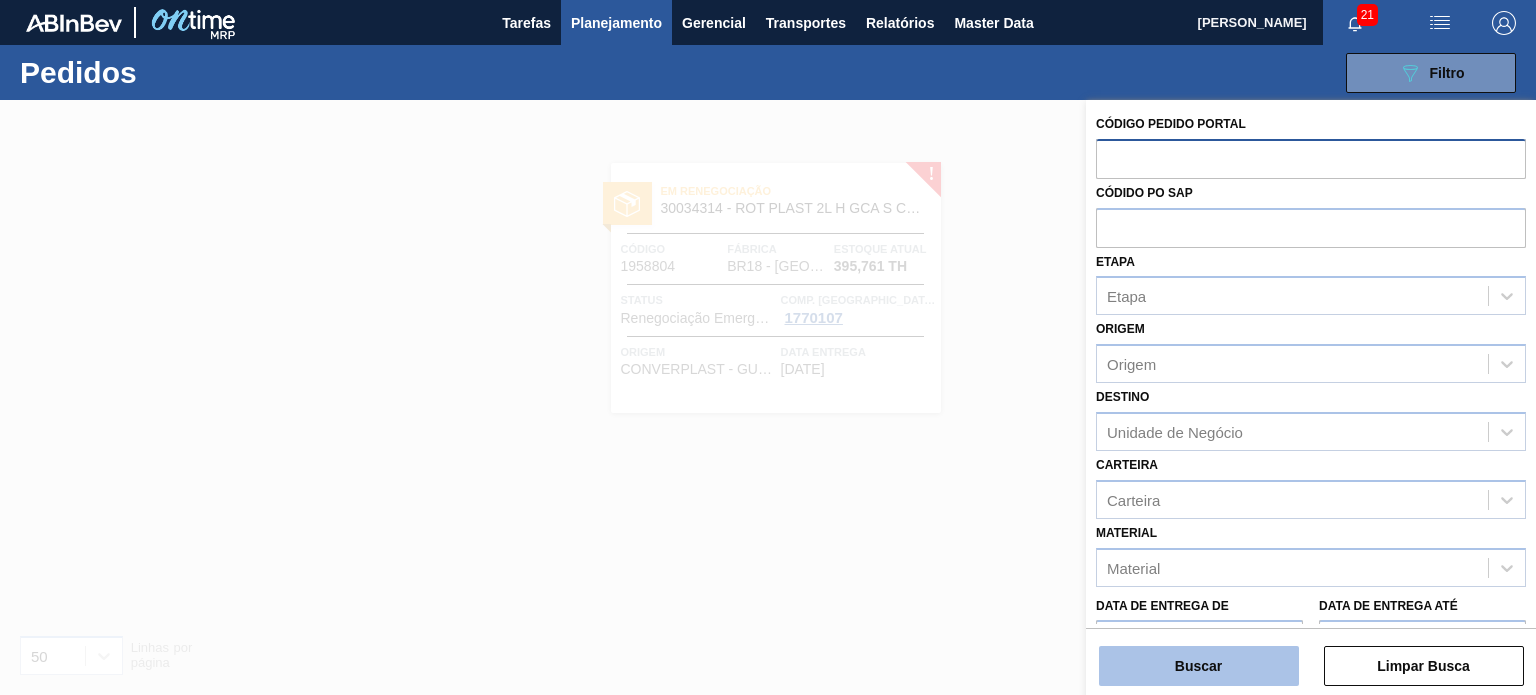 click on "Buscar" at bounding box center (1199, 666) 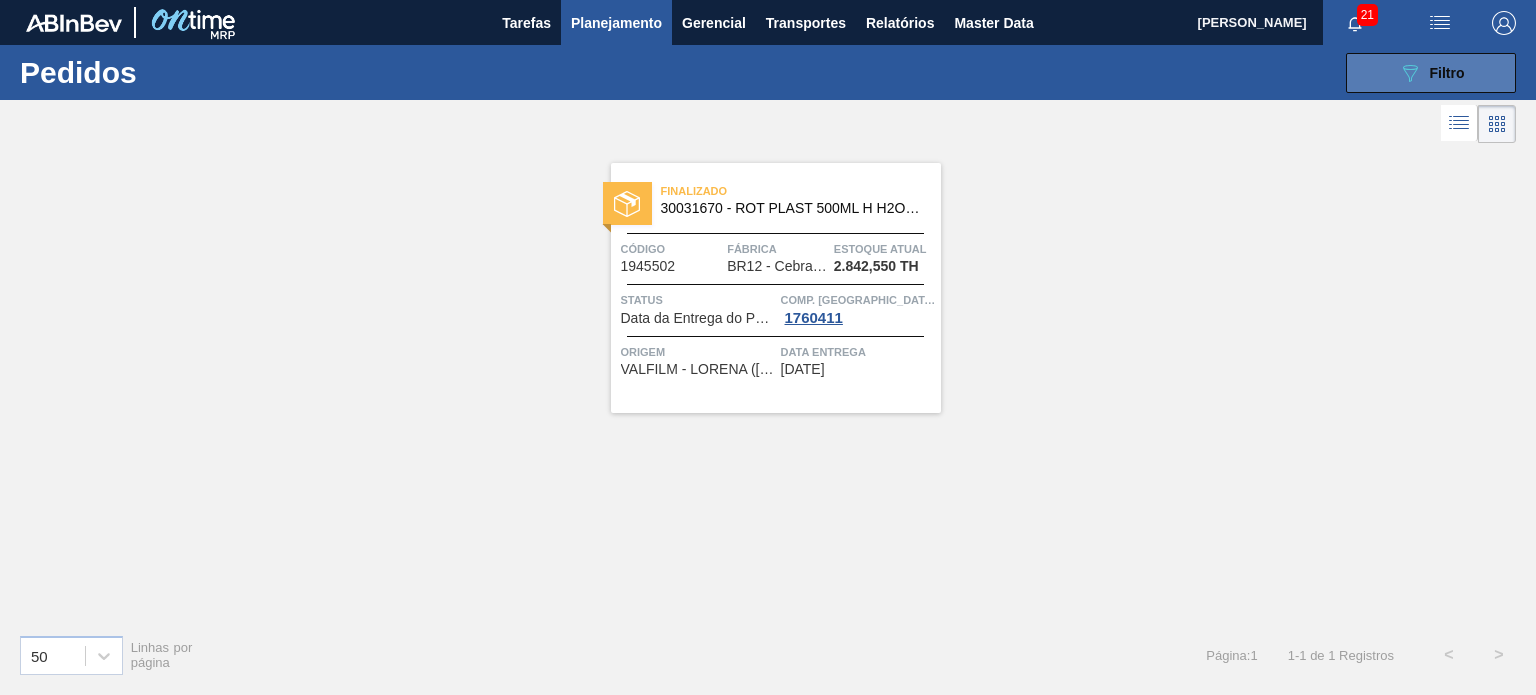click on "089F7B8B-B2A5-4AFE-B5C0-19BA573D28AC Filtro" at bounding box center (1431, 73) 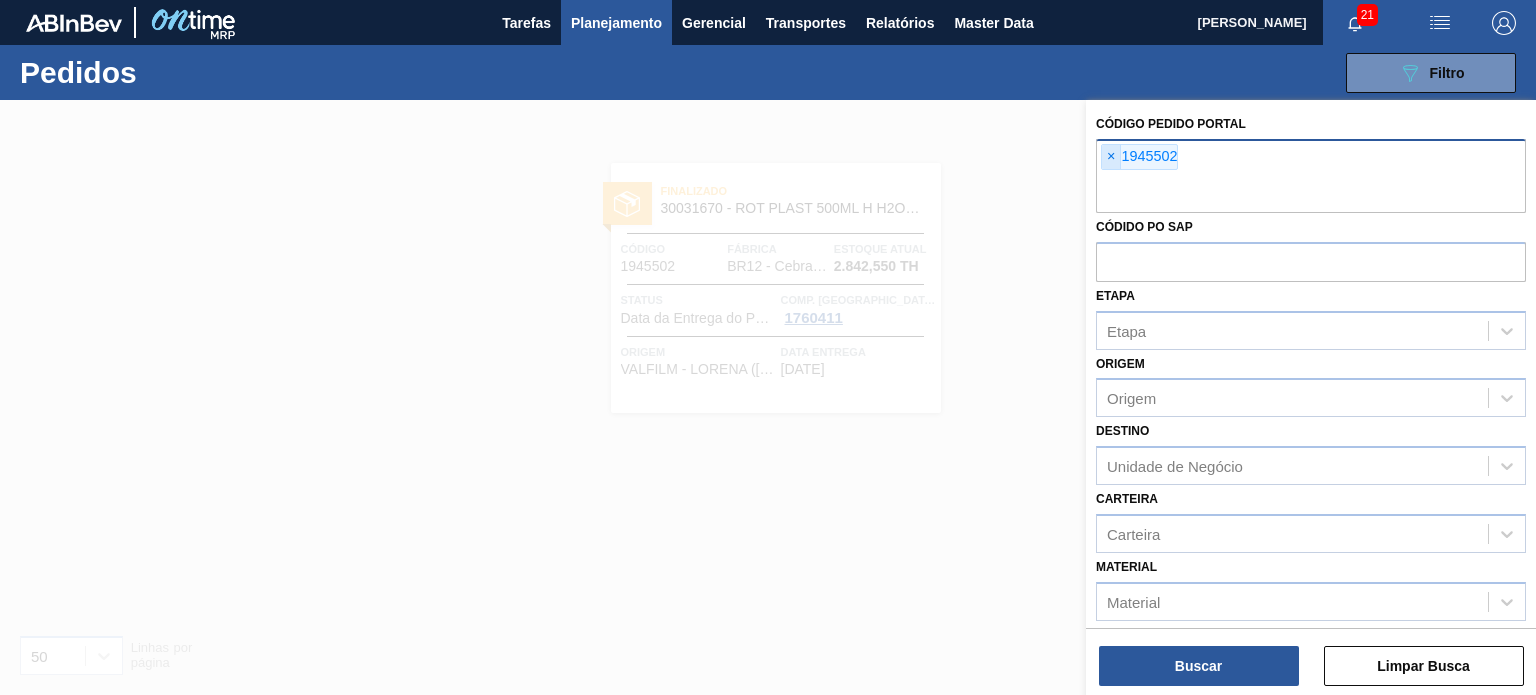 click on "×" at bounding box center (1111, 157) 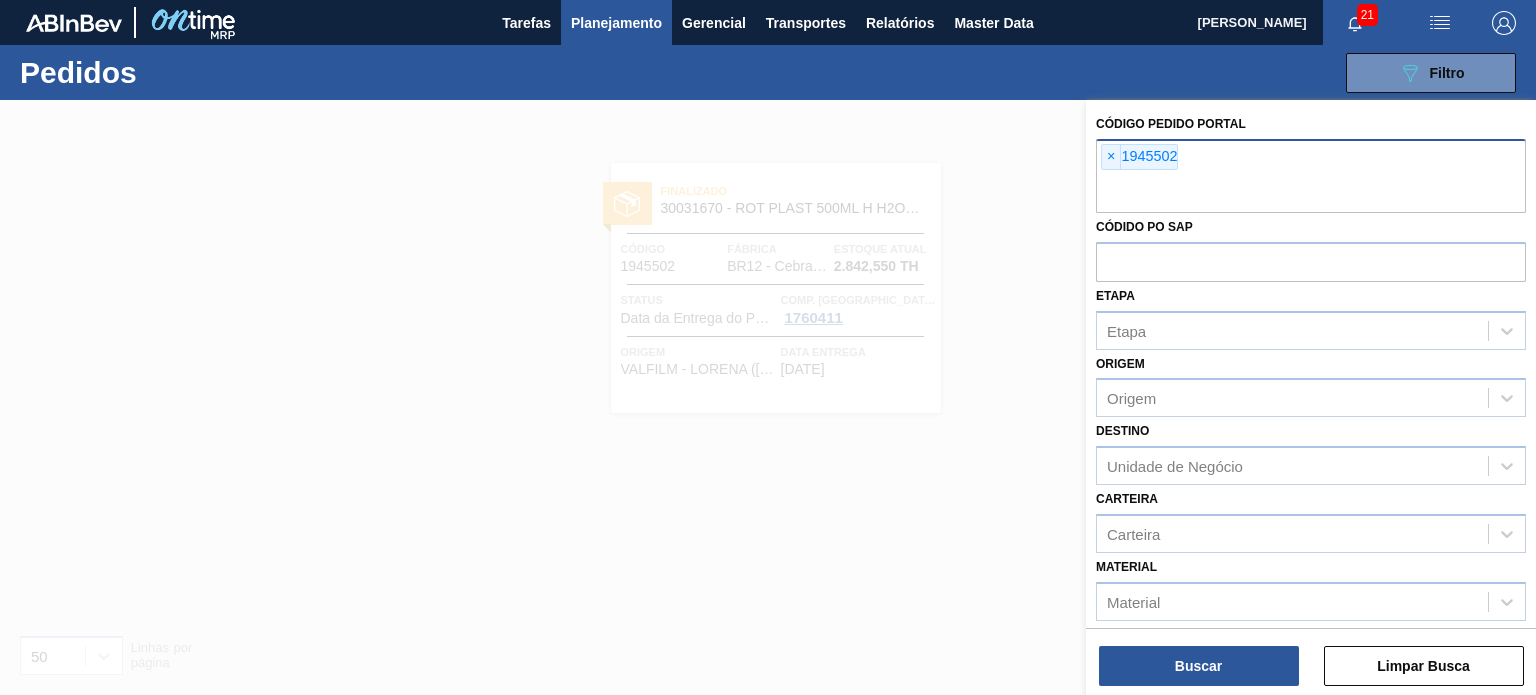 paste on "1955965" 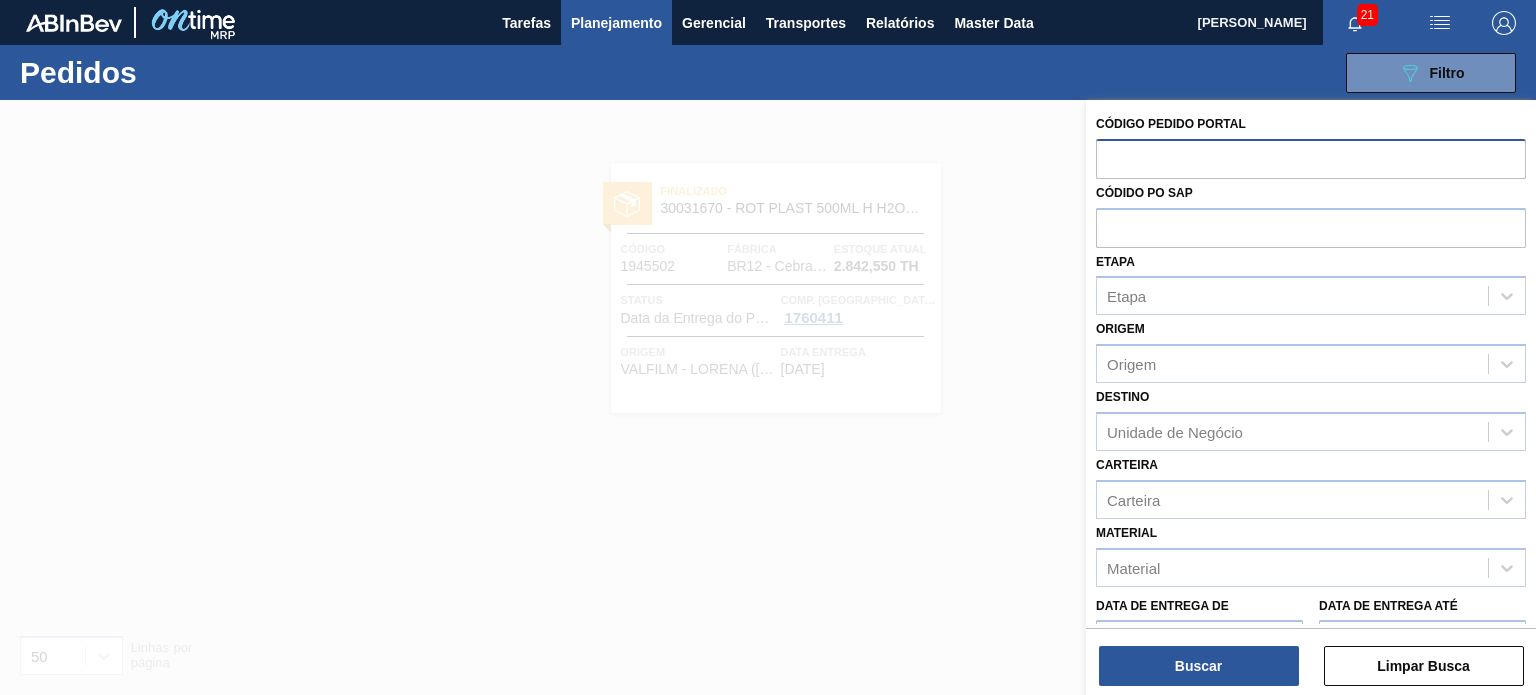 type on "1955965" 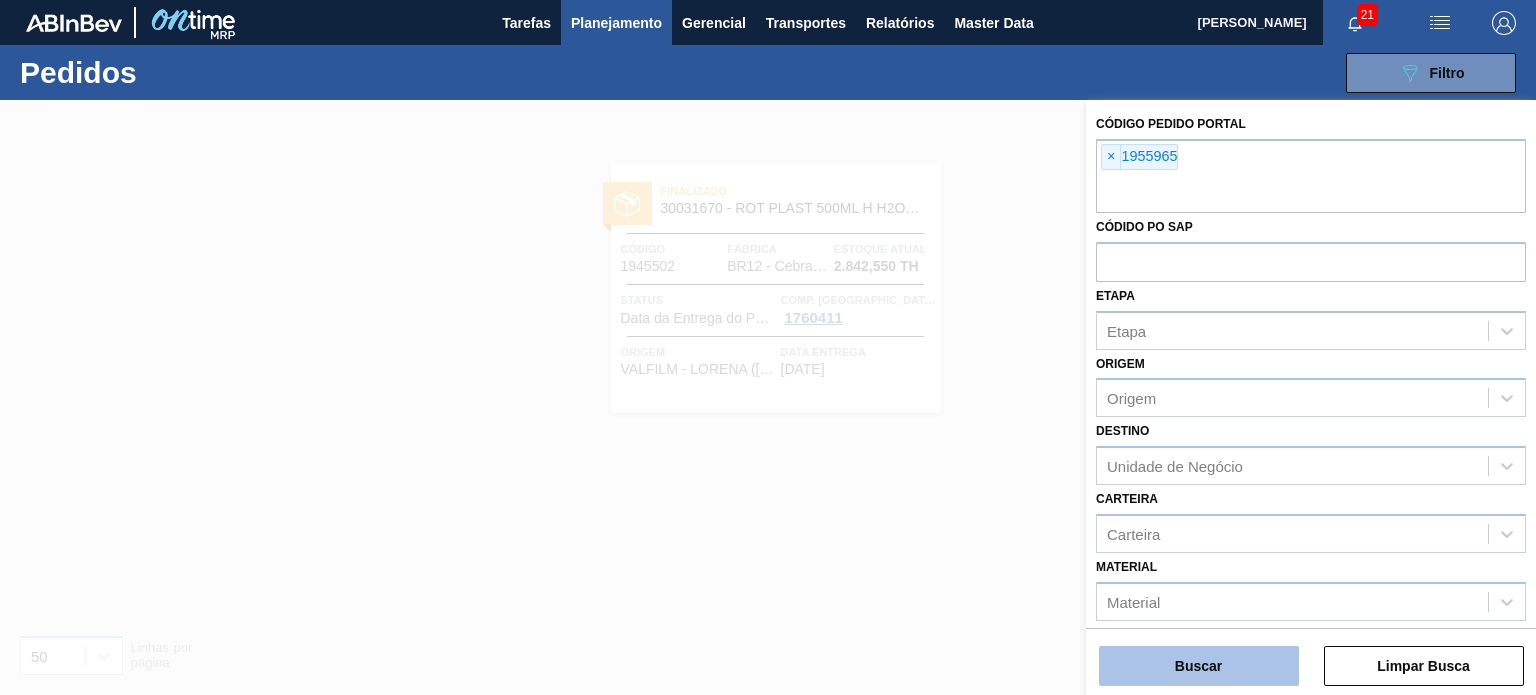 click on "Buscar" at bounding box center [1199, 666] 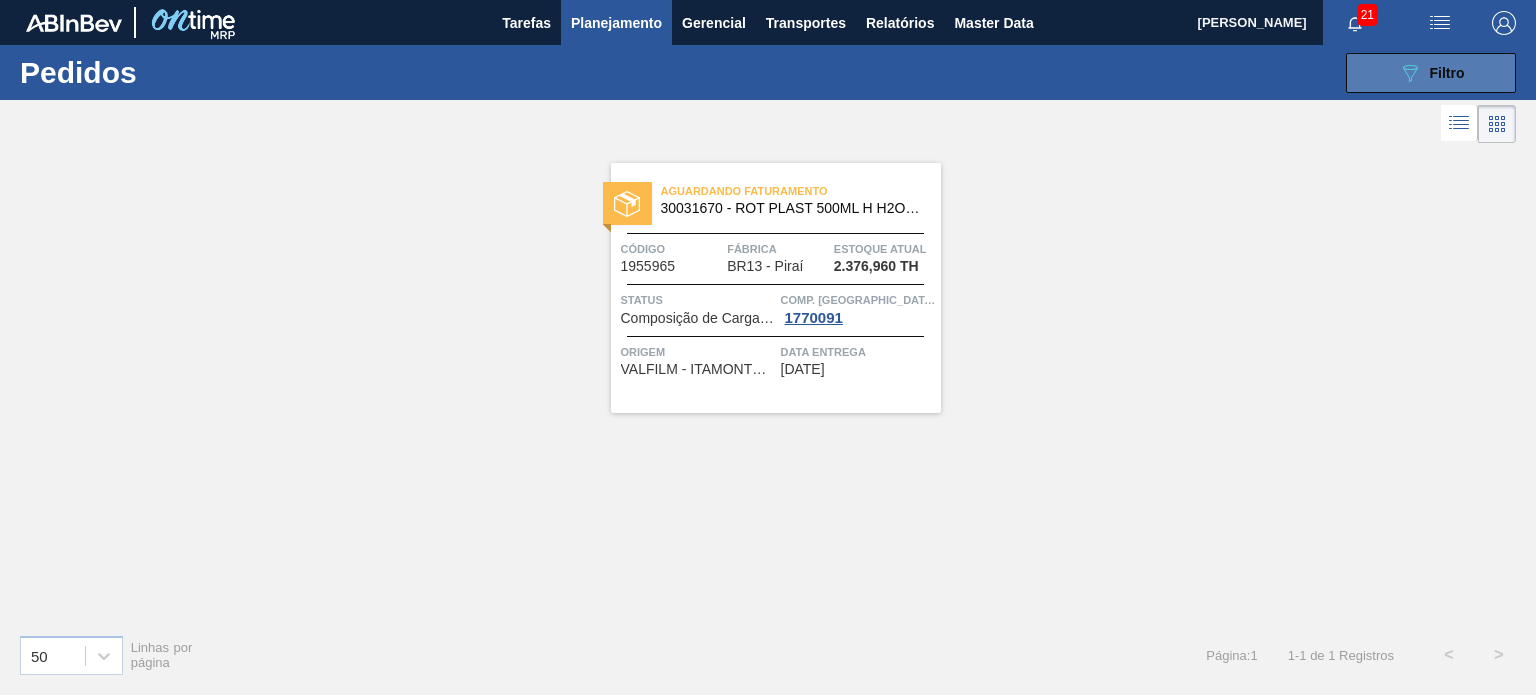 click on "Filtro" at bounding box center (1447, 73) 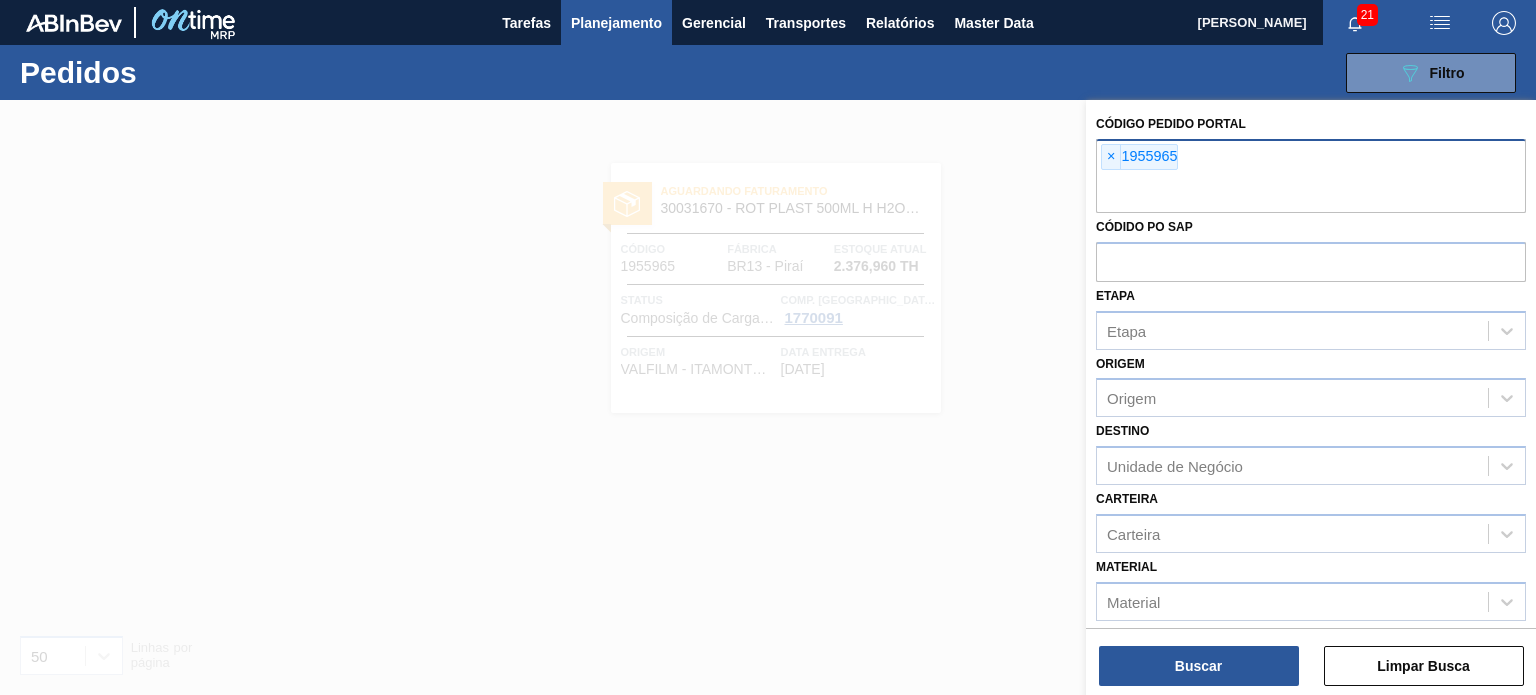 click on "×  1955965" at bounding box center [1139, 157] 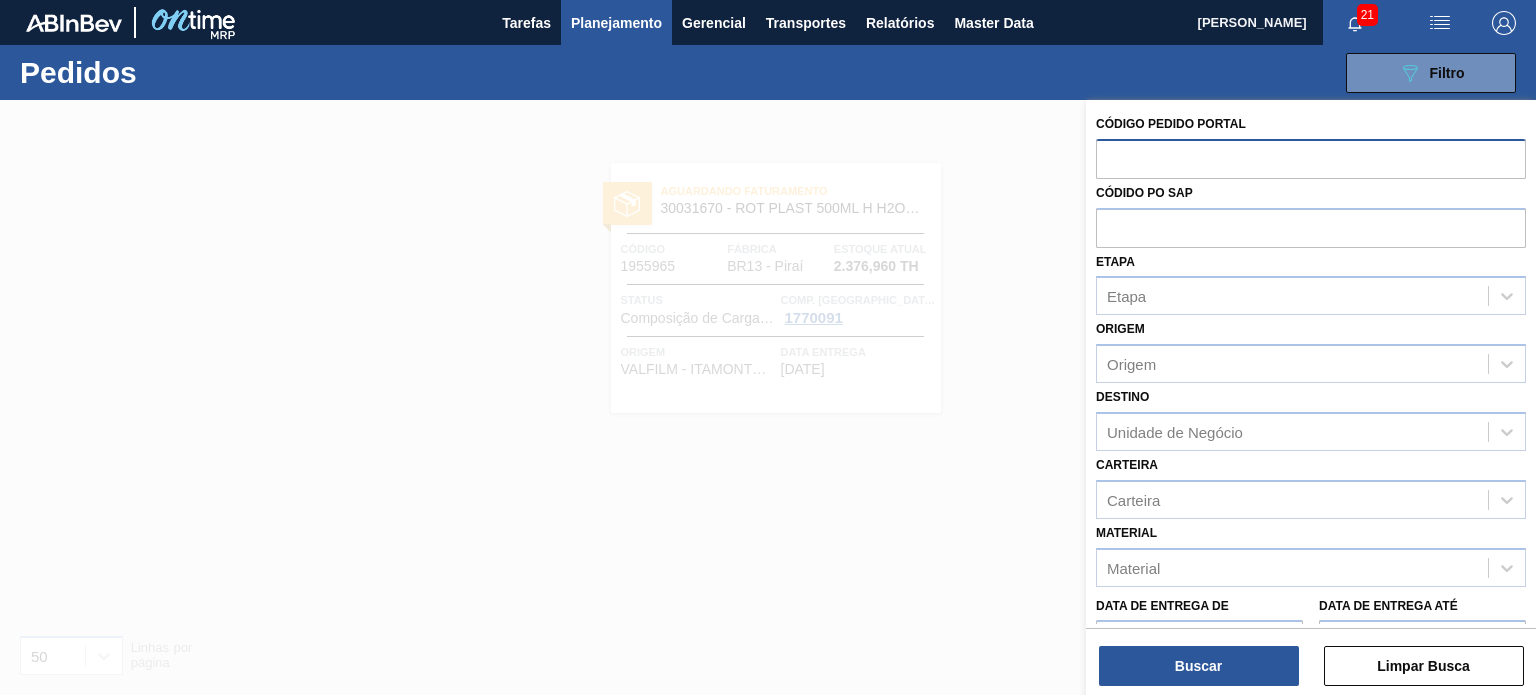 paste on "1956701" 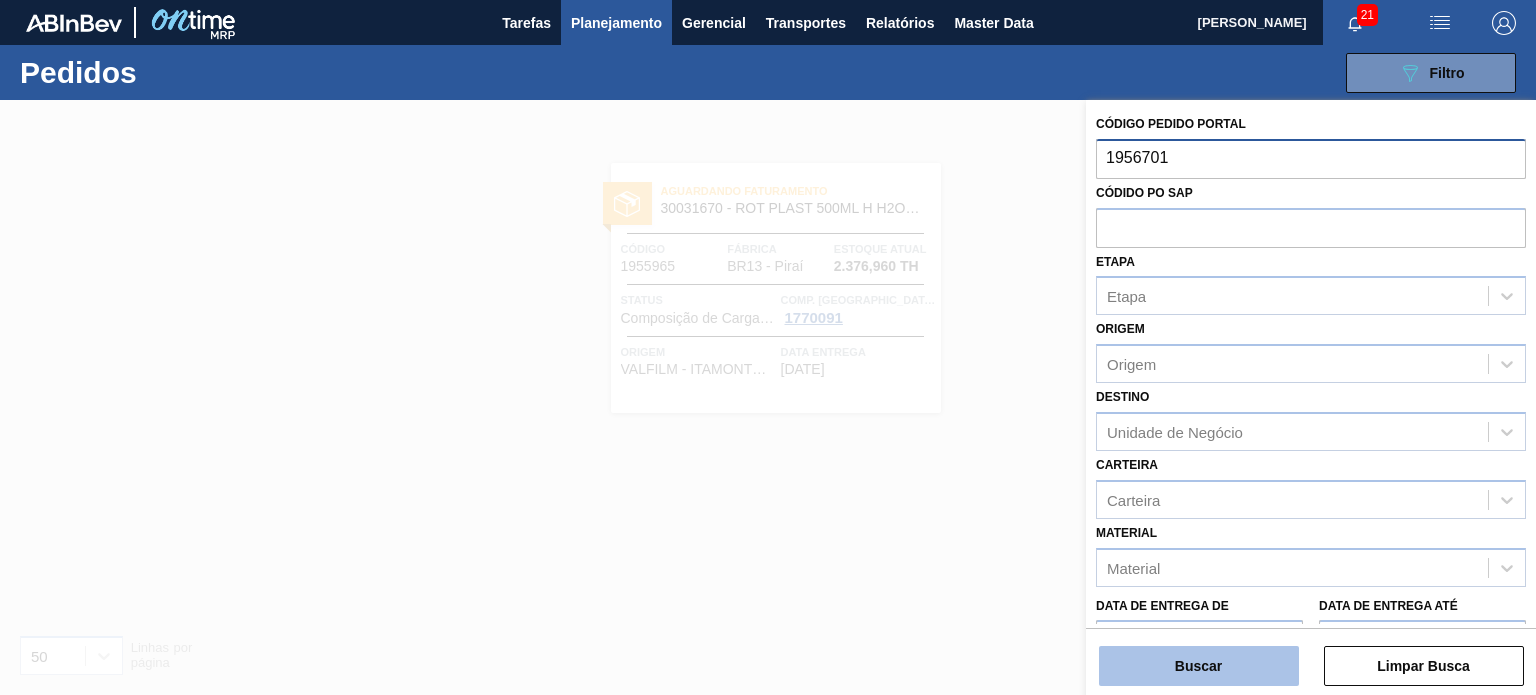 type on "1956701" 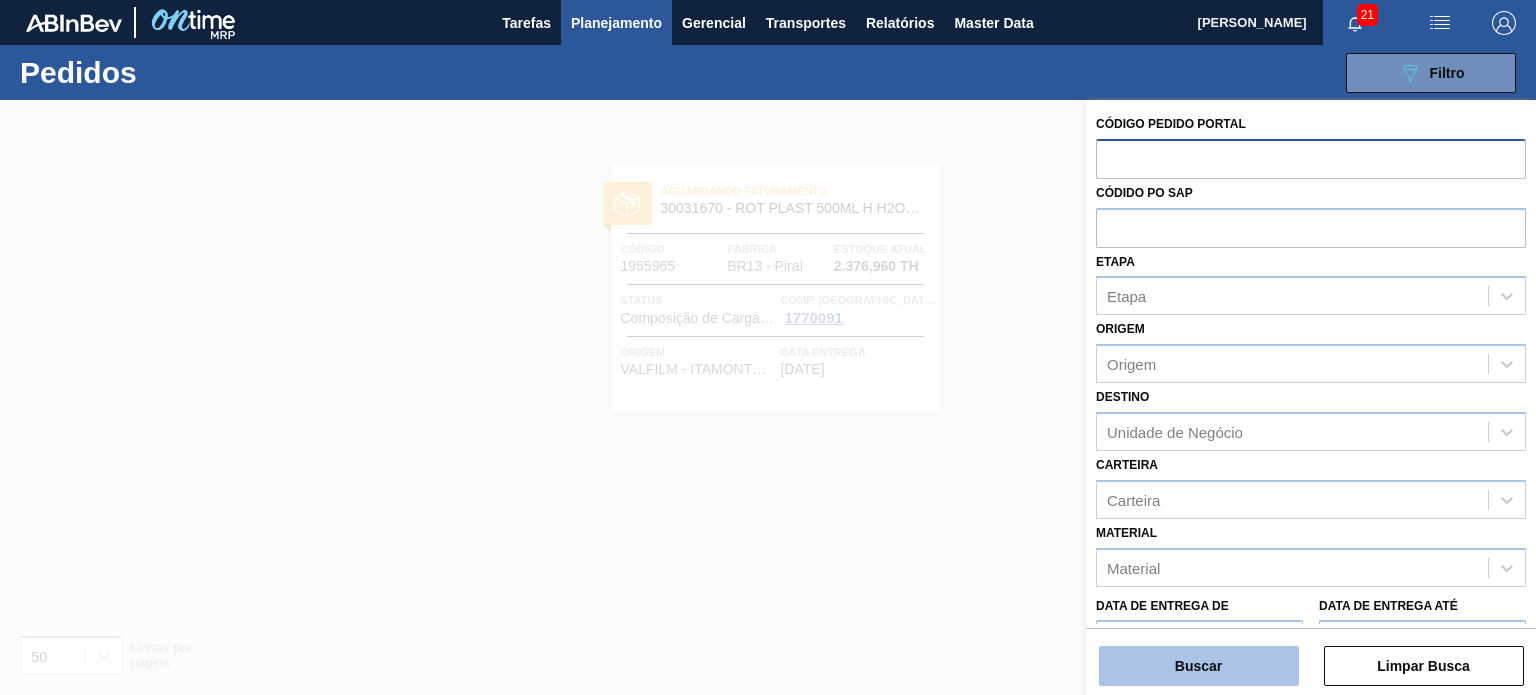 click on "Buscar" at bounding box center [1199, 666] 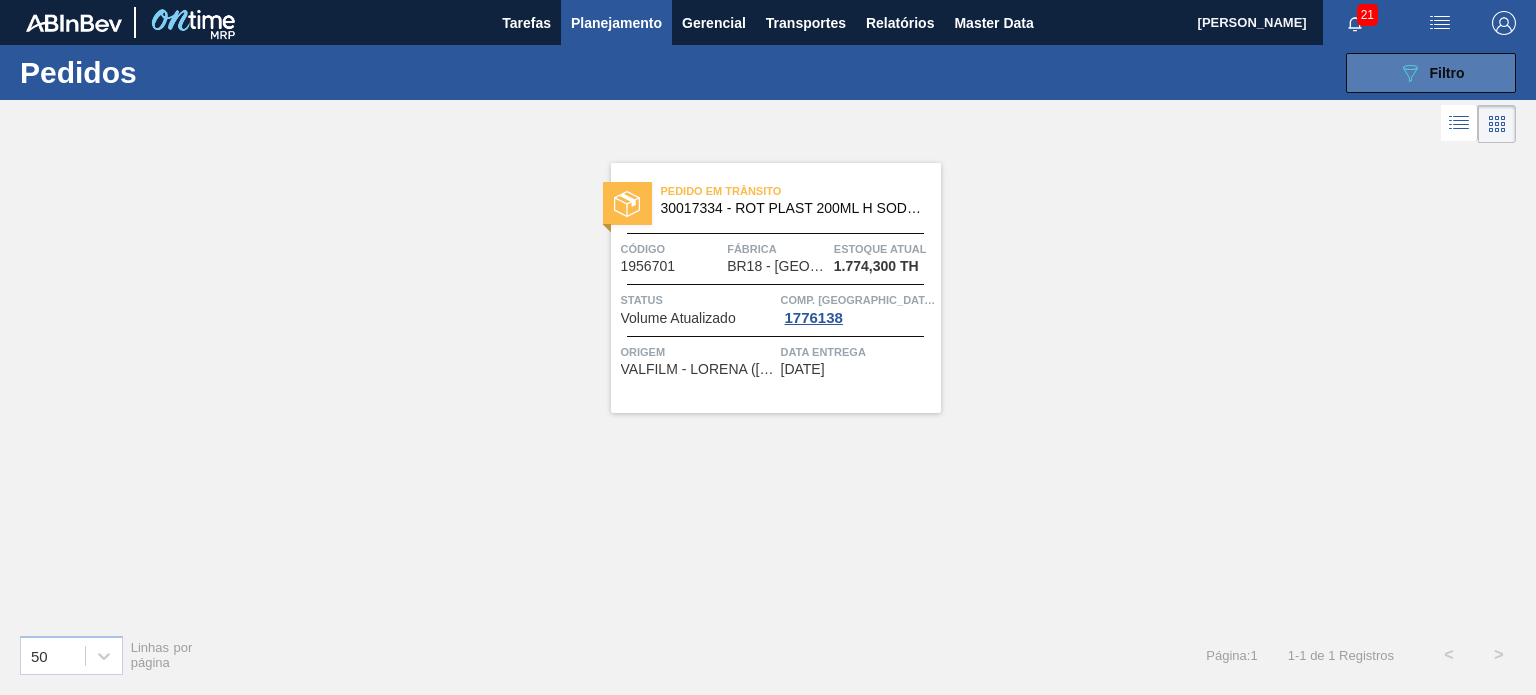 click on "Filtro" at bounding box center (1447, 73) 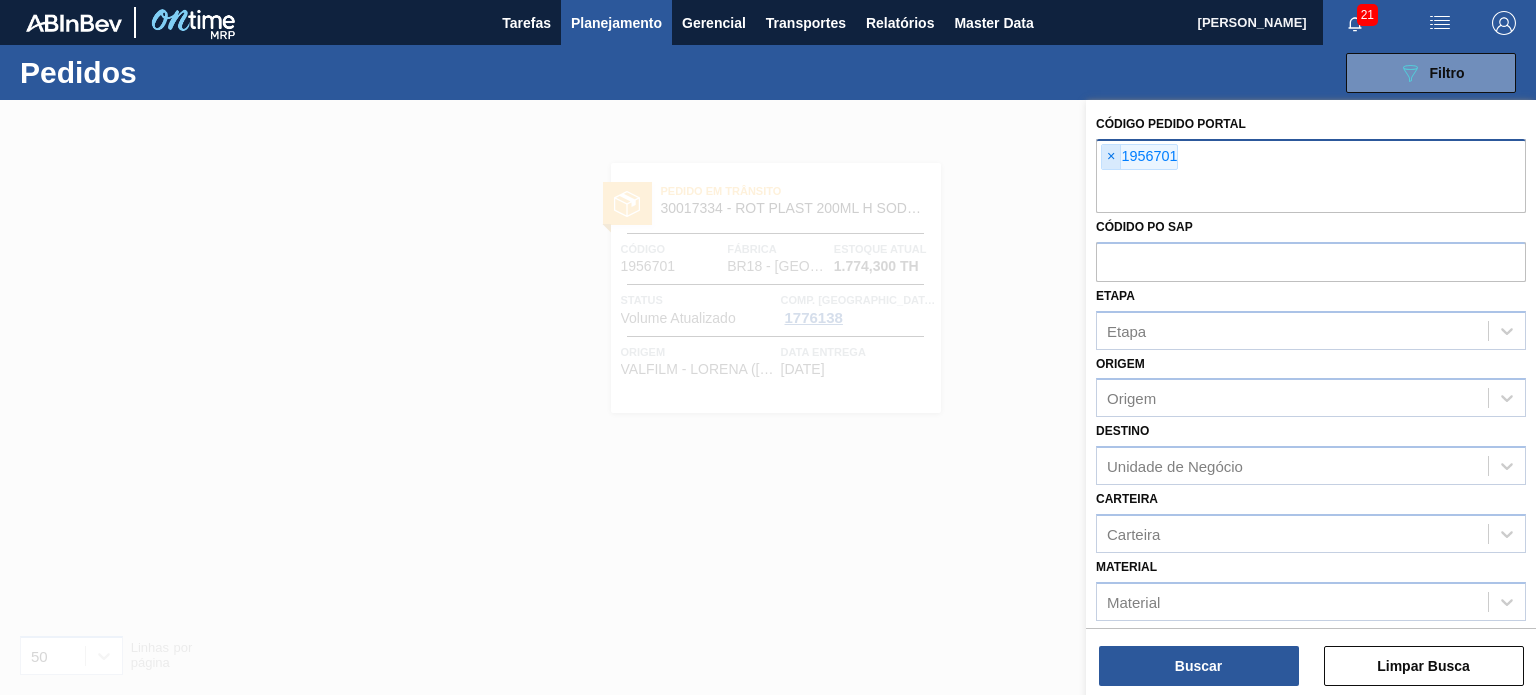 click on "×" at bounding box center [1111, 157] 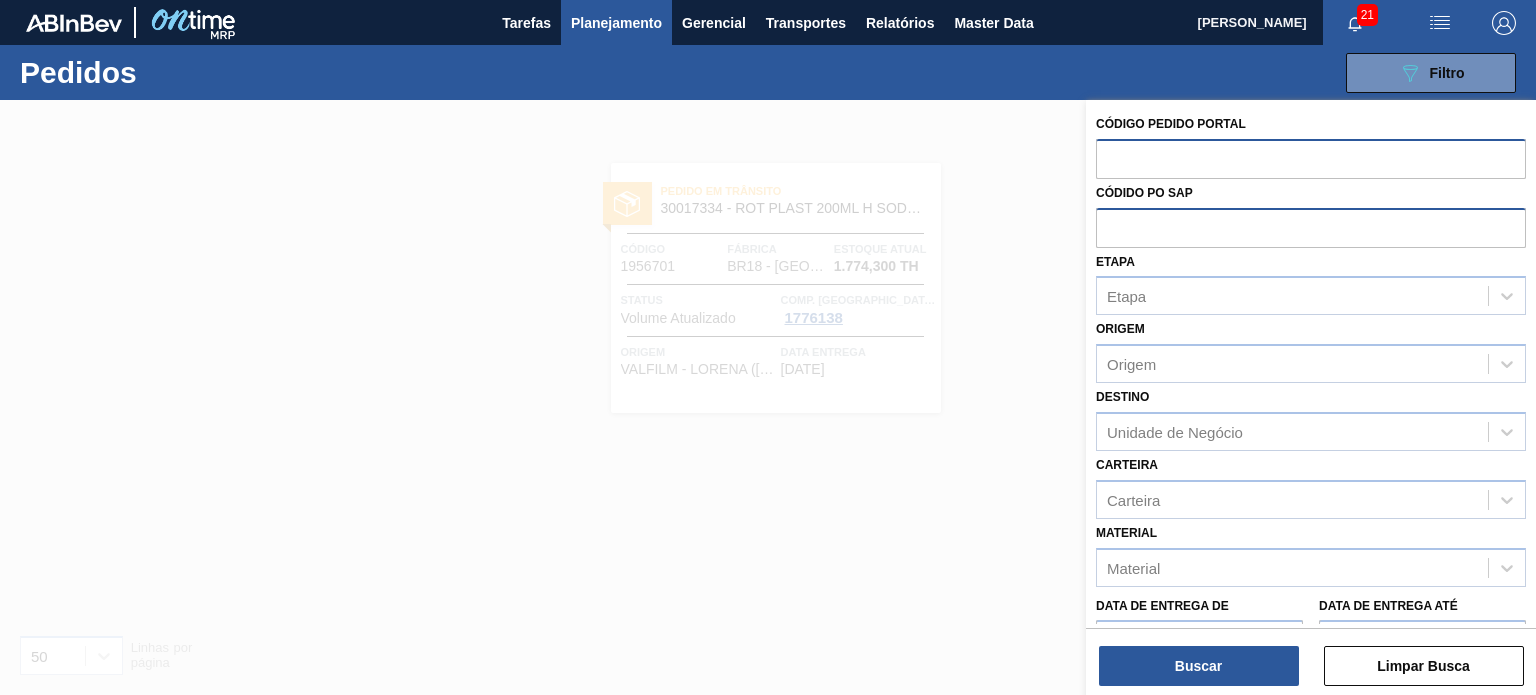 paste on "1963047" 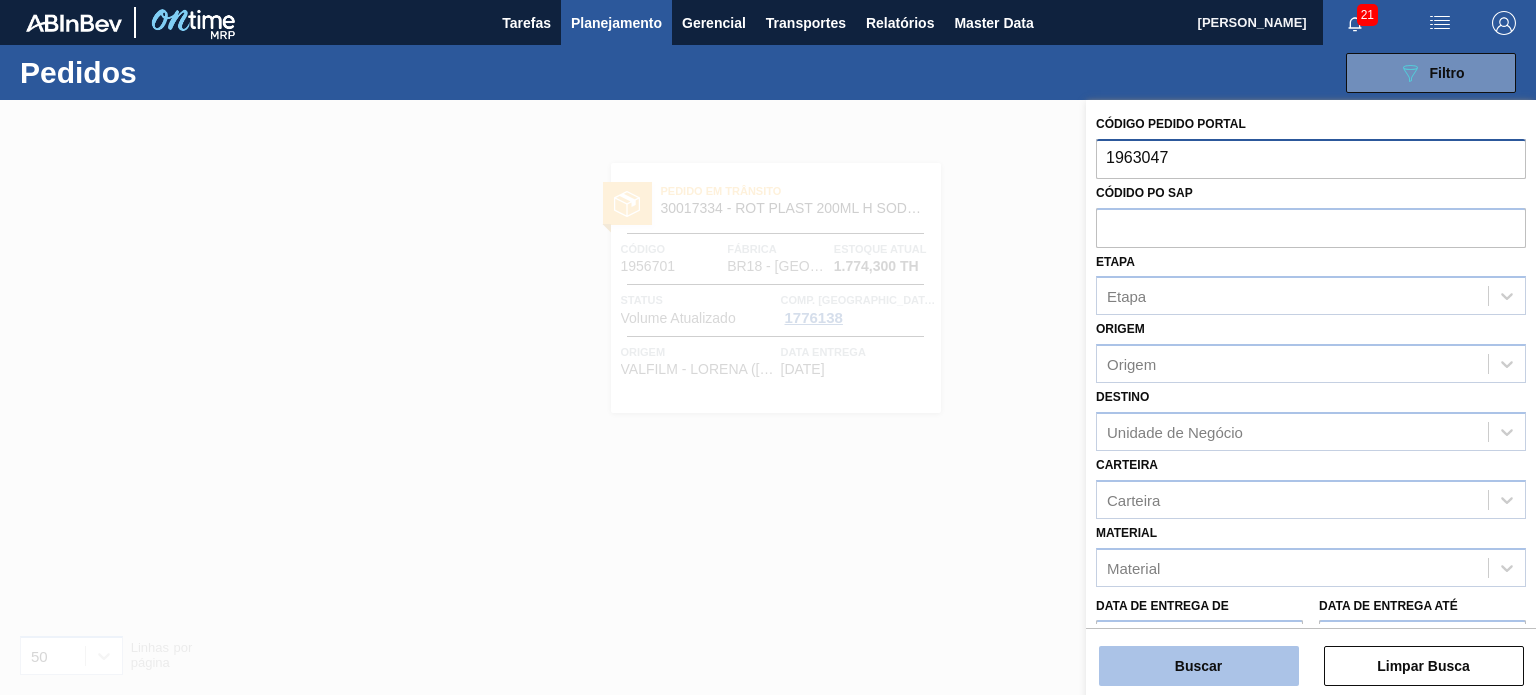 type on "1963047" 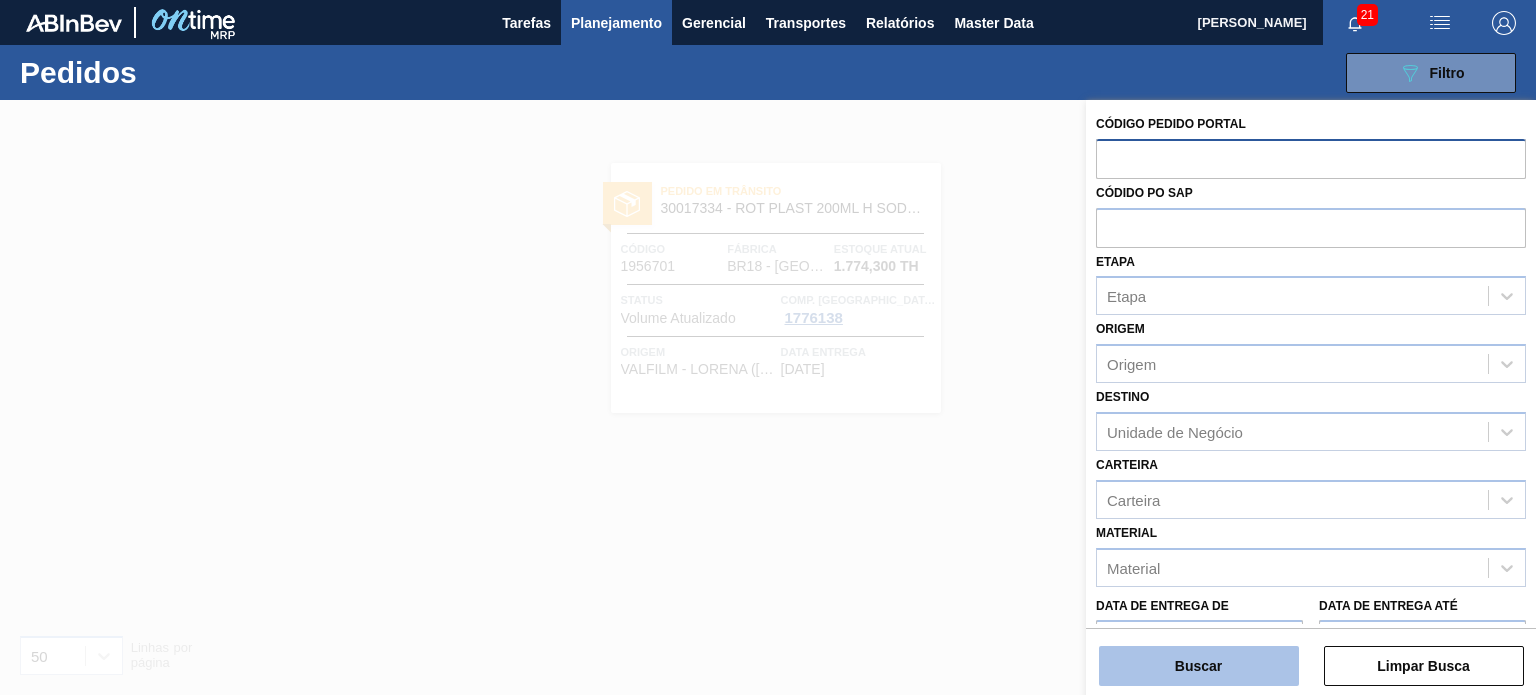 click on "Buscar" at bounding box center [1199, 666] 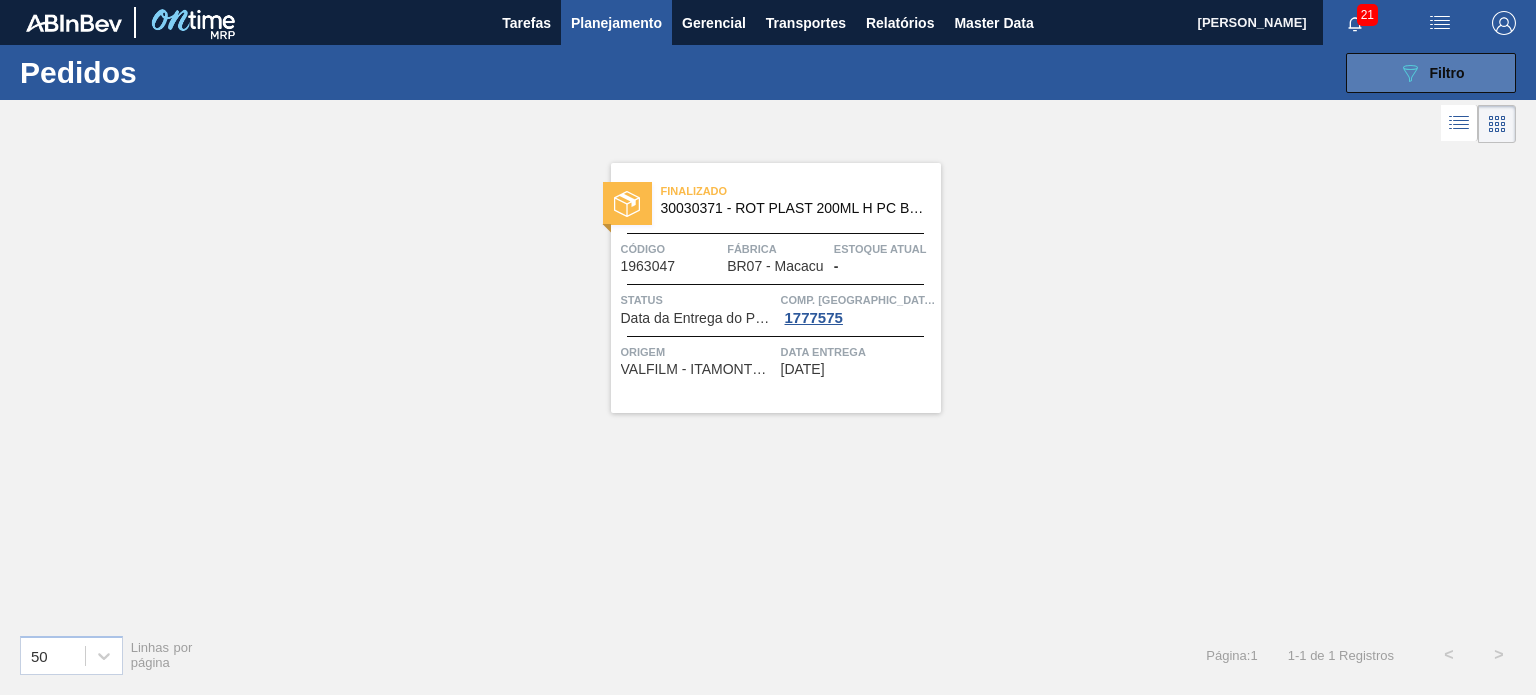 click on "089F7B8B-B2A5-4AFE-B5C0-19BA573D28AC Filtro" at bounding box center [1431, 73] 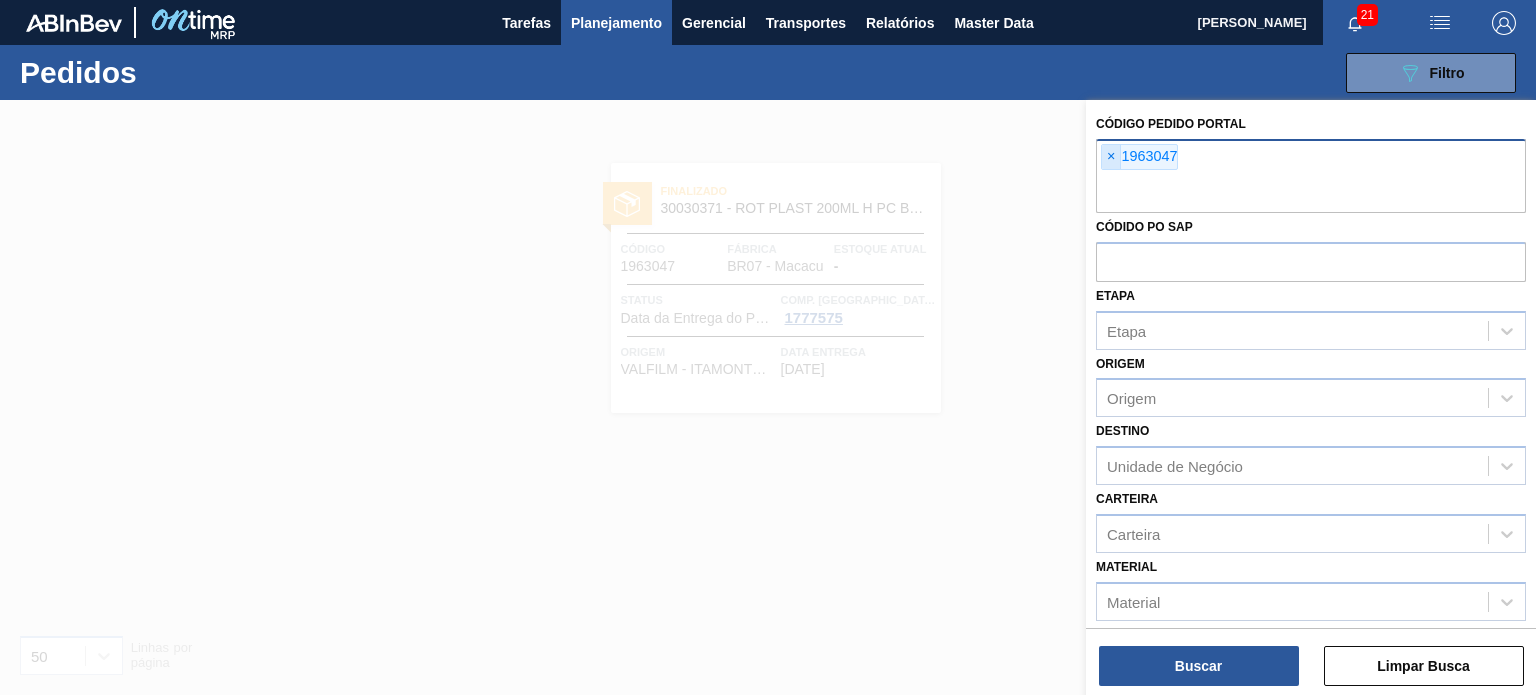 click on "×" at bounding box center (1111, 157) 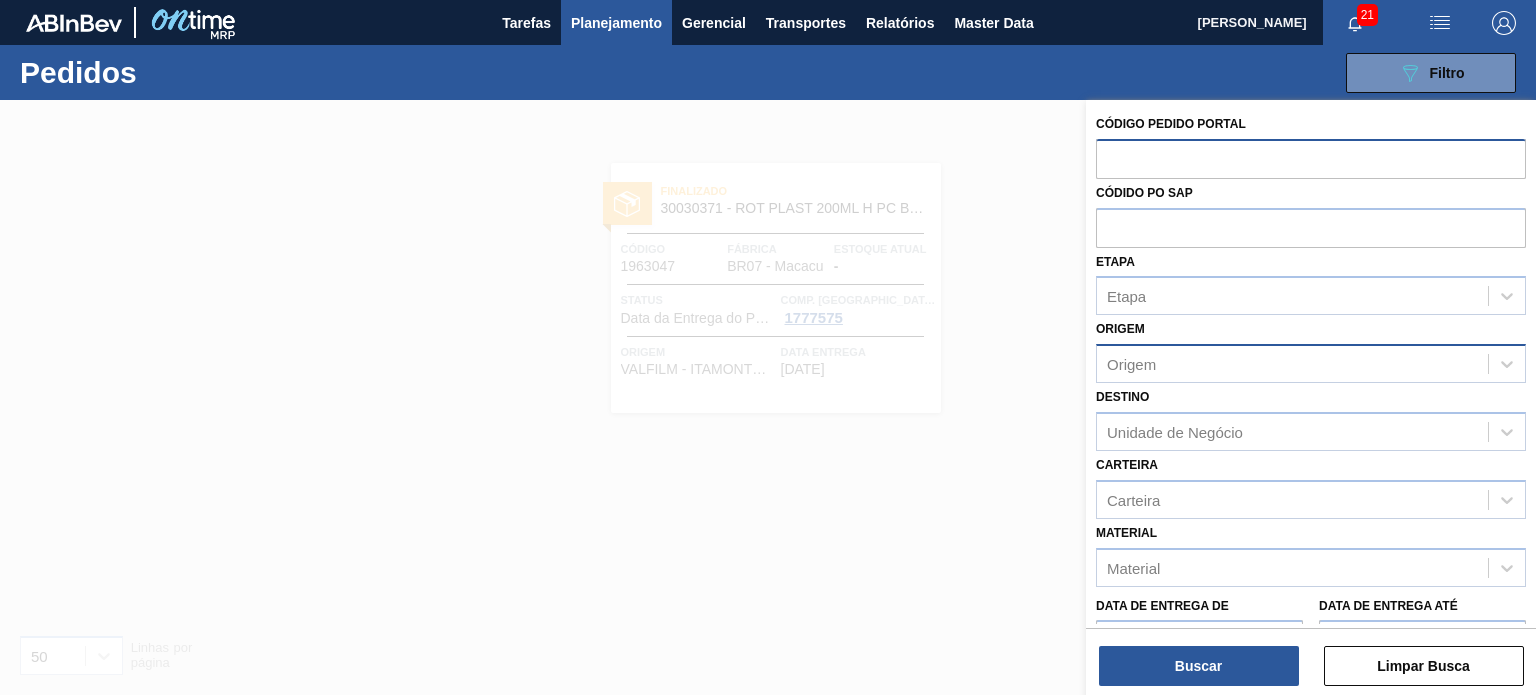 paste on "1969893" 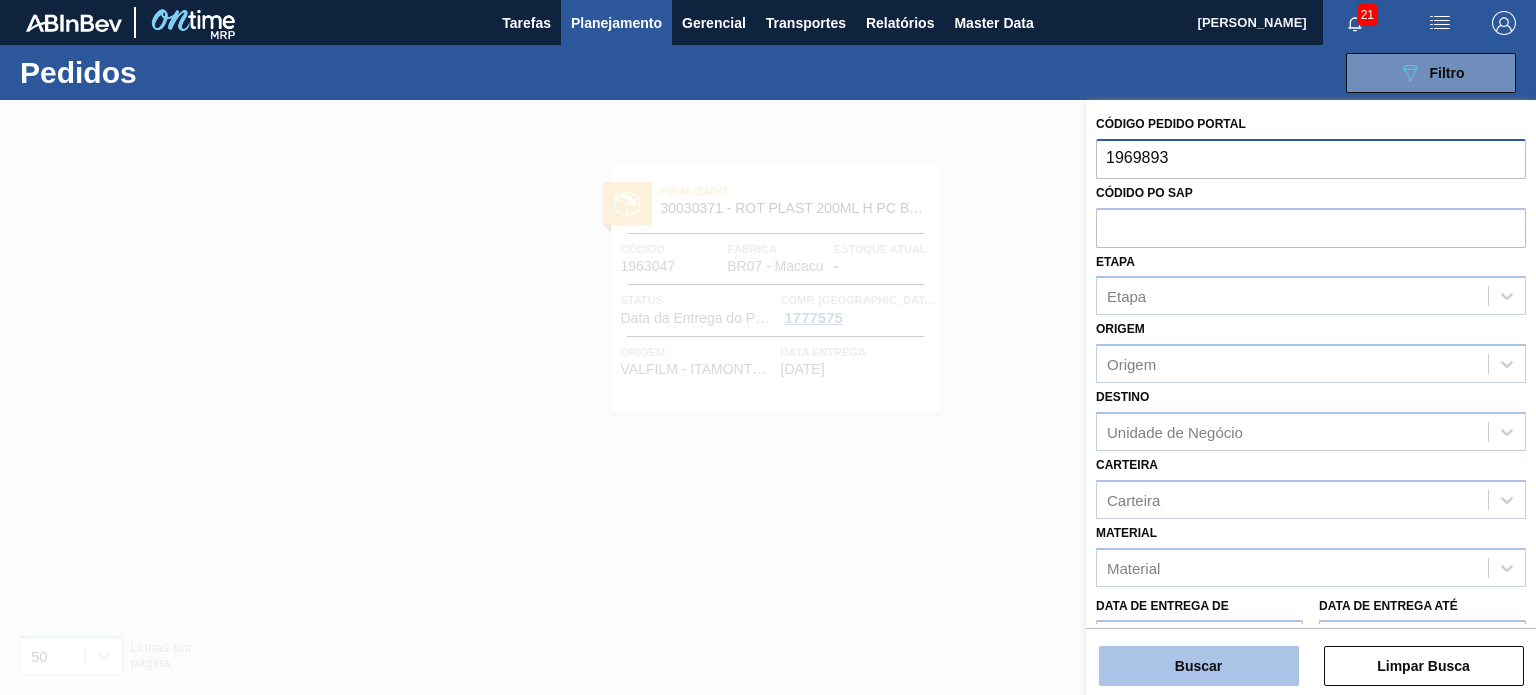 type on "1969893" 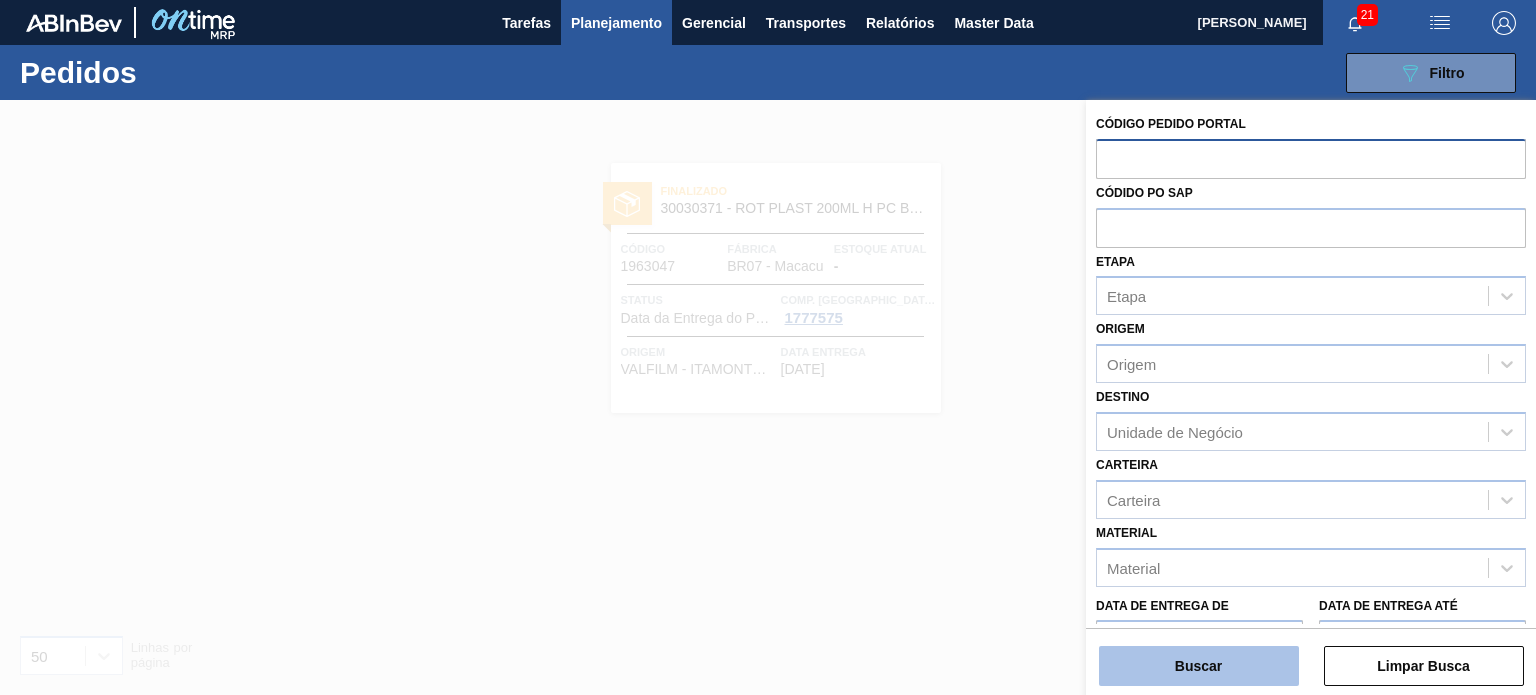 click on "Buscar" at bounding box center [1199, 666] 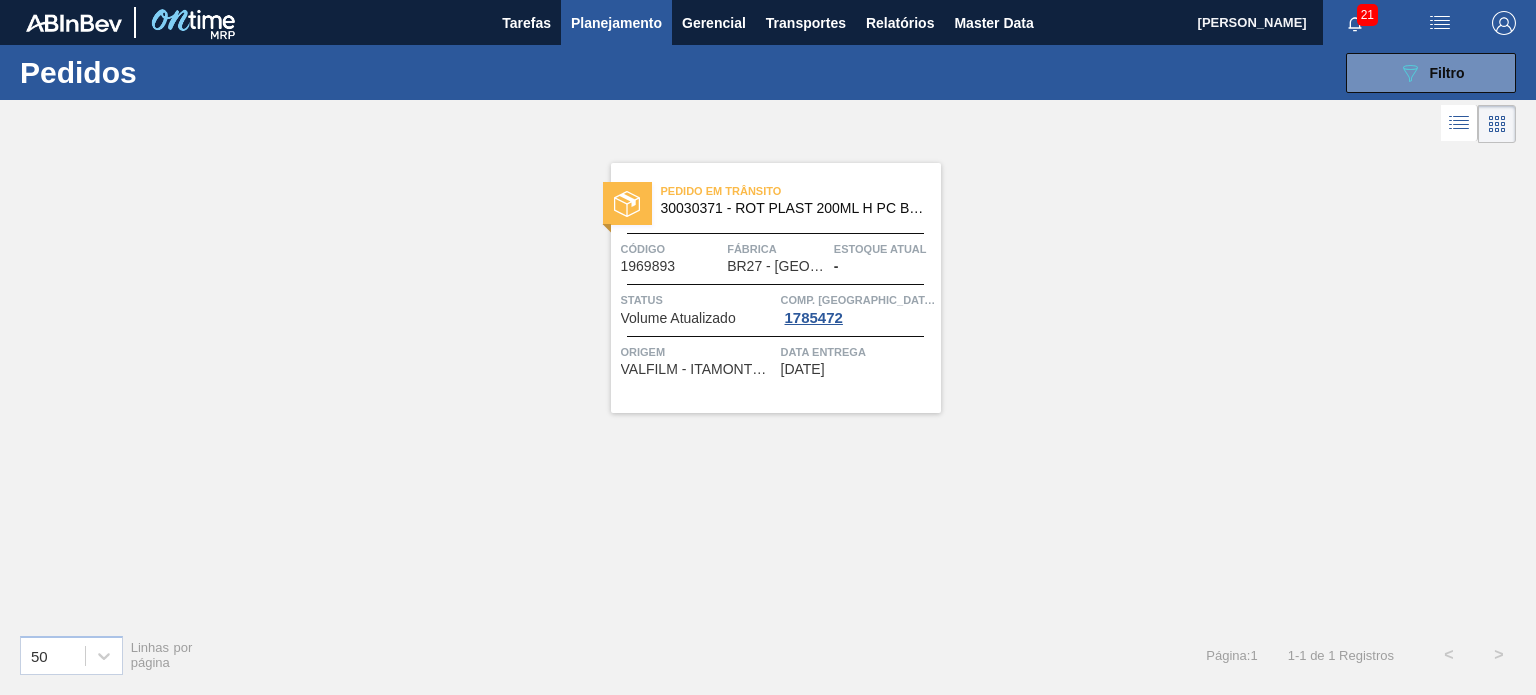 click on "089F7B8B-B2A5-4AFE-B5C0-19BA573D28AC Filtro Código Pedido Portal  ×  1969893 Códido PO SAP Etapa Etapa Origem Origem Destino Unidade de Negócio Carteira Carteira Material Material Data de Entrega de Data de Entrega até Hora entrega de Hora entrega até Mostrar itens pendentes Buscar Limpar Busca" at bounding box center [916, 73] 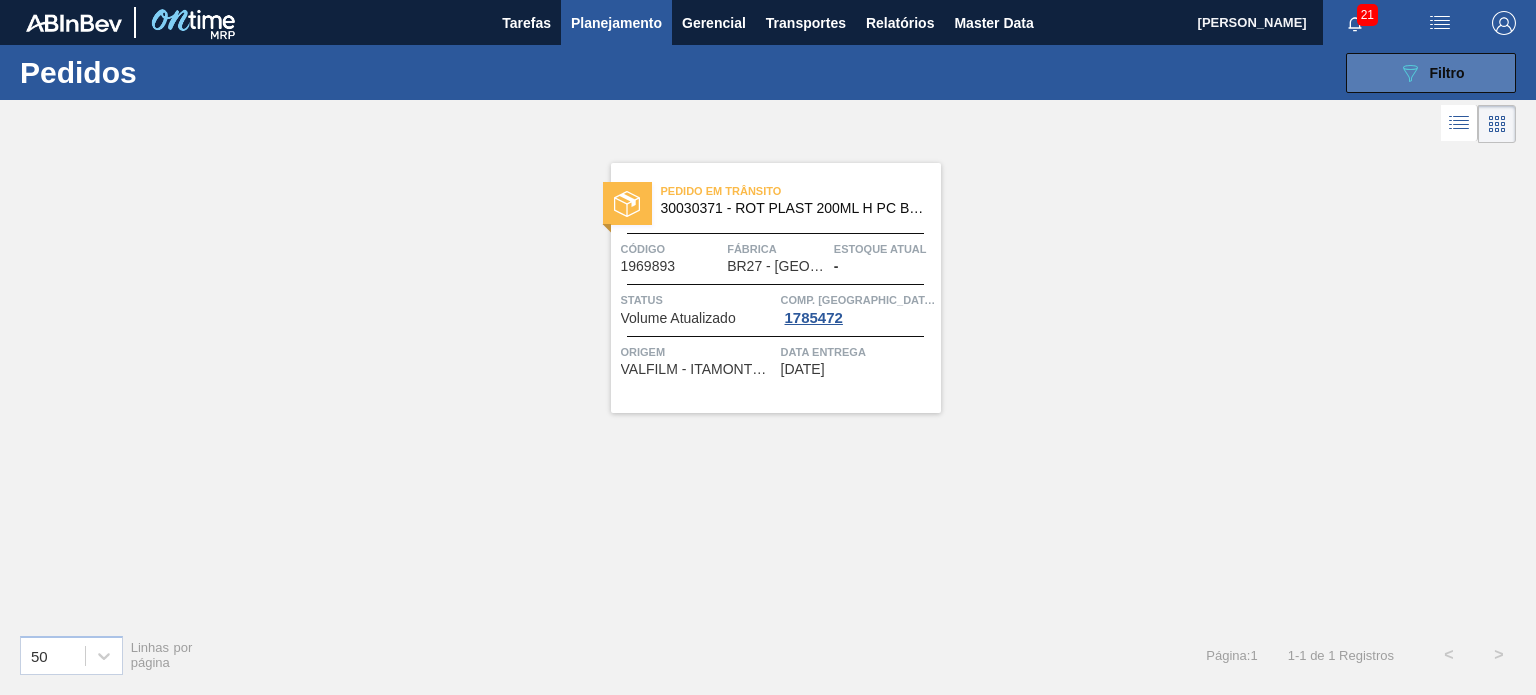 click on "089F7B8B-B2A5-4AFE-B5C0-19BA573D28AC Filtro" at bounding box center [1431, 73] 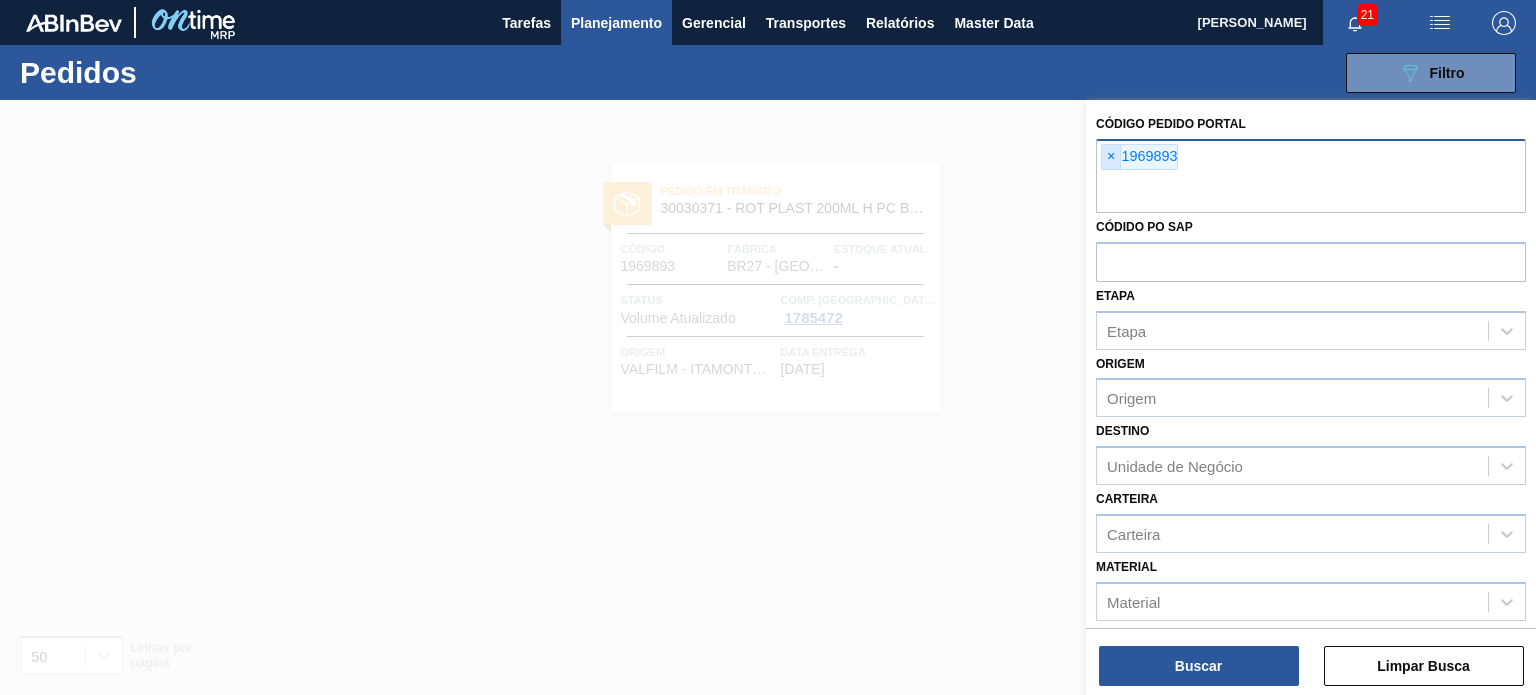 click on "×" at bounding box center (1111, 157) 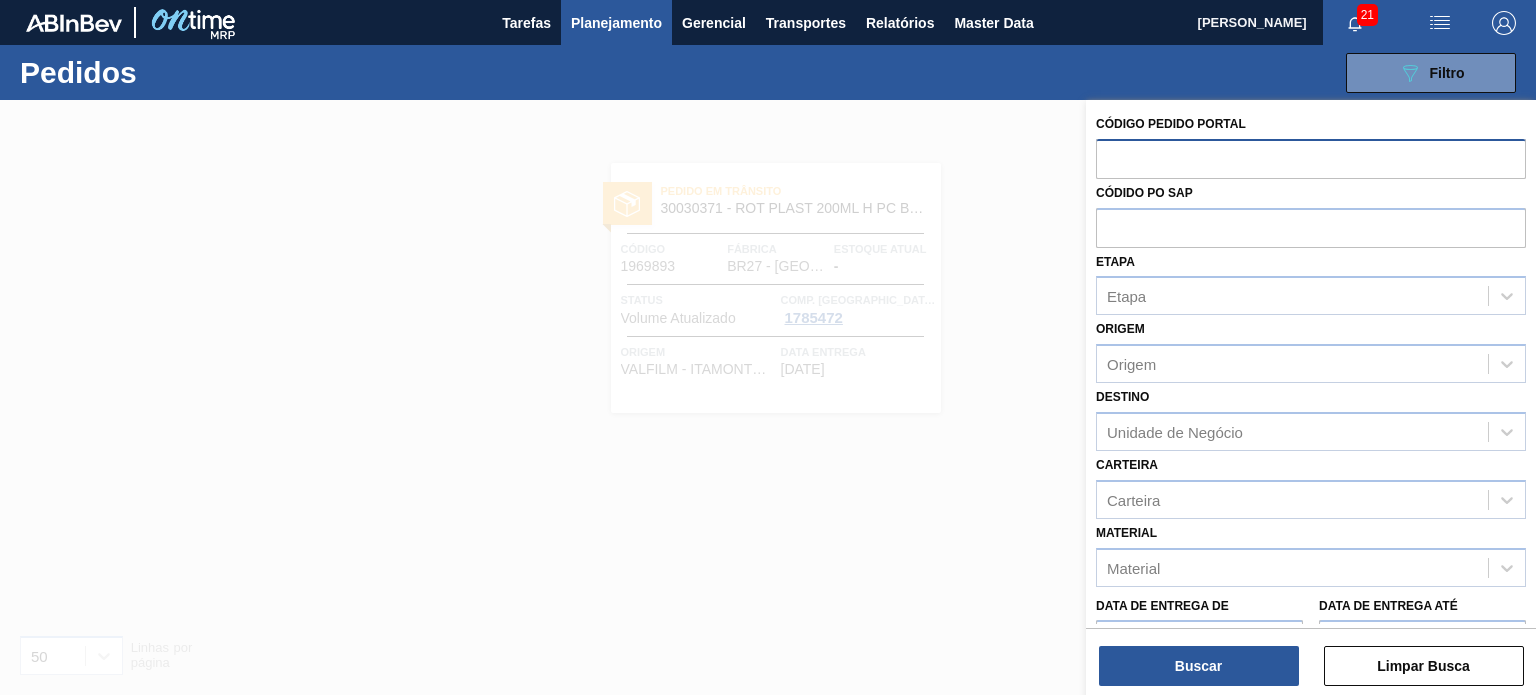 paste on "1960968" 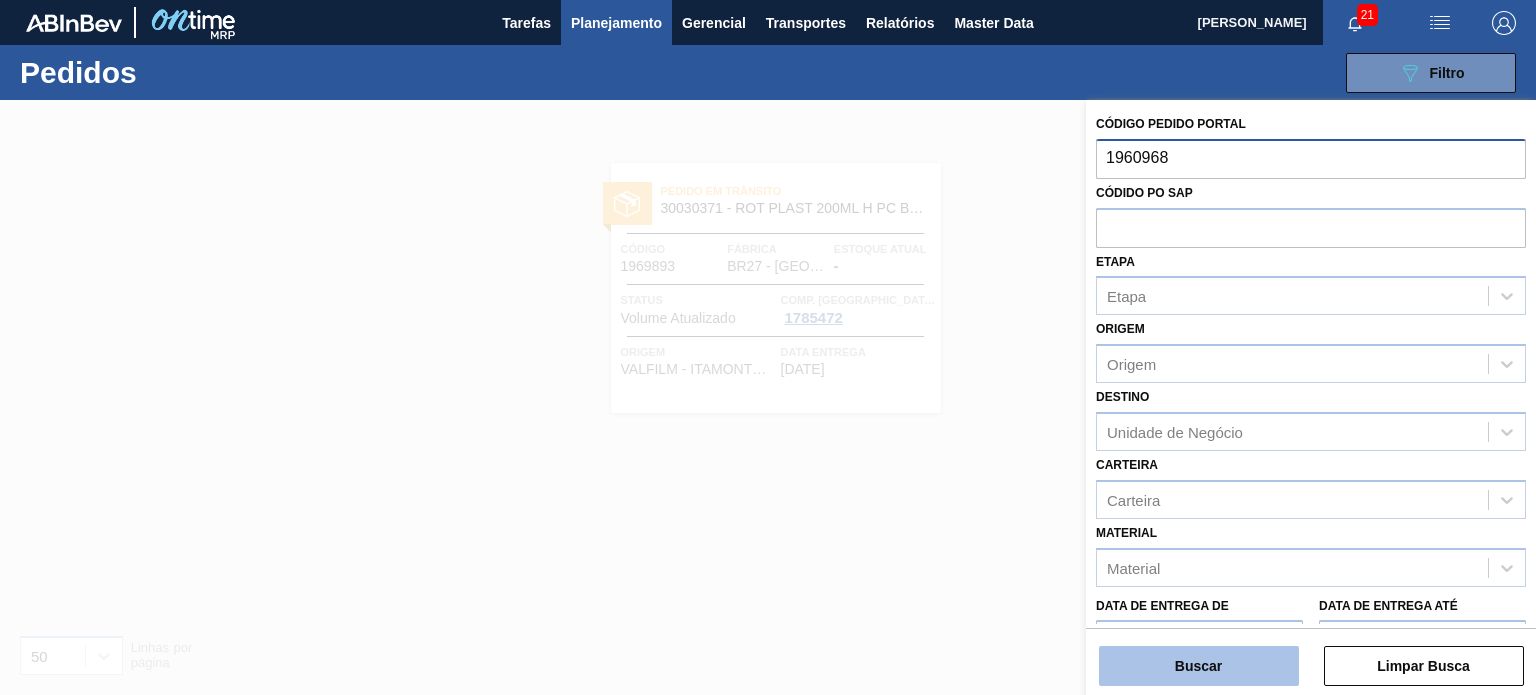 type on "1960968" 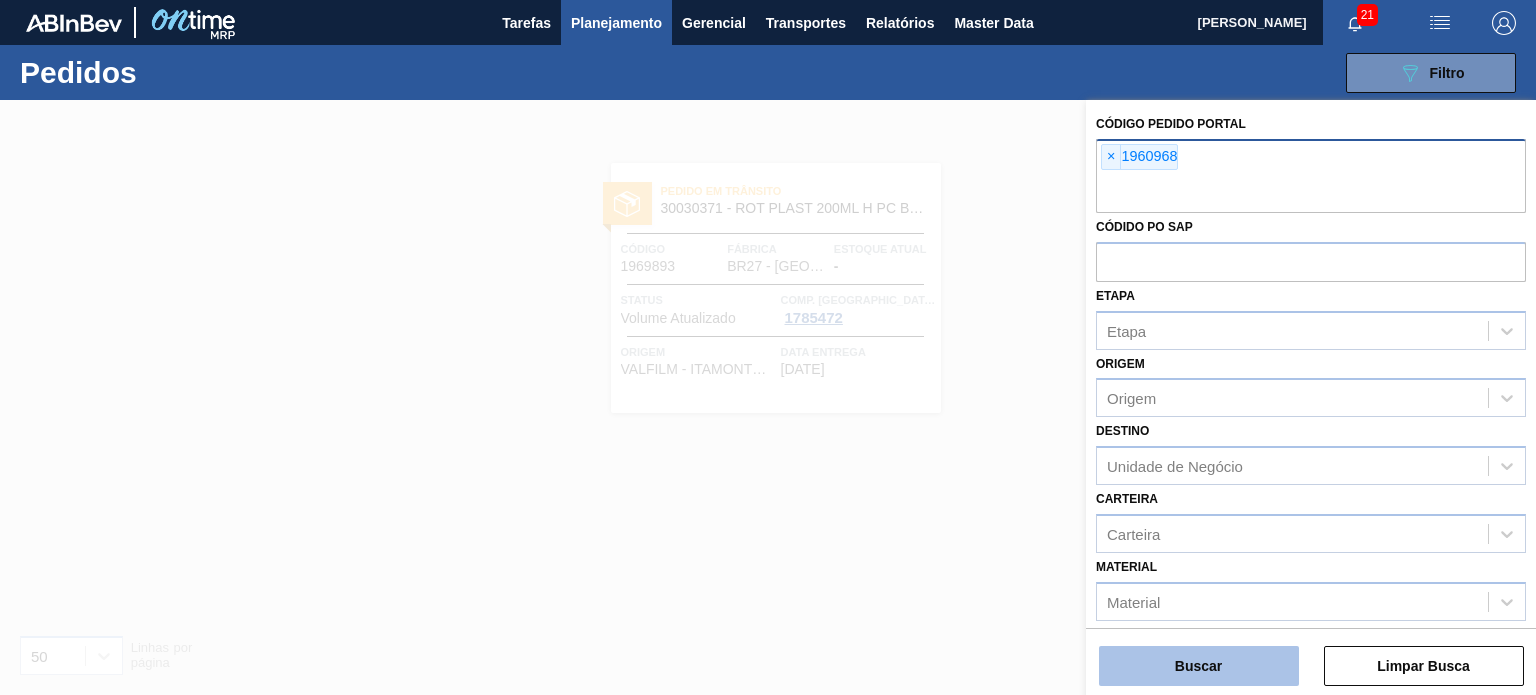 click on "Buscar" at bounding box center [1199, 666] 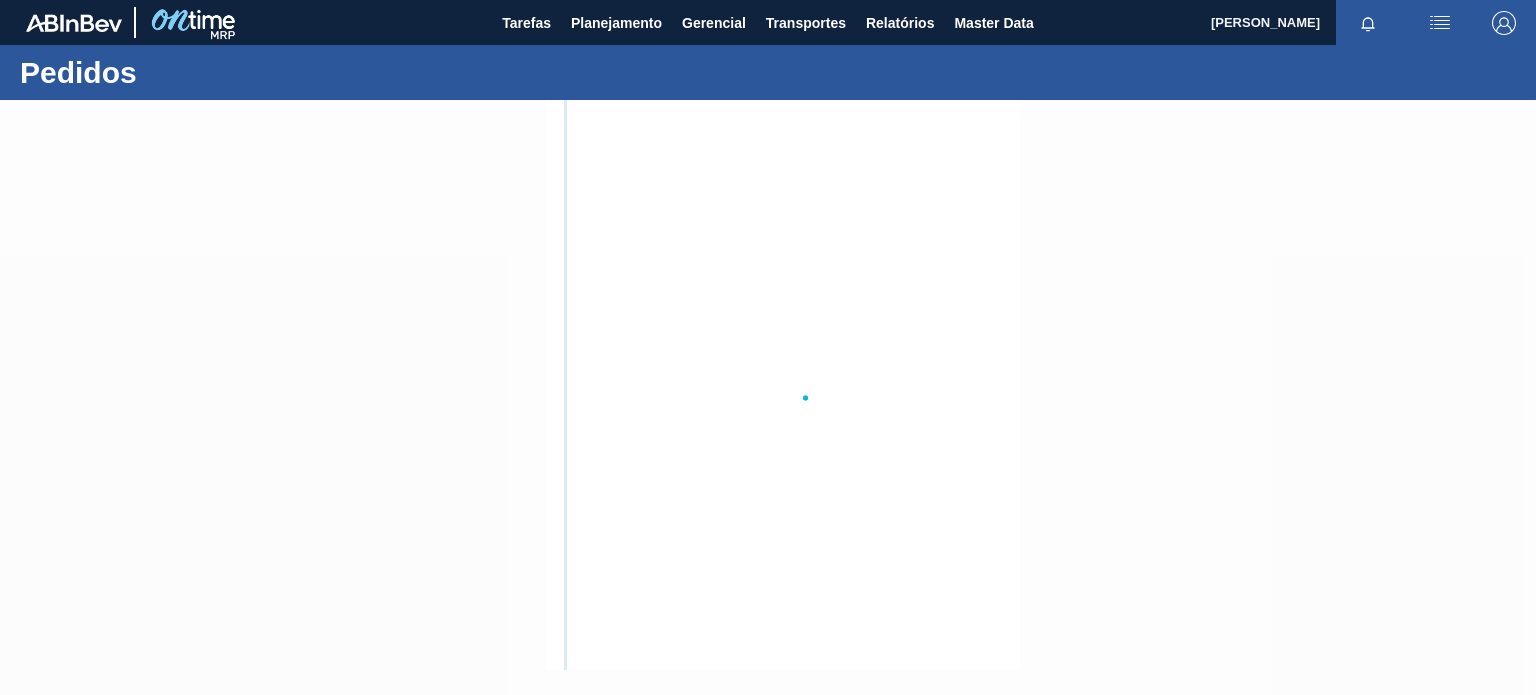 scroll, scrollTop: 0, scrollLeft: 0, axis: both 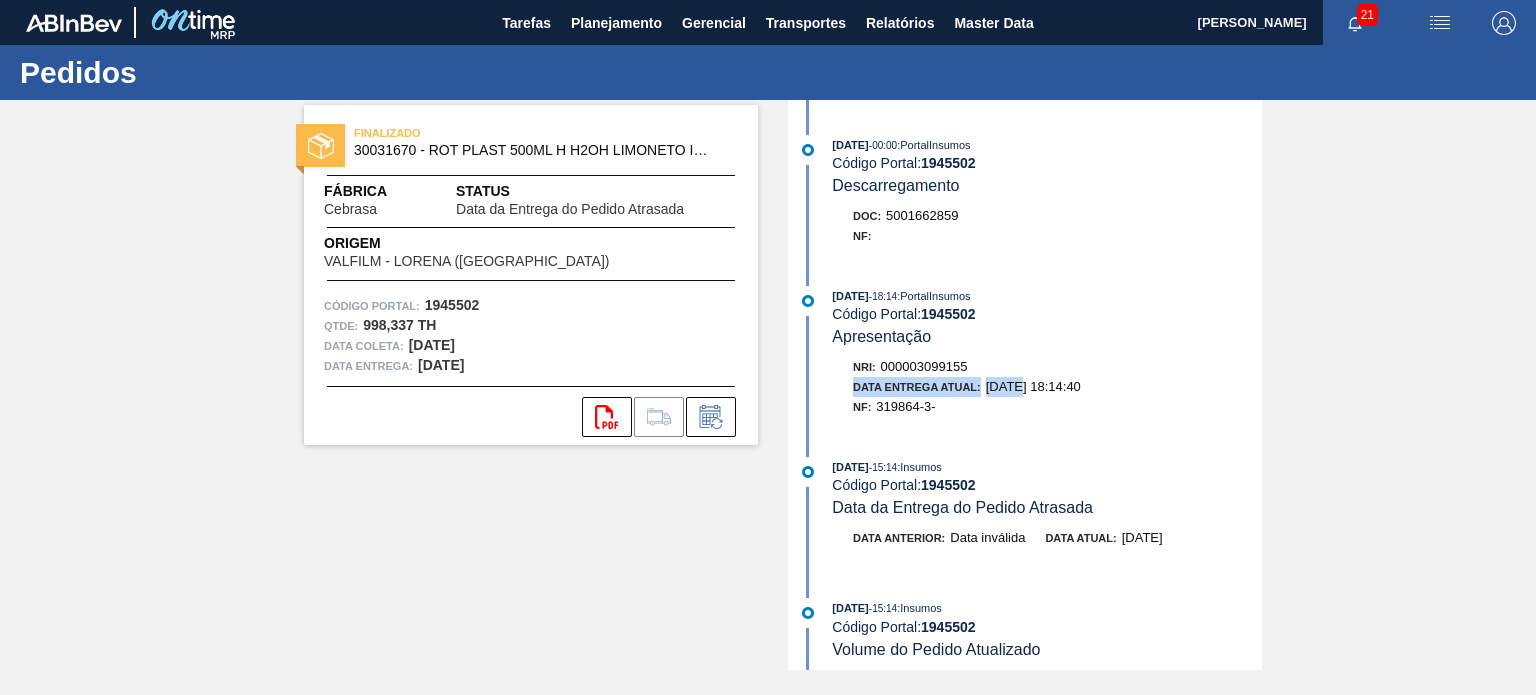 drag, startPoint x: 1020, startPoint y: 394, endPoint x: 1093, endPoint y: 387, distance: 73.33485 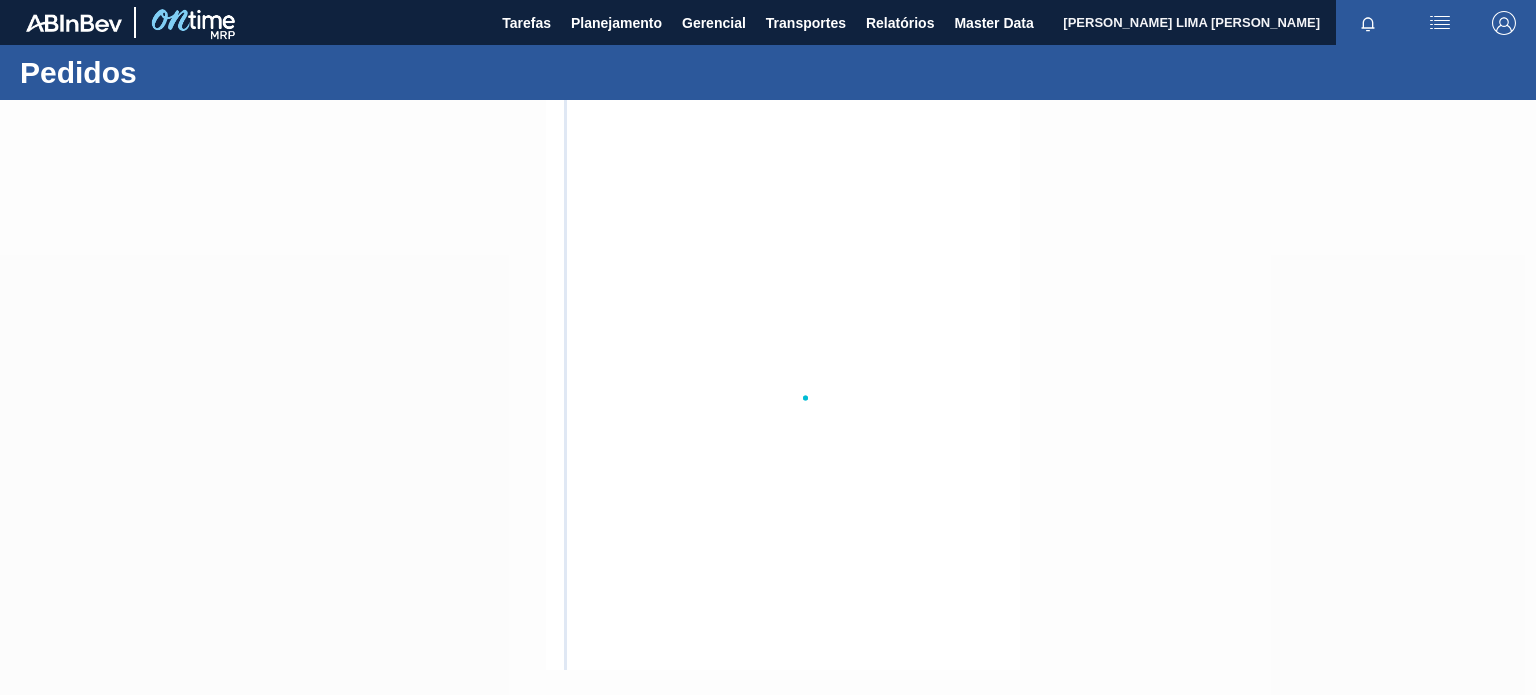 scroll, scrollTop: 0, scrollLeft: 0, axis: both 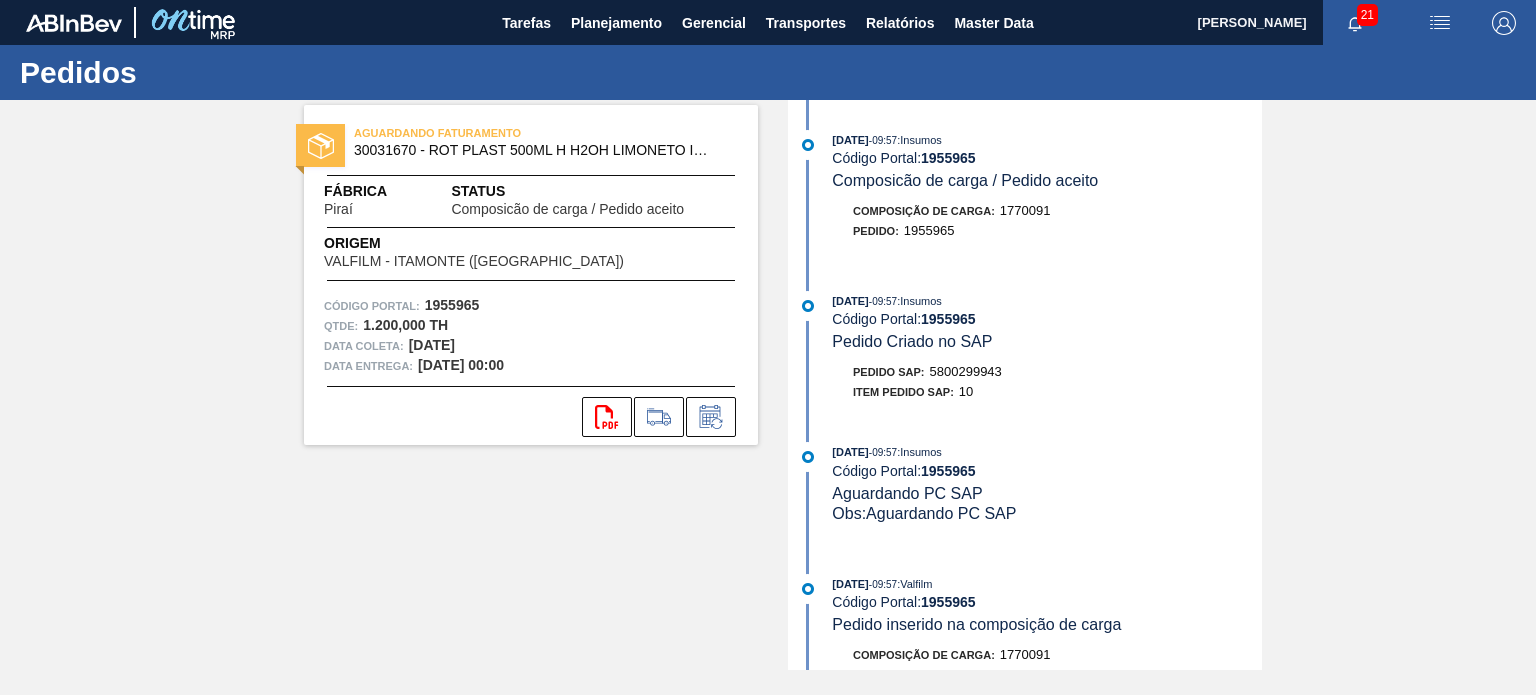click on "AGUARDANDO FATURAMENTO 30031670 - ROT PLAST 500ML H H2OH LIMONETO IN211 Fábrica Piraí Status Composicão de carga / Pedido aceito Origem VALFILM - ITAMONTE (MG)   Código Portal:  1955965 Qtde : 1.200,000 TH Data coleta: 08/07/2025 Data entrega: 08/07/2025 00:00 svg{fill:#ff0000}" at bounding box center [531, 275] 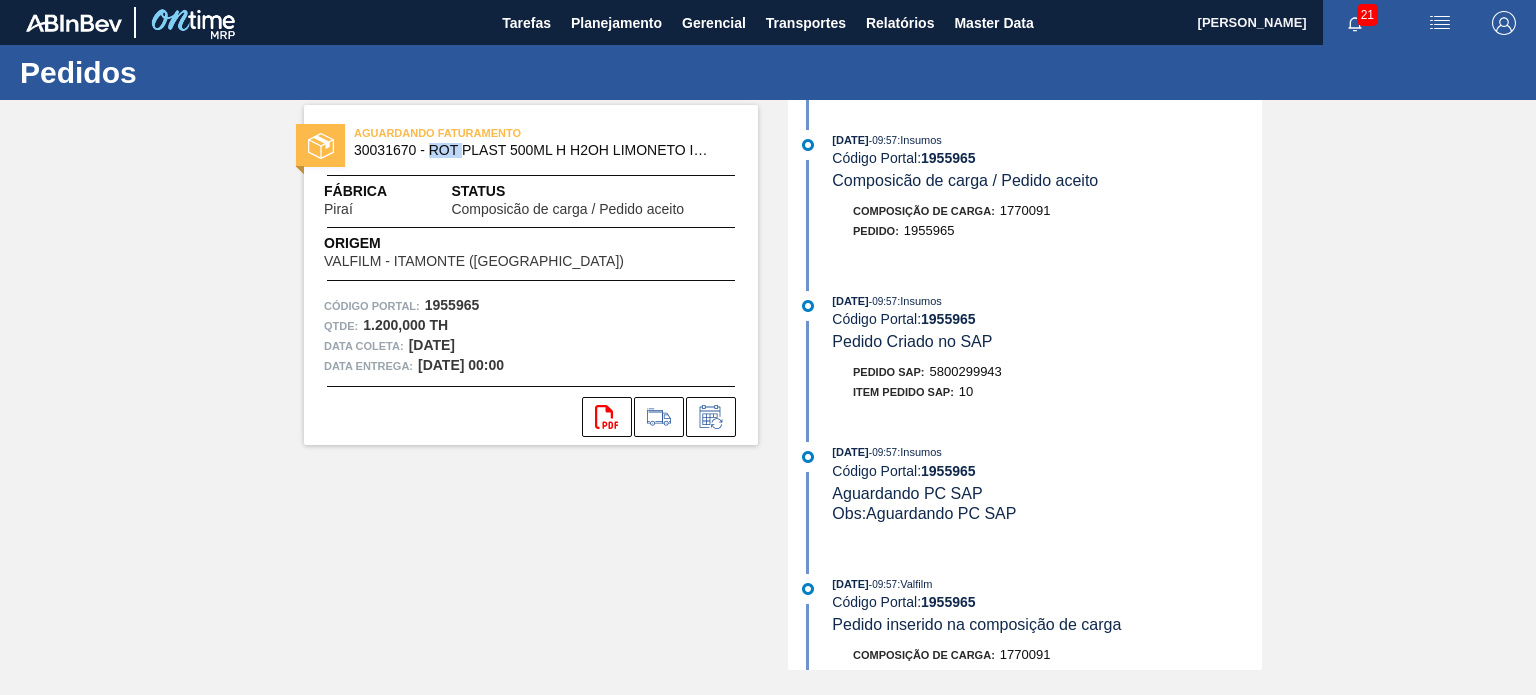click on "30031670 - ROT PLAST 500ML H H2OH LIMONETO IN211" at bounding box center [535, 150] 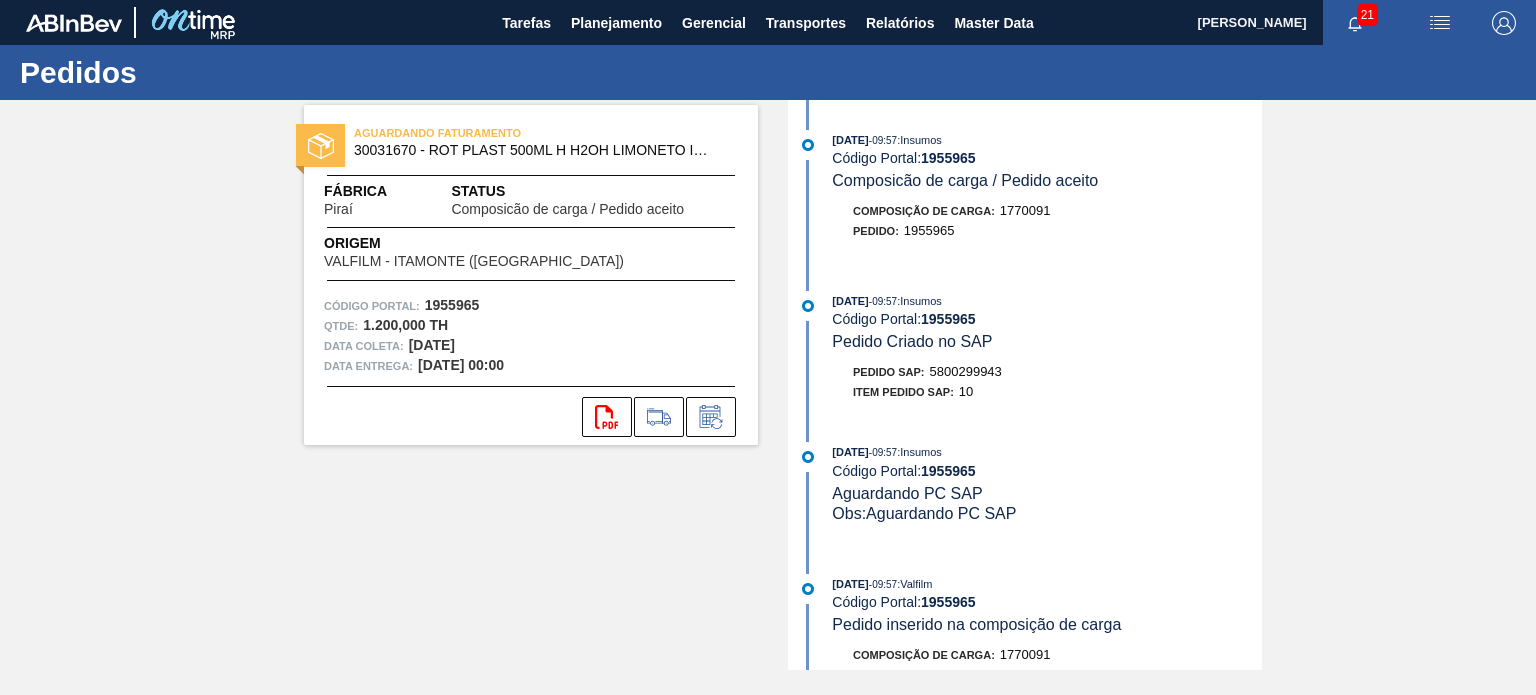 drag, startPoint x: 399, startPoint y: 208, endPoint x: 393, endPoint y: 226, distance: 18.973665 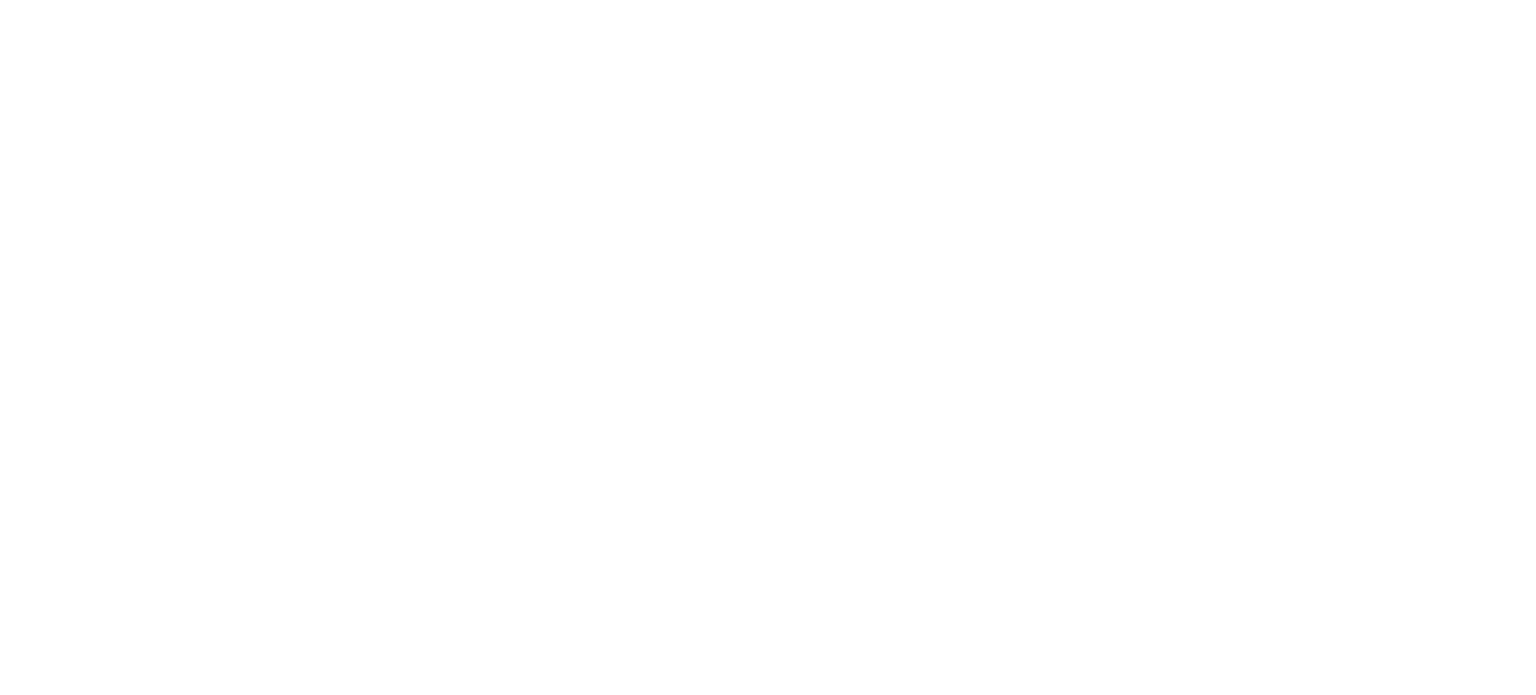 scroll, scrollTop: 0, scrollLeft: 0, axis: both 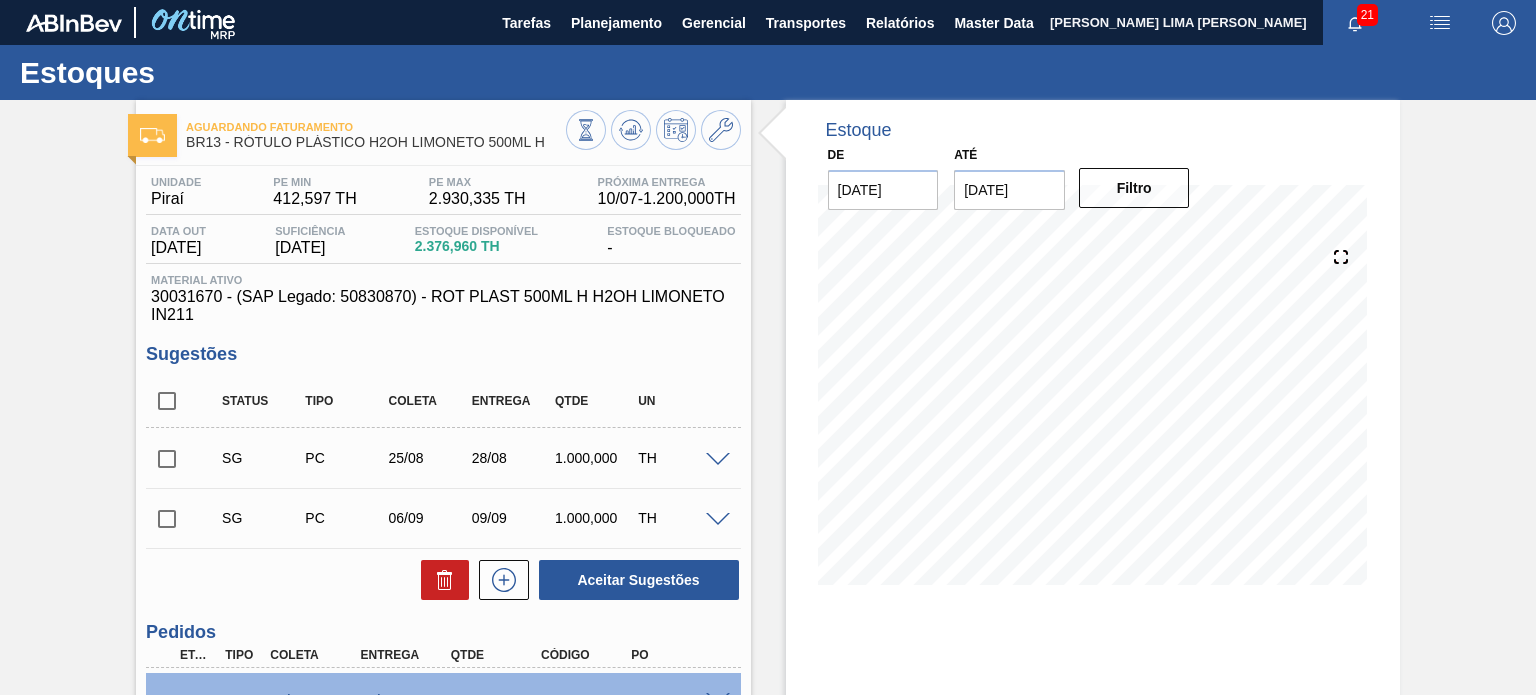 click on "Aguardando Faturamento BR13 - RÓTULO PLÁSTICO H2OH LIMONETO 500ML H" at bounding box center (375, 135) 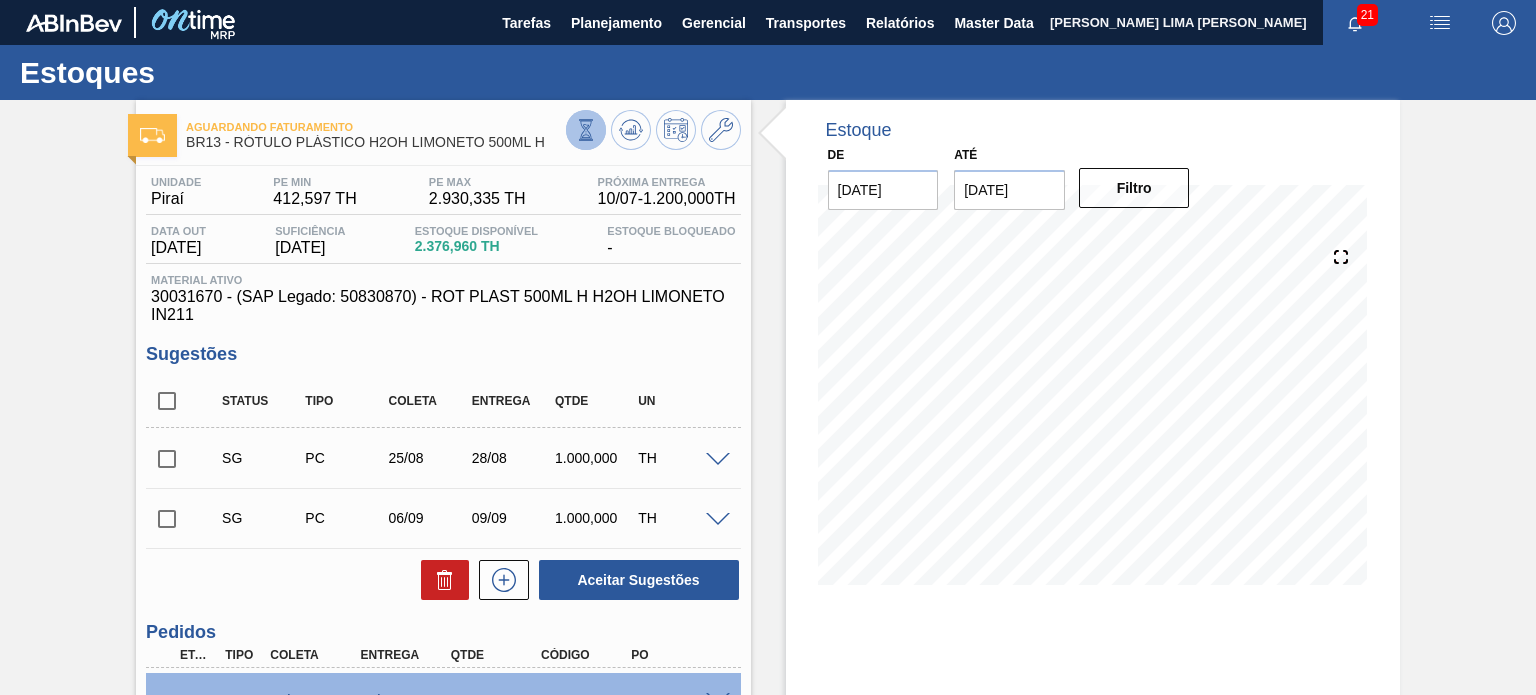 click at bounding box center (586, 130) 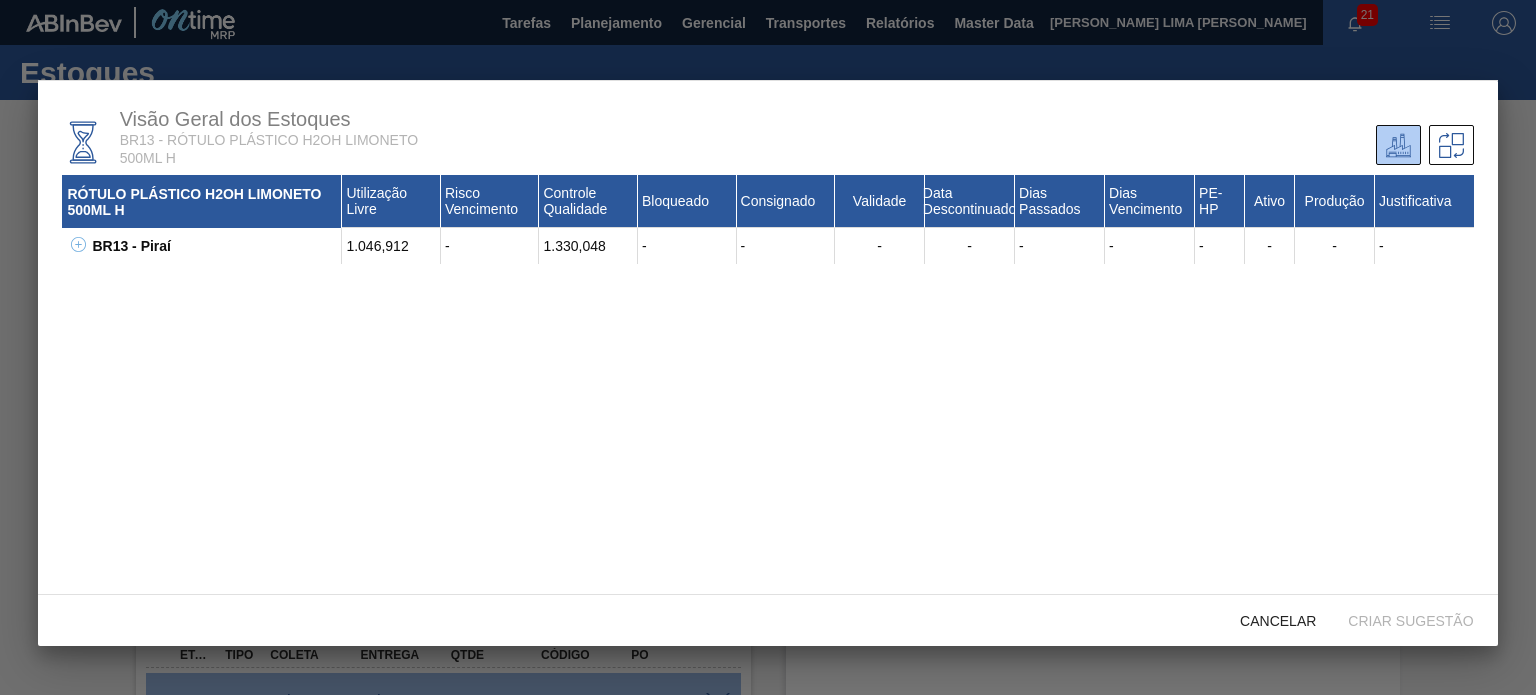 click at bounding box center [75, 246] 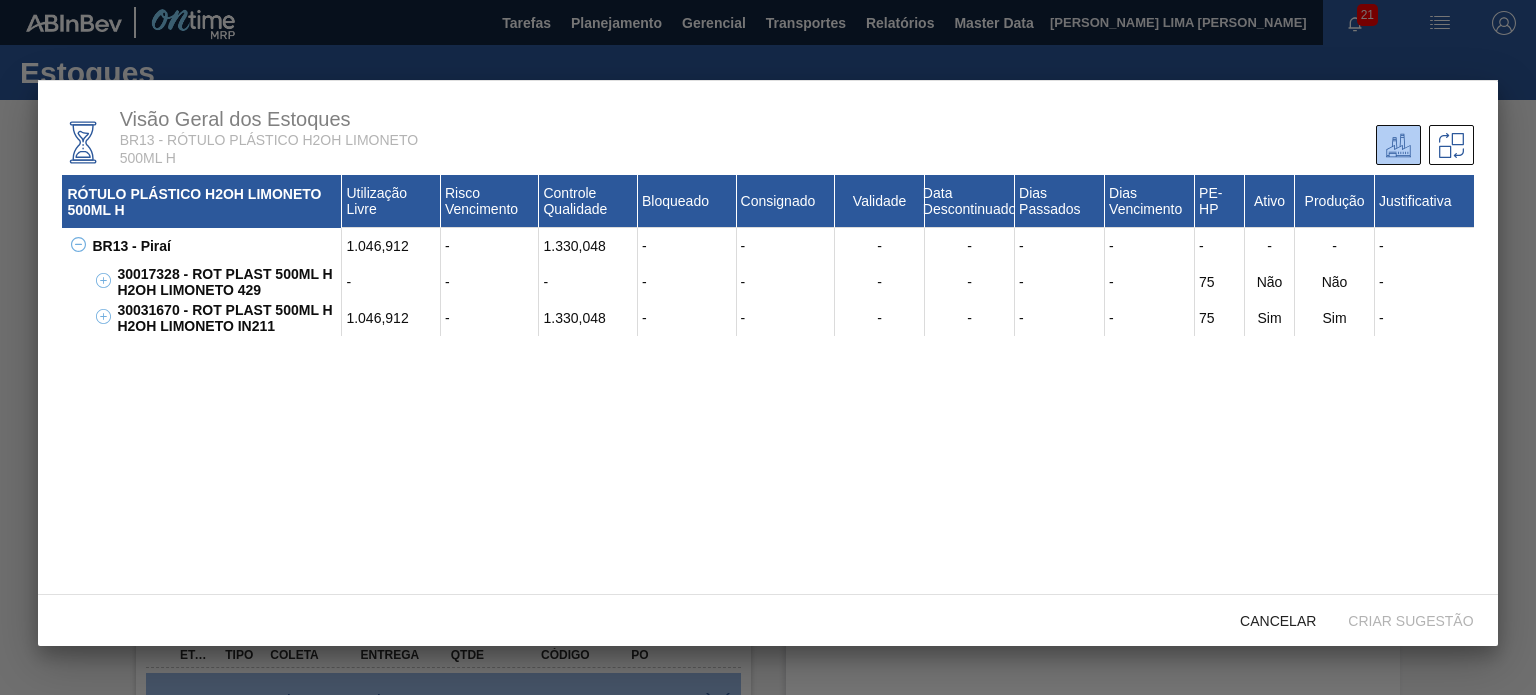 type 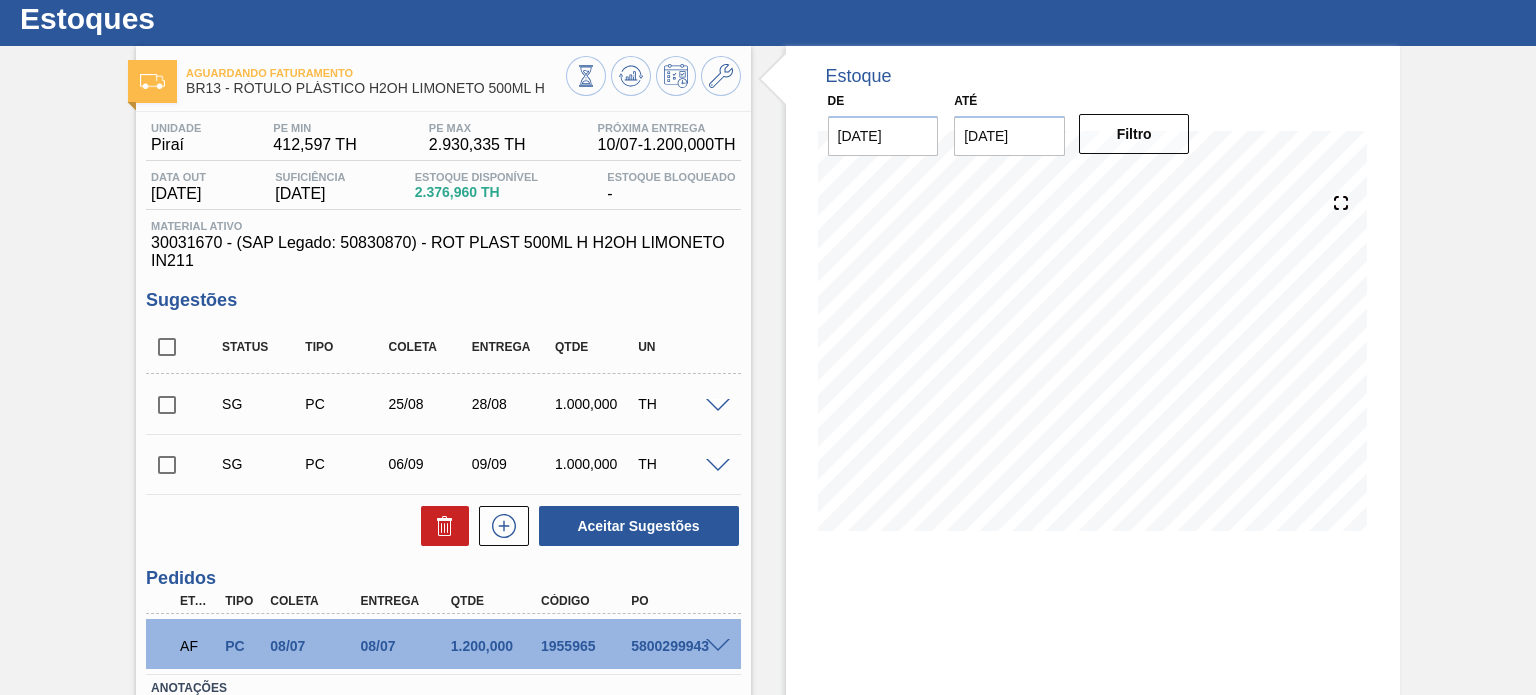 scroll, scrollTop: 196, scrollLeft: 0, axis: vertical 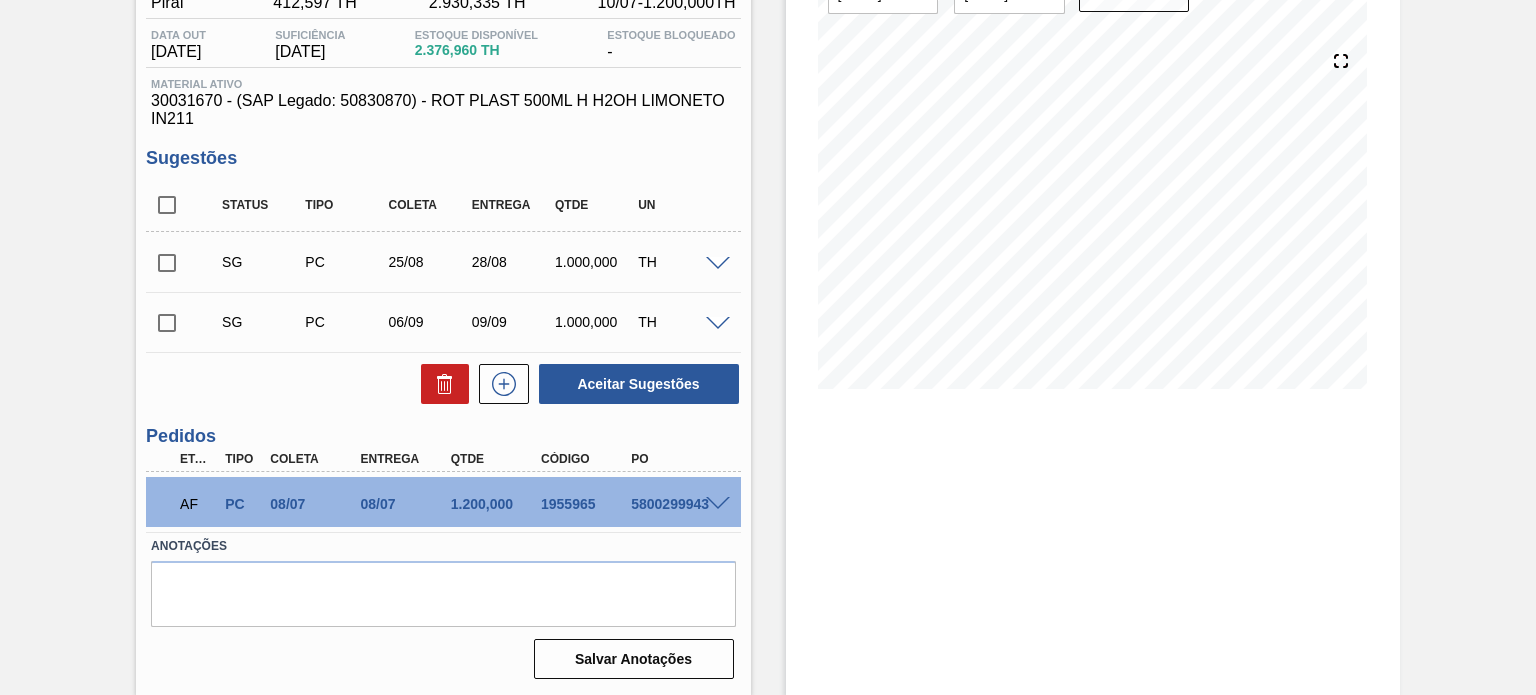 click at bounding box center [718, 504] 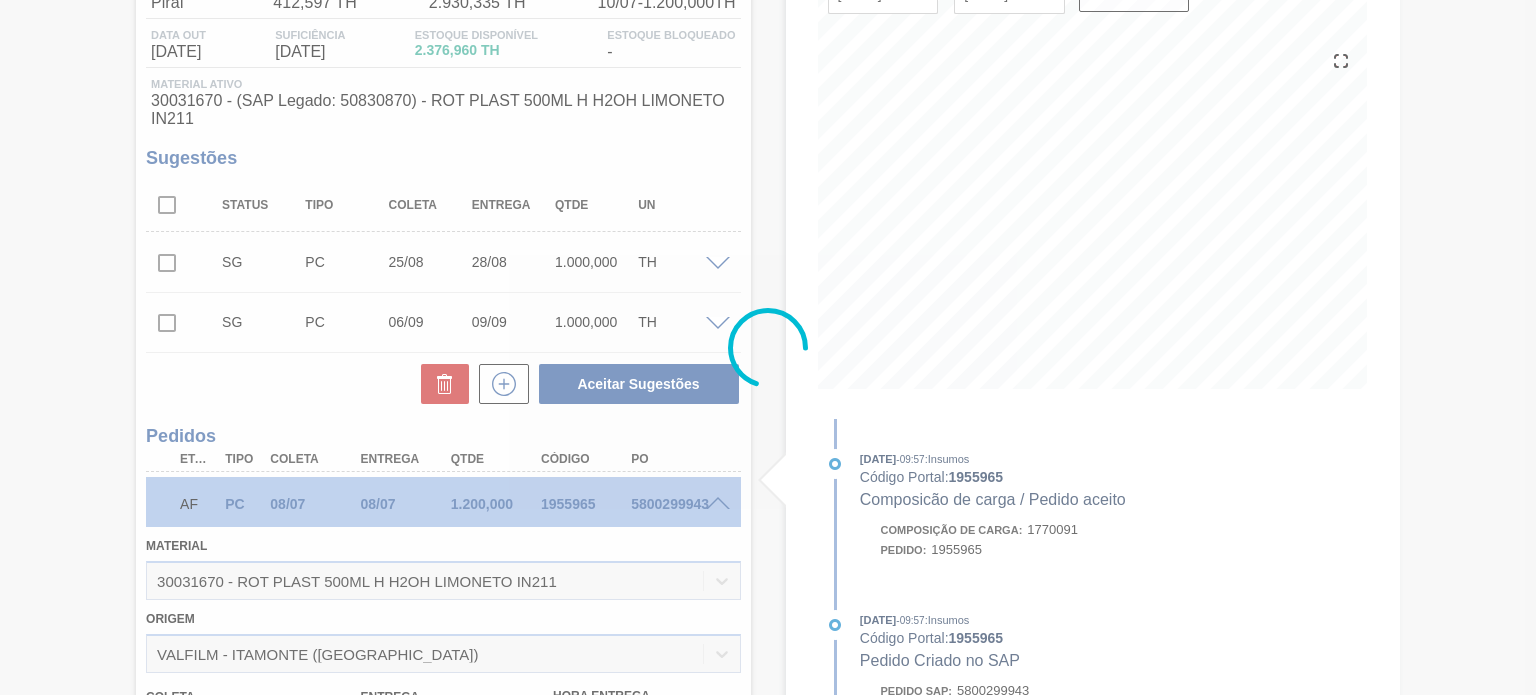 click at bounding box center (768, 347) 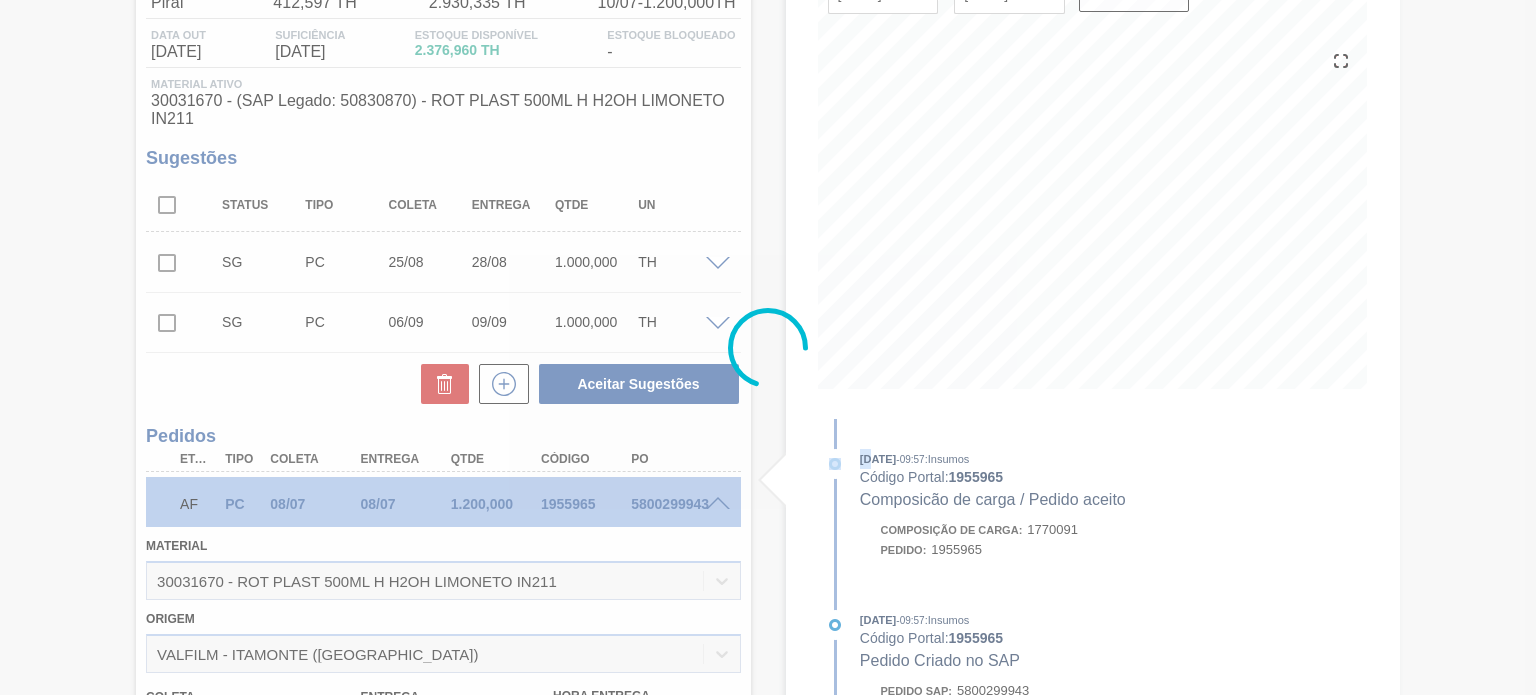 click at bounding box center (768, 347) 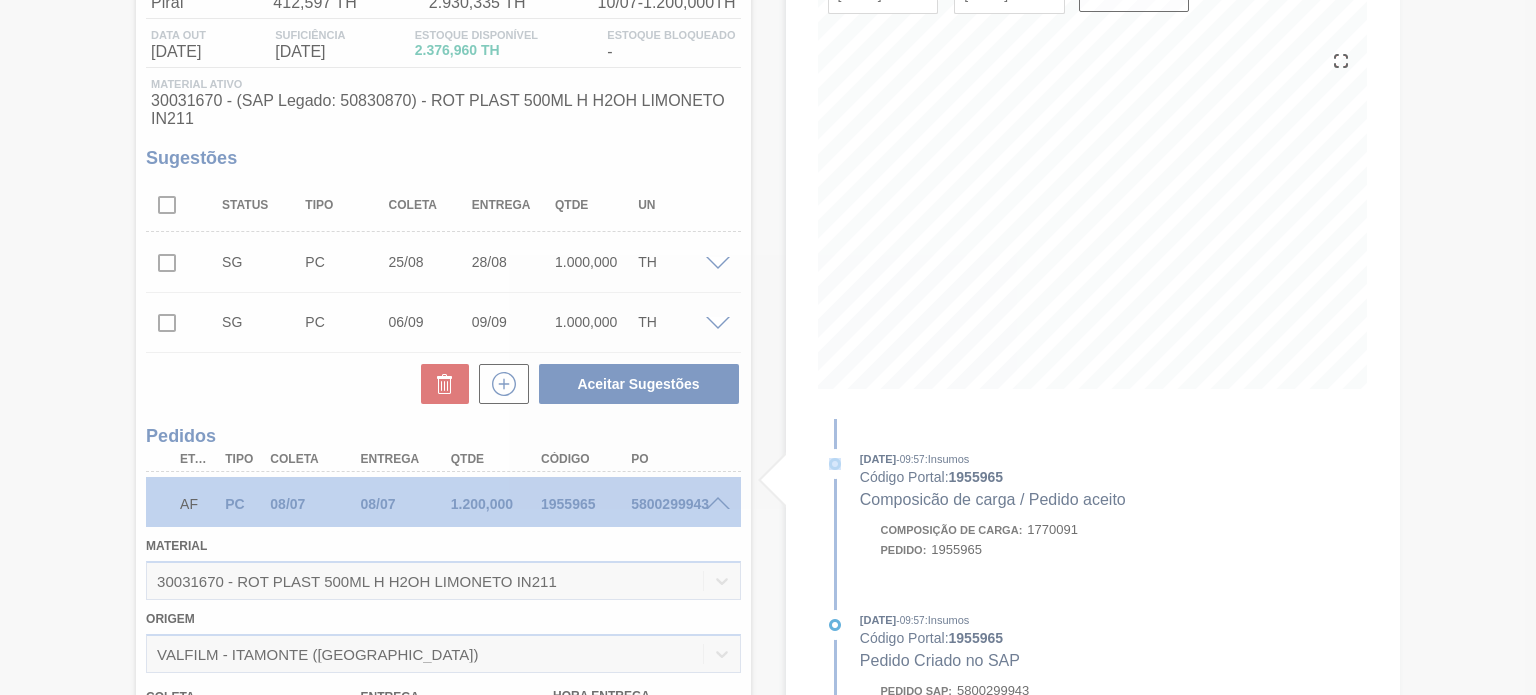 click at bounding box center [768, 347] 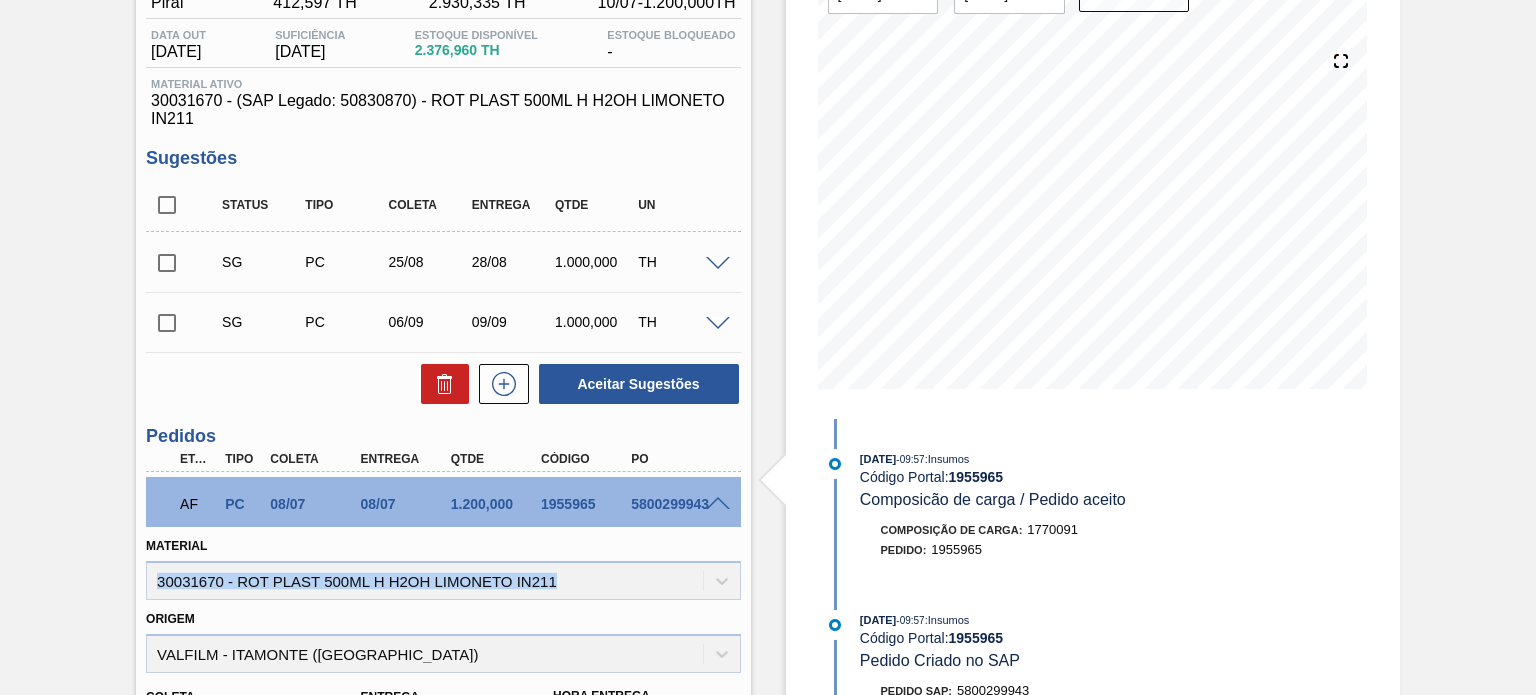 click on "Material 30031670 - ROT PLAST 500ML H H2OH LIMONETO IN211" at bounding box center (443, 566) 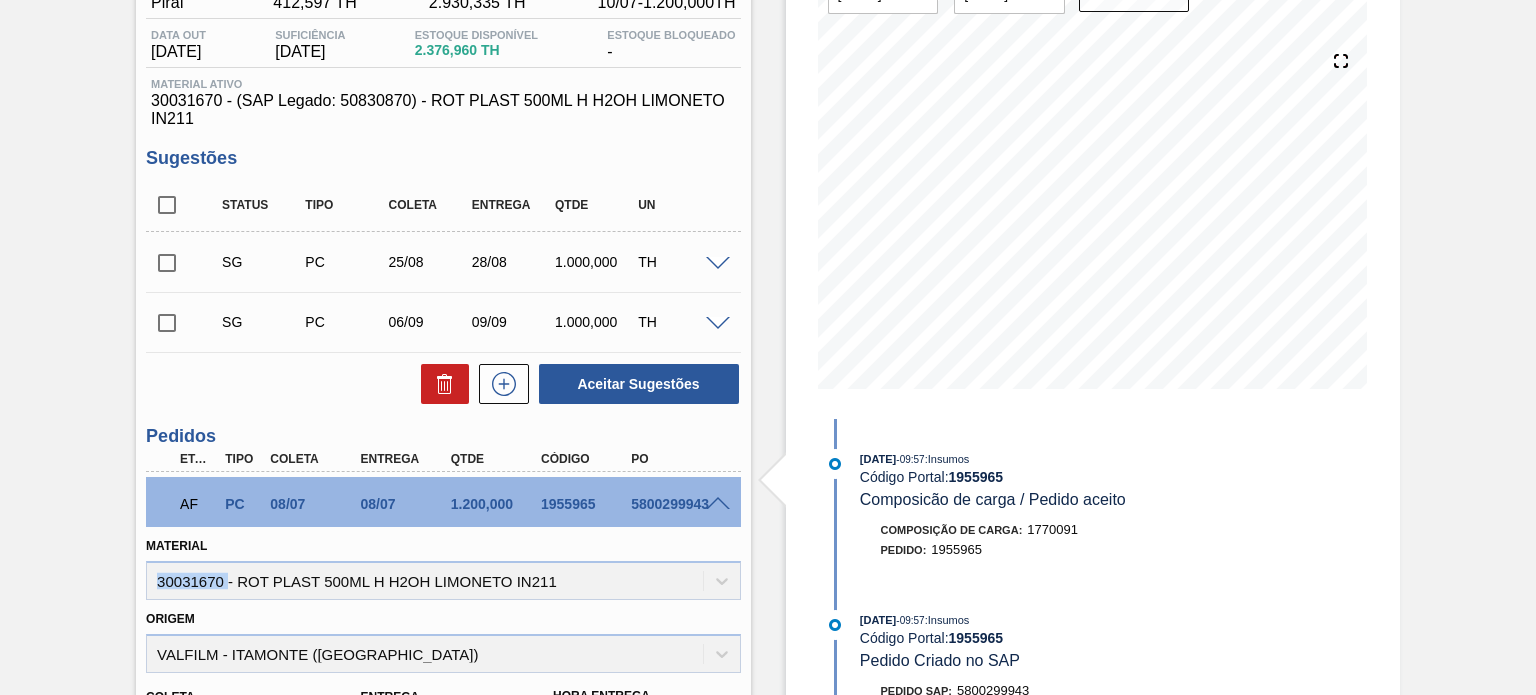 click on "Material 30031670 - ROT PLAST 500ML H H2OH LIMONETO IN211" at bounding box center (443, 566) 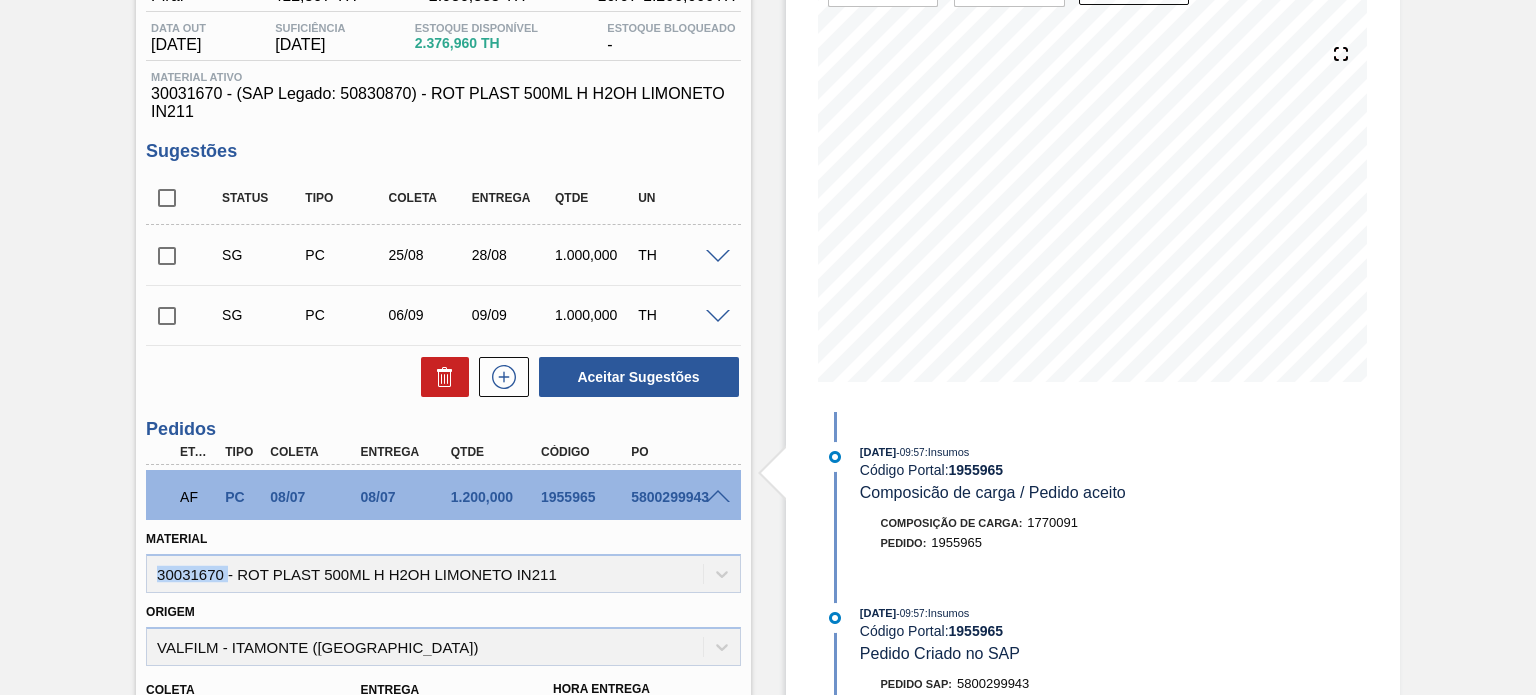 scroll, scrollTop: 400, scrollLeft: 0, axis: vertical 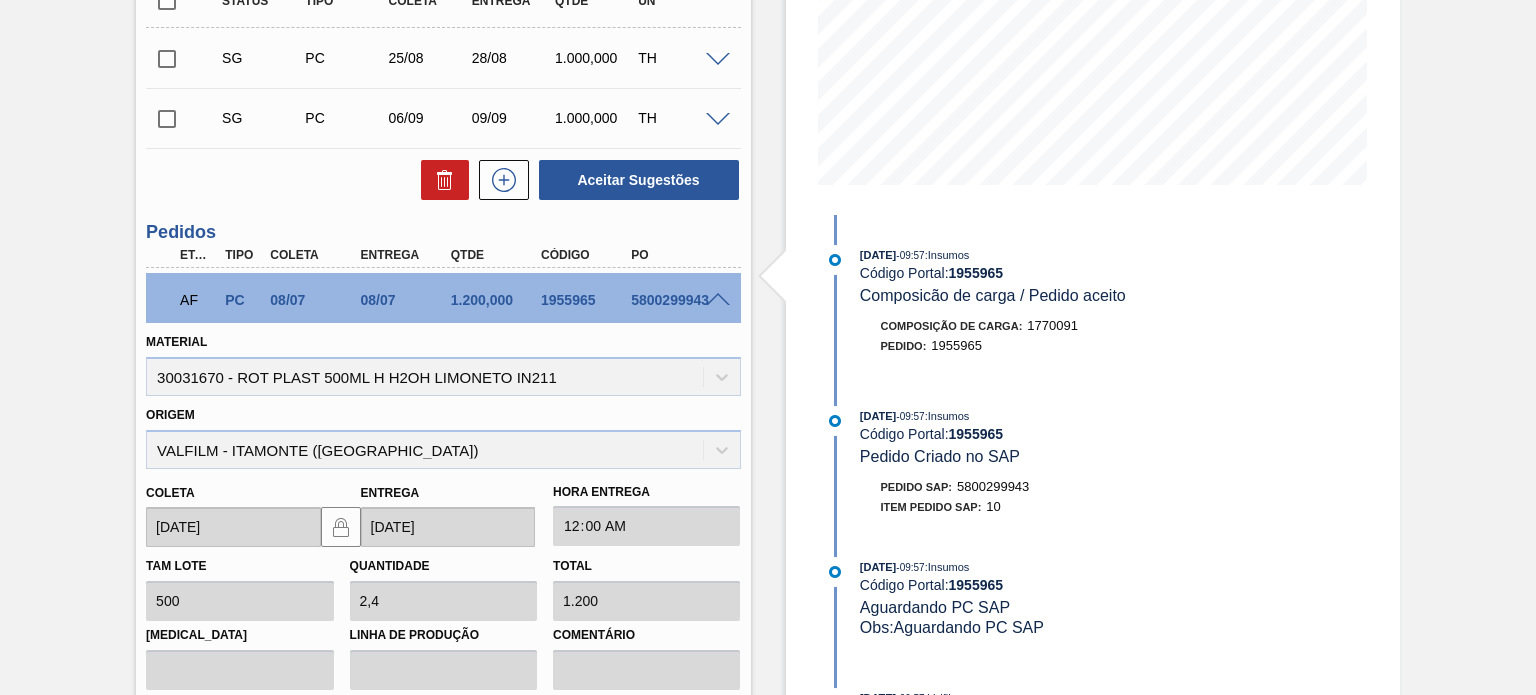 click on "AF   PC 08/07 08/07 1.200,000 1955965 5800299943" at bounding box center (437, 298) 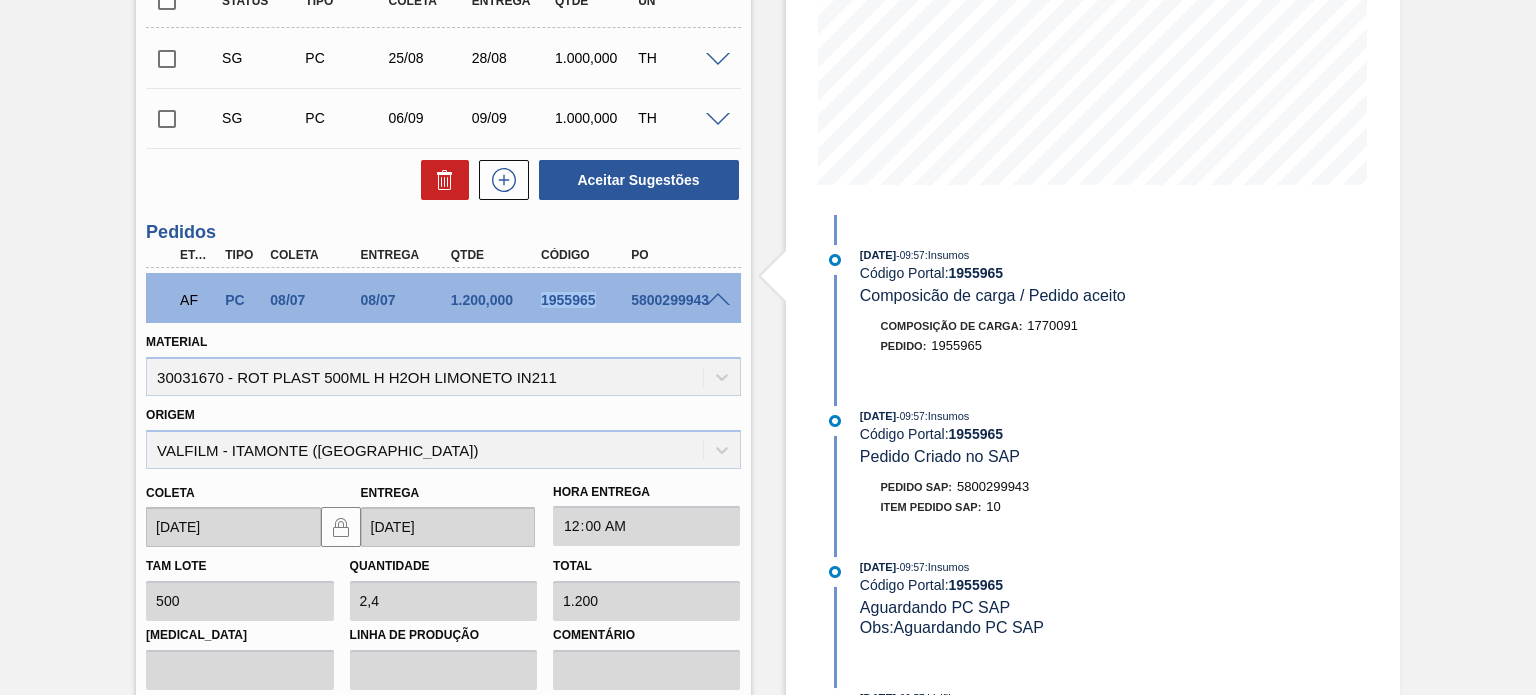 click on "AF   PC 08/07 08/07 1.200,000 1955965 5800299943" at bounding box center [437, 298] 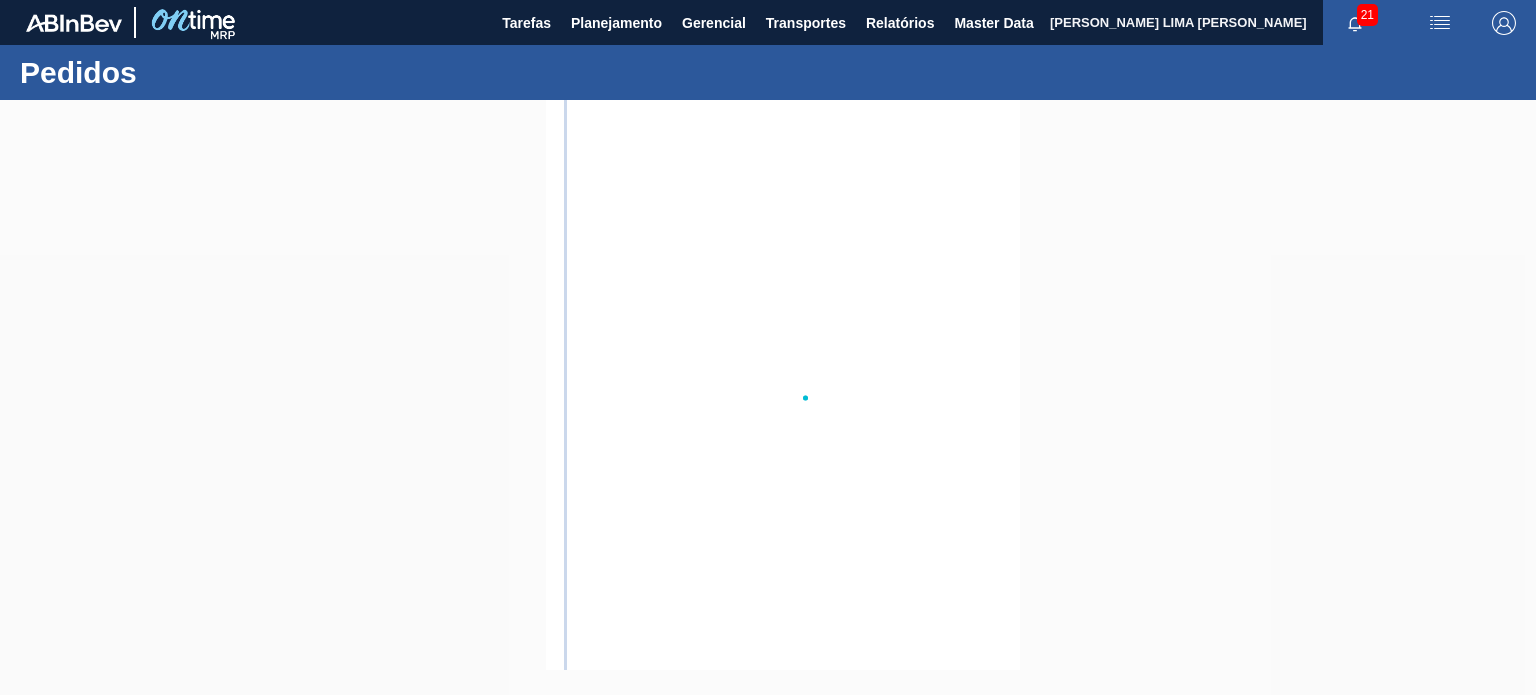 scroll, scrollTop: 0, scrollLeft: 0, axis: both 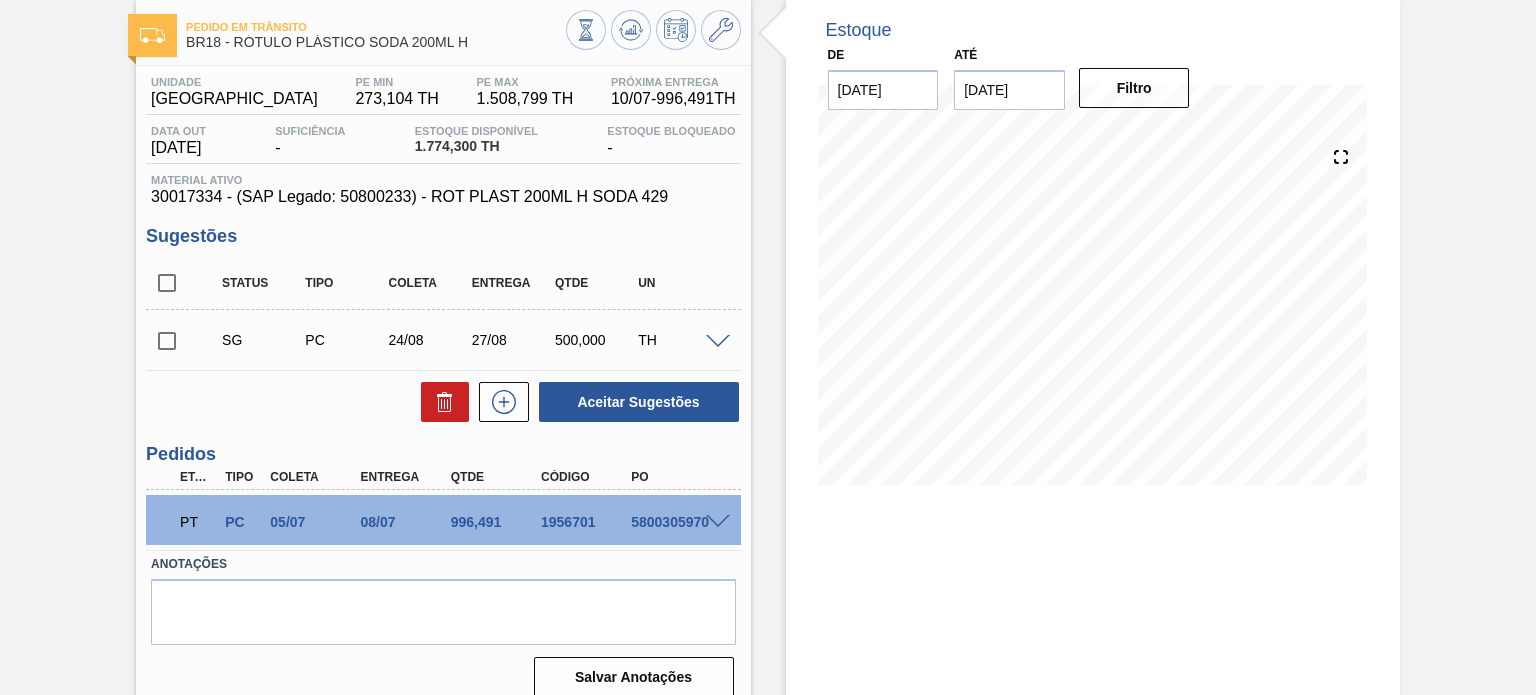 click on "1956701" at bounding box center [585, 522] 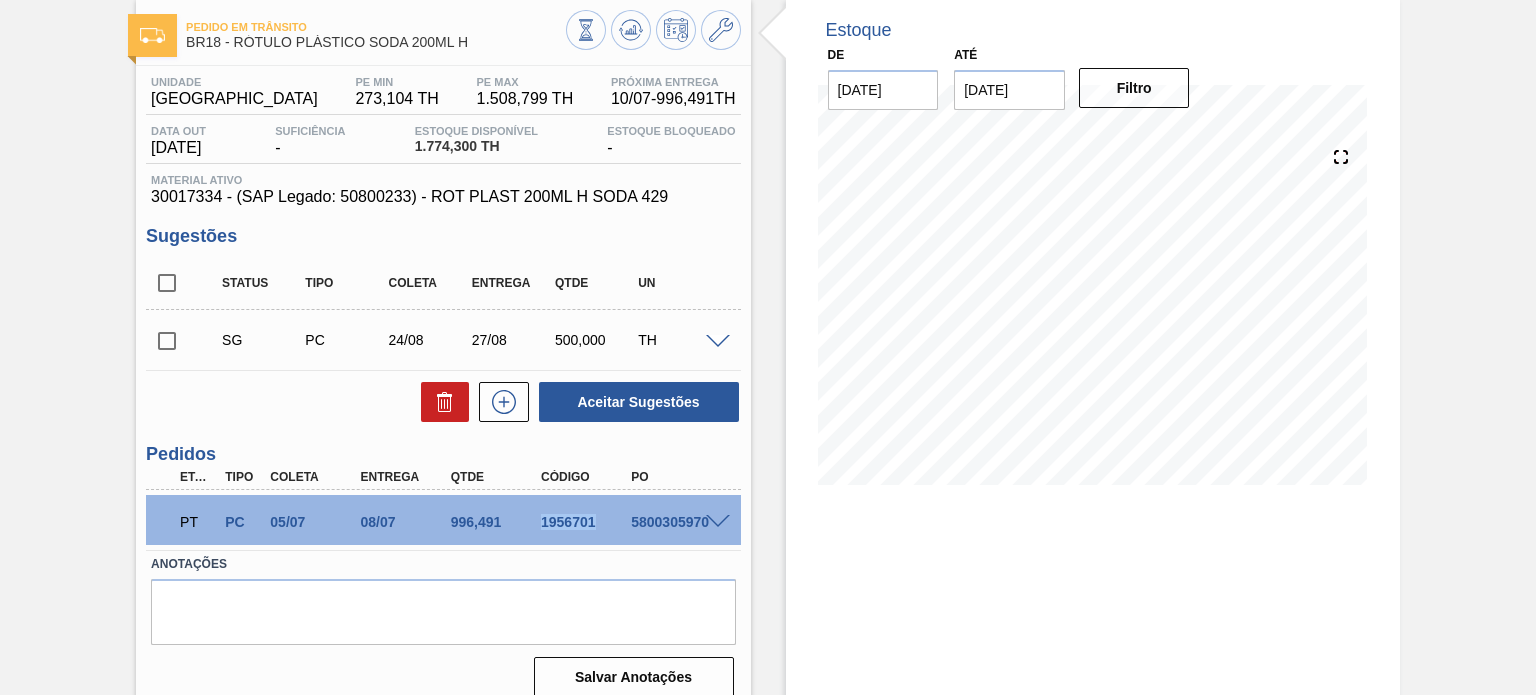 click on "1956701" at bounding box center (585, 522) 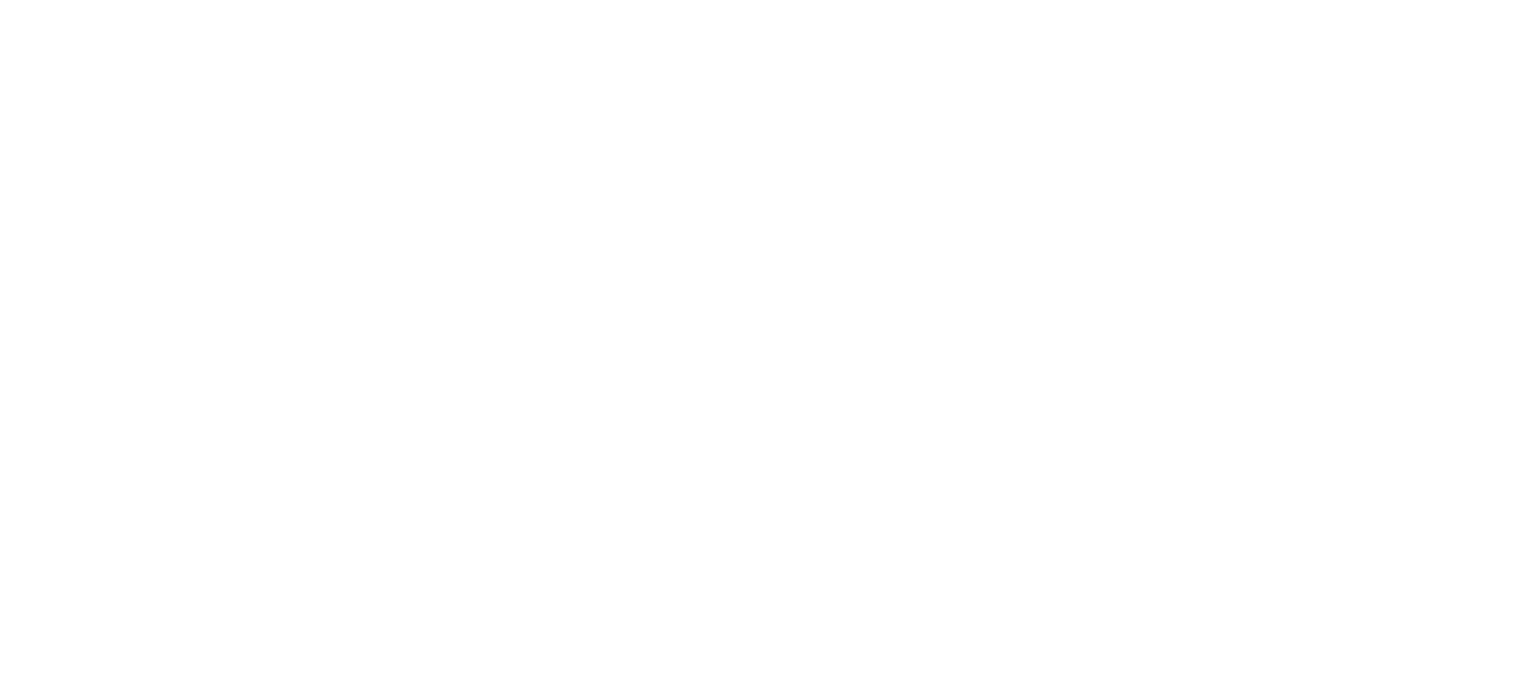 scroll, scrollTop: 0, scrollLeft: 0, axis: both 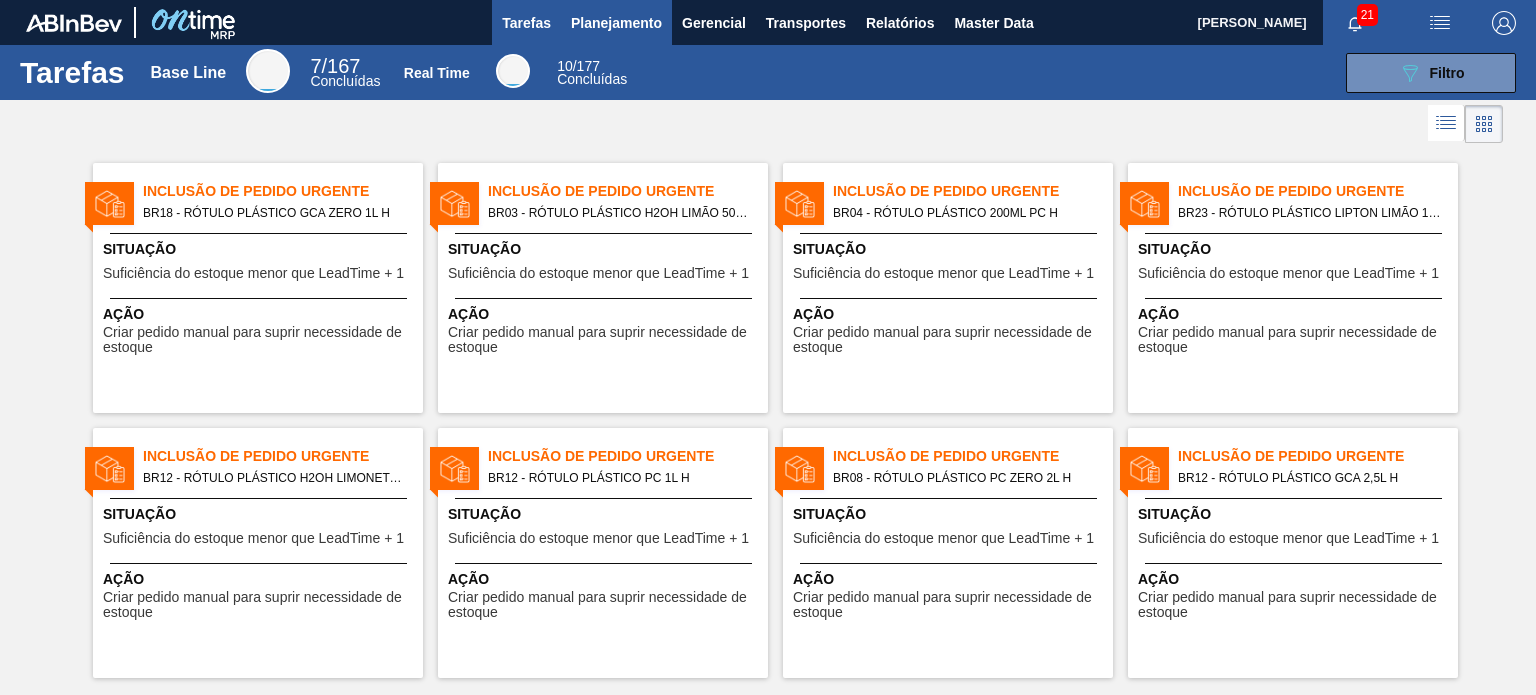 click on "Planejamento" at bounding box center [616, 23] 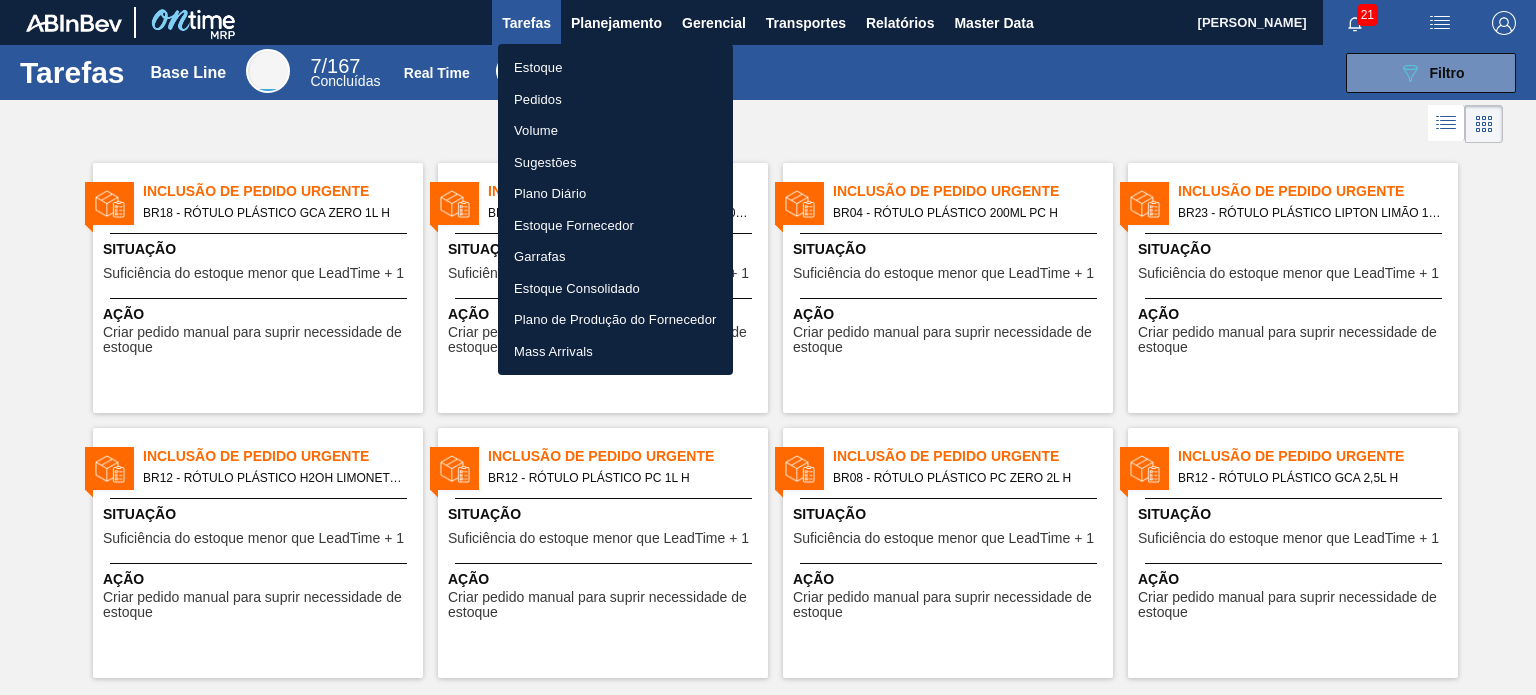 click on "Estoque" at bounding box center (615, 68) 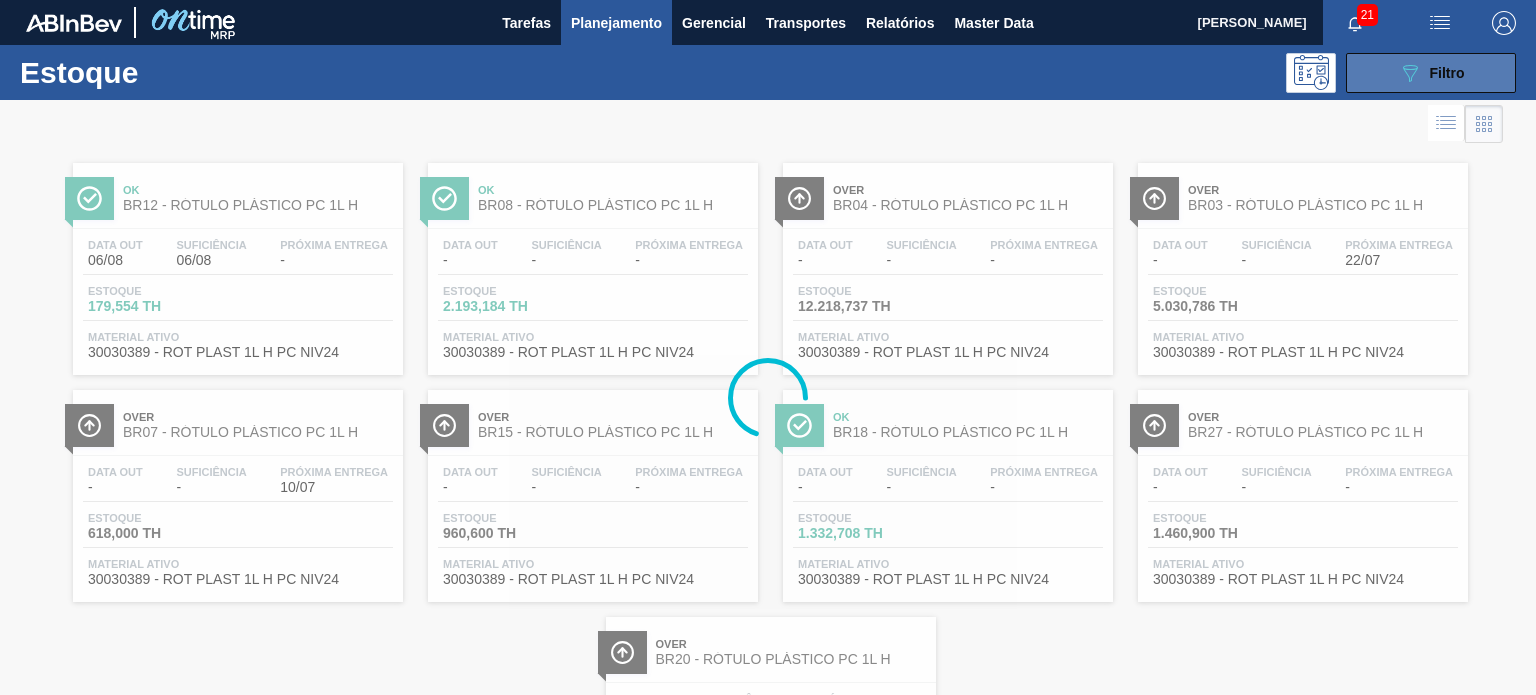 click on "089F7B8B-B2A5-4AFE-B5C0-19BA573D28AC Filtro" at bounding box center (1431, 73) 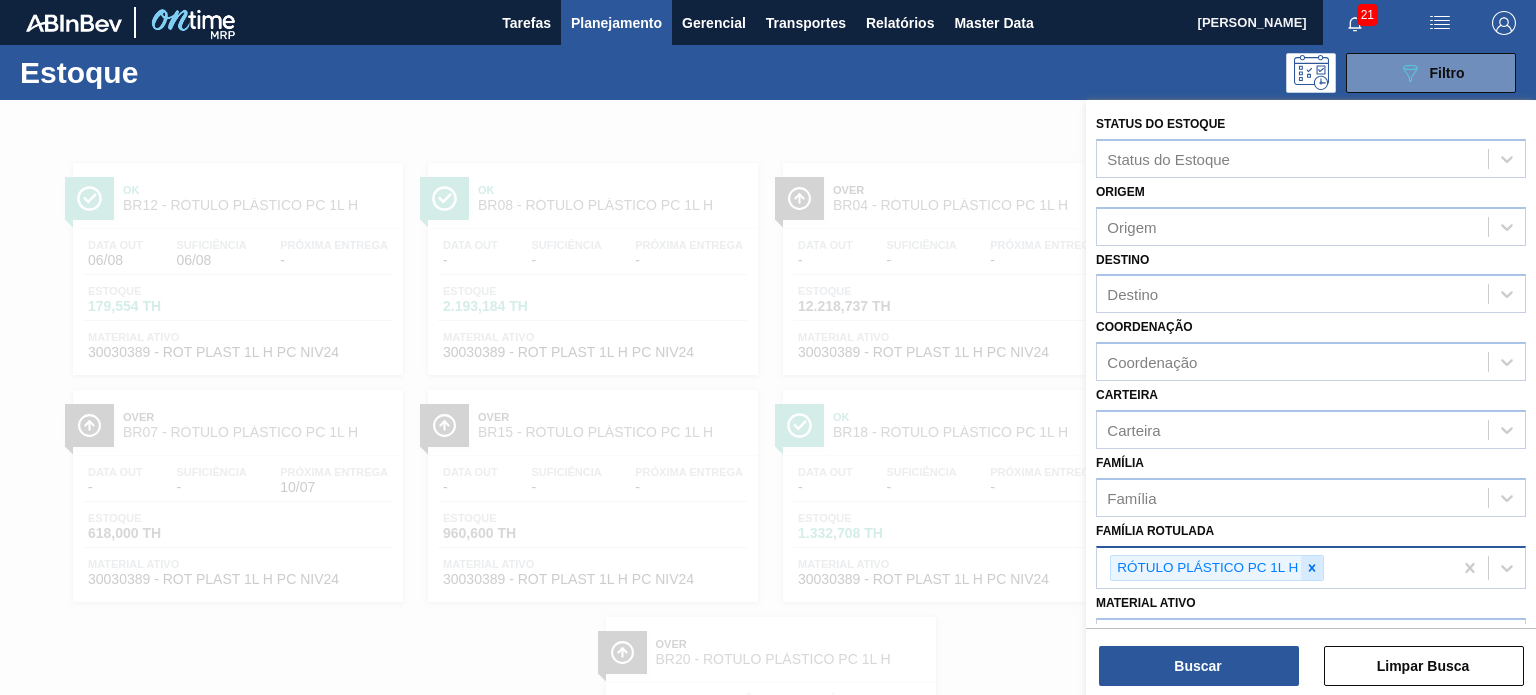 click at bounding box center [1312, 568] 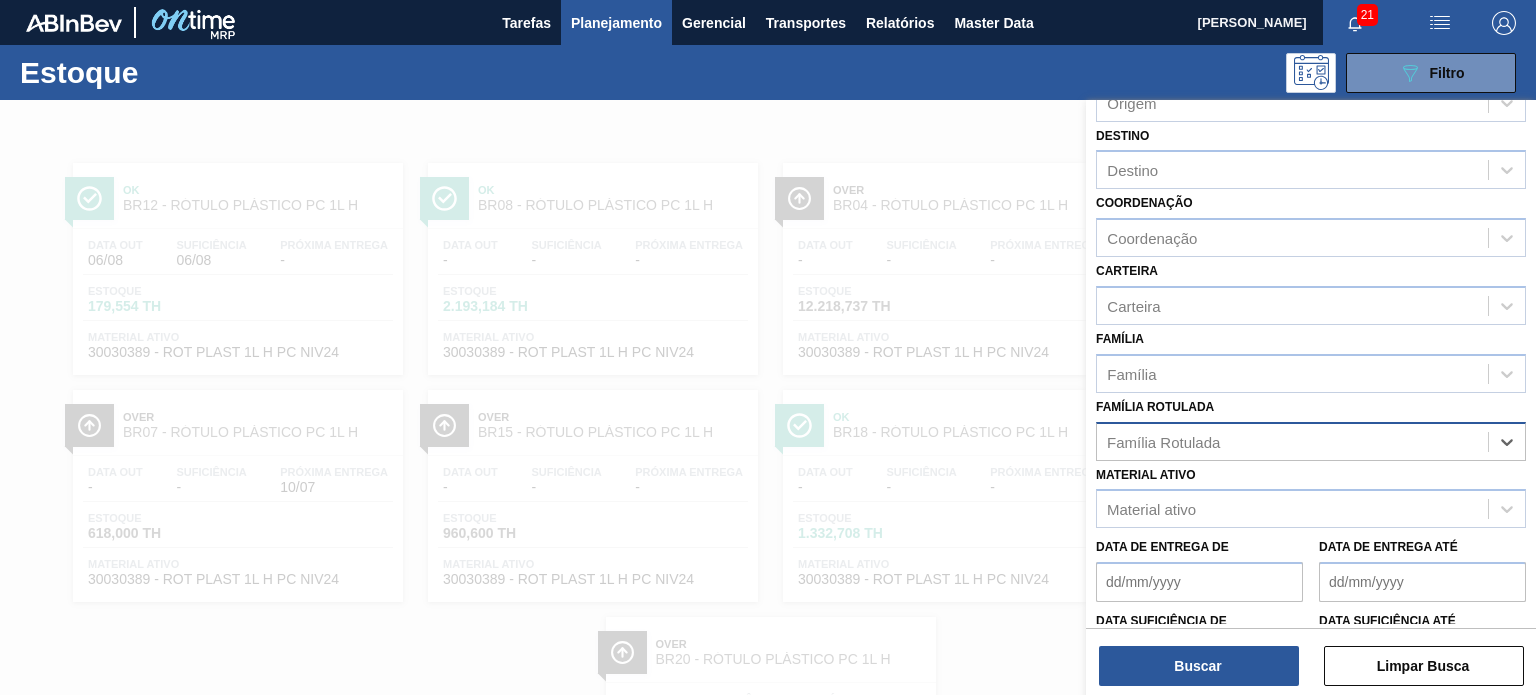 scroll, scrollTop: 200, scrollLeft: 0, axis: vertical 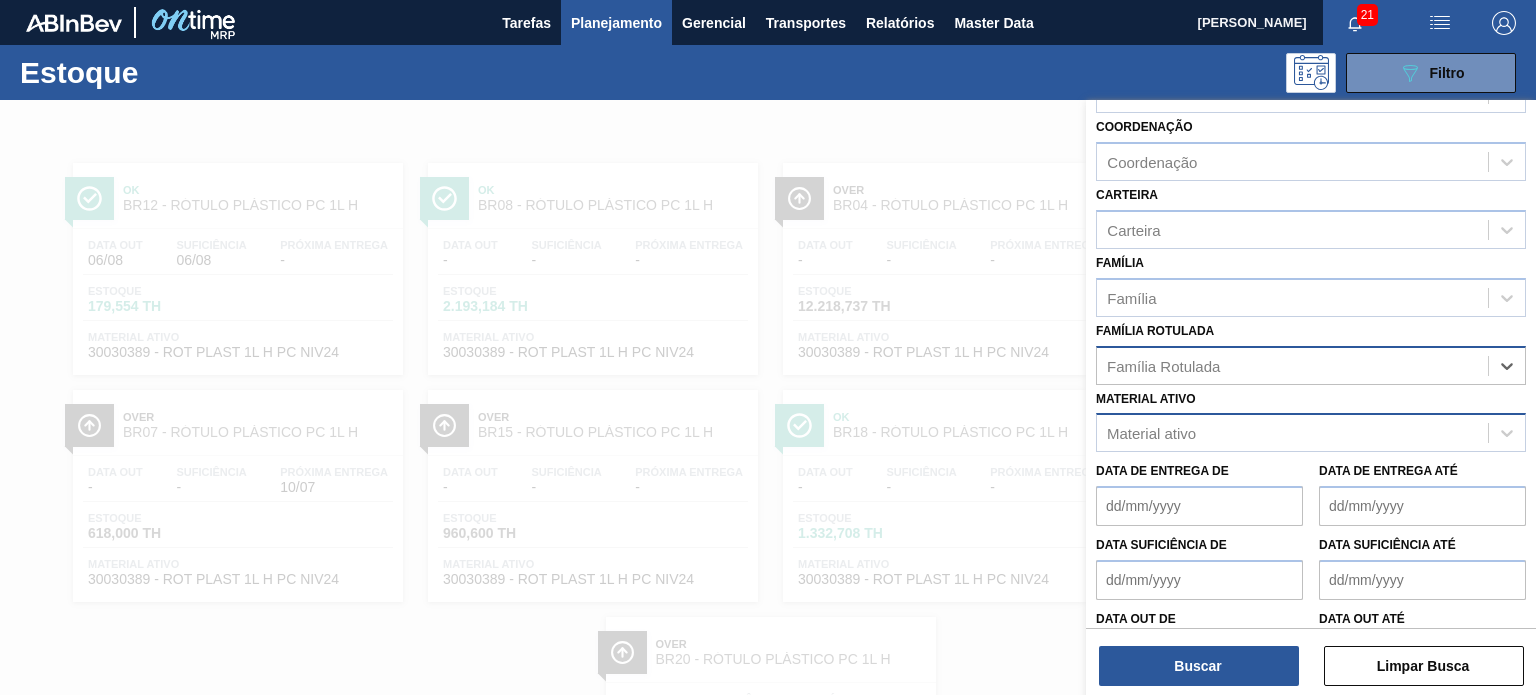 click on "Material ativo" at bounding box center [1292, 433] 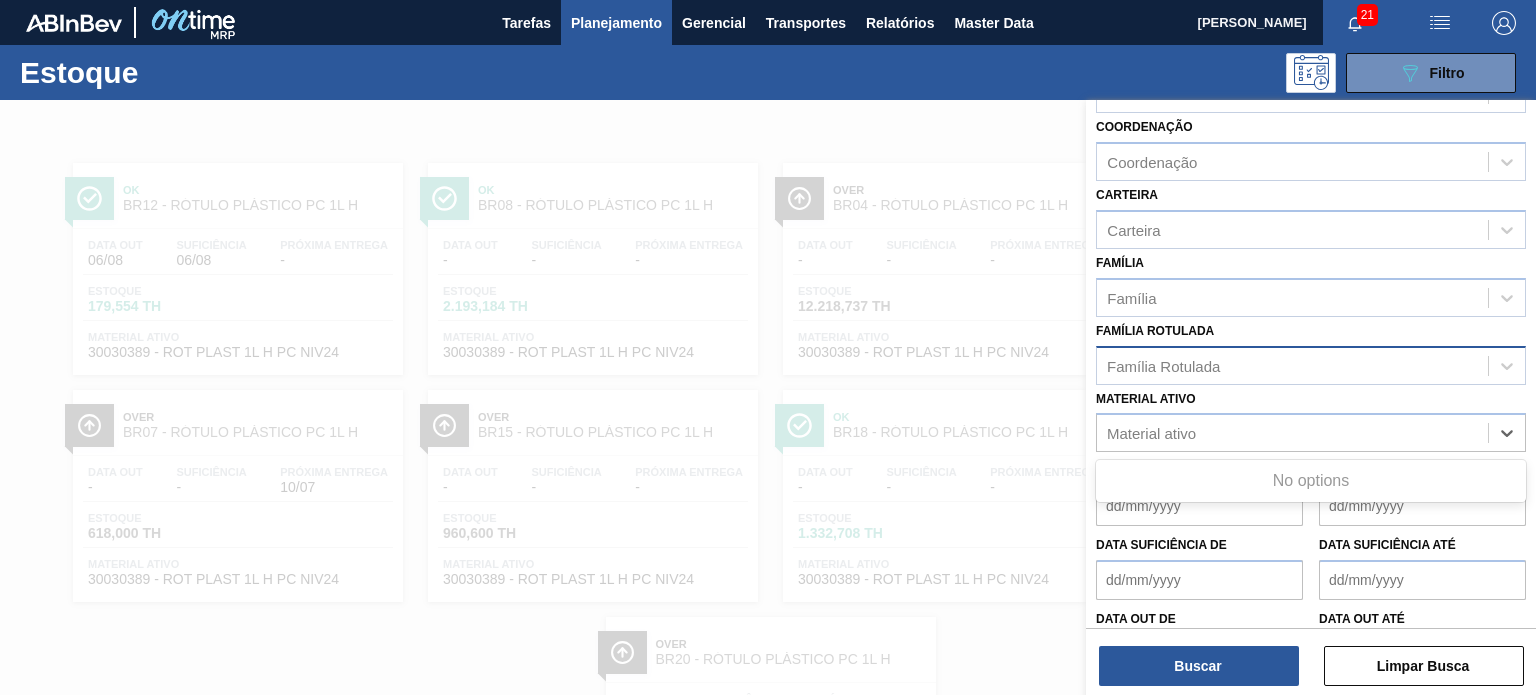 paste on "30030381" 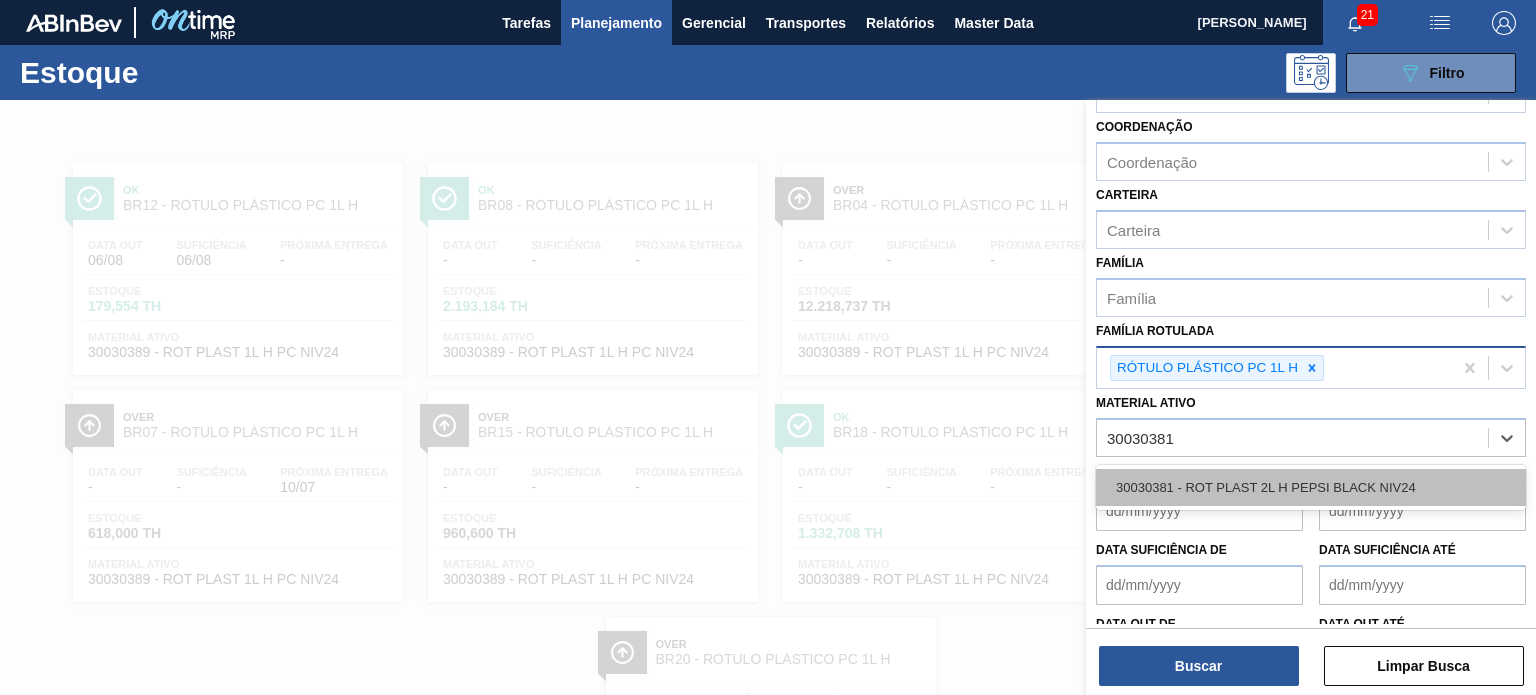 type on "30030381" 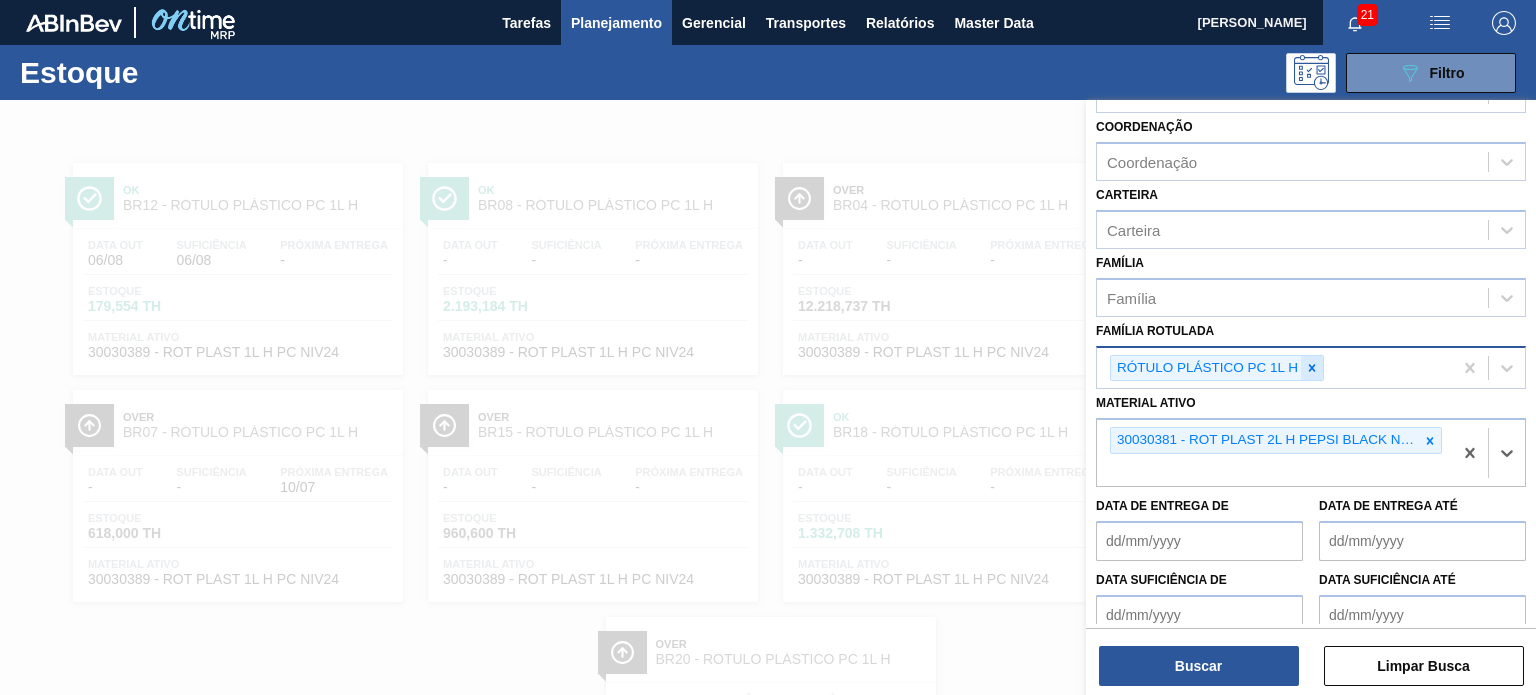 click 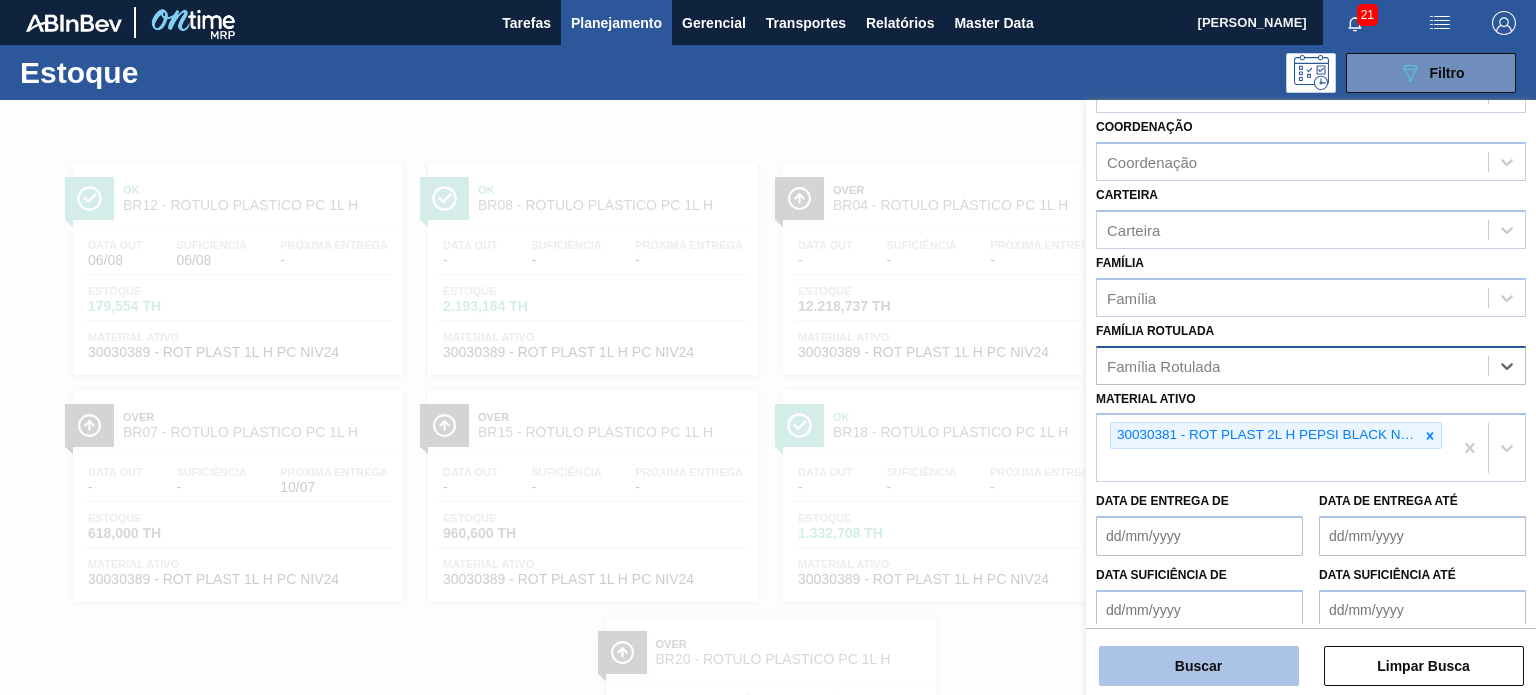 click on "Buscar" at bounding box center (1199, 666) 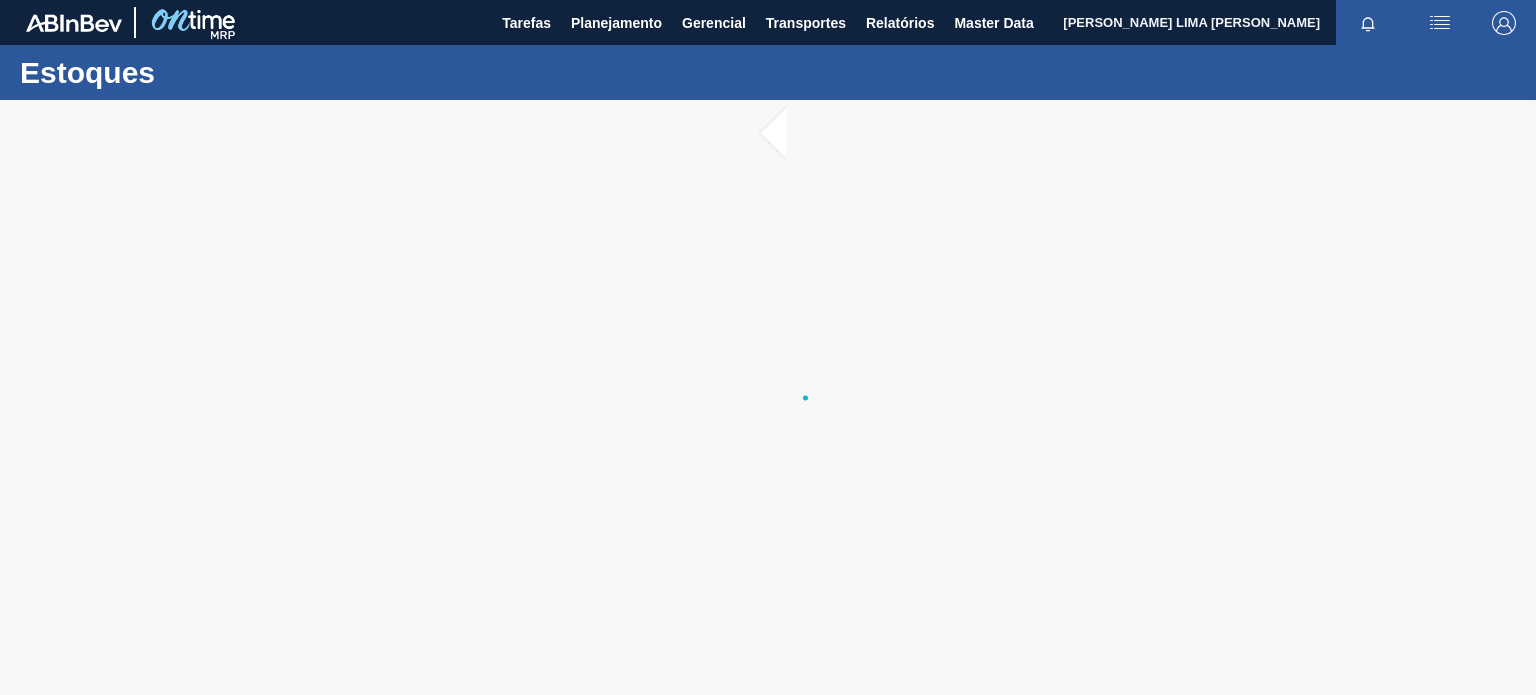 scroll, scrollTop: 0, scrollLeft: 0, axis: both 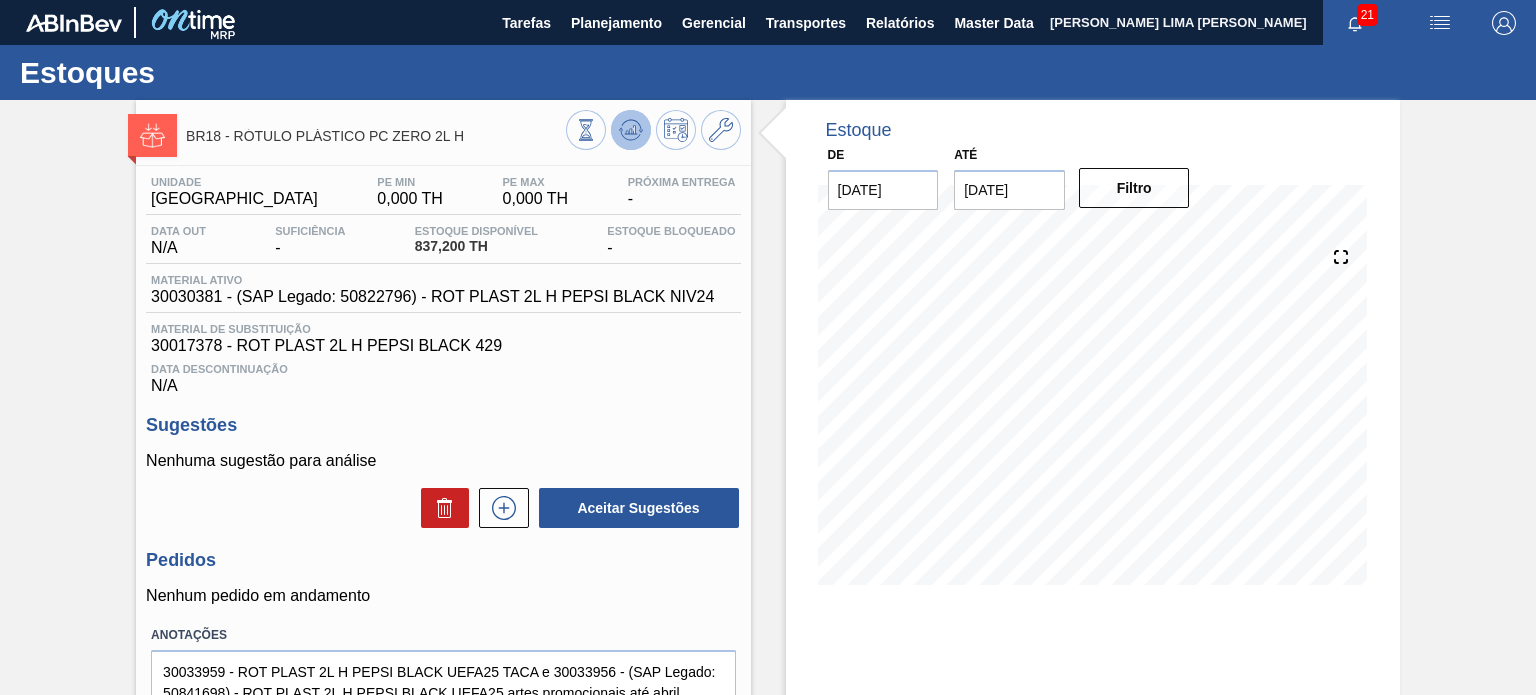 click 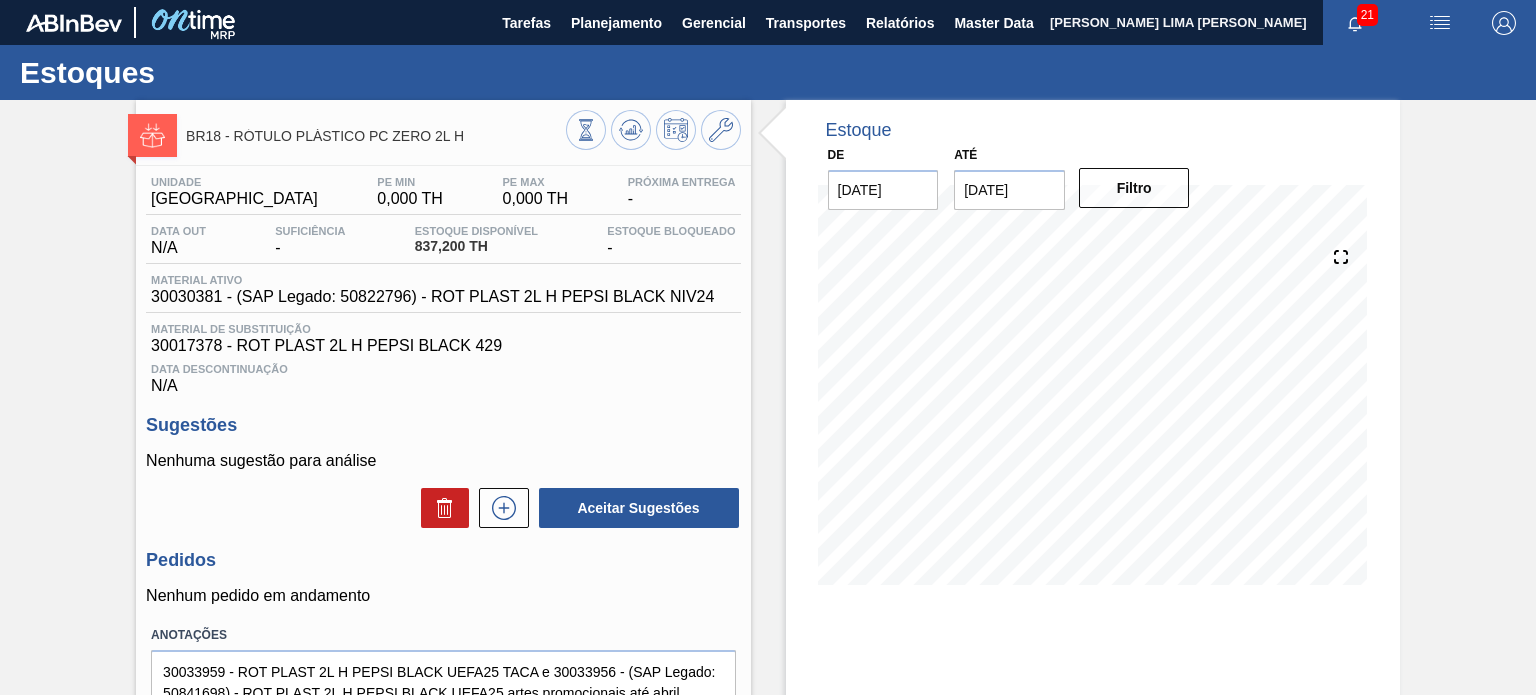 click on "30030381 - (SAP Legado: 50822796) - ROT PLAST 2L H PEPSI BLACK NIV24" at bounding box center (432, 297) 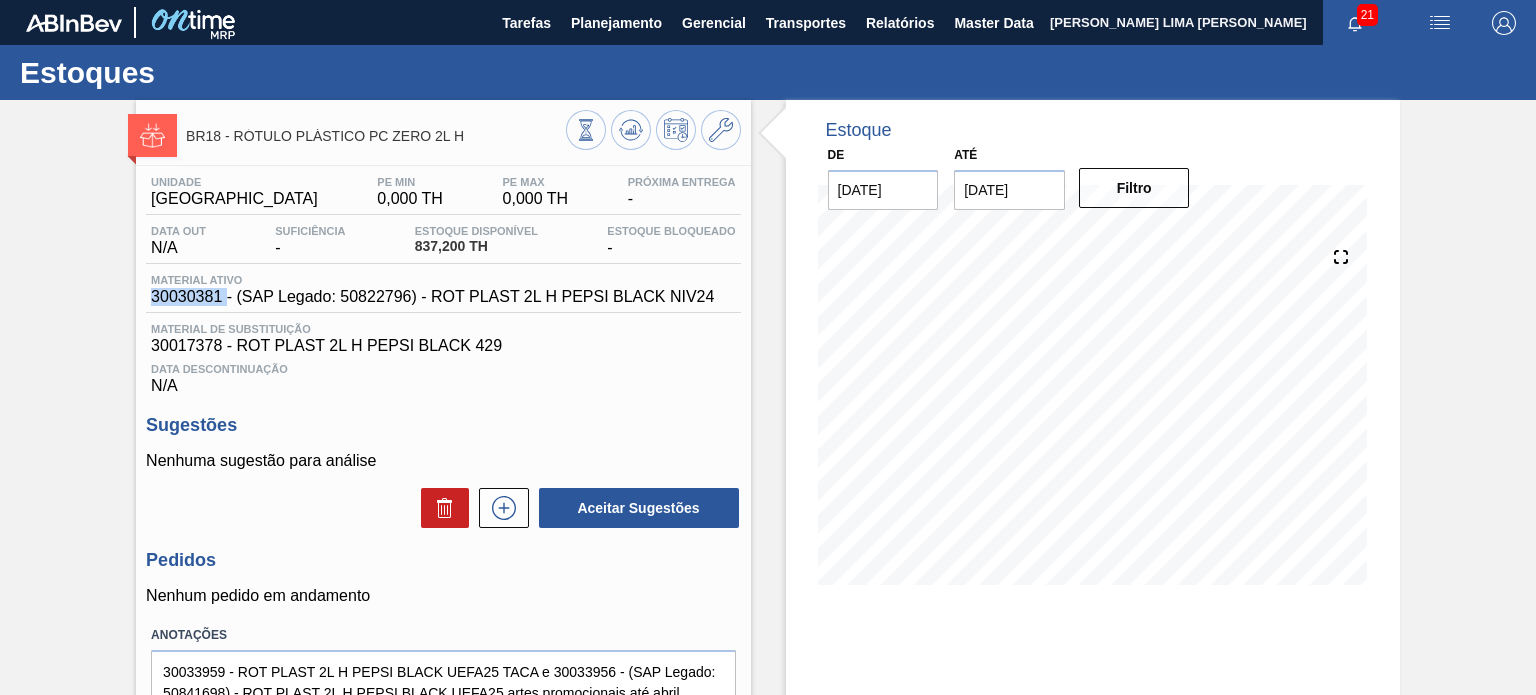 click on "30030381 - (SAP Legado: 50822796) - ROT PLAST 2L H PEPSI BLACK NIV24" at bounding box center [432, 297] 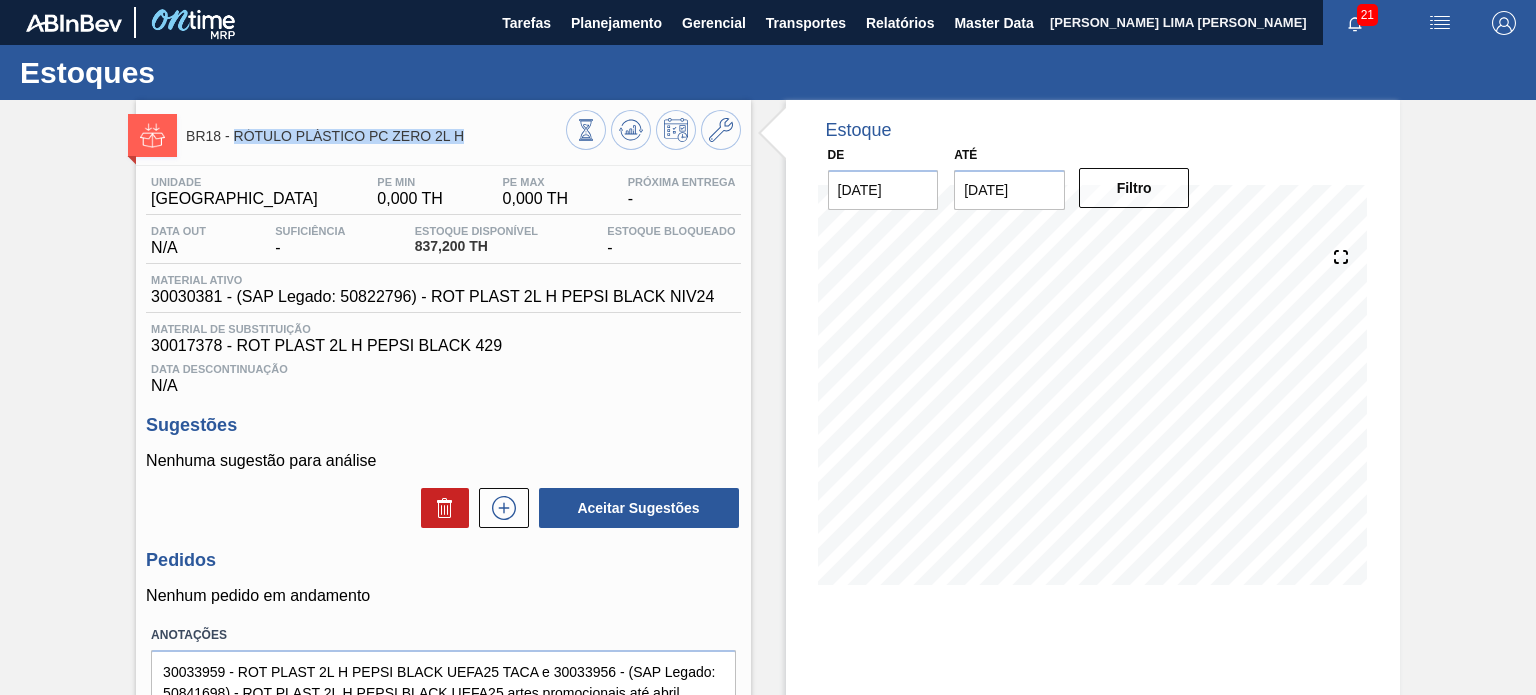 drag, startPoint x: 477, startPoint y: 129, endPoint x: 236, endPoint y: 141, distance: 241.29857 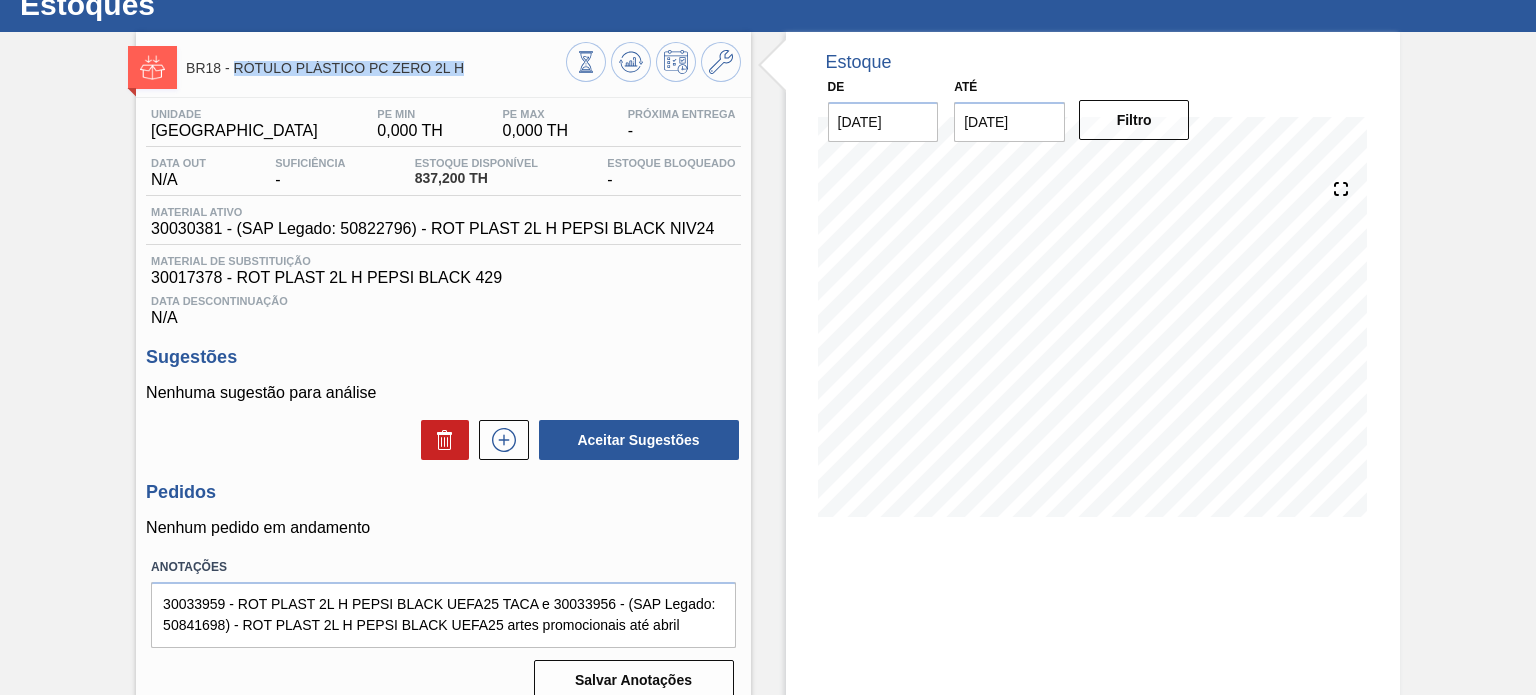scroll, scrollTop: 100, scrollLeft: 0, axis: vertical 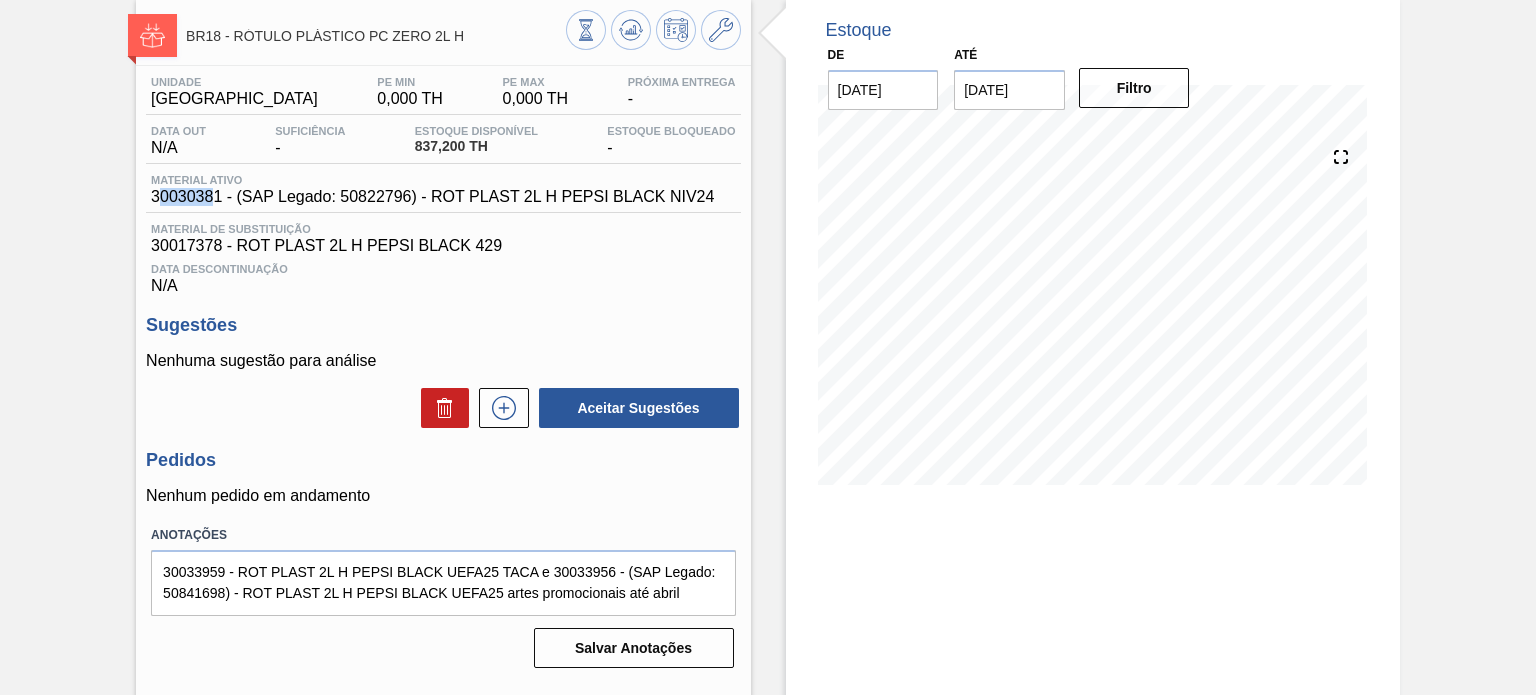 drag, startPoint x: 216, startPoint y: 199, endPoint x: 156, endPoint y: 193, distance: 60.299255 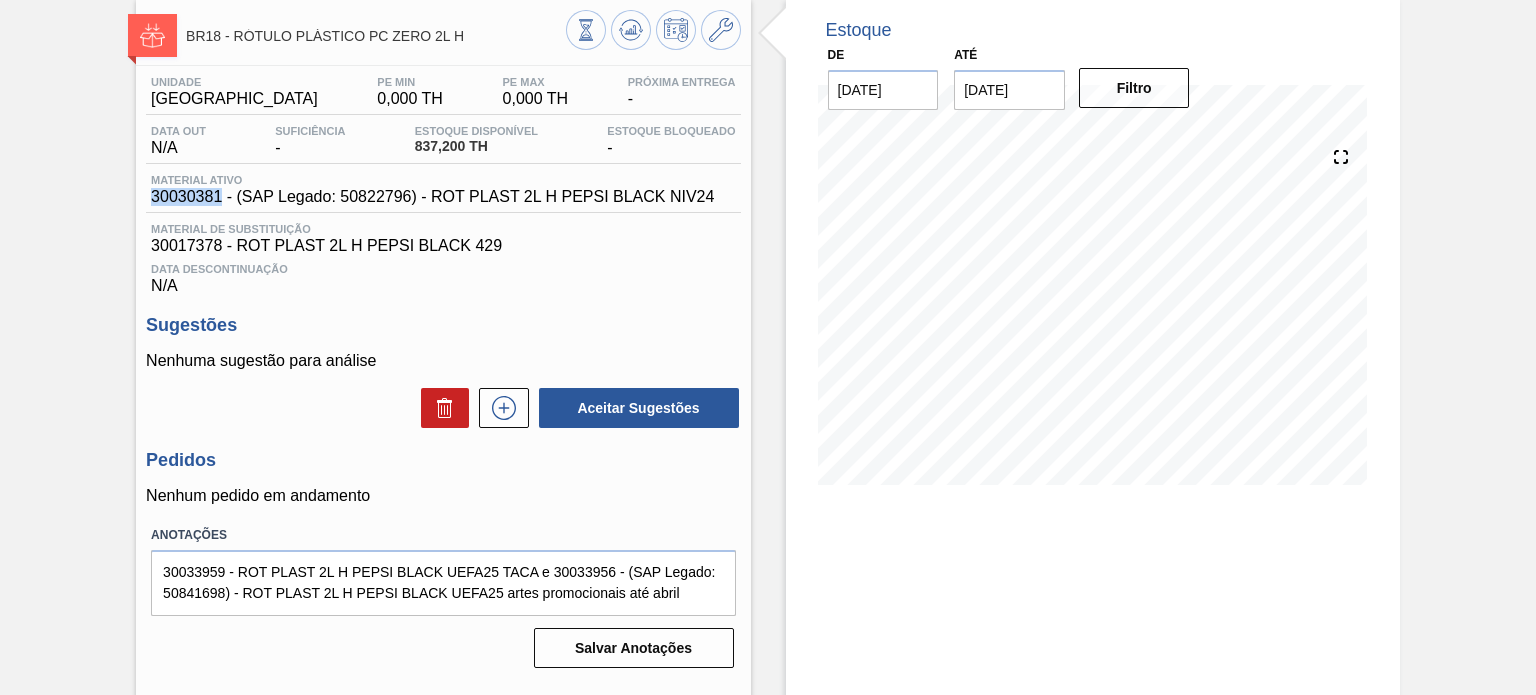 drag, startPoint x: 221, startPoint y: 204, endPoint x: 227, endPoint y: 175, distance: 29.614185 